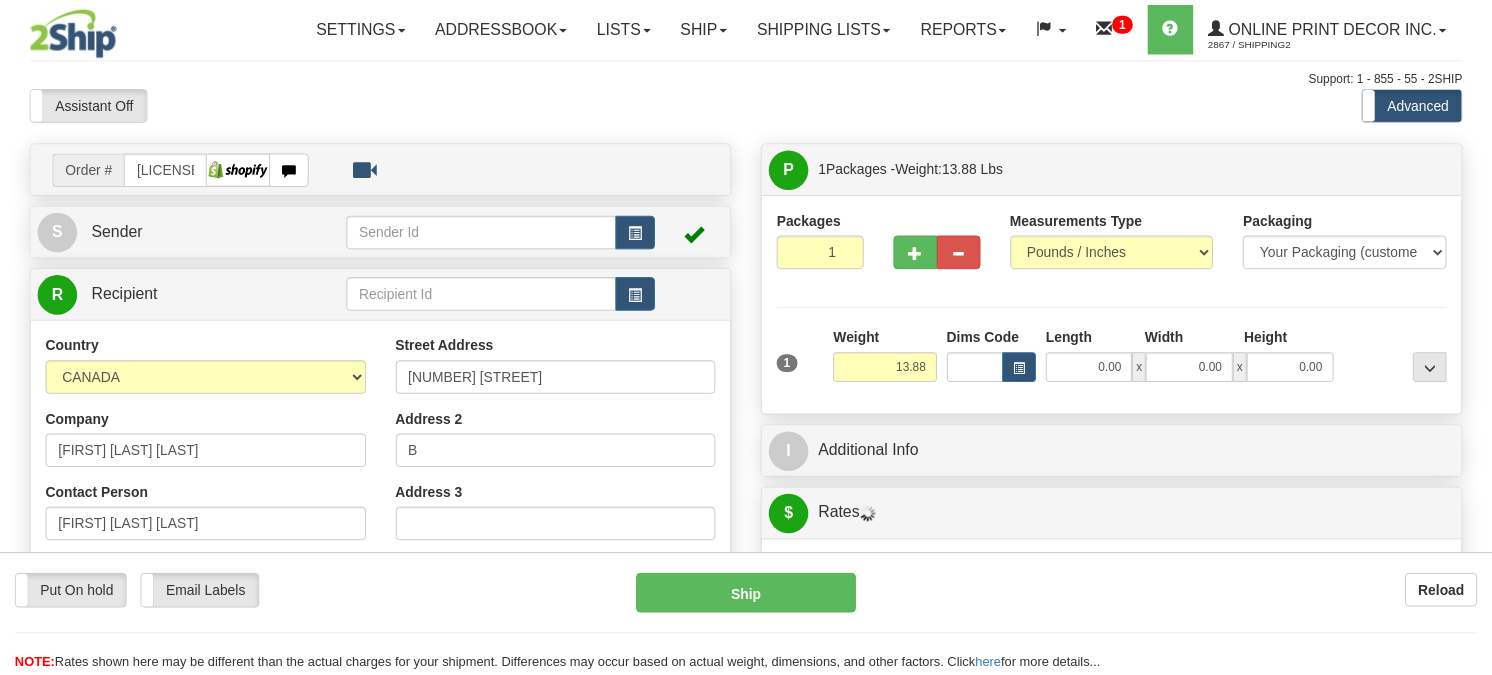scroll, scrollTop: 0, scrollLeft: 0, axis: both 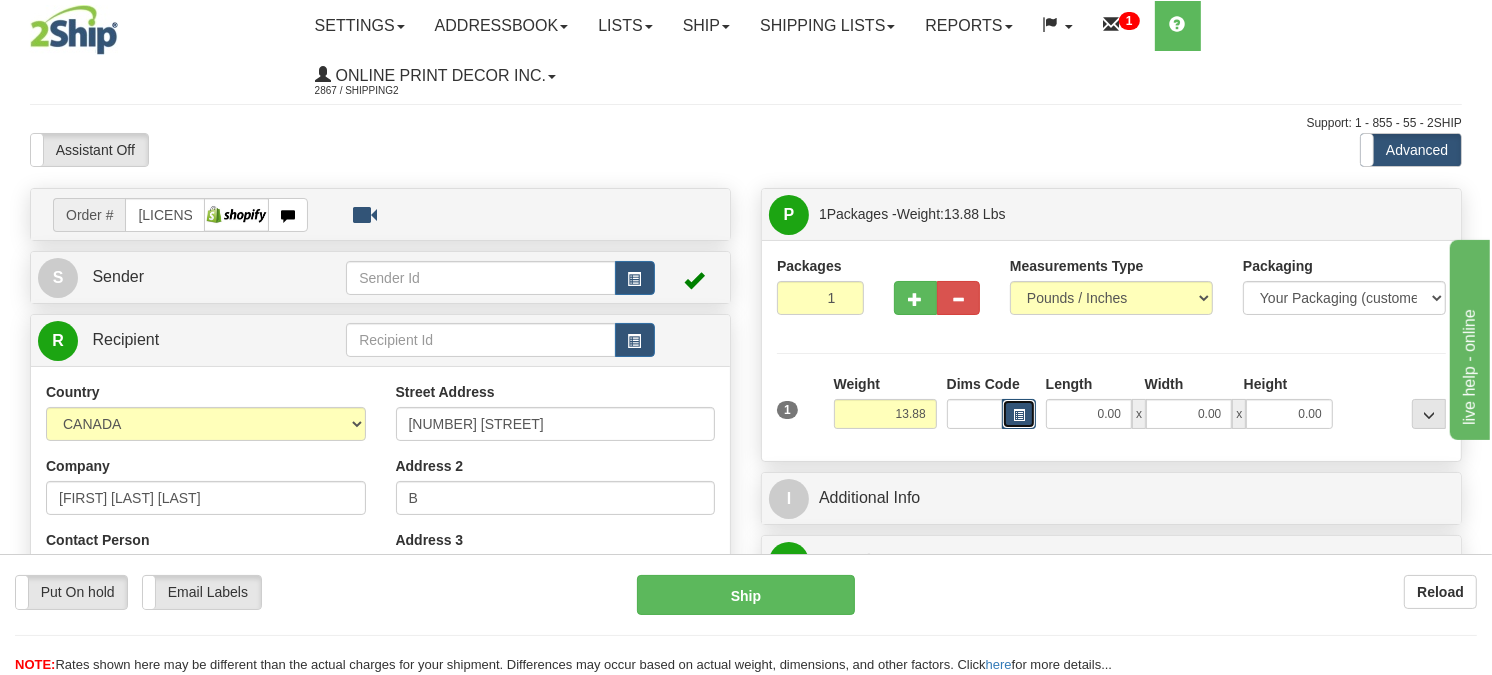 click at bounding box center [1019, 415] 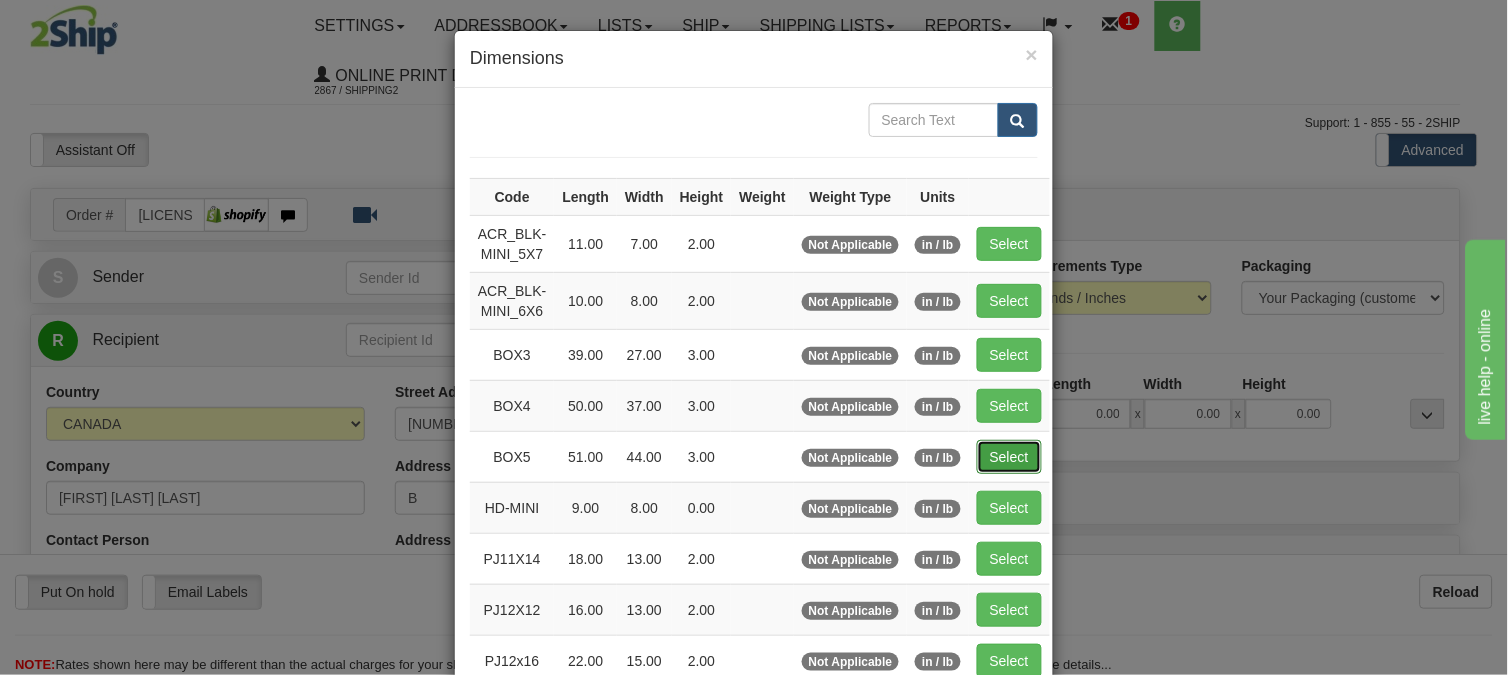 click on "Select" at bounding box center (1009, 457) 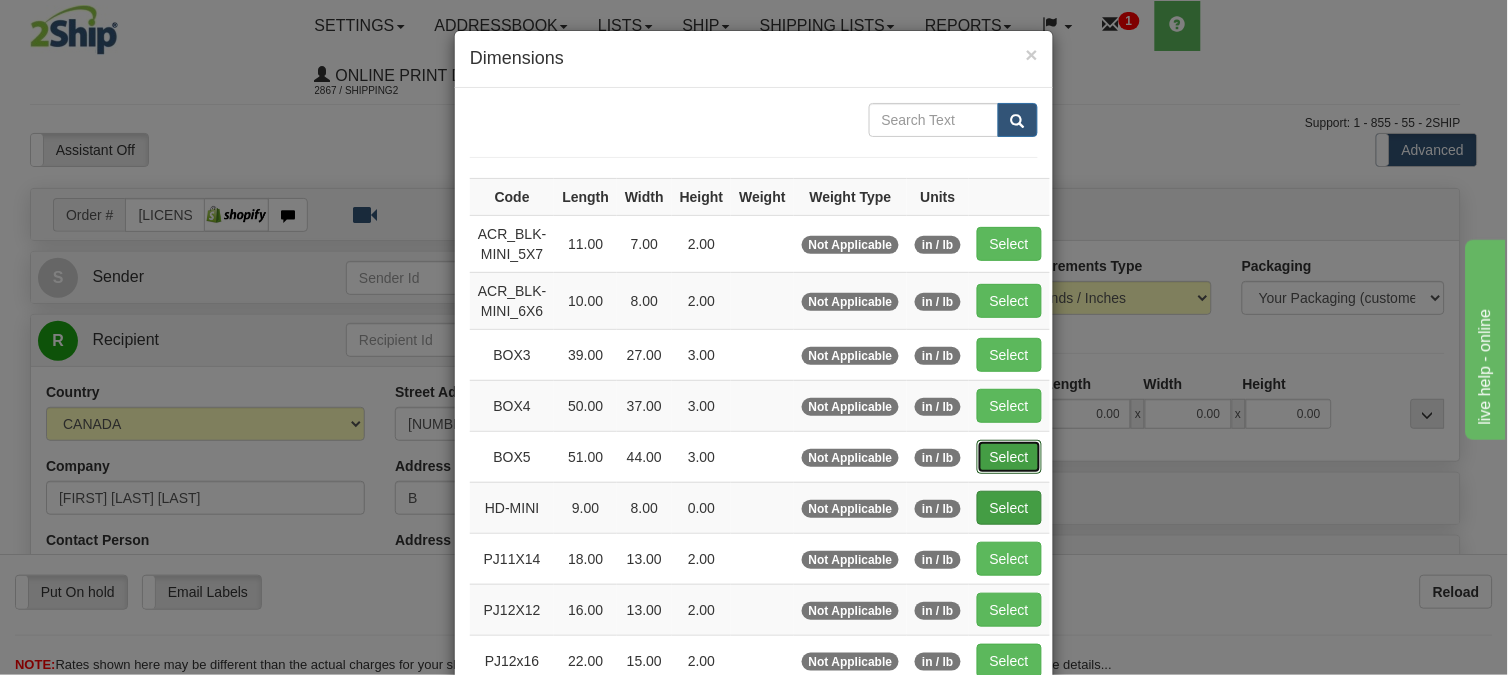 type on "51.00" 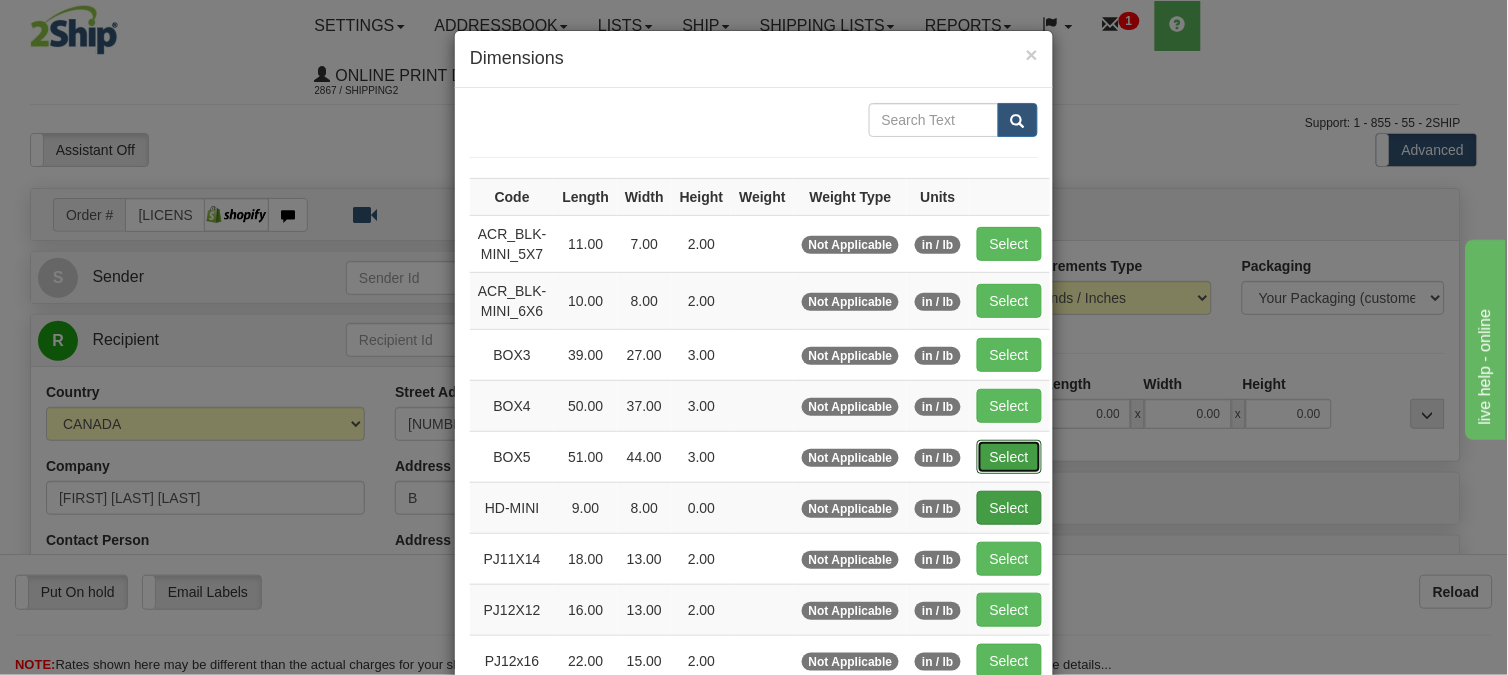 type on "3.00" 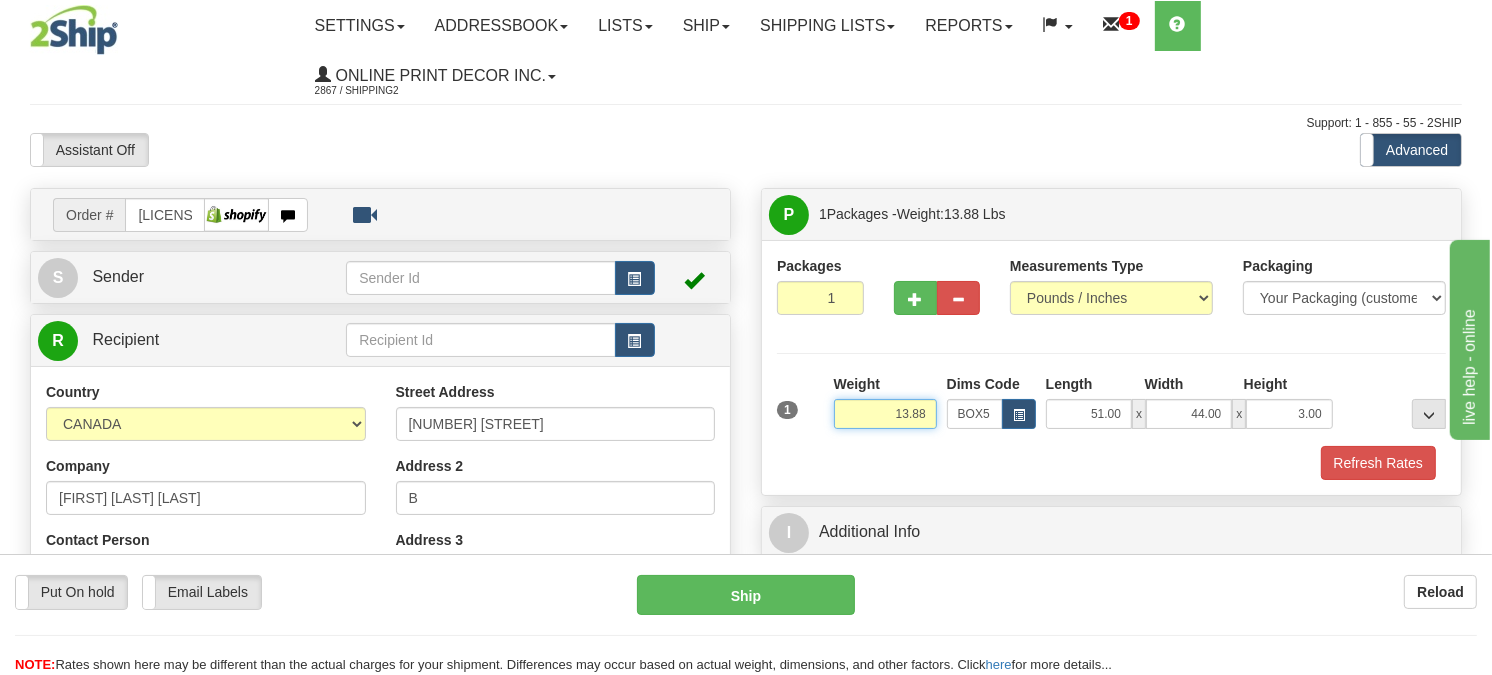 drag, startPoint x: 927, startPoint y: 408, endPoint x: 792, endPoint y: 444, distance: 139.71758 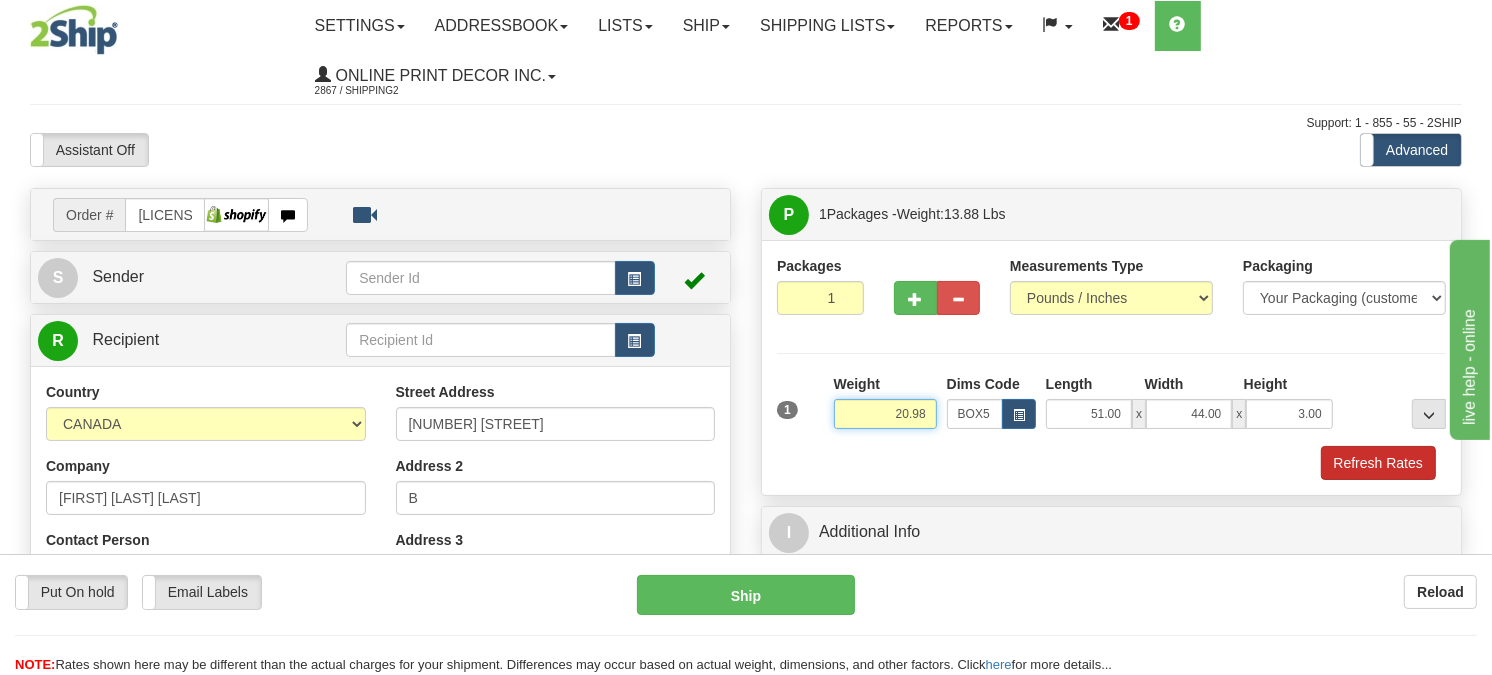type on "20.98" 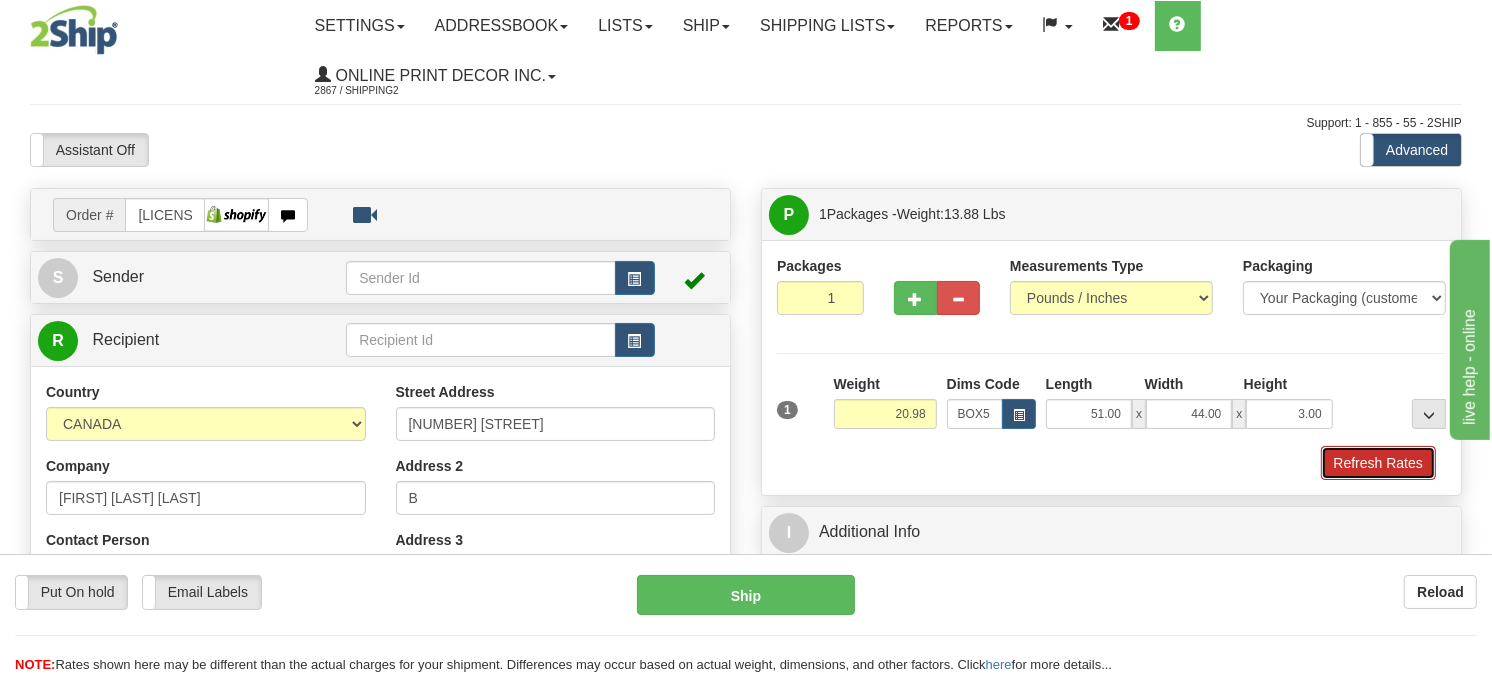 click on "Refresh Rates" at bounding box center [1378, 463] 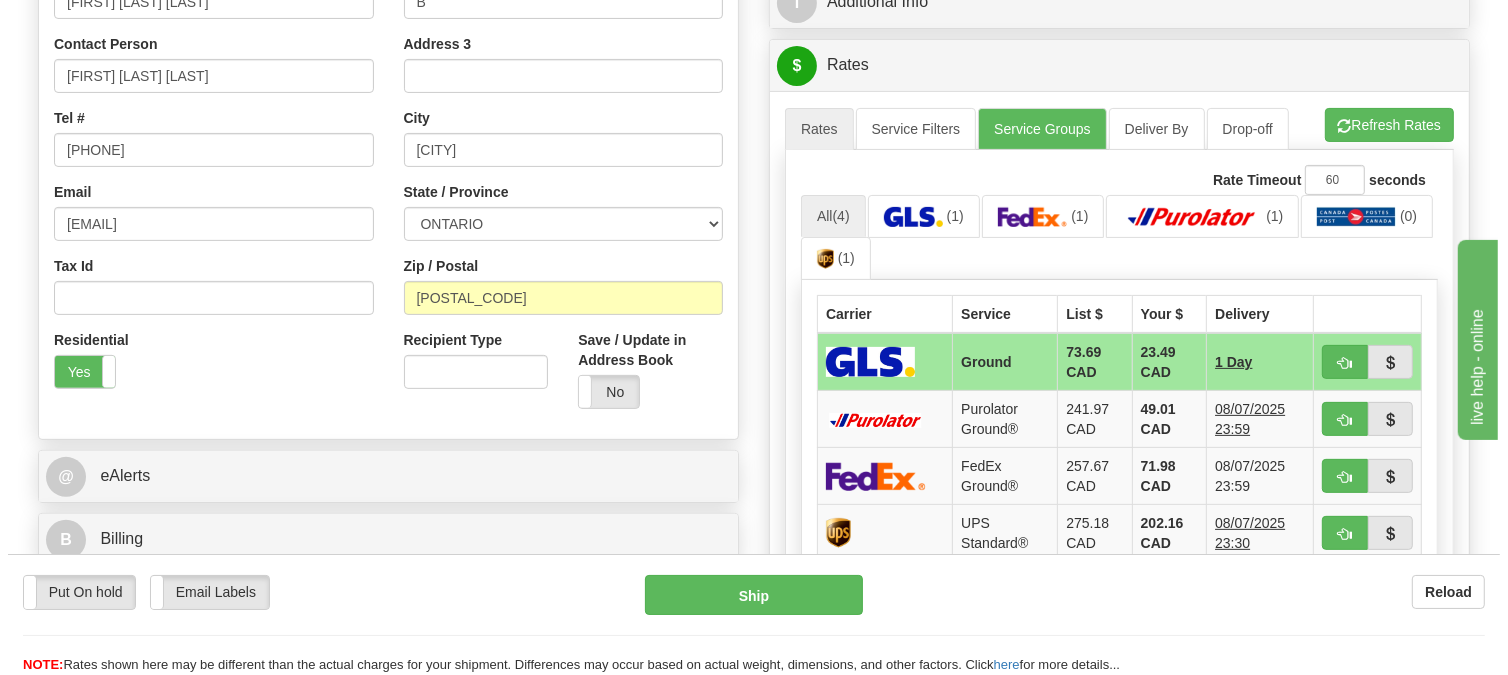scroll, scrollTop: 510, scrollLeft: 0, axis: vertical 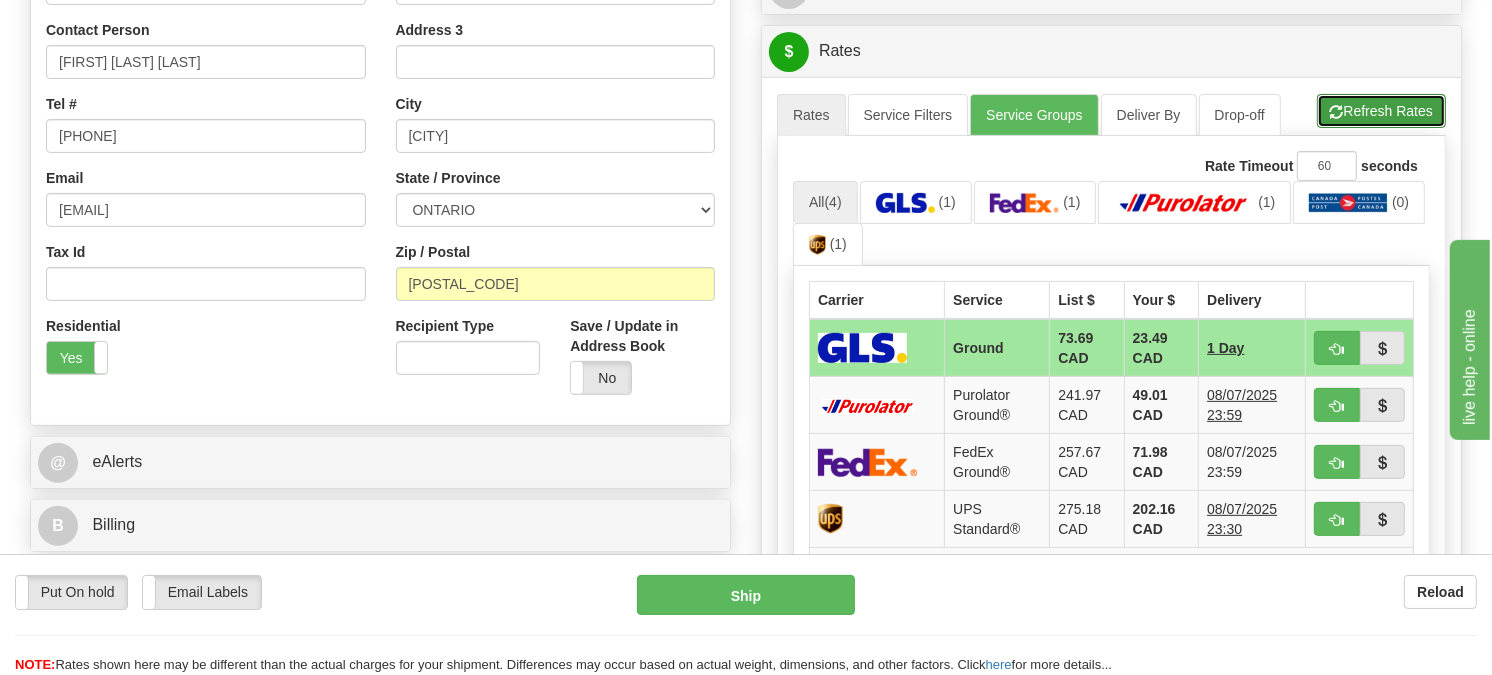 click on "Refresh Rates" at bounding box center [1381, 111] 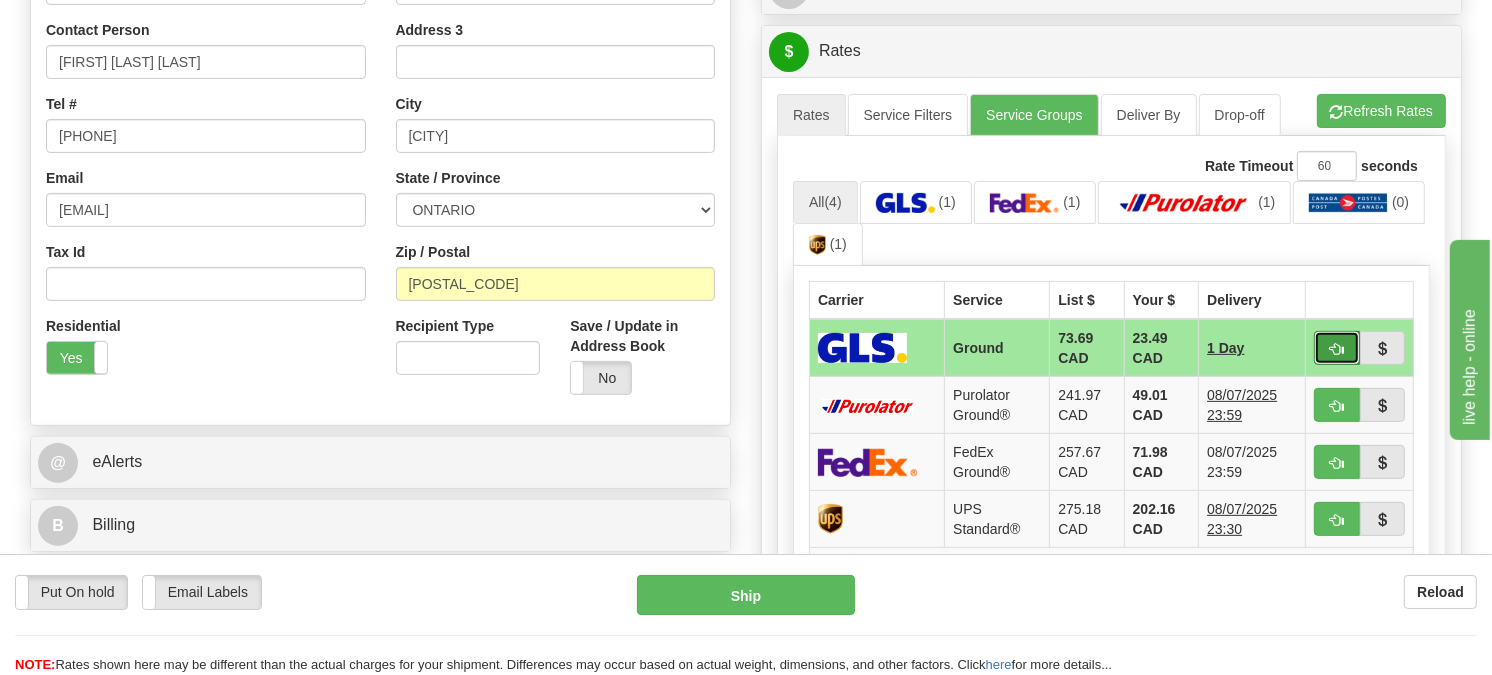 click at bounding box center (1337, 348) 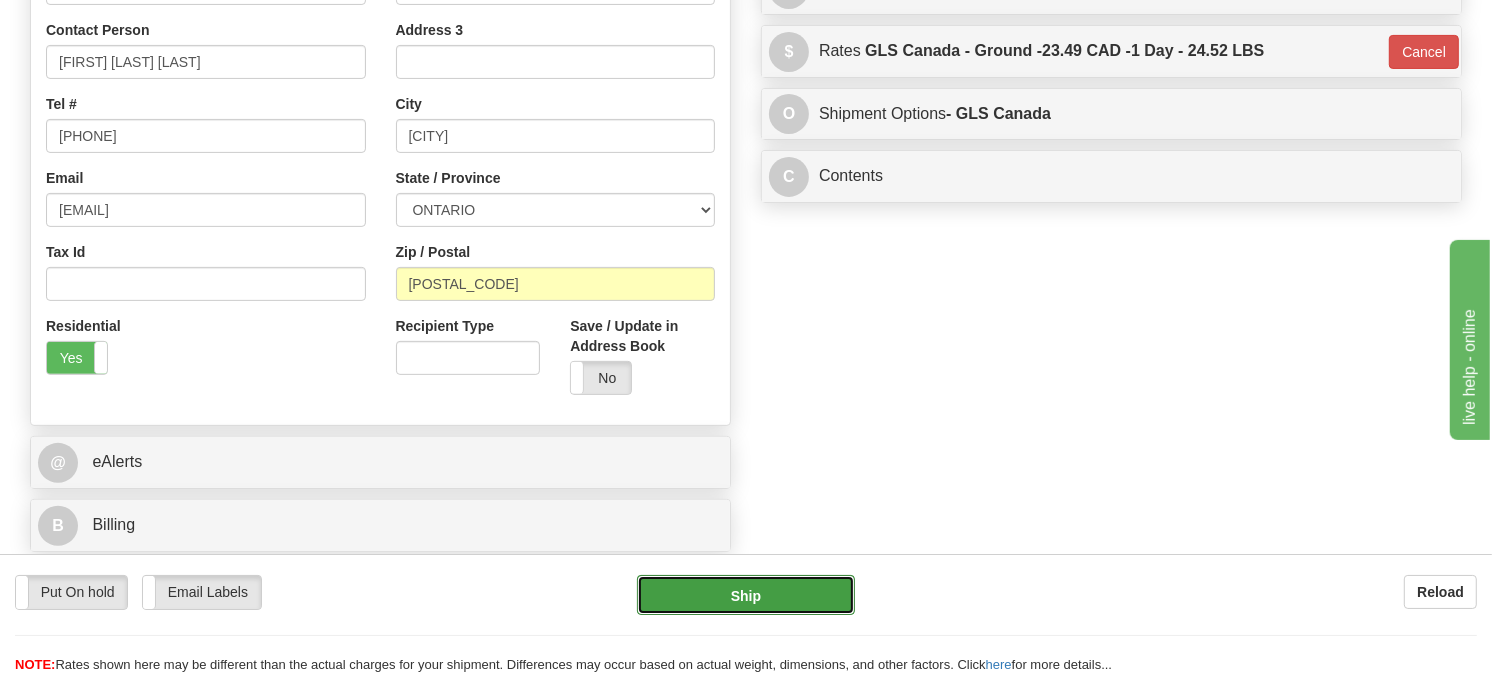click on "Ship" at bounding box center [746, 595] 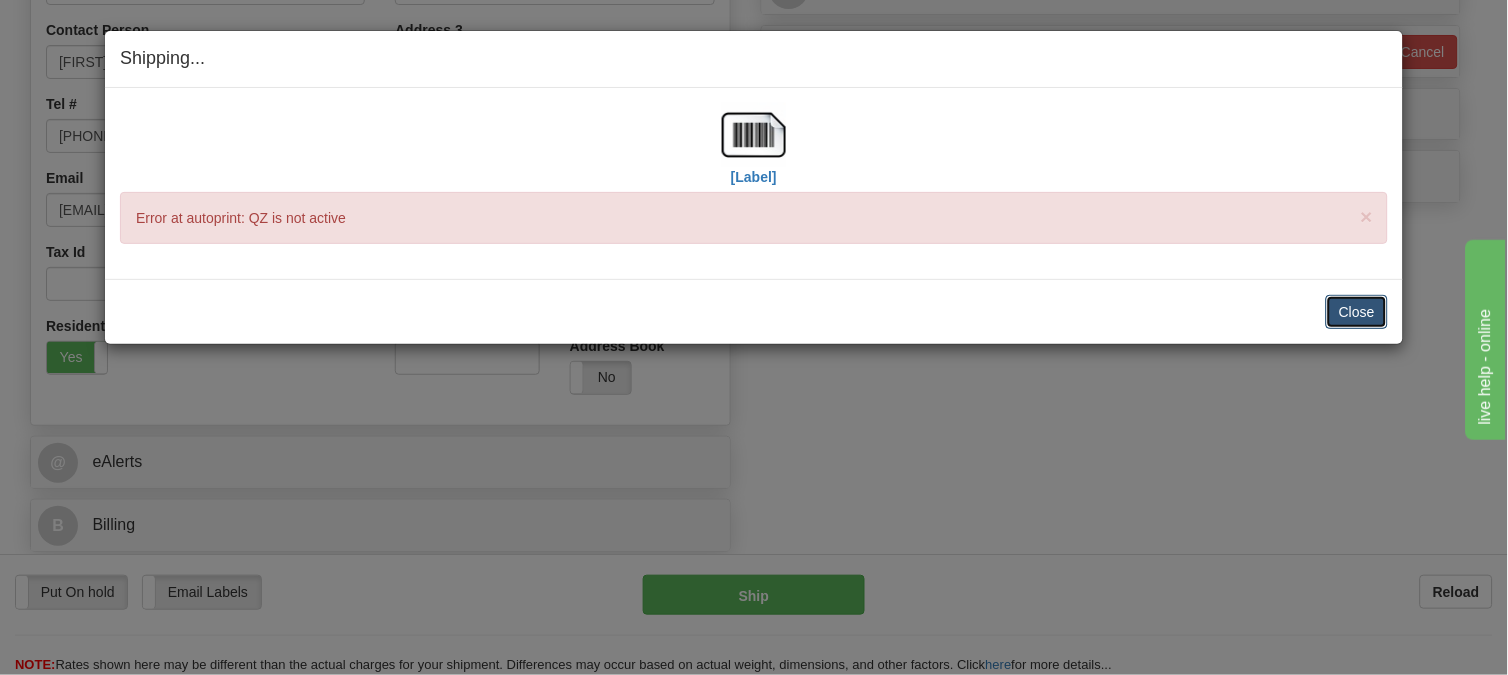 click on "Close" at bounding box center [1357, 312] 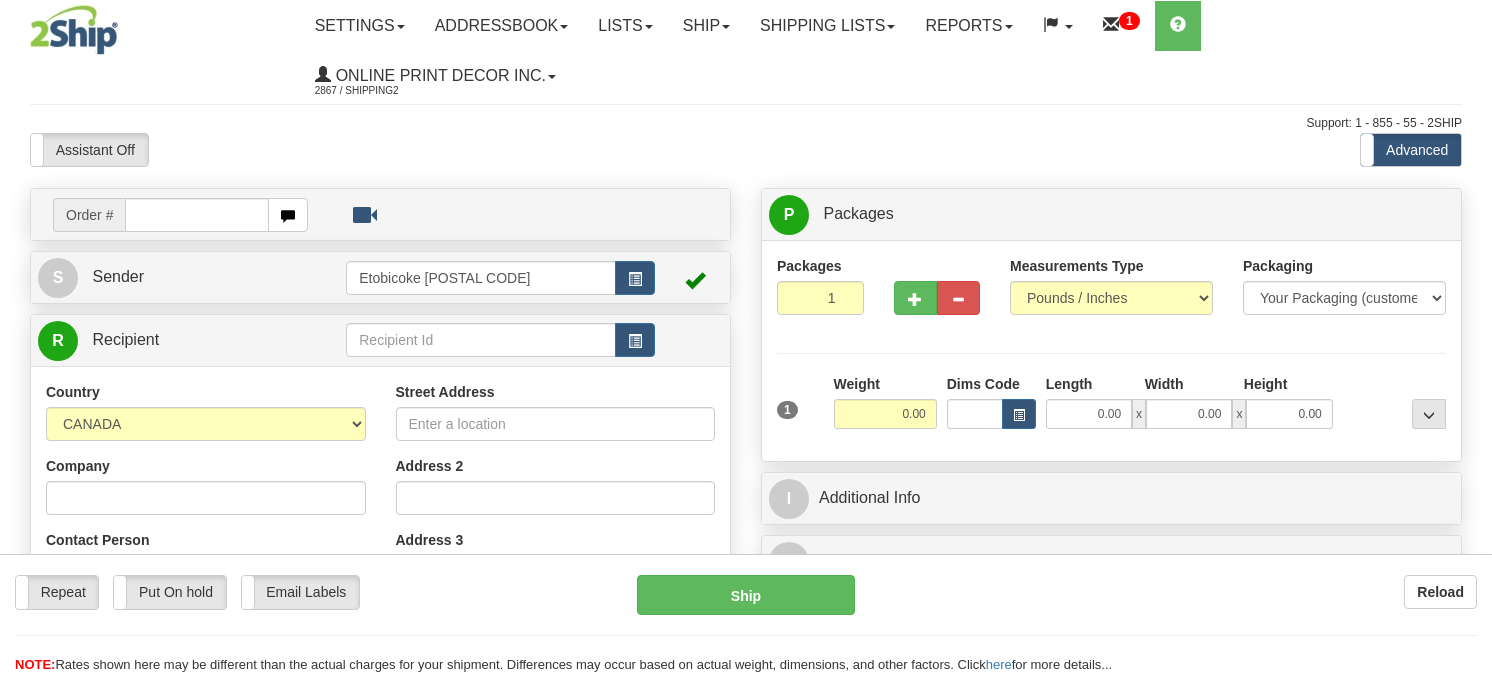 scroll, scrollTop: 0, scrollLeft: 0, axis: both 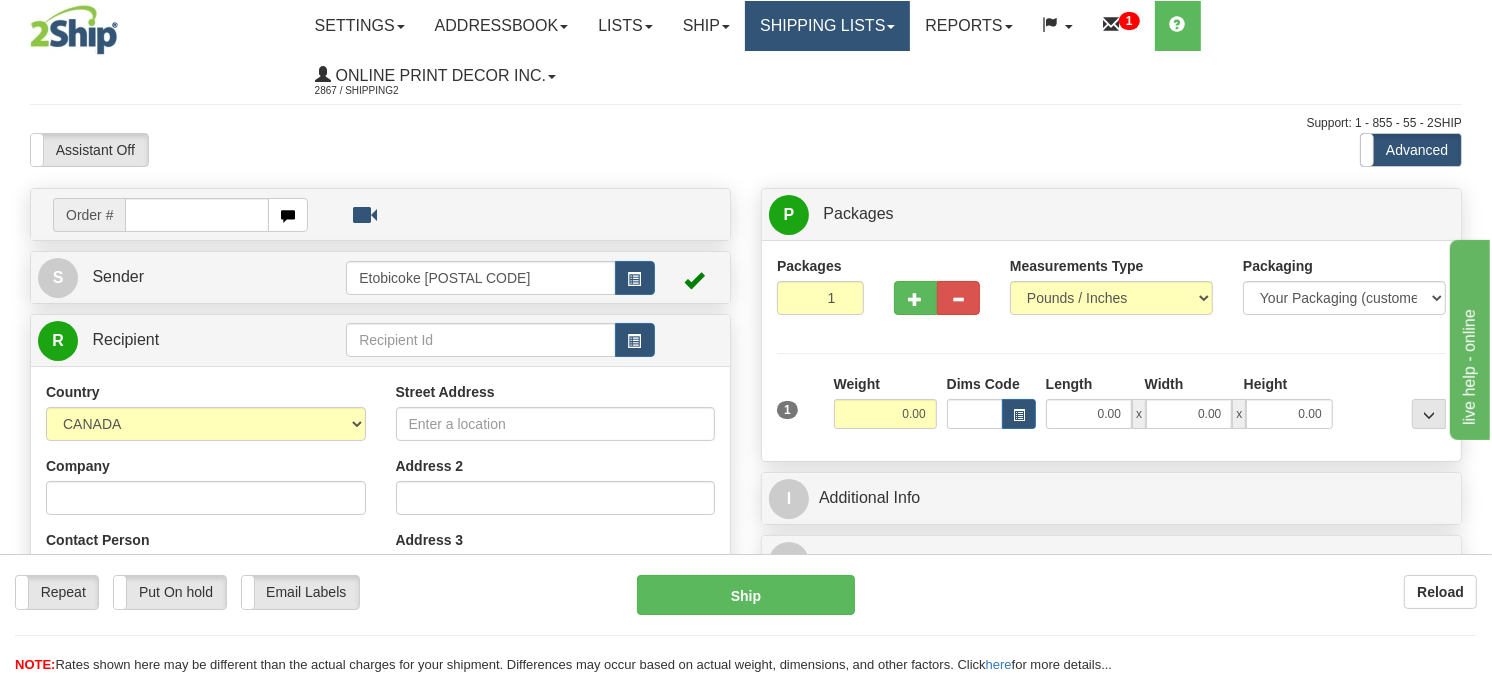 click on "Shipping lists" at bounding box center (827, 26) 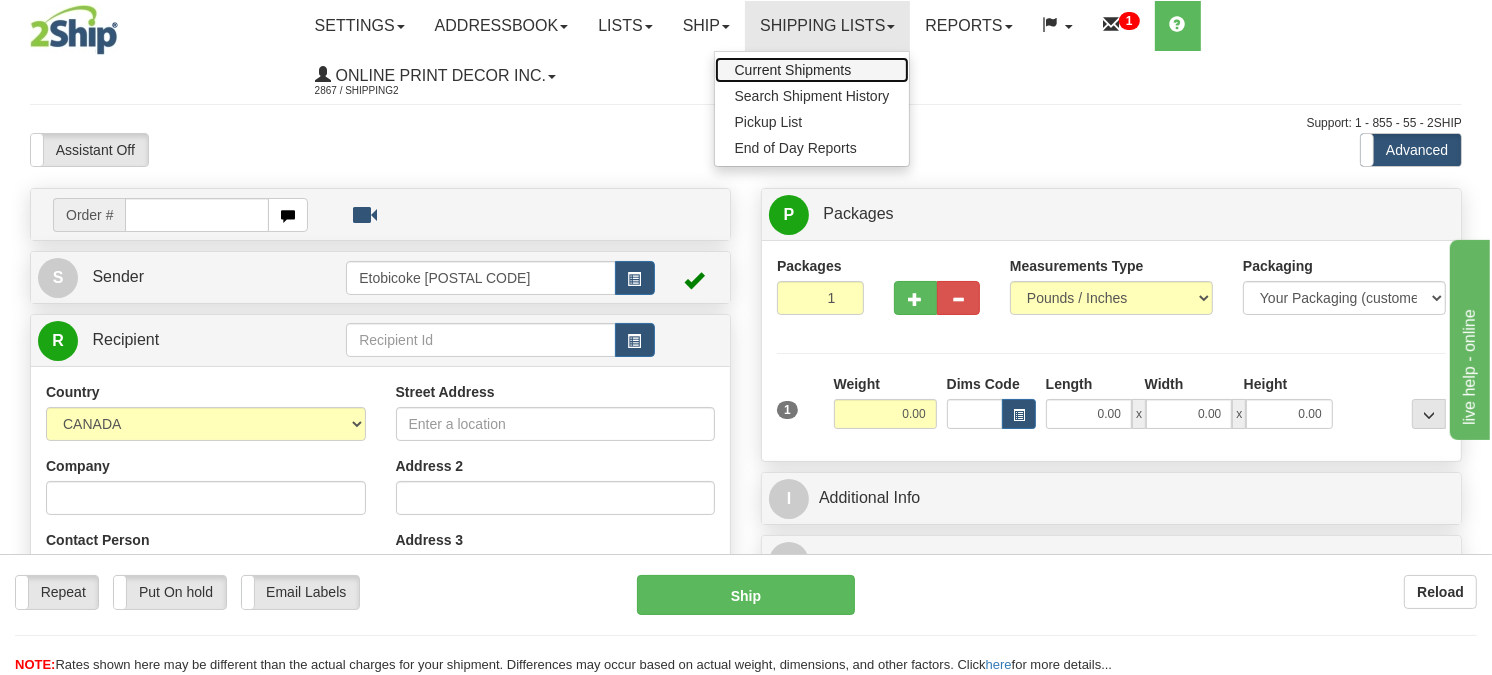 click on "Current Shipments" at bounding box center (793, 70) 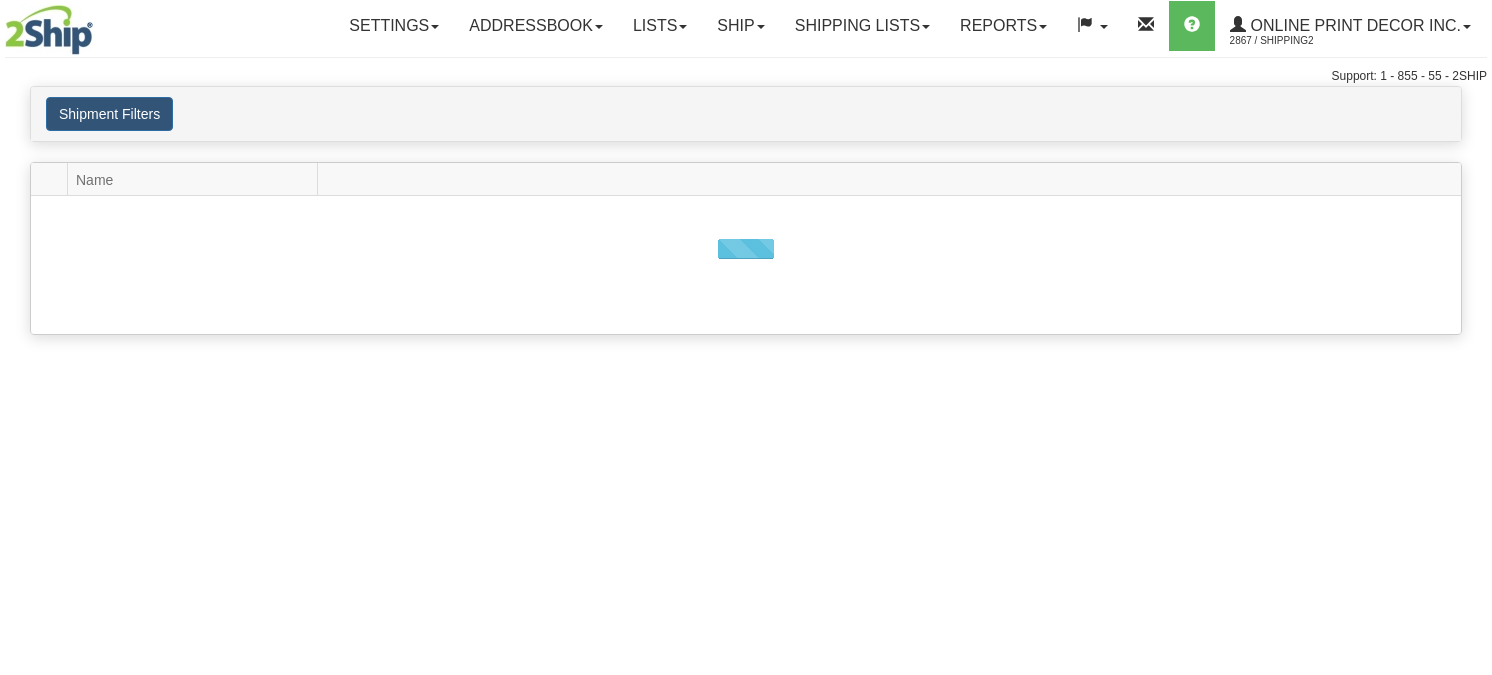 scroll, scrollTop: 0, scrollLeft: 0, axis: both 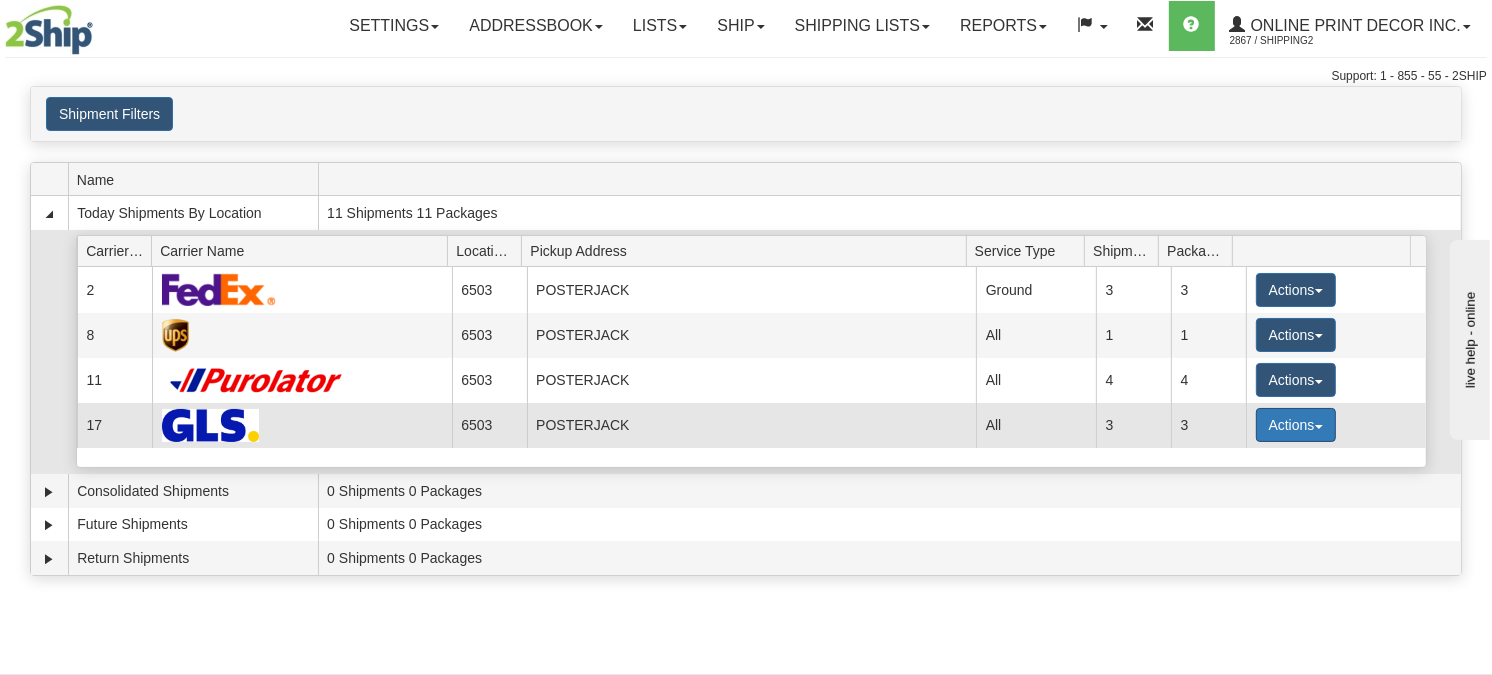 click on "Actions" at bounding box center (1296, 425) 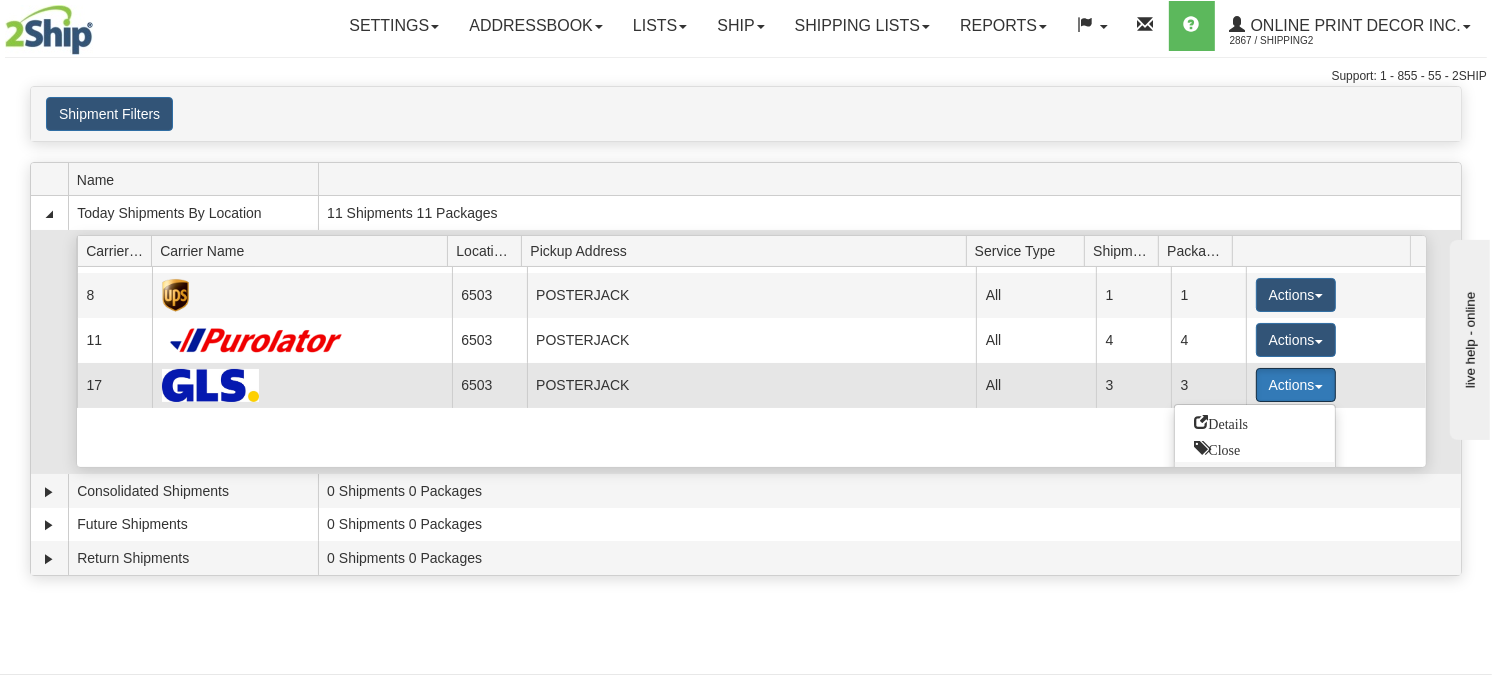 scroll, scrollTop: 111, scrollLeft: 0, axis: vertical 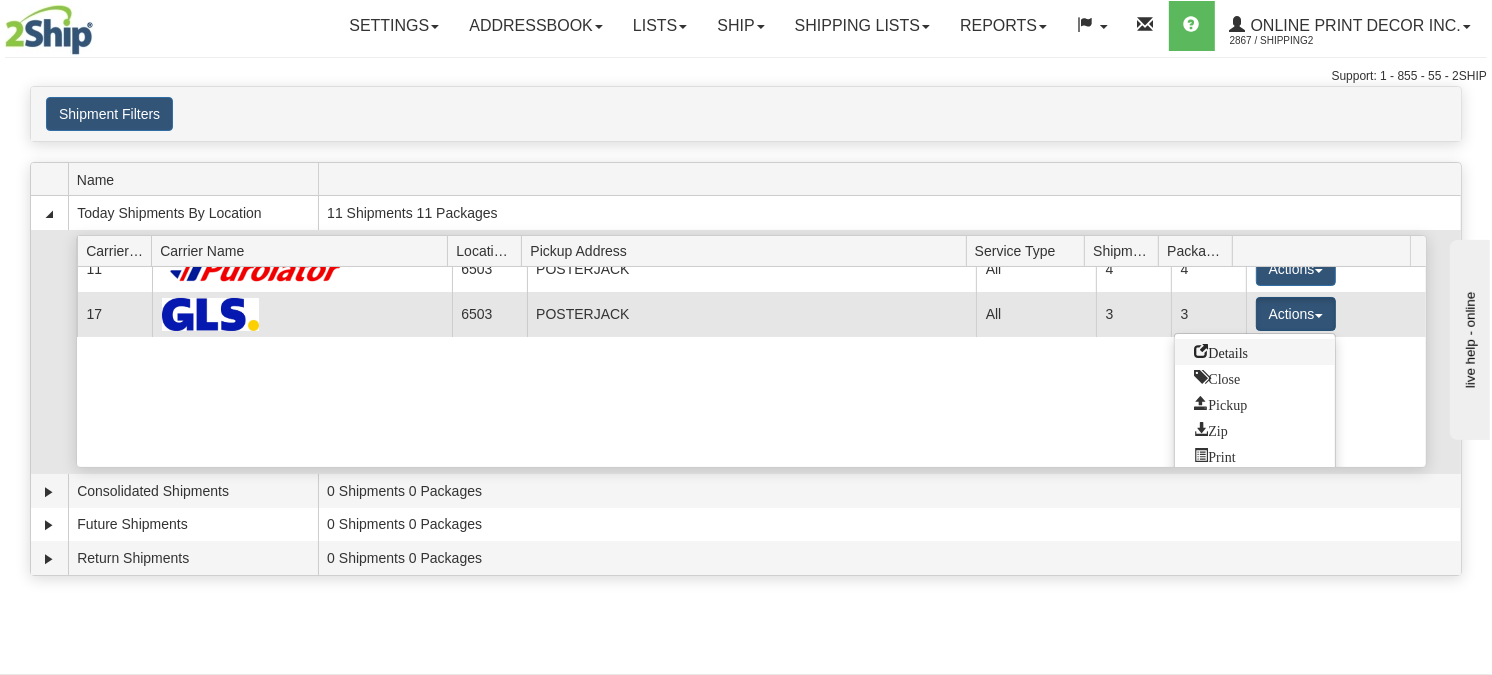 click on "Details" at bounding box center [1255, 352] 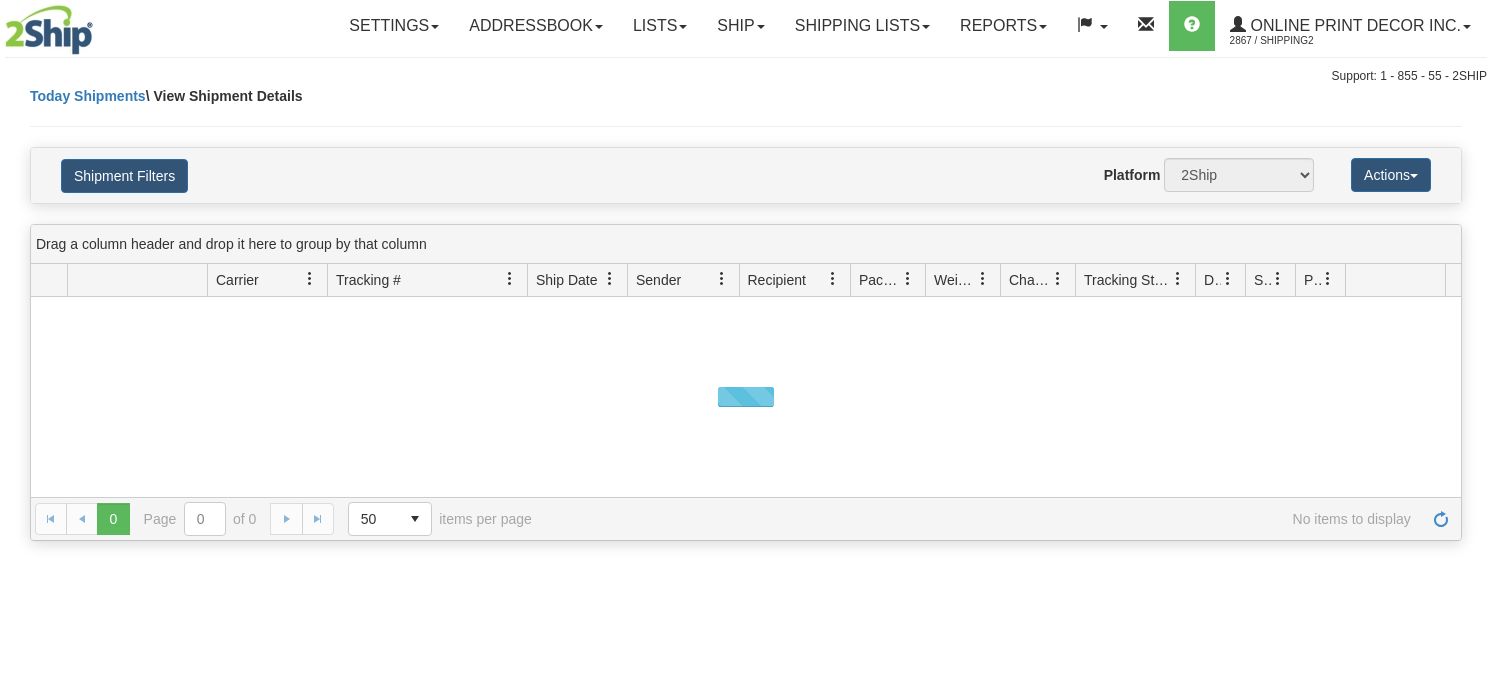 scroll, scrollTop: 0, scrollLeft: 0, axis: both 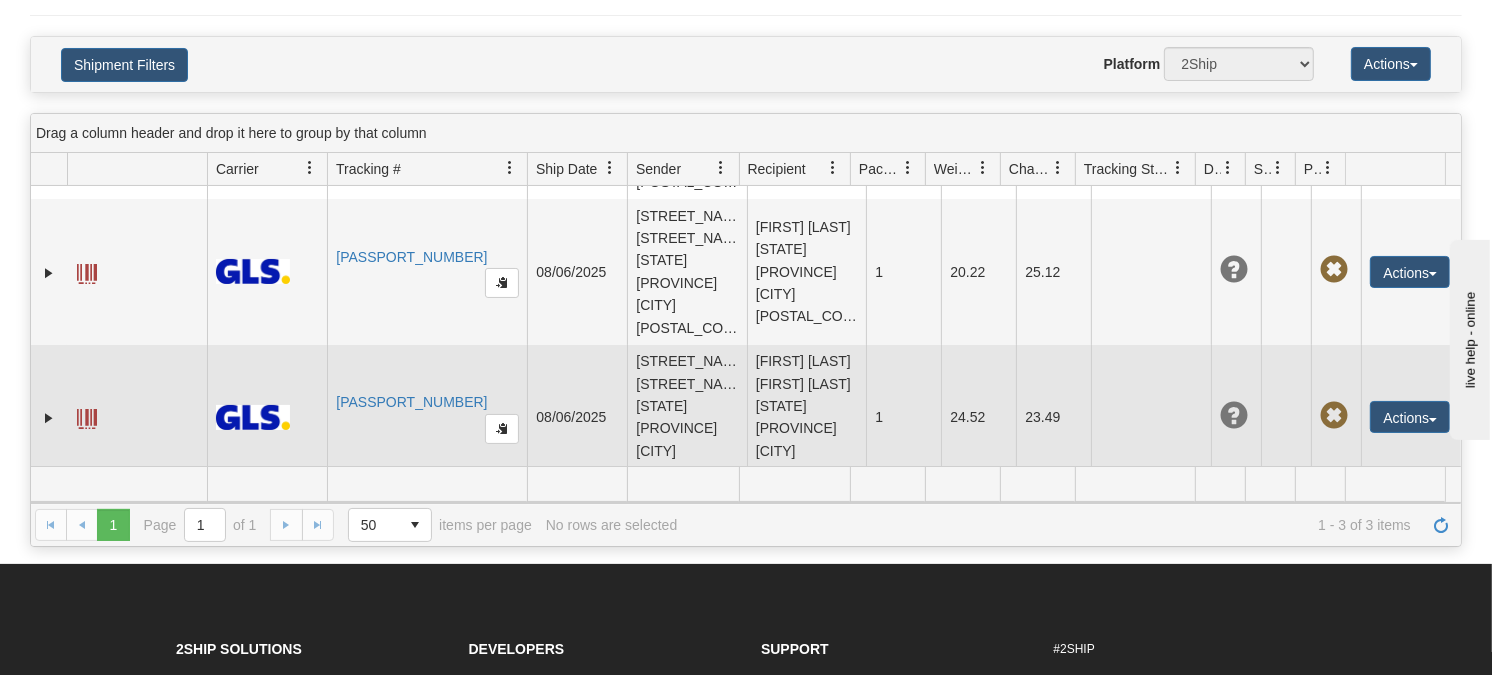 click at bounding box center [87, 419] 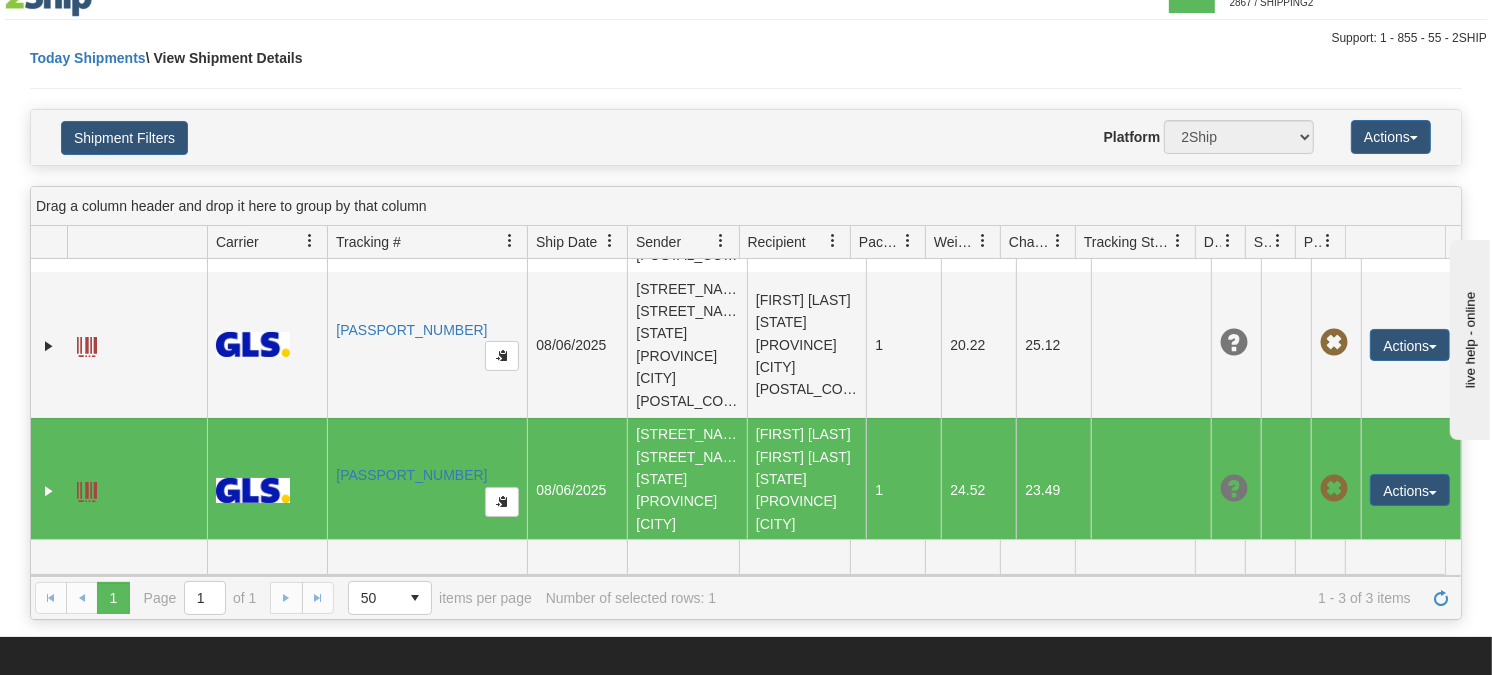 scroll, scrollTop: 0, scrollLeft: 0, axis: both 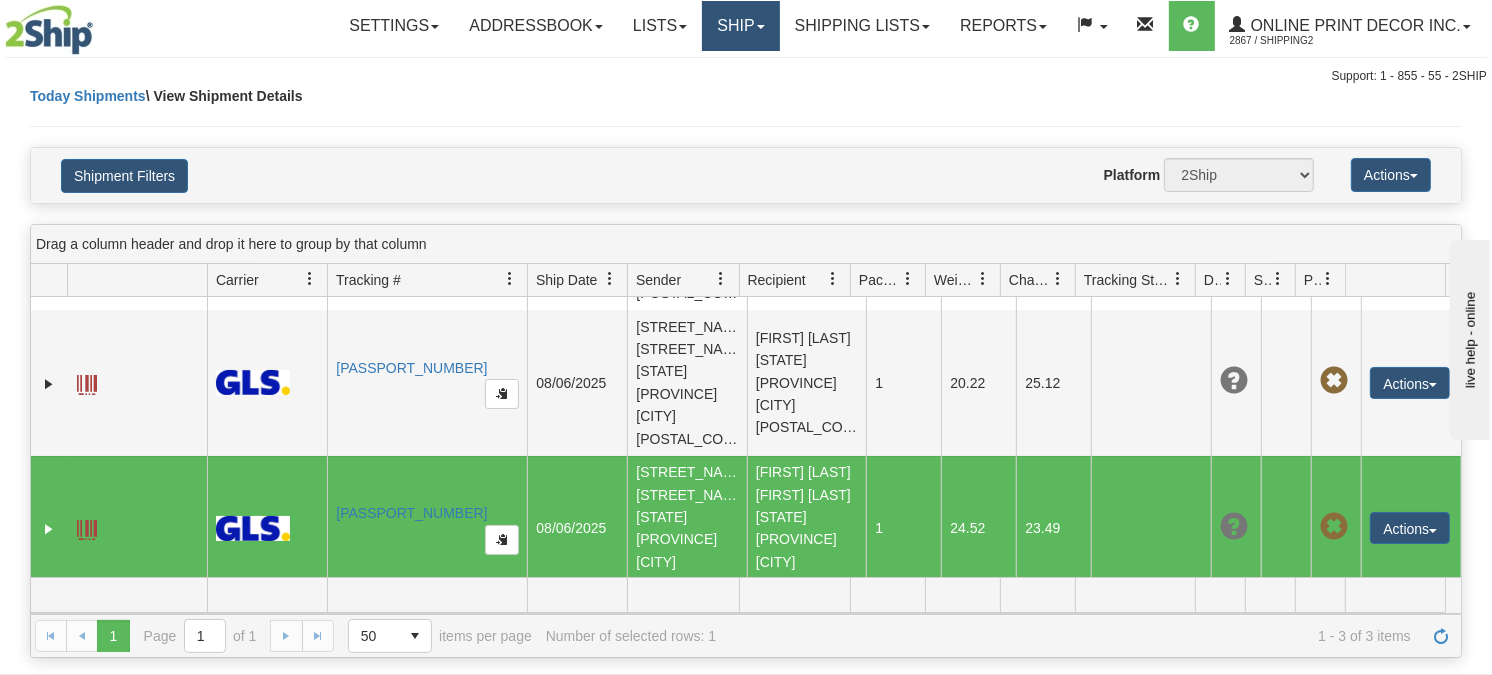 click on "Ship" at bounding box center (740, 26) 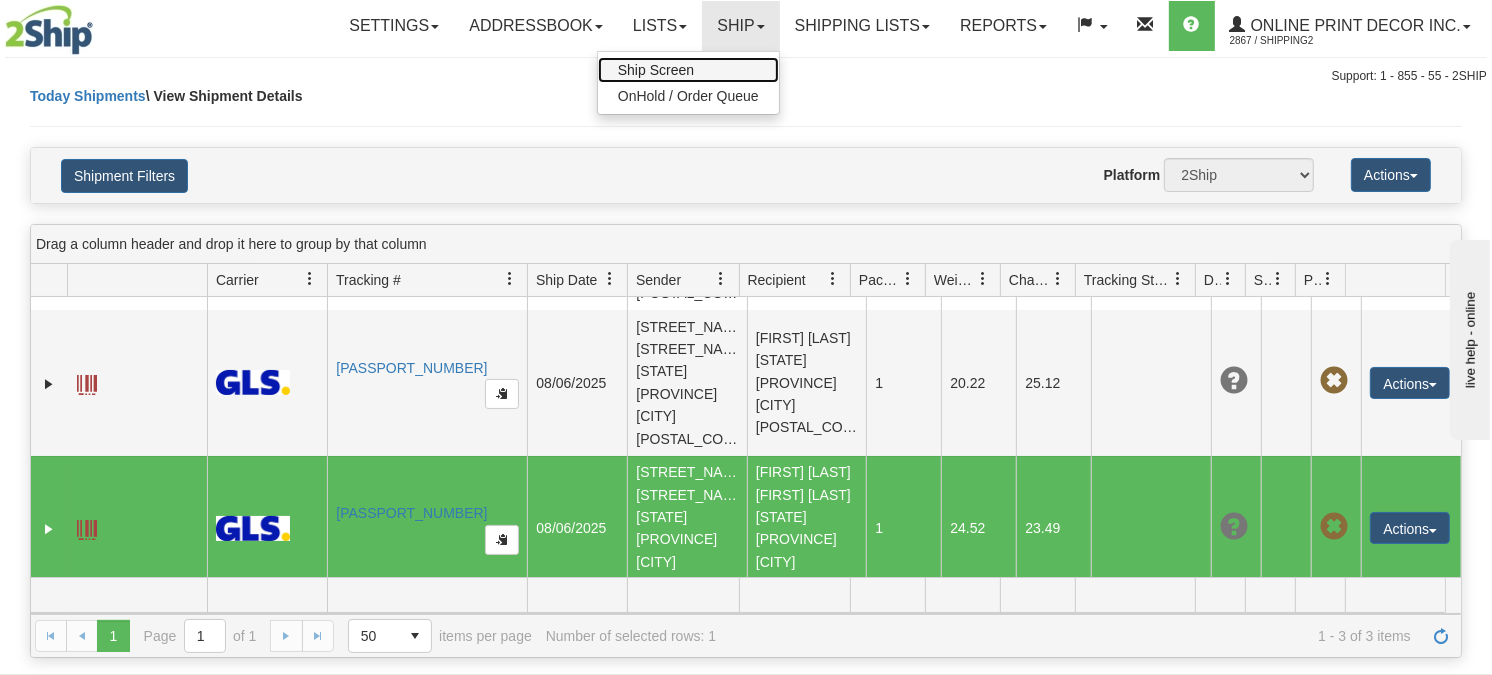 click on "Ship Screen" at bounding box center [656, 70] 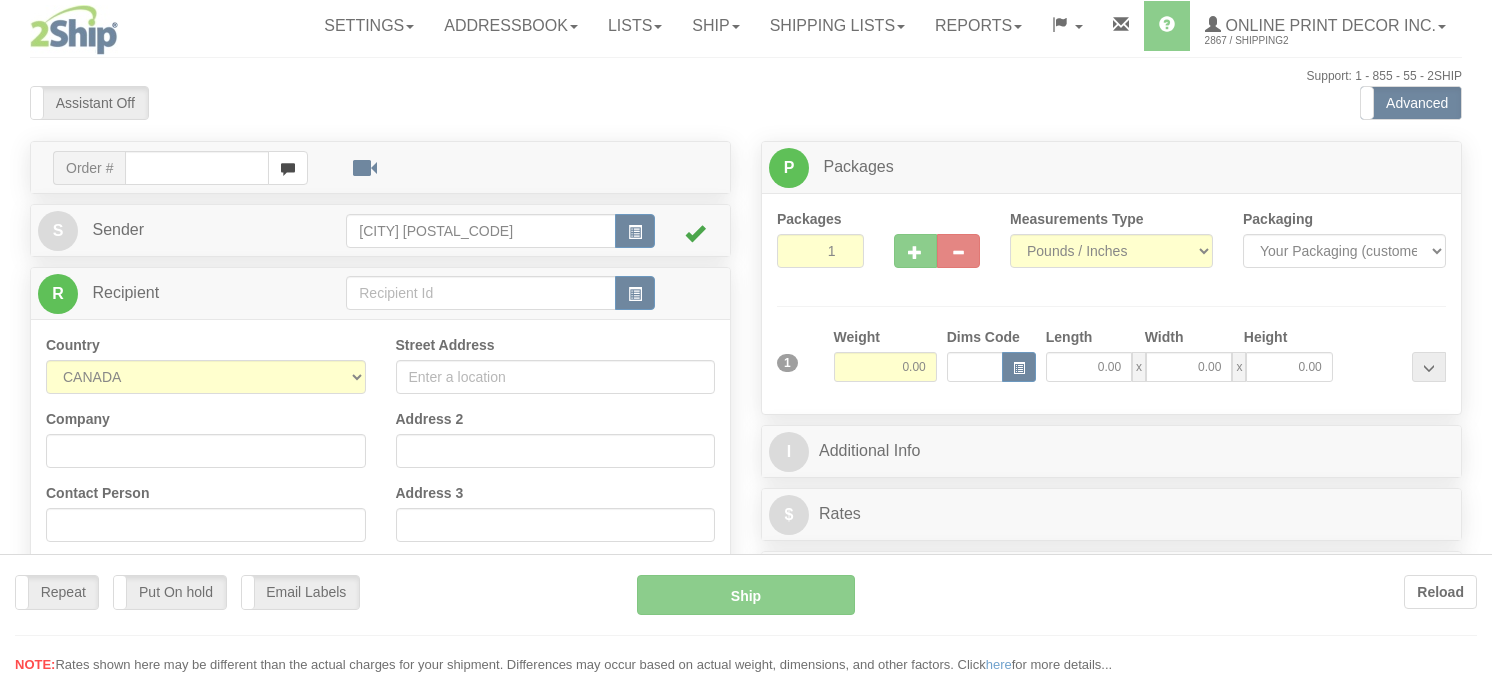 scroll, scrollTop: 0, scrollLeft: 0, axis: both 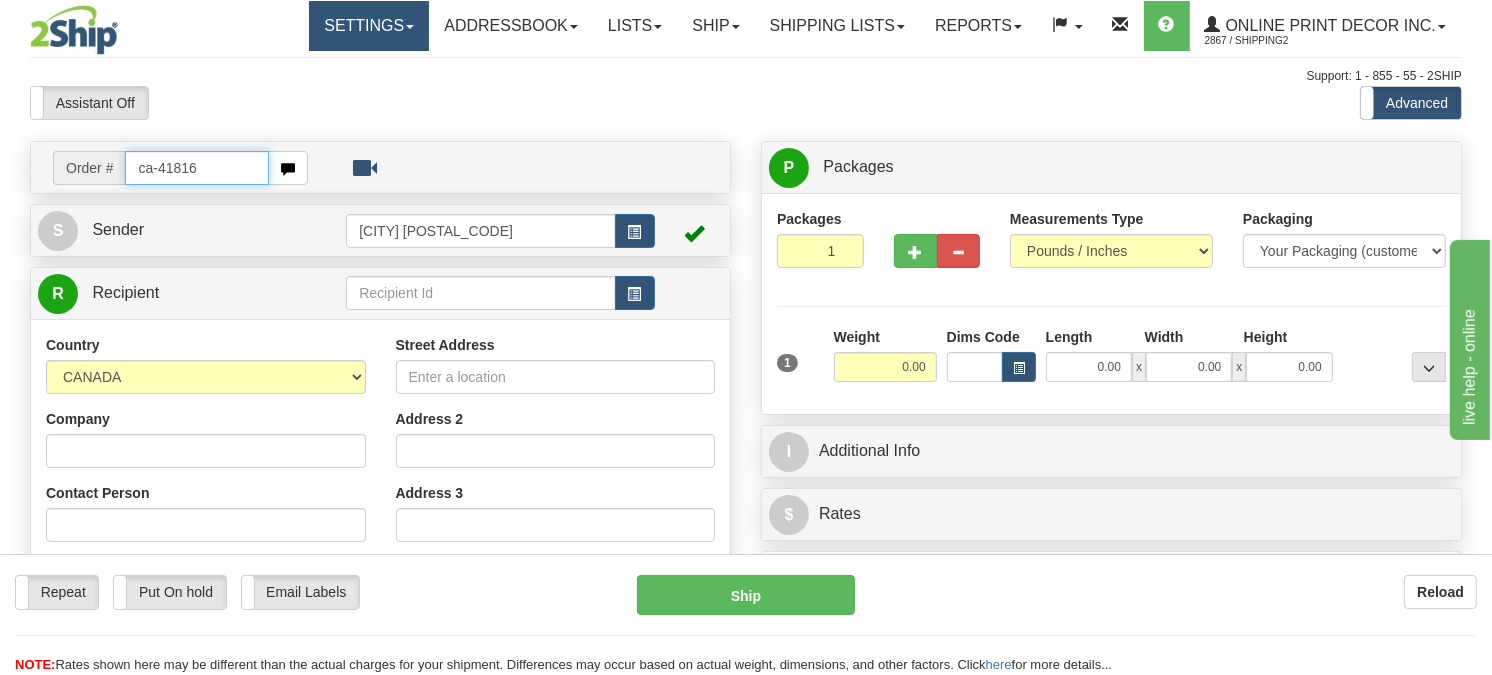 type on "[LICENSE_PLATE]" 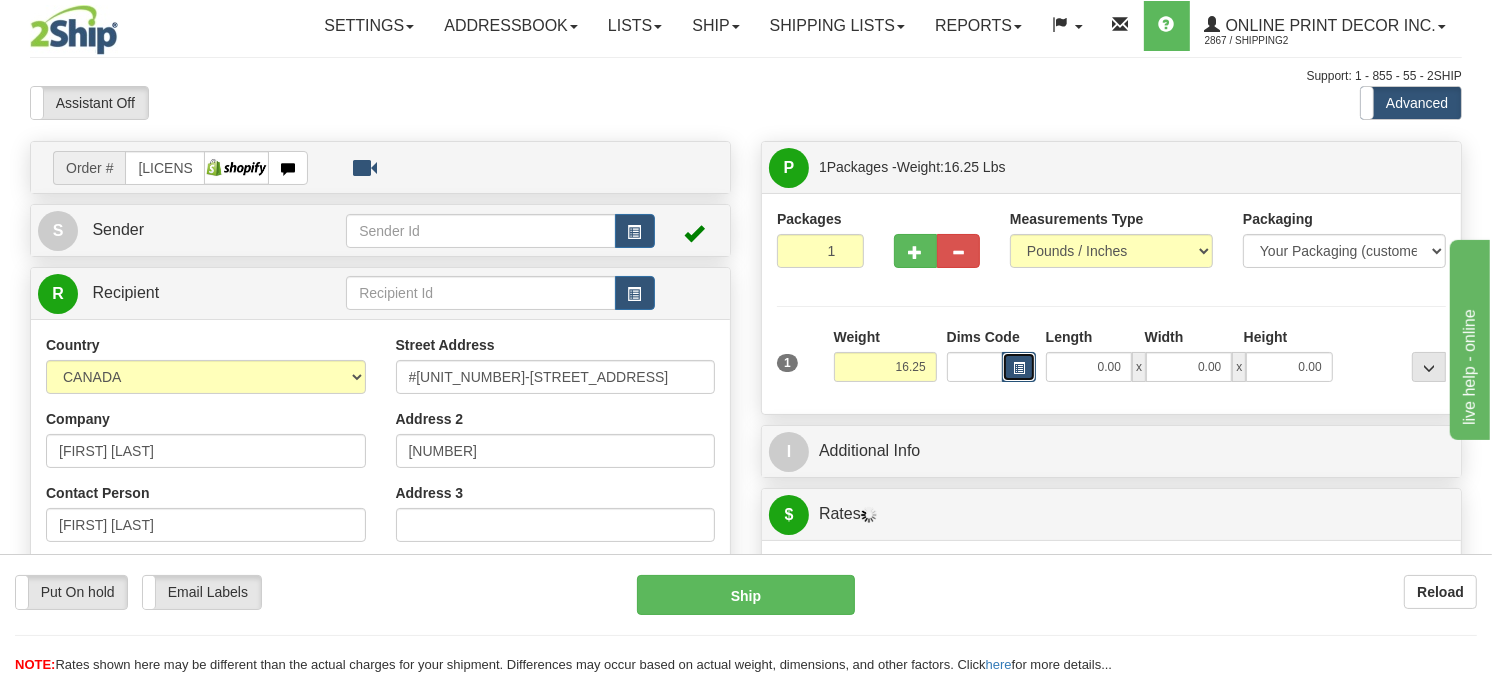 click at bounding box center [1019, 367] 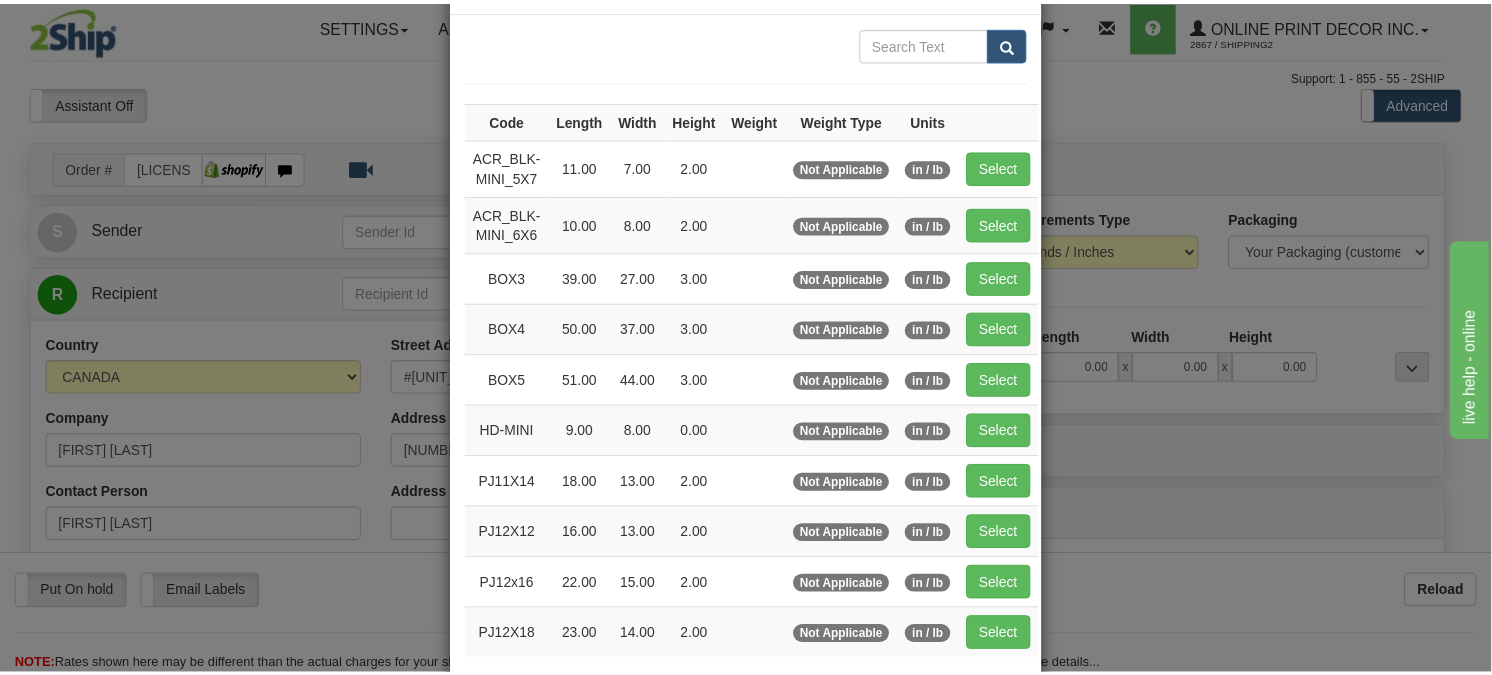 scroll, scrollTop: 111, scrollLeft: 0, axis: vertical 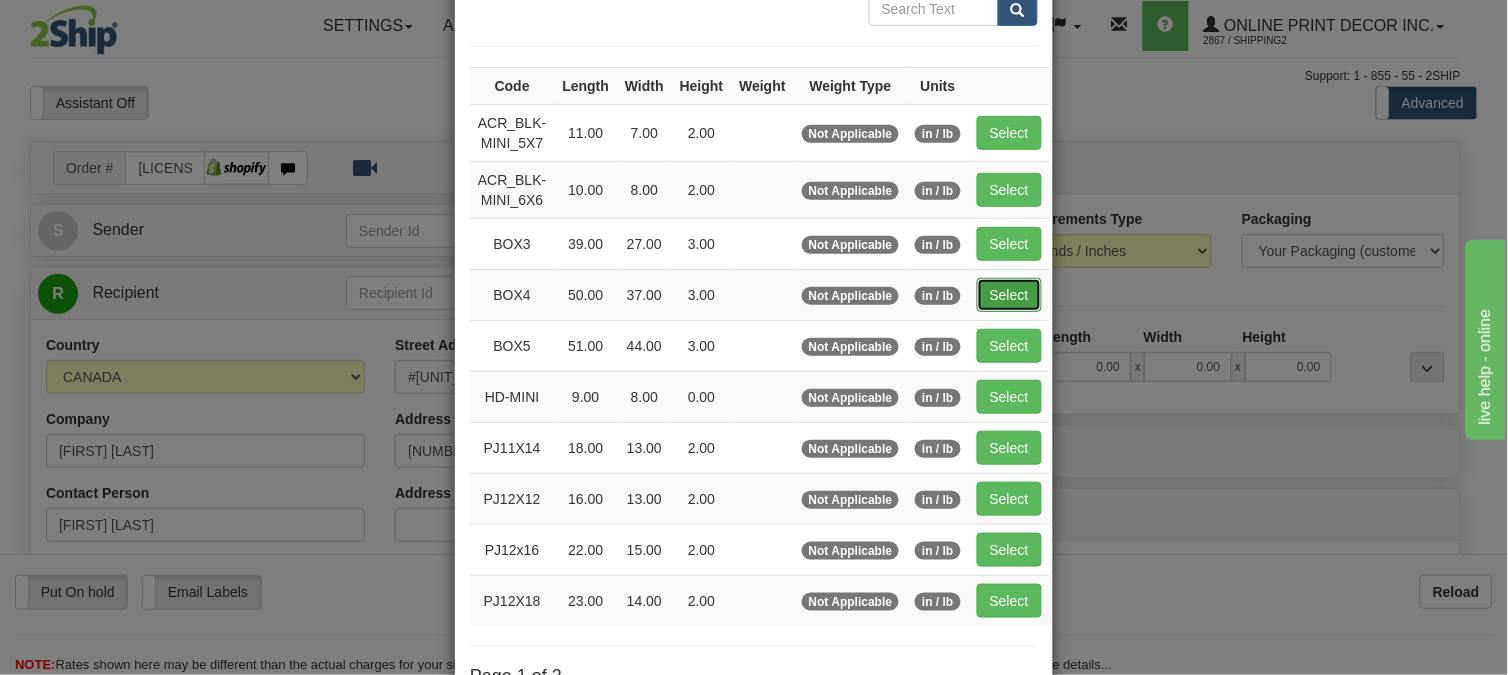 click on "Select" at bounding box center (1009, 295) 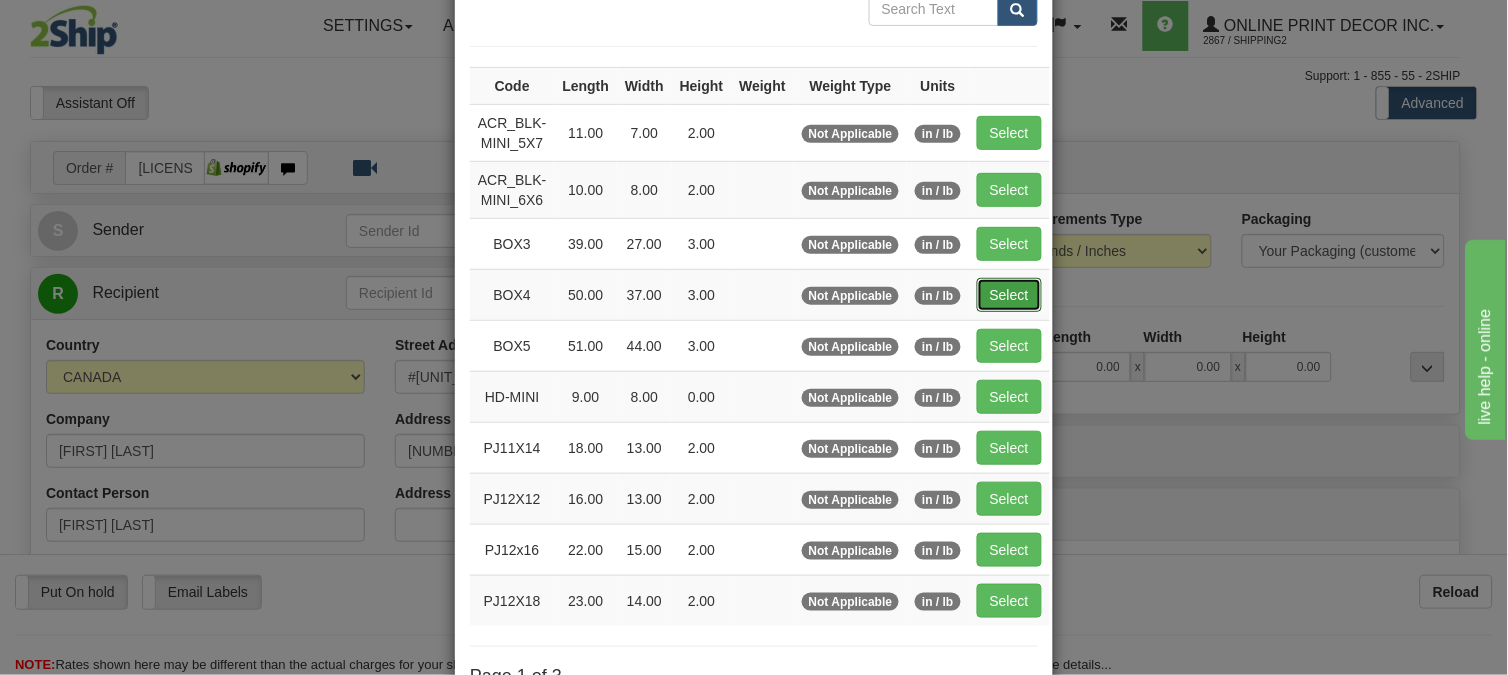 type on "50.00" 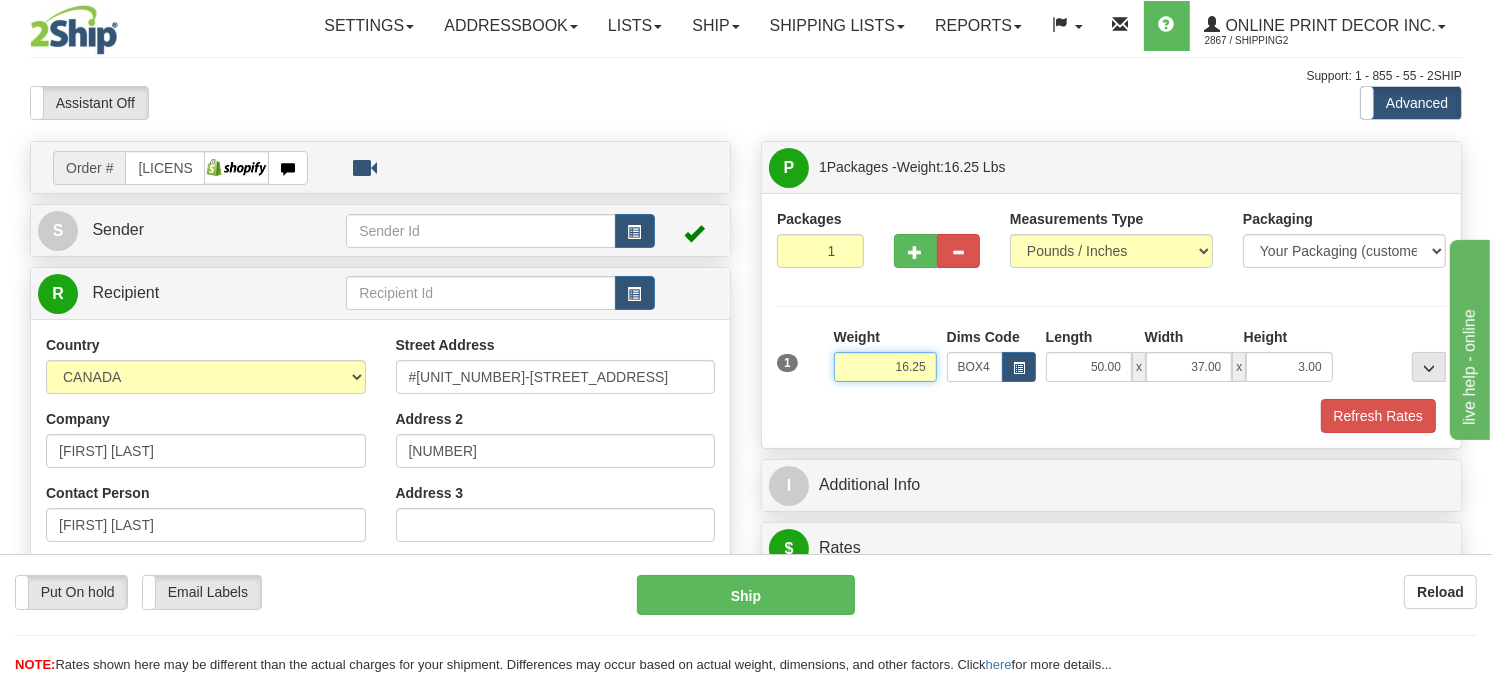 drag, startPoint x: 931, startPoint y: 408, endPoint x: 820, endPoint y: 433, distance: 113.78049 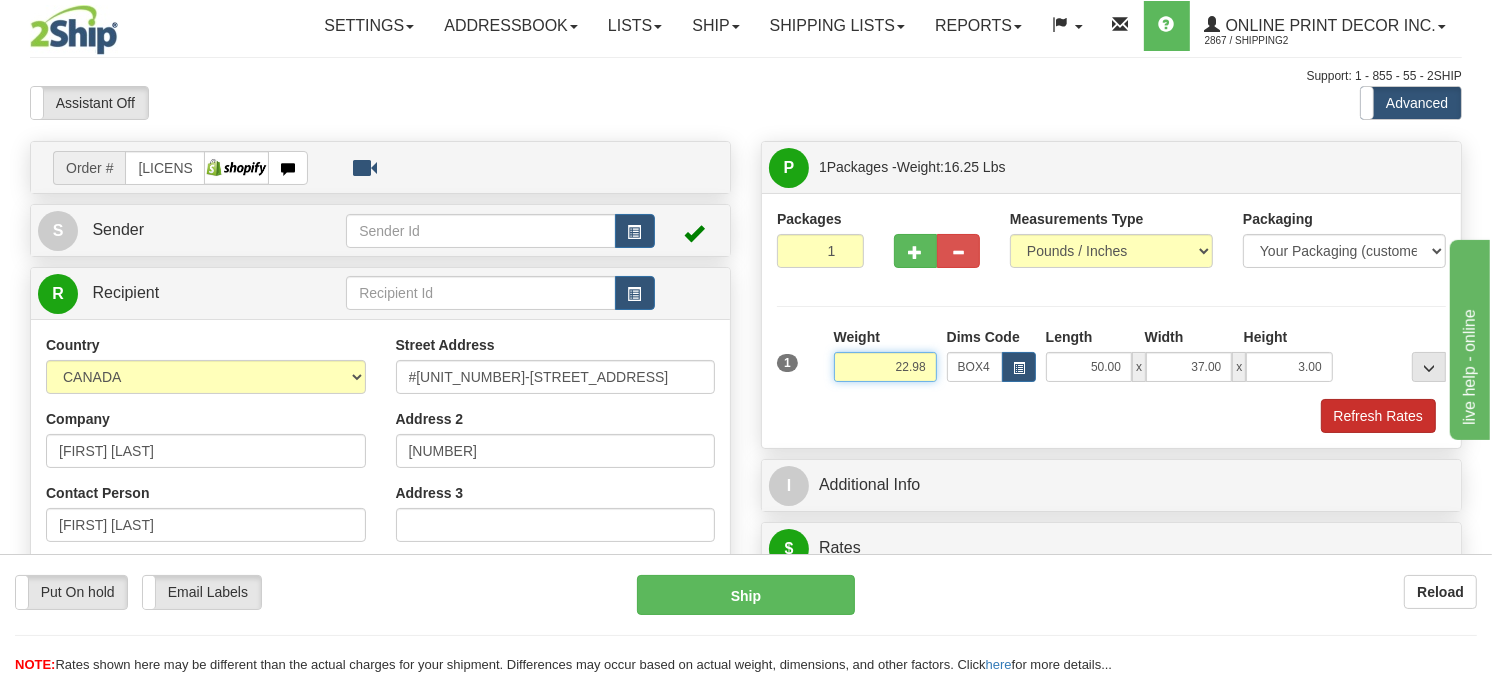 type on "22.98" 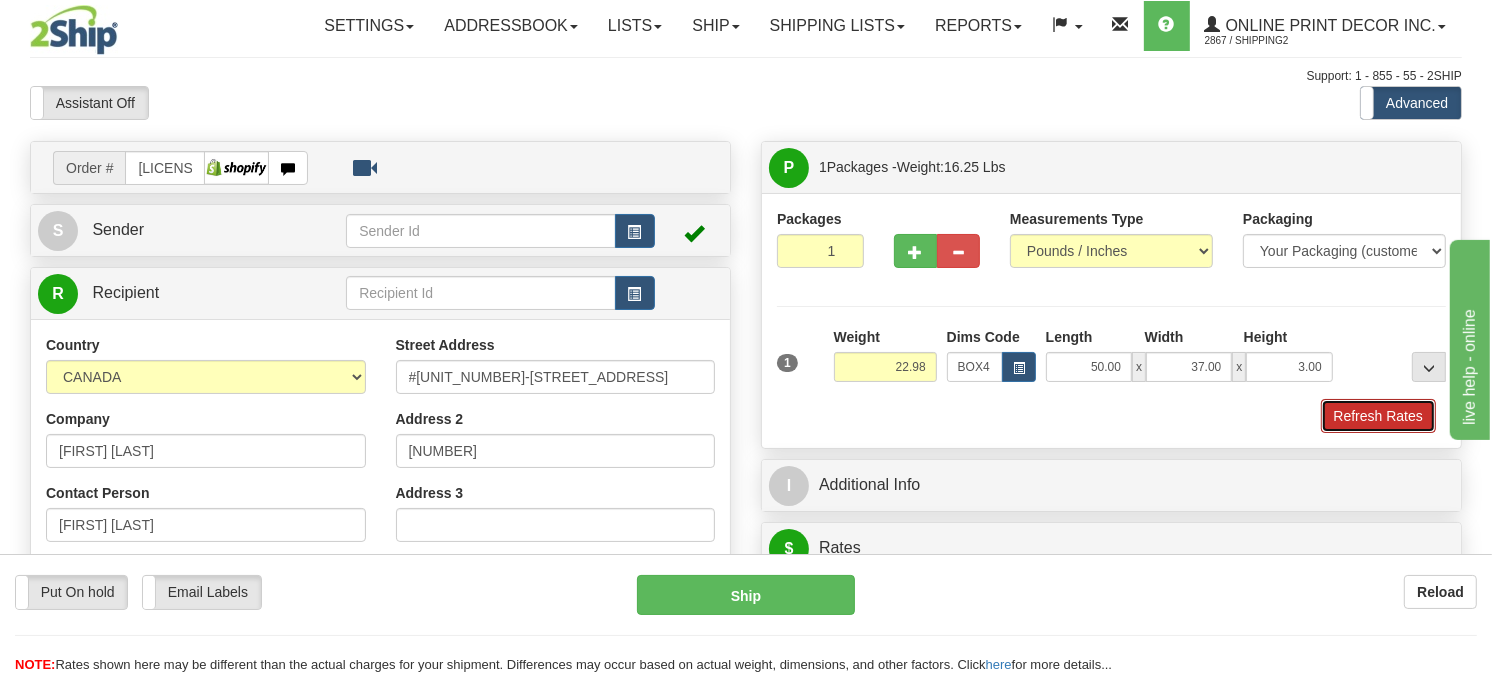 click on "Refresh Rates" at bounding box center (1378, 416) 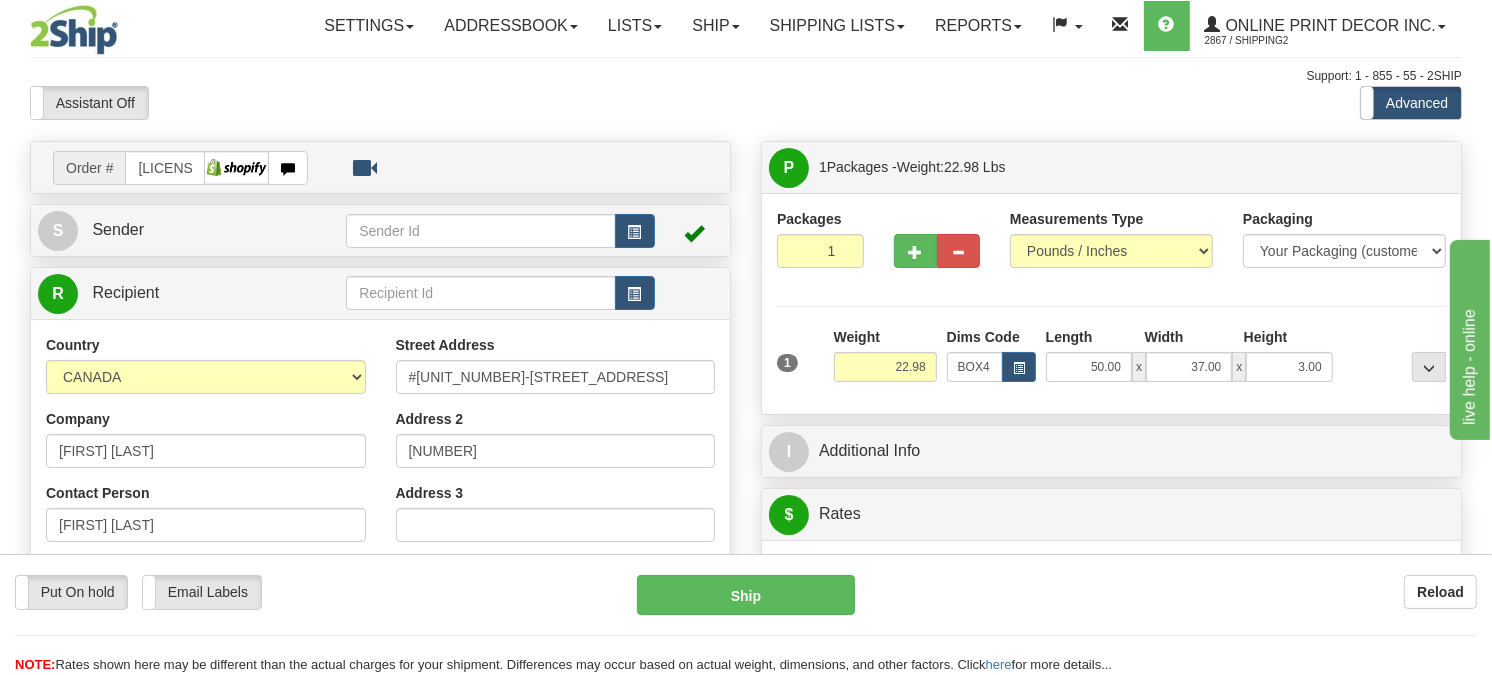 scroll, scrollTop: 3, scrollLeft: 0, axis: vertical 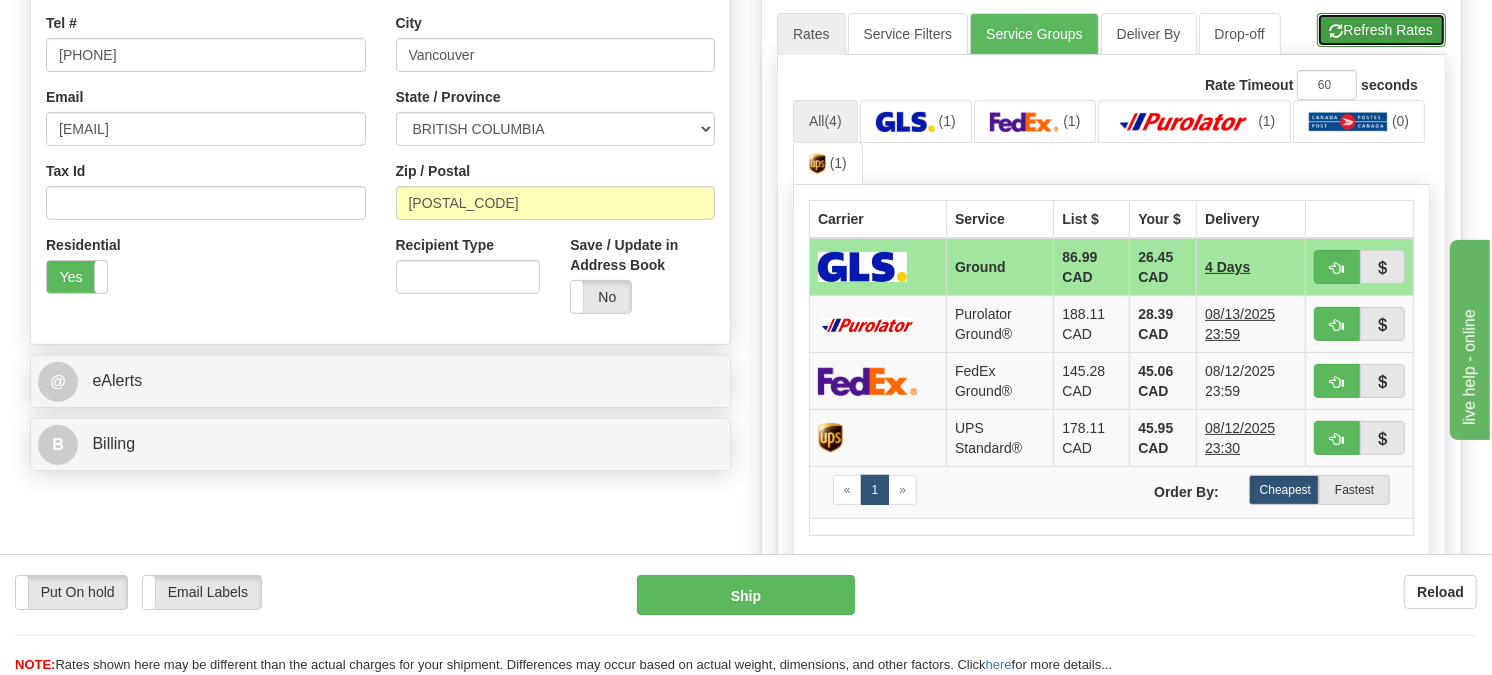 click on "Refresh Rates" at bounding box center [1381, 30] 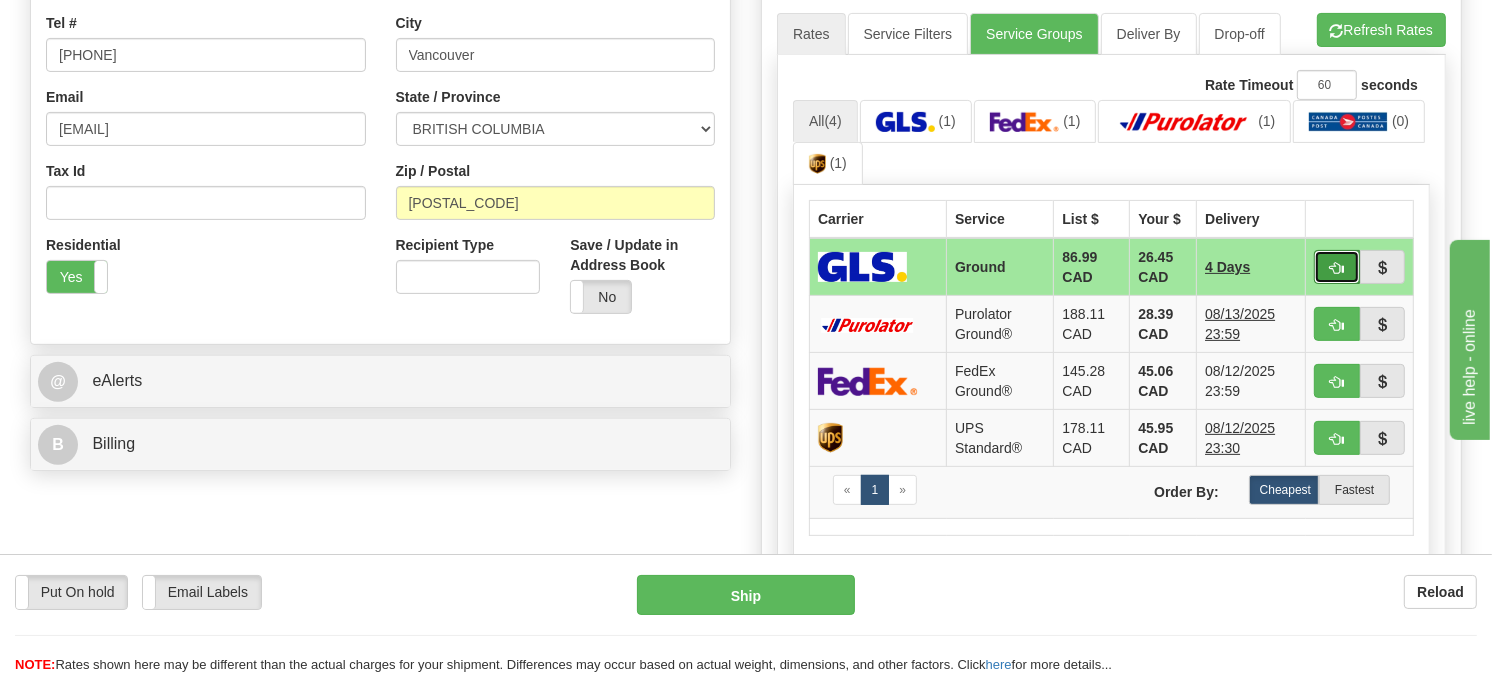 click at bounding box center (1337, 268) 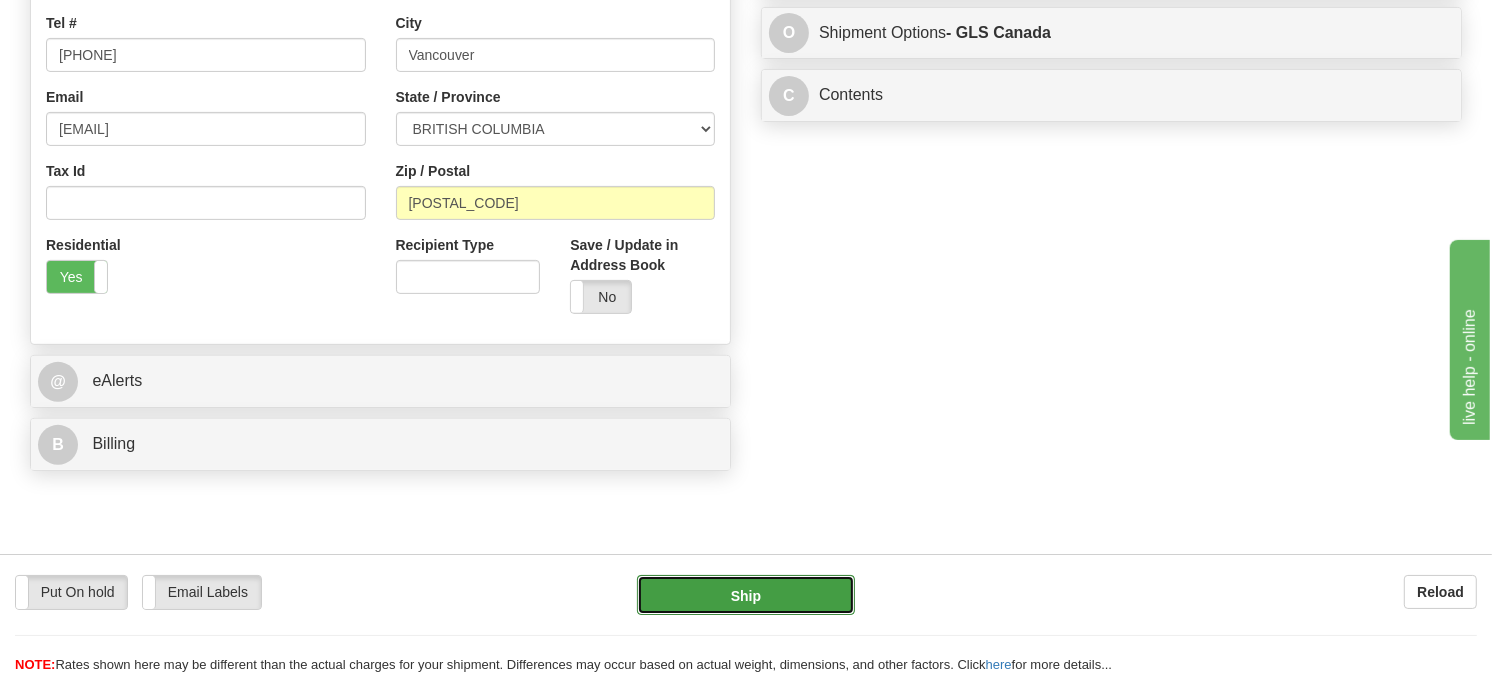 click on "Ship" at bounding box center (746, 595) 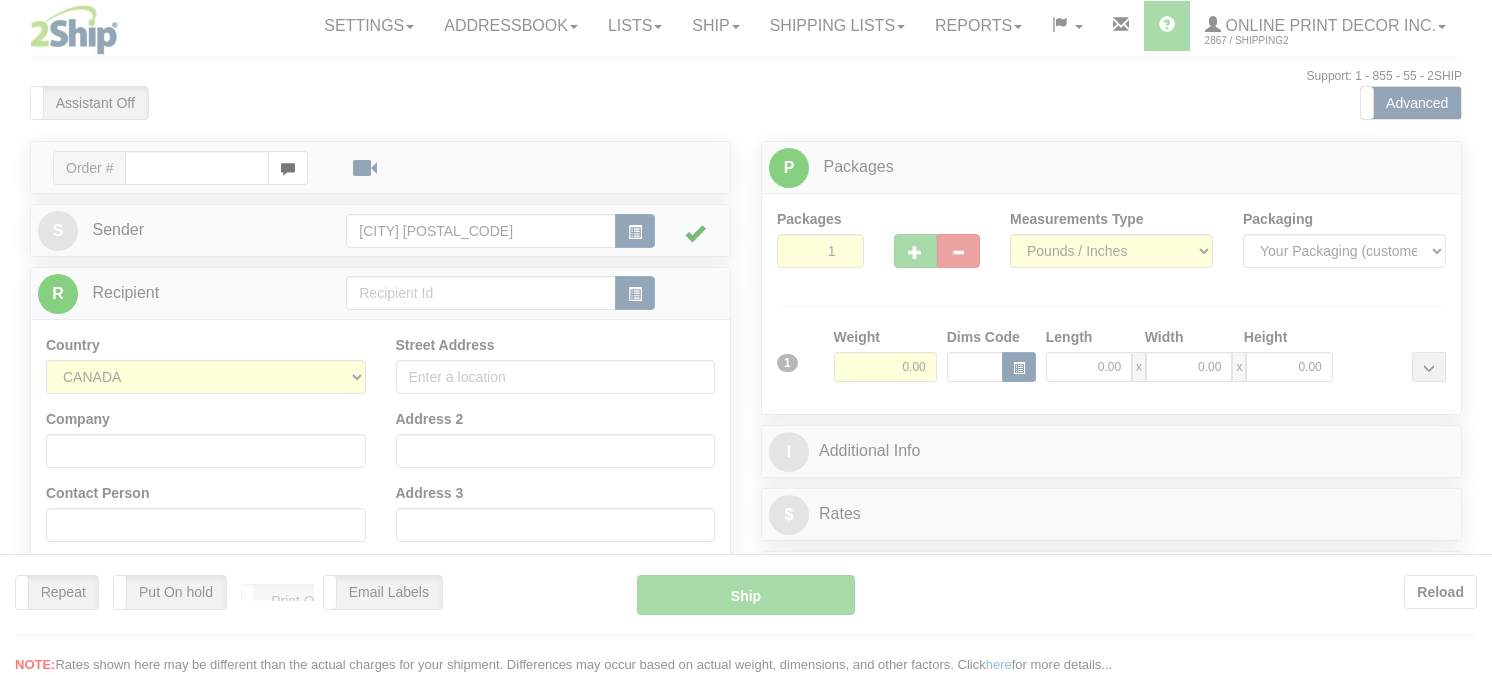 scroll, scrollTop: 0, scrollLeft: 0, axis: both 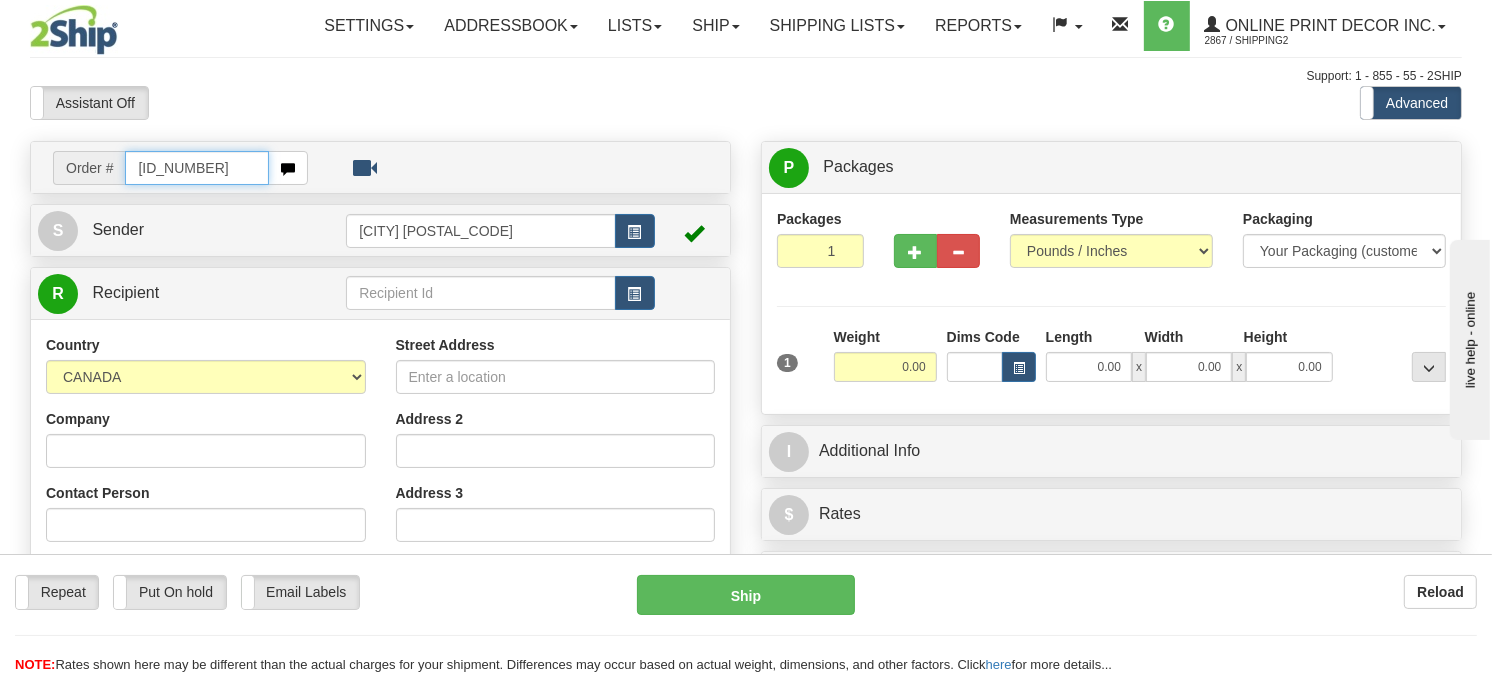 type on "[ID_NUMBER]" 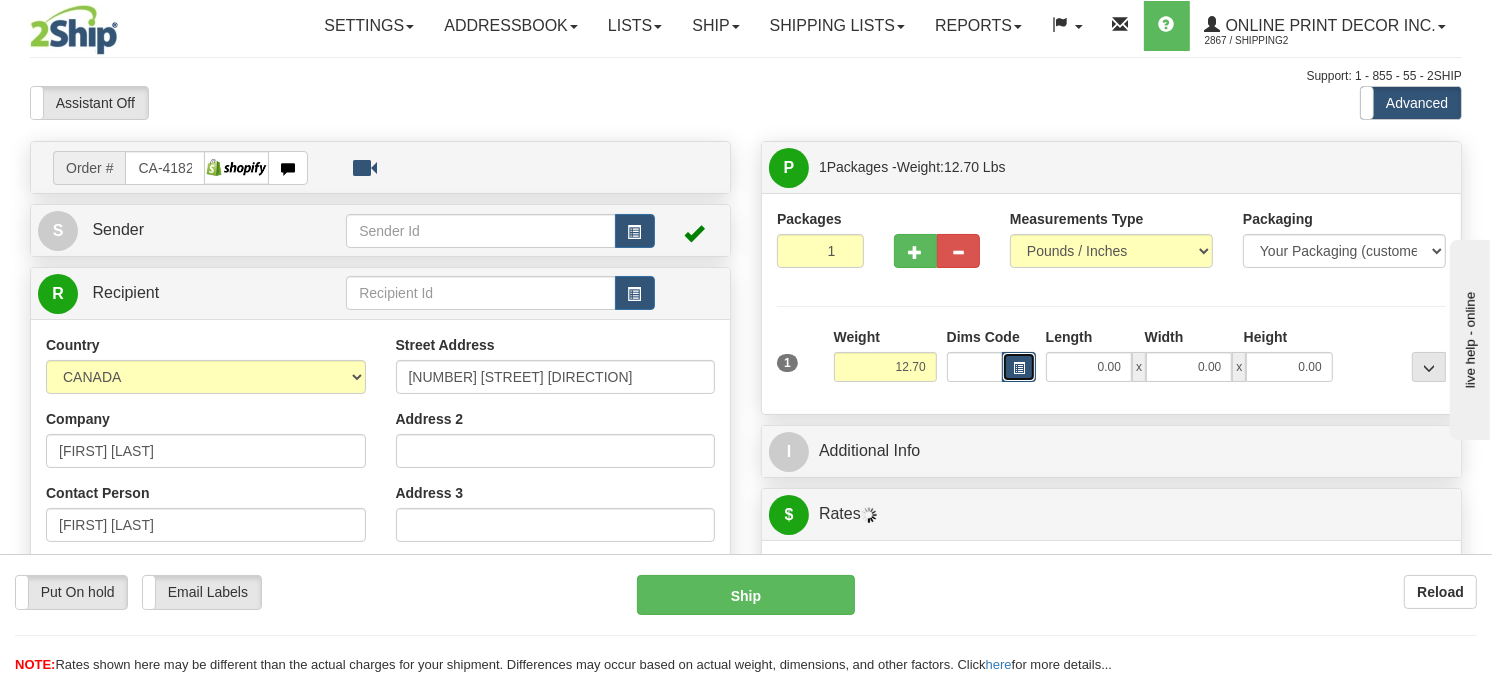 click at bounding box center (1019, 367) 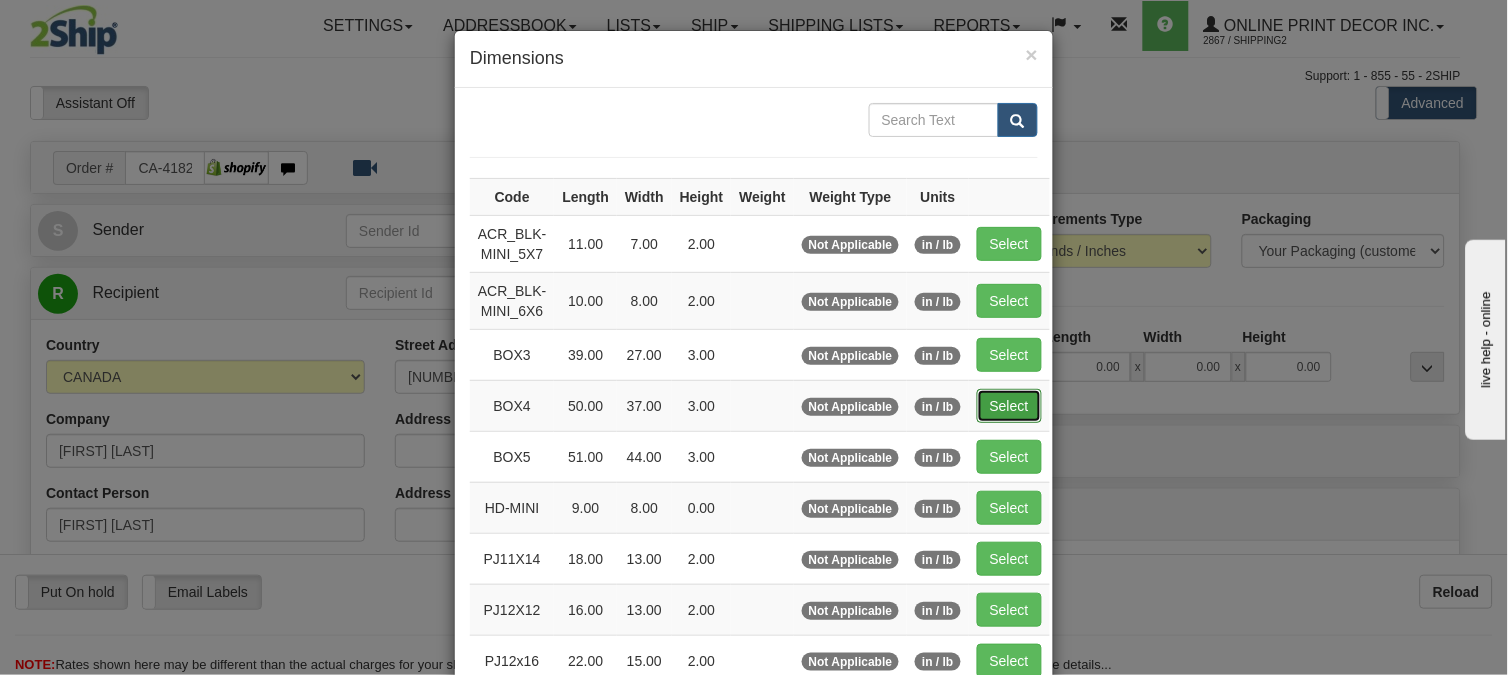 click on "Select" at bounding box center (1009, 406) 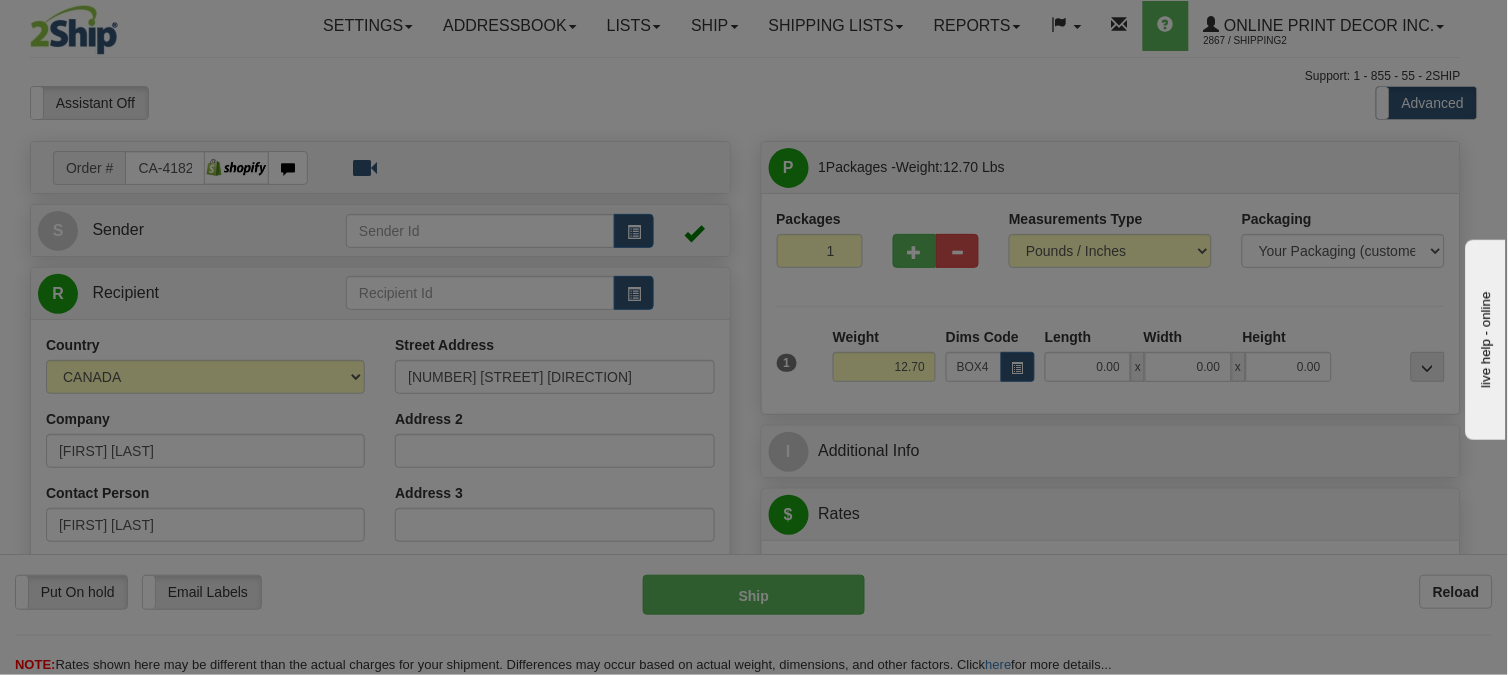 type on "50.00" 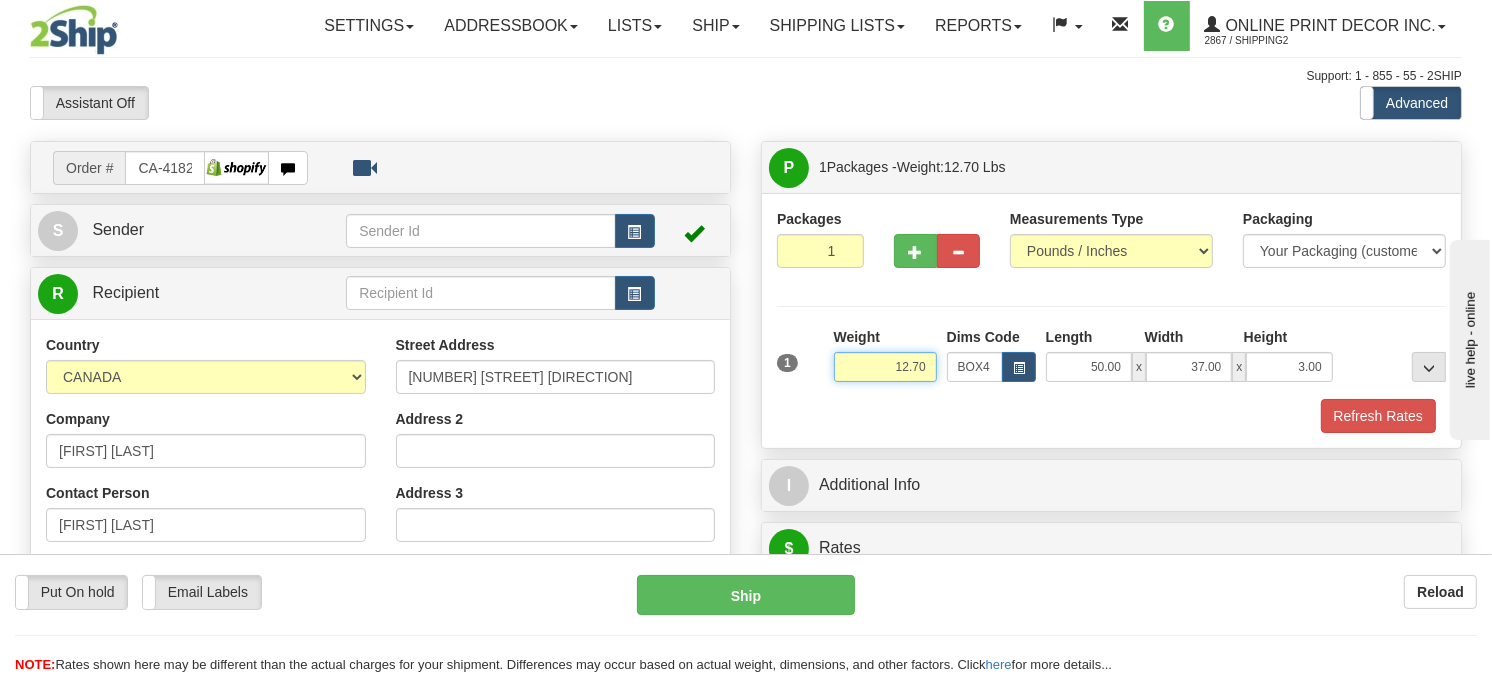 drag, startPoint x: 928, startPoint y: 416, endPoint x: 846, endPoint y: 426, distance: 82.607506 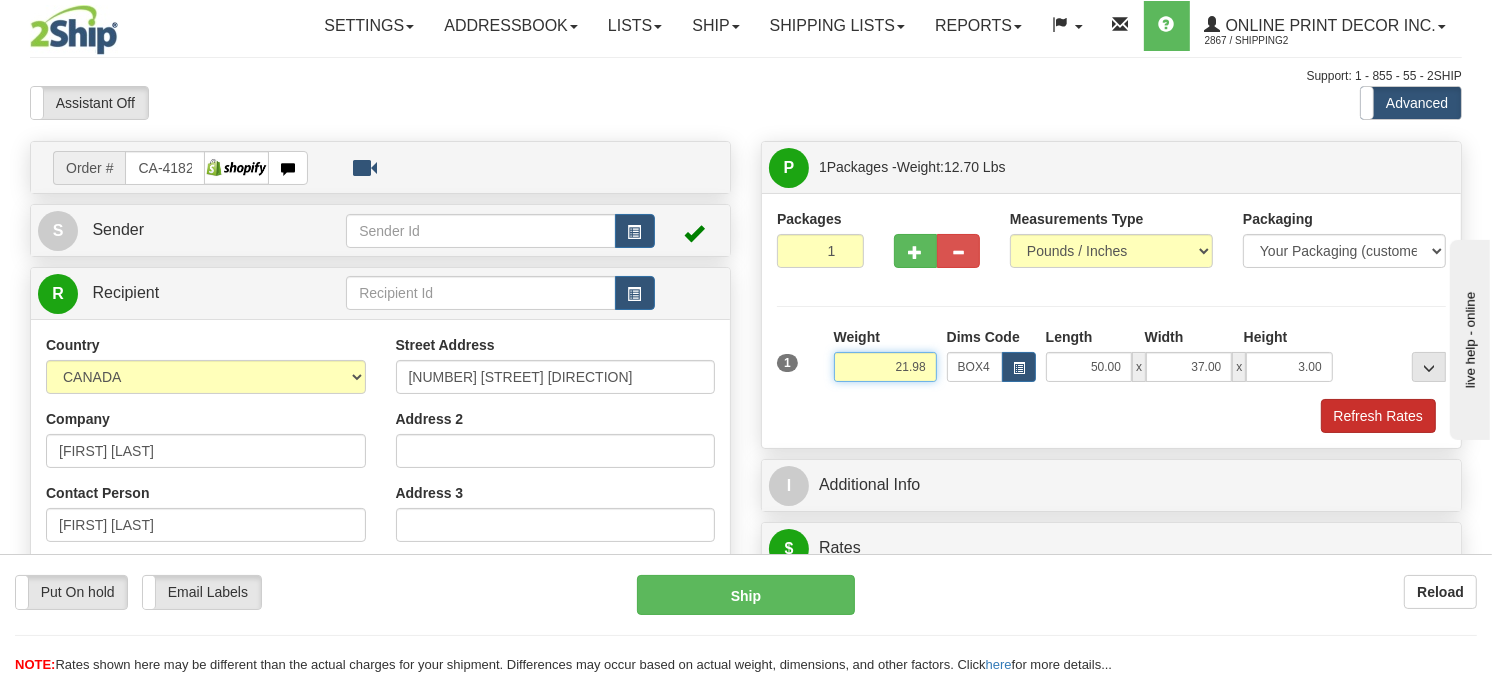 type on "21.98" 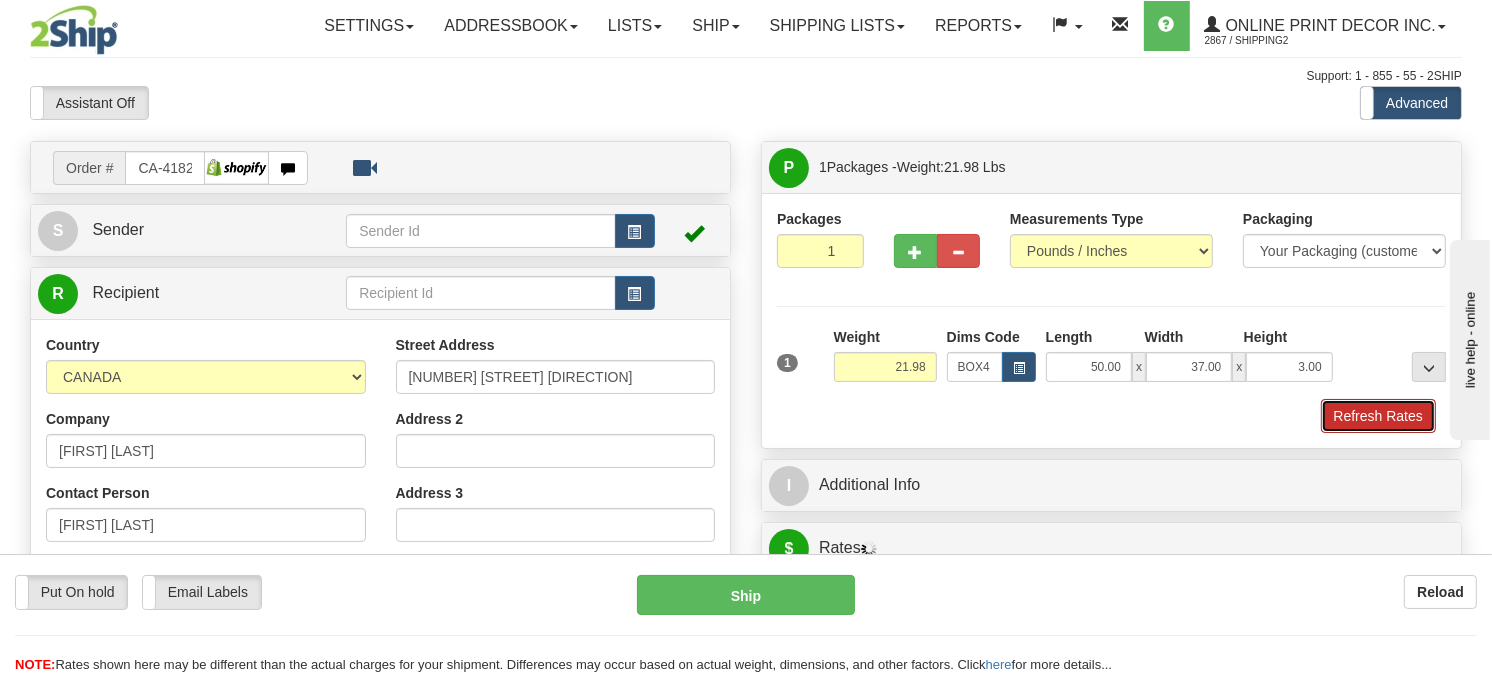 click on "Refresh Rates" at bounding box center (1378, 416) 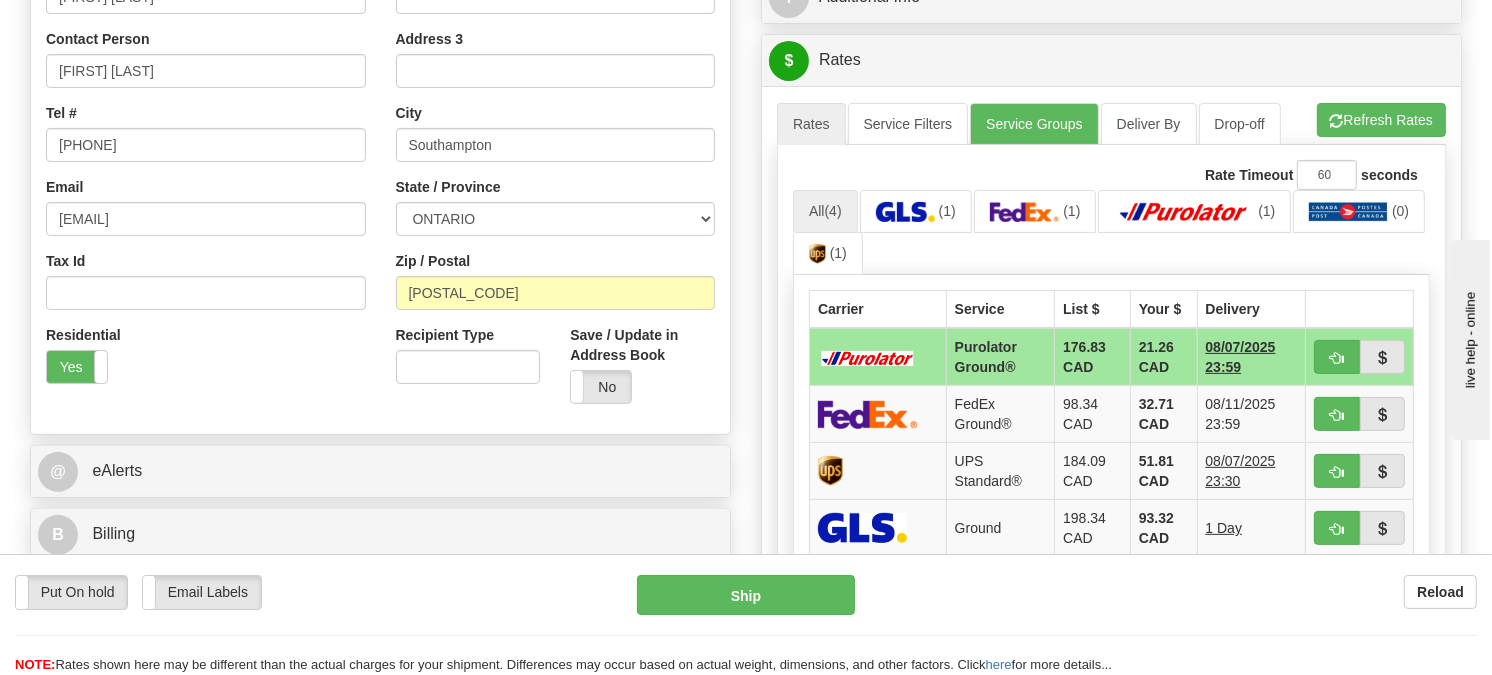 scroll, scrollTop: 513, scrollLeft: 0, axis: vertical 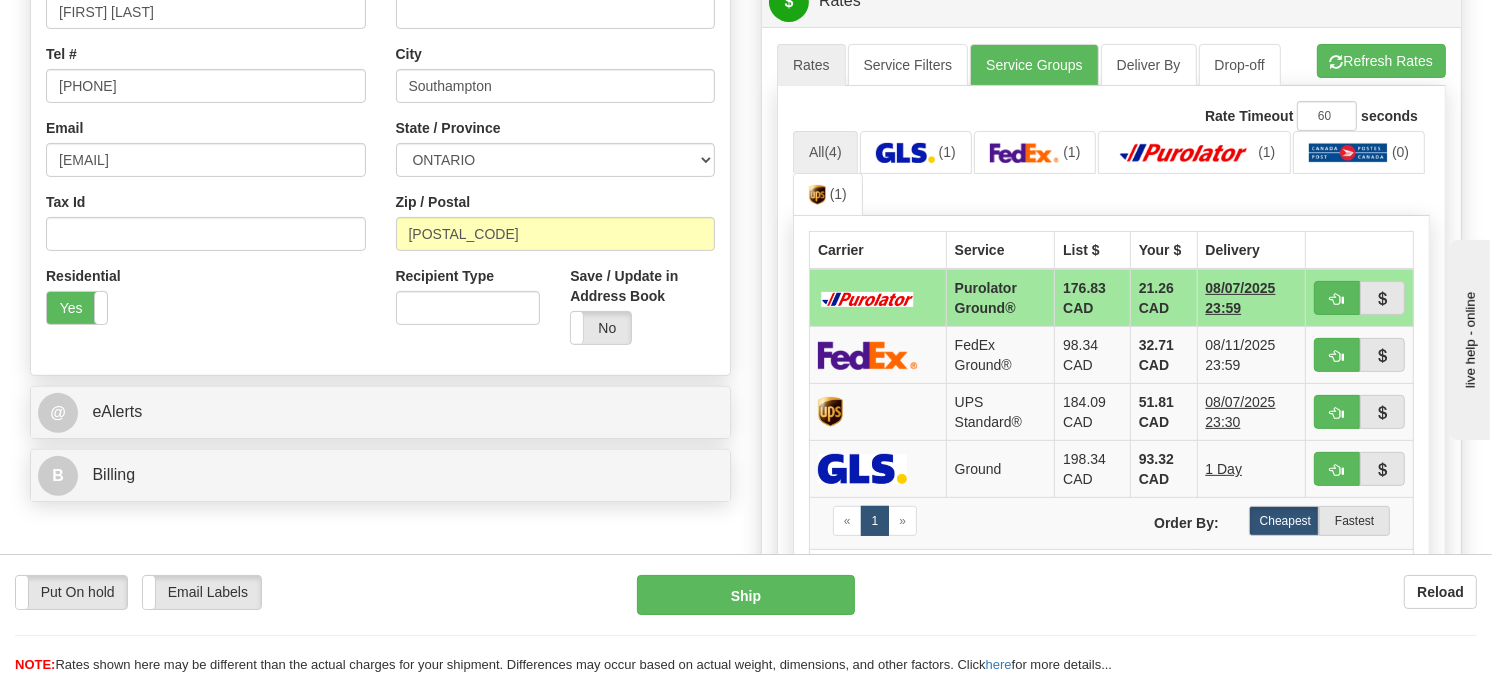 drag, startPoint x: 1507, startPoint y: 184, endPoint x: 89, endPoint y: 26, distance: 1426.7754 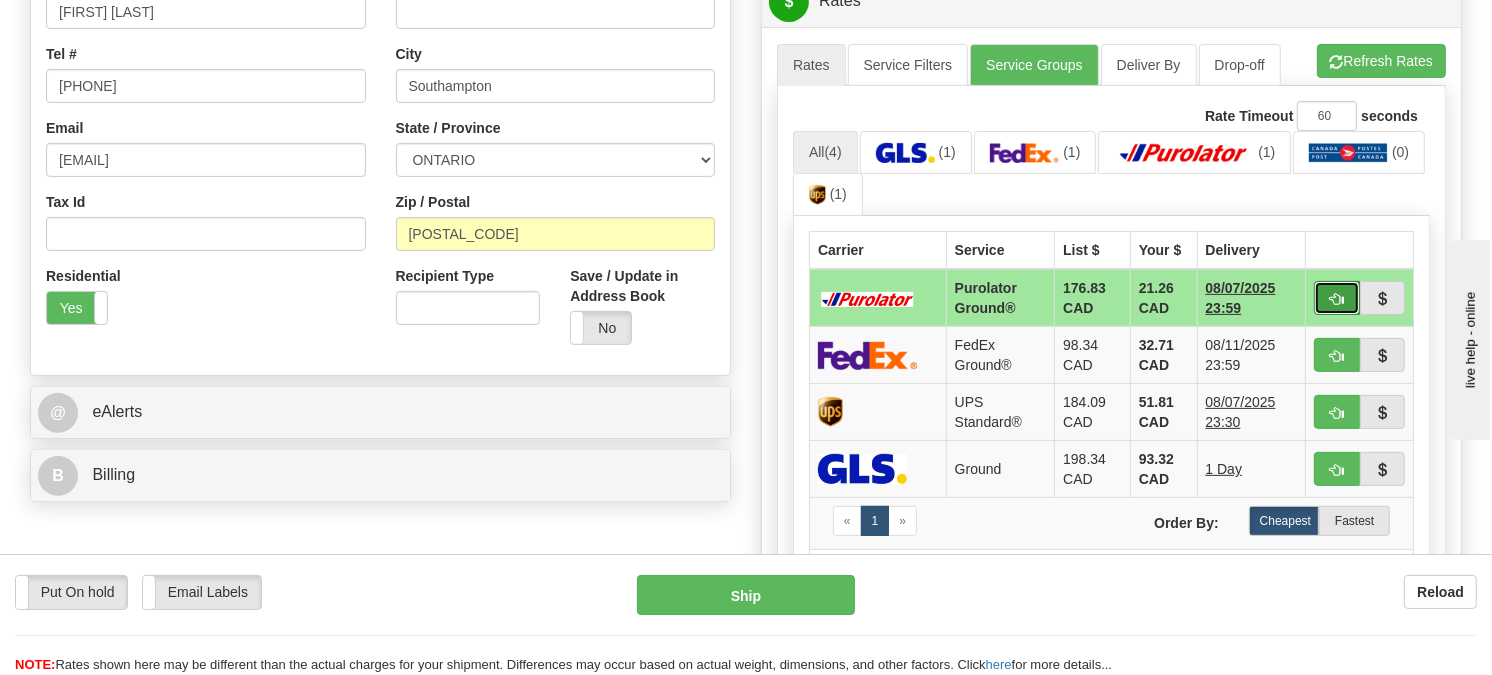 click at bounding box center (1337, 299) 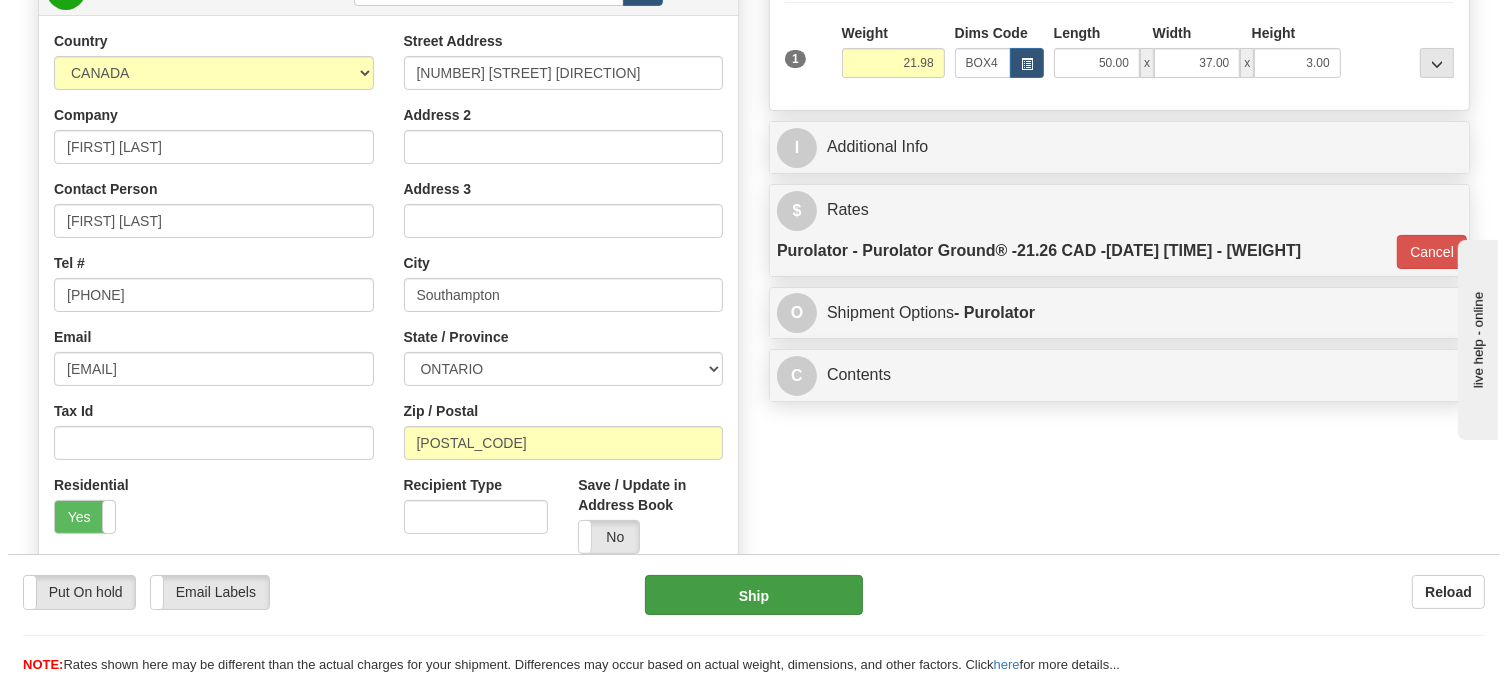 scroll, scrollTop: 291, scrollLeft: 0, axis: vertical 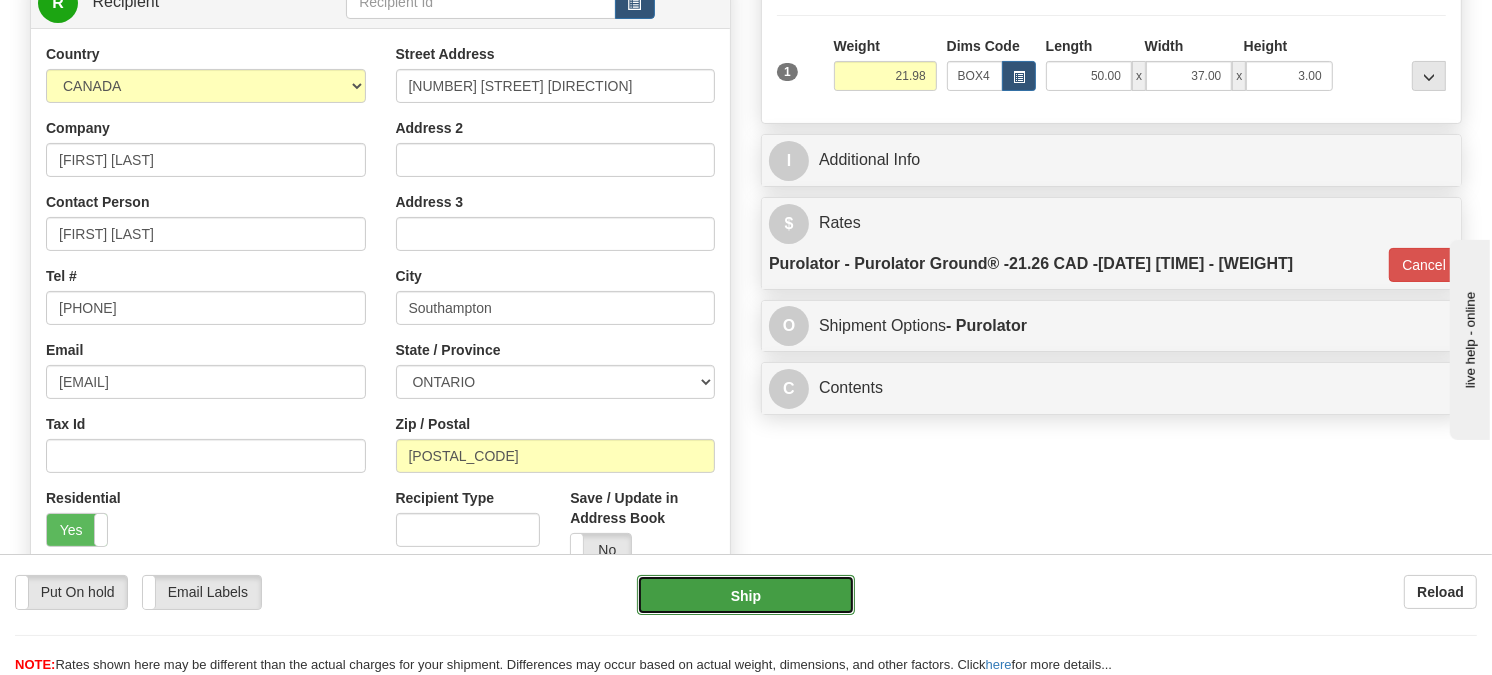 click on "Ship" at bounding box center [746, 595] 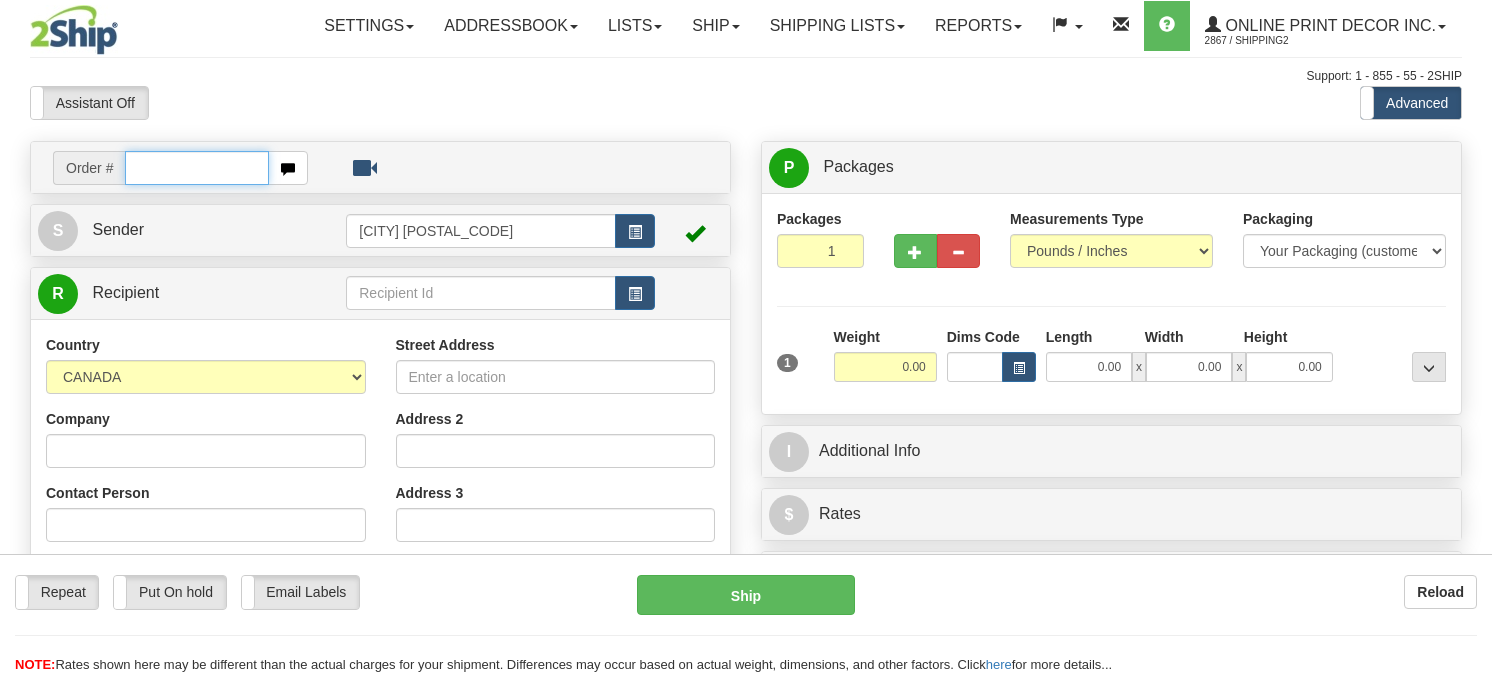 scroll, scrollTop: 0, scrollLeft: 0, axis: both 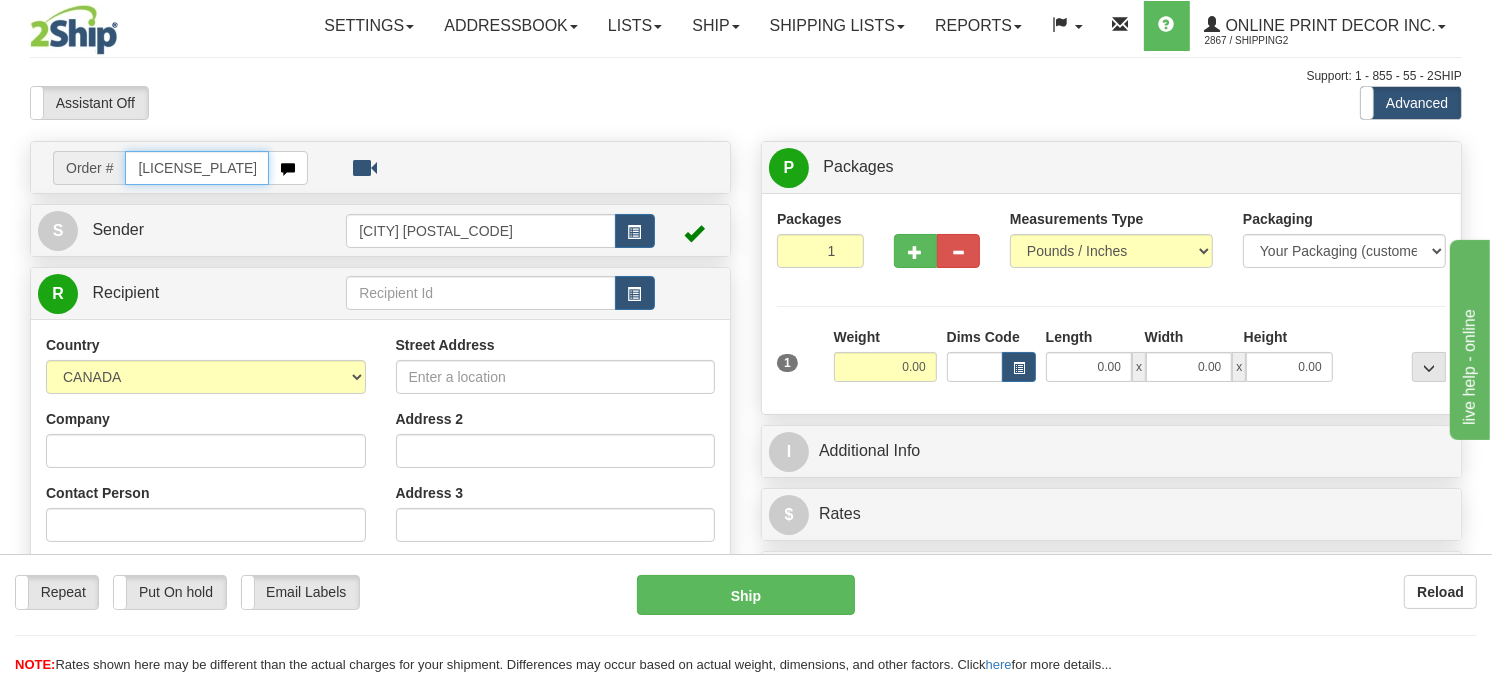 type on "[LICENSE_PLATE]" 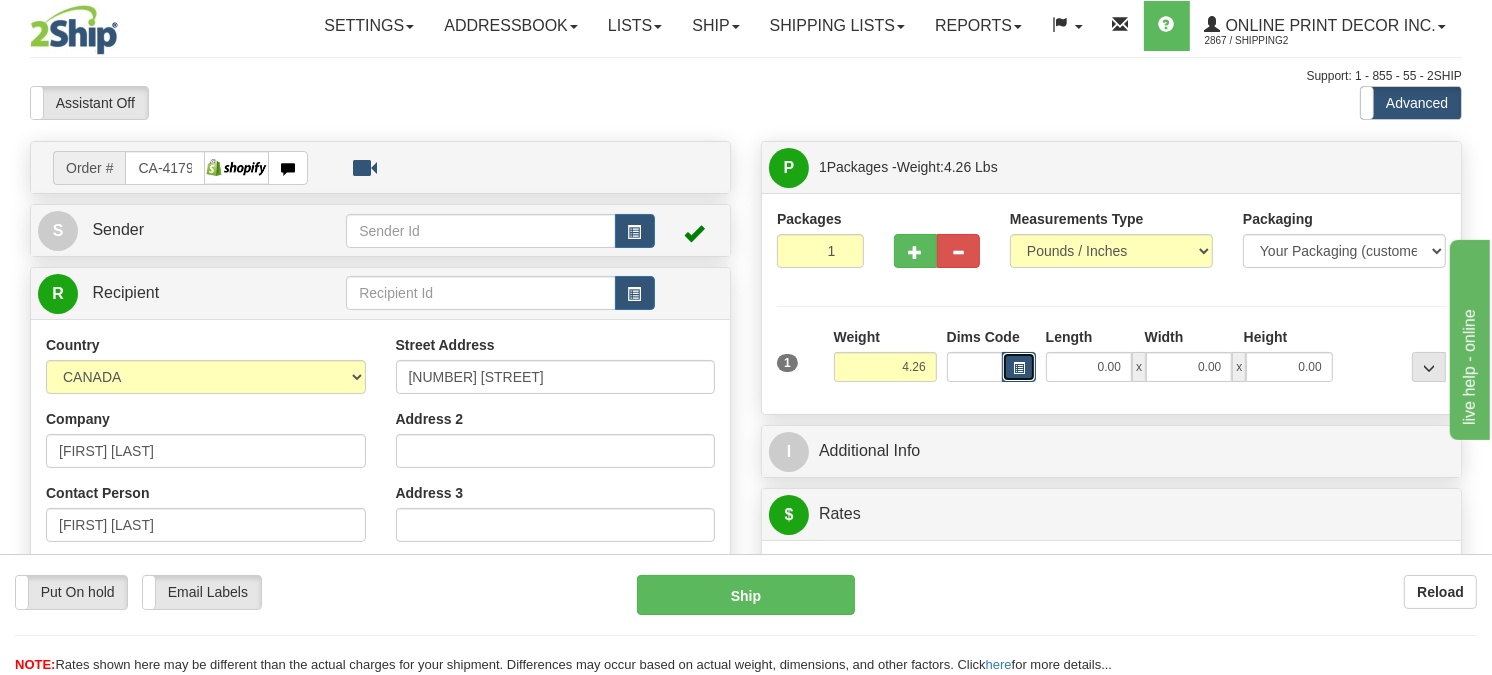 click at bounding box center (1019, 367) 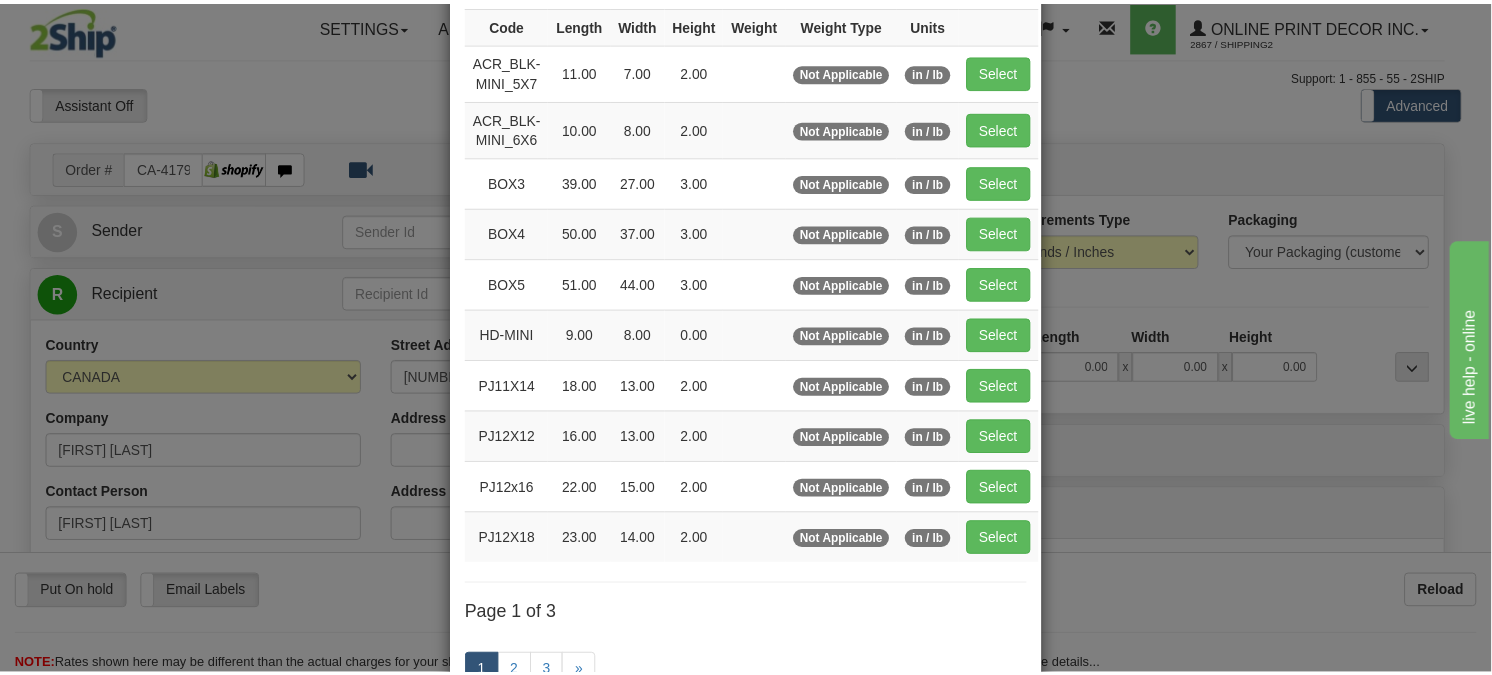 scroll, scrollTop: 222, scrollLeft: 0, axis: vertical 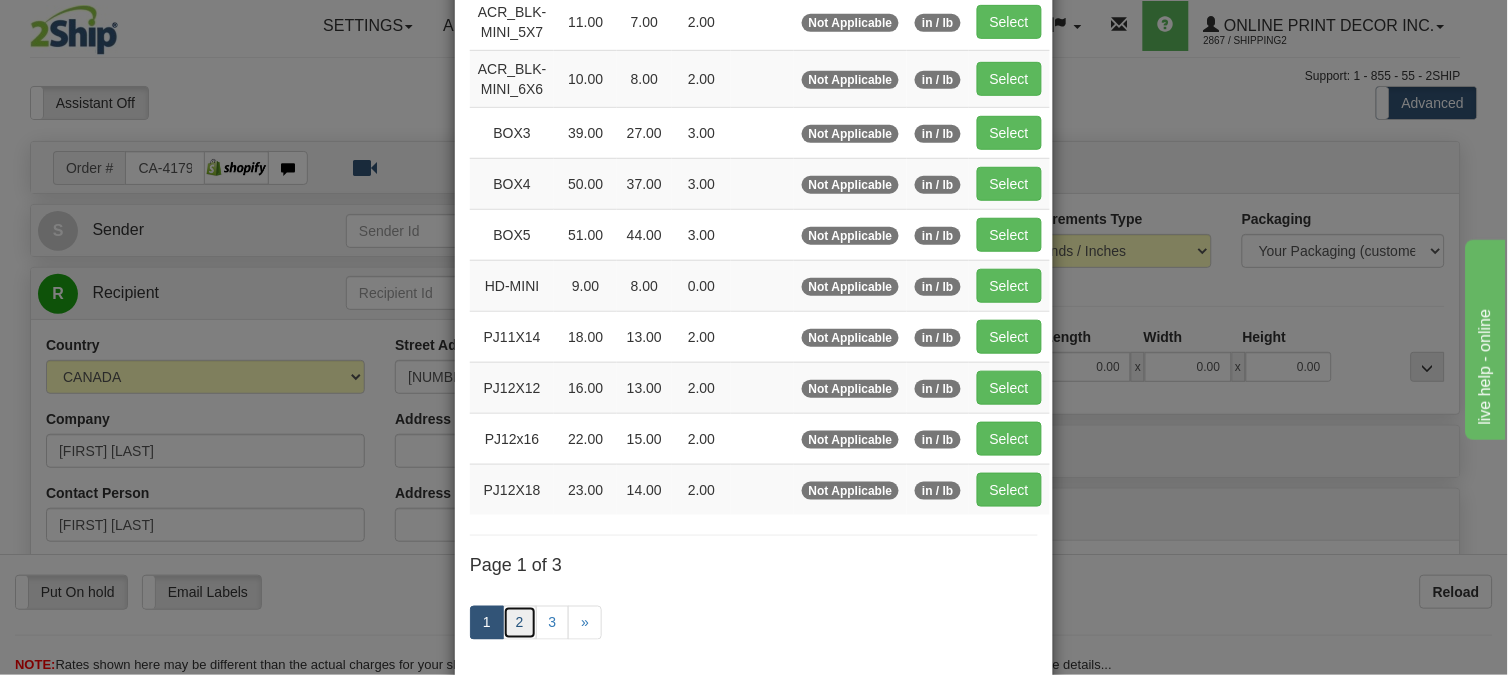 click on "2" at bounding box center (520, 623) 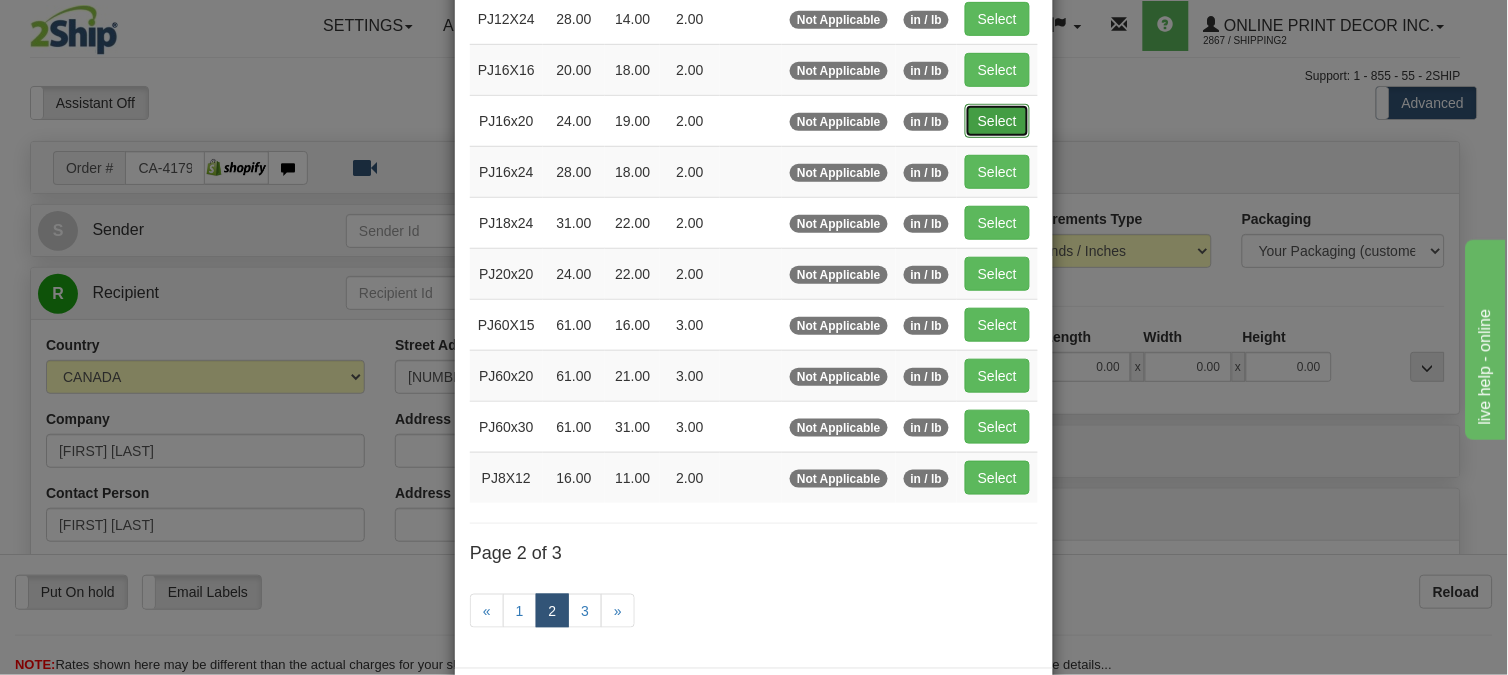 click on "Select" at bounding box center (997, 121) 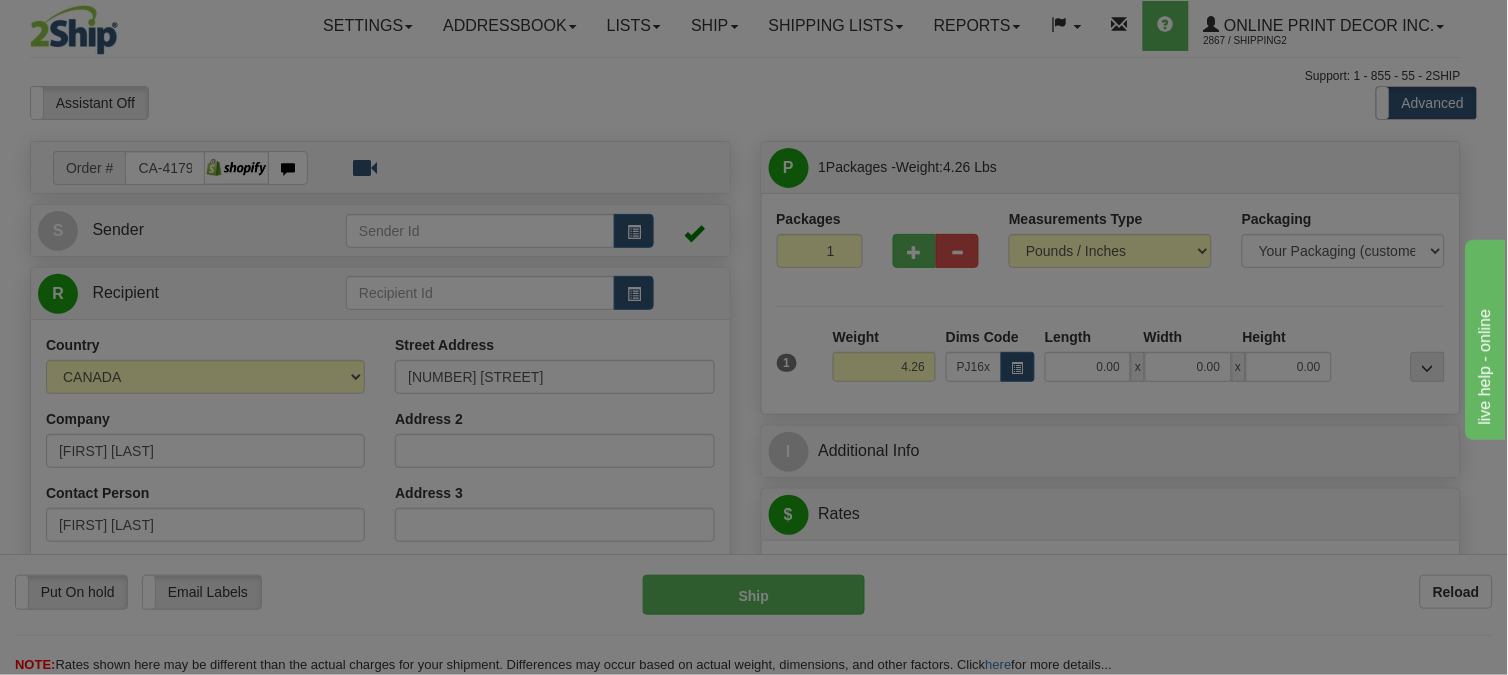 type on "24.00" 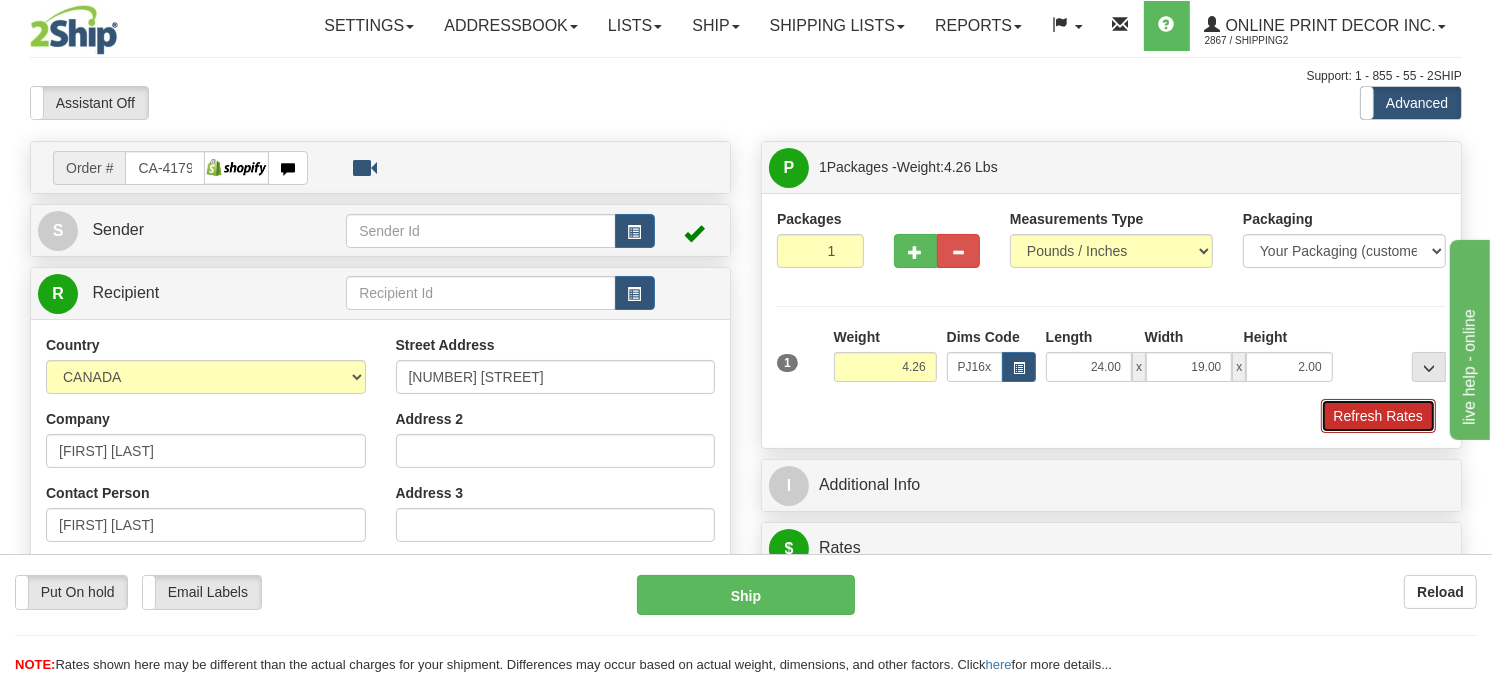 click on "Refresh Rates" at bounding box center (1378, 416) 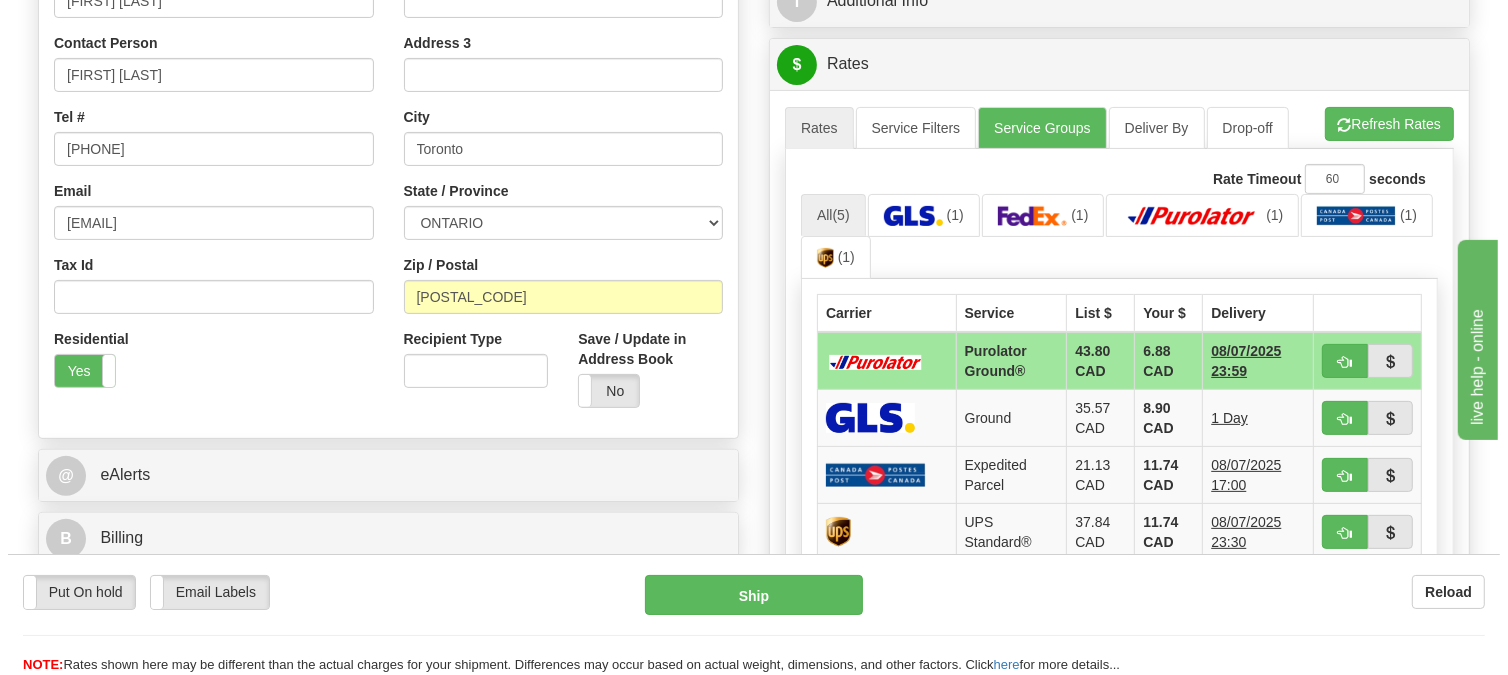 scroll, scrollTop: 493, scrollLeft: 0, axis: vertical 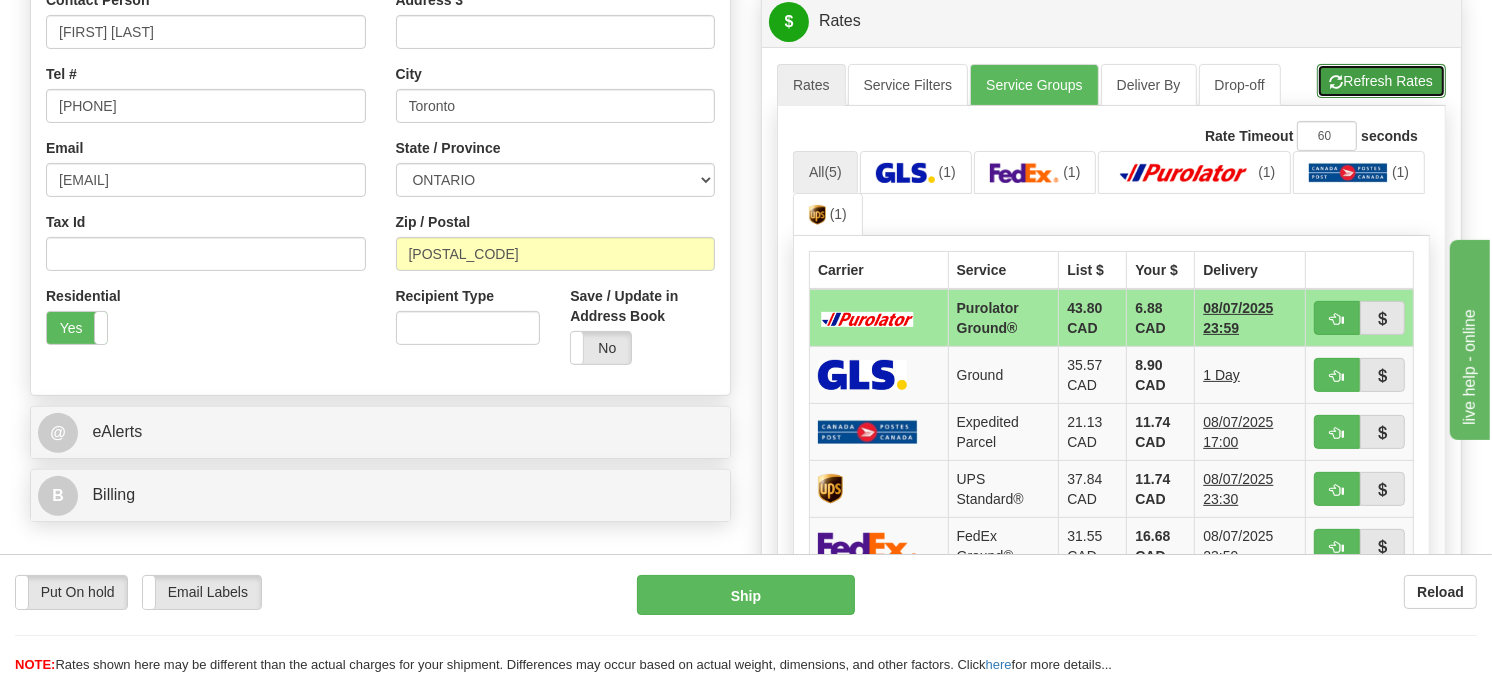 click on "Refresh Rates" at bounding box center (1381, 81) 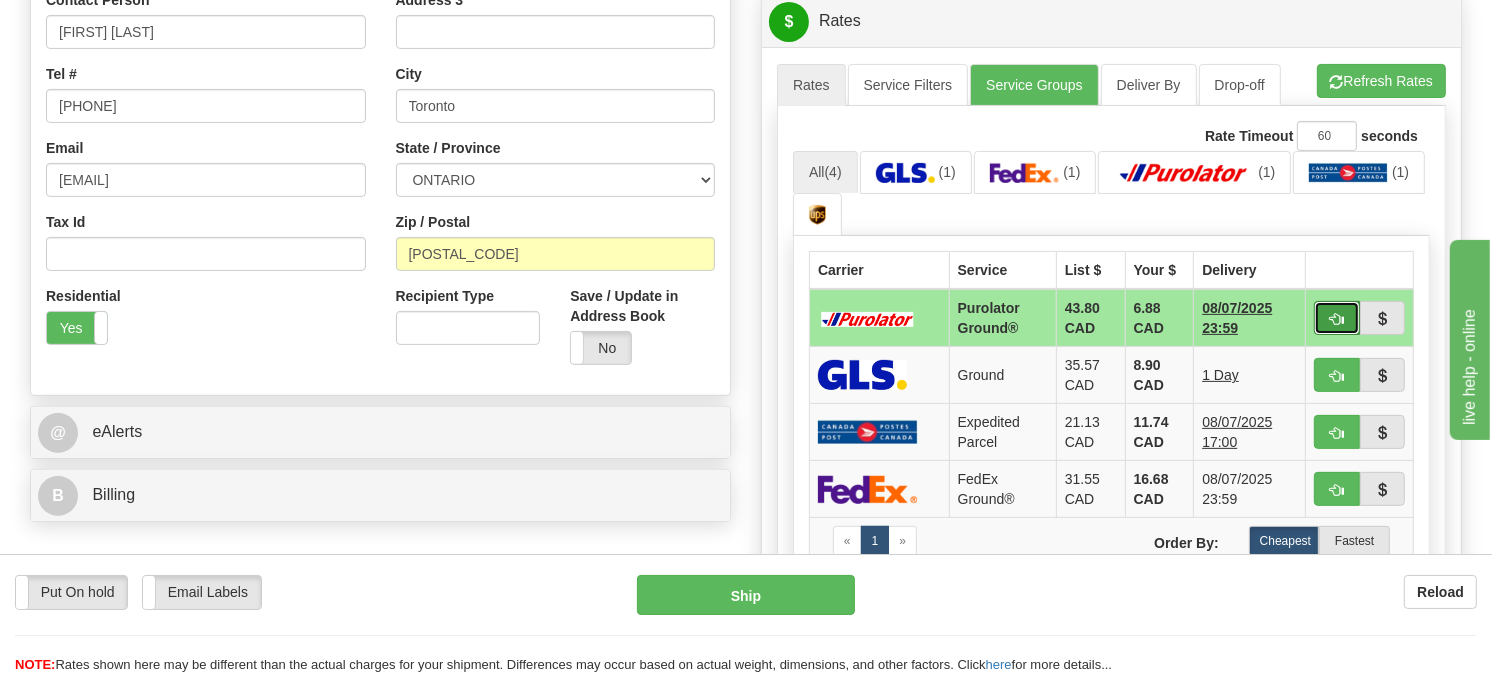 click at bounding box center (1337, 319) 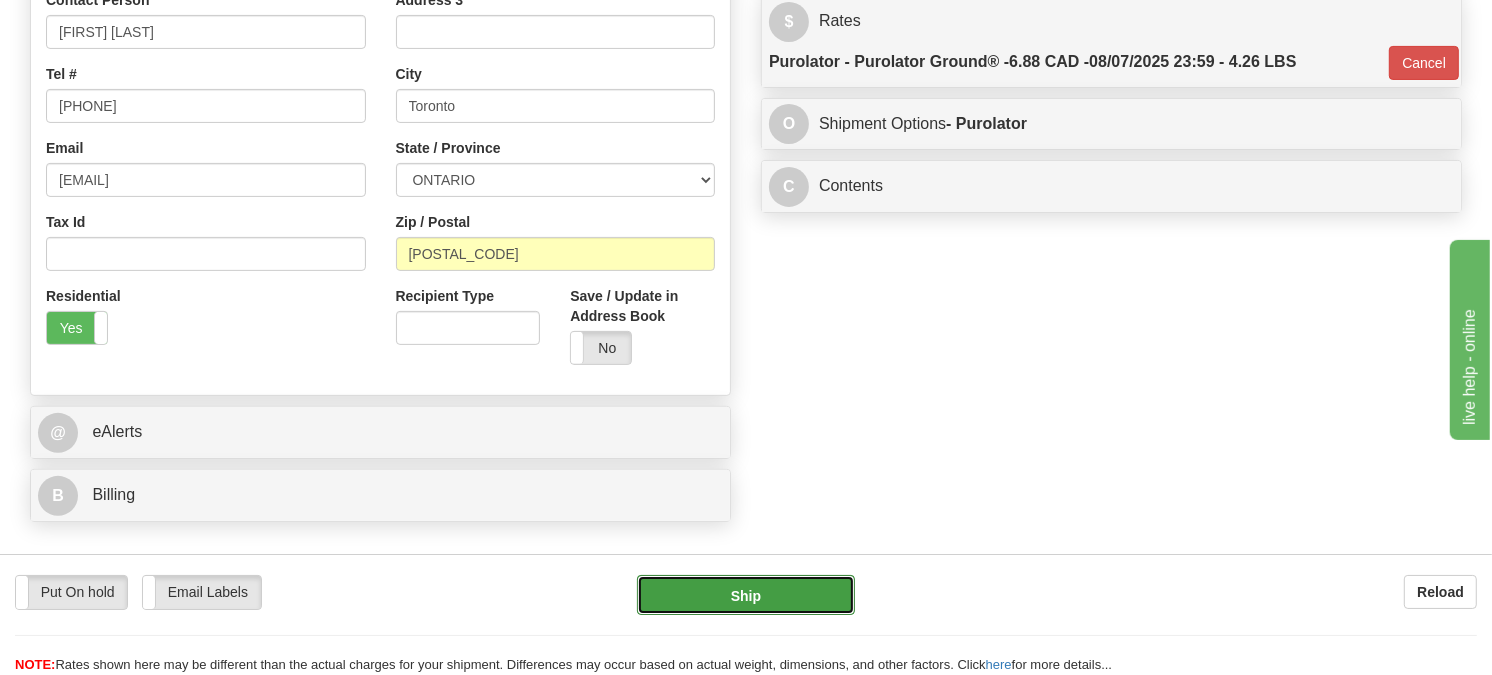 click on "Ship" at bounding box center (746, 595) 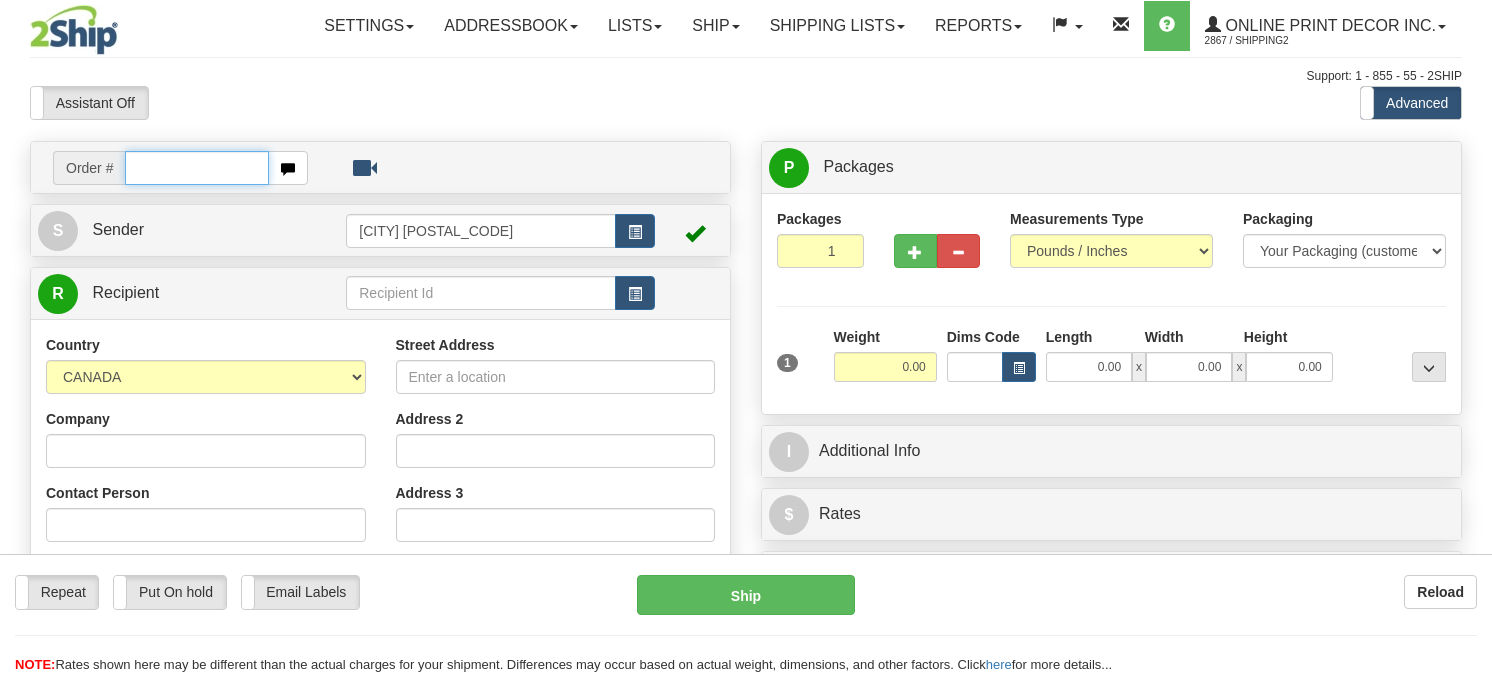 scroll, scrollTop: 0, scrollLeft: 0, axis: both 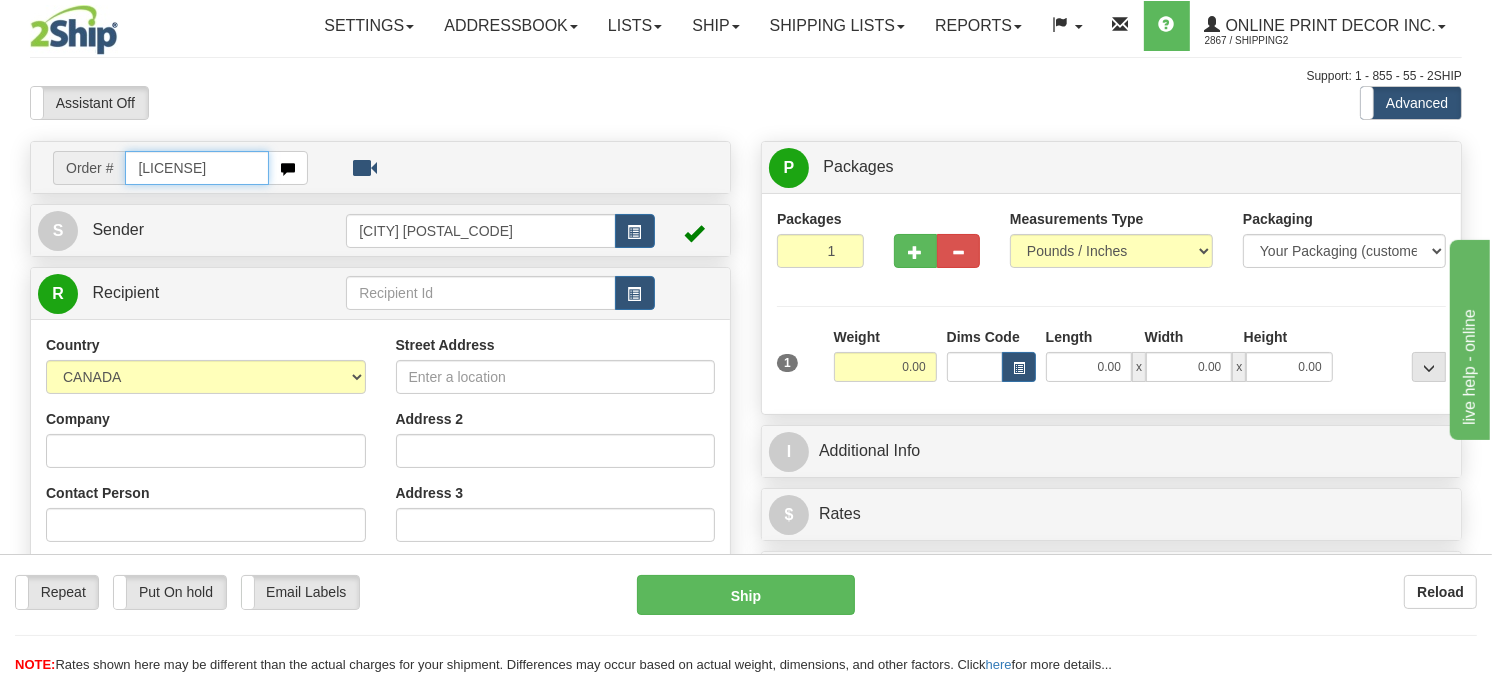 type on "[LICENSE]" 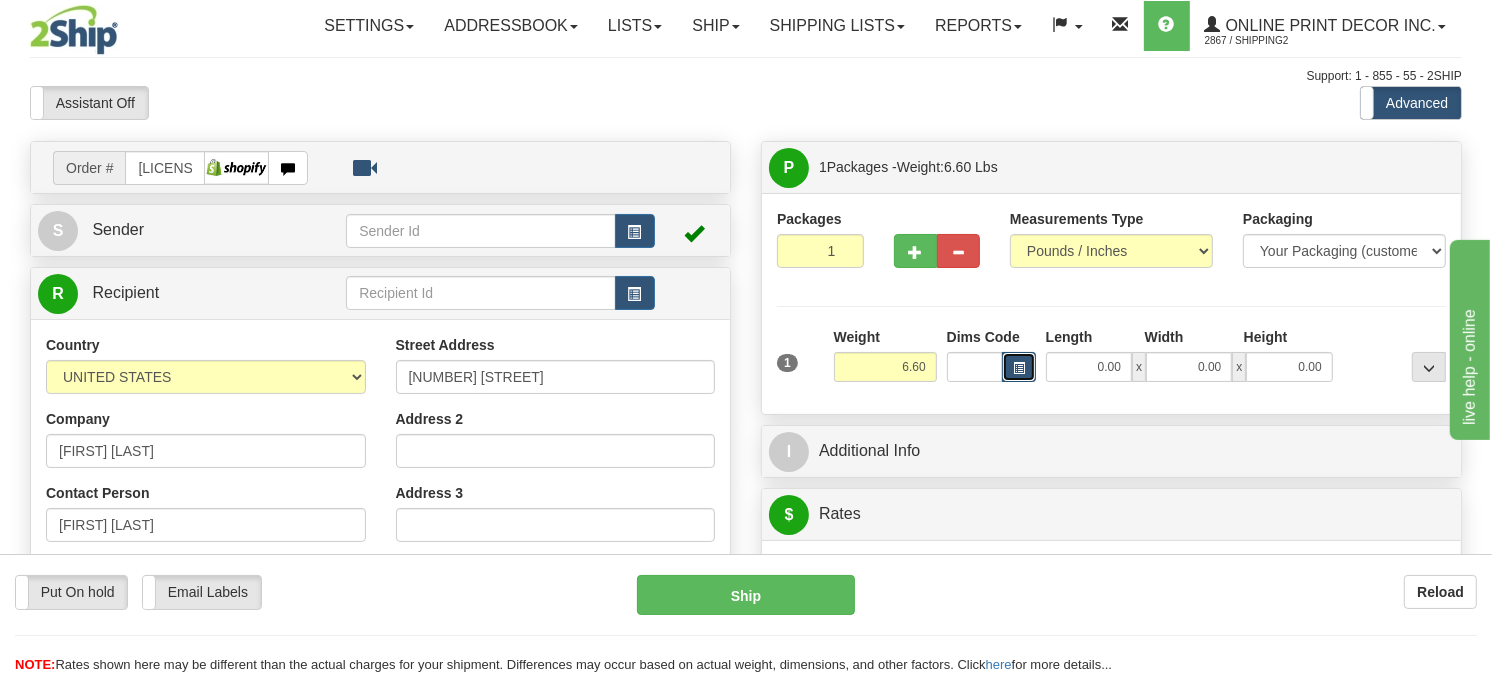 click at bounding box center (1019, 367) 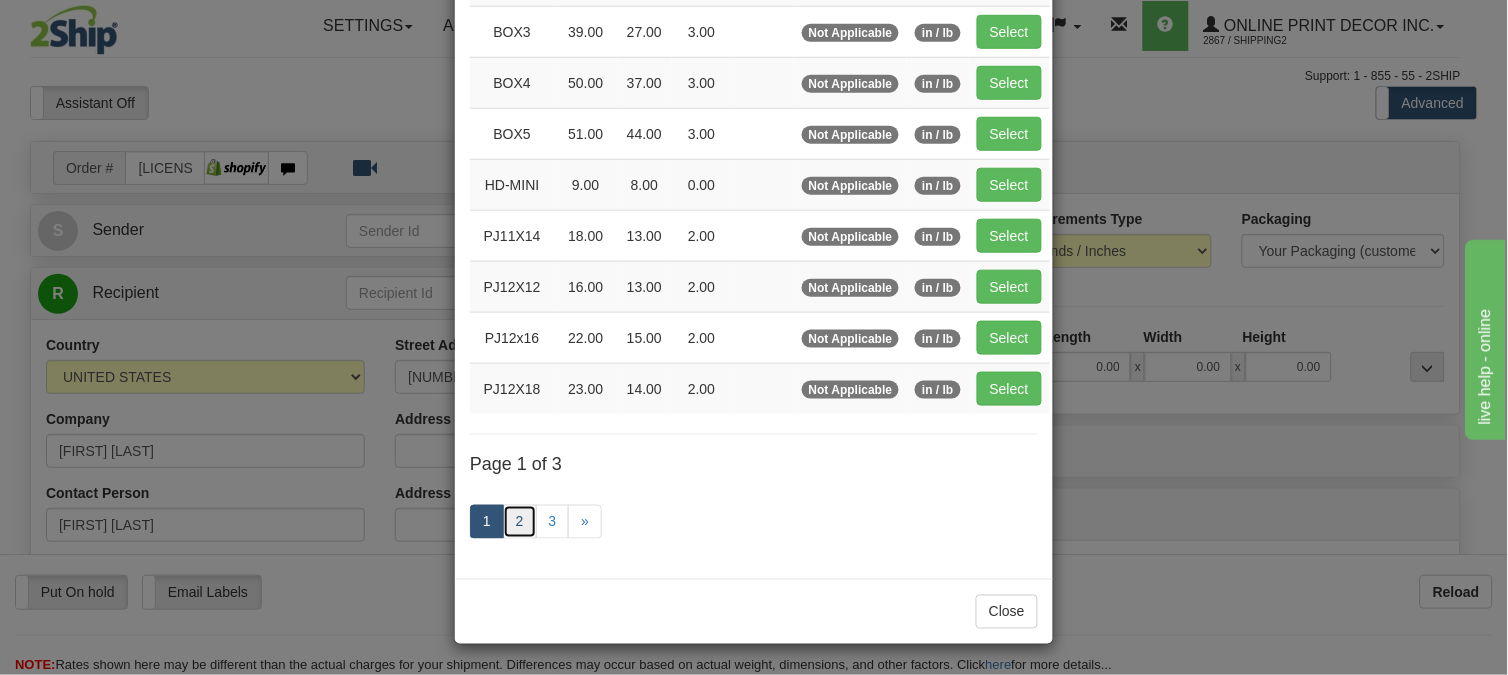 click on "2" at bounding box center [520, 522] 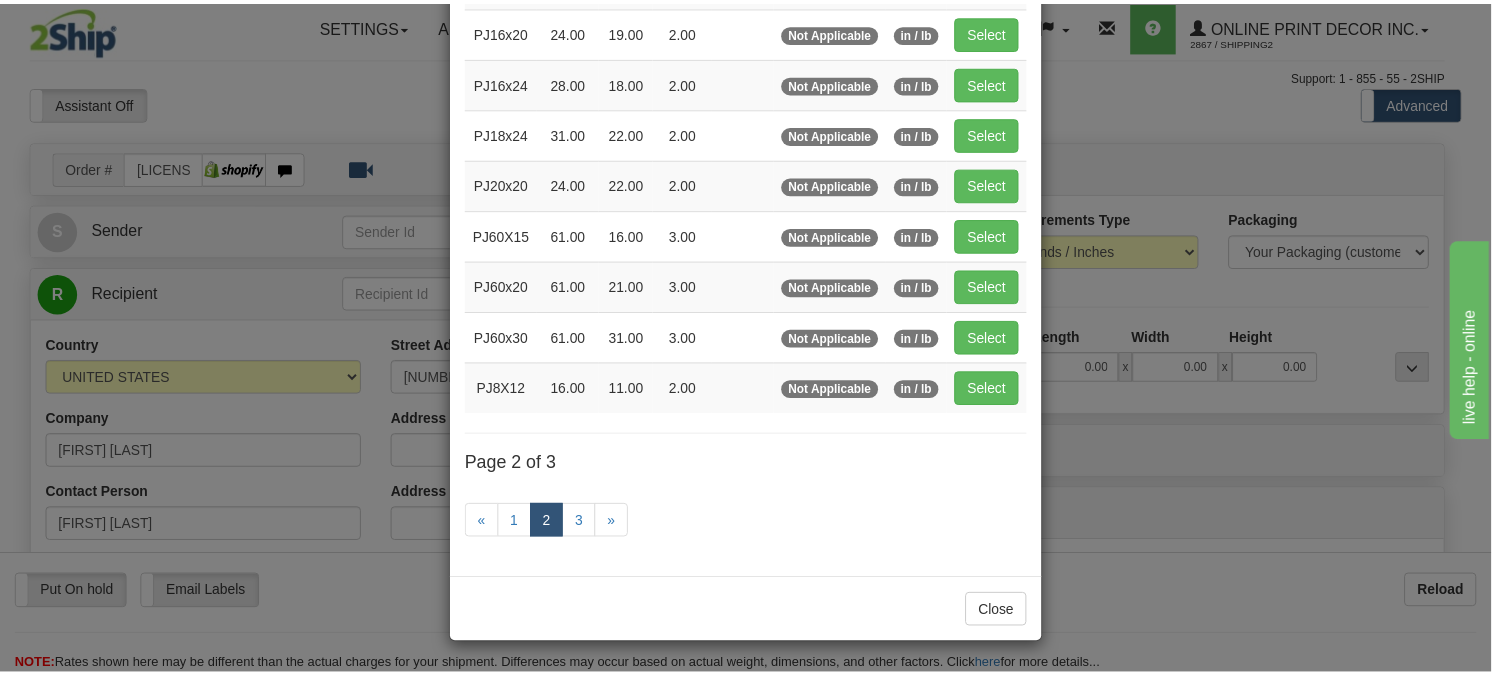 scroll, scrollTop: 315, scrollLeft: 0, axis: vertical 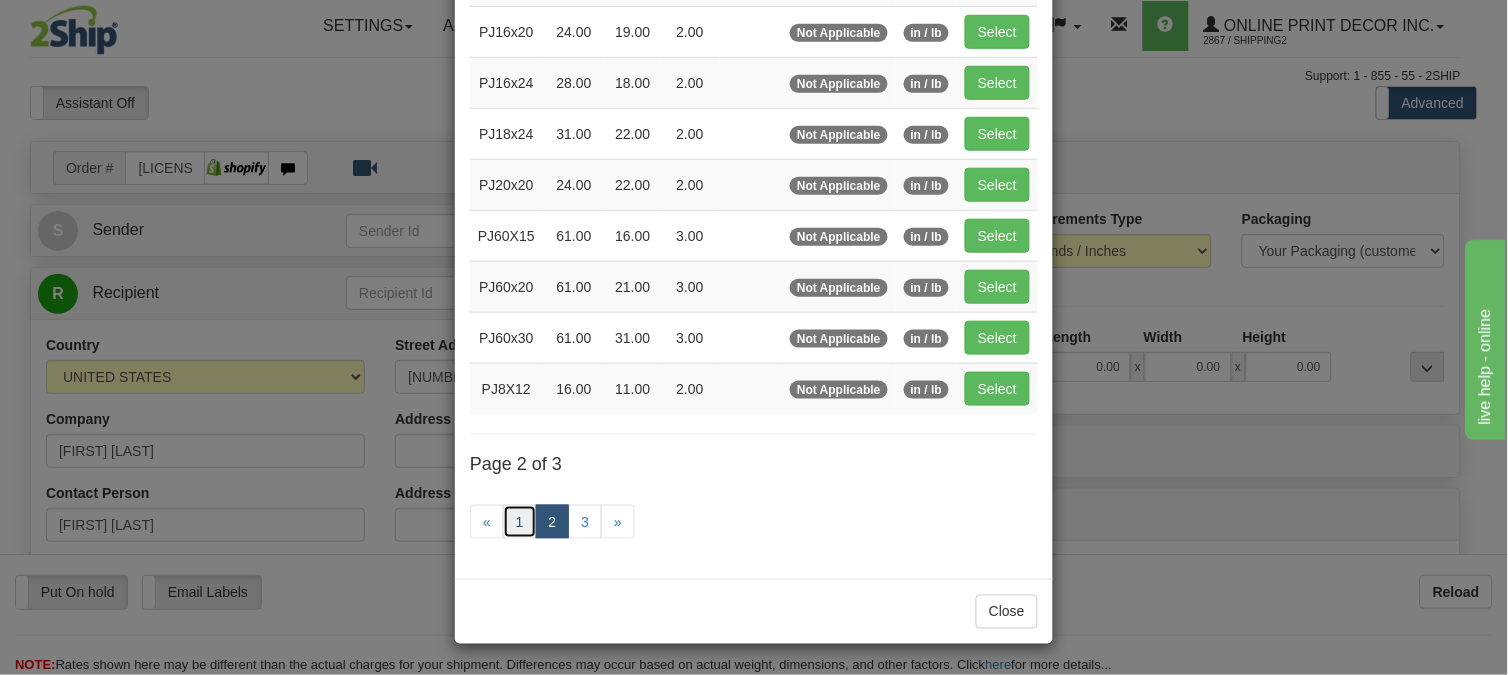 click on "1" at bounding box center (520, 522) 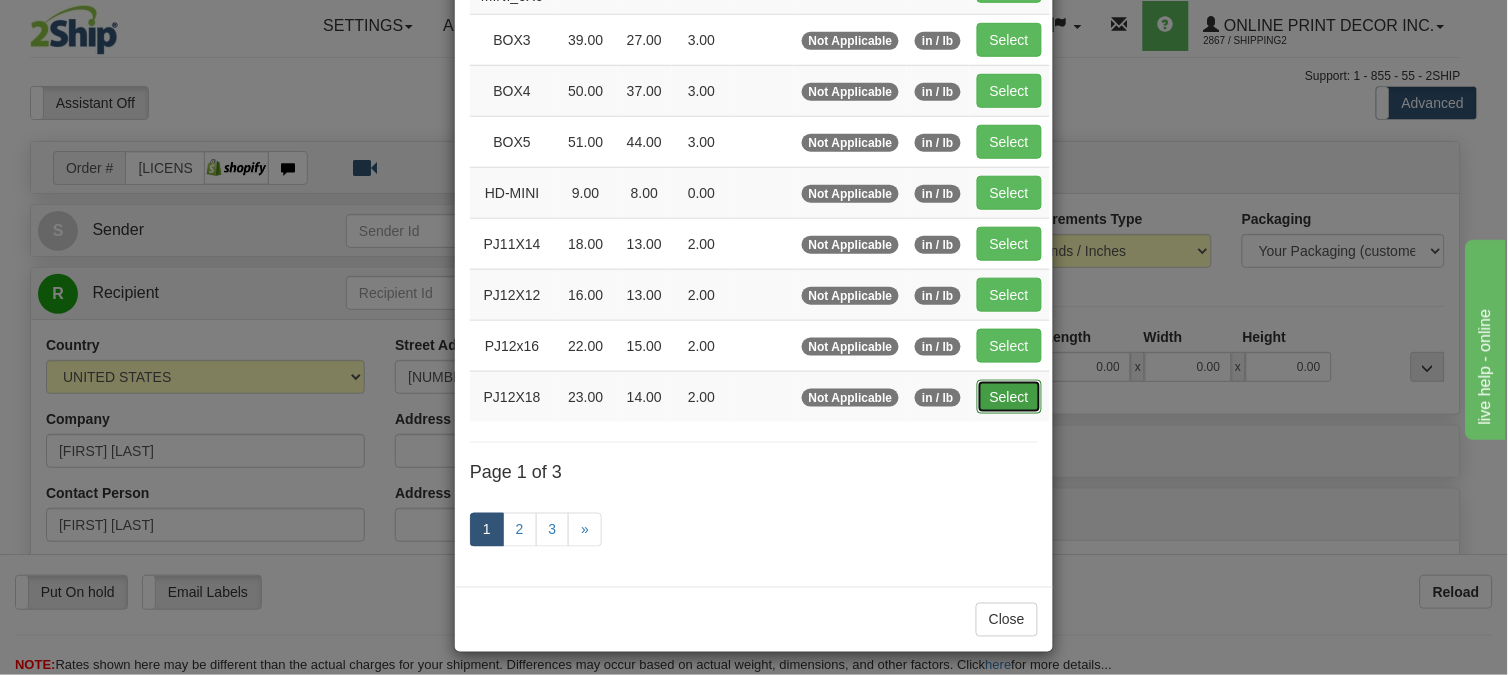 click on "Select" at bounding box center (1009, 397) 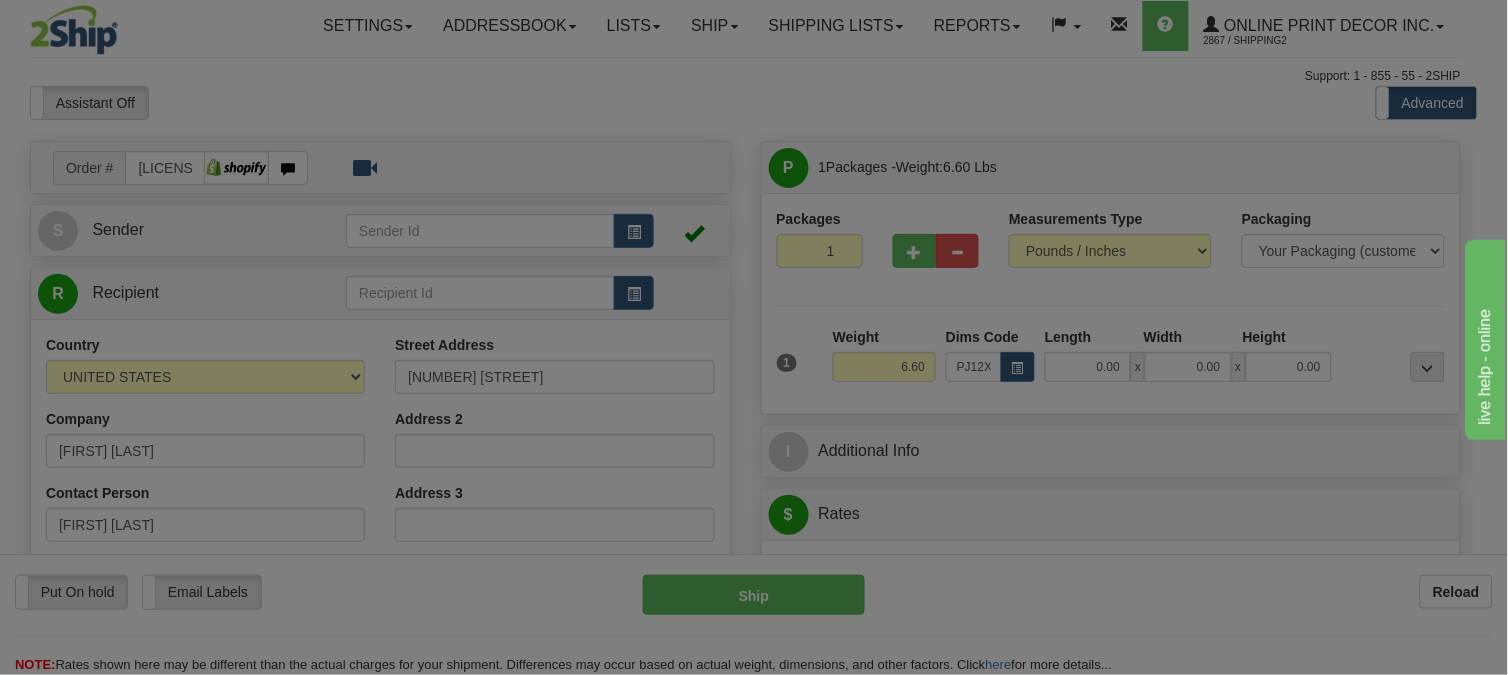 type on "23.00" 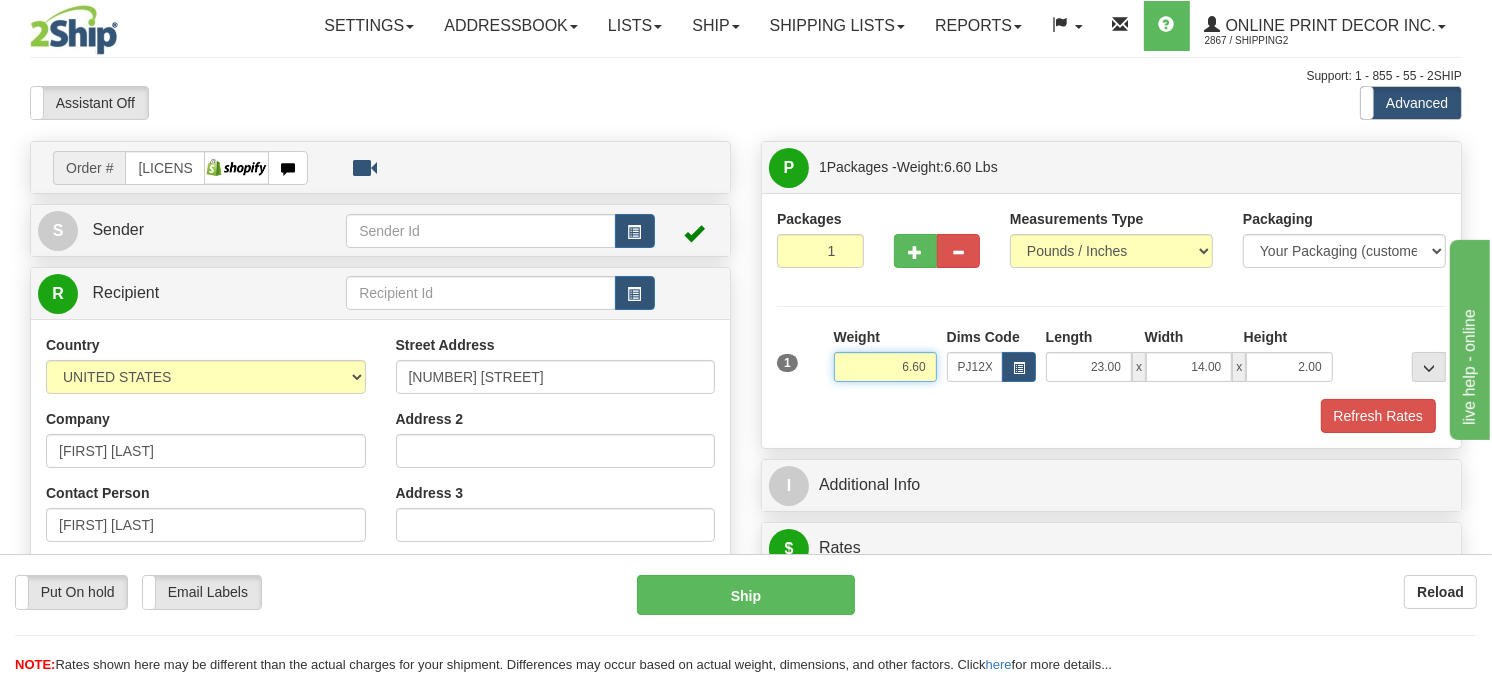 drag, startPoint x: 925, startPoint y: 416, endPoint x: 760, endPoint y: 402, distance: 165.59288 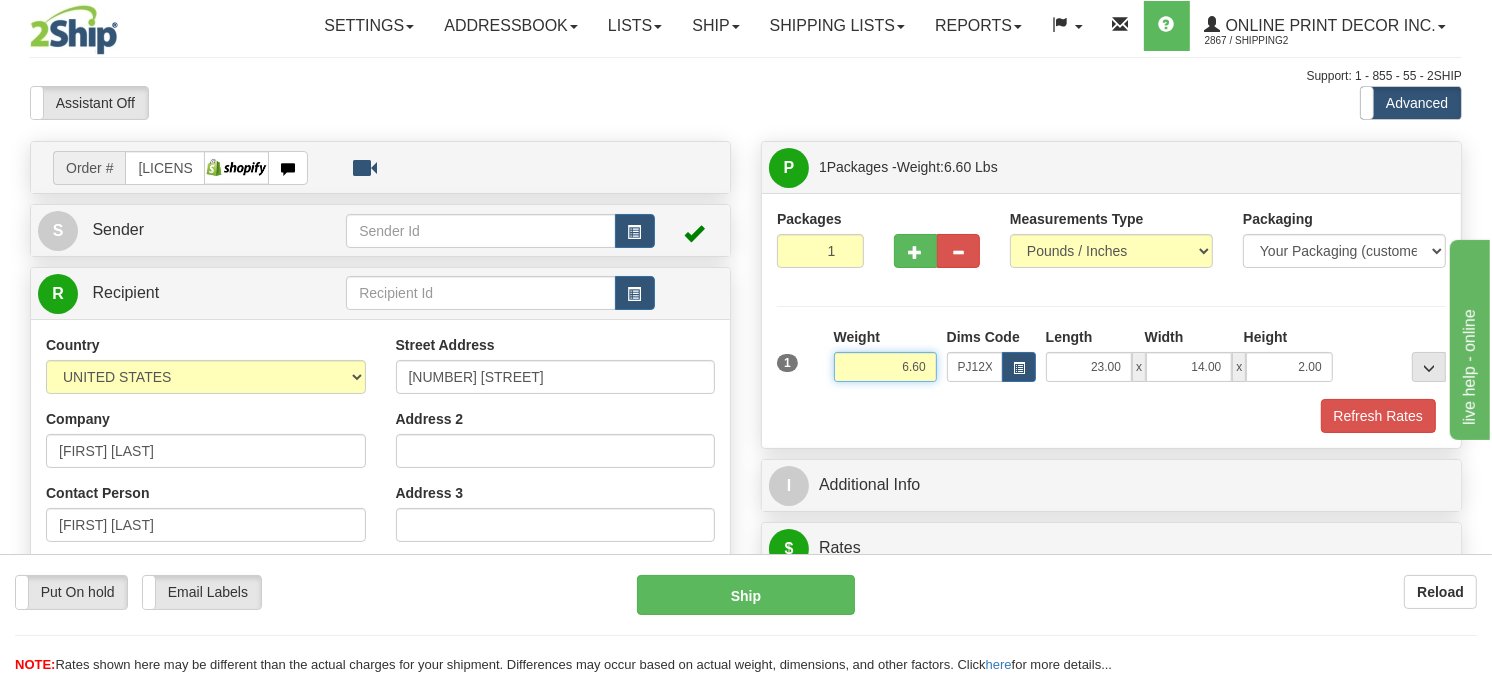 click on "P
Packages
1
Packages -
Weight:  6.60   Lbs
Shipment Level
Shipm.
Package Level
Pack.." at bounding box center [1111, 857] 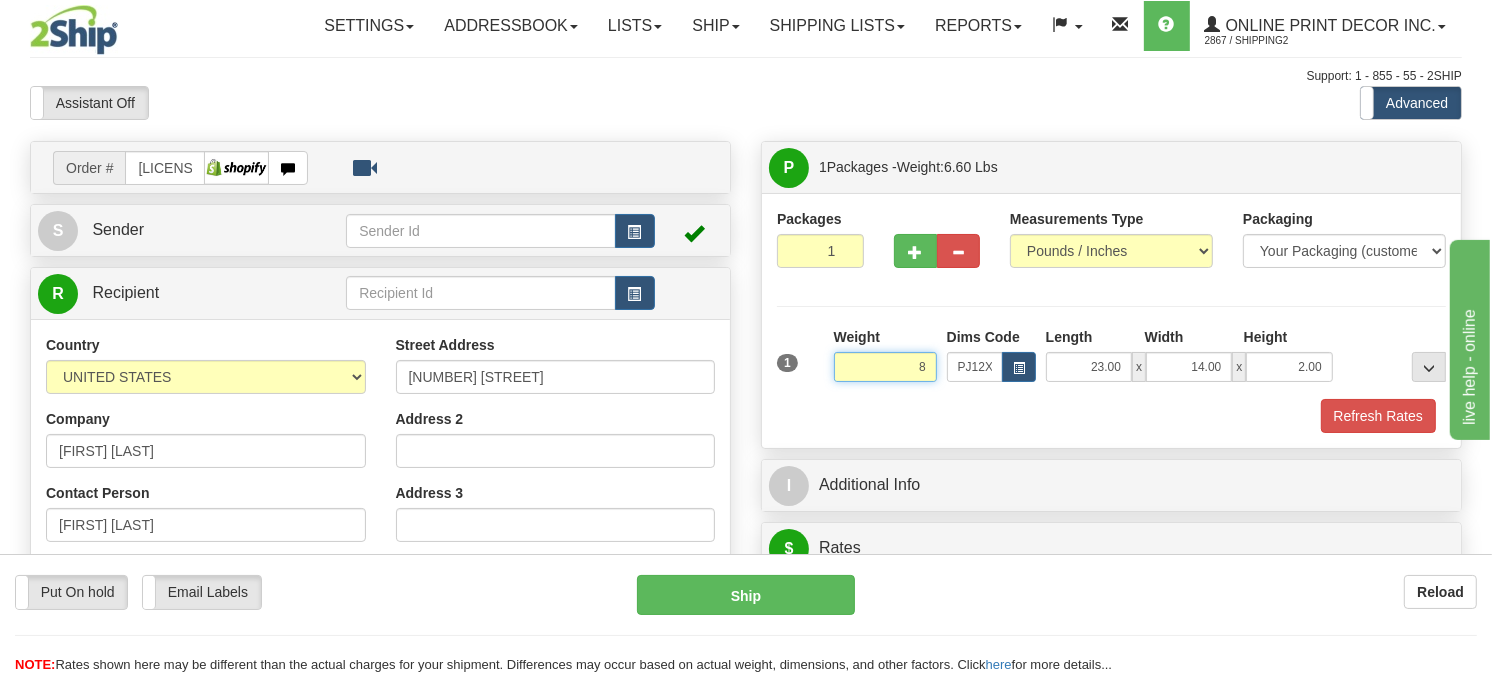 click on "Delete" at bounding box center (0, 0) 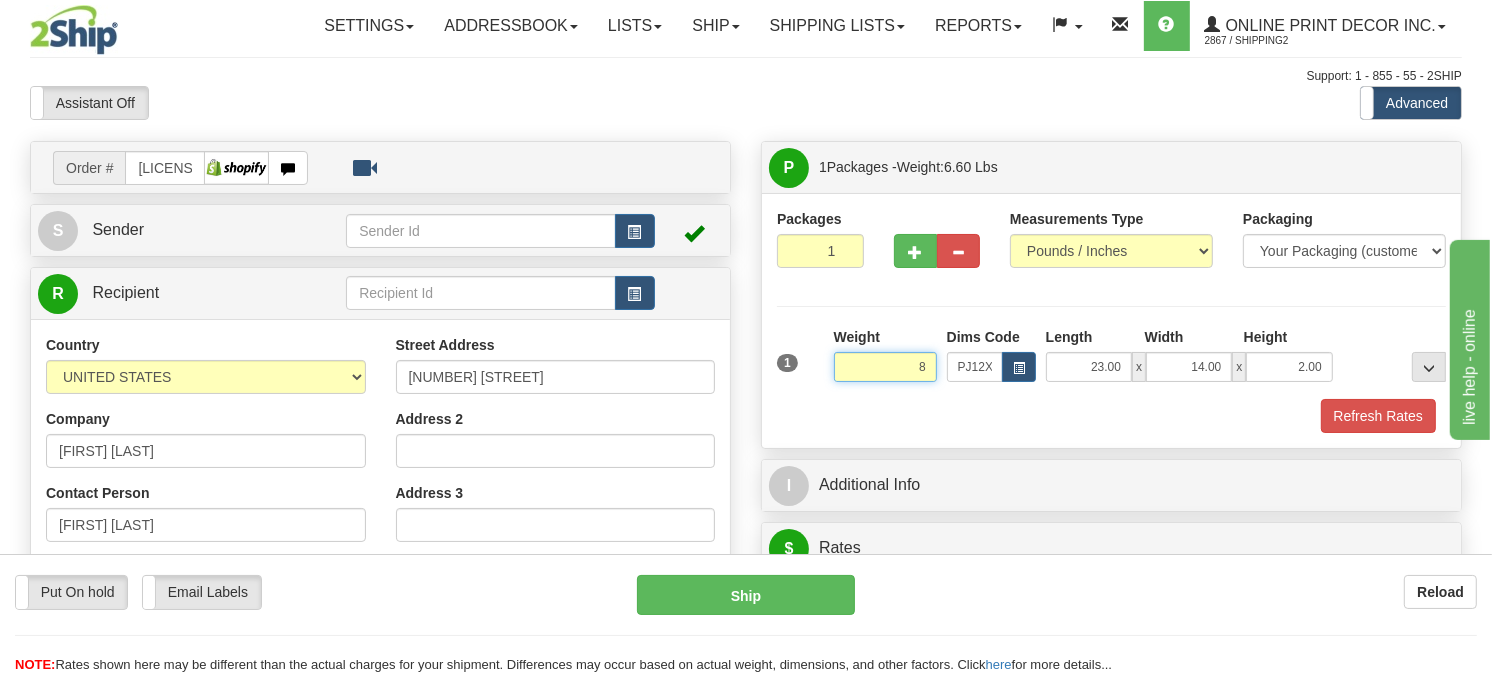 type on "8.00" 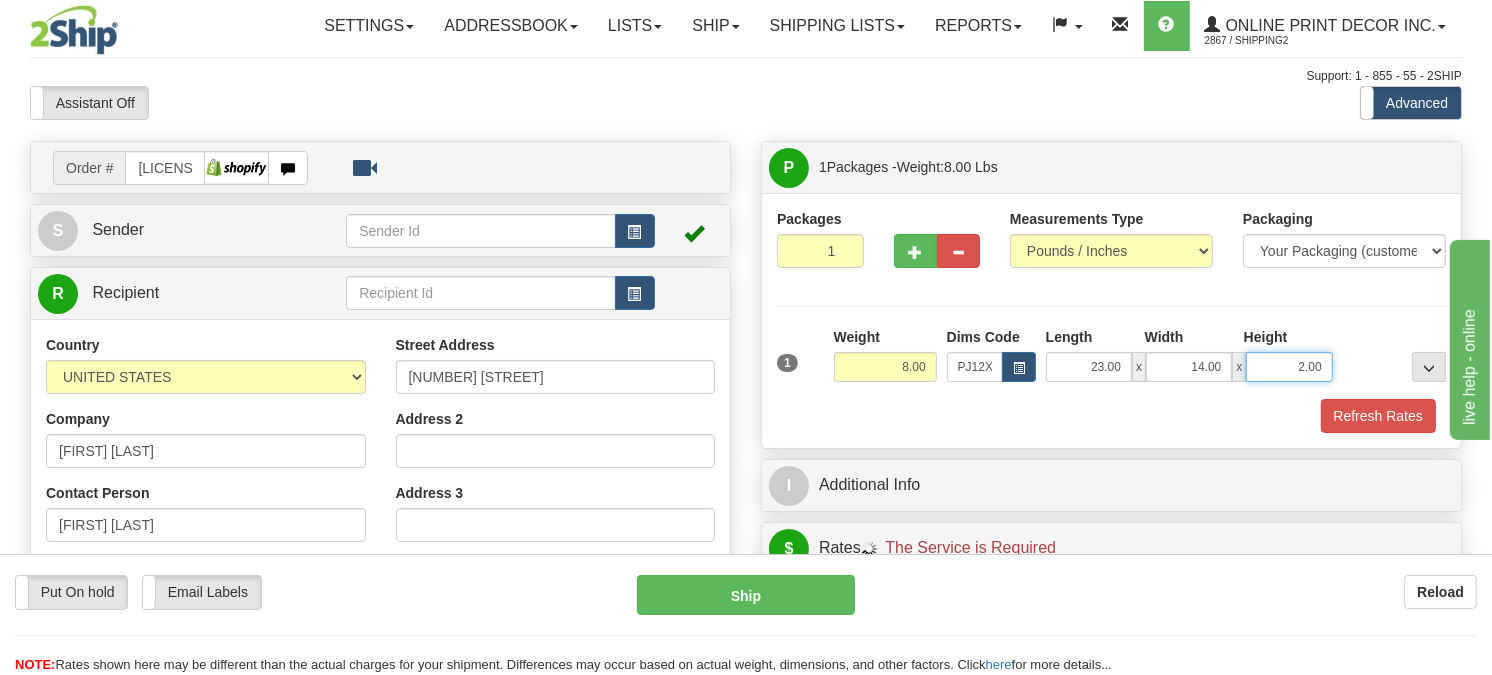 drag, startPoint x: 1323, startPoint y: 413, endPoint x: 1238, endPoint y: 423, distance: 85.58621 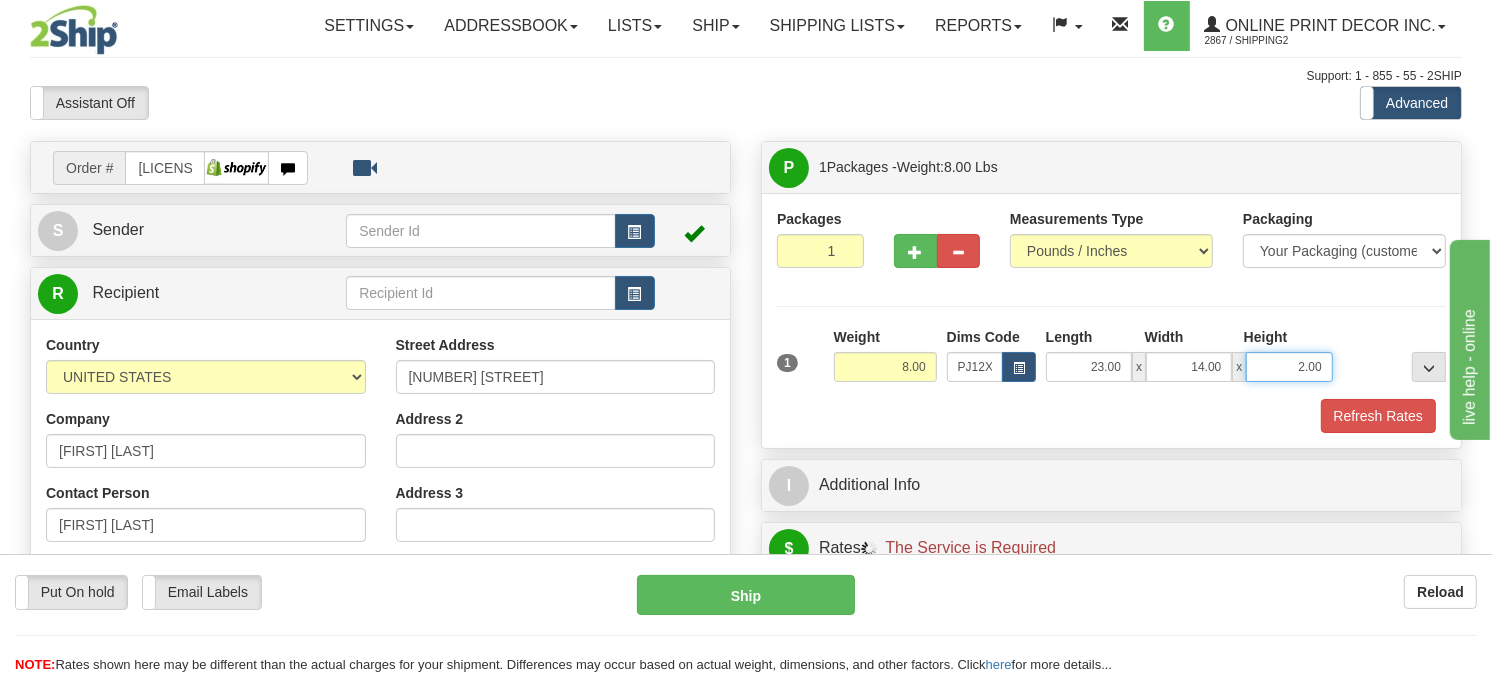click on "23.00
x
14.00
x
2.00" at bounding box center (1189, 367) 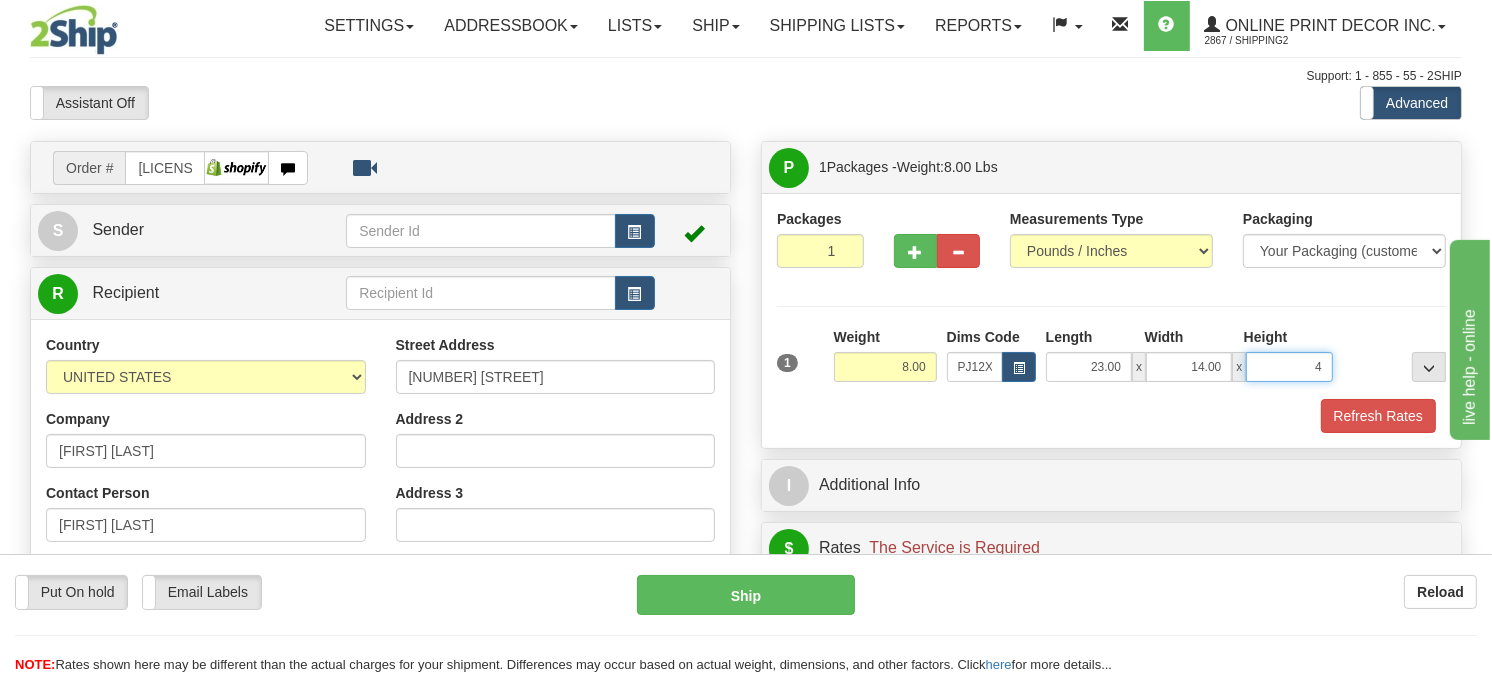 click on "Delete" at bounding box center [0, 0] 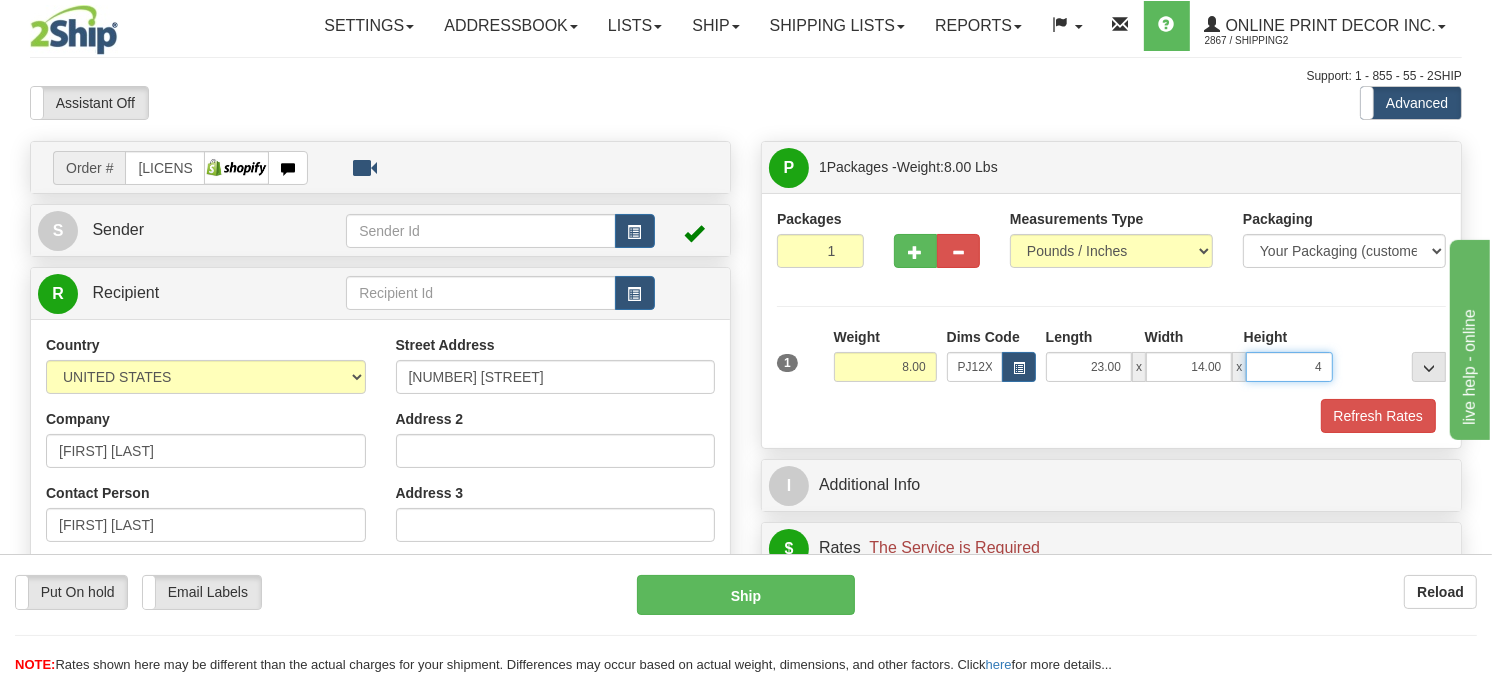 type on "4.00" 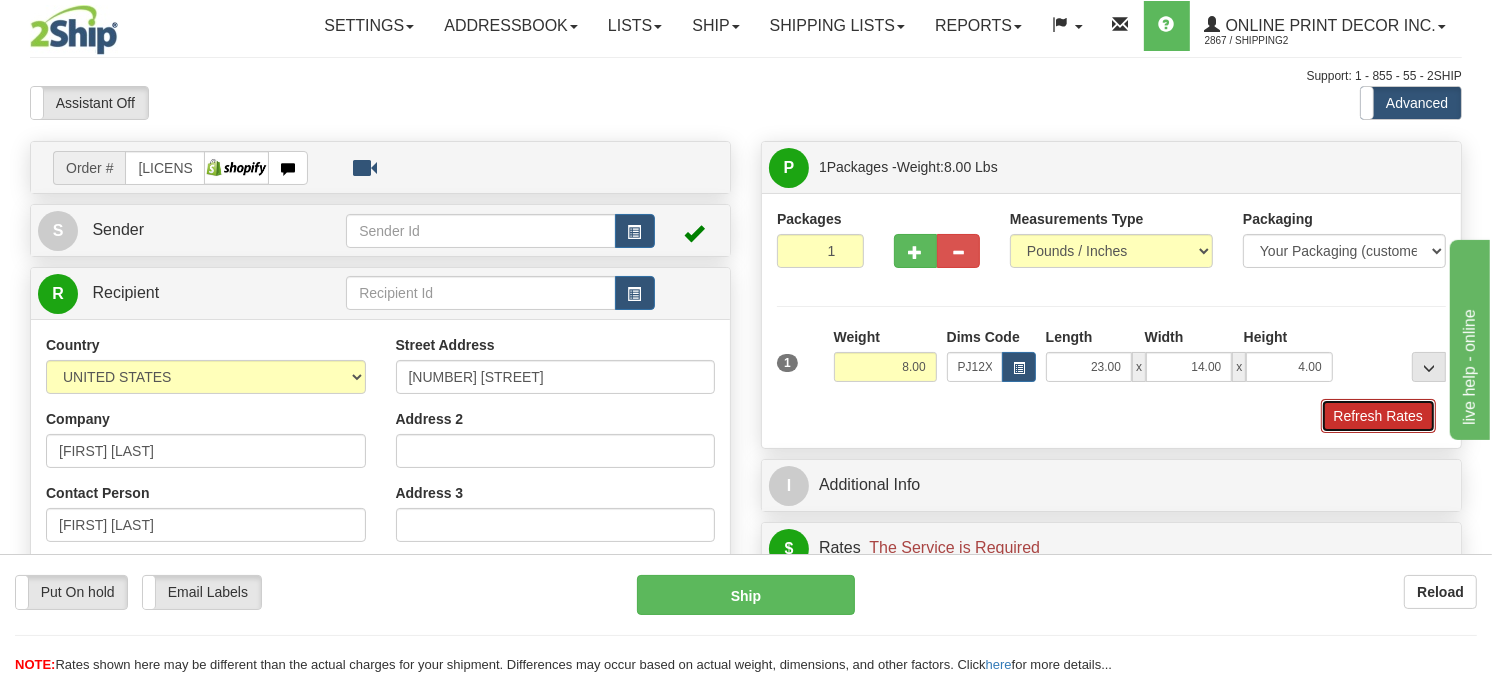 click on "Refresh Rates" at bounding box center (1378, 416) 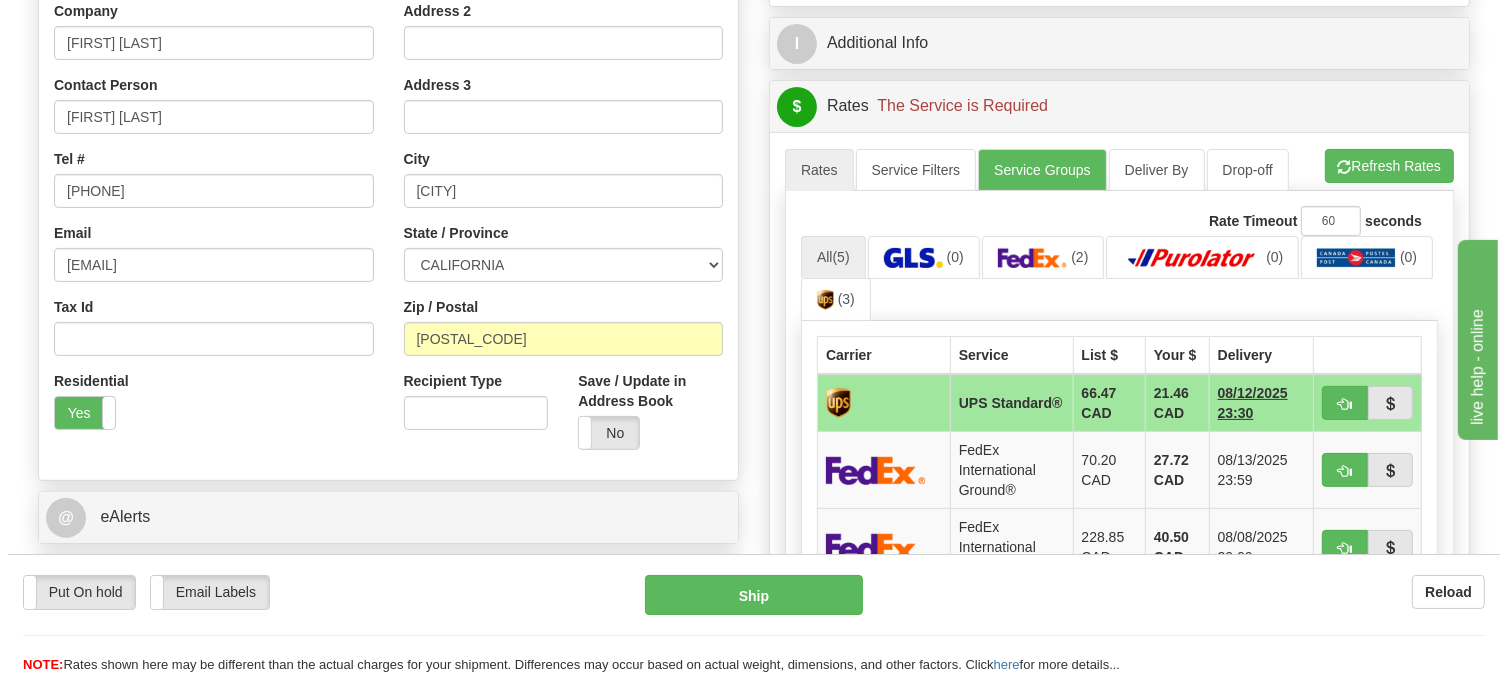 scroll, scrollTop: 444, scrollLeft: 0, axis: vertical 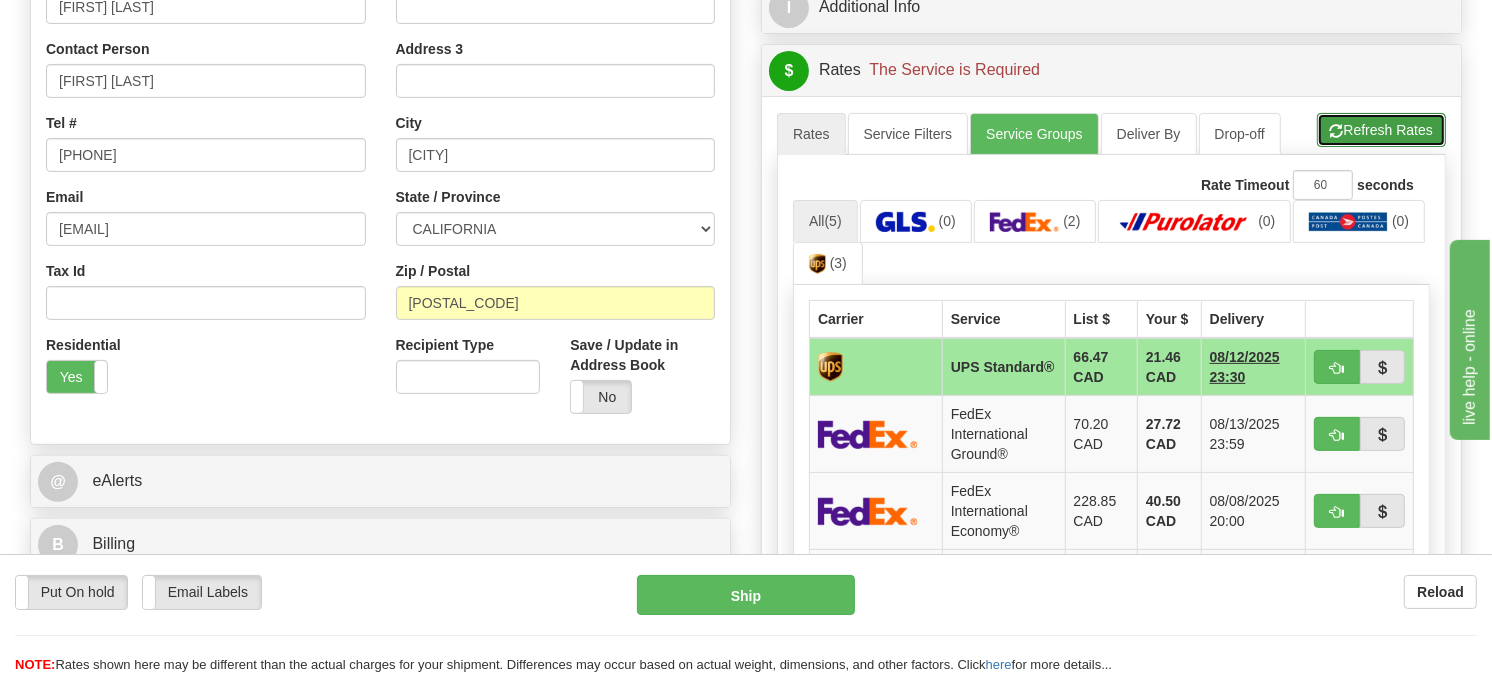 click on "Refresh Rates" at bounding box center (1381, 130) 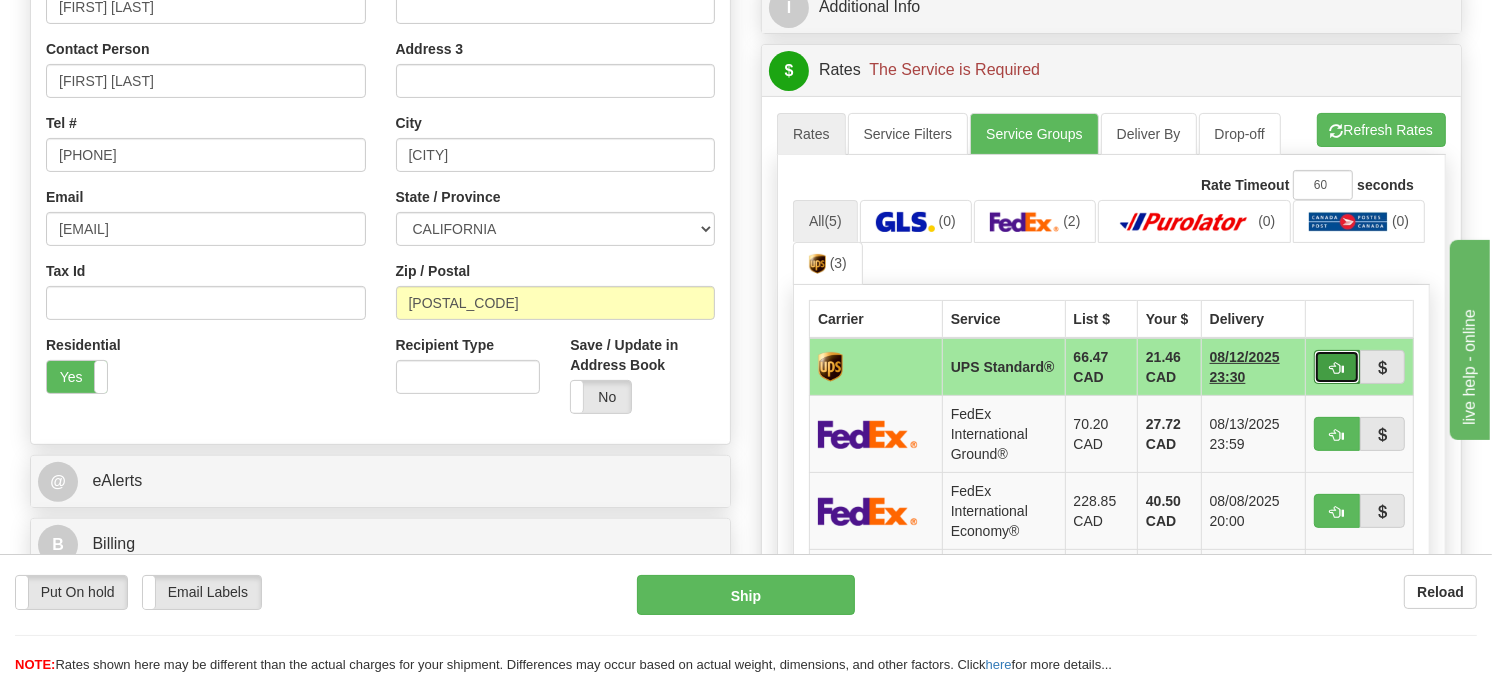click at bounding box center [1337, 367] 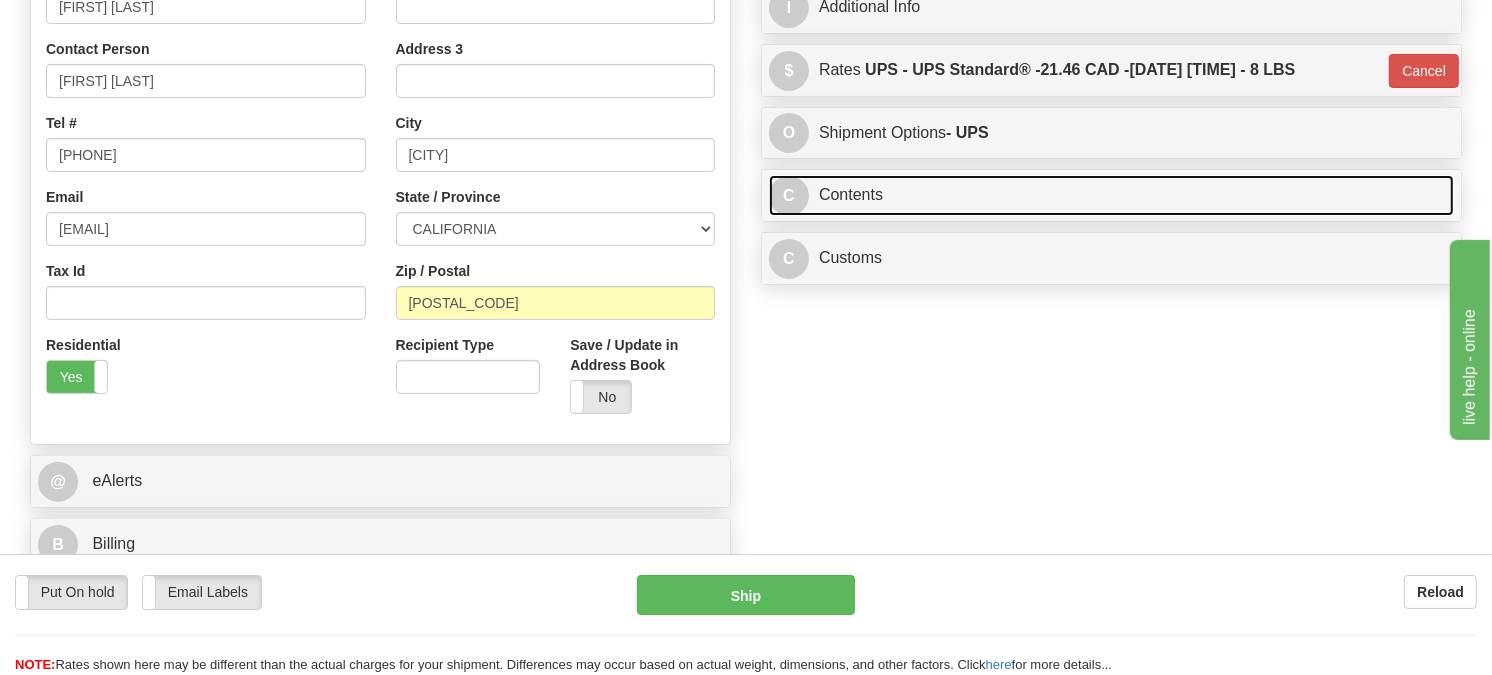 click on "C Contents" at bounding box center [1111, 195] 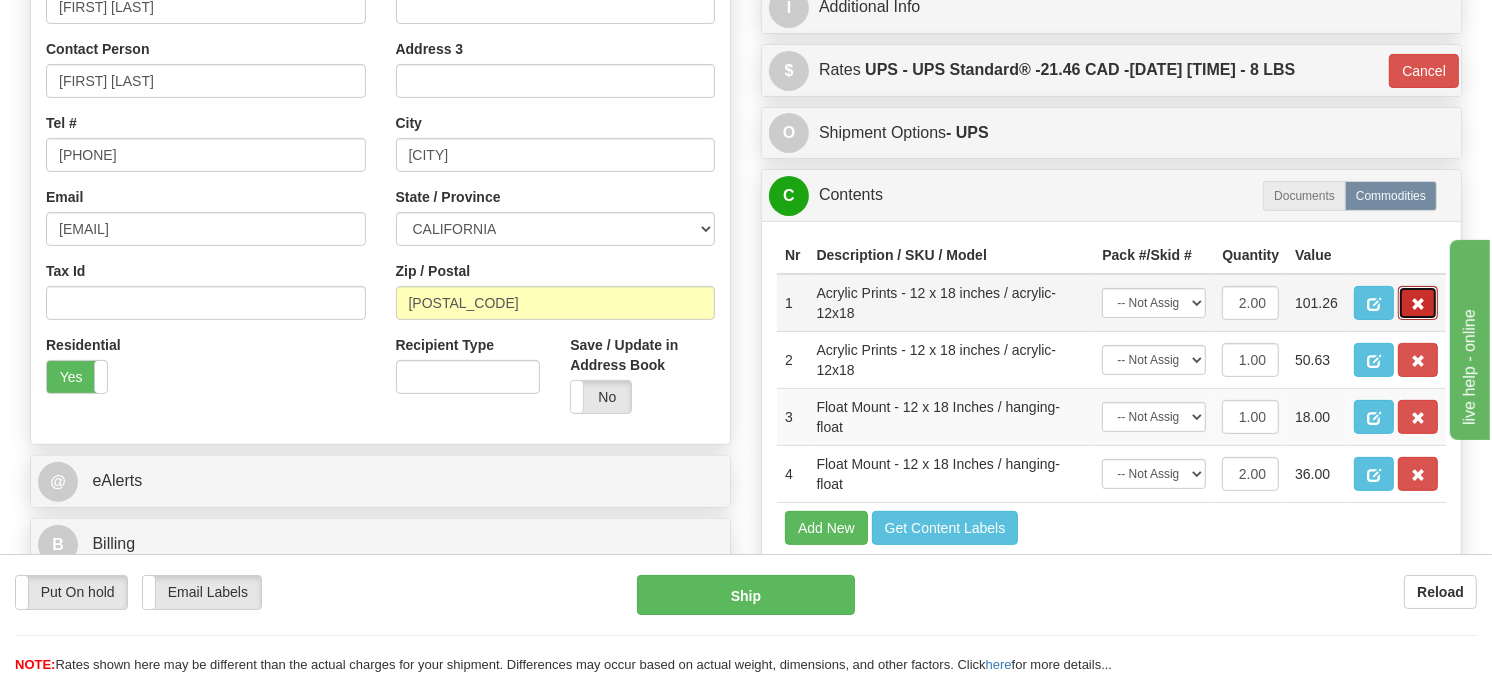 click at bounding box center (1418, 303) 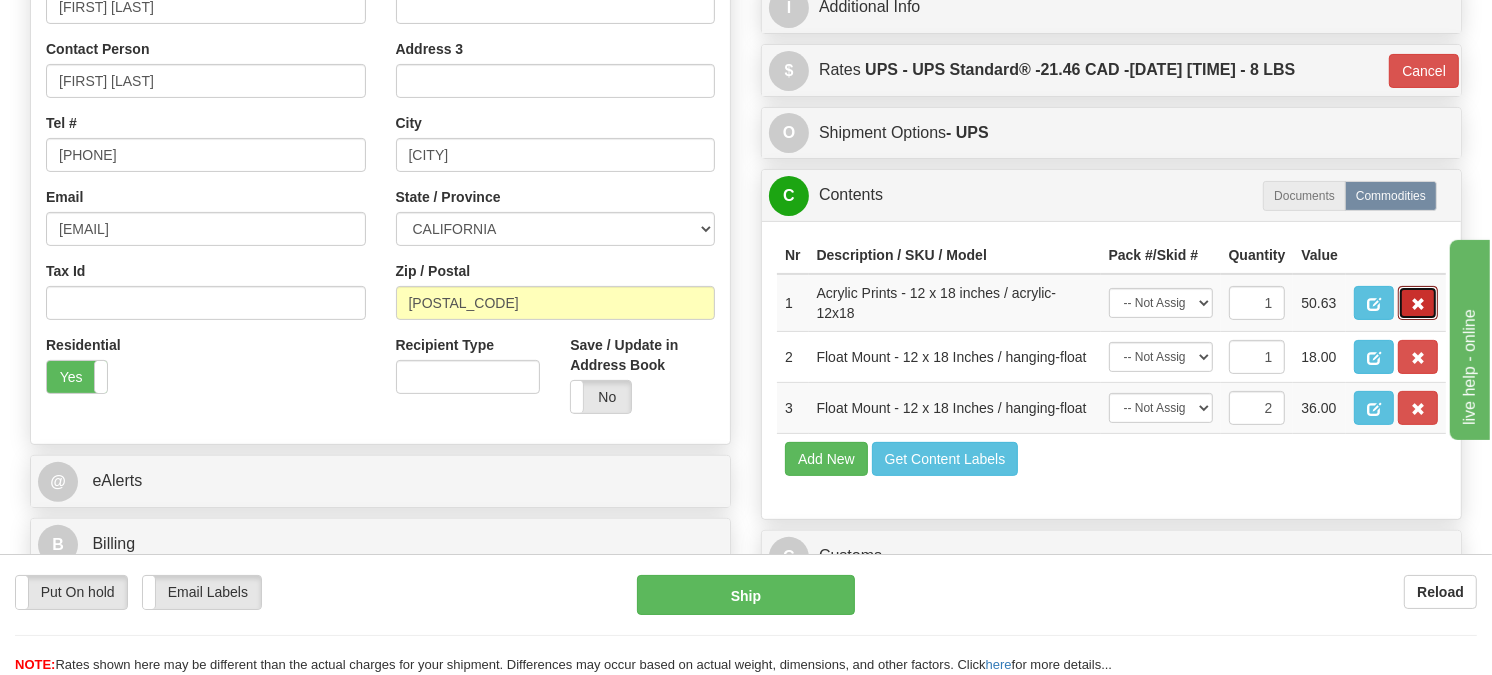 click at bounding box center [1418, 303] 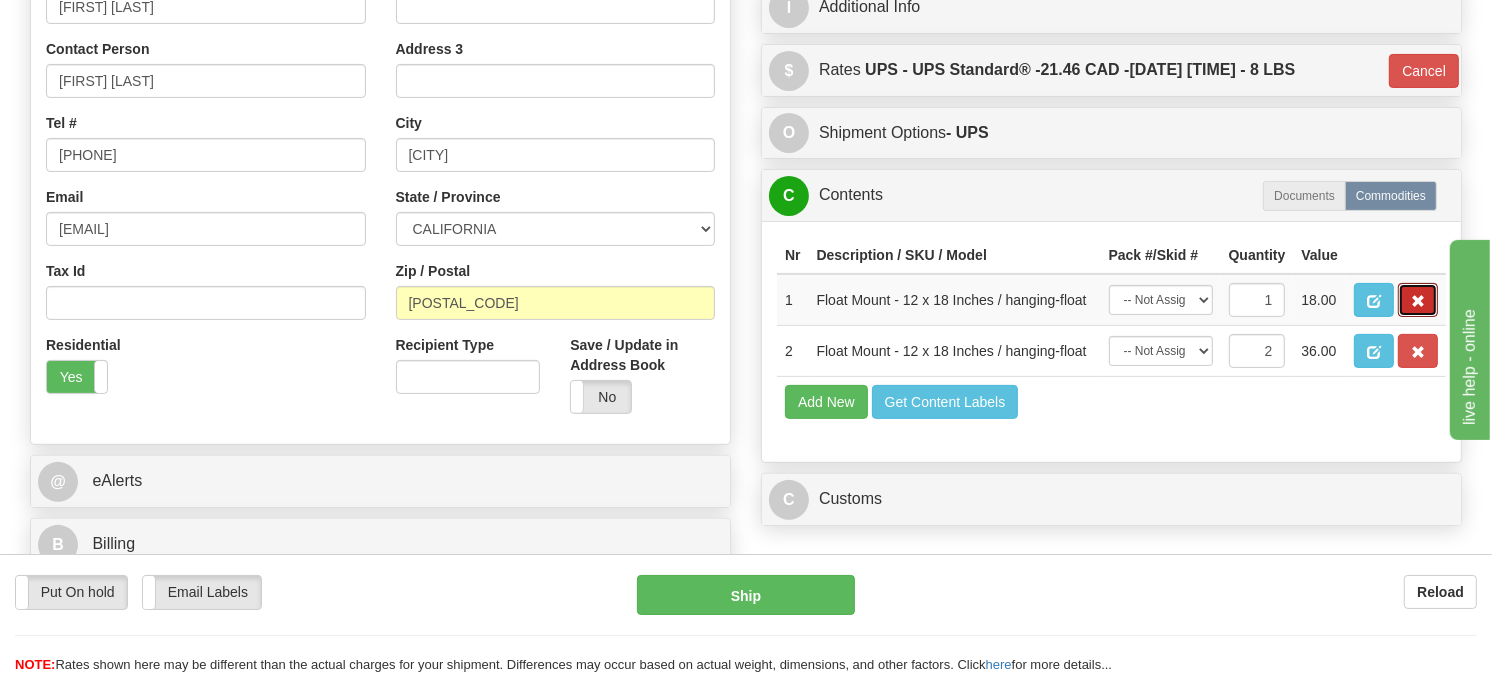 click at bounding box center (1418, 300) 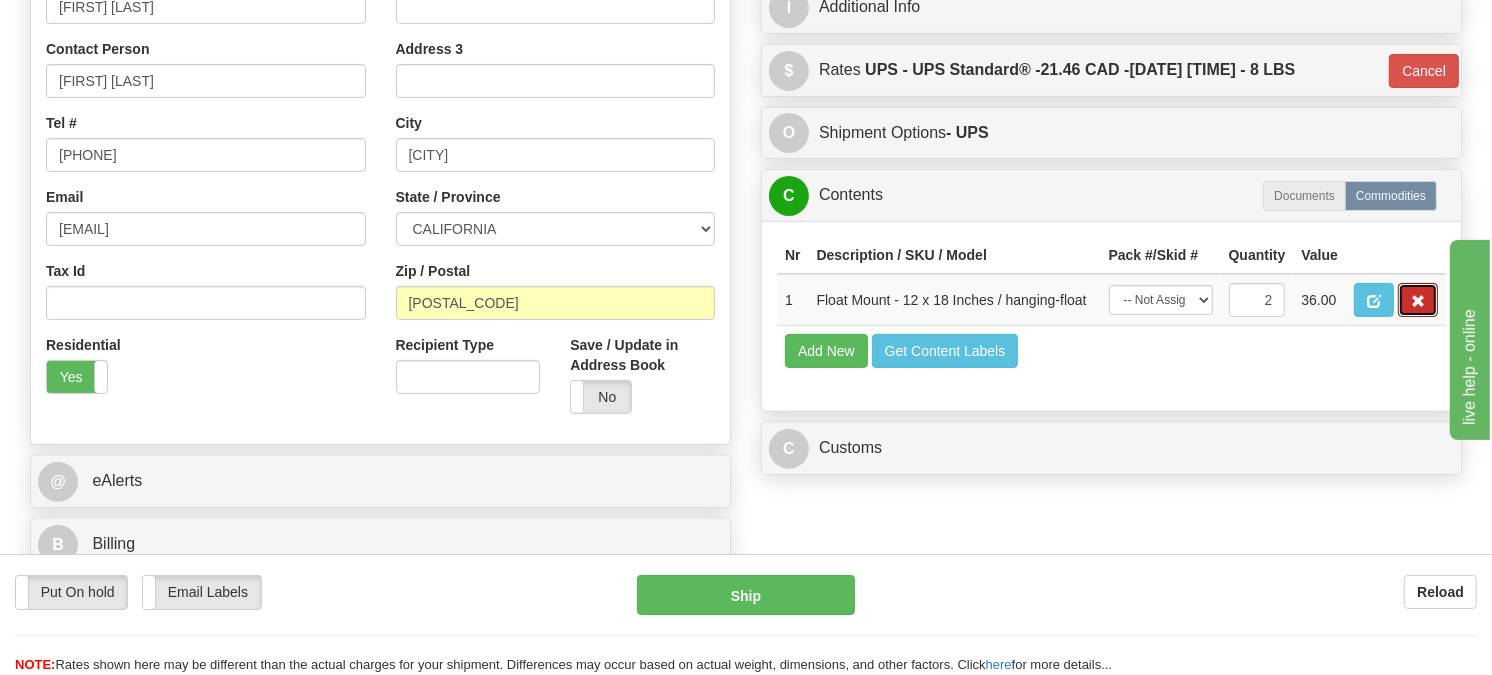 click at bounding box center [1418, 300] 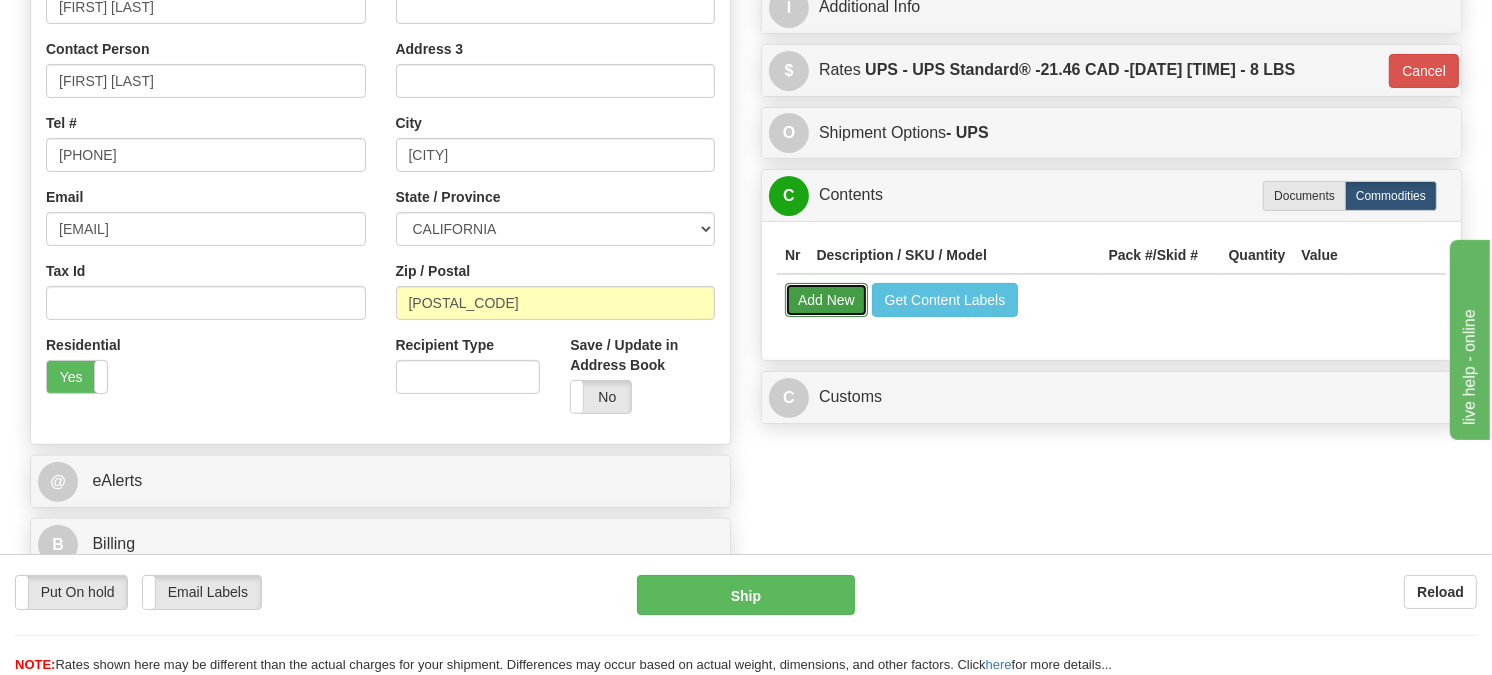 click on "Add New" at bounding box center [826, 300] 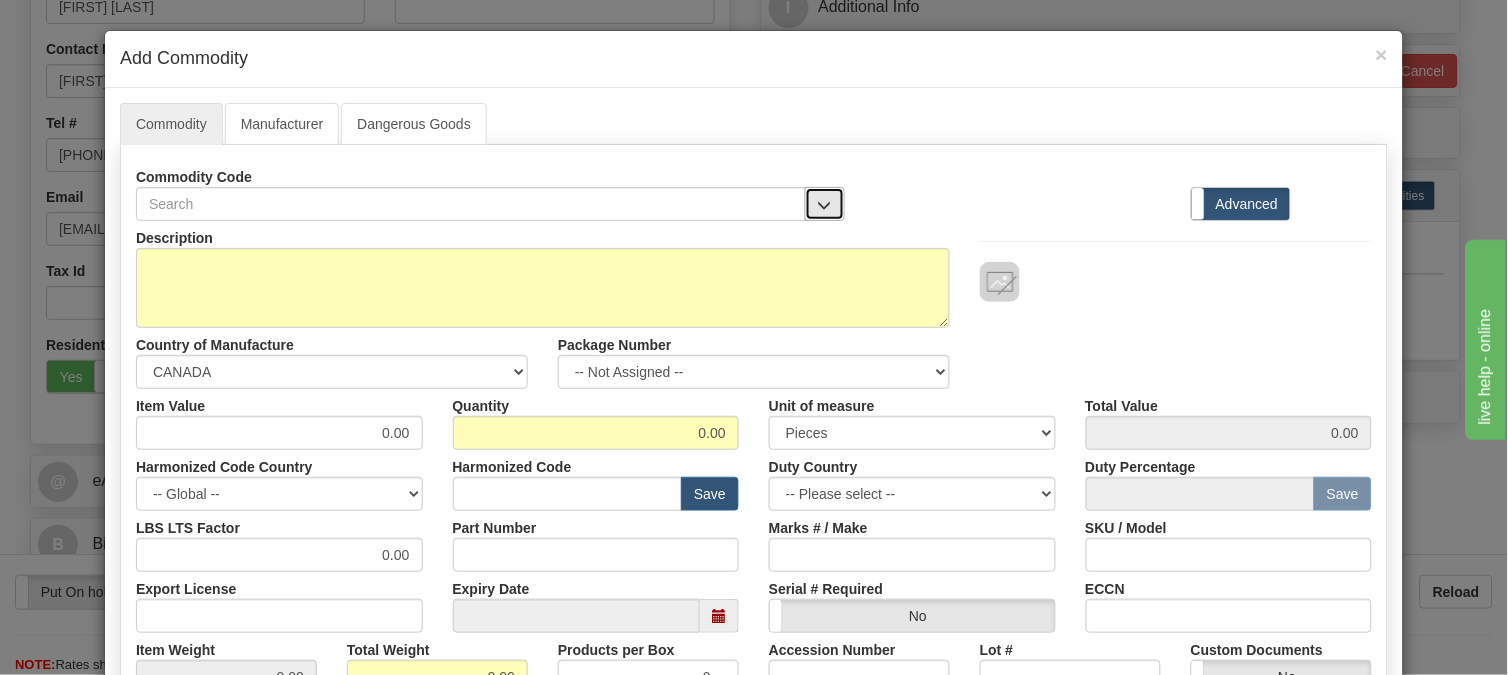 click at bounding box center [825, 204] 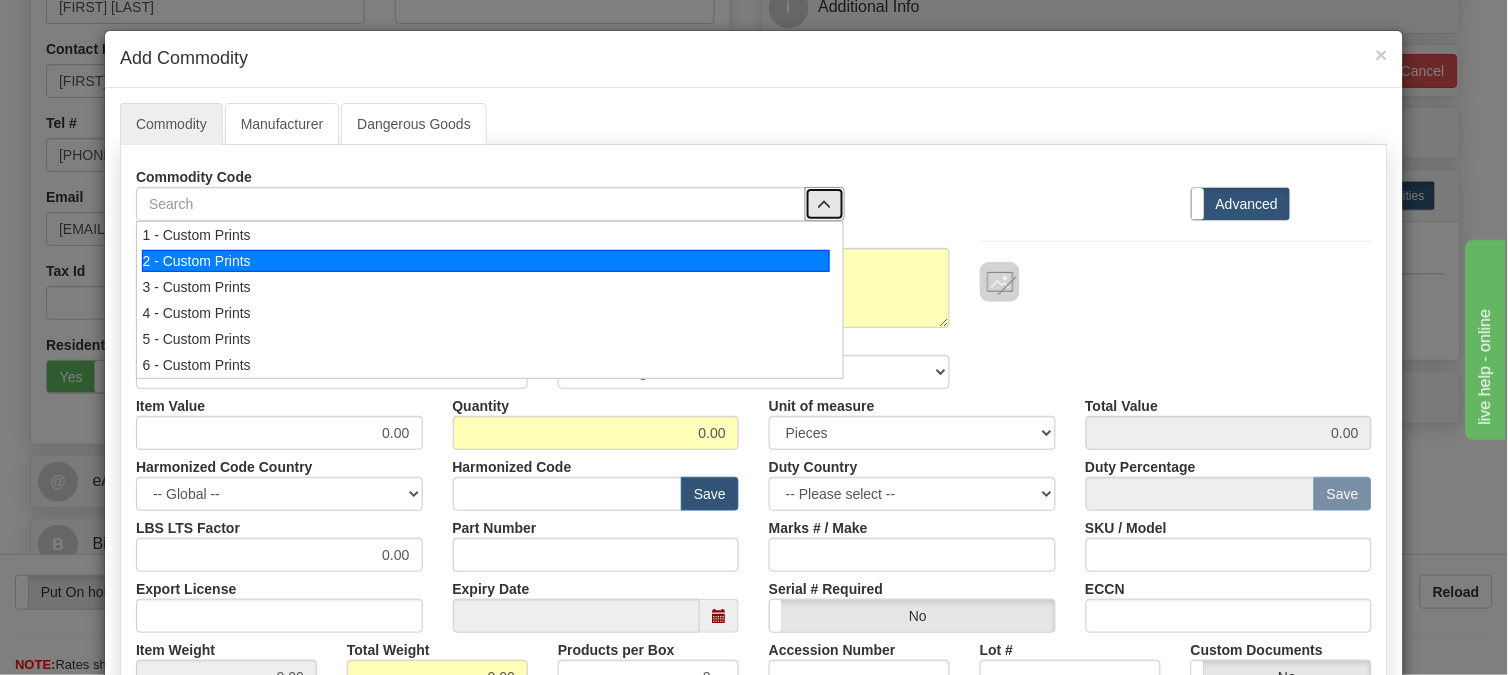 click on "2 - Custom Prints" at bounding box center (486, 261) 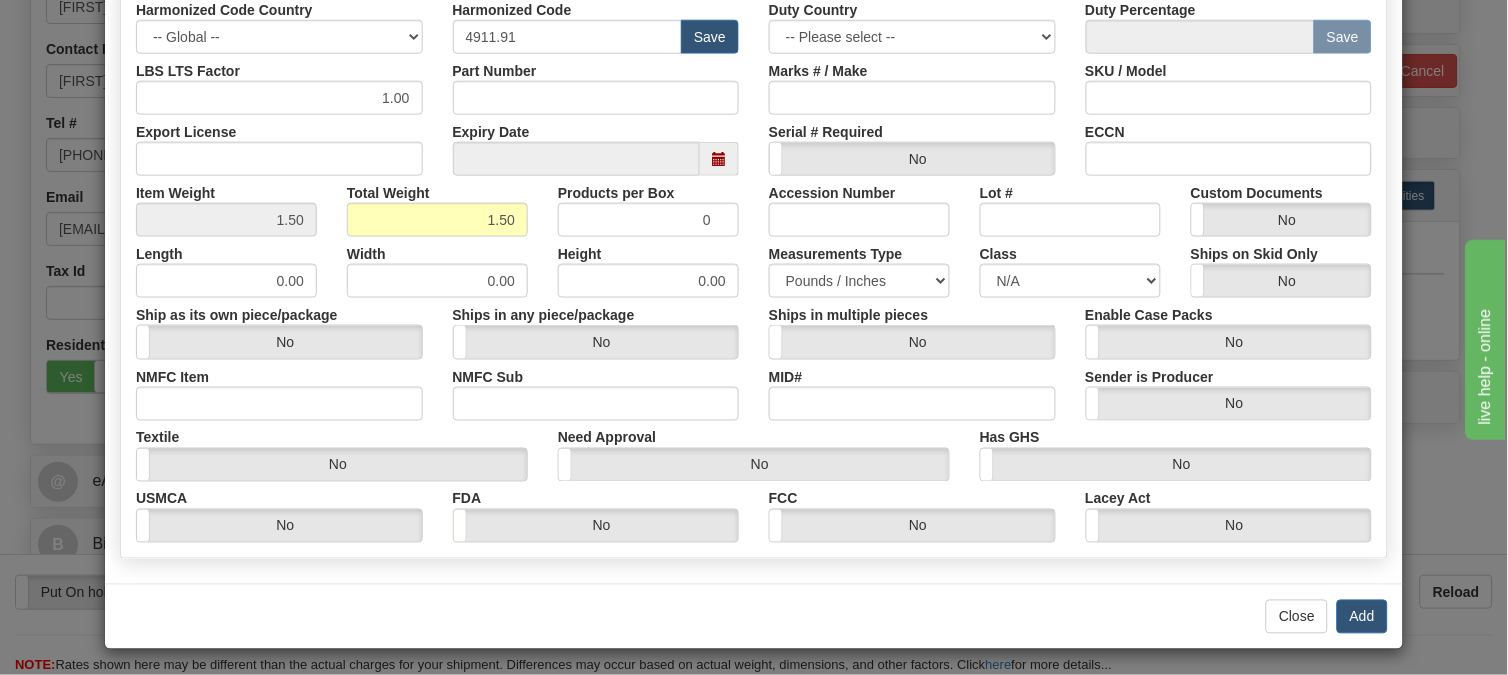 scroll, scrollTop: 462, scrollLeft: 0, axis: vertical 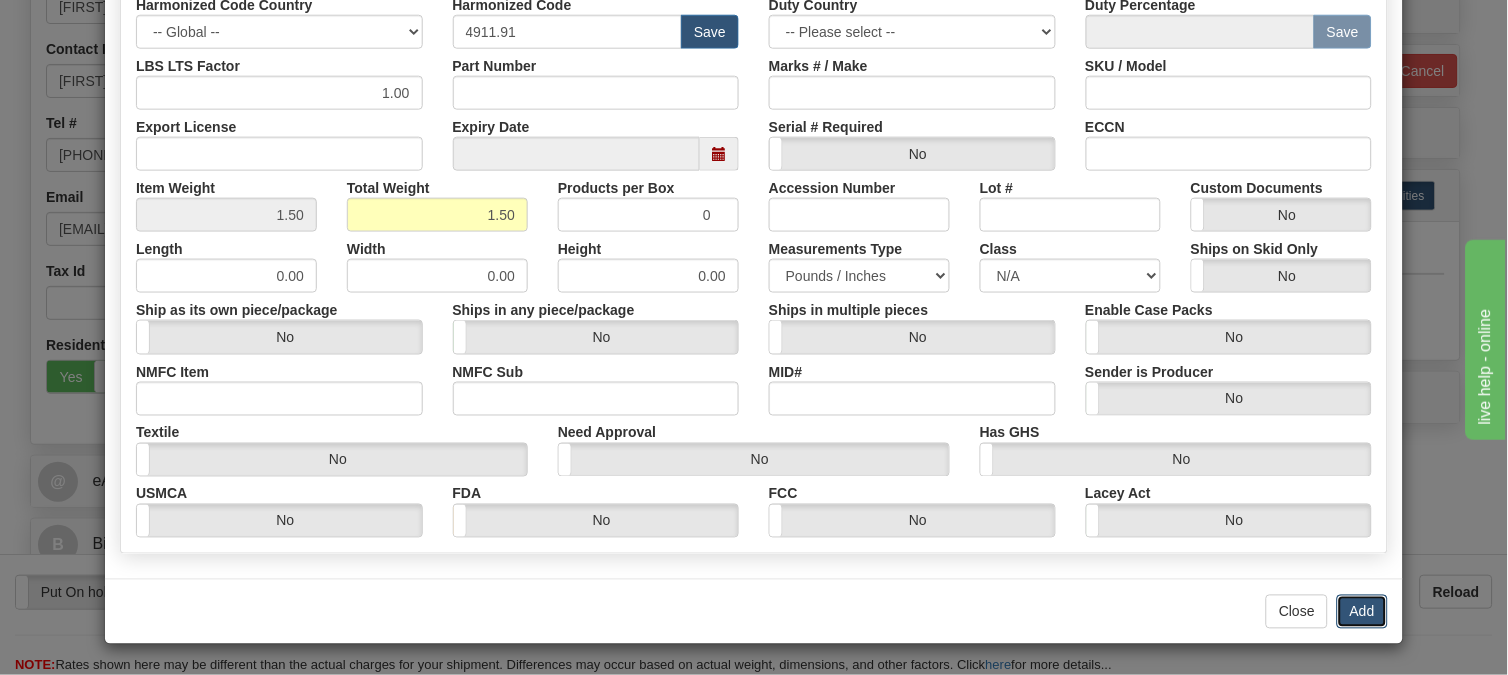 click on "Add" at bounding box center [1362, 612] 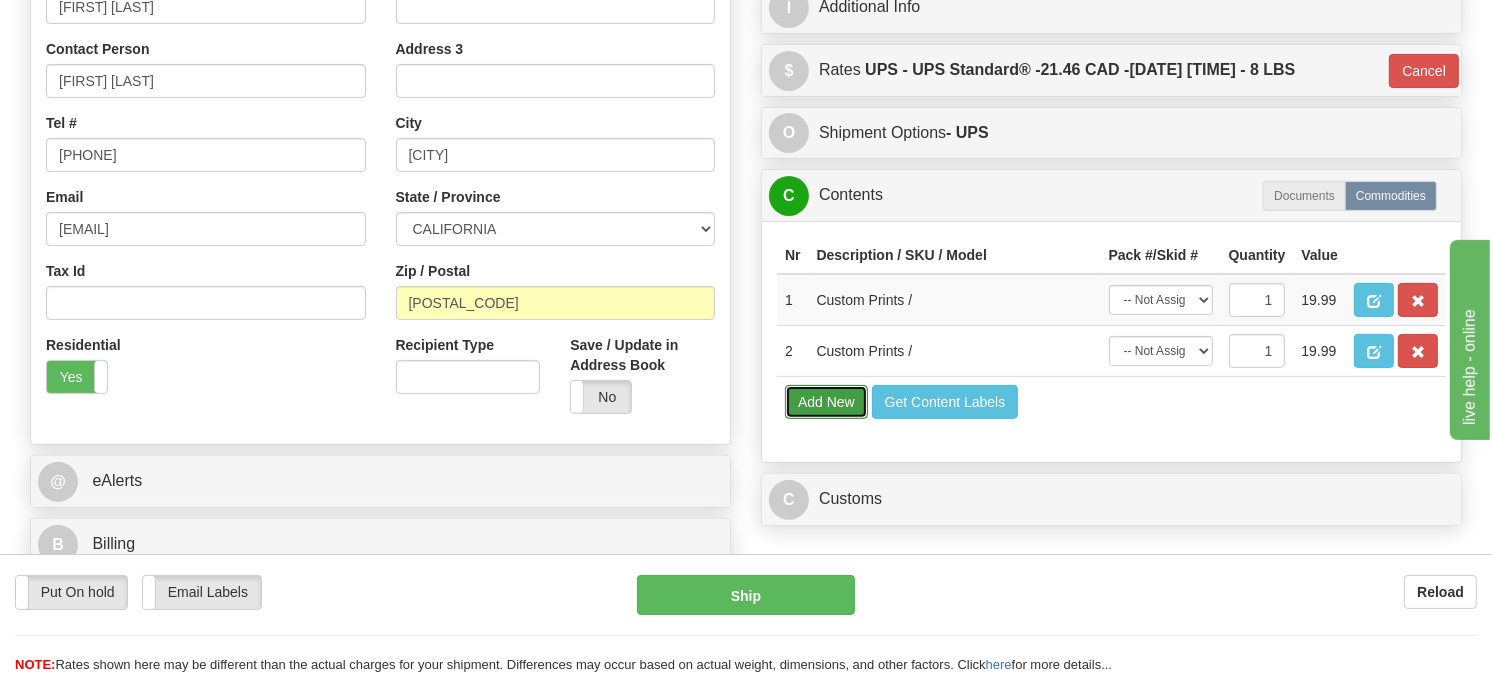 click on "Add New" at bounding box center (826, 402) 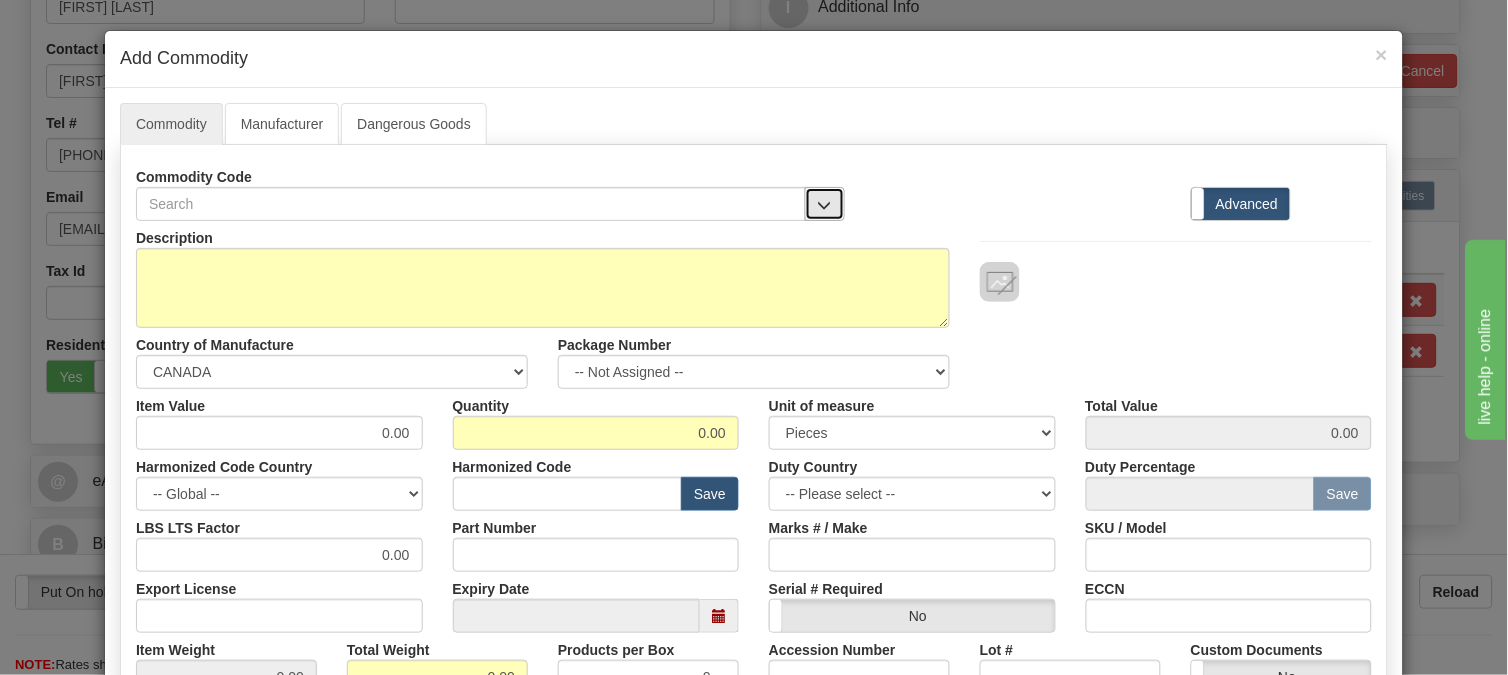 click at bounding box center [825, 205] 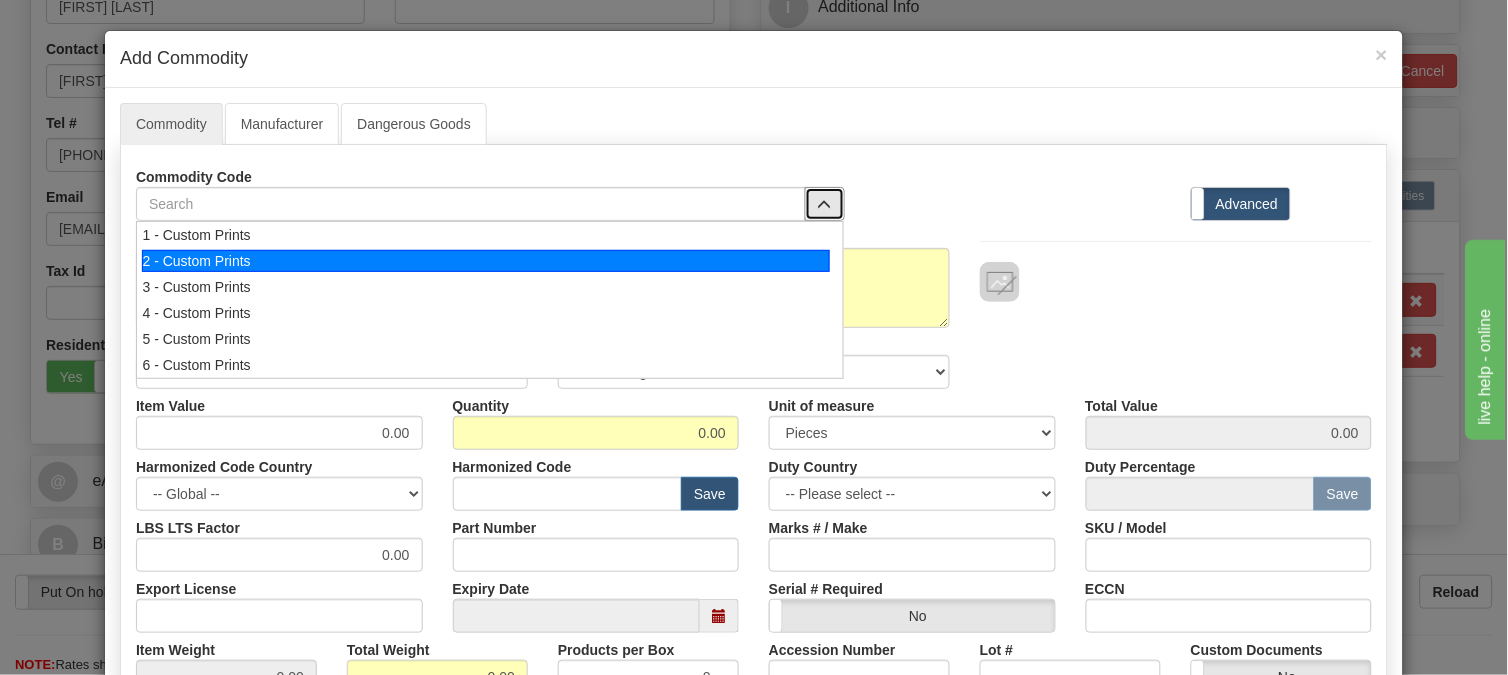 click on "2 - Custom Prints" at bounding box center [486, 261] 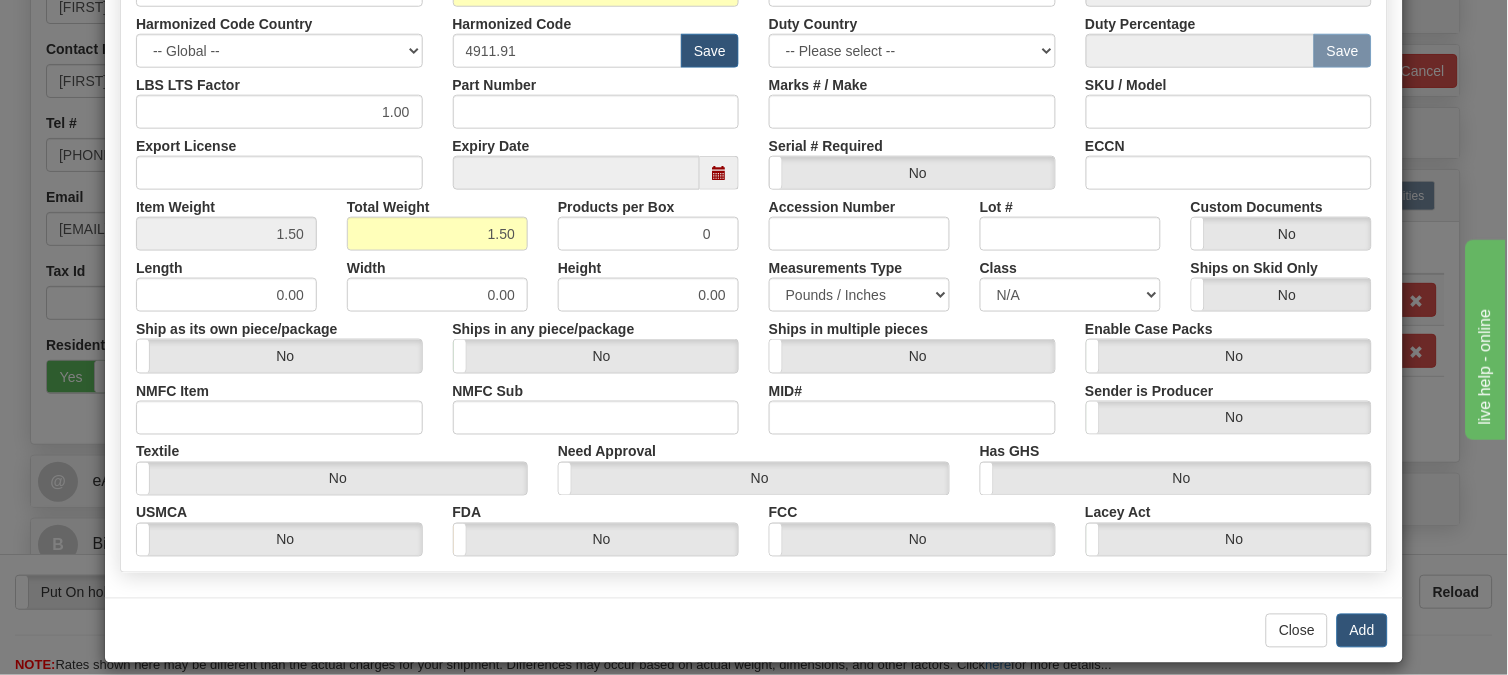 scroll, scrollTop: 462, scrollLeft: 0, axis: vertical 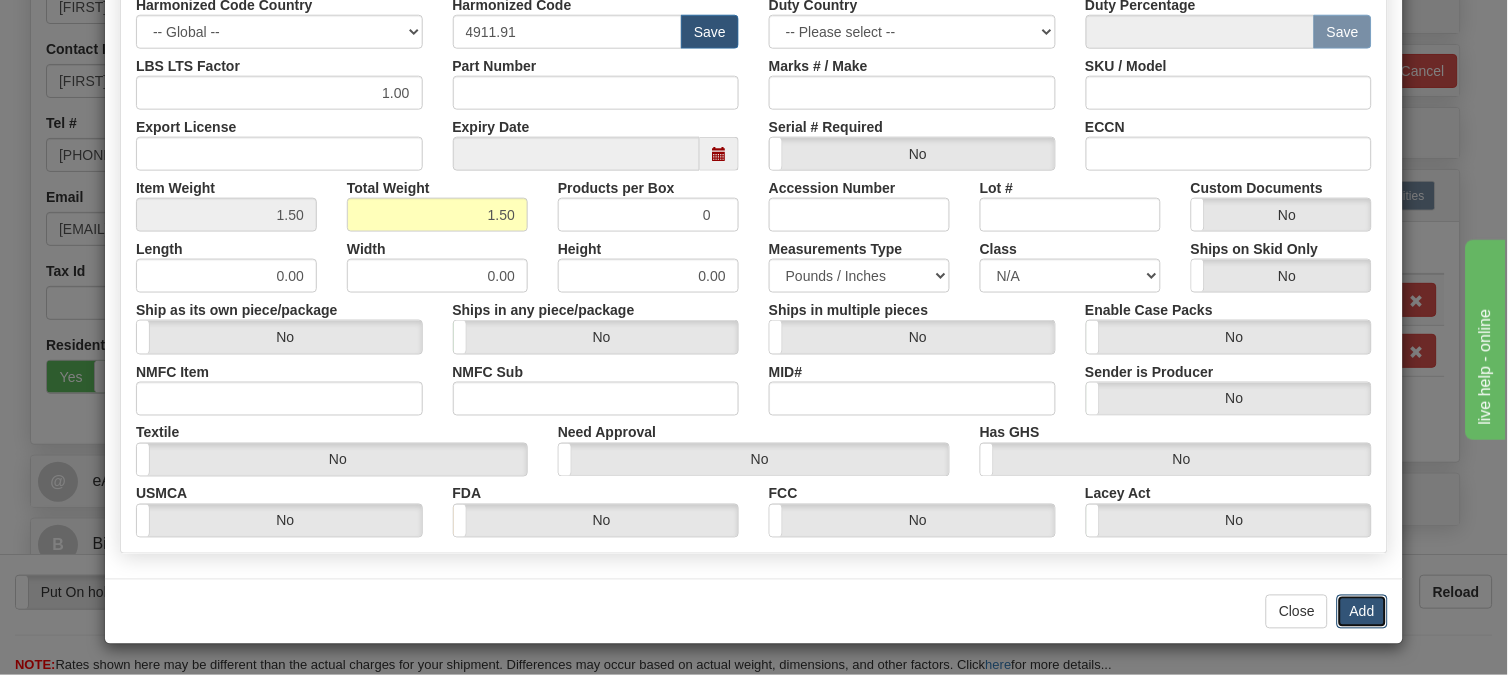 click on "Add" at bounding box center (1362, 612) 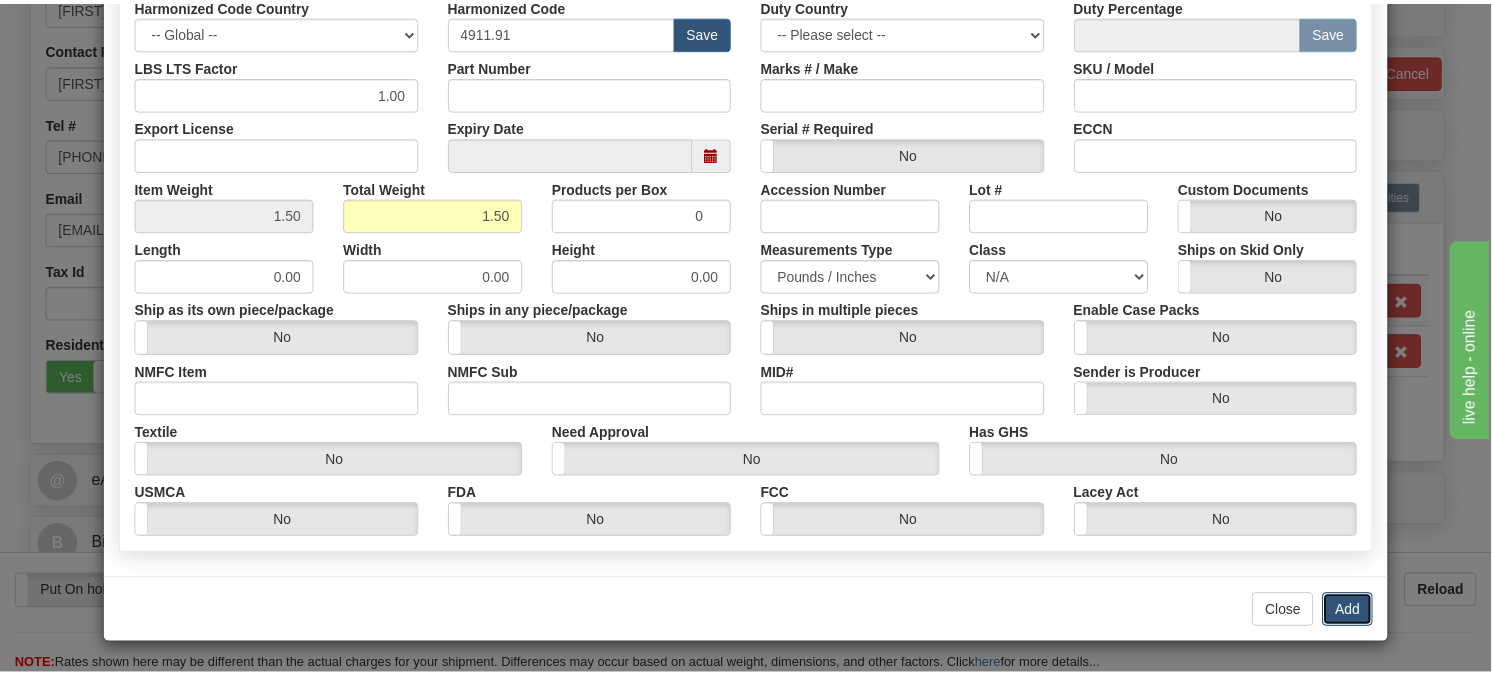 scroll, scrollTop: 0, scrollLeft: 0, axis: both 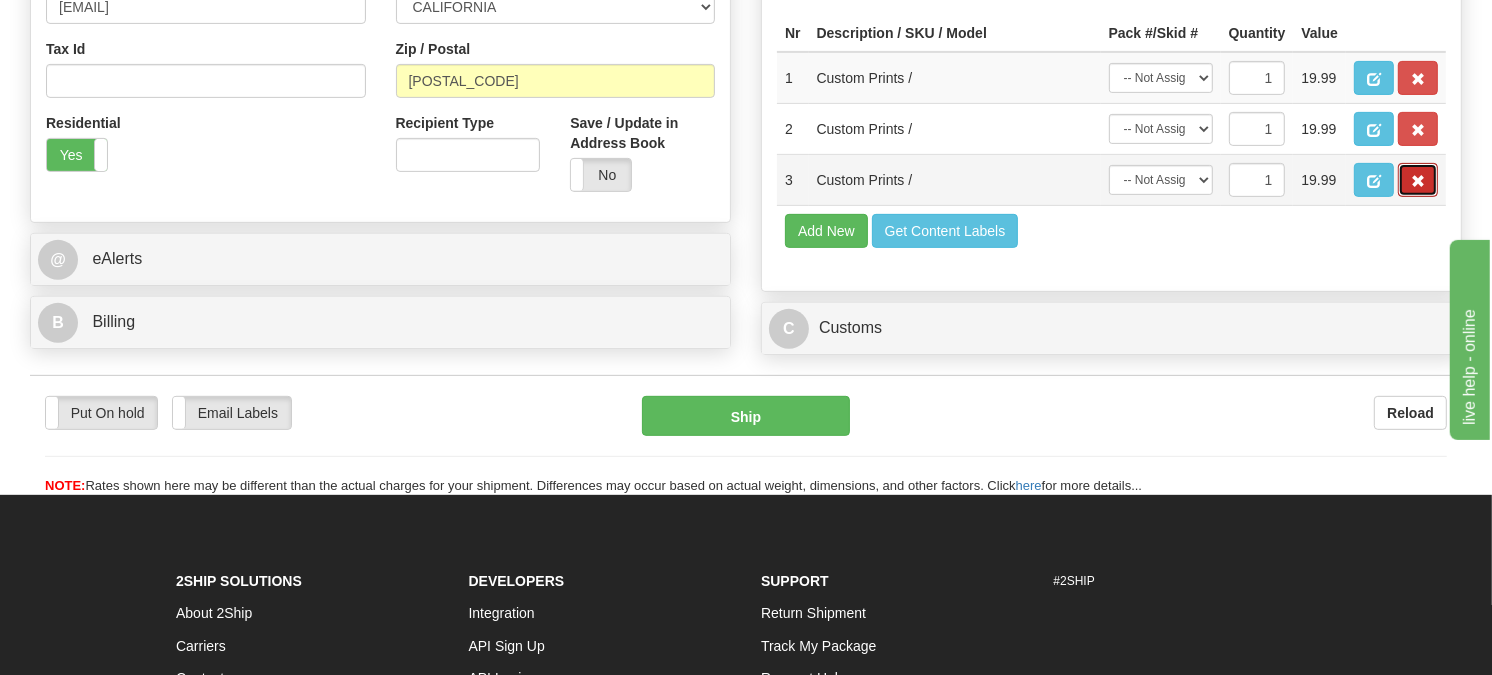 click at bounding box center [1418, 180] 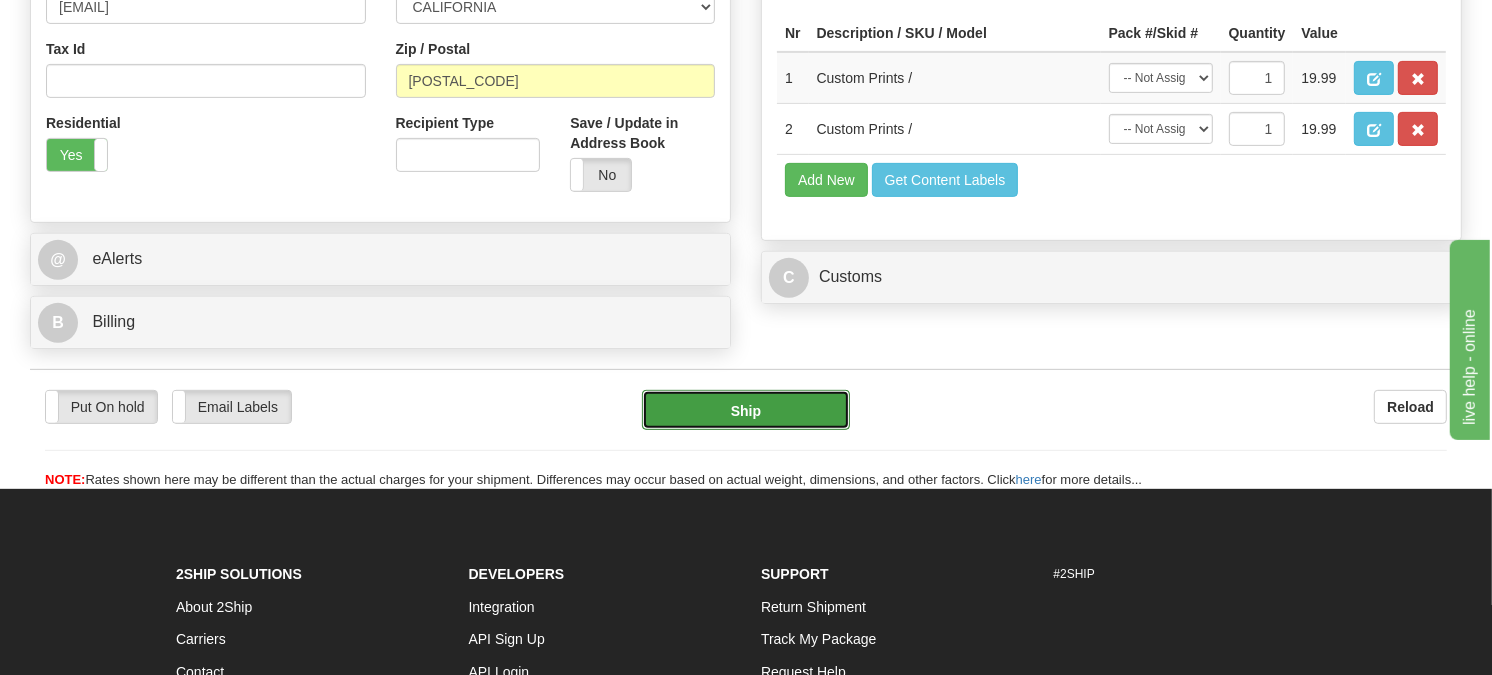 click on "Ship" at bounding box center [746, 410] 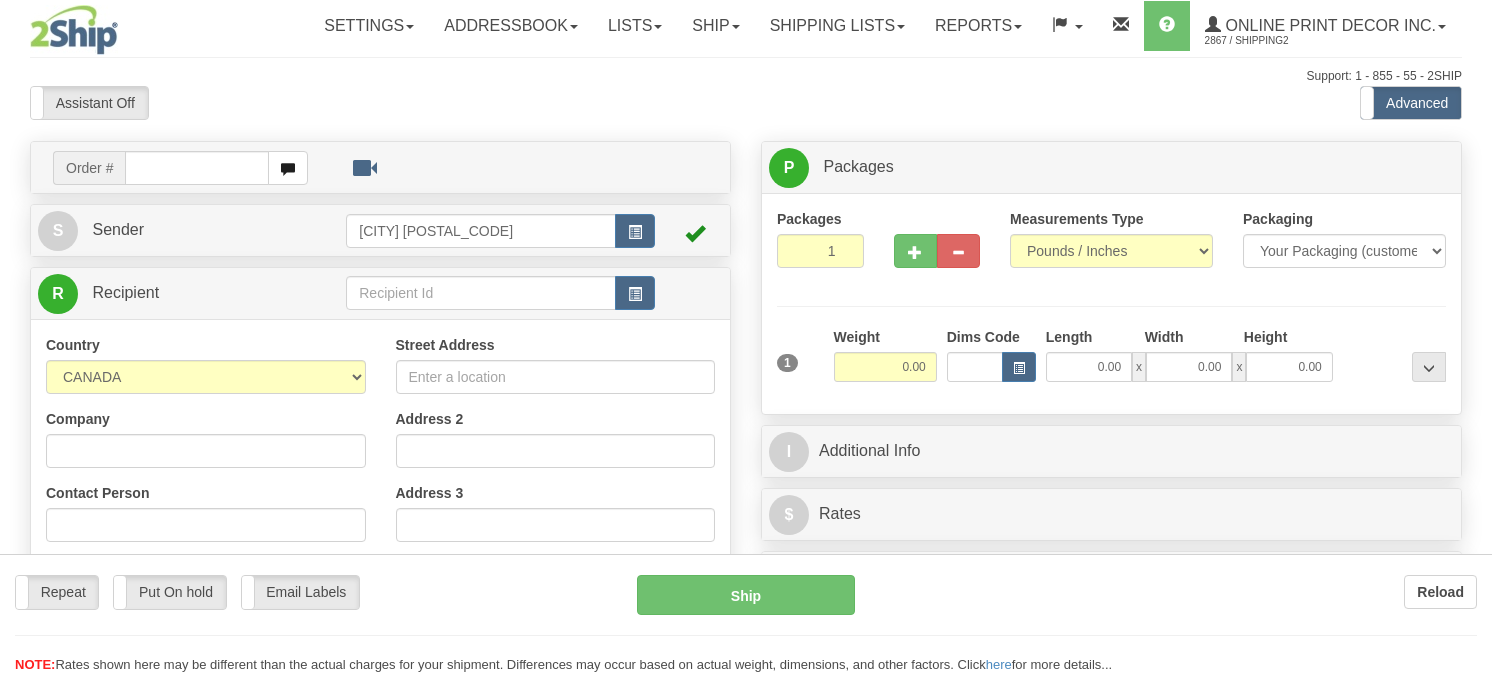 scroll, scrollTop: 0, scrollLeft: 0, axis: both 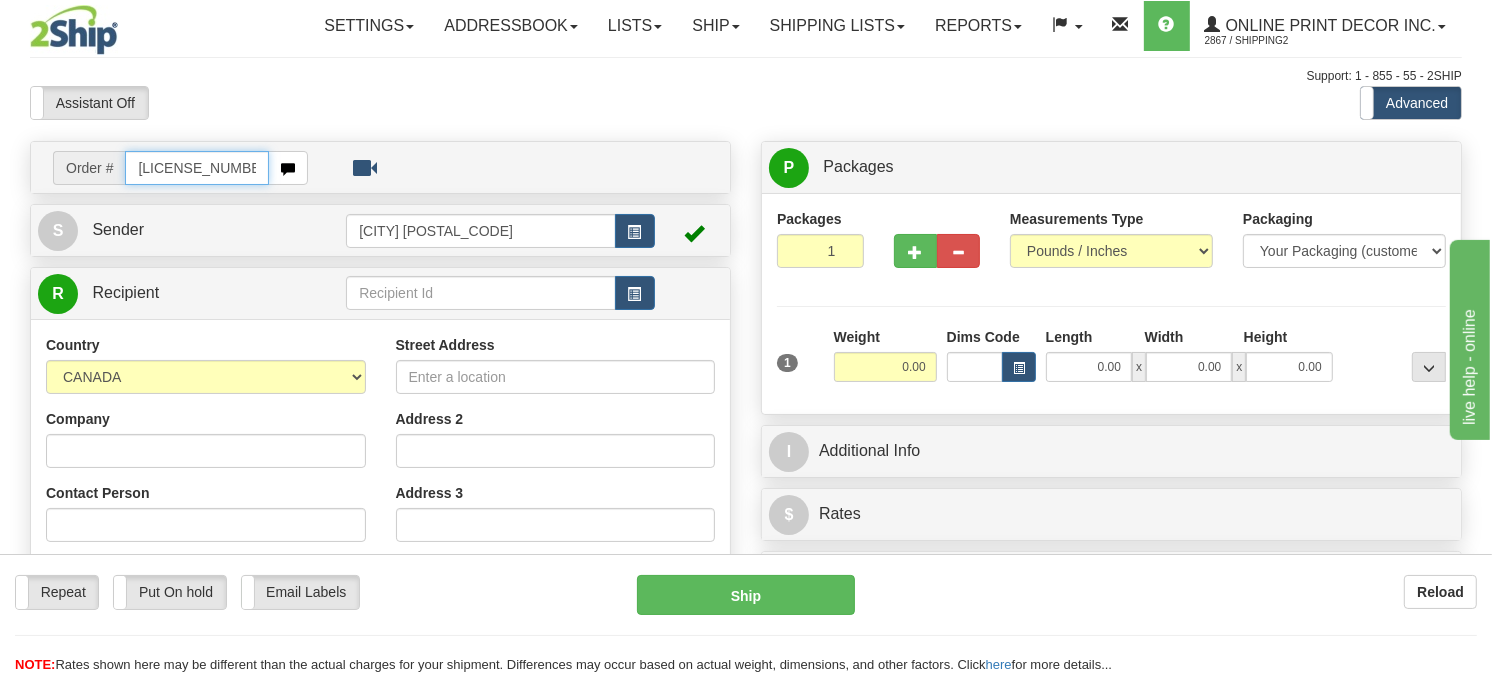 type on "ca-418208" 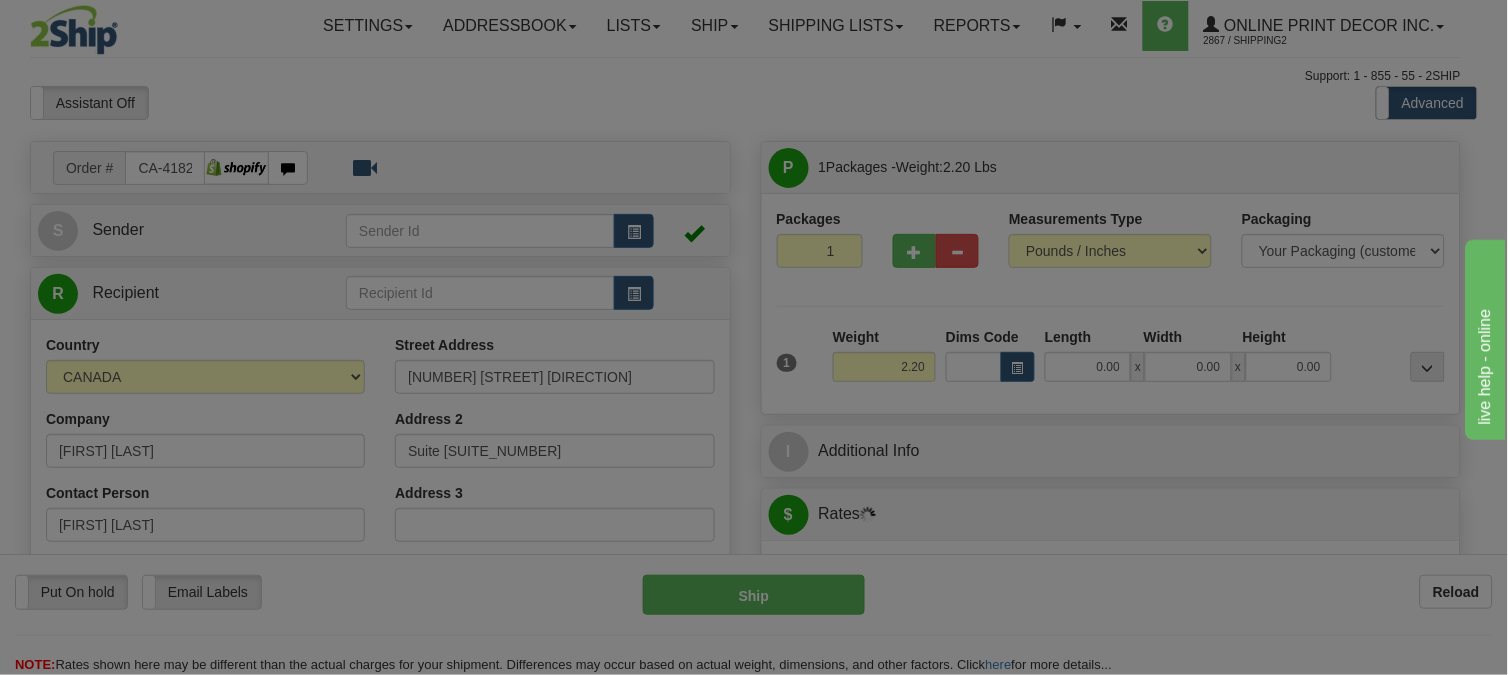 type on "LINDSAY" 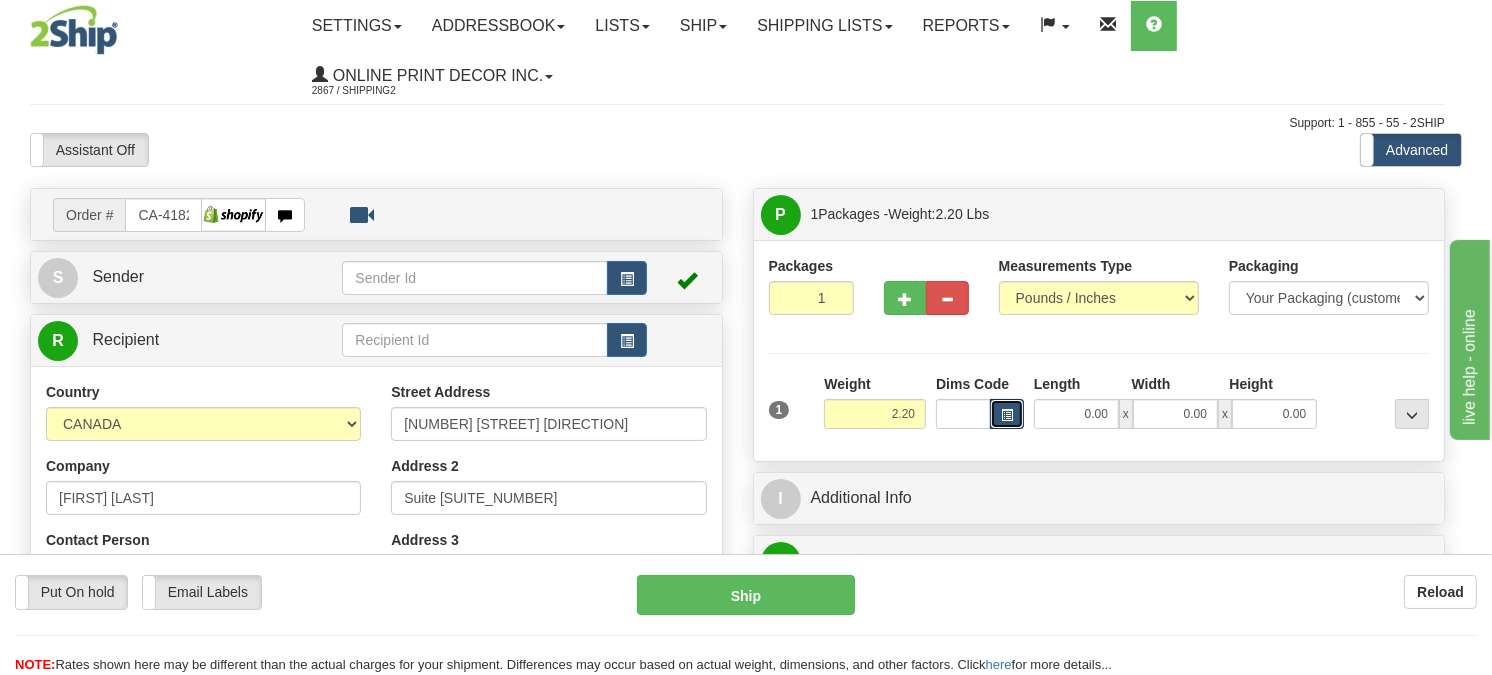 click at bounding box center (1007, 415) 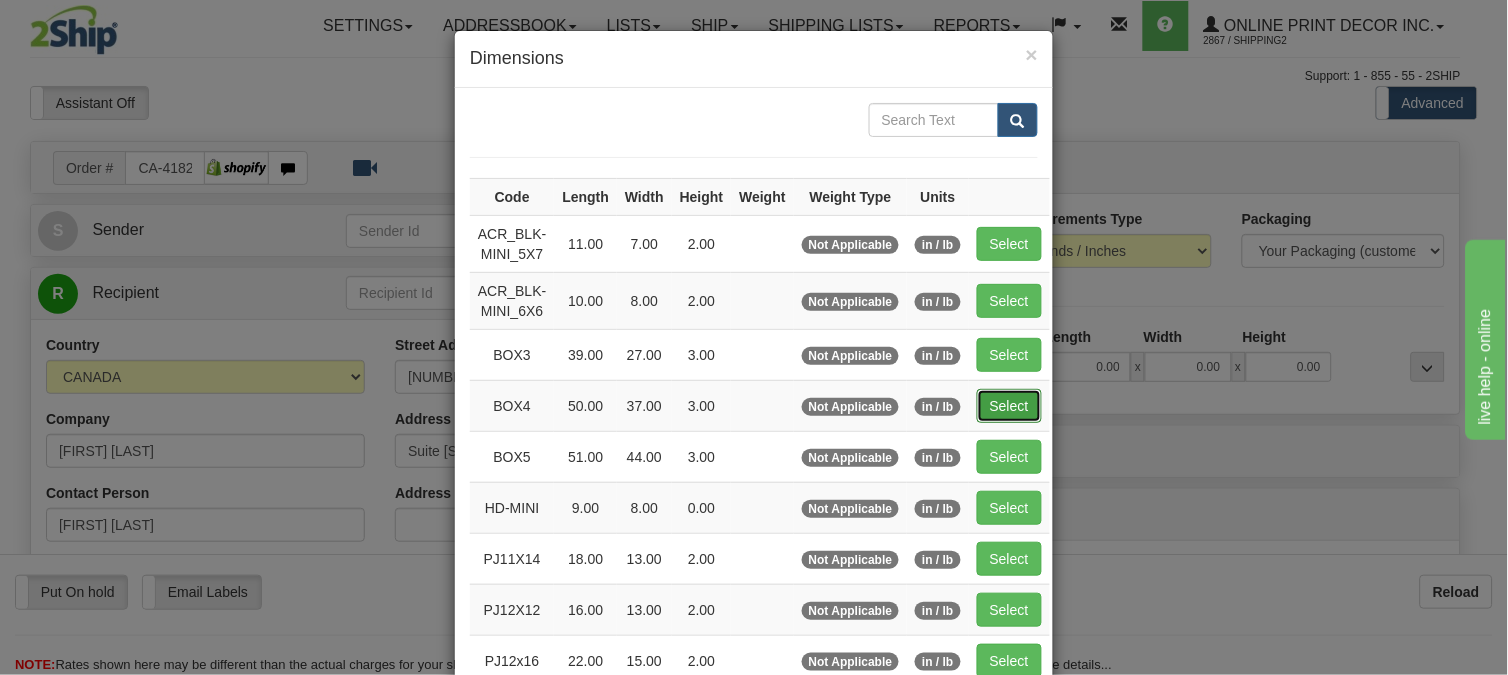 click on "Select" at bounding box center (1009, 406) 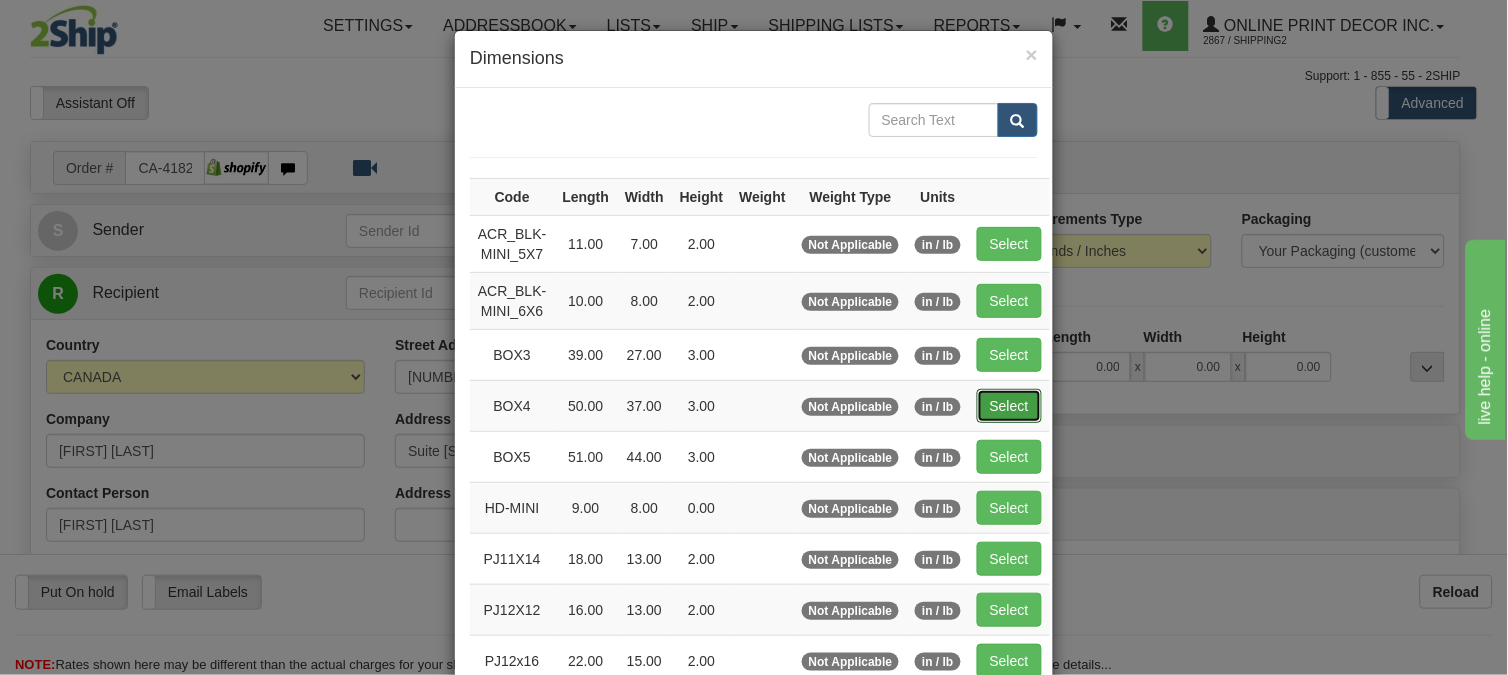 type on "50.00" 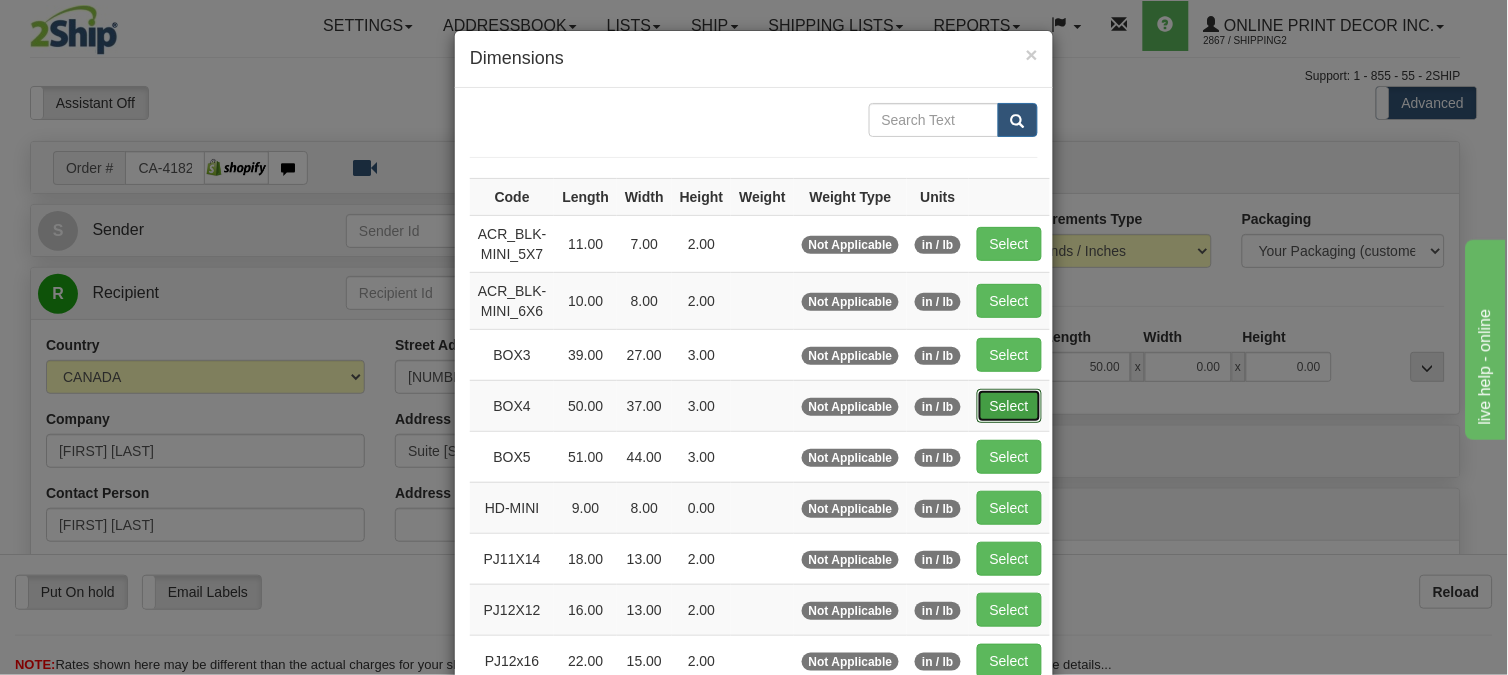 type on "37.00" 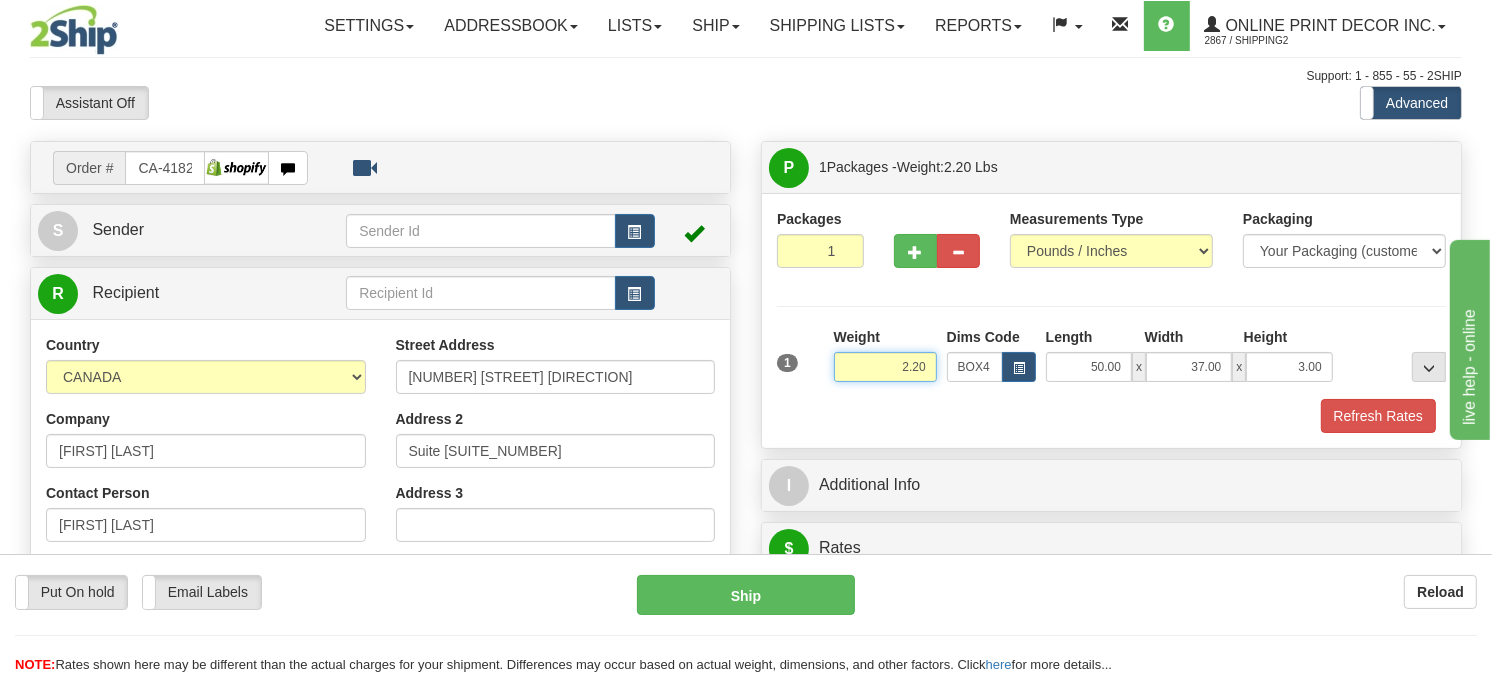 drag, startPoint x: 928, startPoint y: 408, endPoint x: 781, endPoint y: 414, distance: 147.12239 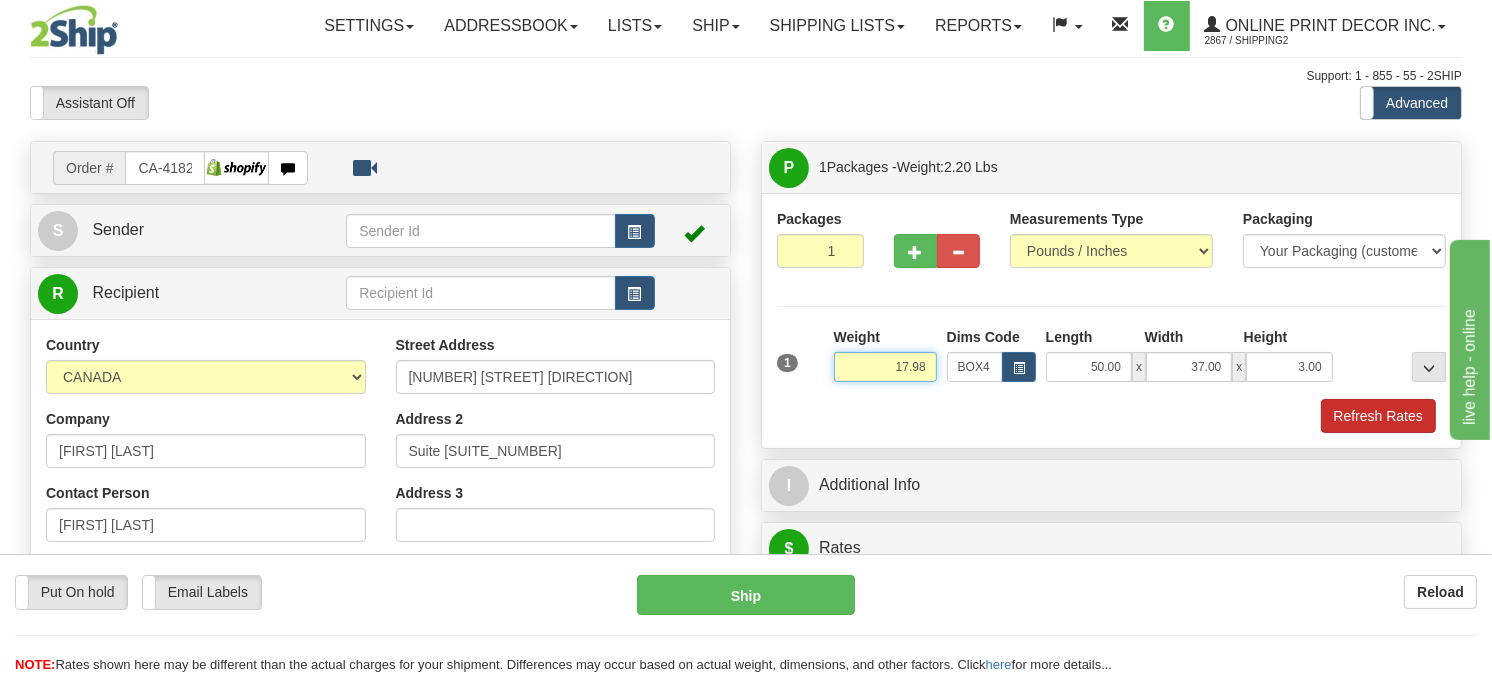 type on "17.98" 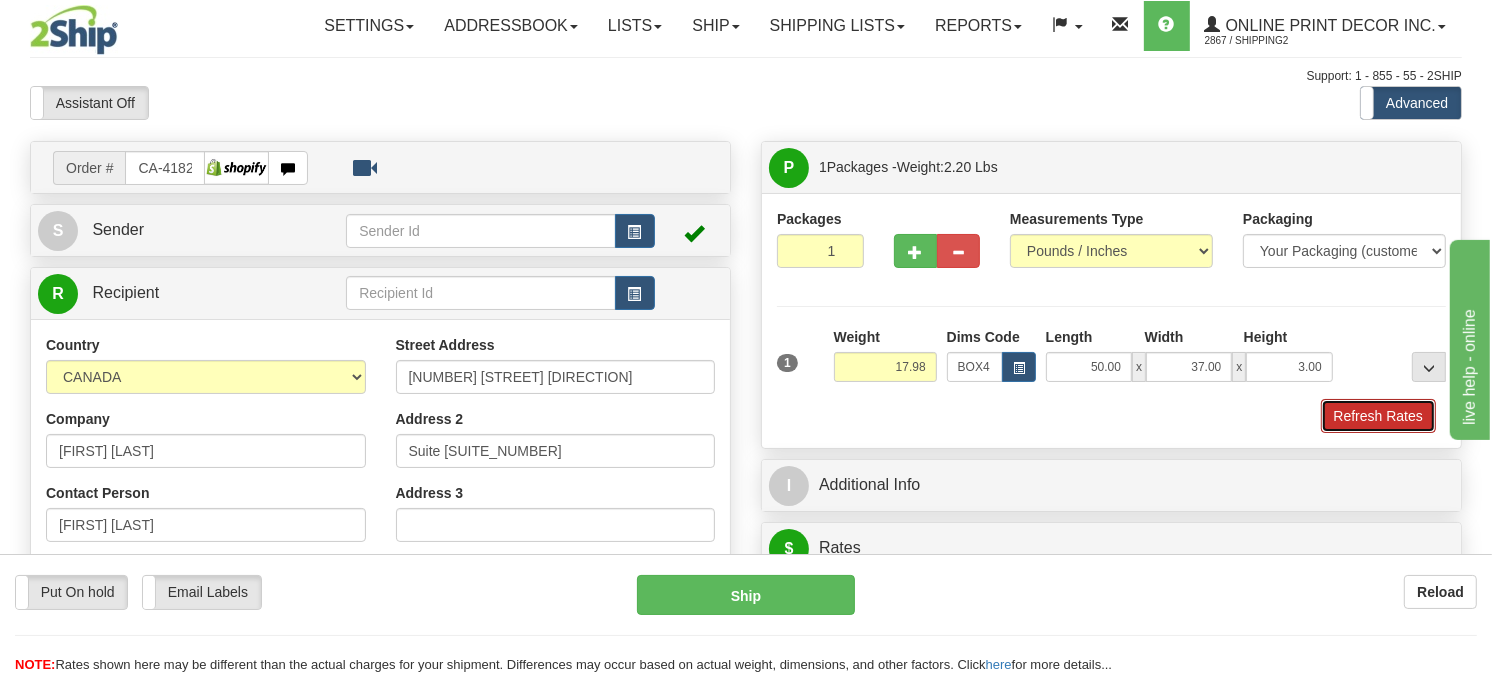 click on "Refresh Rates" at bounding box center [1378, 416] 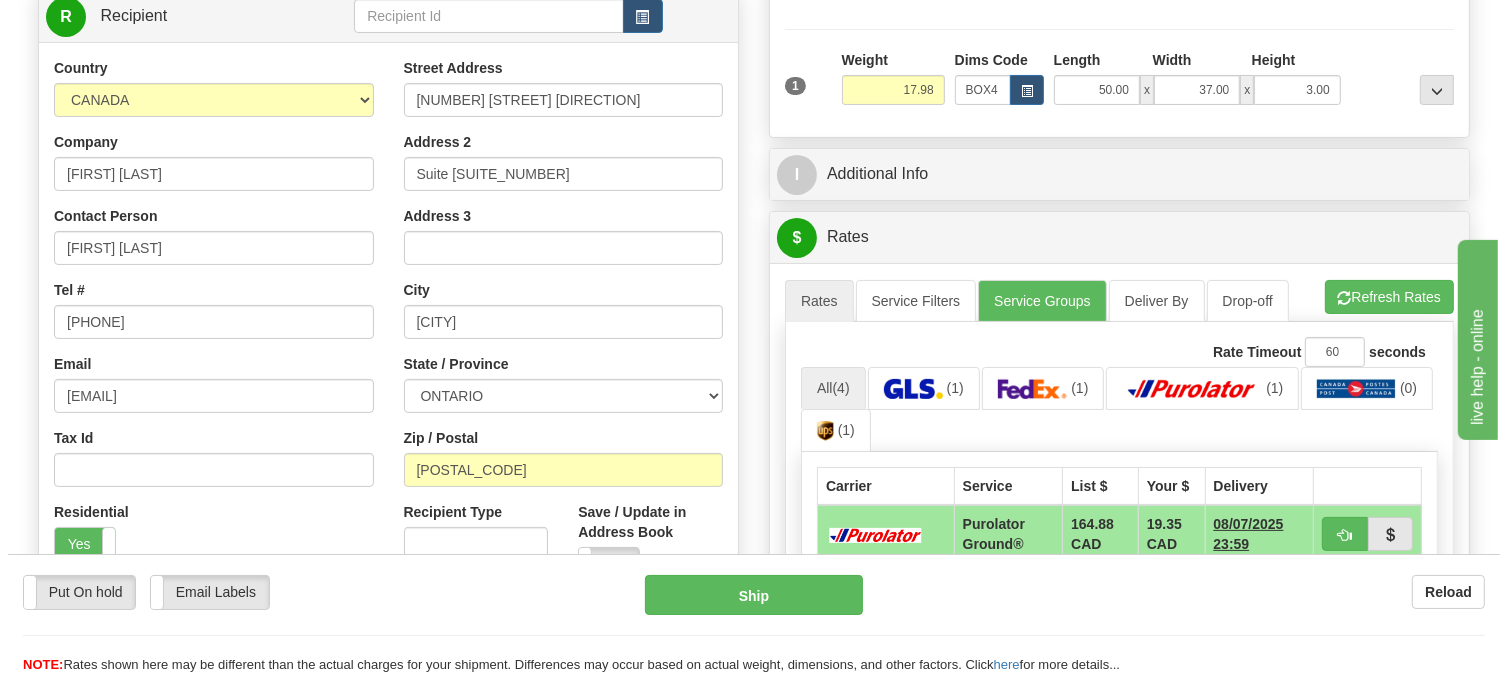 scroll, scrollTop: 423, scrollLeft: 0, axis: vertical 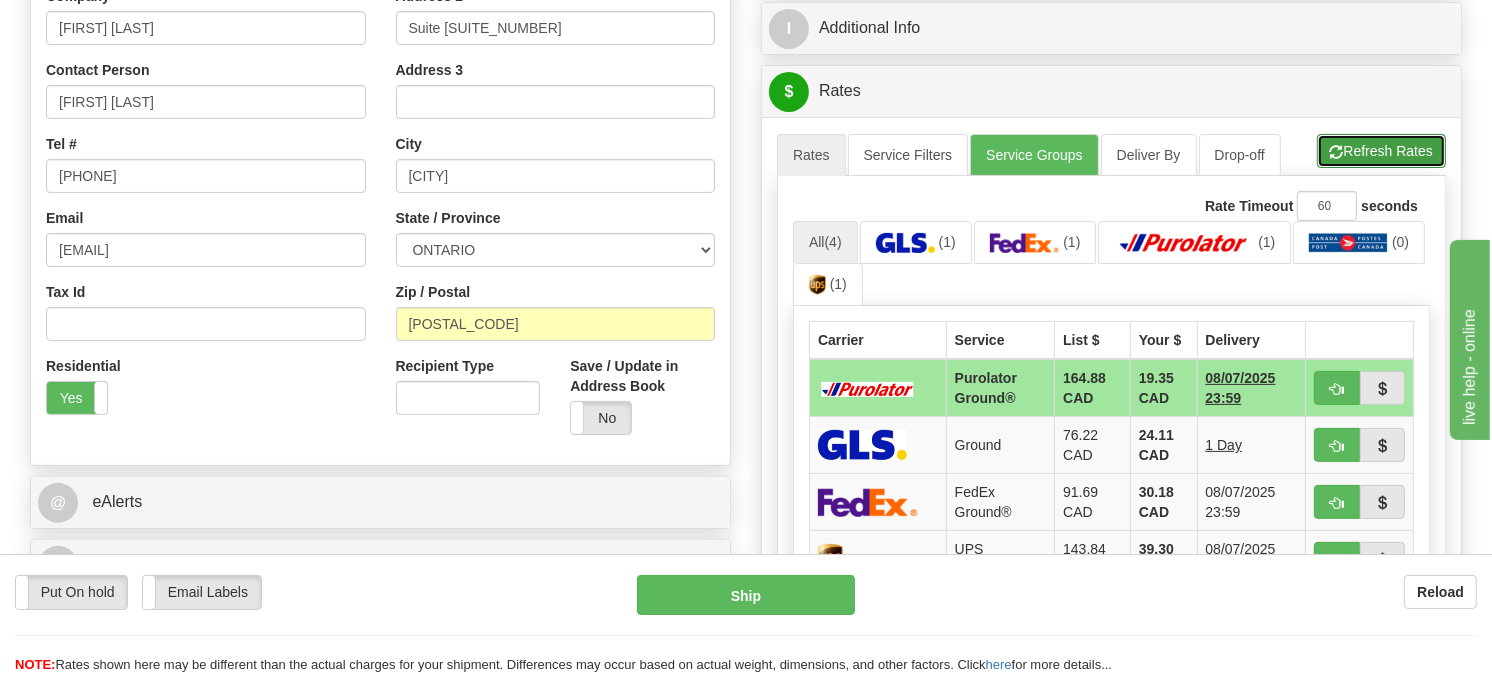 click on "Refresh Rates" at bounding box center (1381, 151) 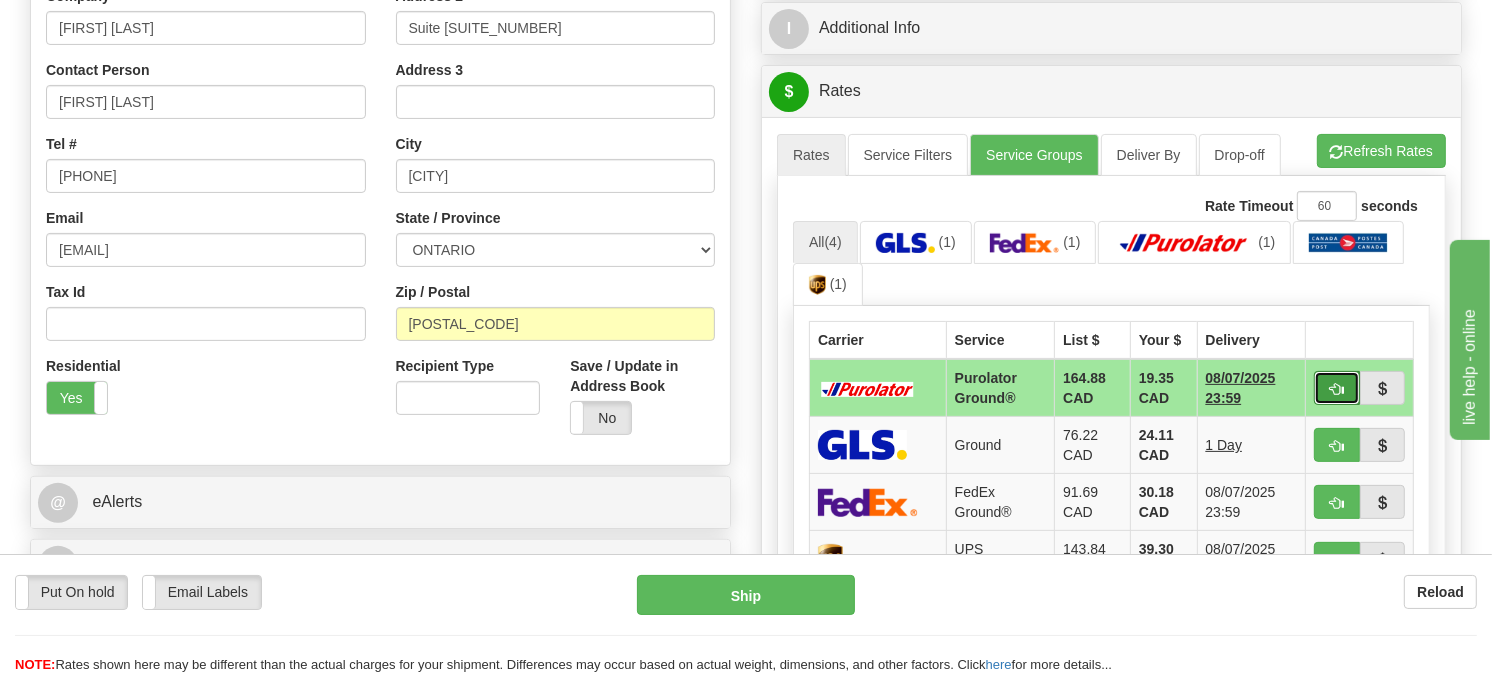 click at bounding box center [1337, 388] 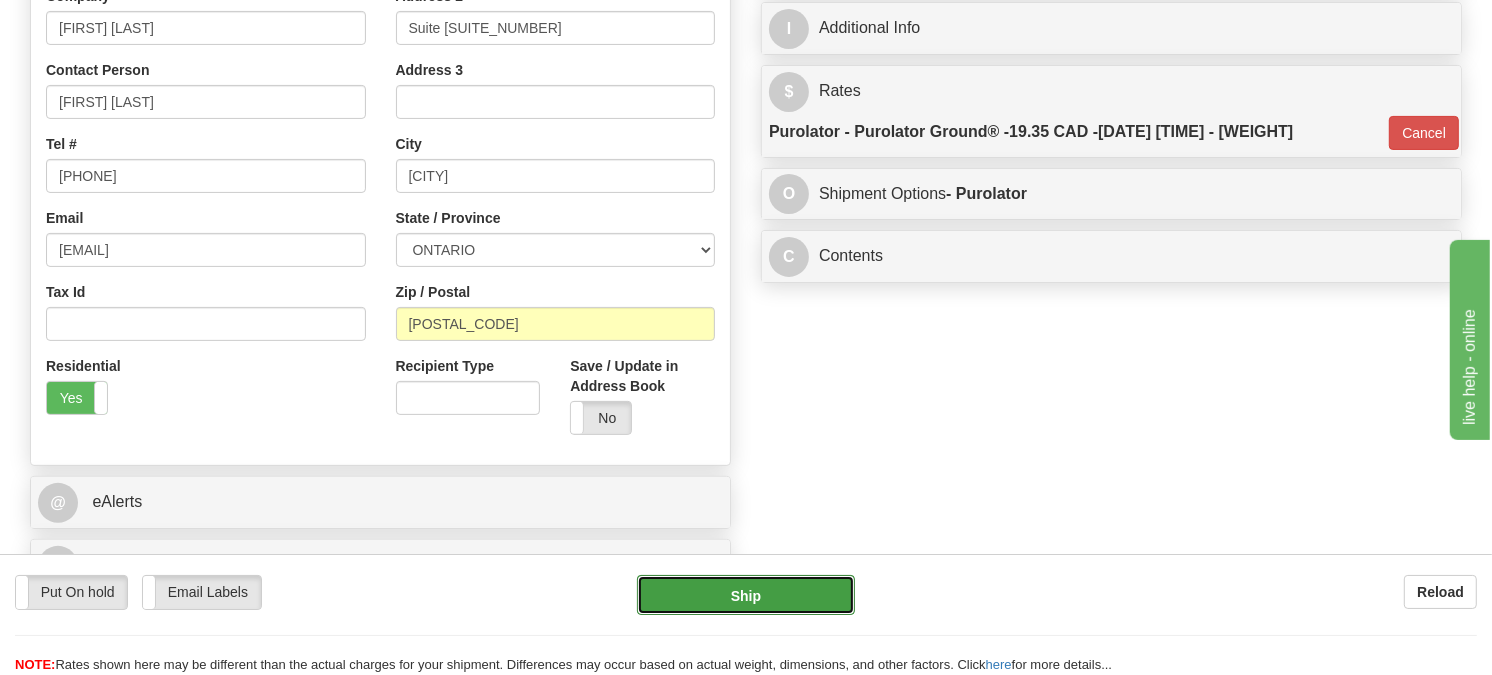 click on "Ship" at bounding box center [746, 595] 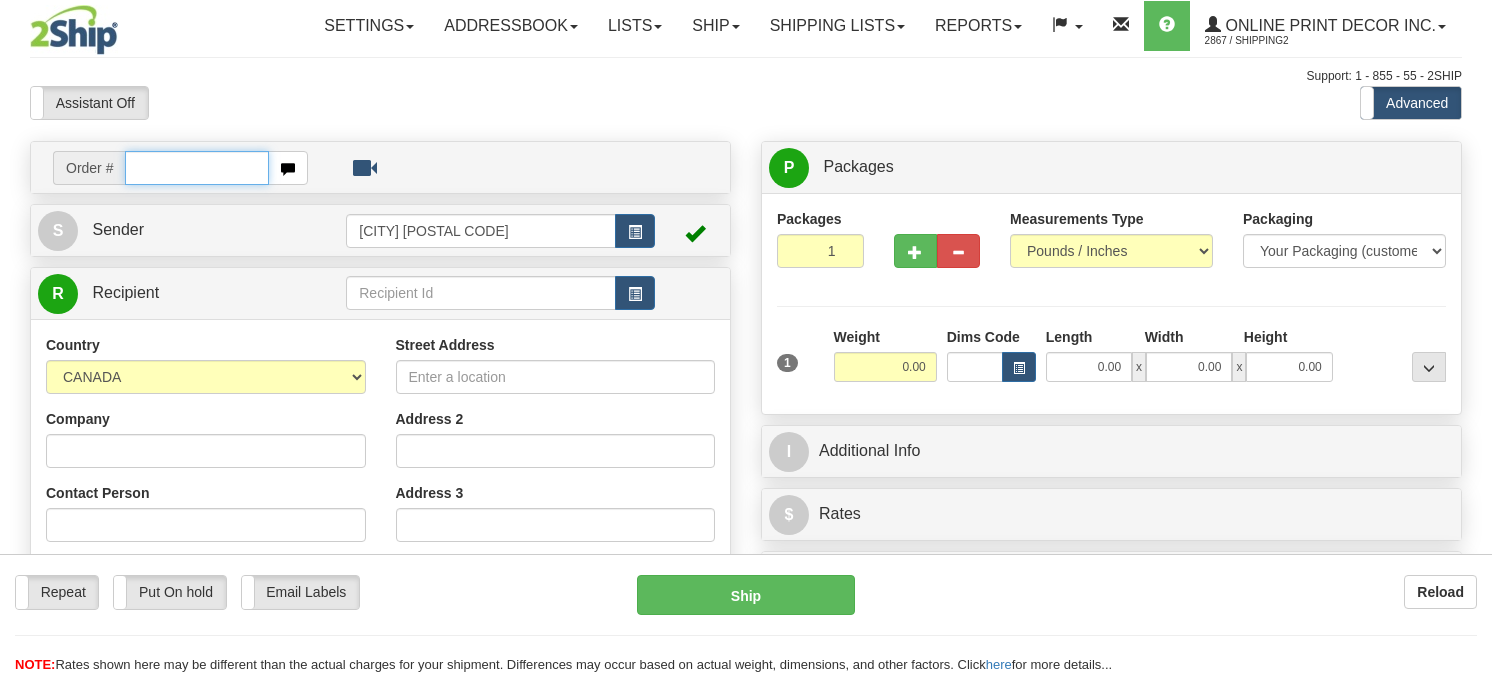 scroll, scrollTop: 0, scrollLeft: 0, axis: both 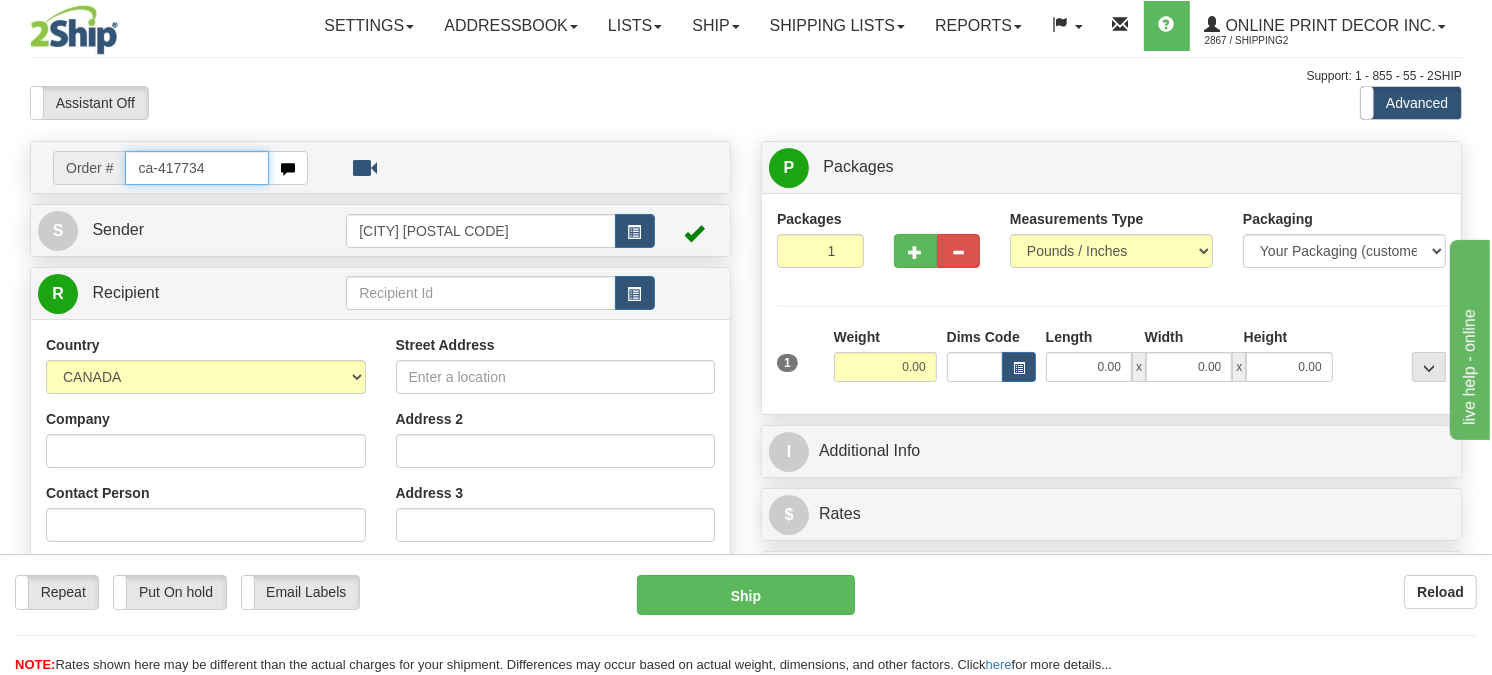 type on "ca-417734" 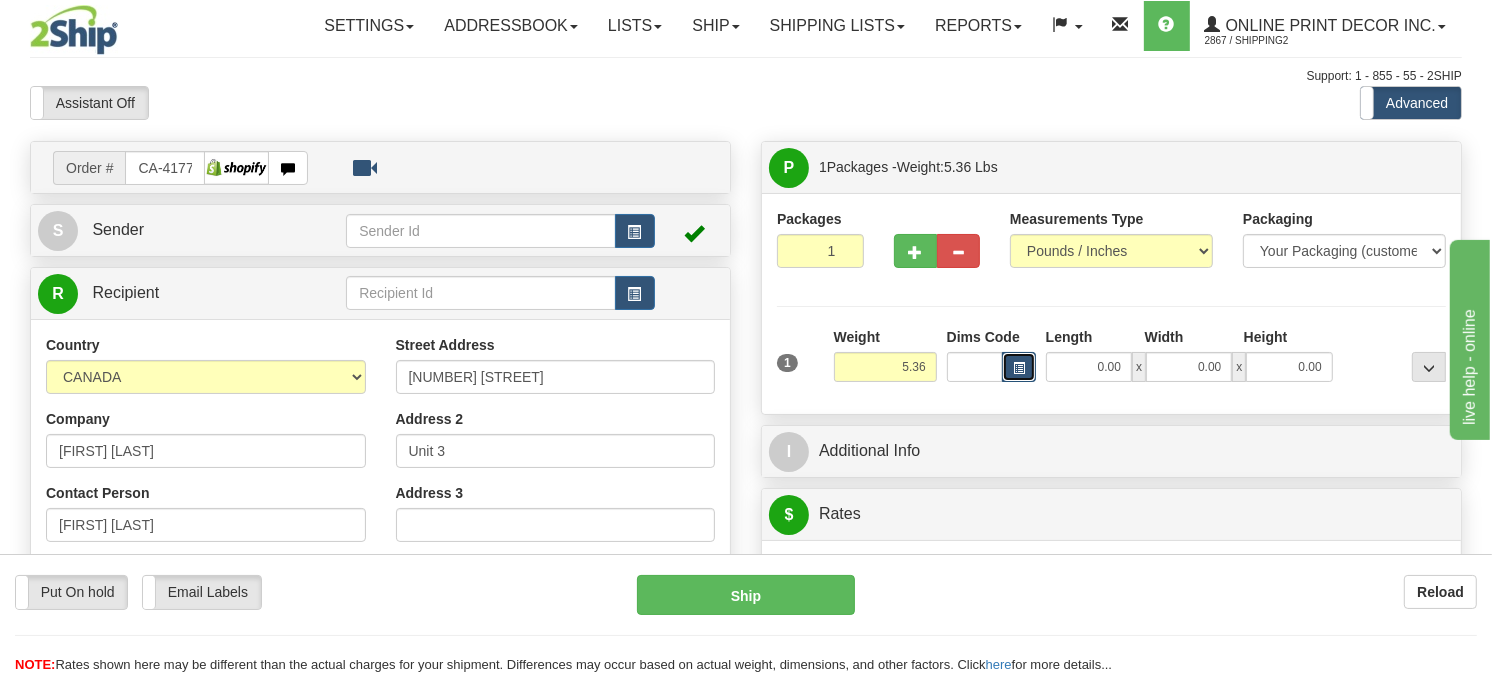 click at bounding box center (1019, 367) 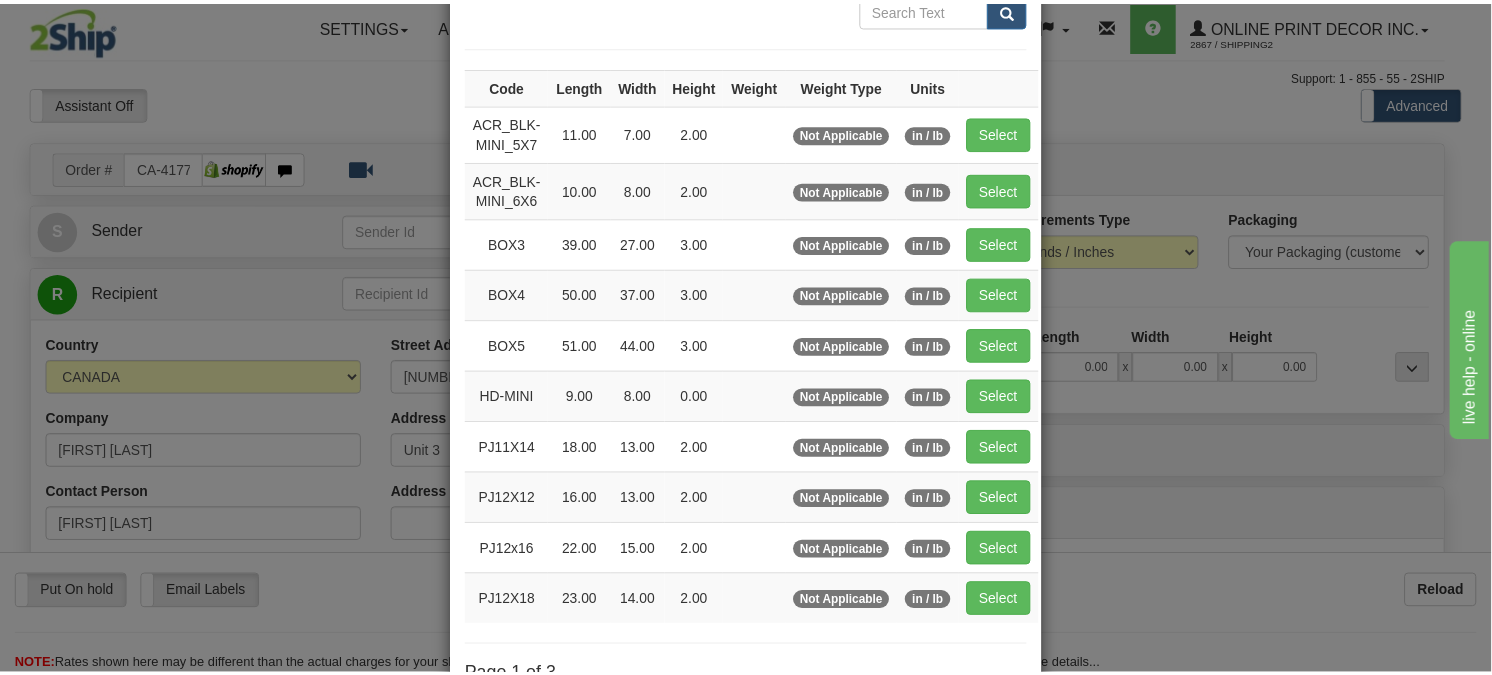 scroll, scrollTop: 222, scrollLeft: 0, axis: vertical 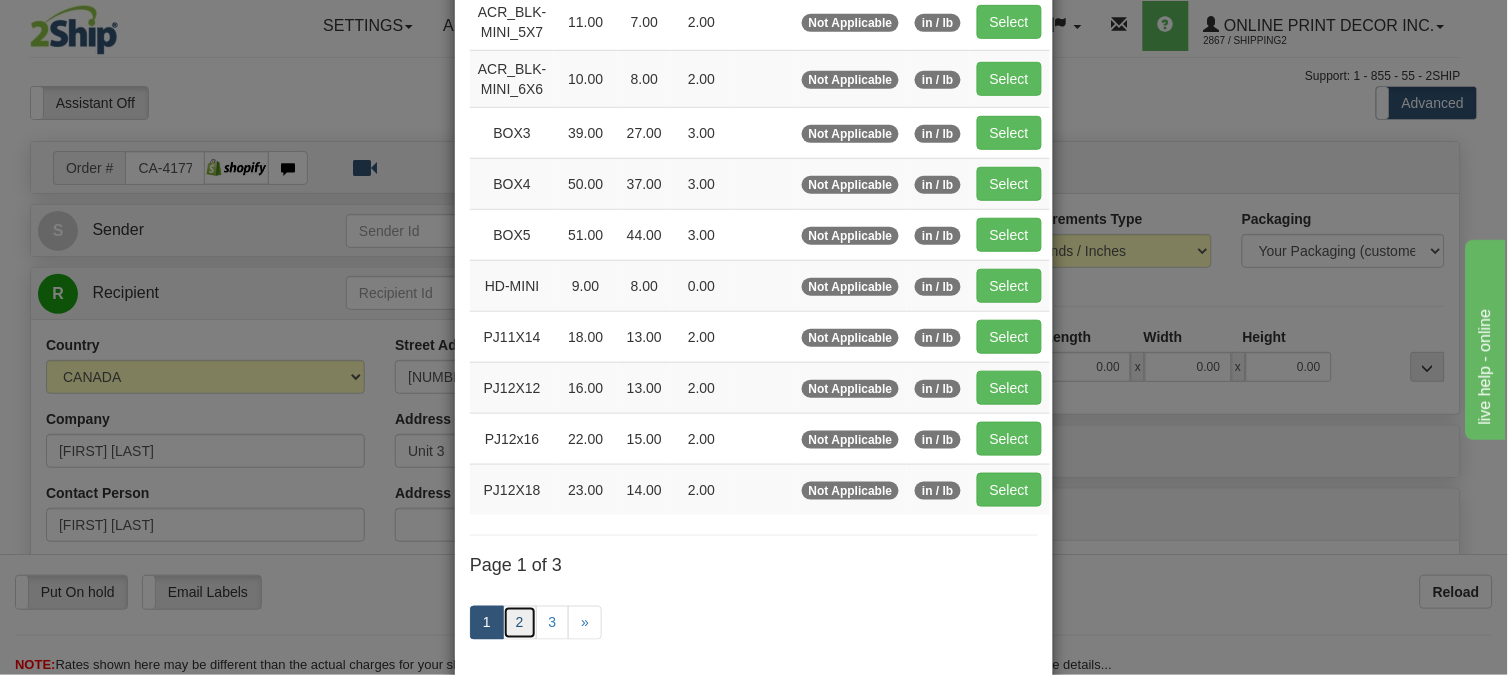click on "2" at bounding box center [520, 623] 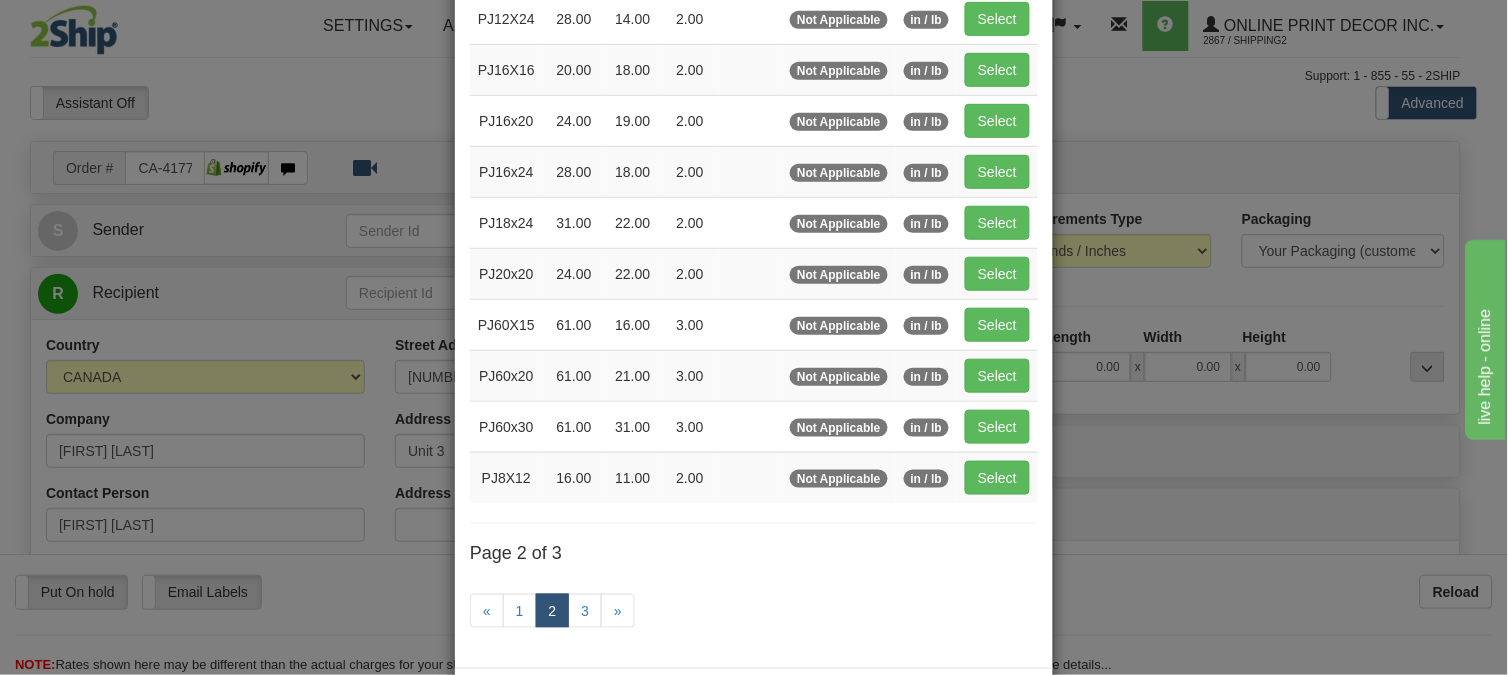 click on "Select" at bounding box center [997, 222] 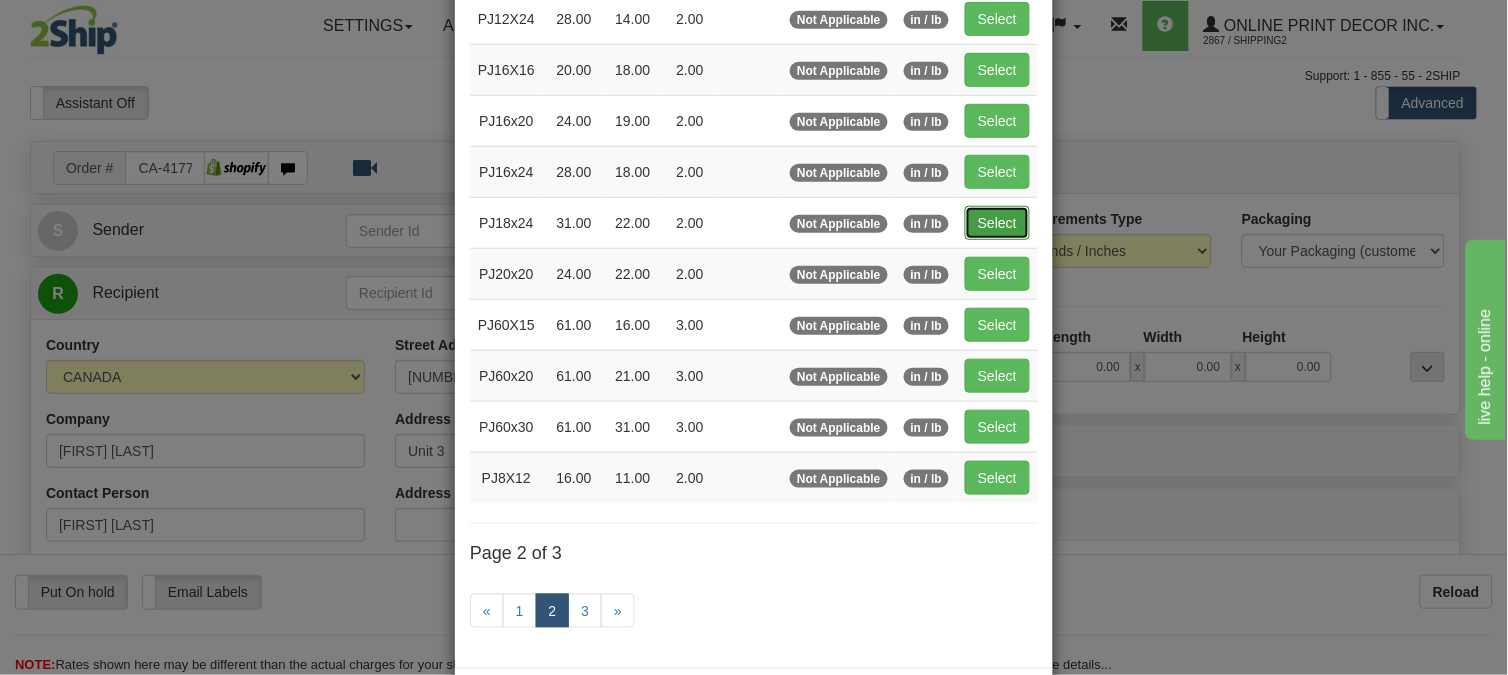click on "Select" at bounding box center (997, 223) 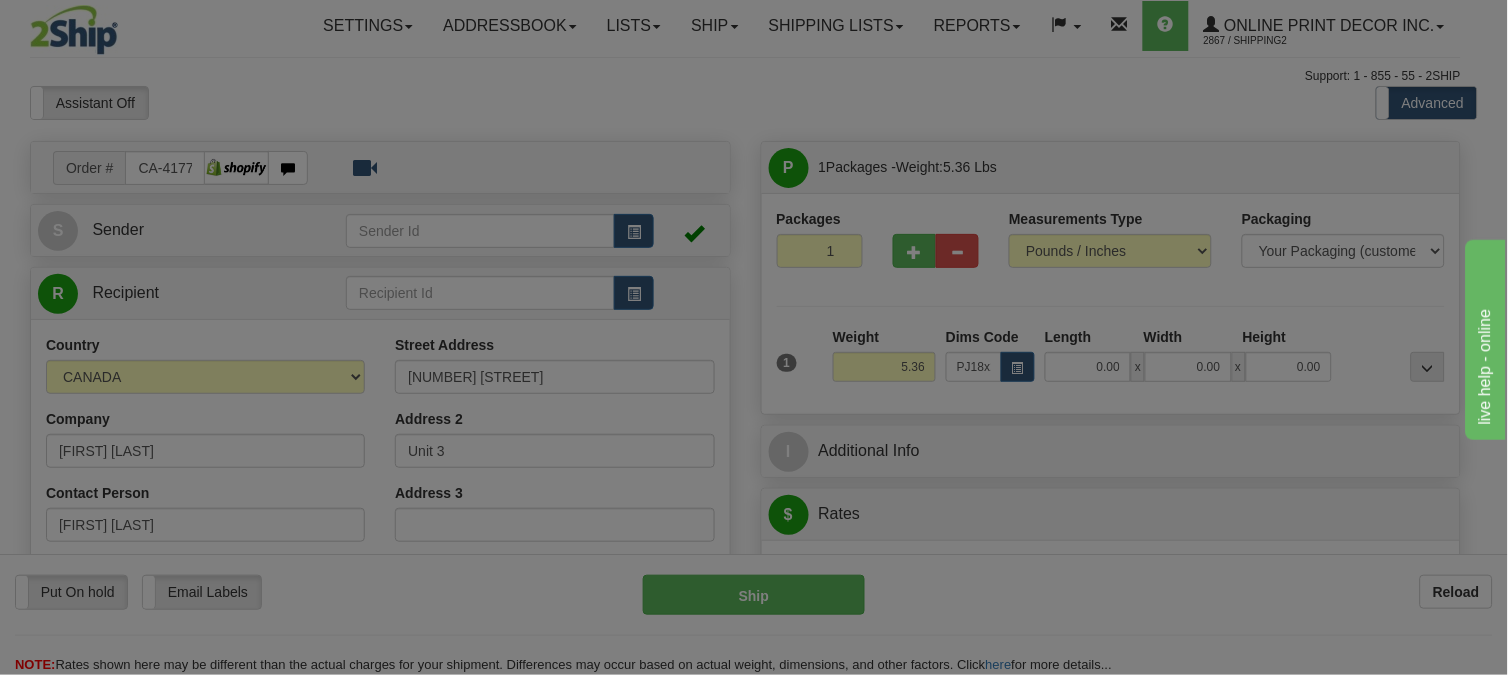 type on "31.00" 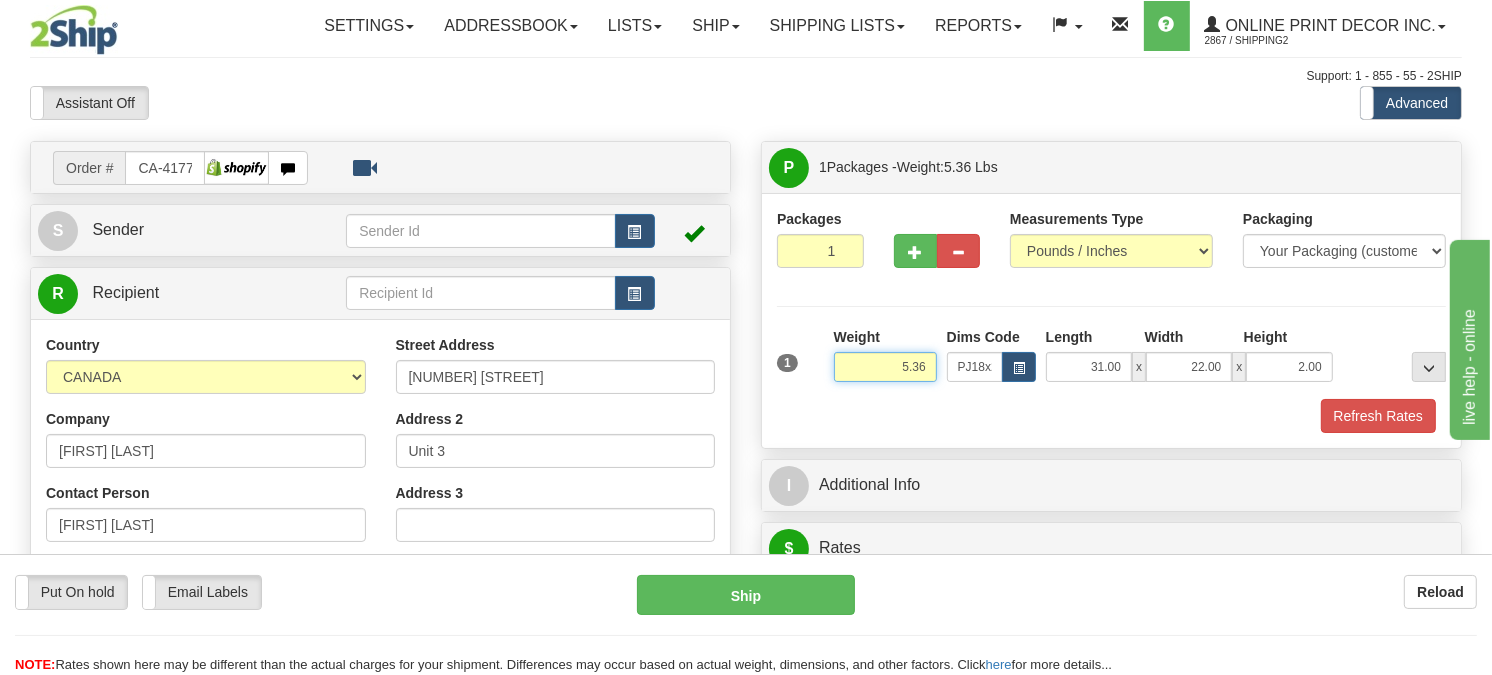 drag, startPoint x: 927, startPoint y: 412, endPoint x: 847, endPoint y: 442, distance: 85.44004 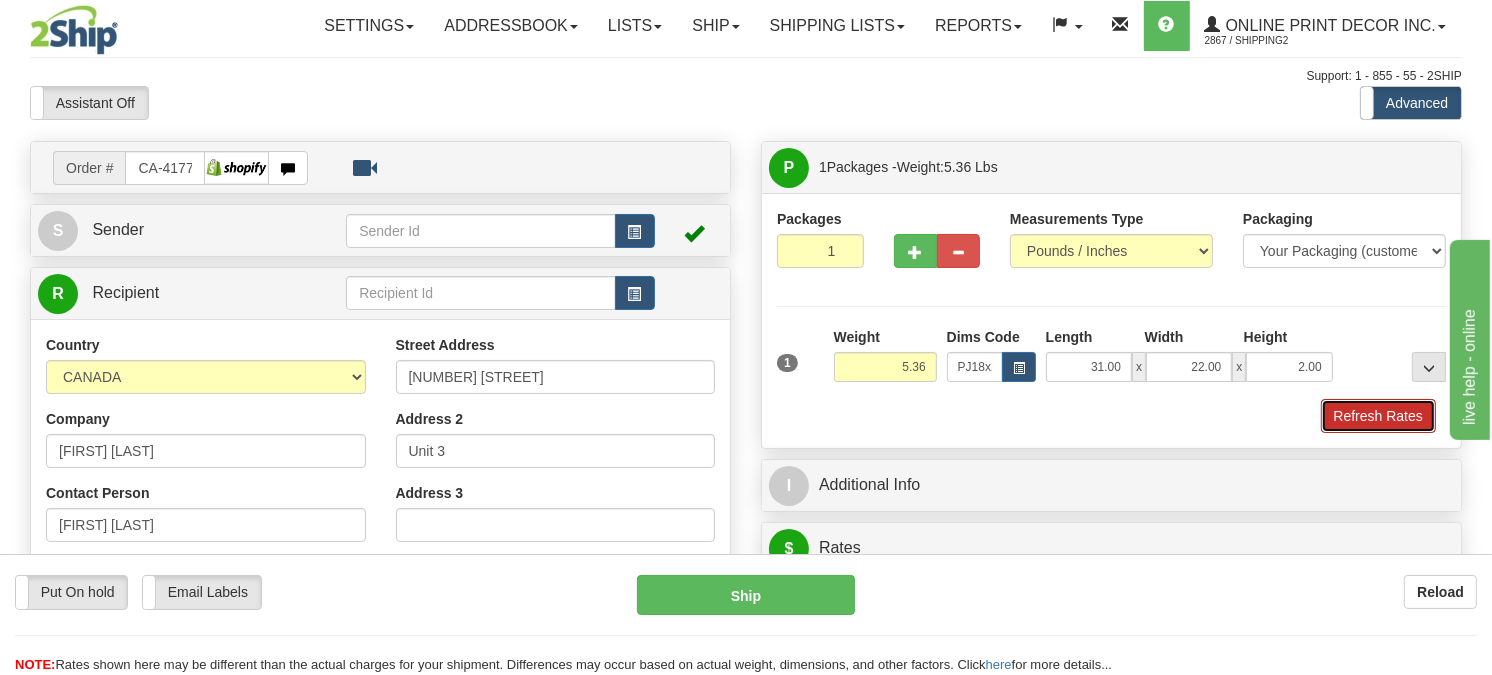 click on "Refresh Rates" at bounding box center [1378, 416] 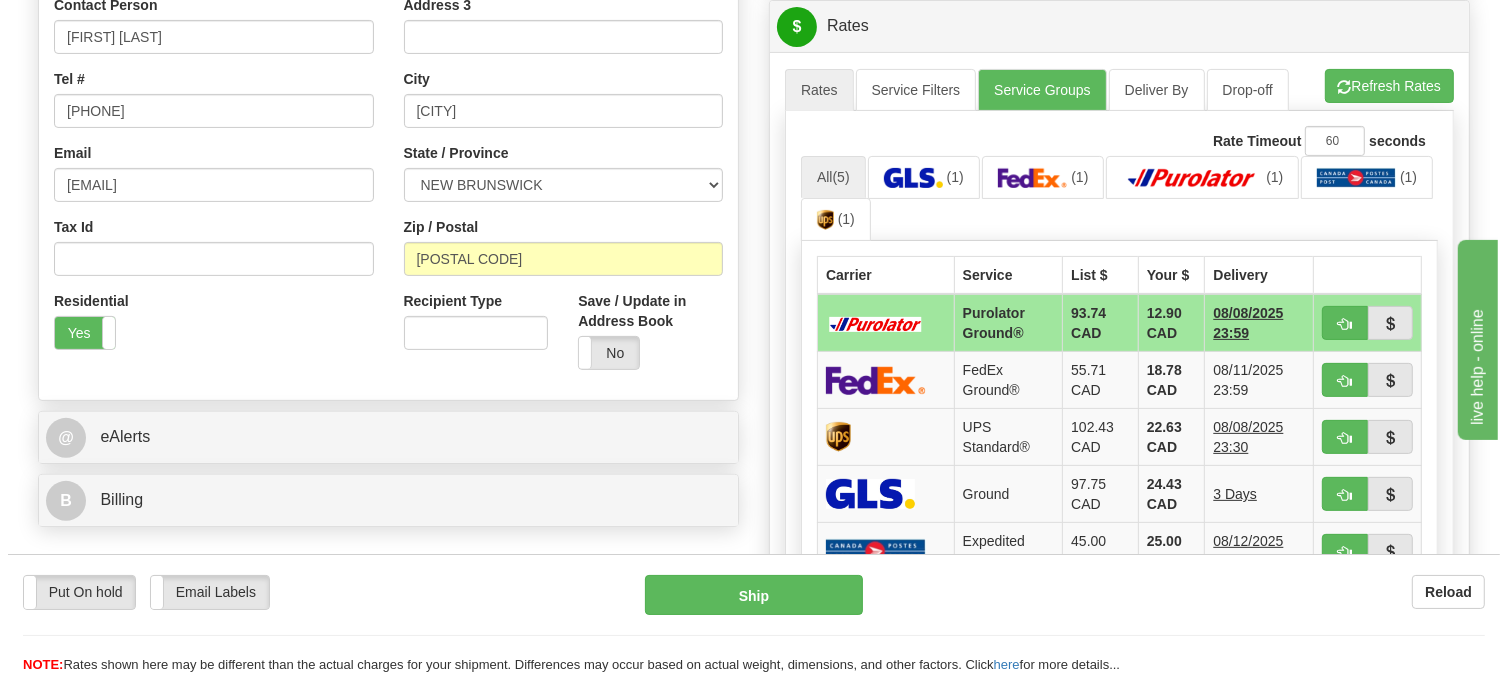scroll, scrollTop: 577, scrollLeft: 0, axis: vertical 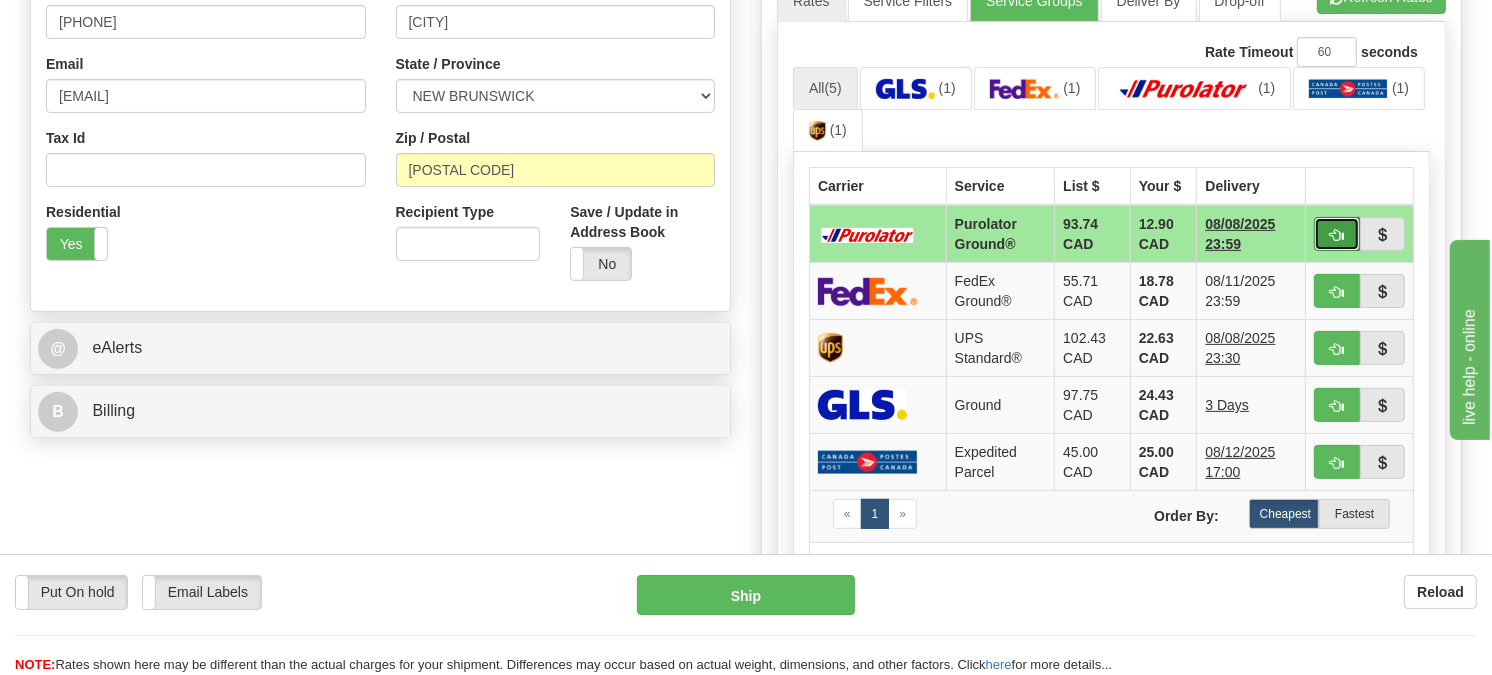 click at bounding box center (1337, 234) 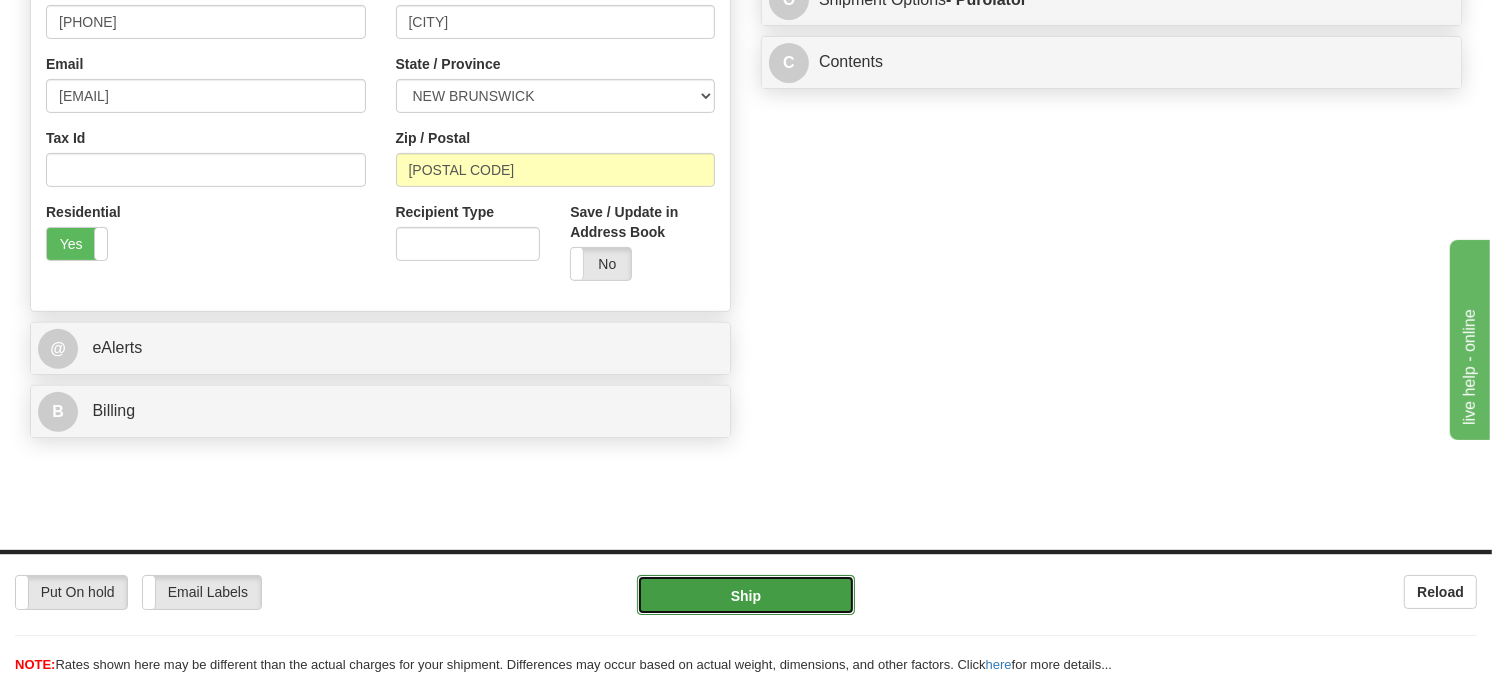 click on "Ship" at bounding box center (746, 595) 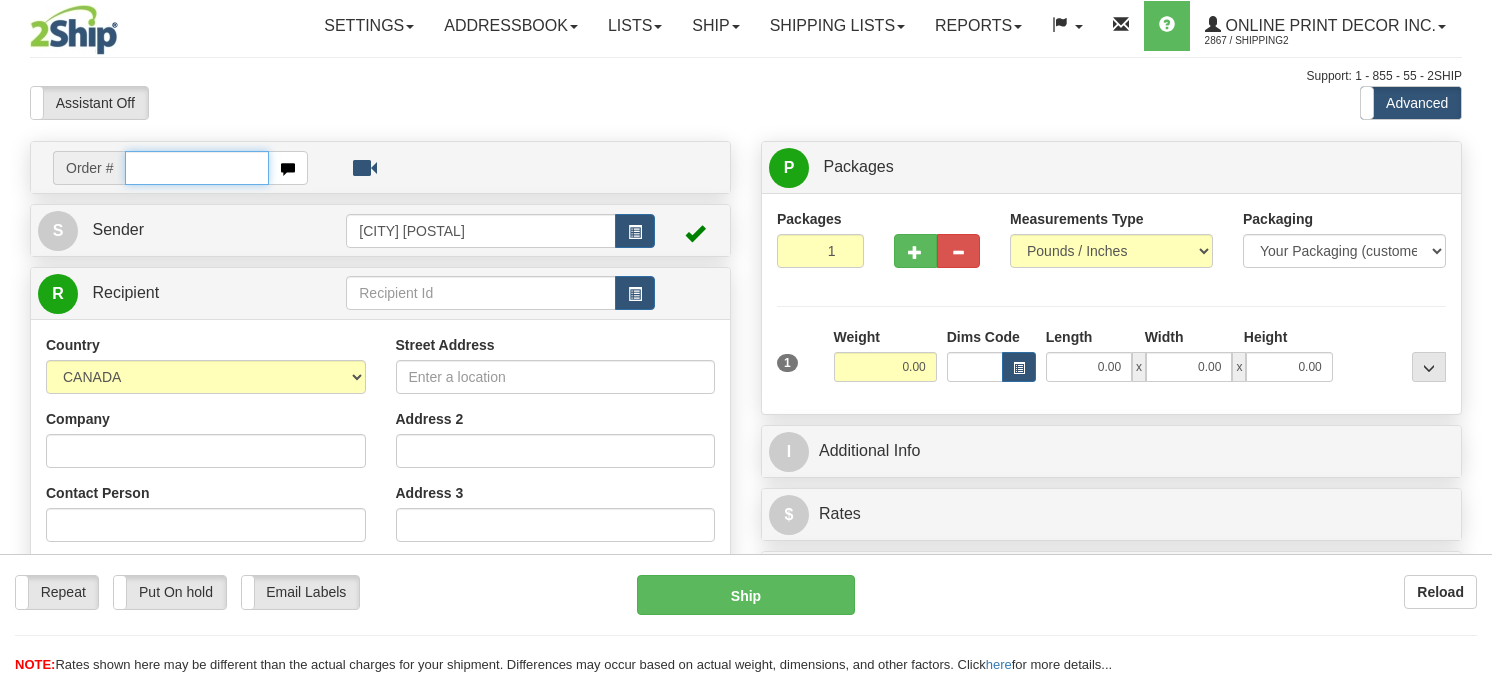 scroll, scrollTop: 0, scrollLeft: 0, axis: both 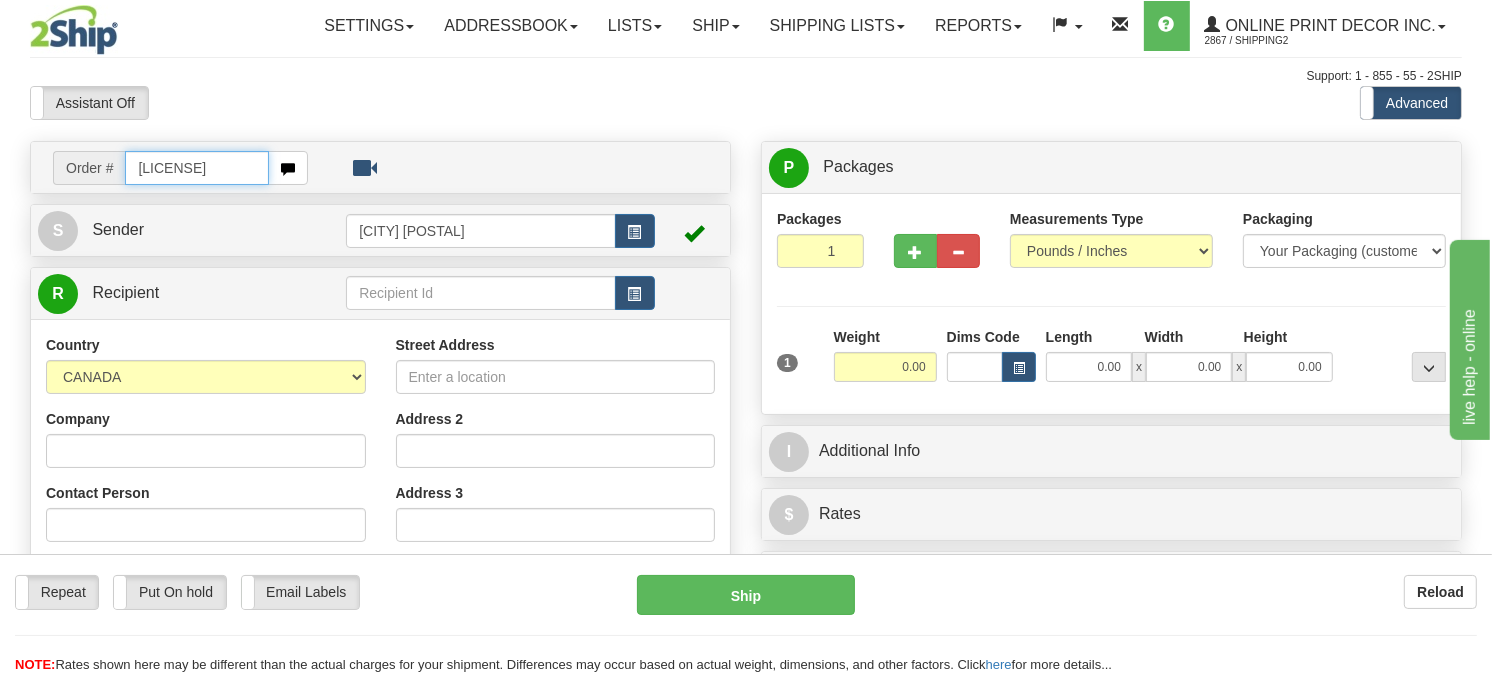 type on "[LICENSE]" 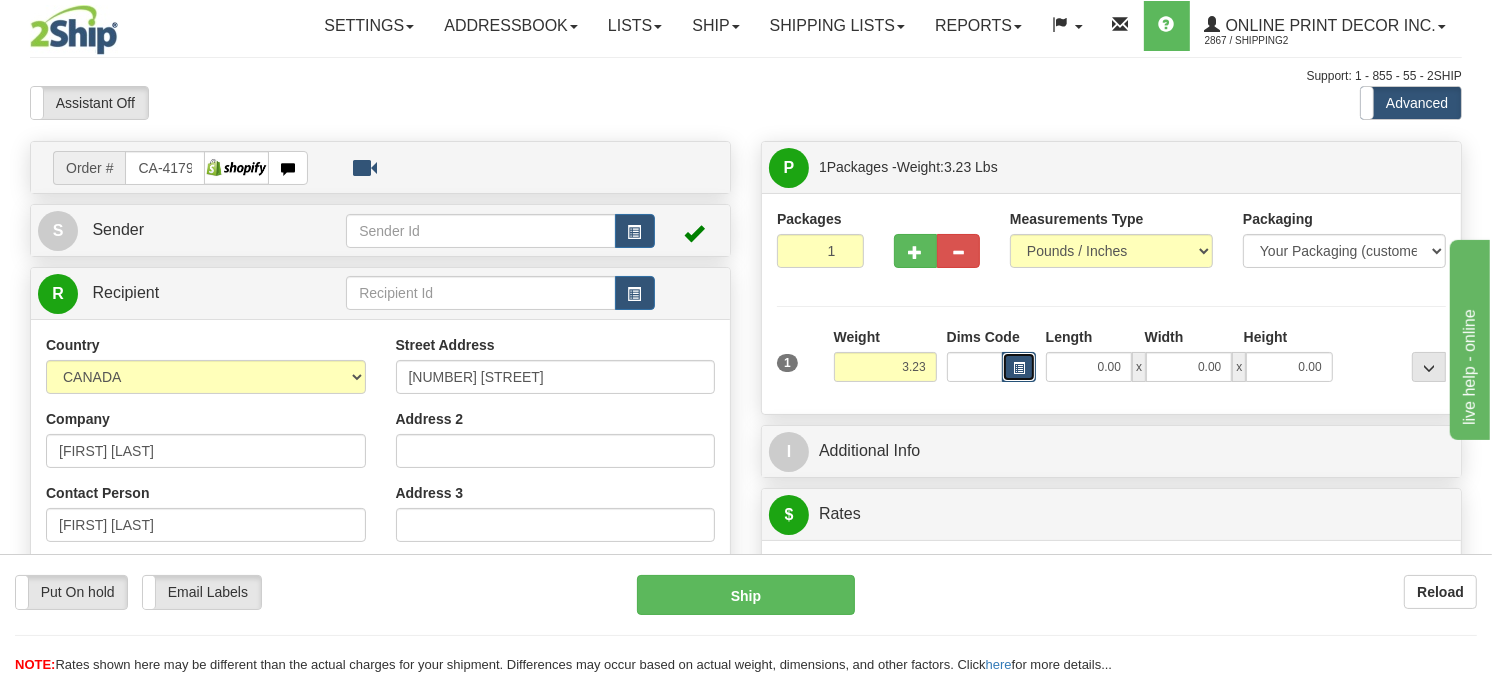 click at bounding box center [1019, 368] 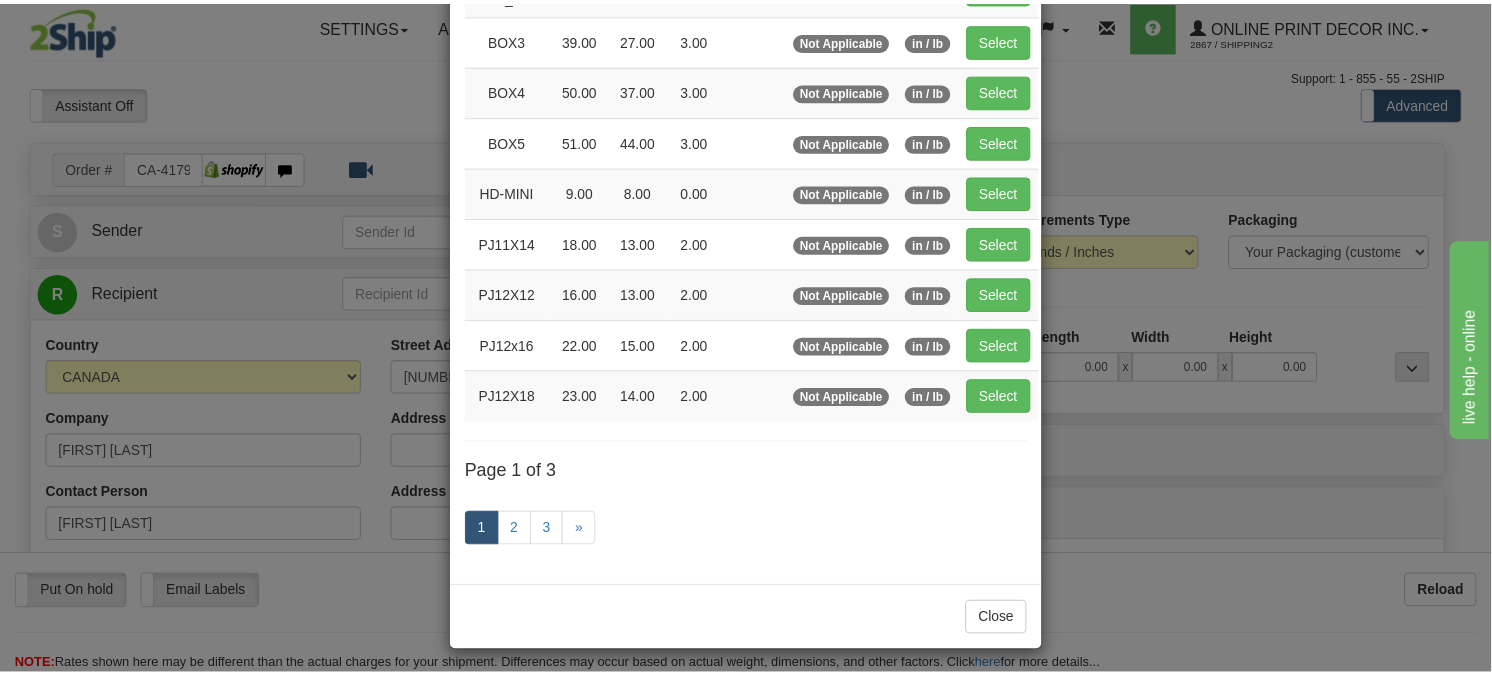 scroll, scrollTop: 326, scrollLeft: 0, axis: vertical 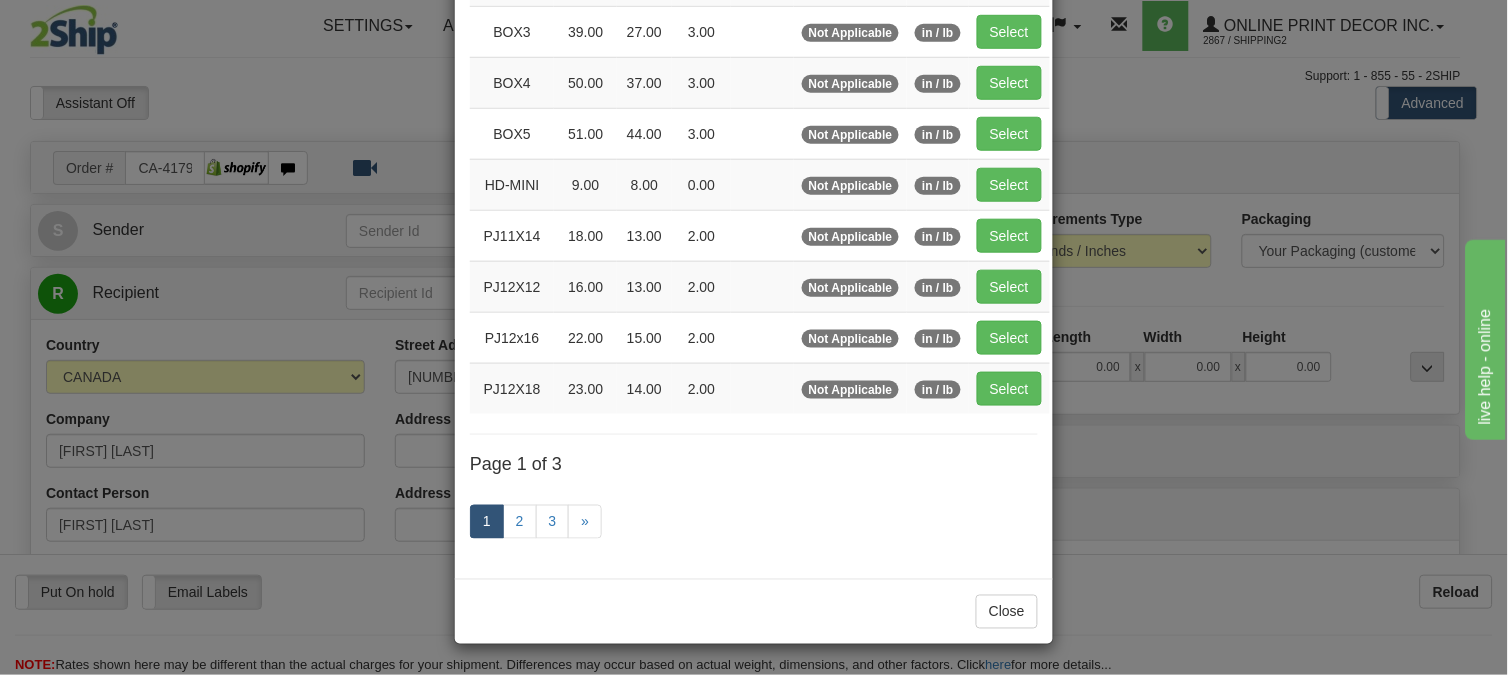 click on "Select" at bounding box center (1009, 388) 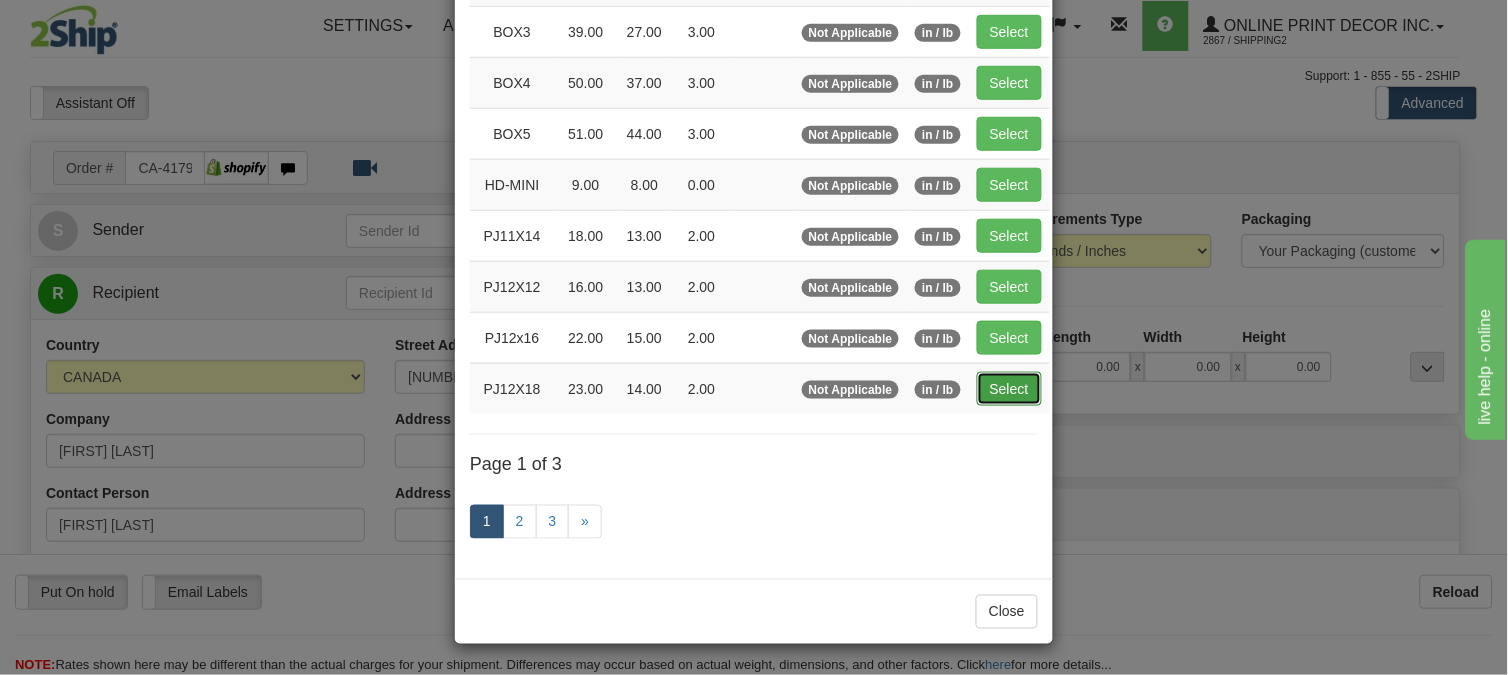 click on "Select" at bounding box center (1009, 389) 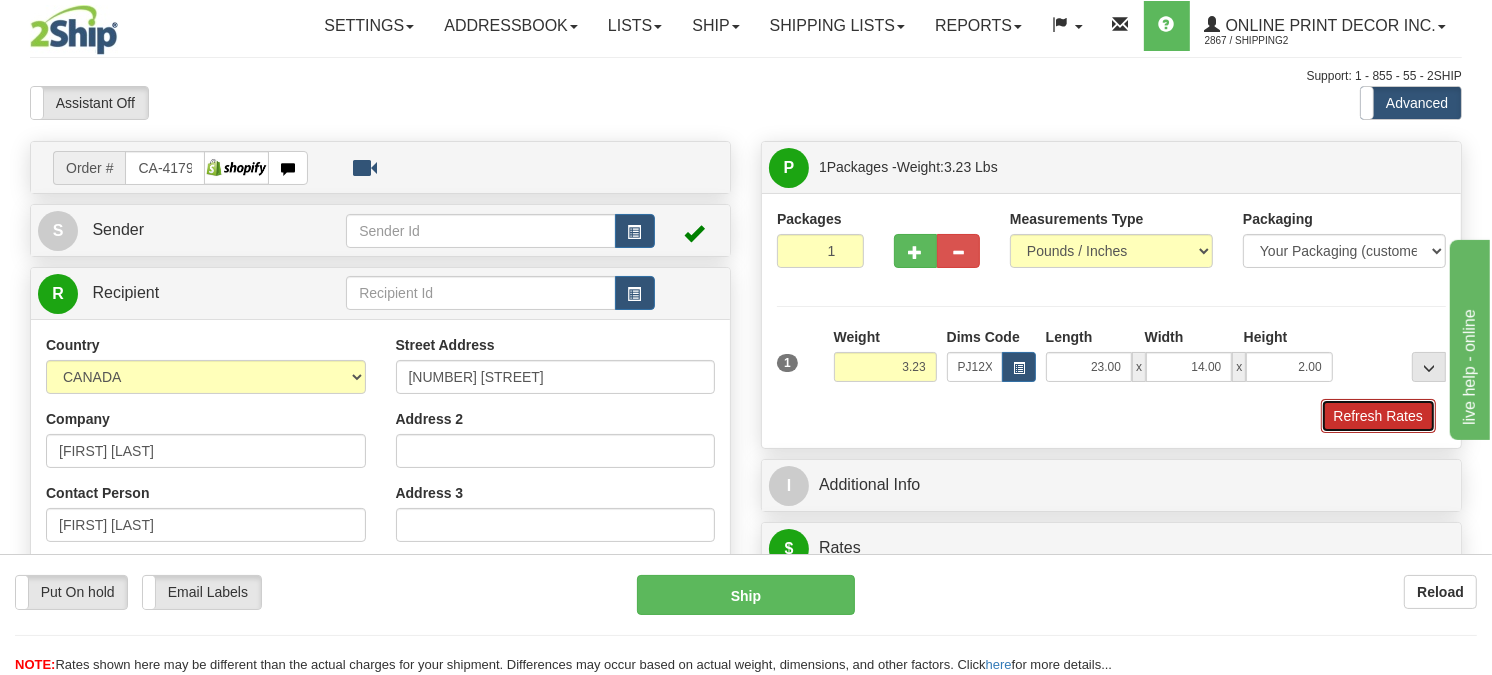 click on "Refresh Rates" at bounding box center (1378, 416) 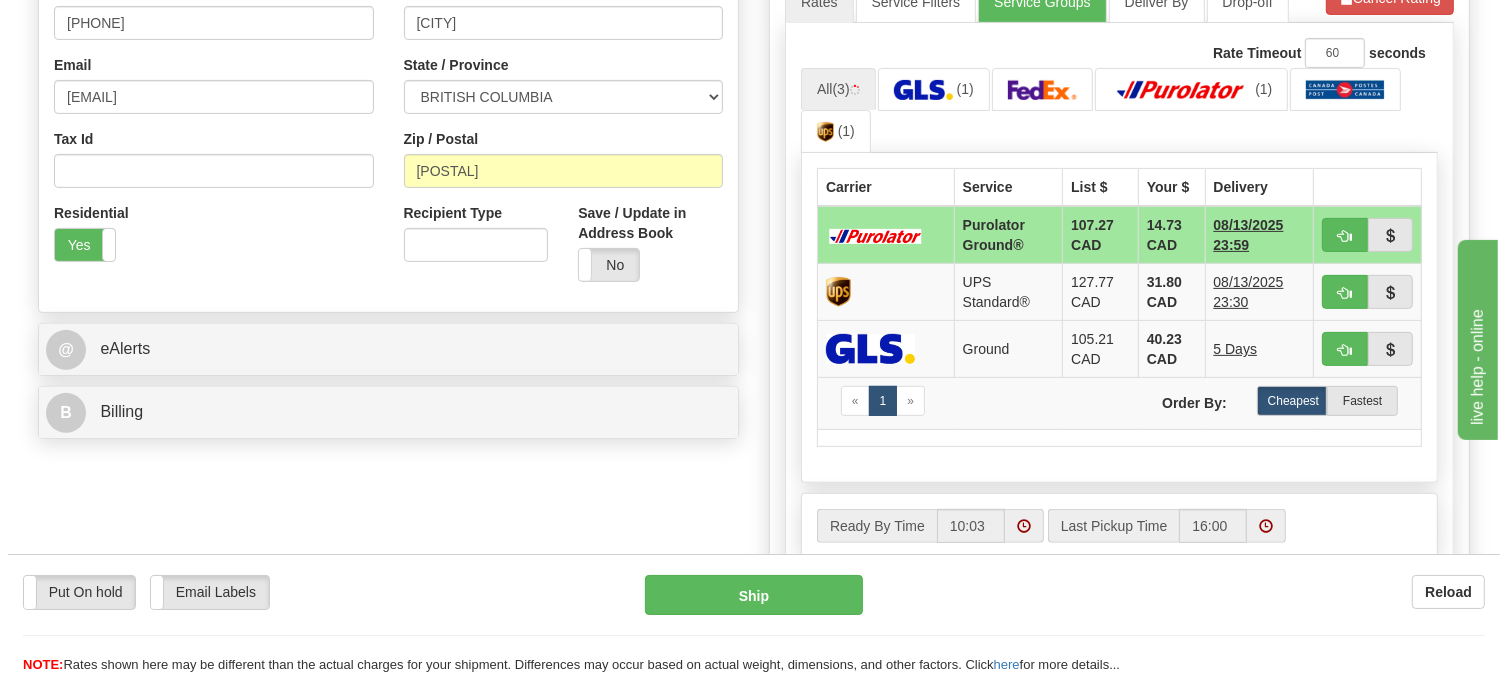 scroll, scrollTop: 643, scrollLeft: 0, axis: vertical 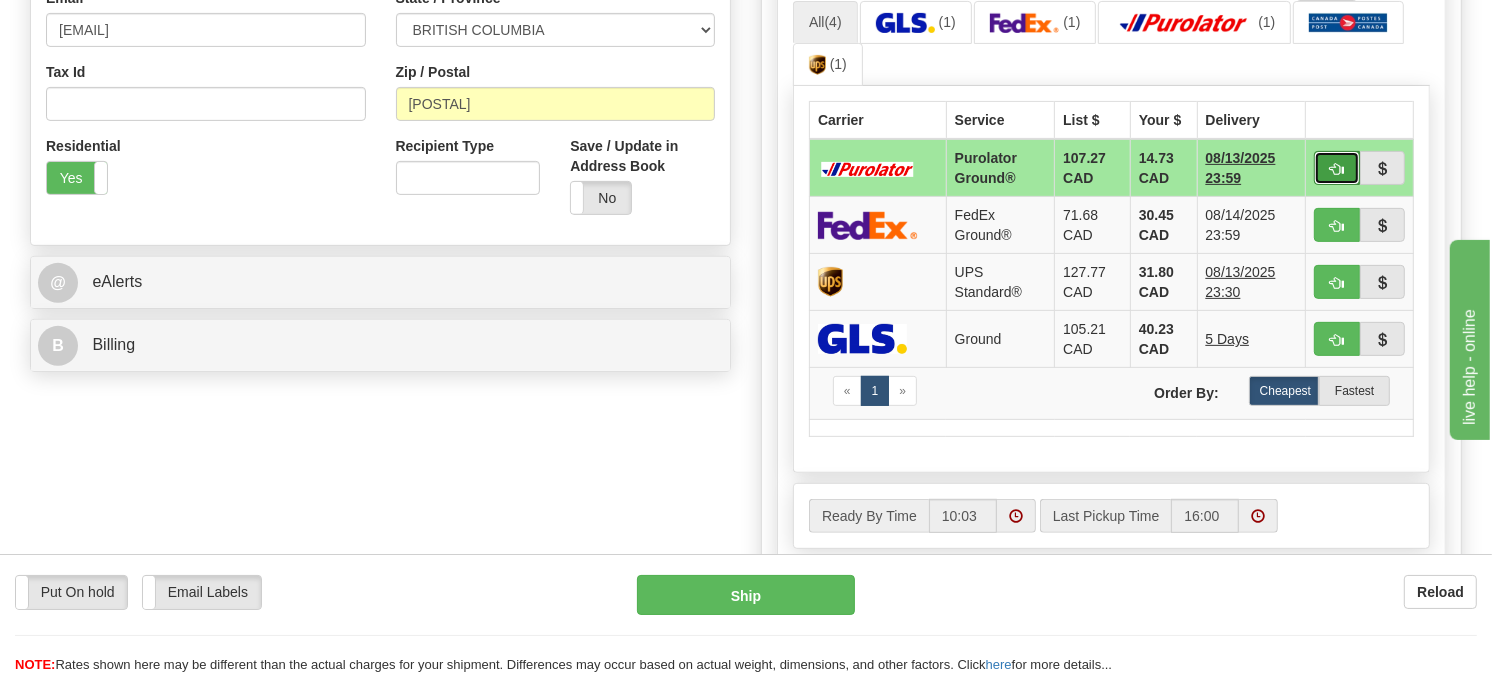 click at bounding box center [1337, 168] 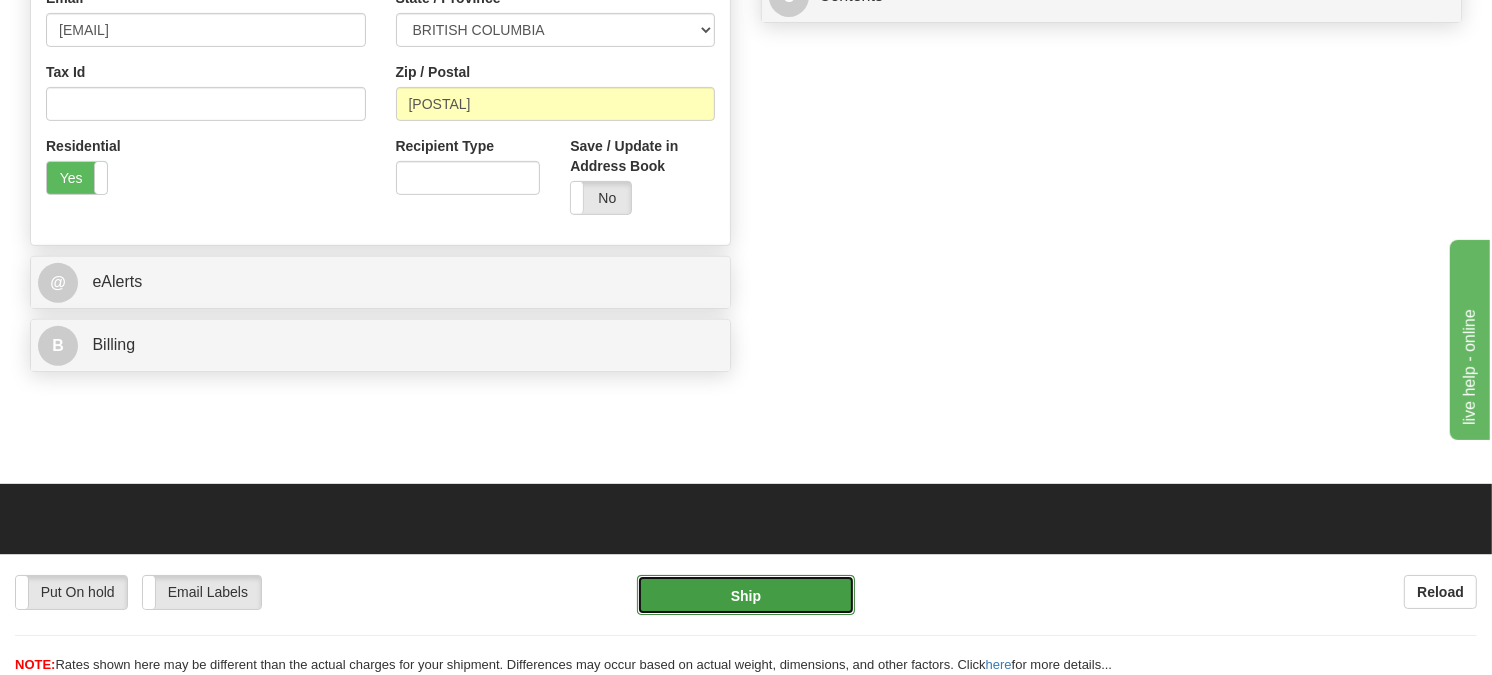 click on "Ship" at bounding box center [746, 595] 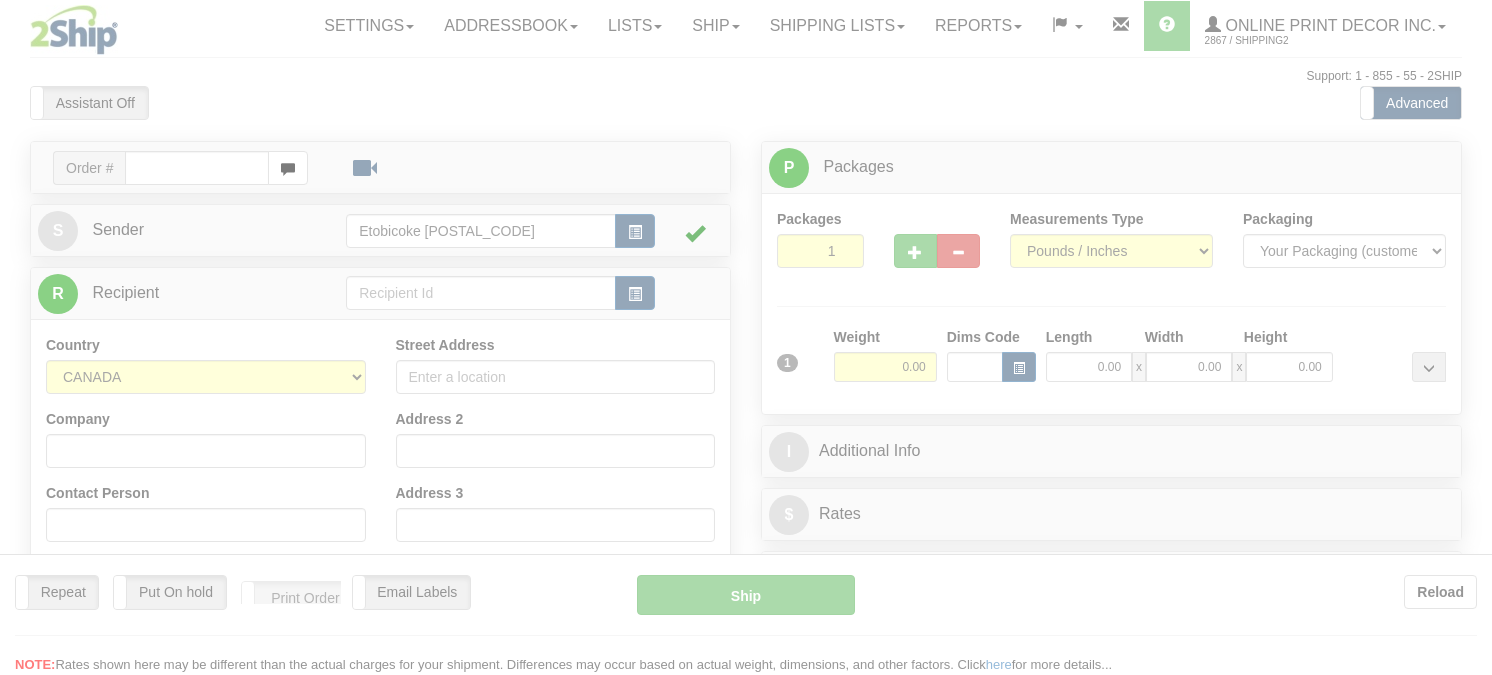 scroll, scrollTop: 0, scrollLeft: 0, axis: both 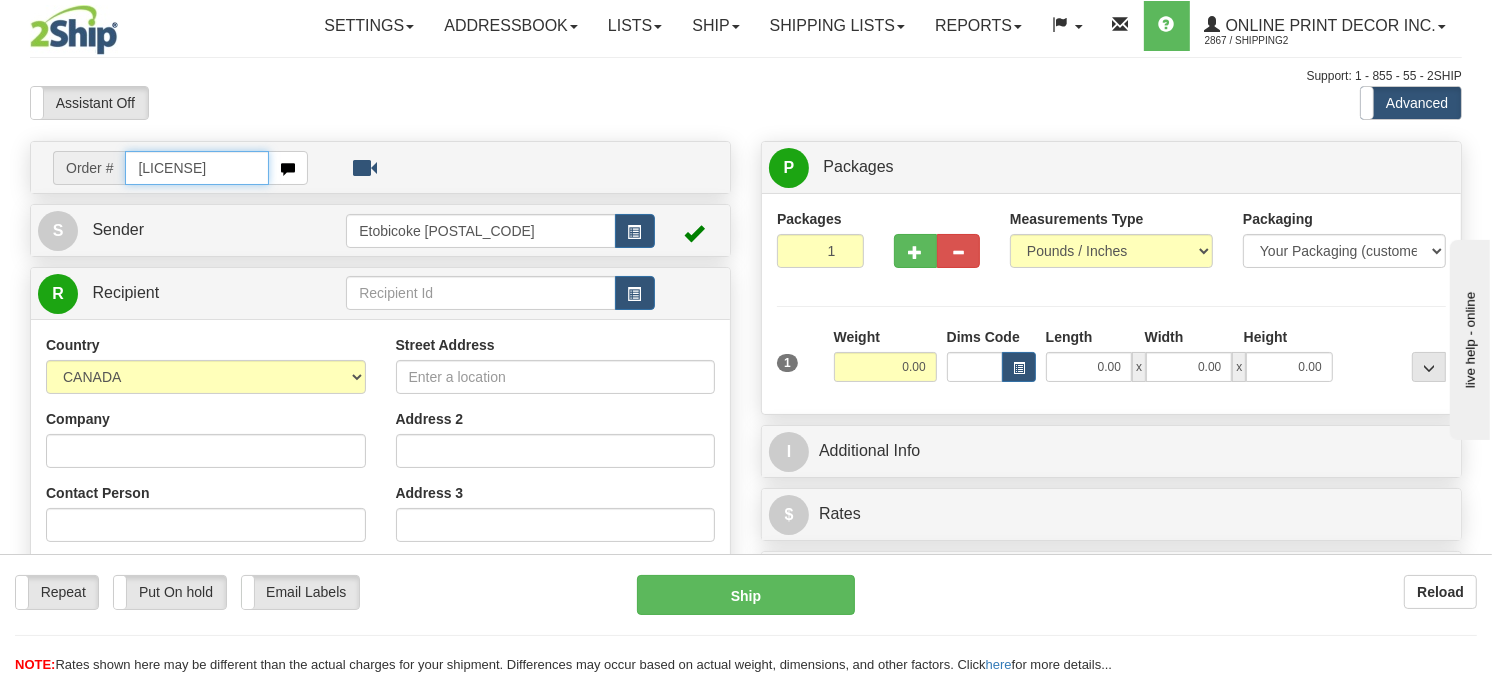 type on "ca-418464" 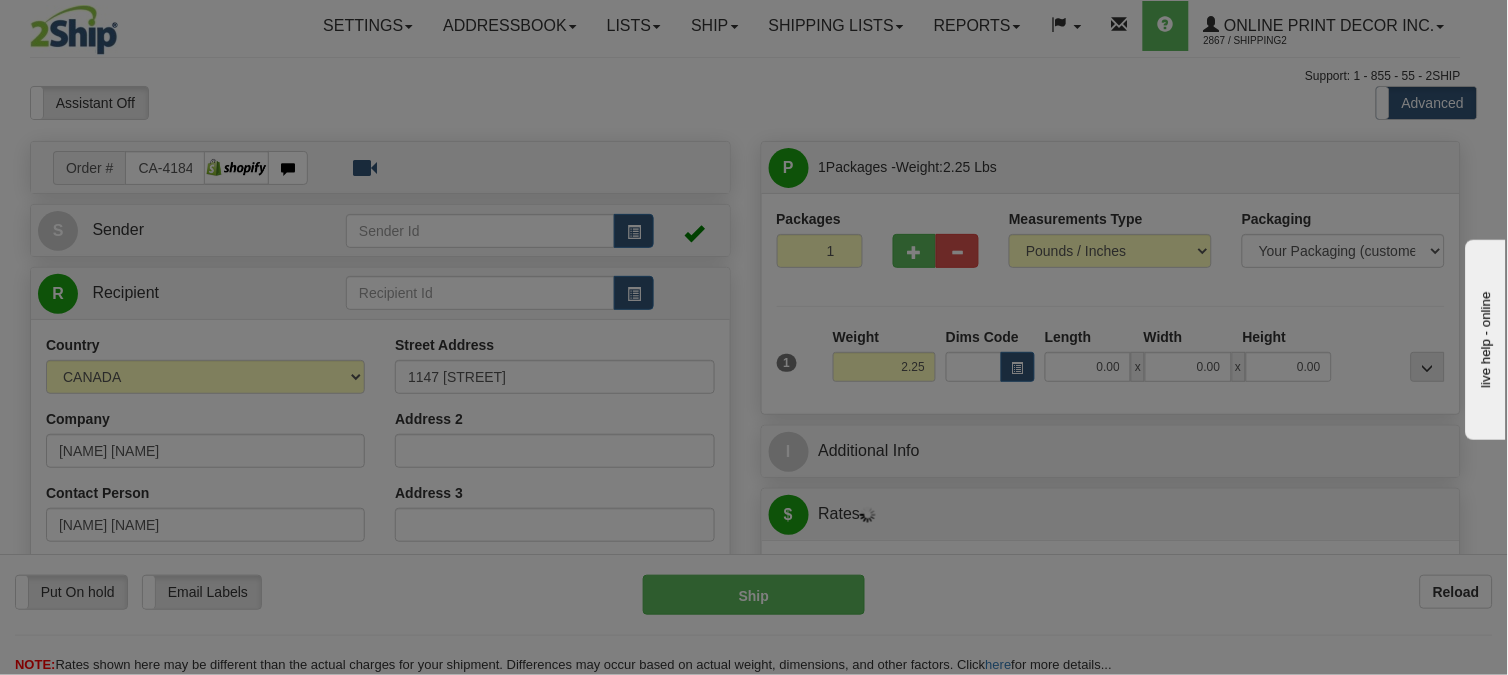 type on "ORLEANS" 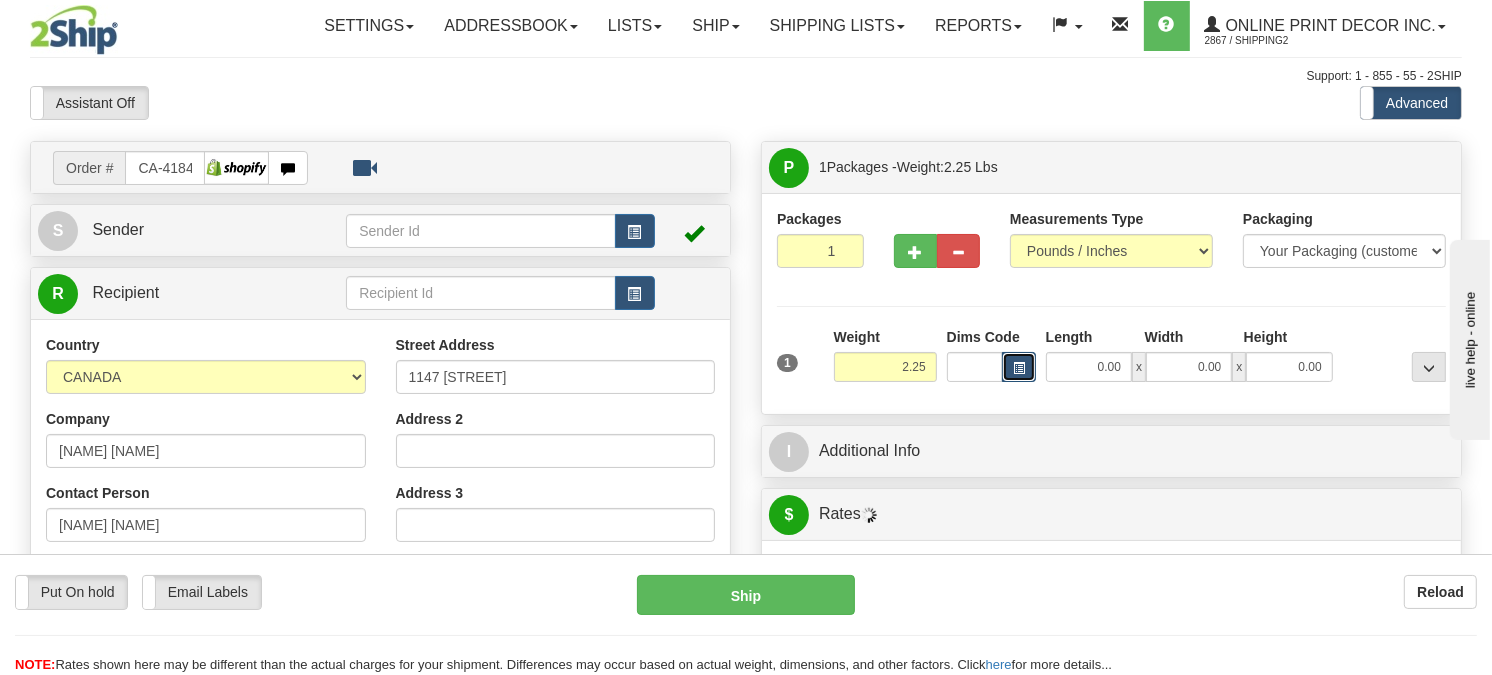 click at bounding box center [1019, 367] 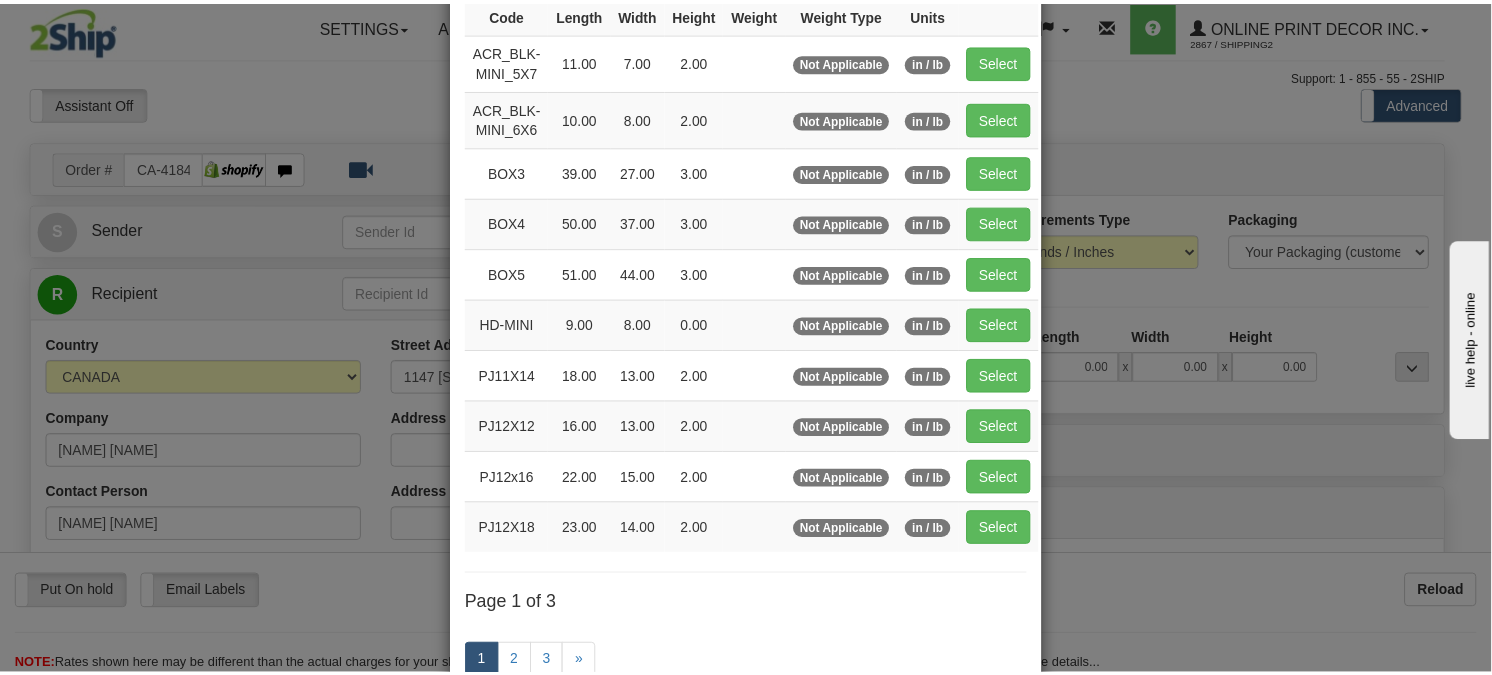 scroll, scrollTop: 222, scrollLeft: 0, axis: vertical 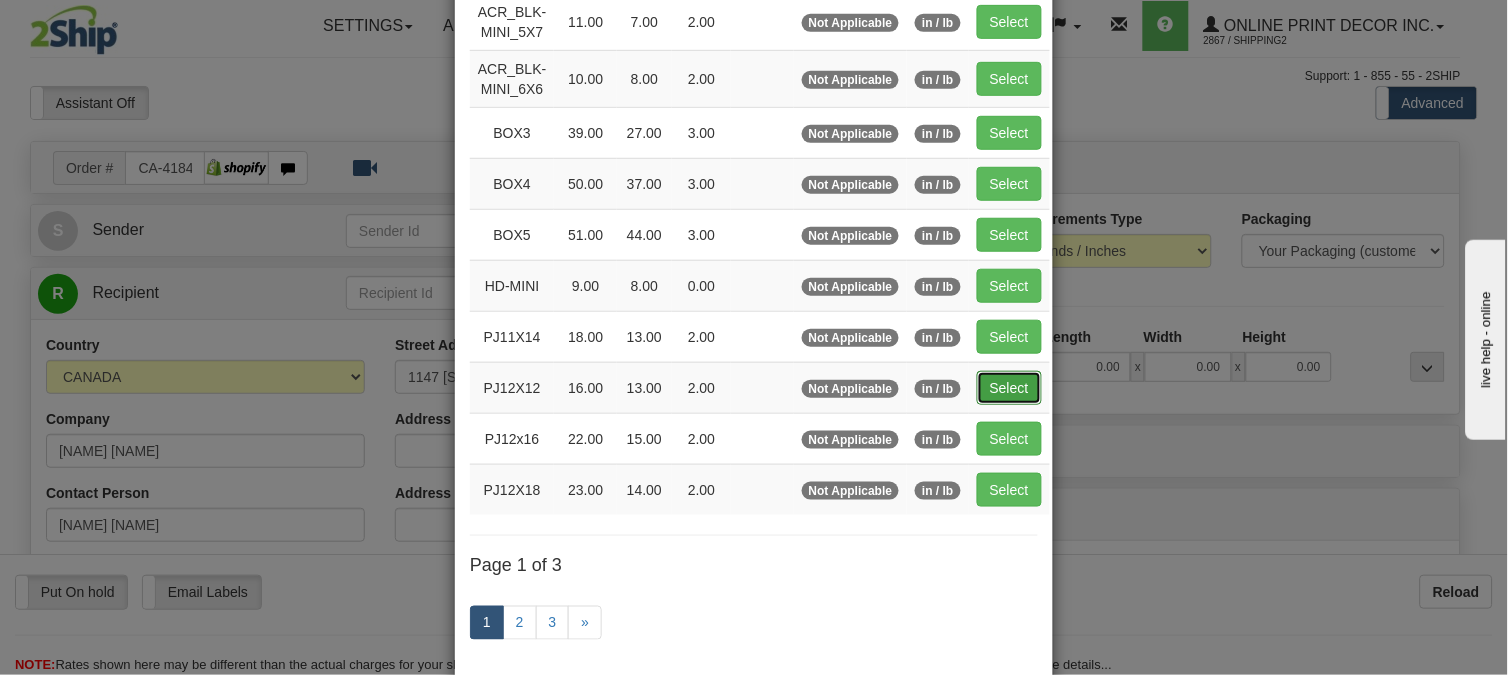 click on "Select" at bounding box center [1009, 388] 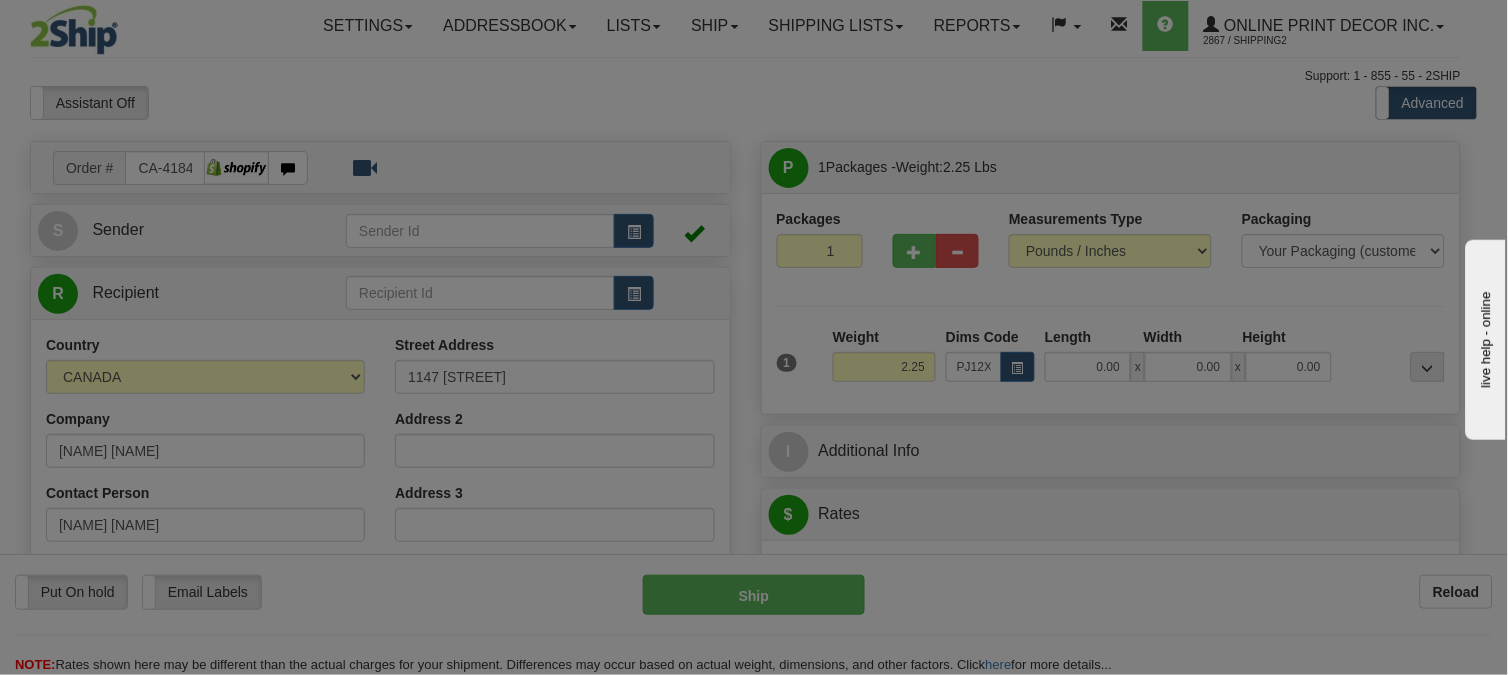 type on "16.00" 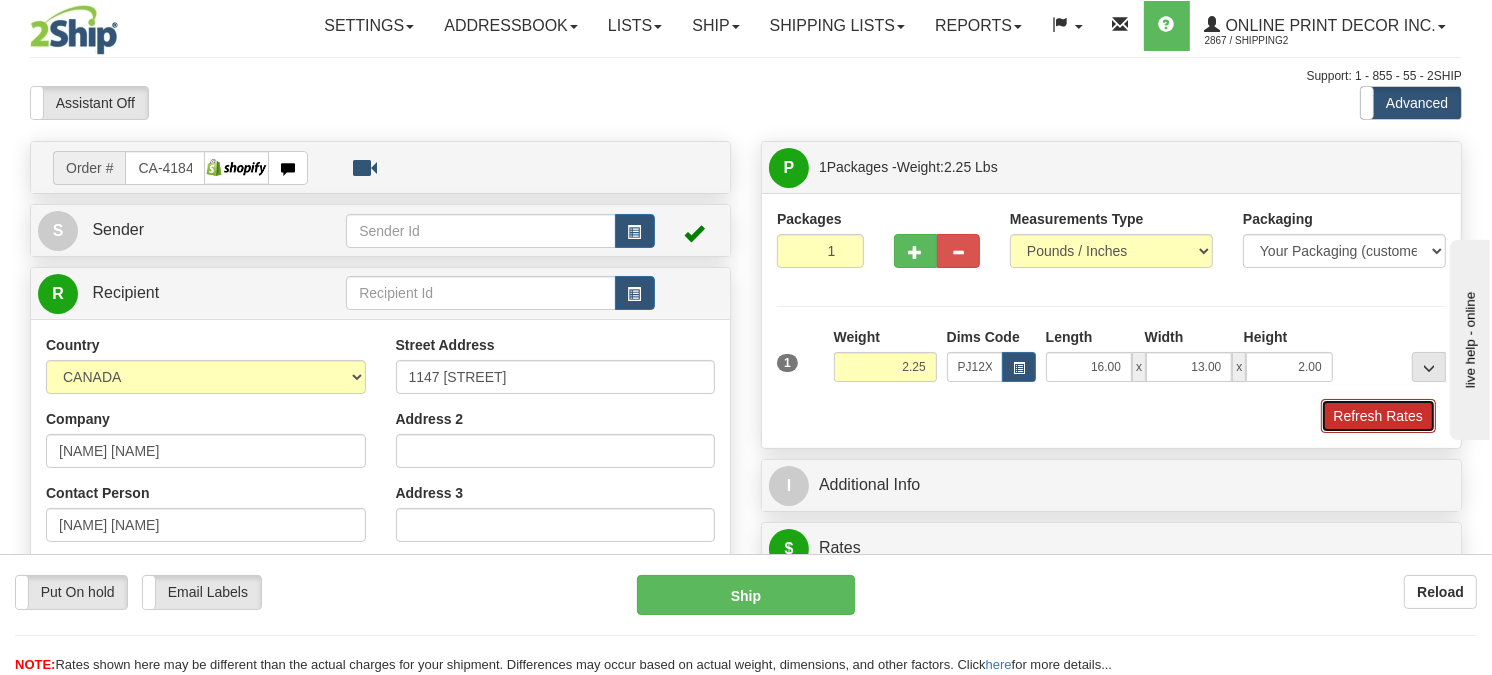 click on "Refresh Rates" at bounding box center [1378, 416] 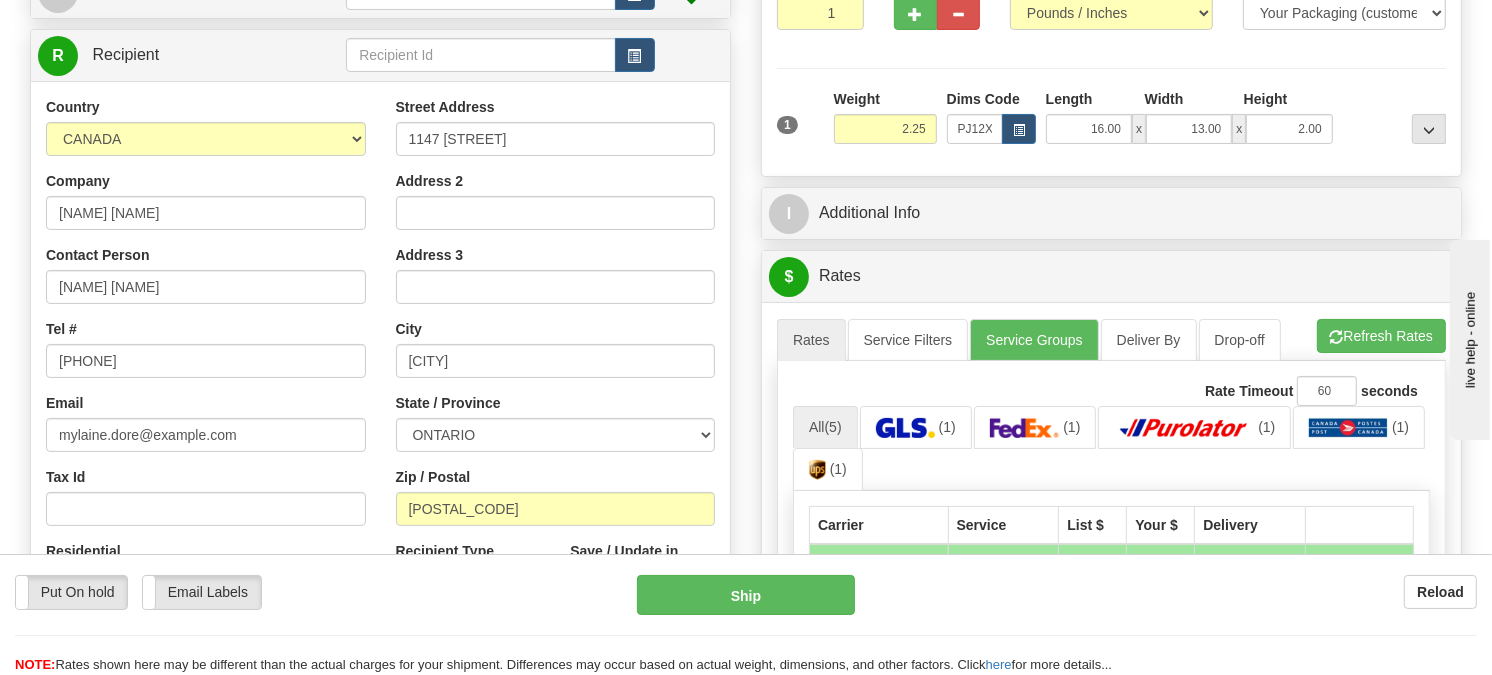 scroll, scrollTop: 333, scrollLeft: 0, axis: vertical 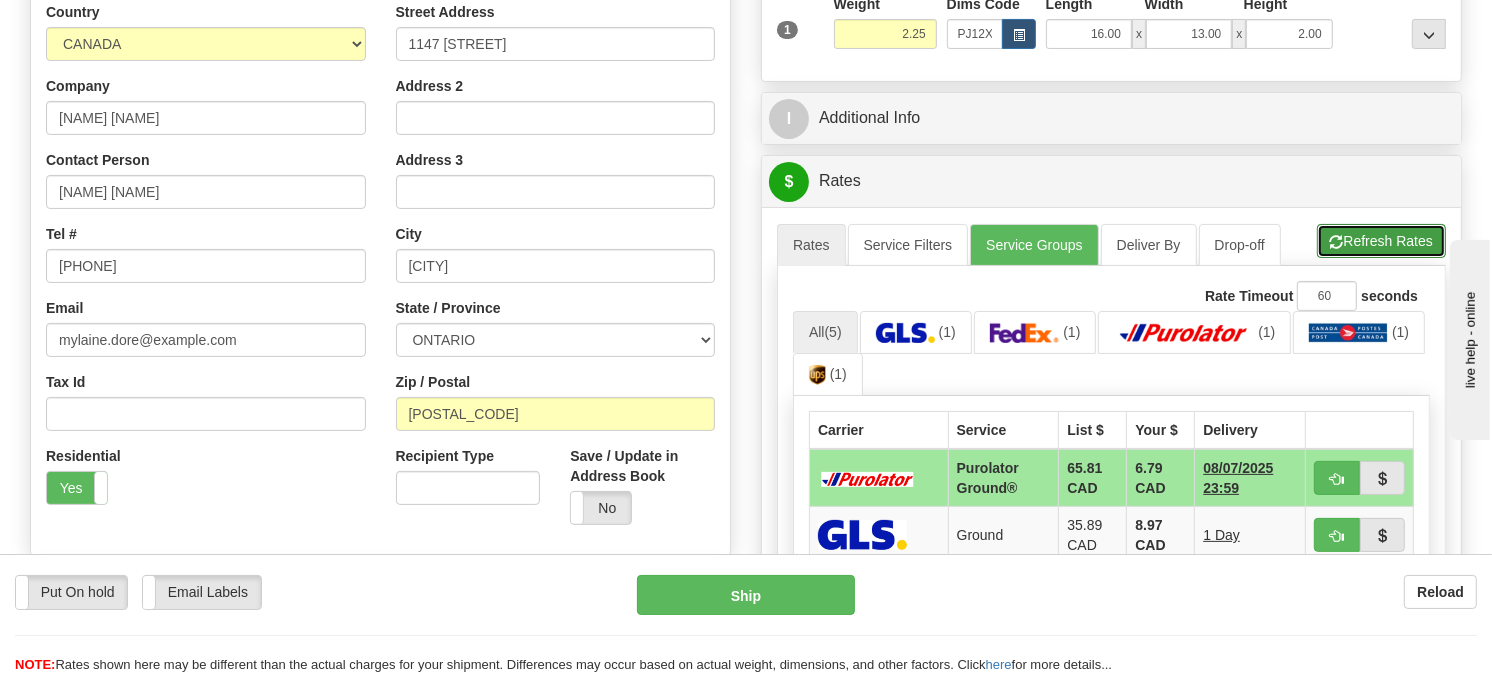 click on "Refresh Rates" at bounding box center [1381, 241] 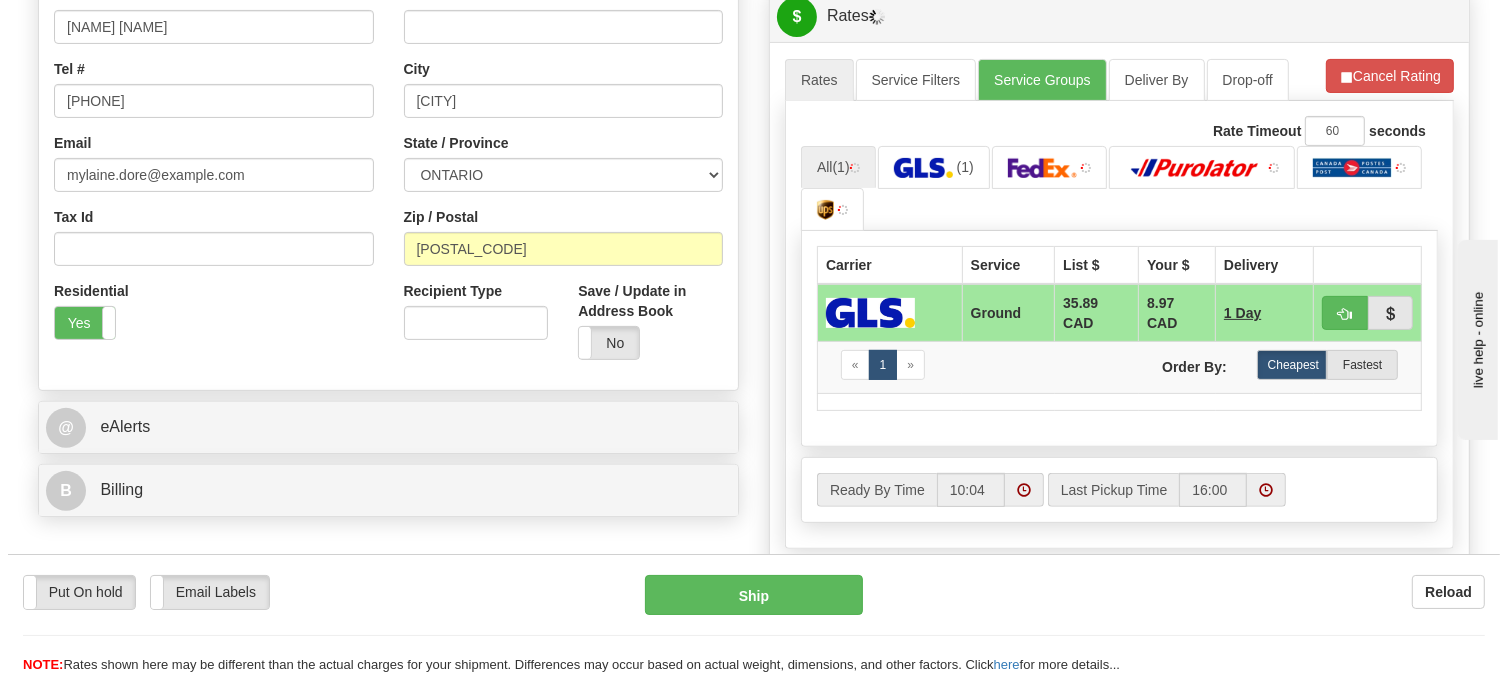 scroll, scrollTop: 555, scrollLeft: 0, axis: vertical 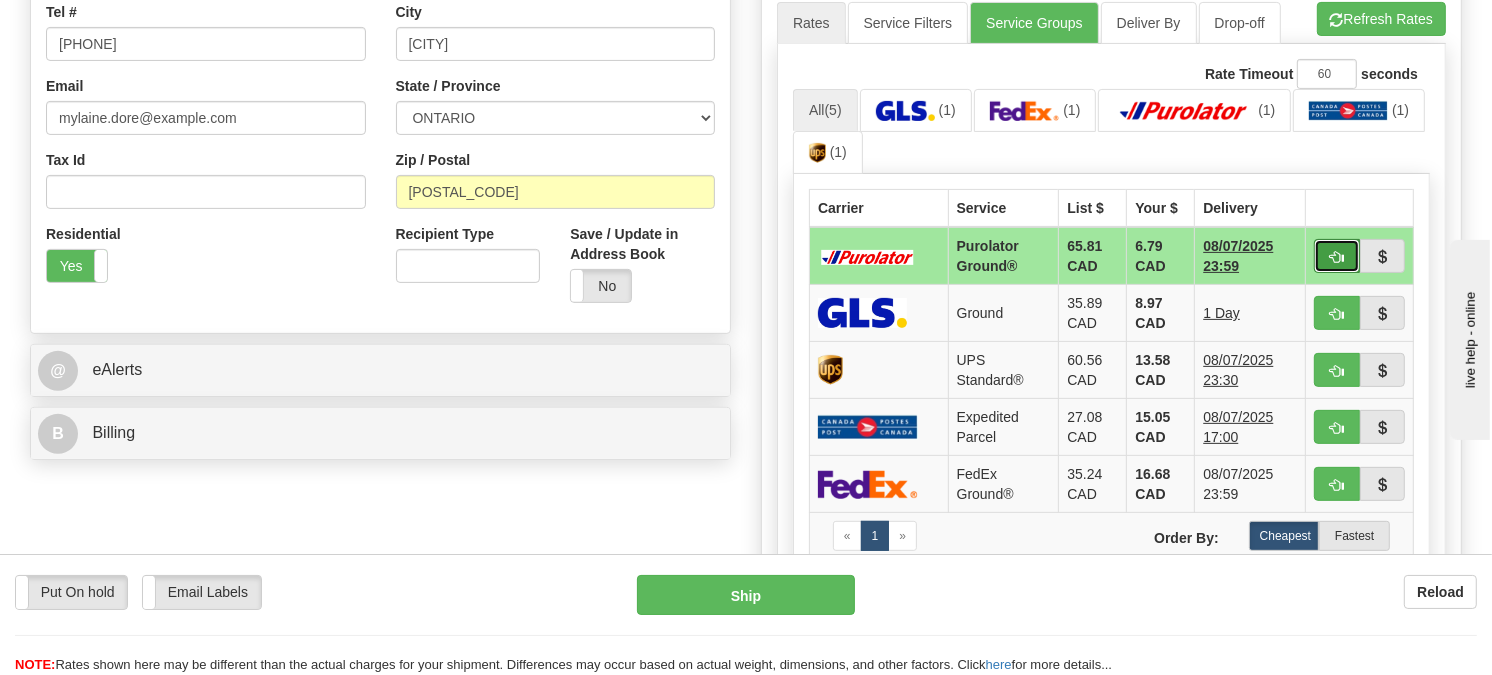 click at bounding box center (1337, 256) 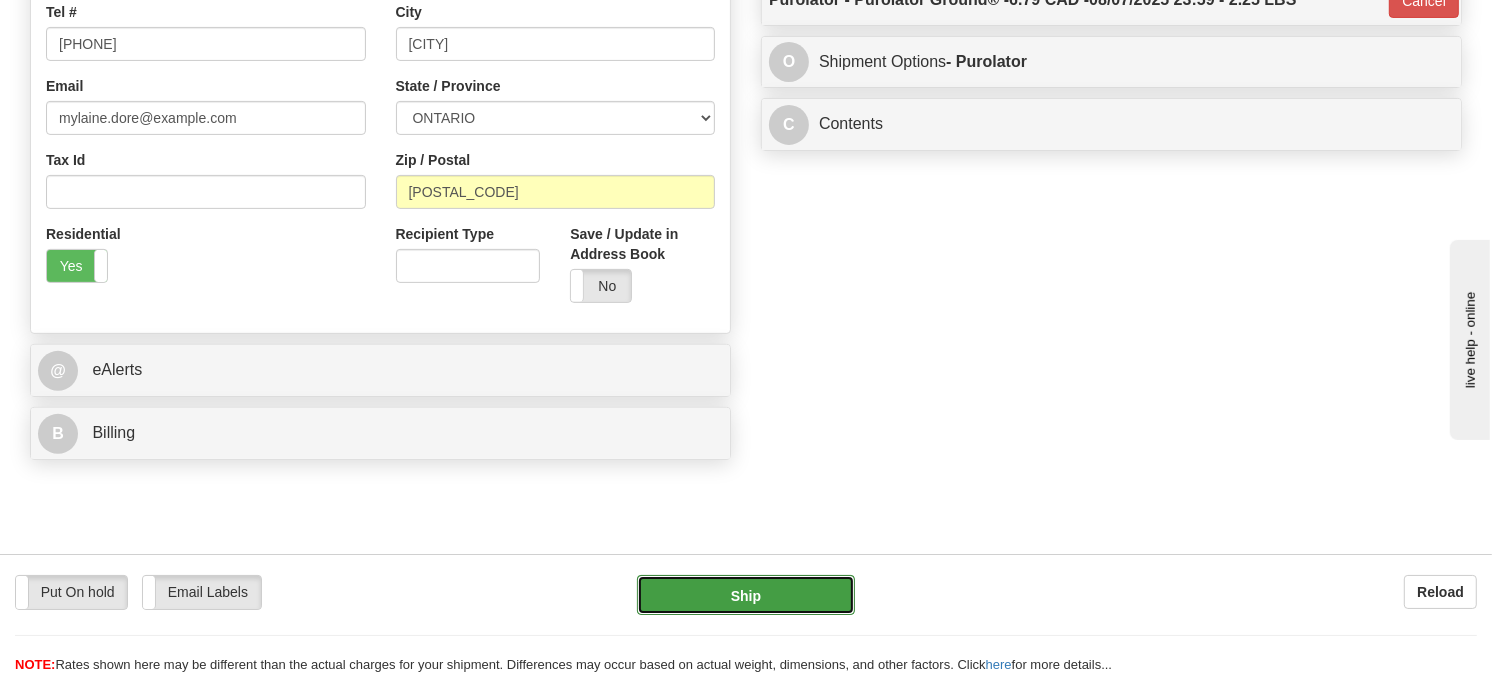 click on "Ship" at bounding box center (746, 595) 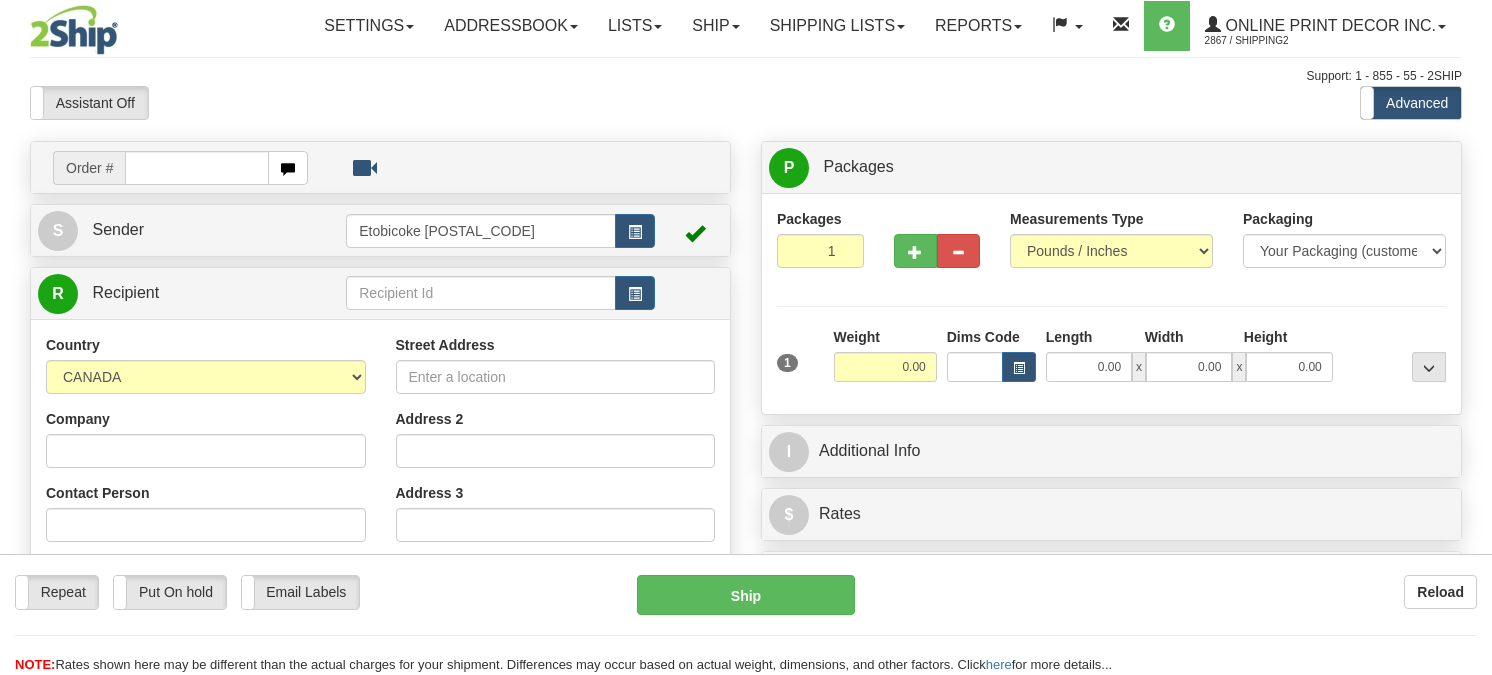 scroll, scrollTop: 0, scrollLeft: 0, axis: both 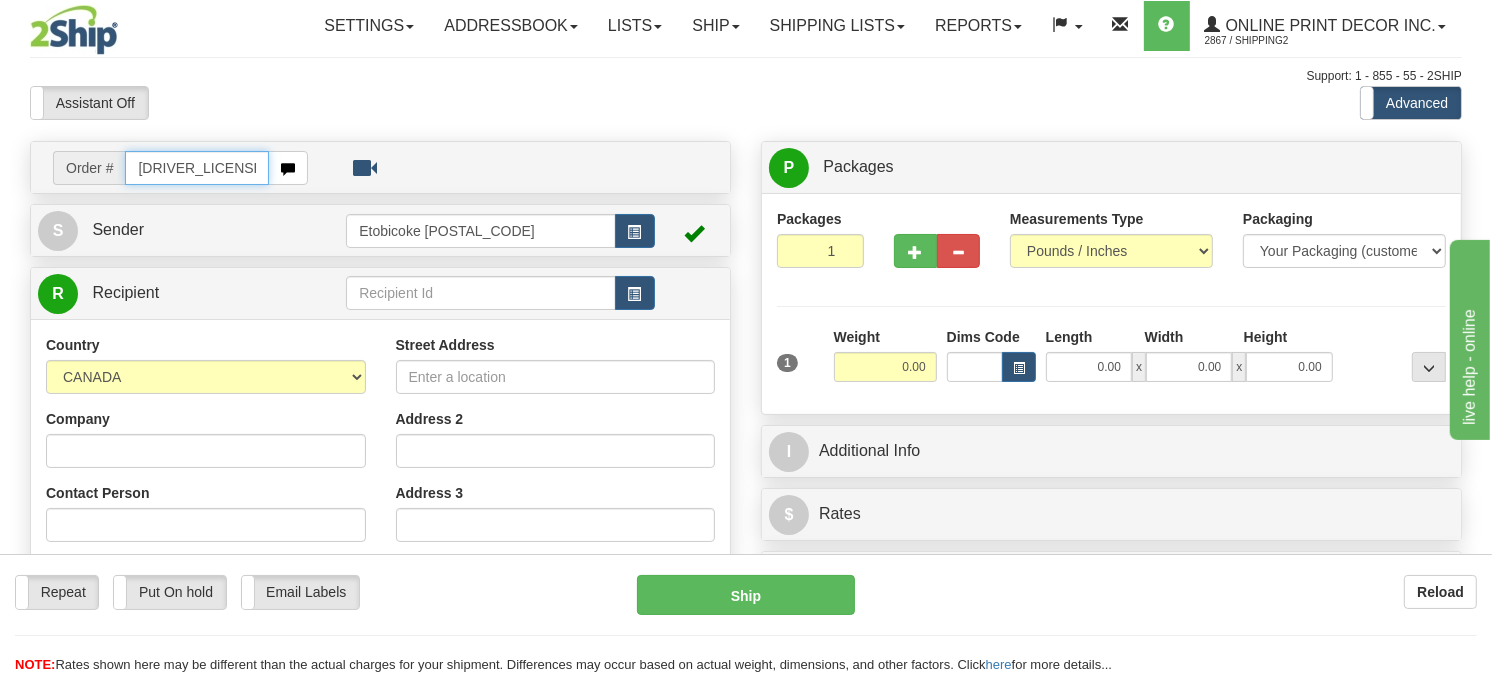 type on "[DRIVER_LICENSE]" 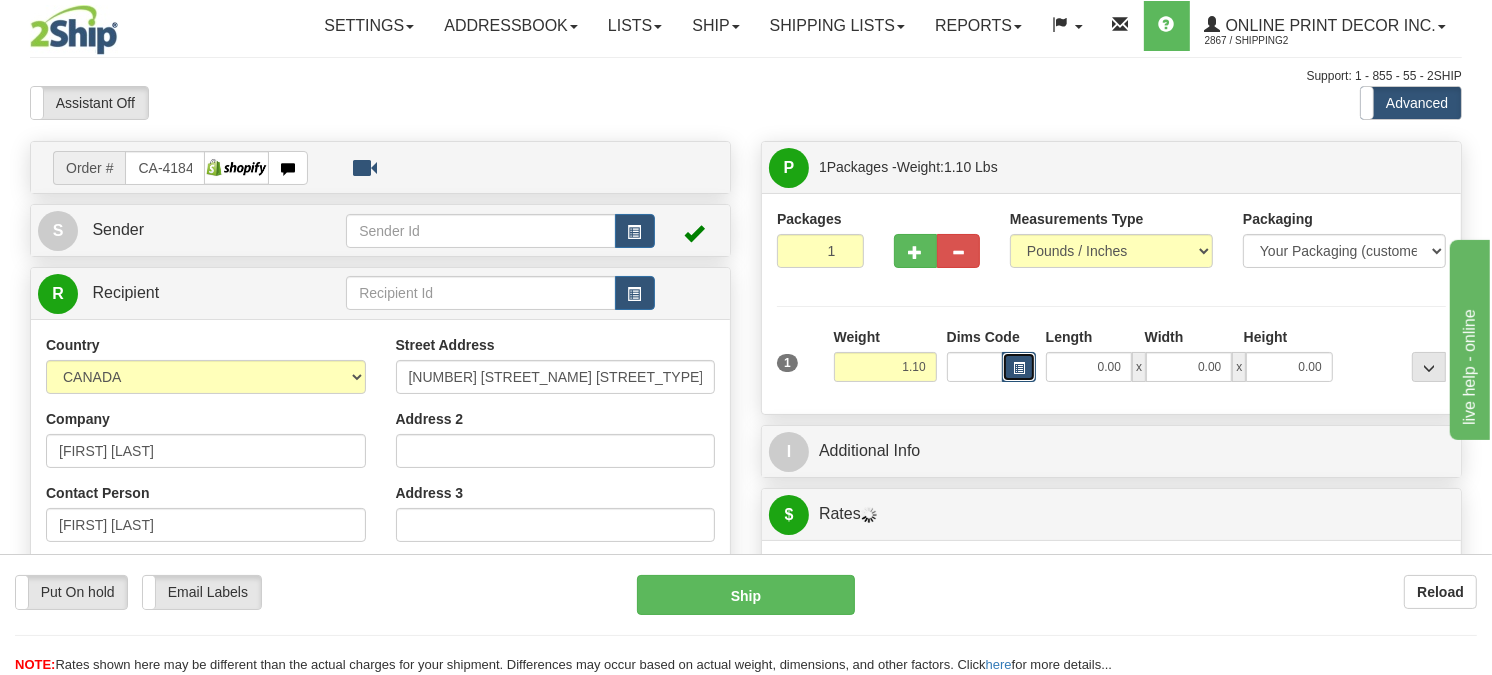 click at bounding box center (1019, 367) 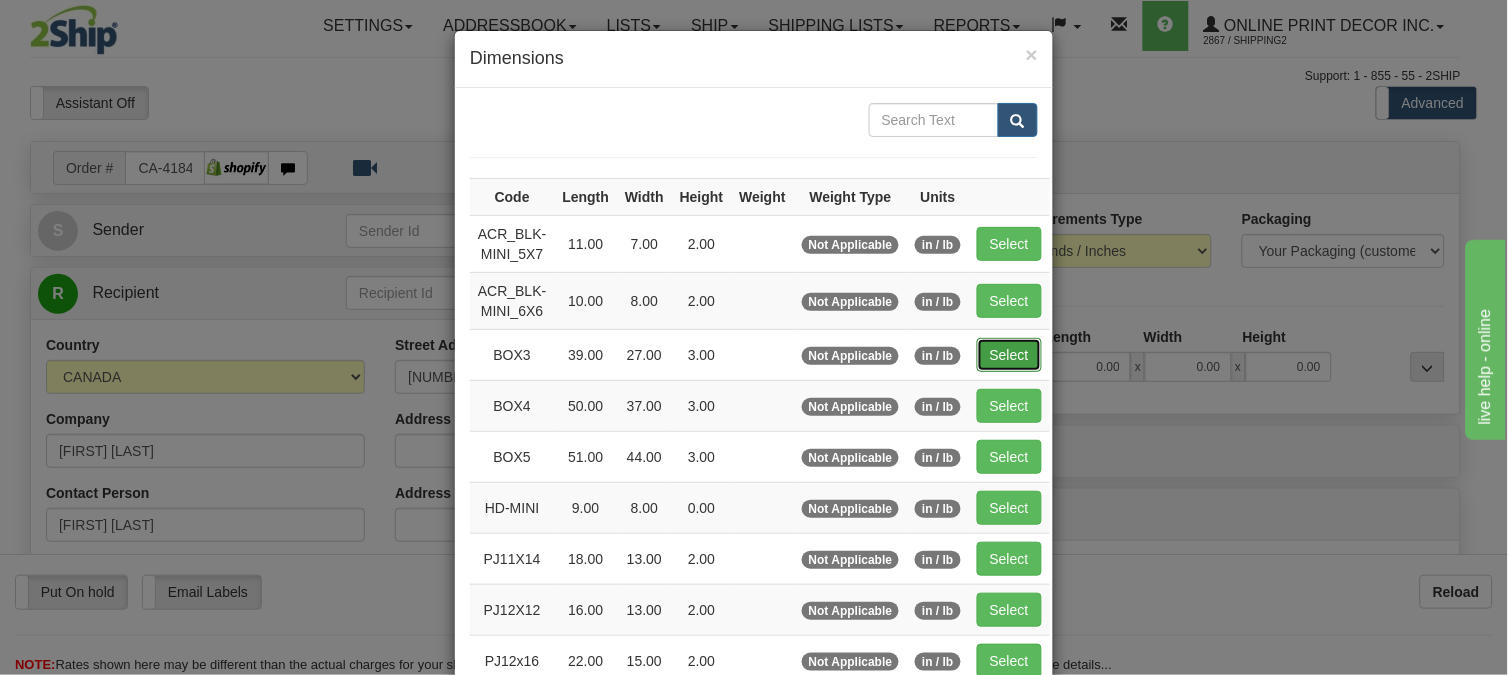 click on "Select" at bounding box center [1009, 355] 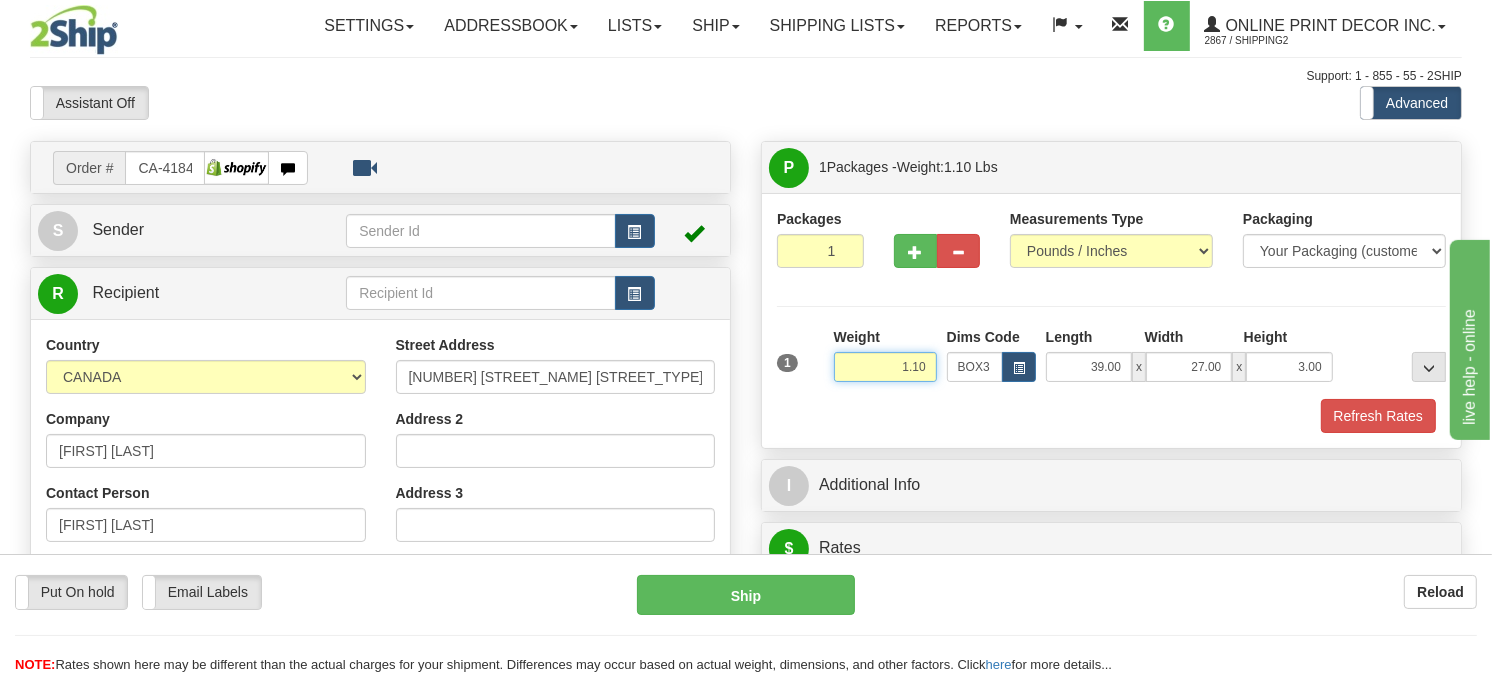 drag, startPoint x: 931, startPoint y: 407, endPoint x: 836, endPoint y: 443, distance: 101.59232 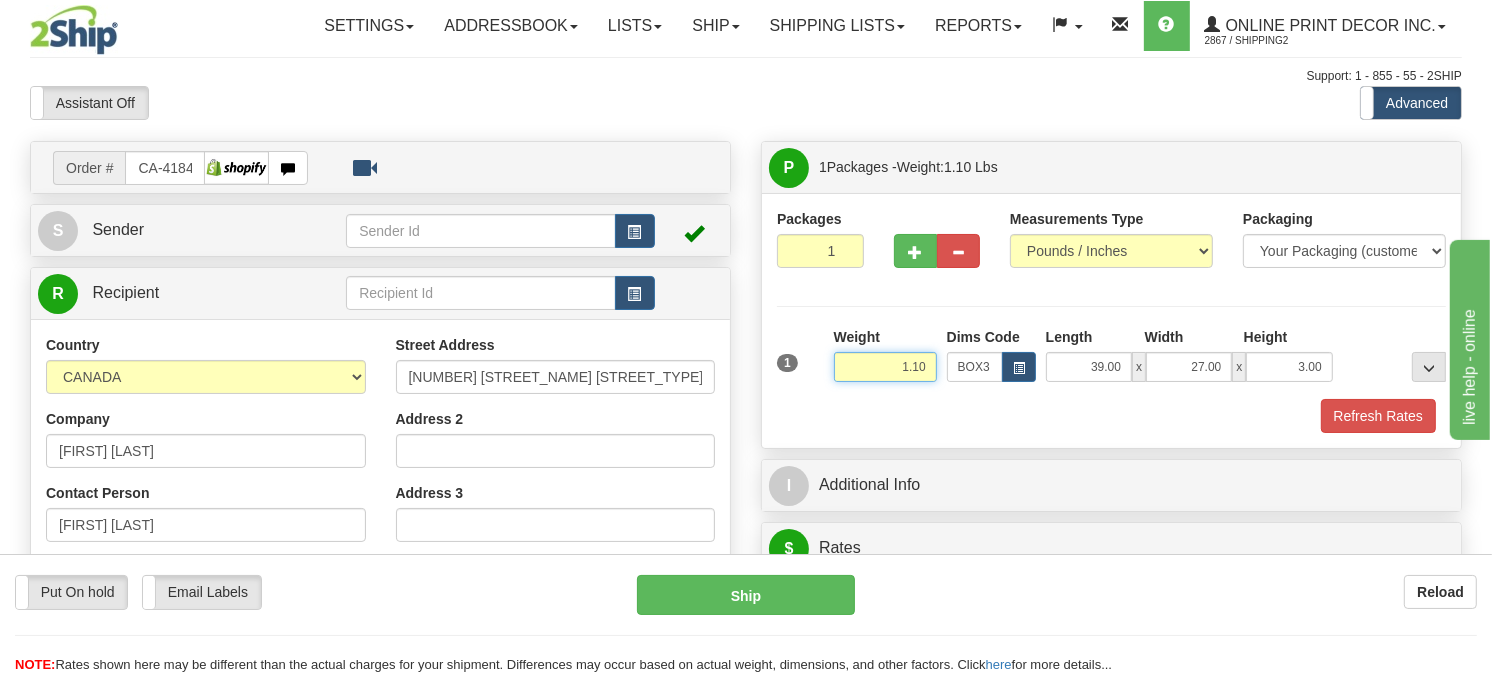 click on "Weight
1.10" at bounding box center (885, 362) 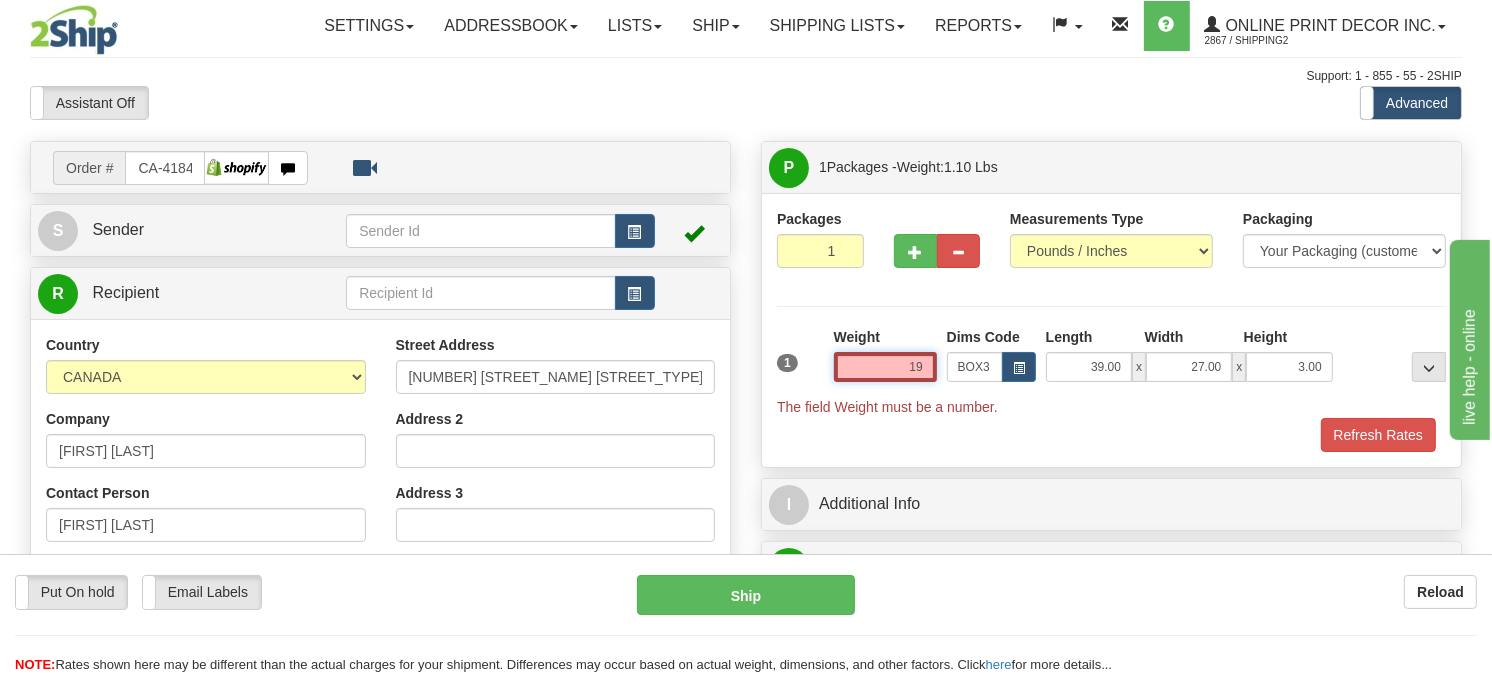 type on "1" 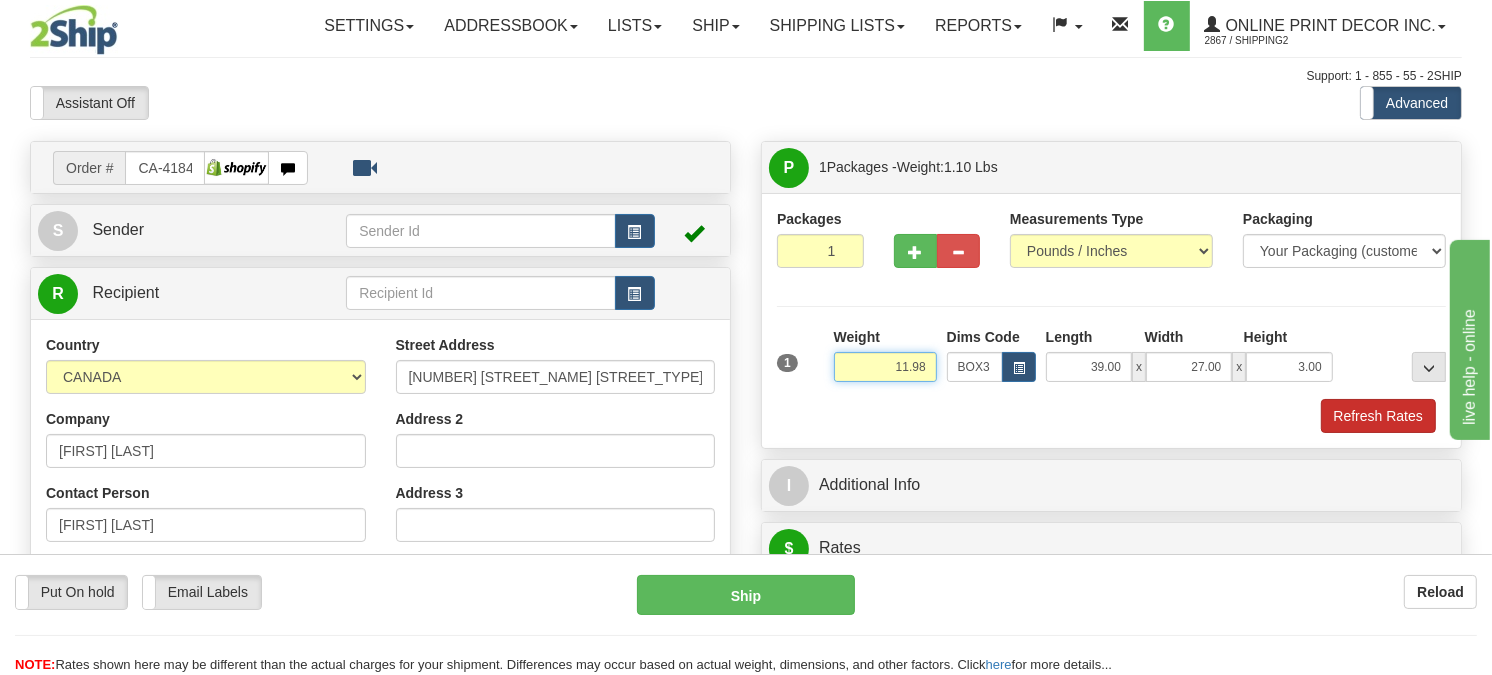 type on "11.98" 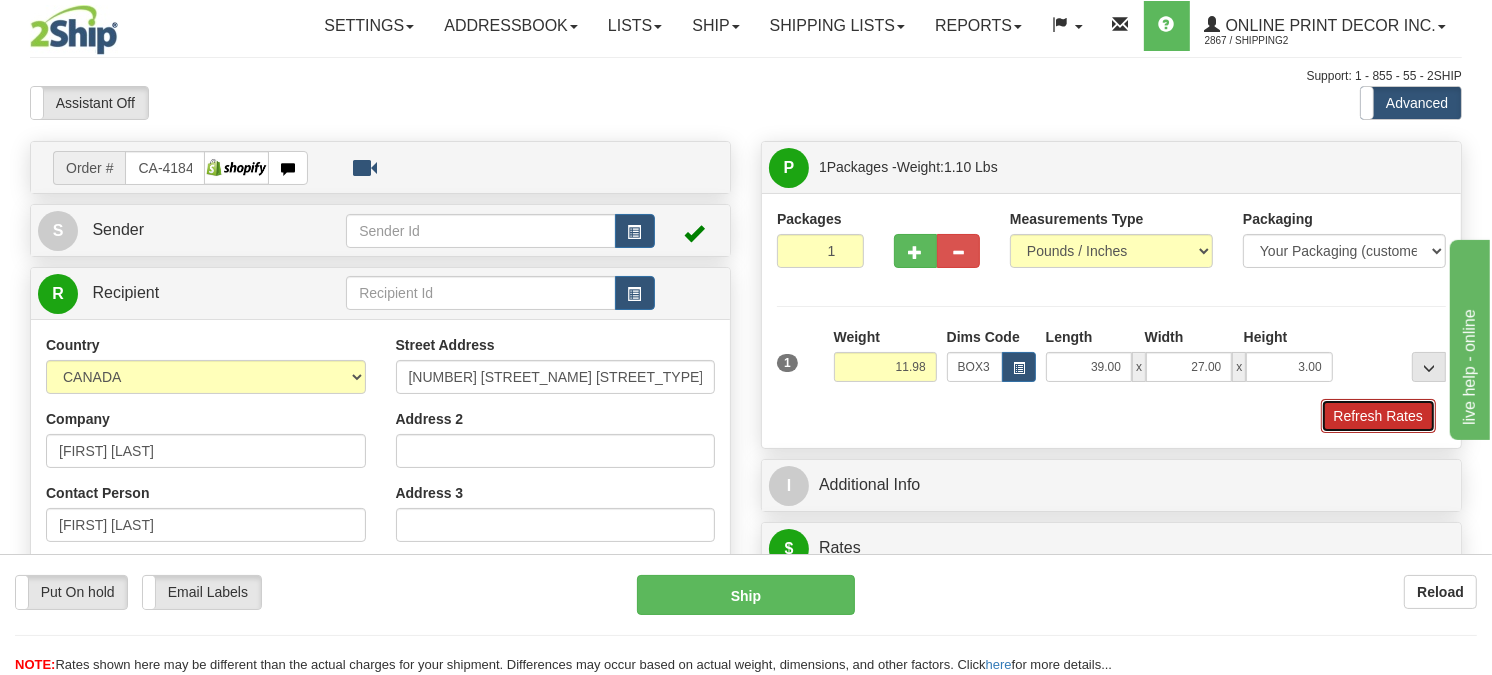 click on "Refresh Rates" at bounding box center (1378, 416) 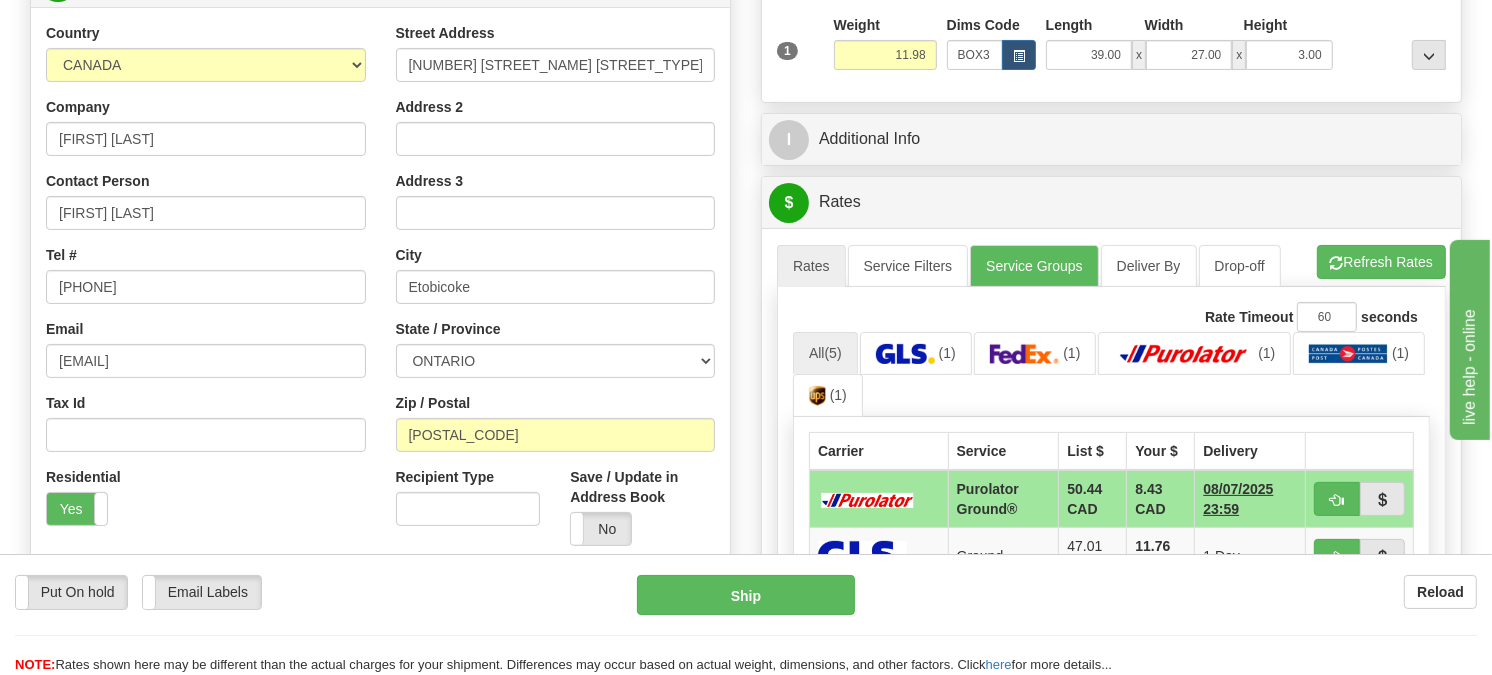 scroll, scrollTop: 430, scrollLeft: 0, axis: vertical 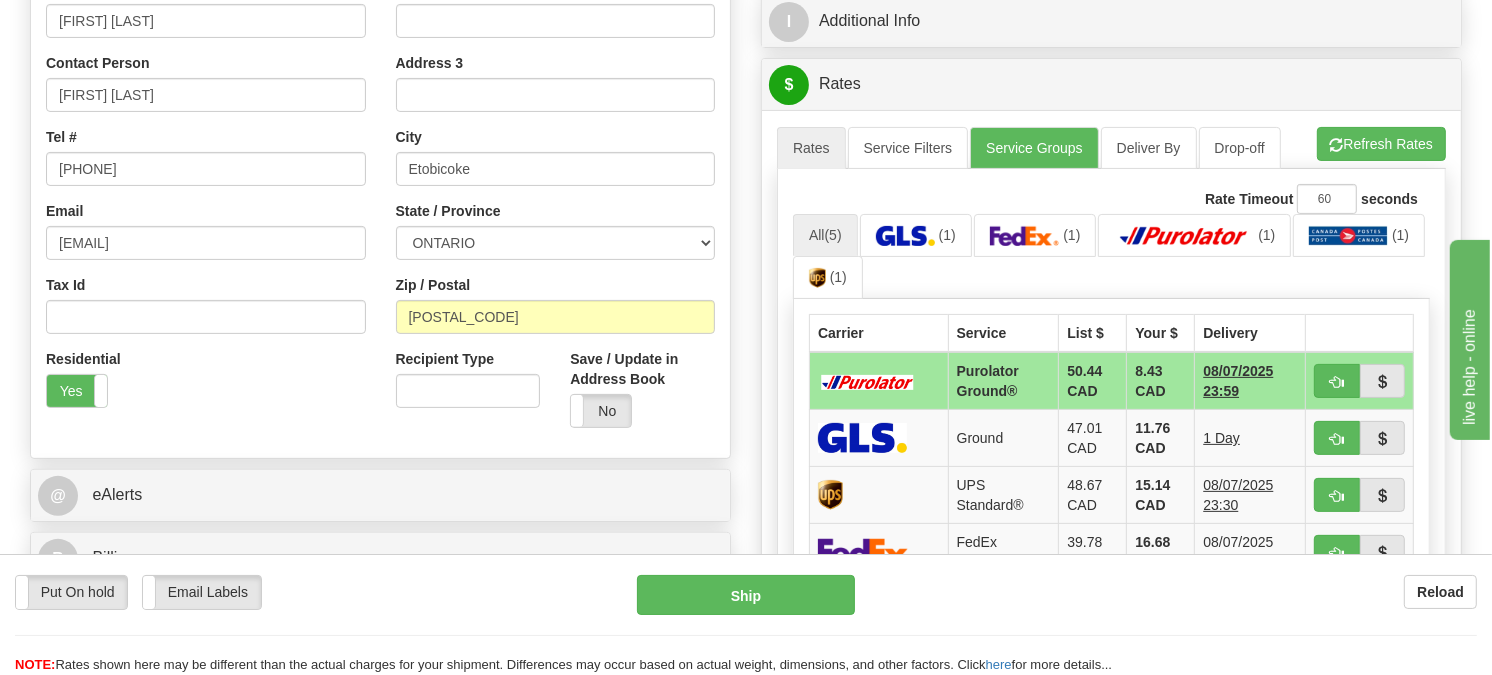 drag, startPoint x: 1495, startPoint y: 155, endPoint x: 180, endPoint y: 22, distance: 1321.7087 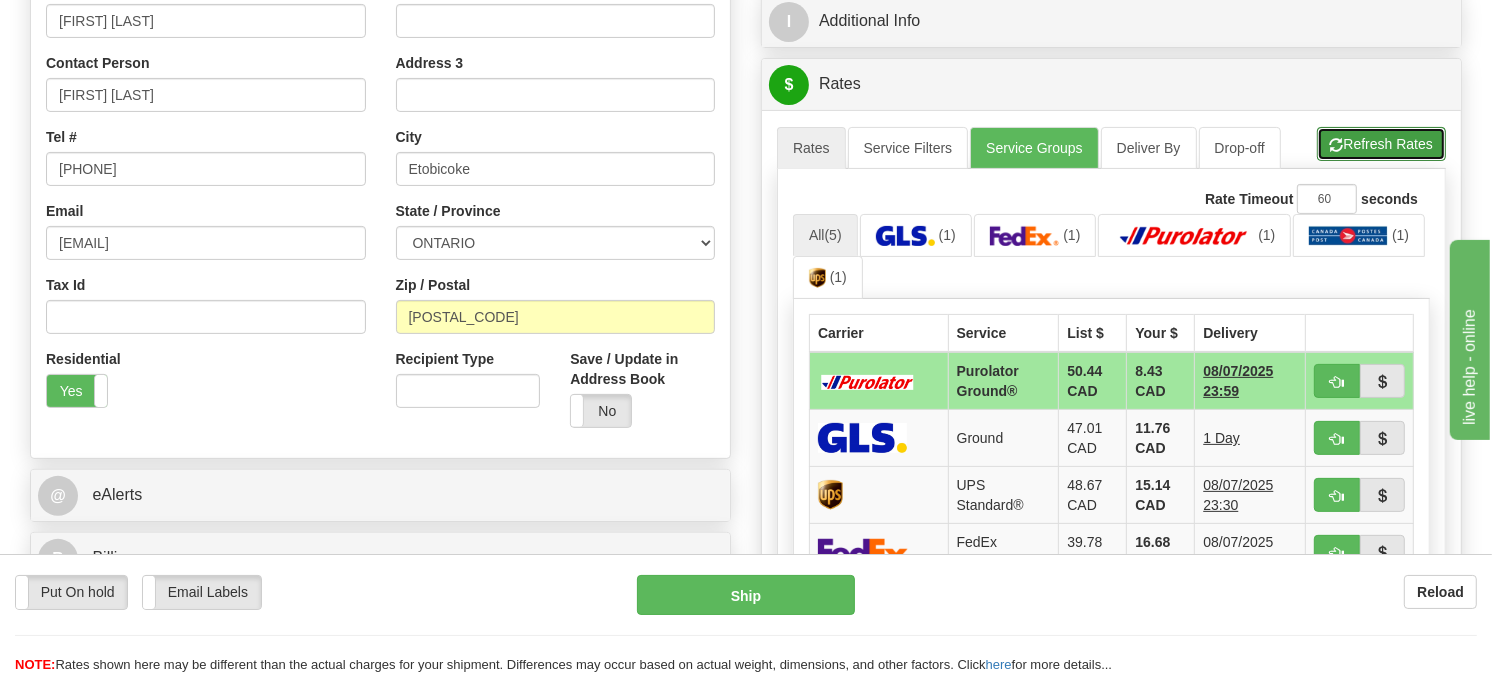 click on "Refresh Rates" at bounding box center (1381, 144) 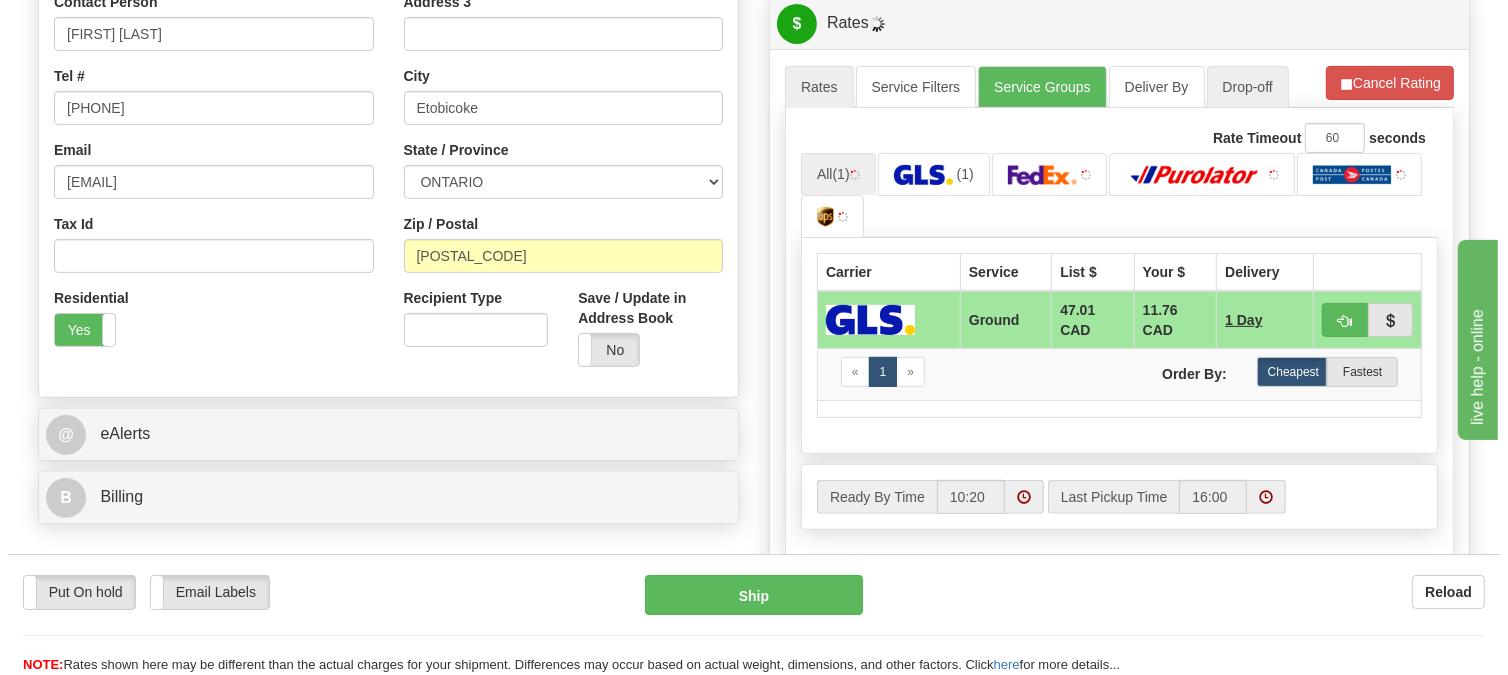 scroll, scrollTop: 541, scrollLeft: 0, axis: vertical 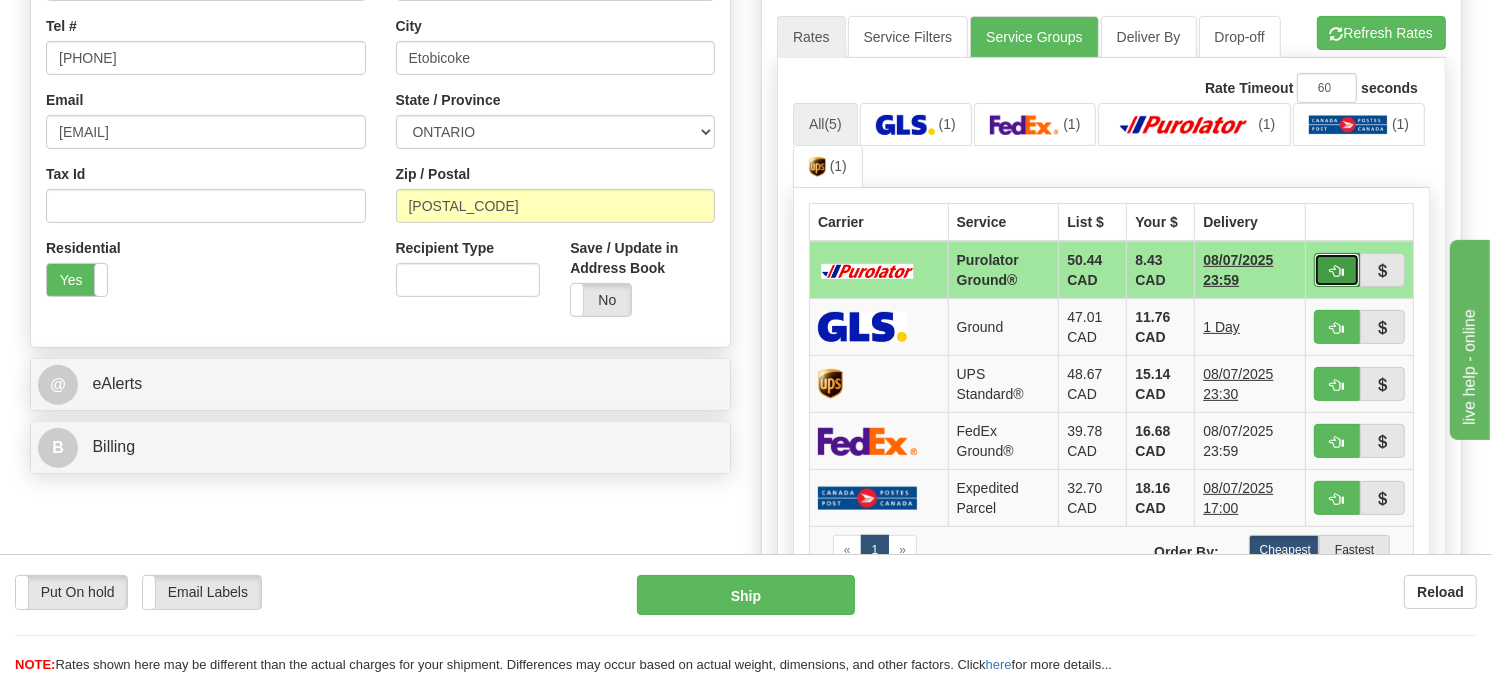click at bounding box center (1337, 271) 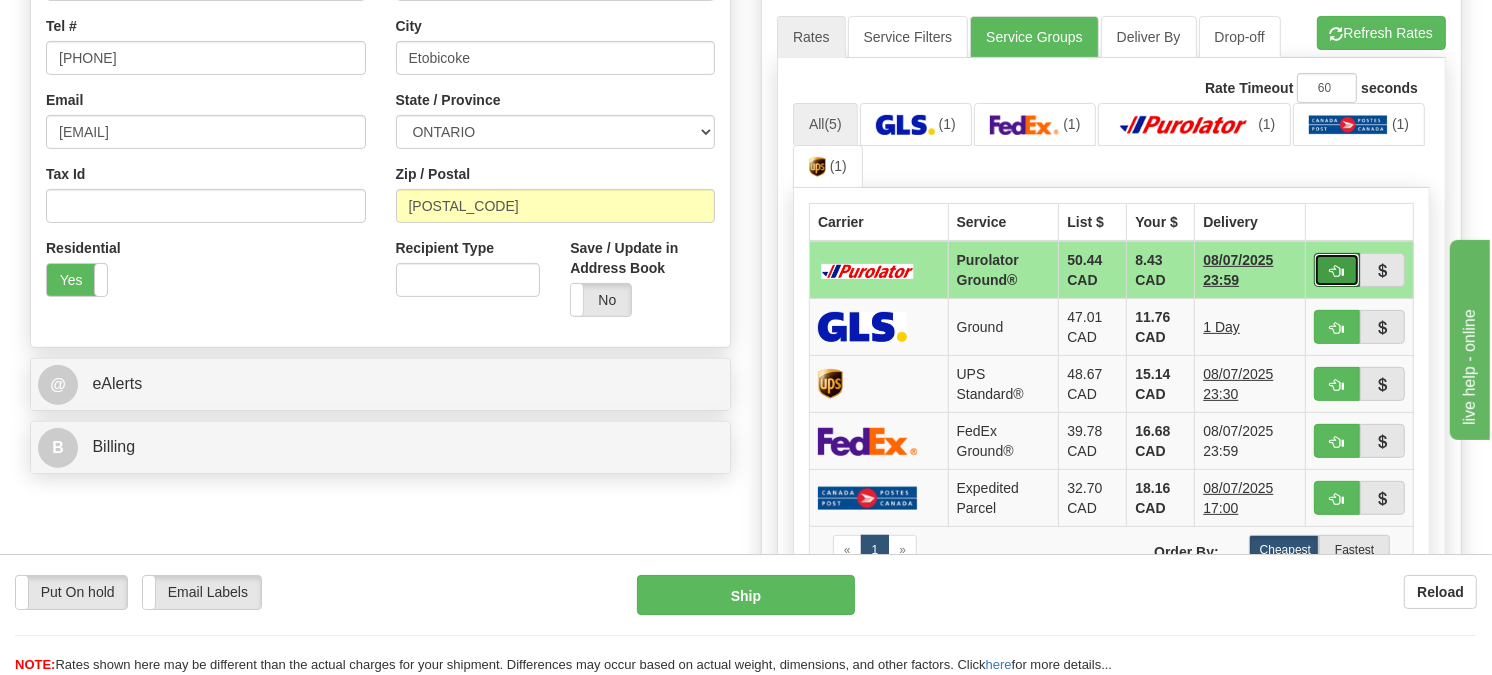type on "260" 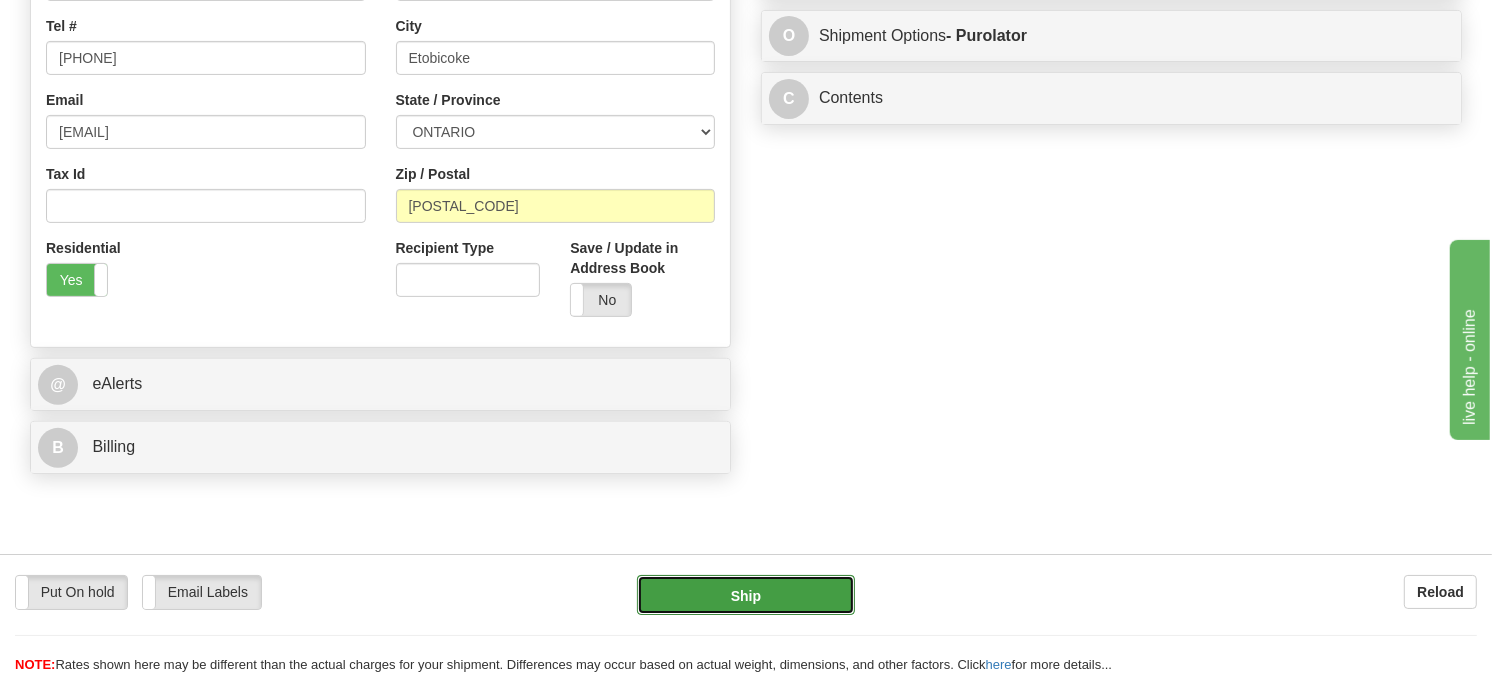 click on "Ship" at bounding box center [746, 595] 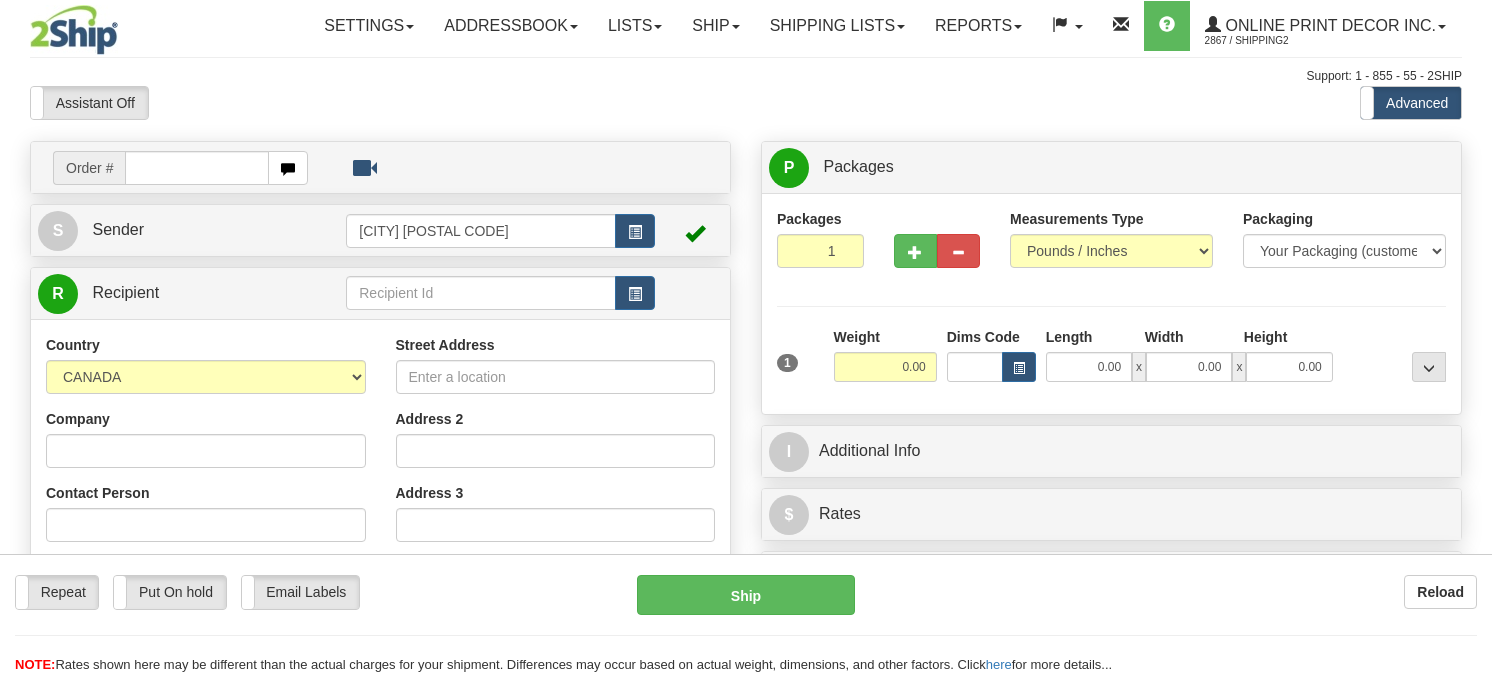 scroll, scrollTop: 0, scrollLeft: 0, axis: both 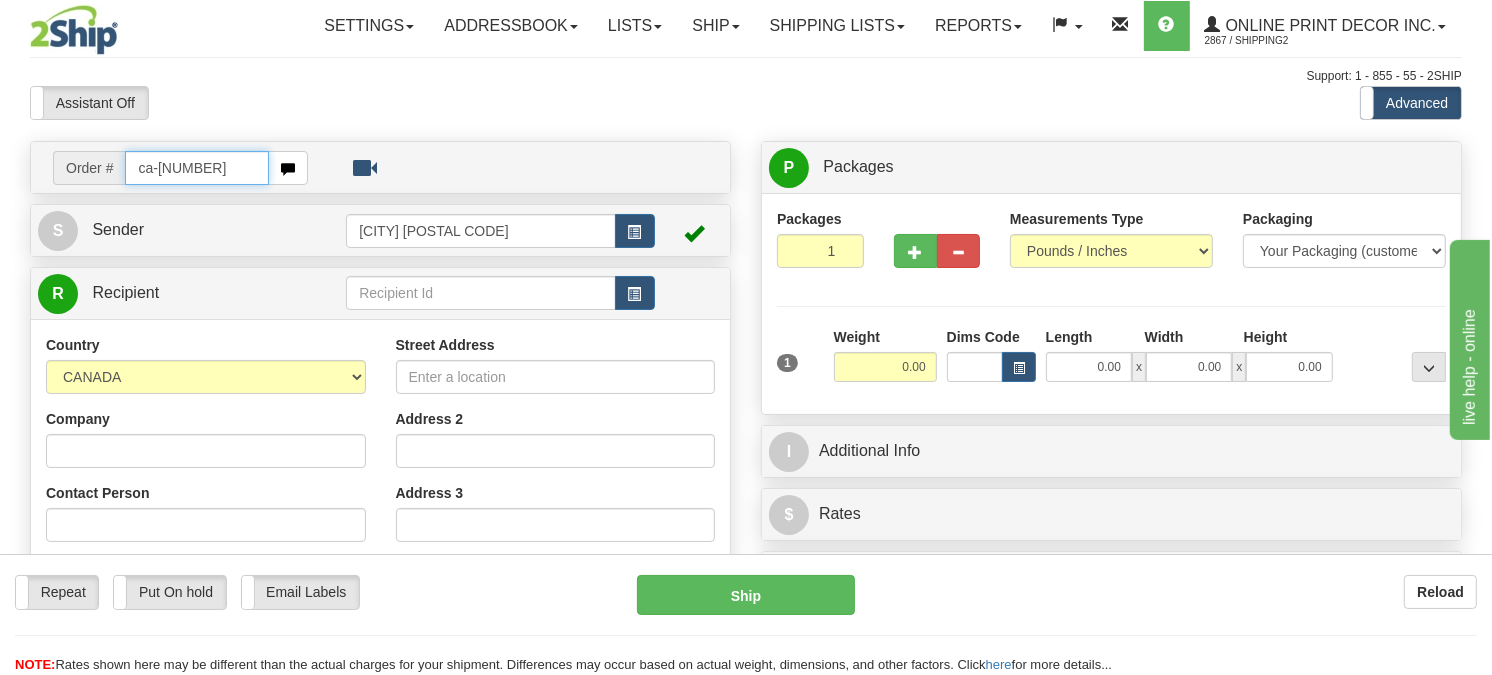type on "ca-[NUMBER]" 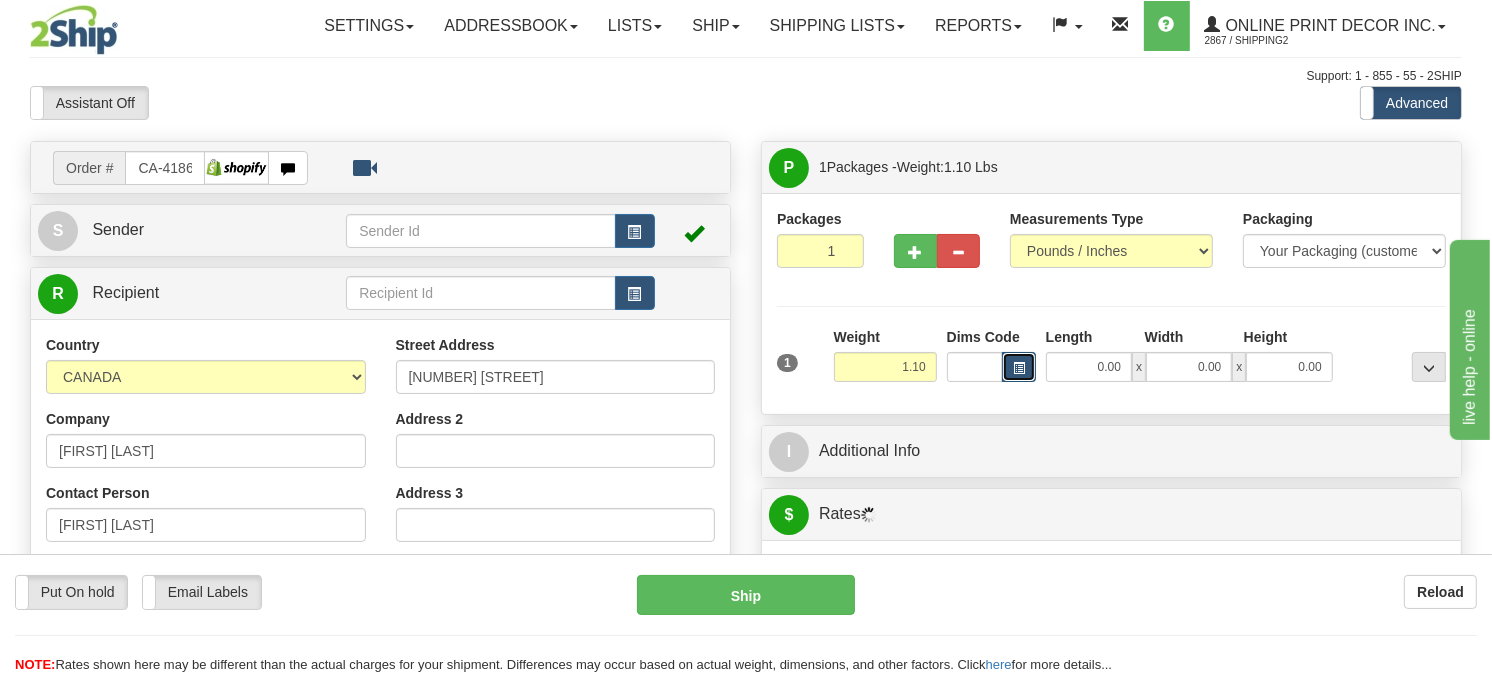 click at bounding box center [1019, 367] 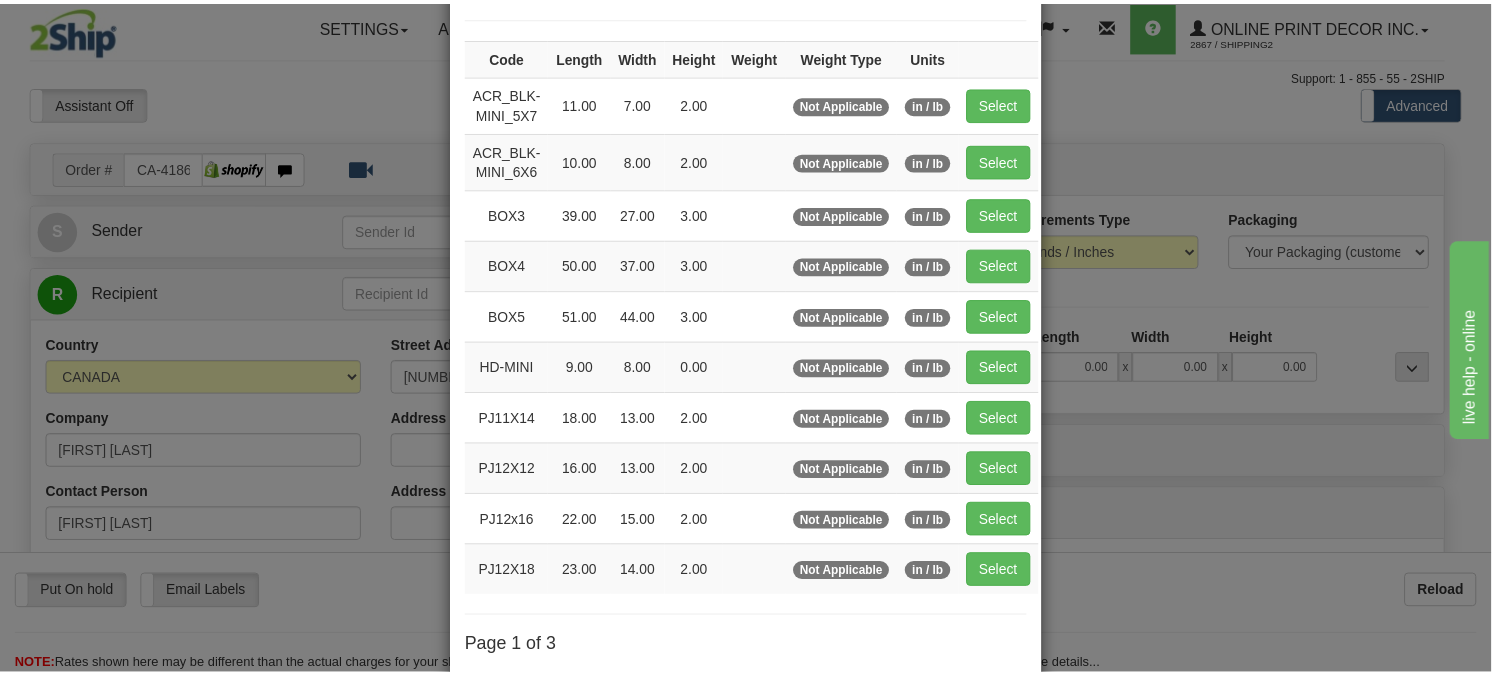 scroll, scrollTop: 222, scrollLeft: 0, axis: vertical 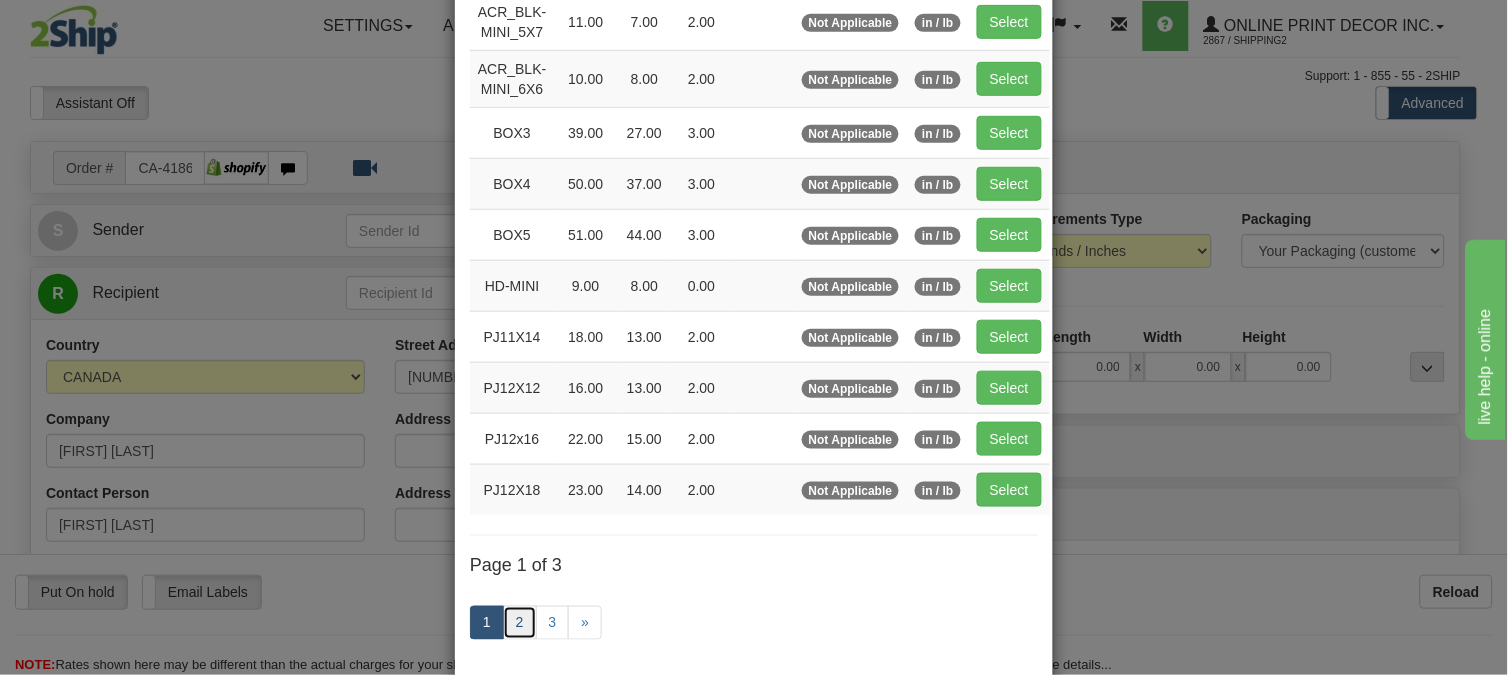 click on "2" at bounding box center (520, 623) 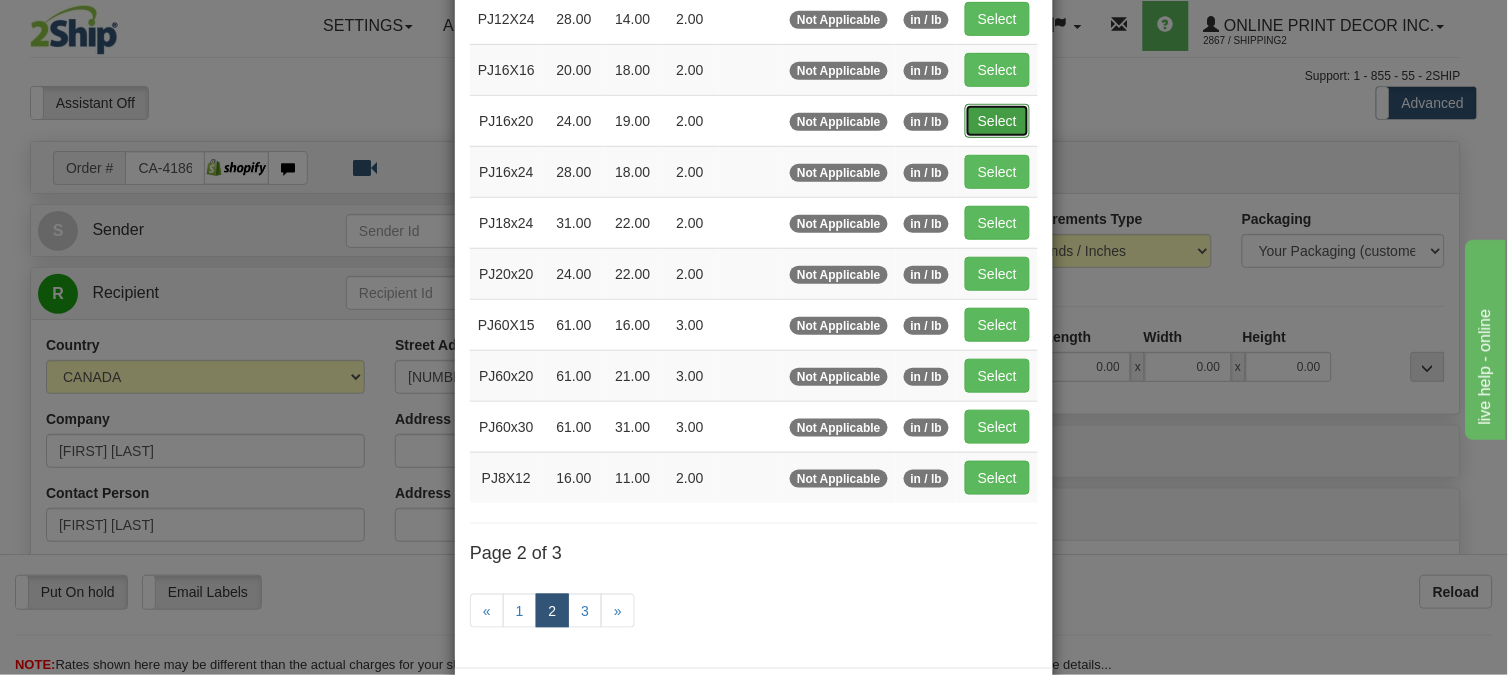 click on "Select" at bounding box center (997, 121) 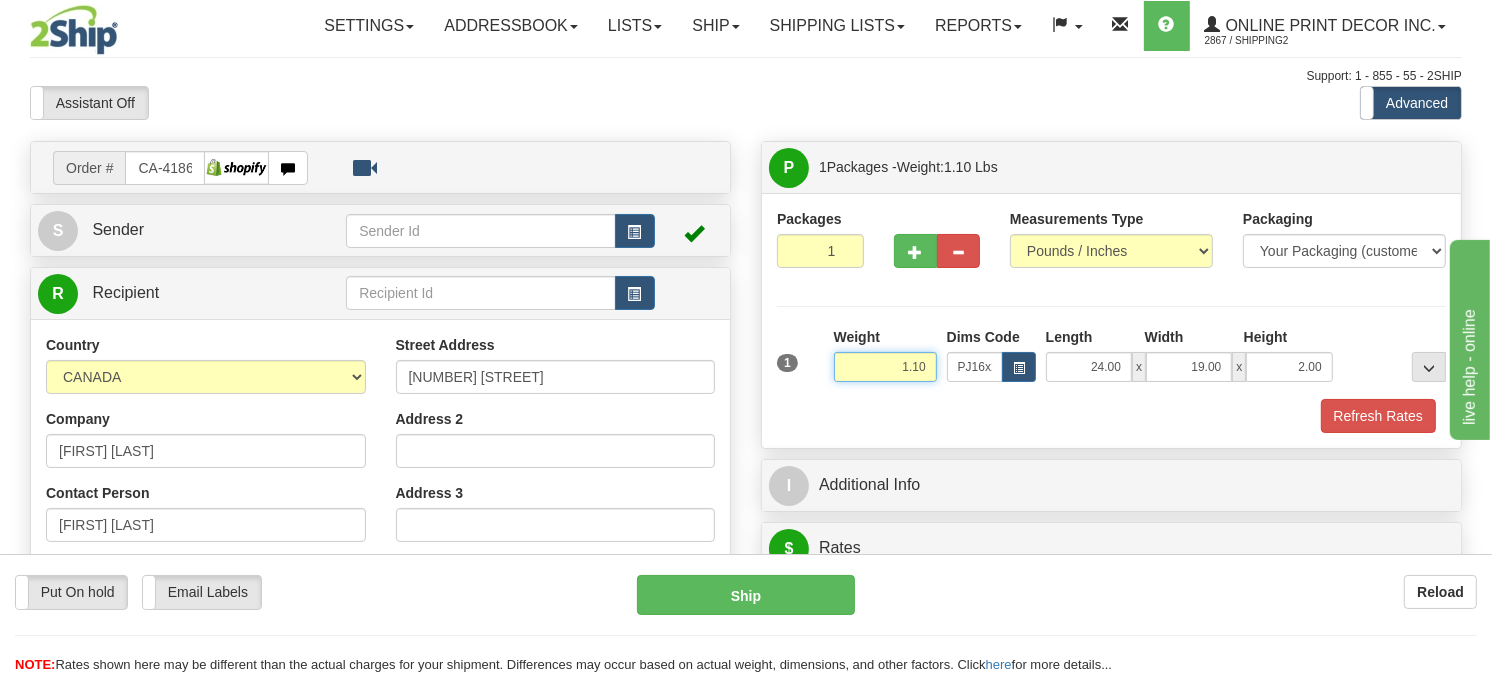 drag, startPoint x: 928, startPoint y: 413, endPoint x: 862, endPoint y: 406, distance: 66.37017 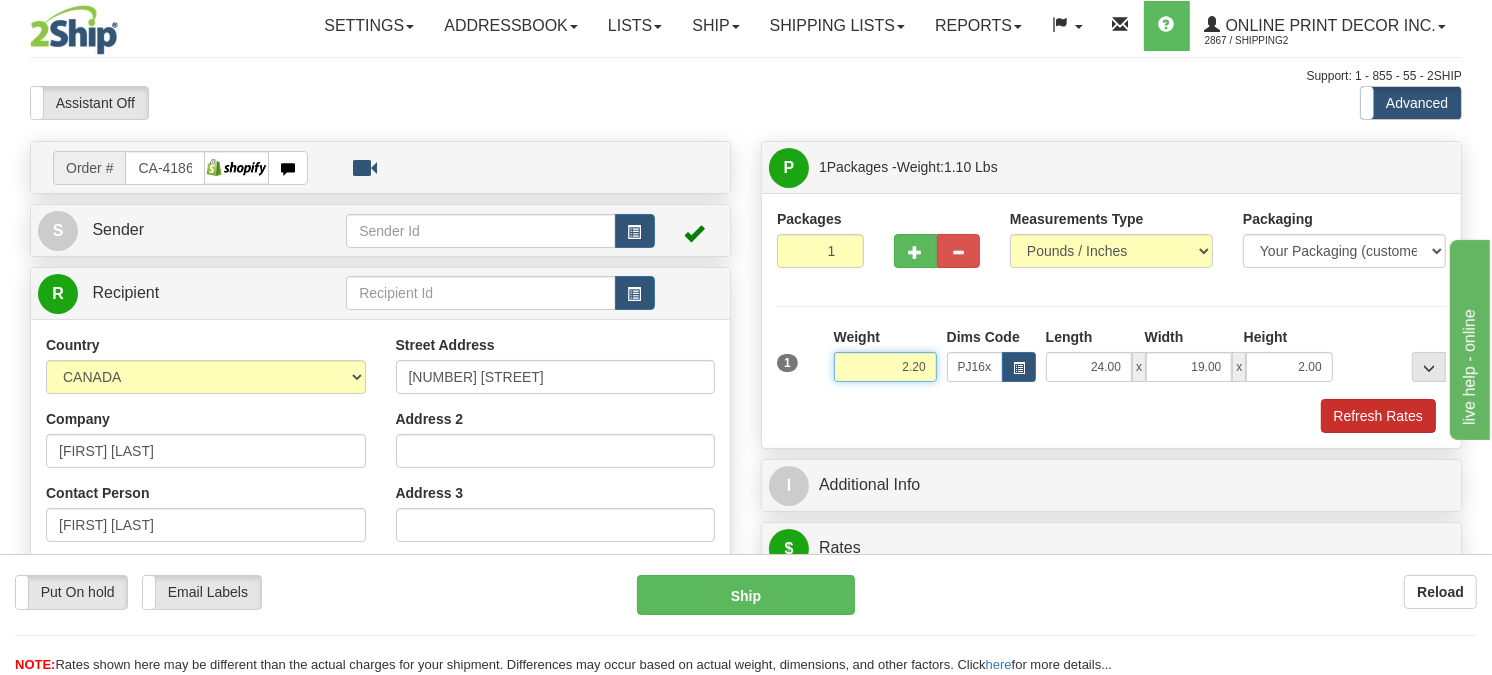 type on "2.20" 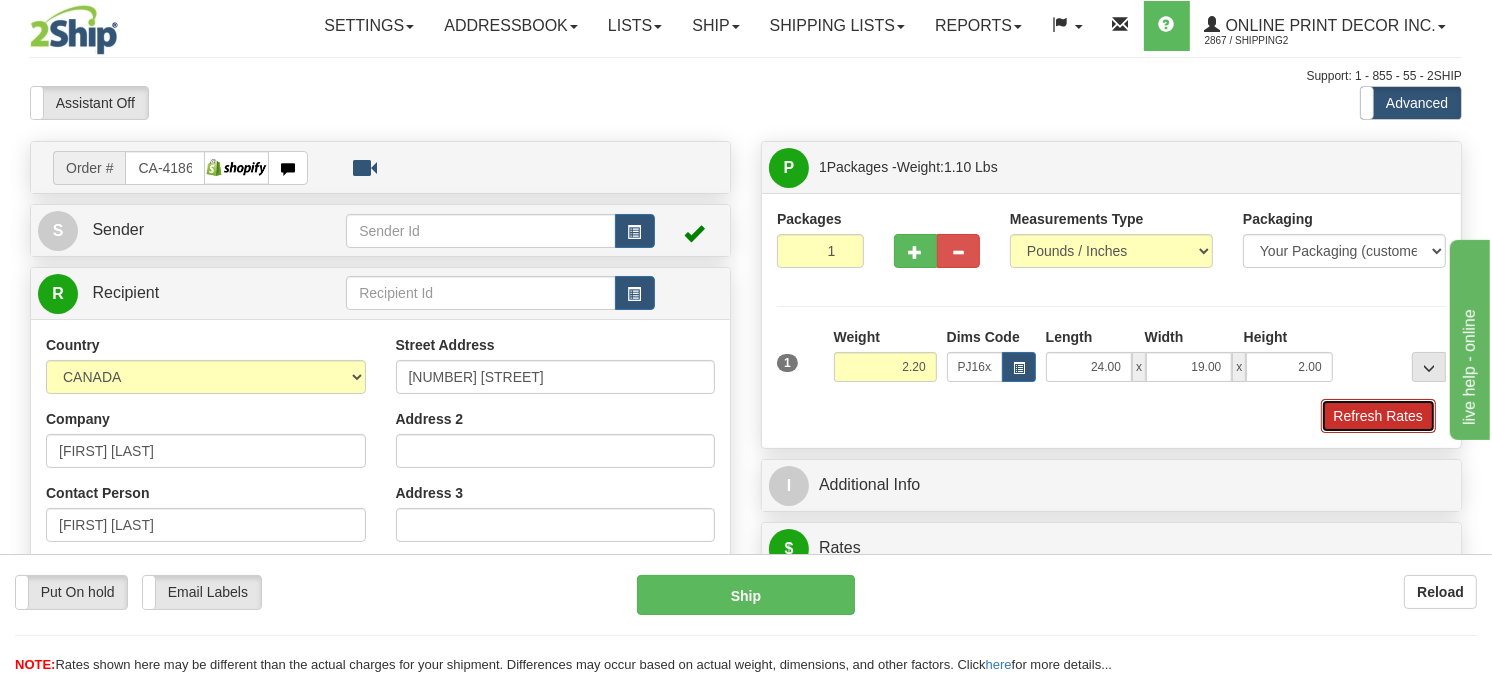 click on "Refresh Rates" at bounding box center [1378, 416] 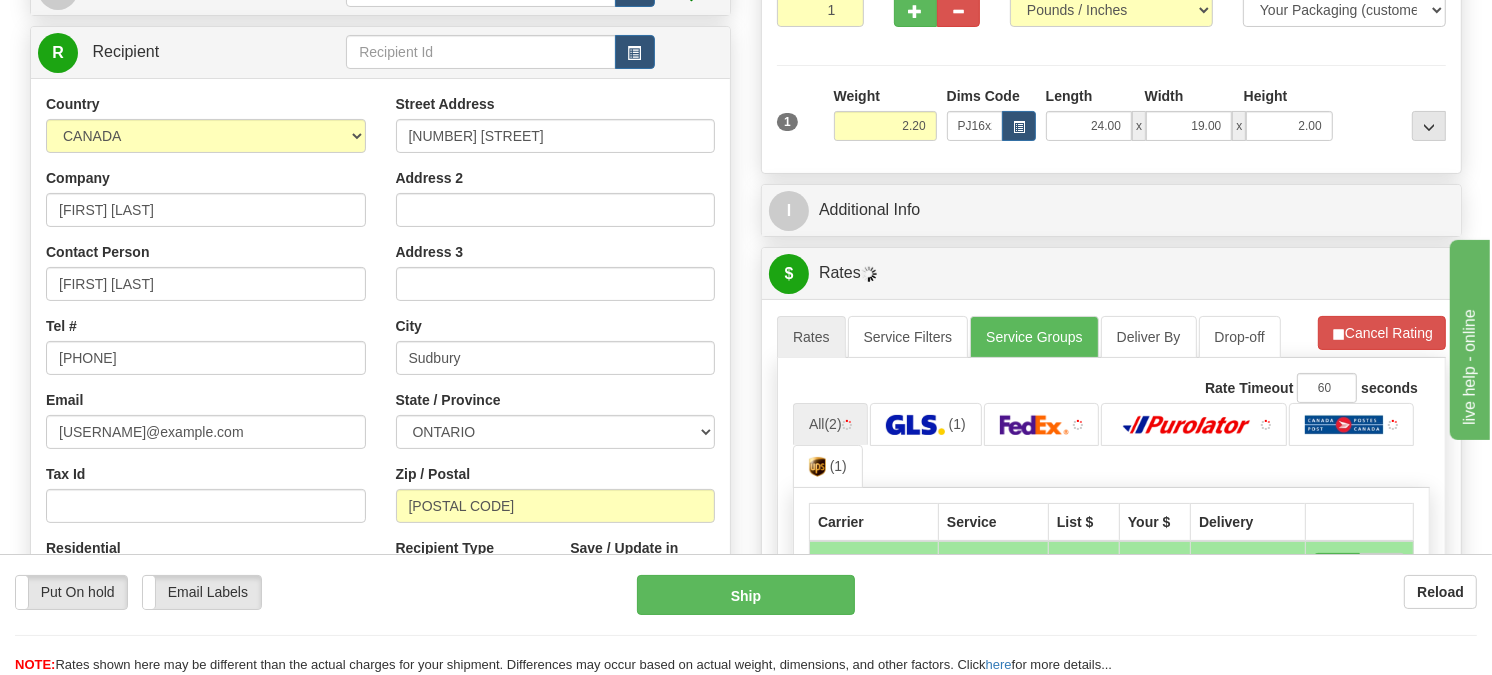 scroll, scrollTop: 322, scrollLeft: 0, axis: vertical 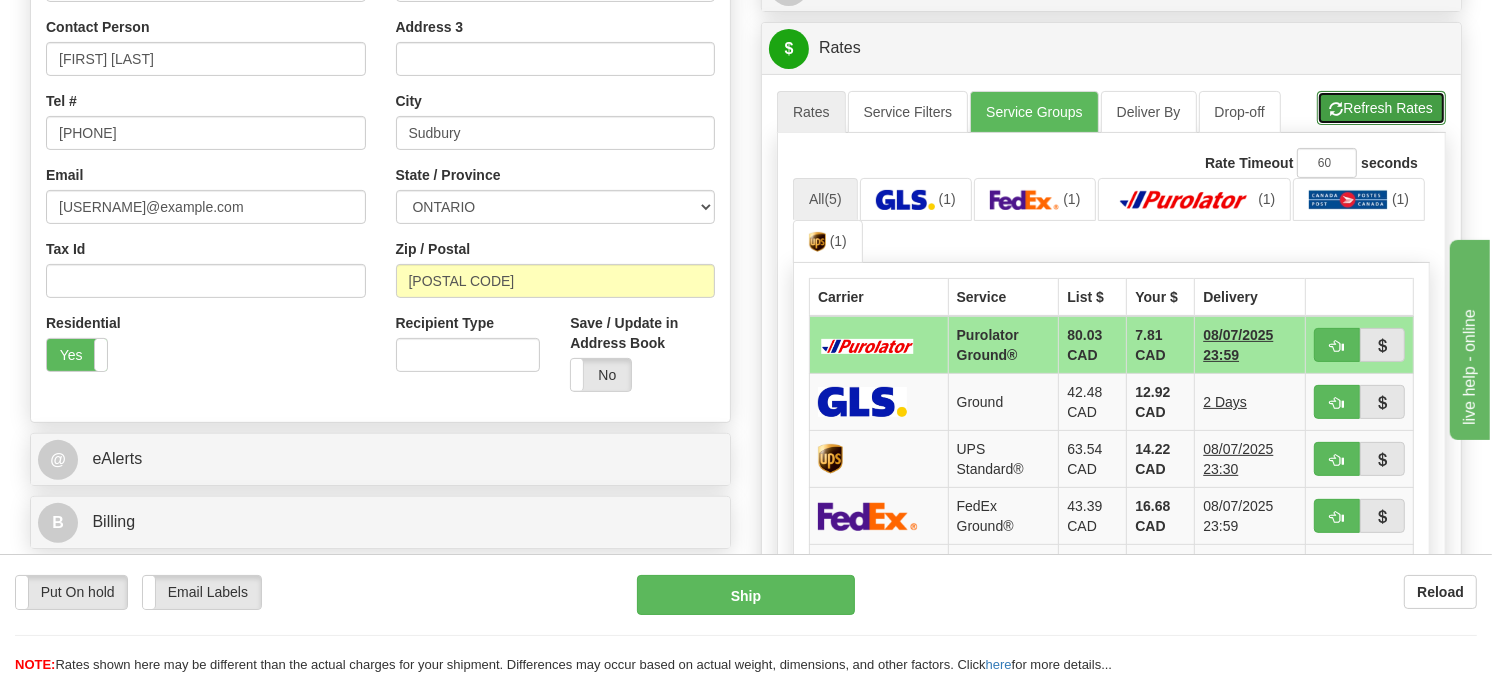 click on "Refresh Rates" at bounding box center (1381, 108) 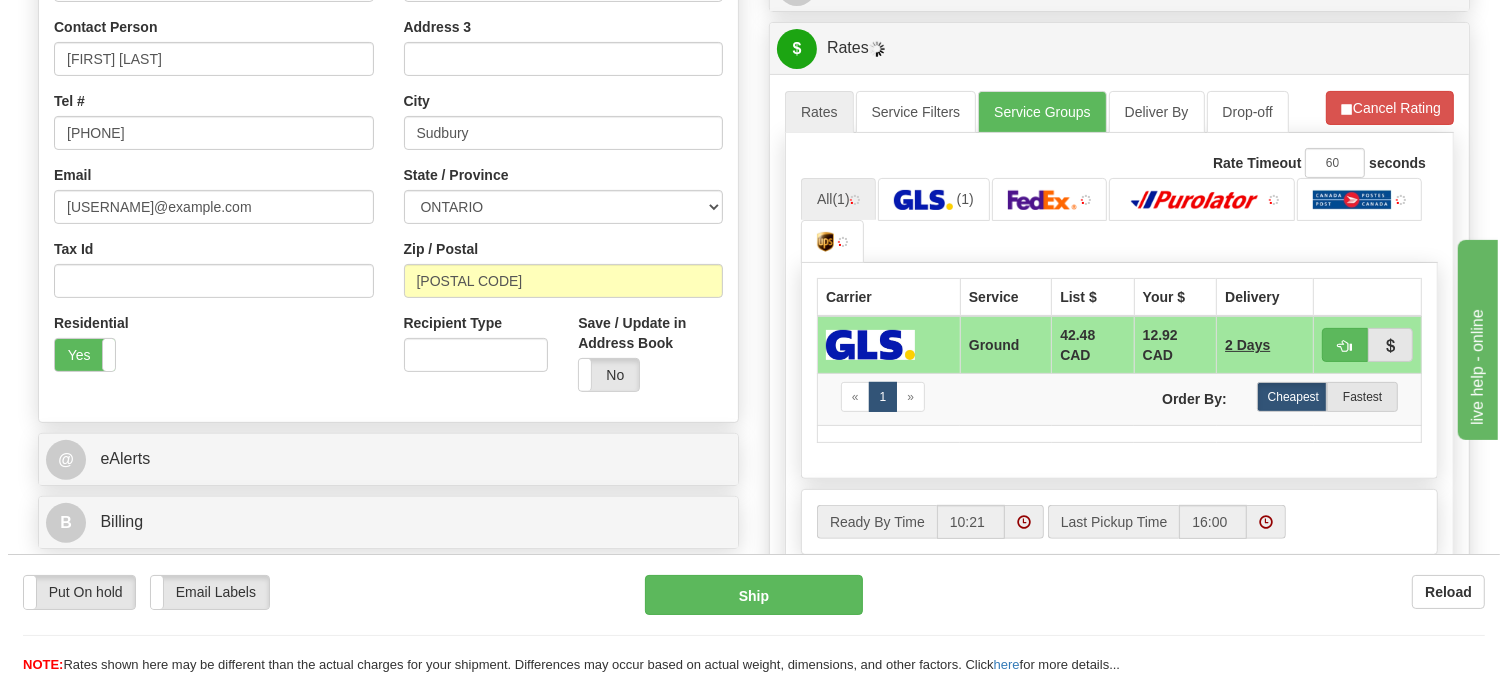 scroll, scrollTop: 577, scrollLeft: 0, axis: vertical 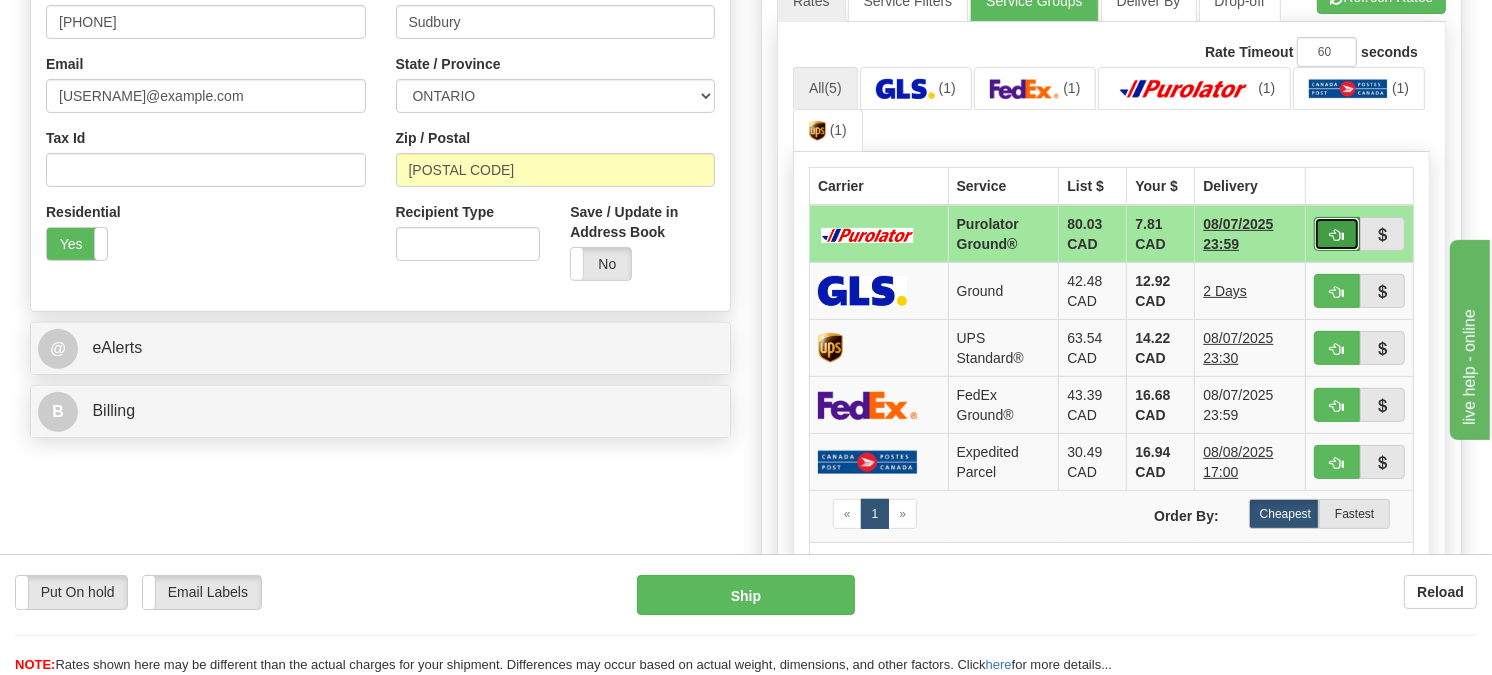 click at bounding box center (1337, 234) 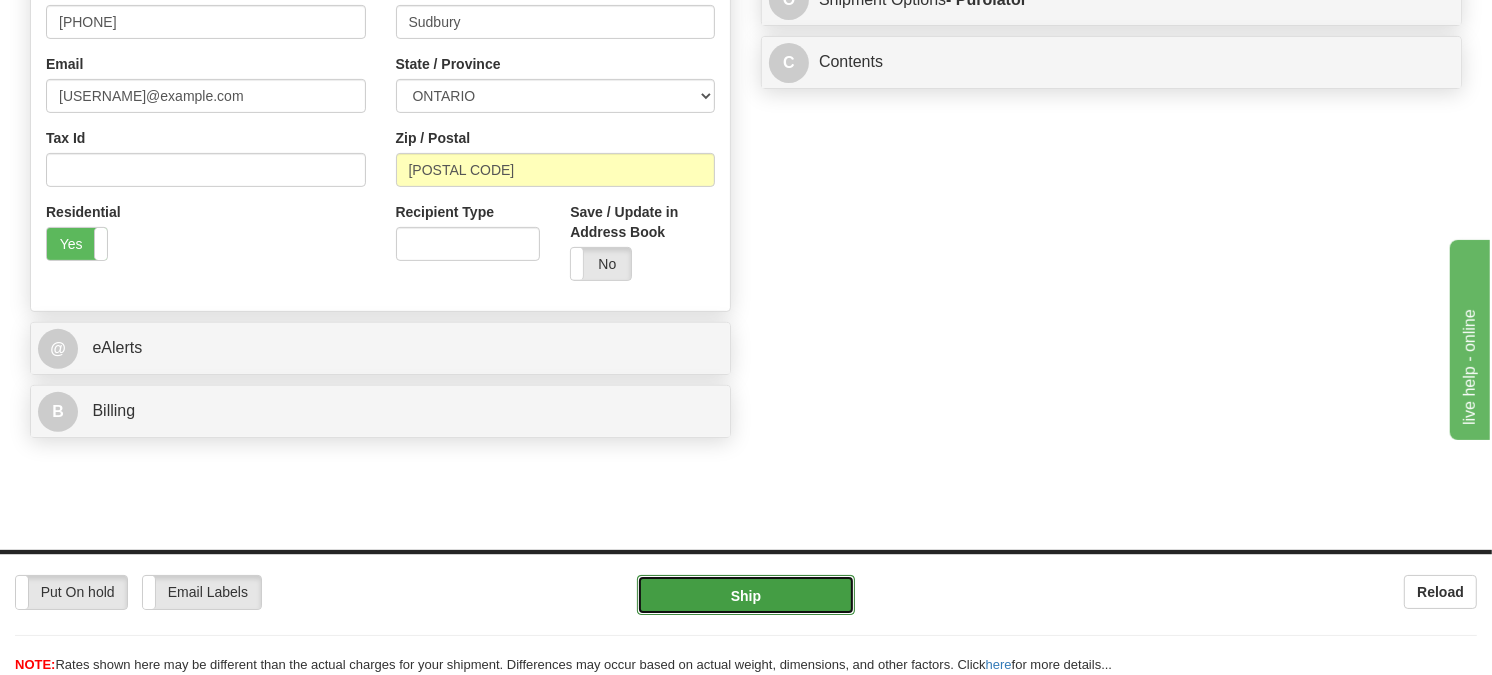 click on "Ship" at bounding box center (746, 595) 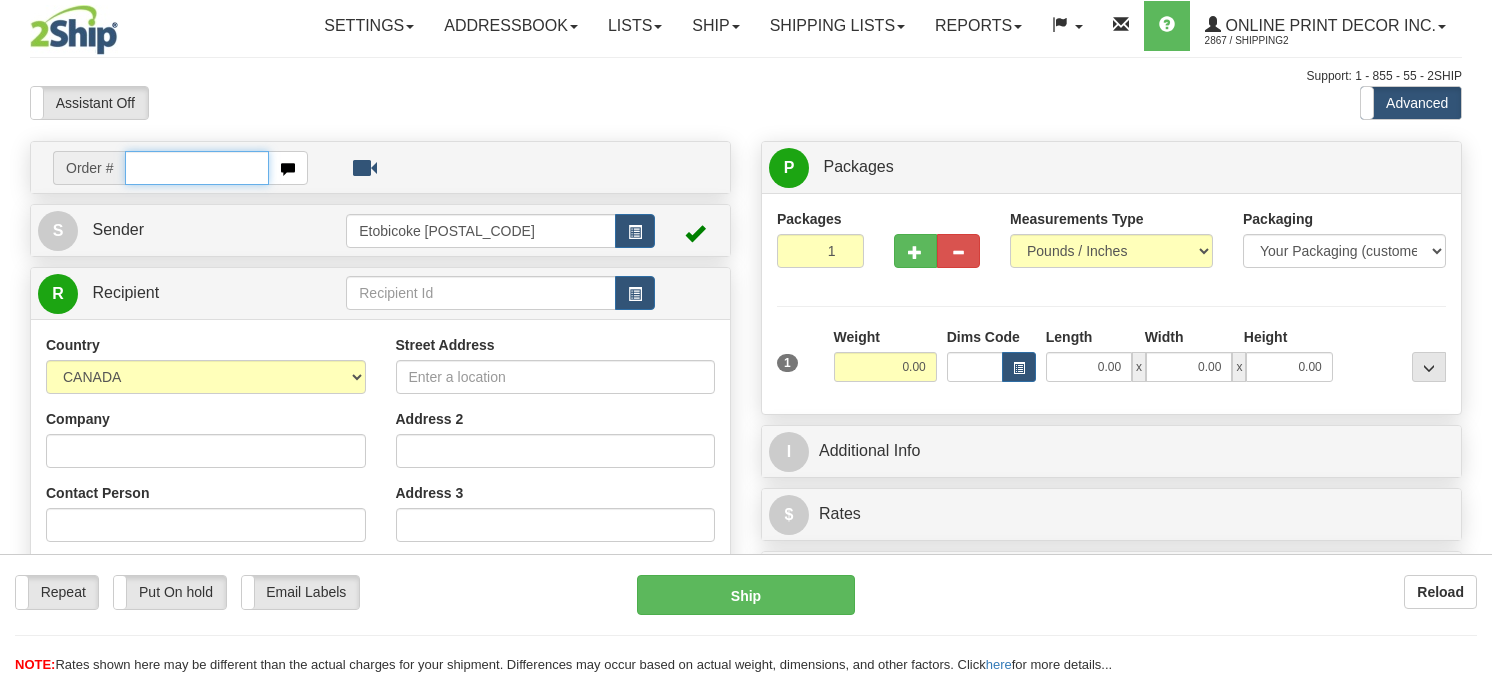 scroll, scrollTop: 0, scrollLeft: 0, axis: both 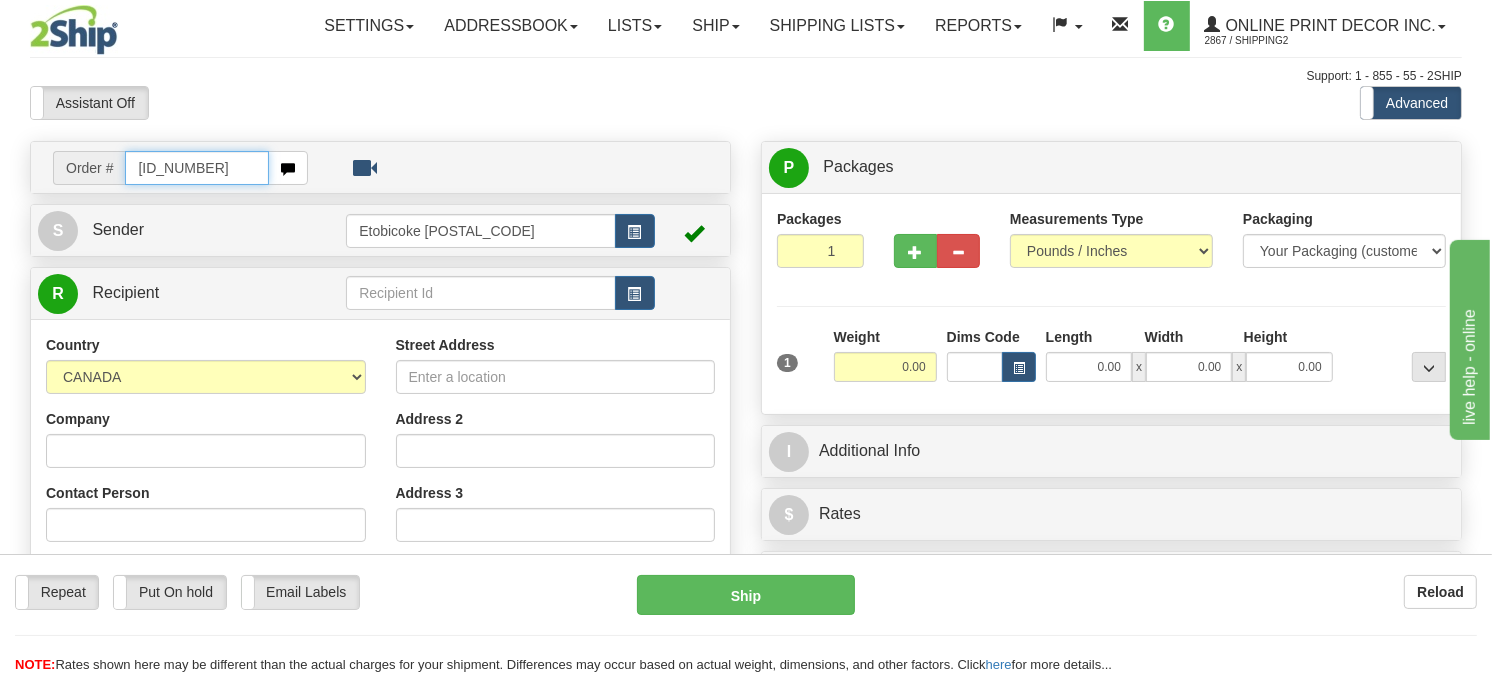 type on "ca-418744" 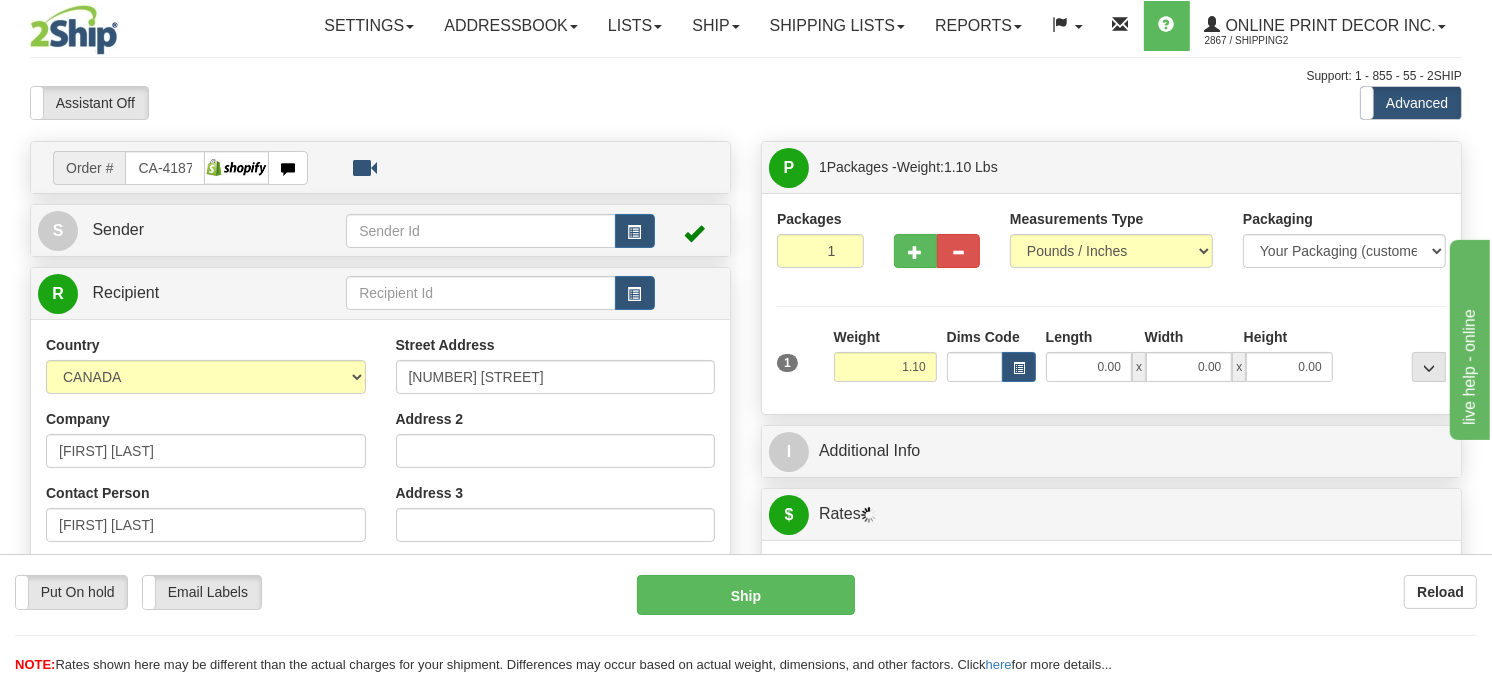 click on "1
Weight
1.10
Dims Code
0.00" at bounding box center (1111, 362) 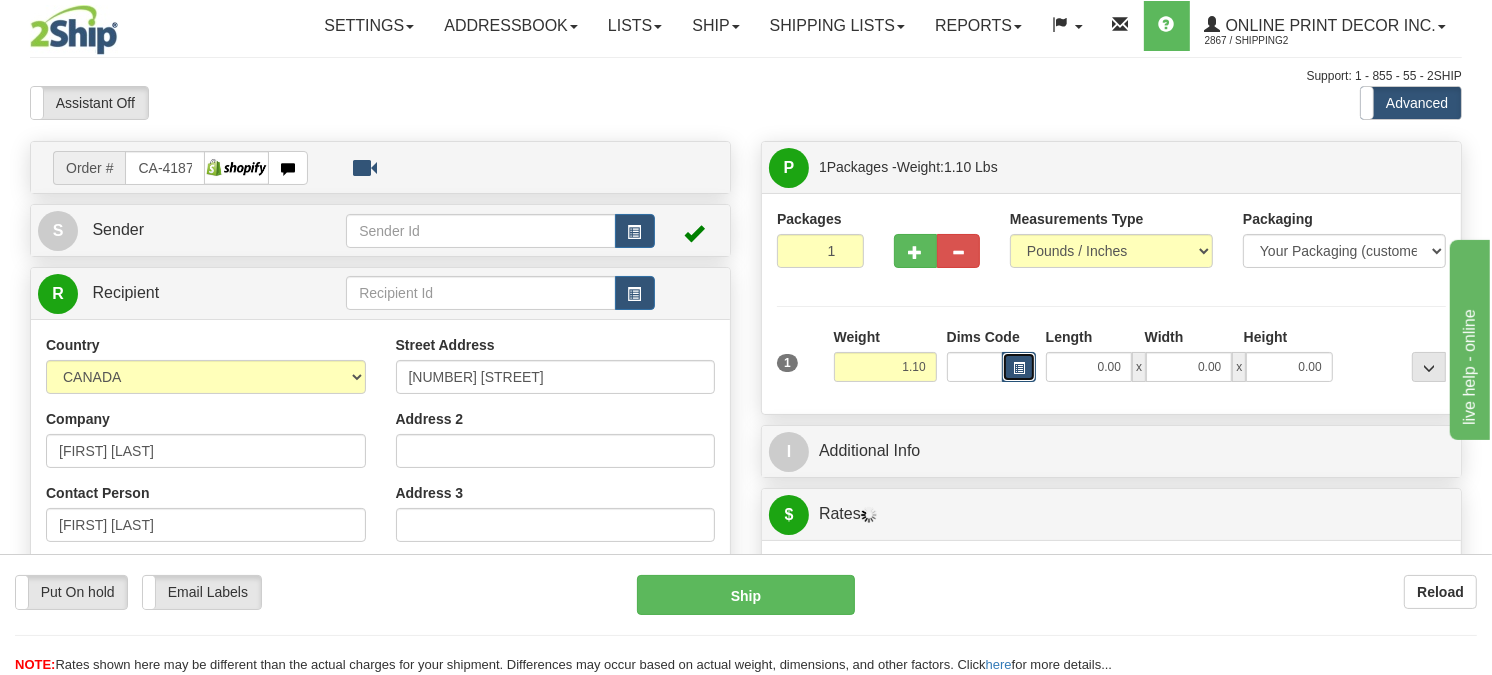 click at bounding box center (1019, 367) 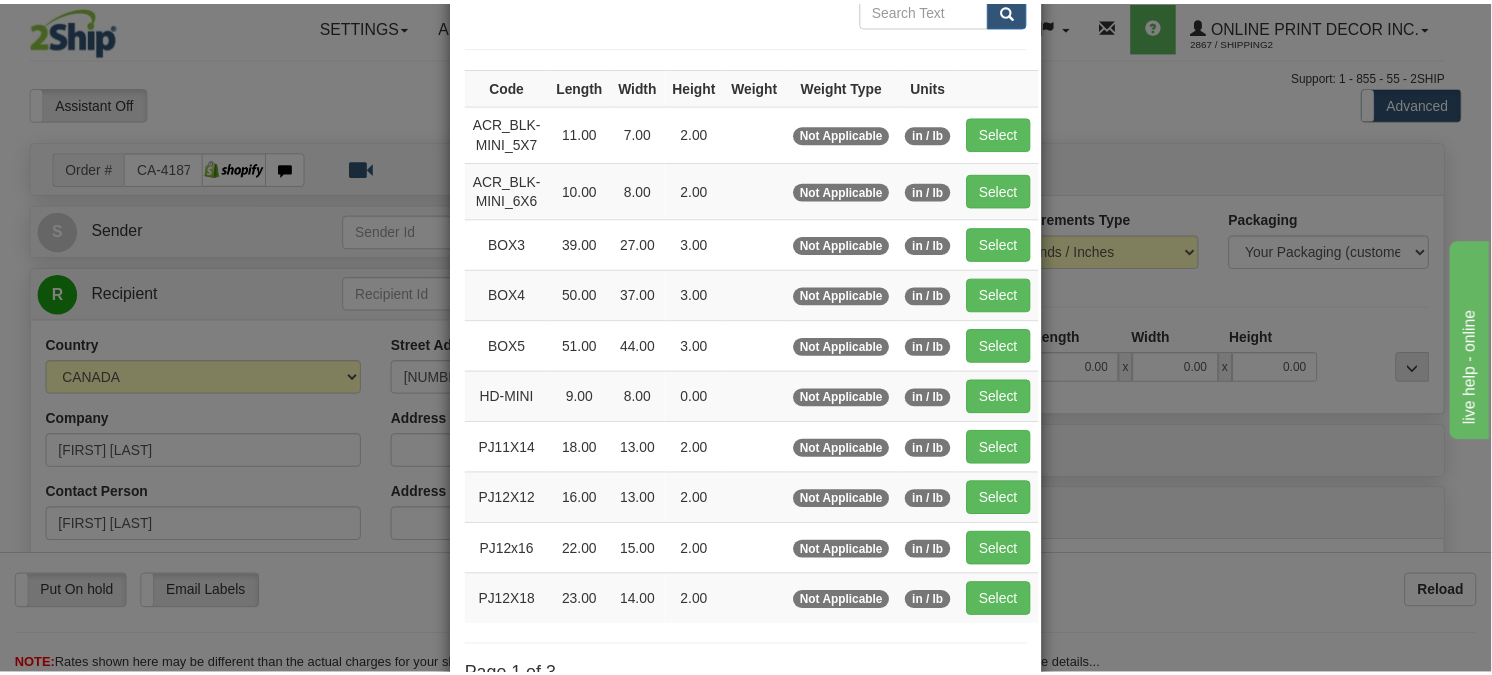 scroll, scrollTop: 222, scrollLeft: 0, axis: vertical 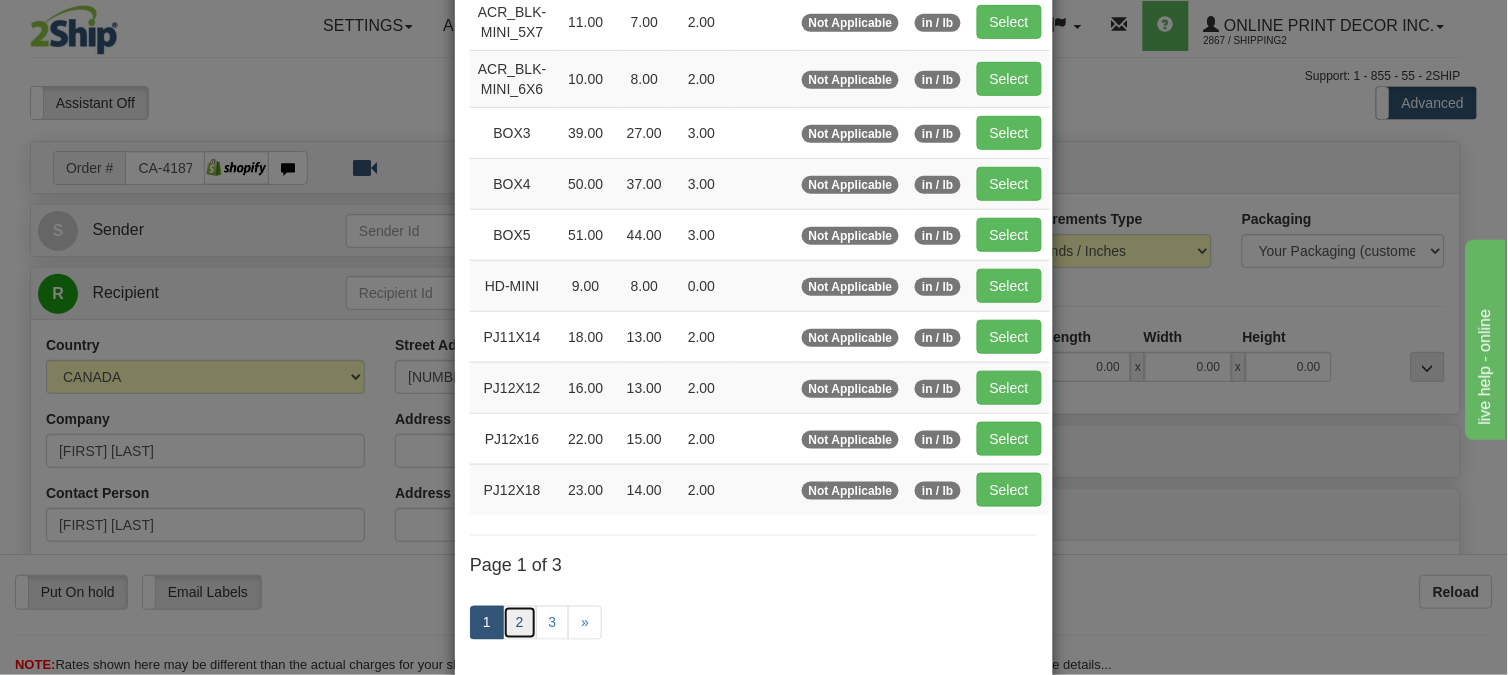click on "2" at bounding box center (520, 623) 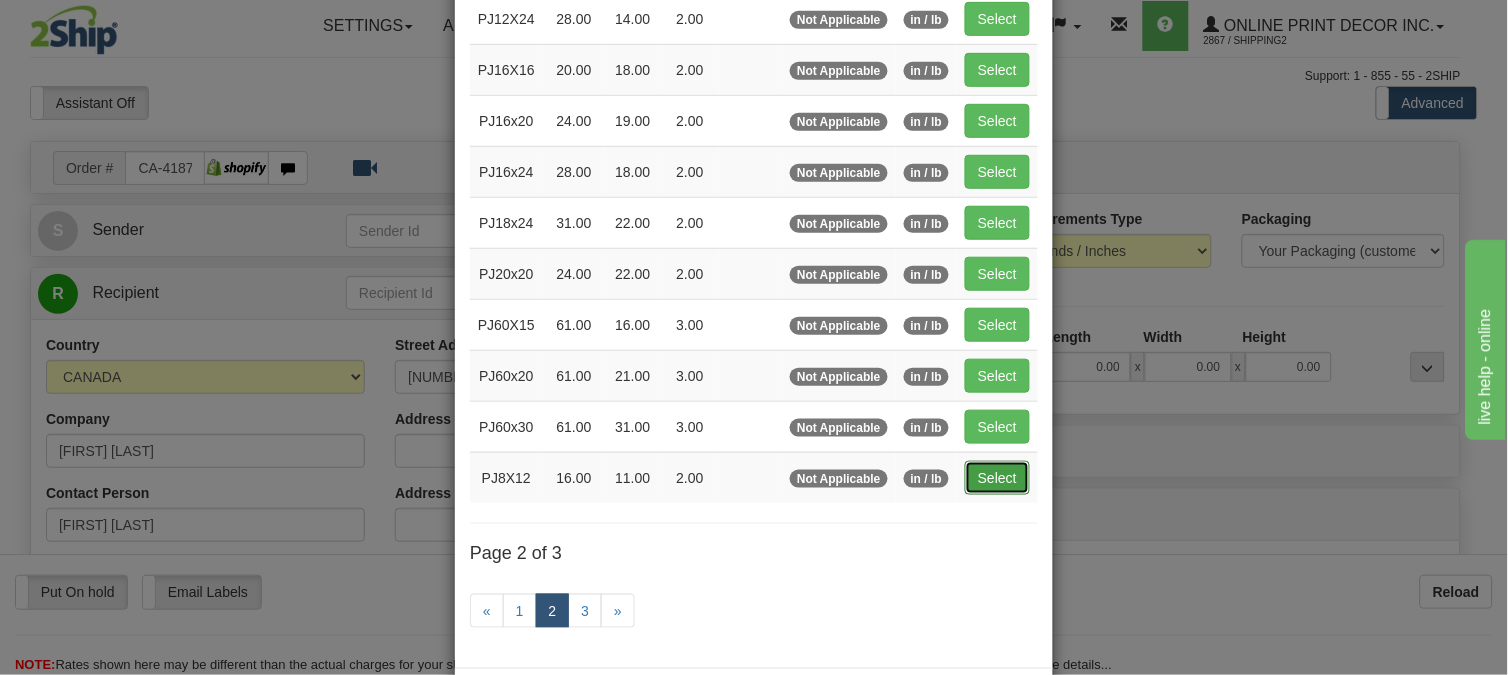 click on "Select" at bounding box center [997, 478] 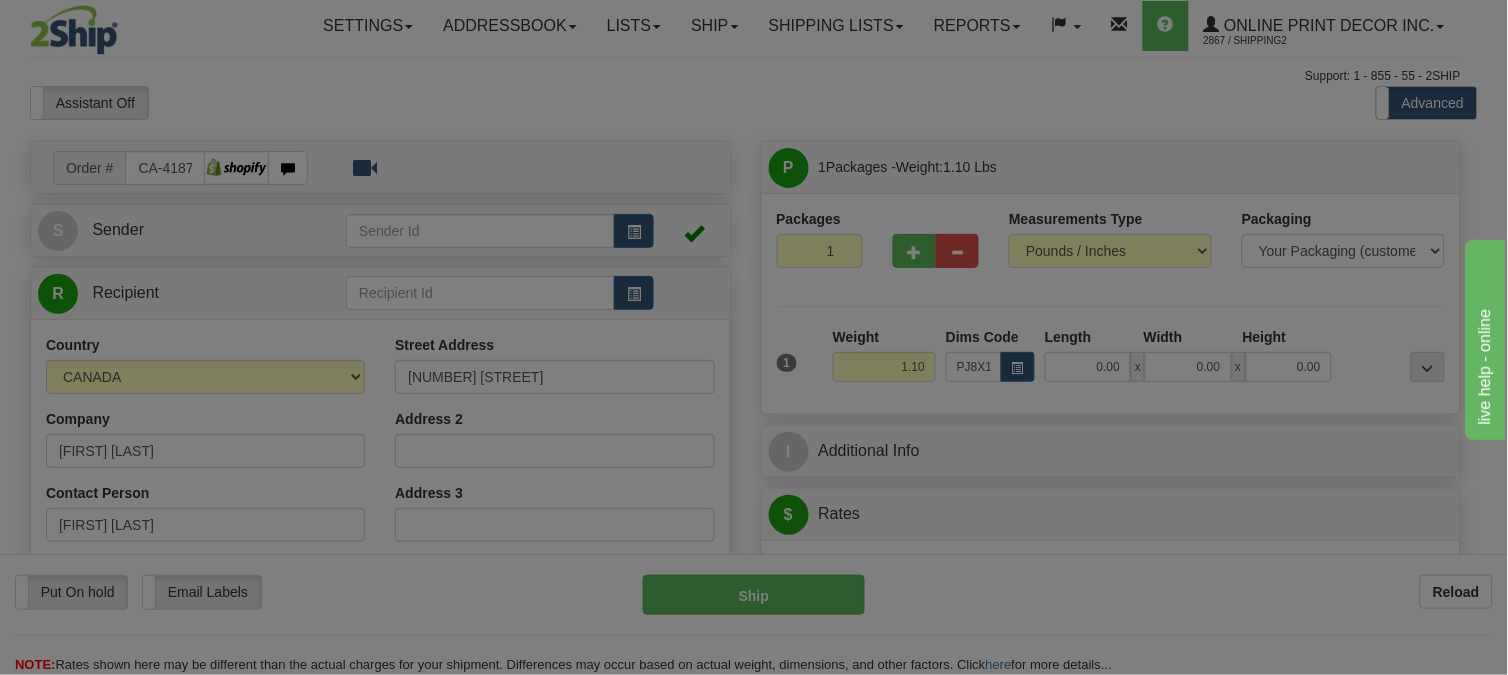 type on "16.00" 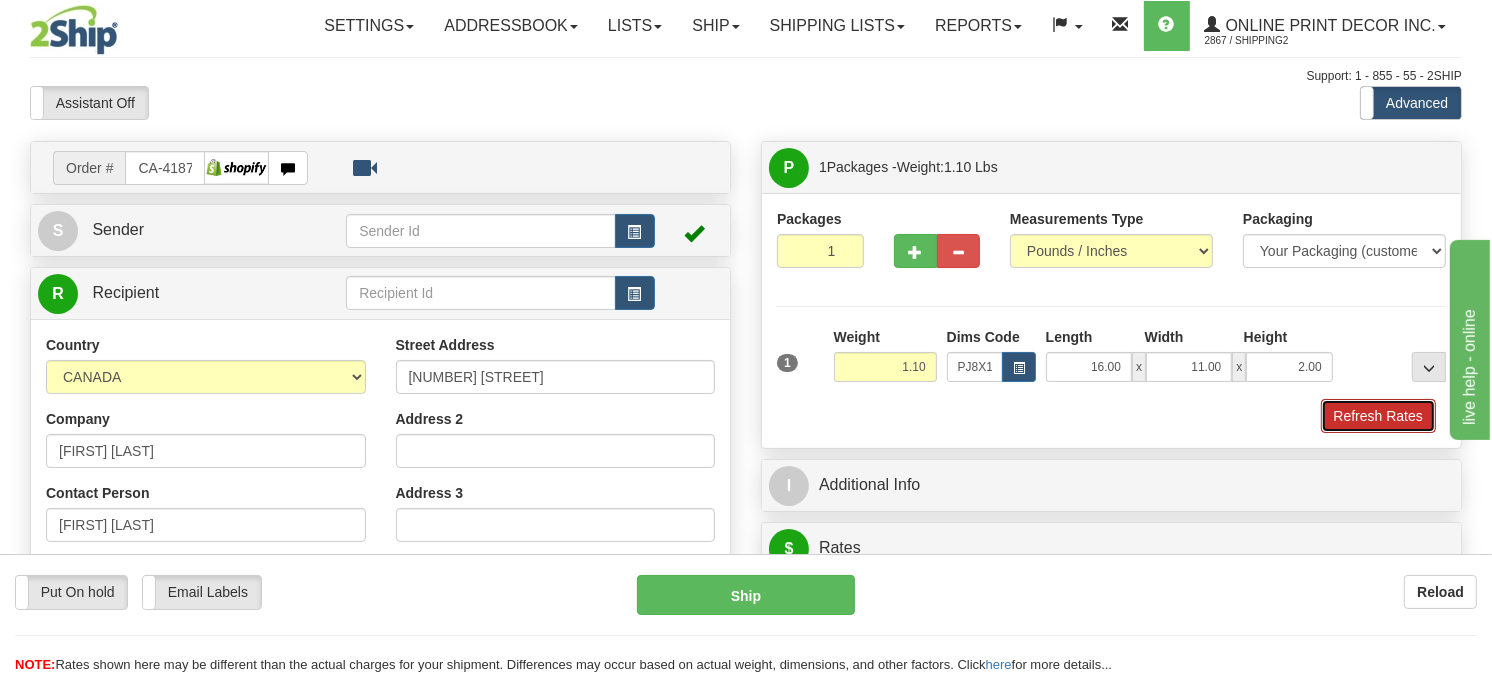 click on "Refresh Rates" at bounding box center [1378, 416] 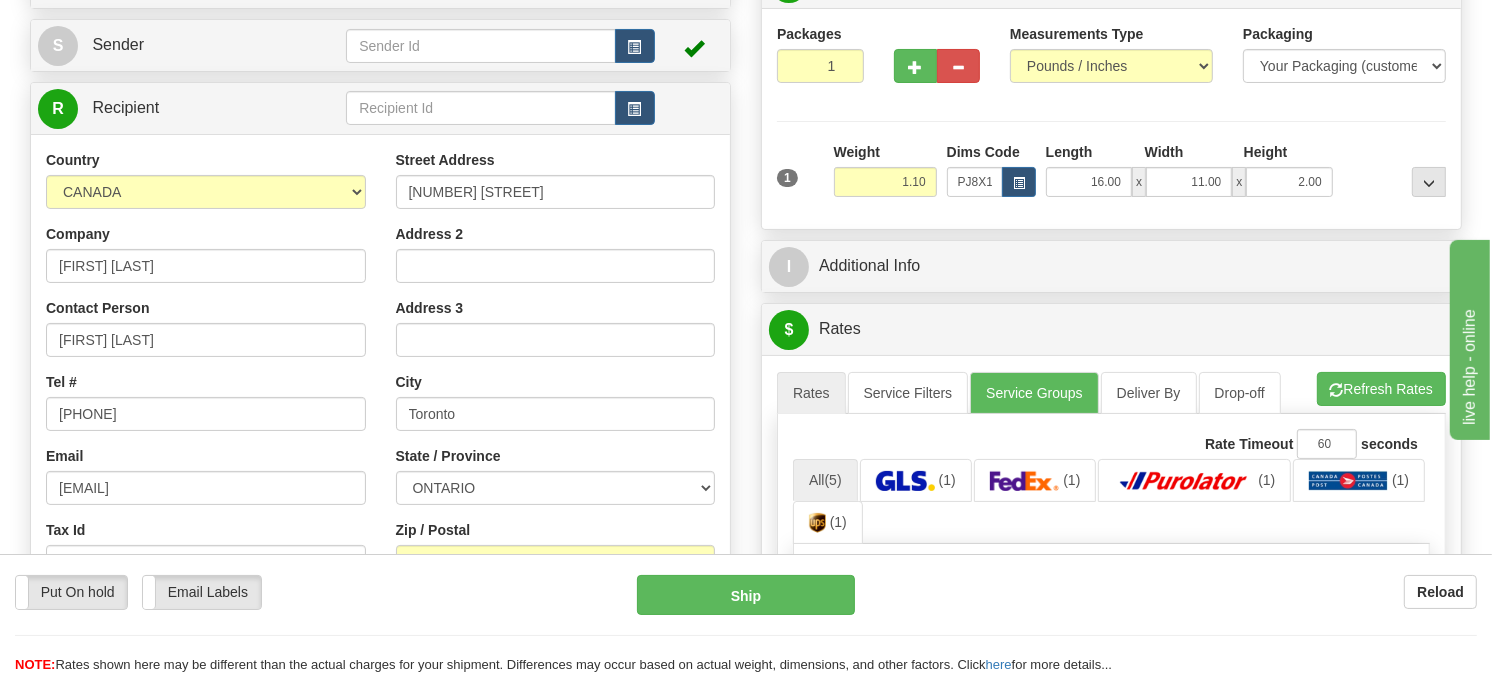 scroll, scrollTop: 253, scrollLeft: 0, axis: vertical 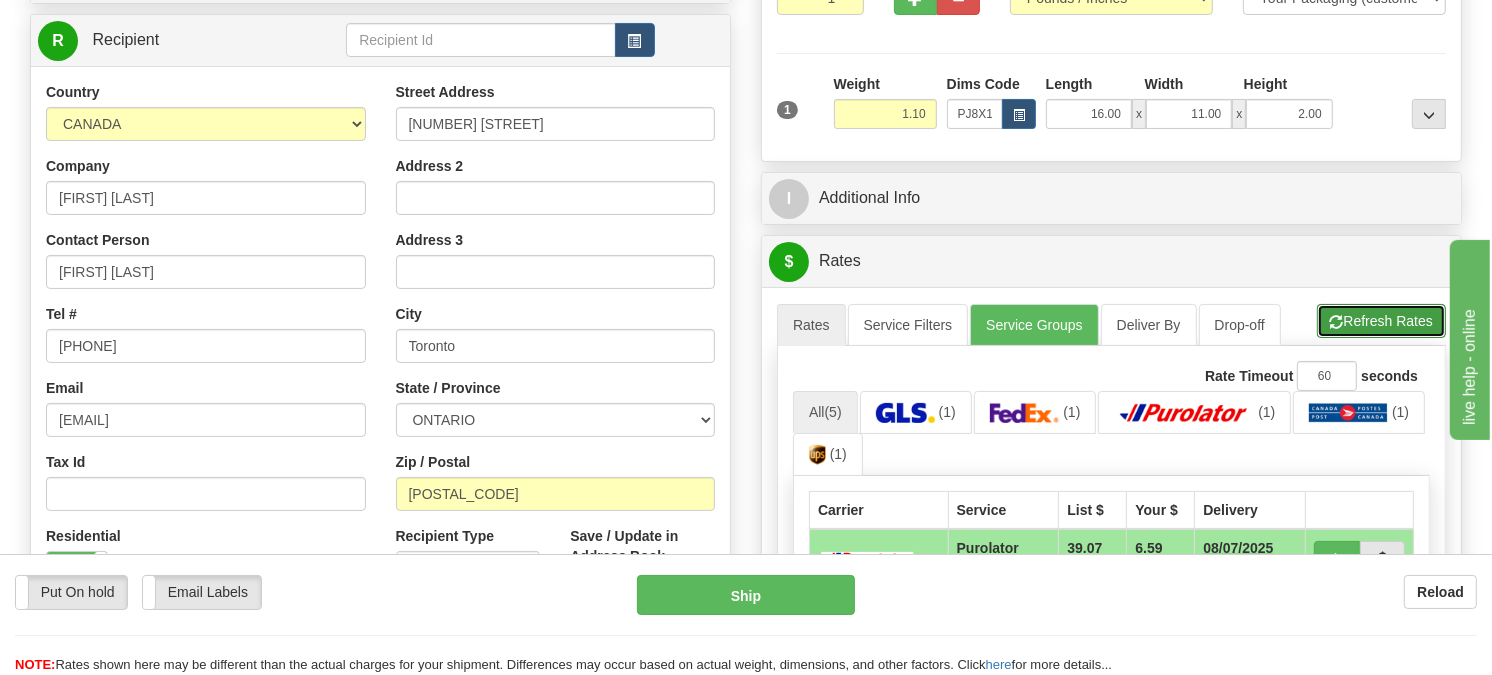click on "Refresh Rates" at bounding box center [1381, 321] 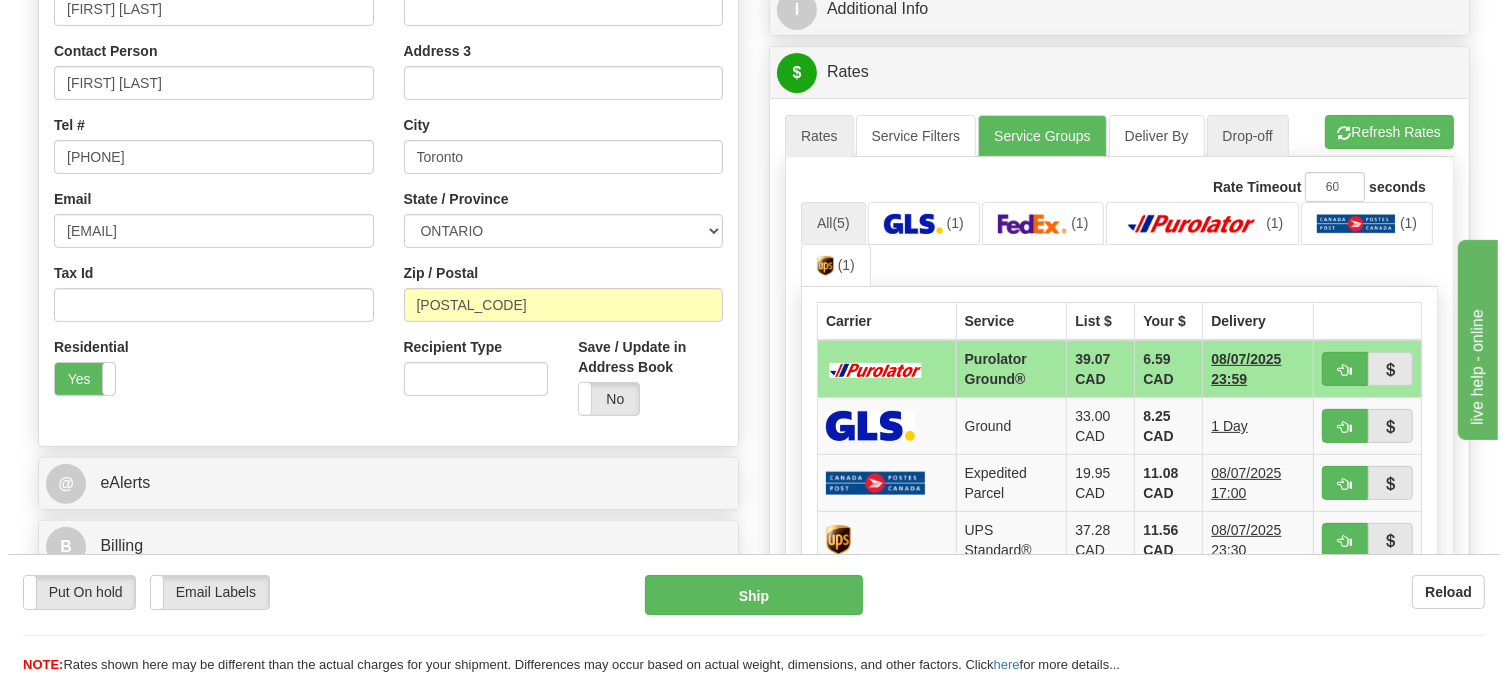 scroll, scrollTop: 475, scrollLeft: 0, axis: vertical 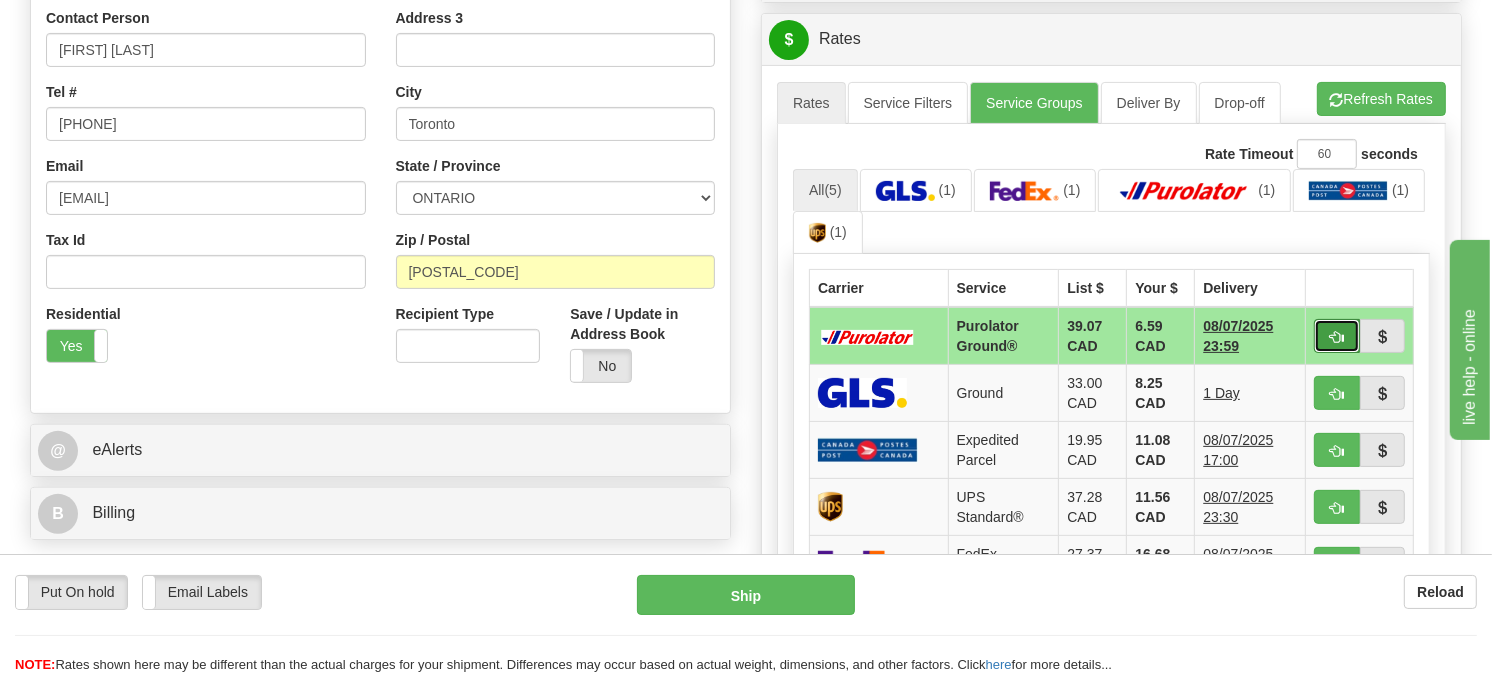 click at bounding box center [1337, 336] 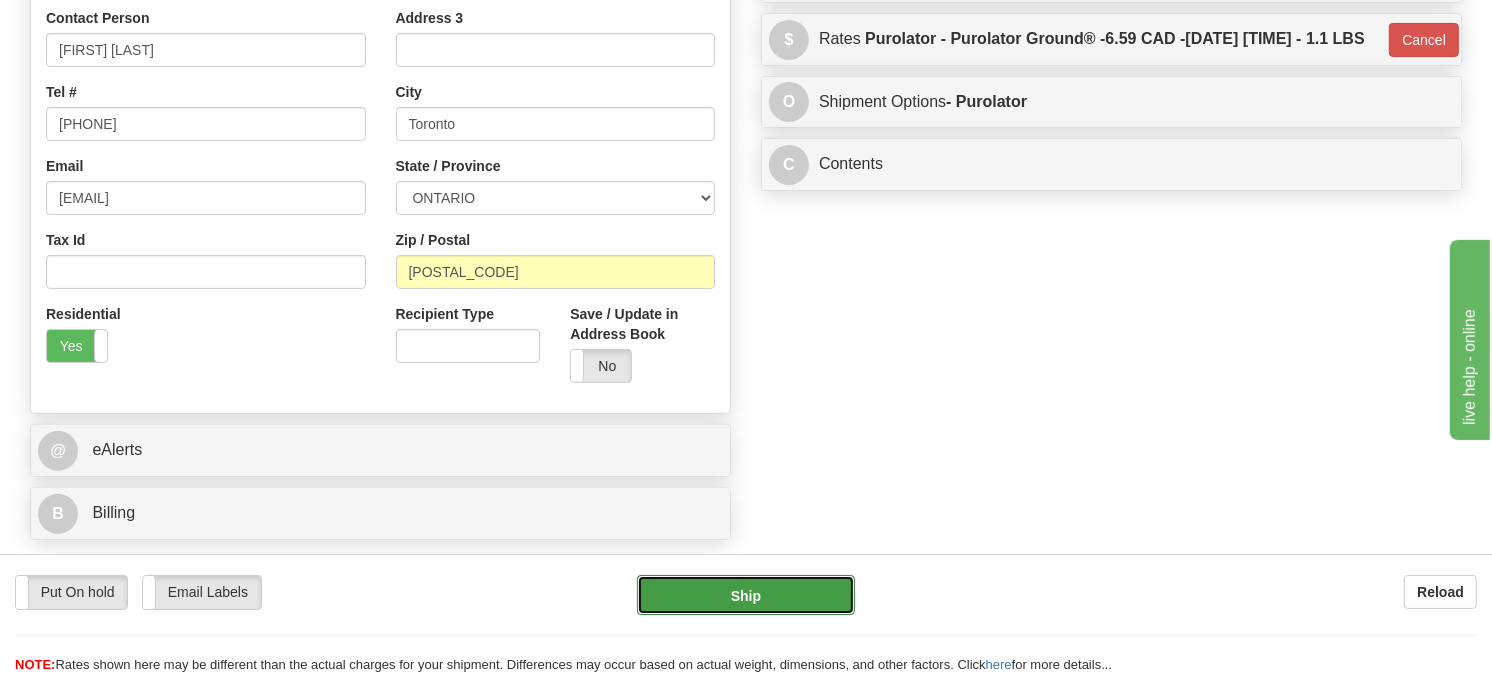 click on "Ship" at bounding box center [746, 595] 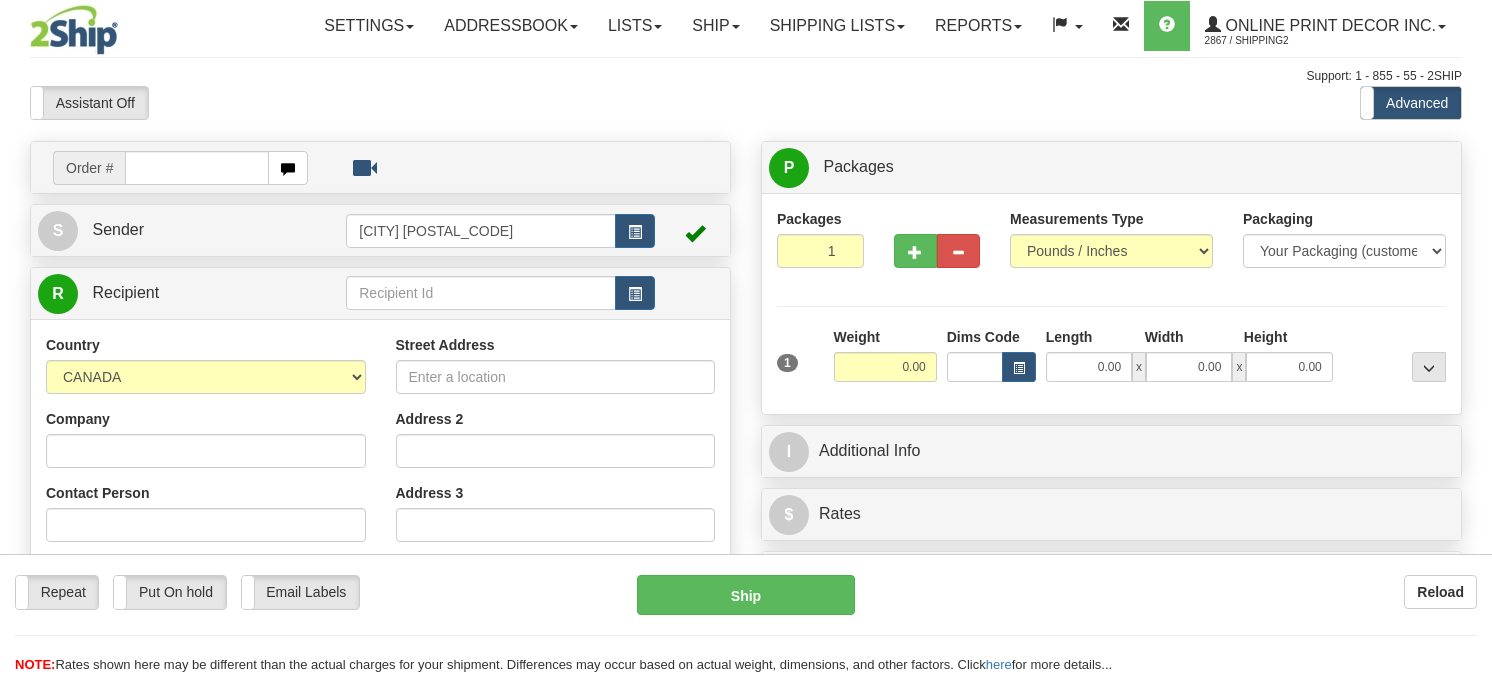 scroll, scrollTop: 0, scrollLeft: 0, axis: both 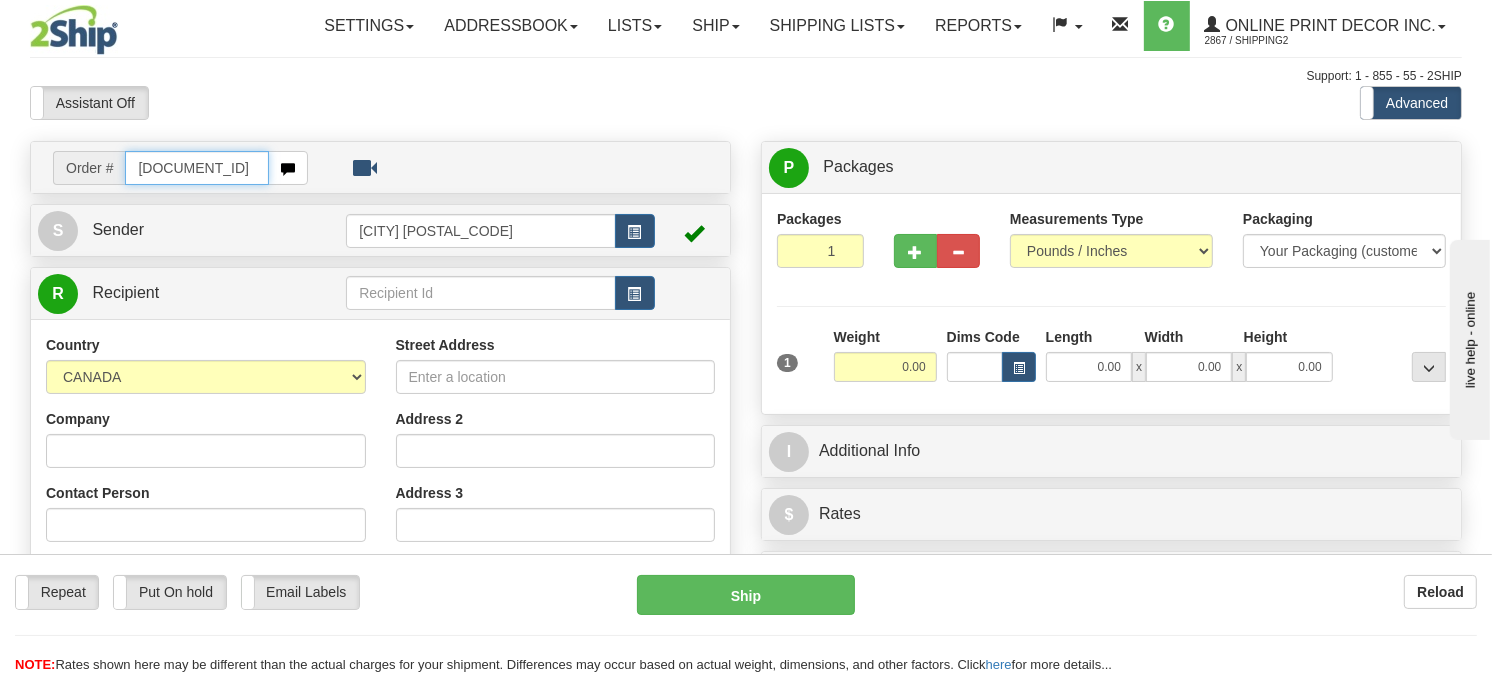 type on "[DOCUMENT_ID]" 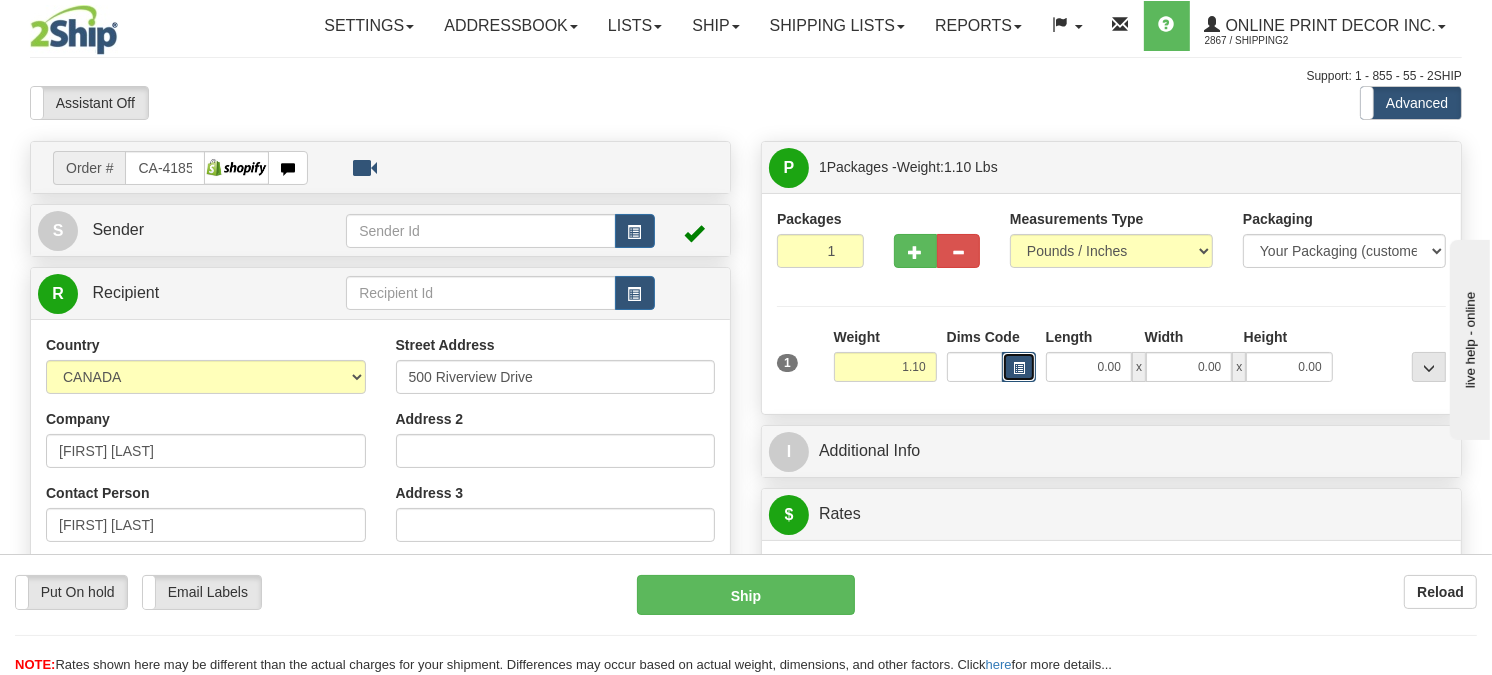 click at bounding box center [1019, 368] 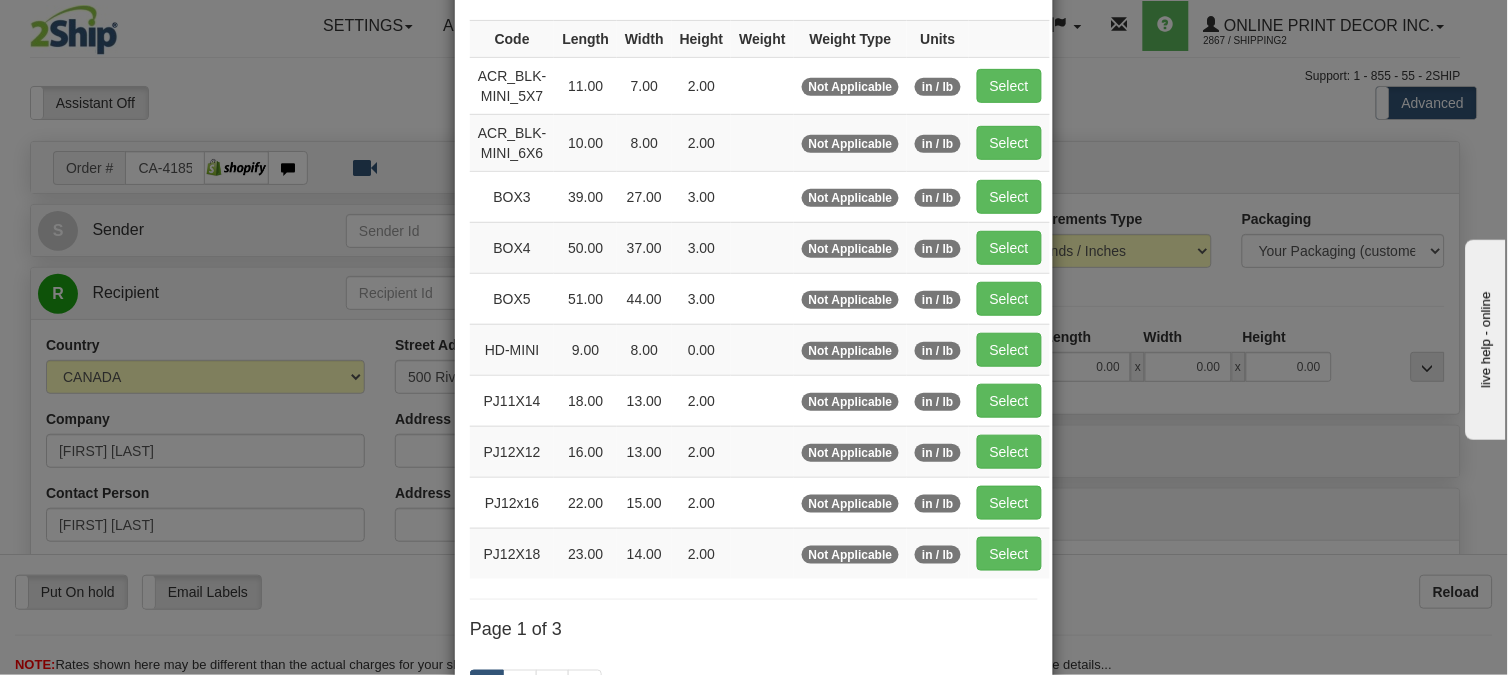 scroll, scrollTop: 326, scrollLeft: 0, axis: vertical 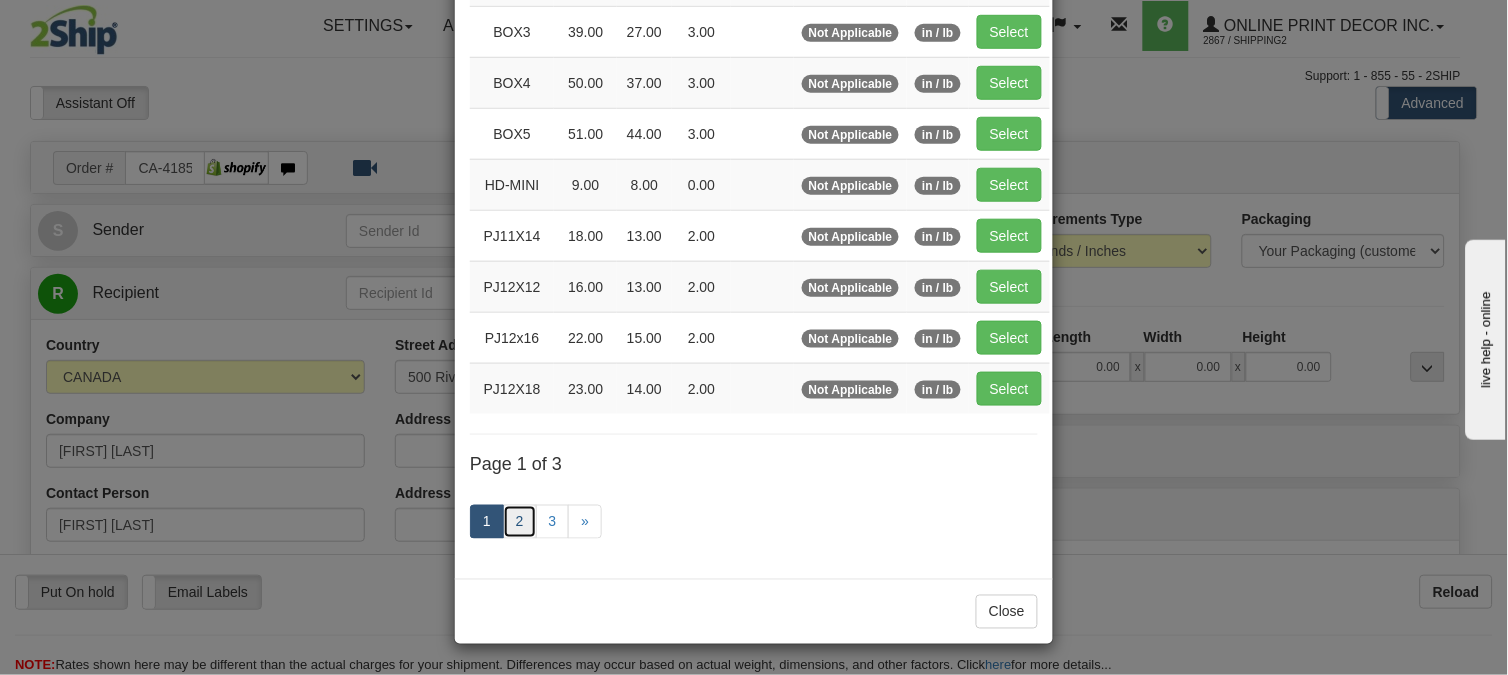 click on "2" at bounding box center [520, 522] 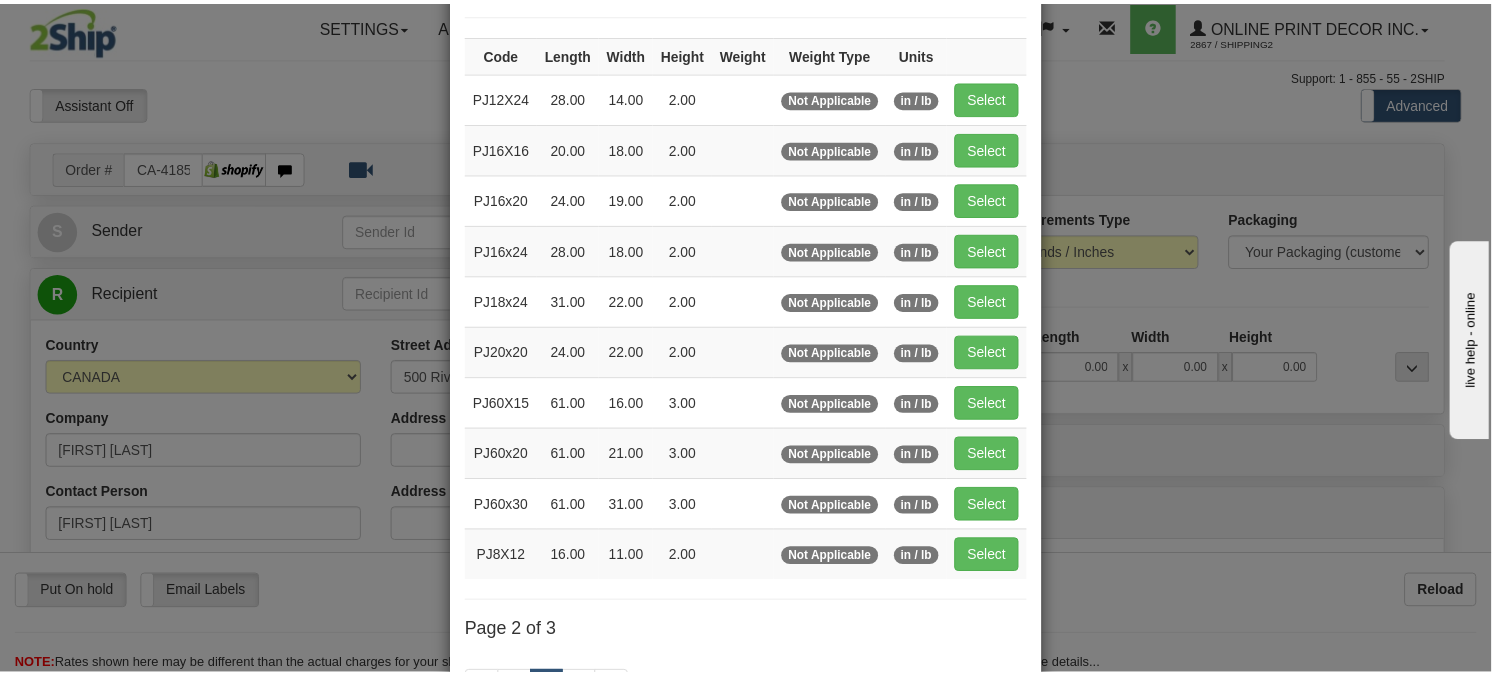 scroll, scrollTop: 93, scrollLeft: 0, axis: vertical 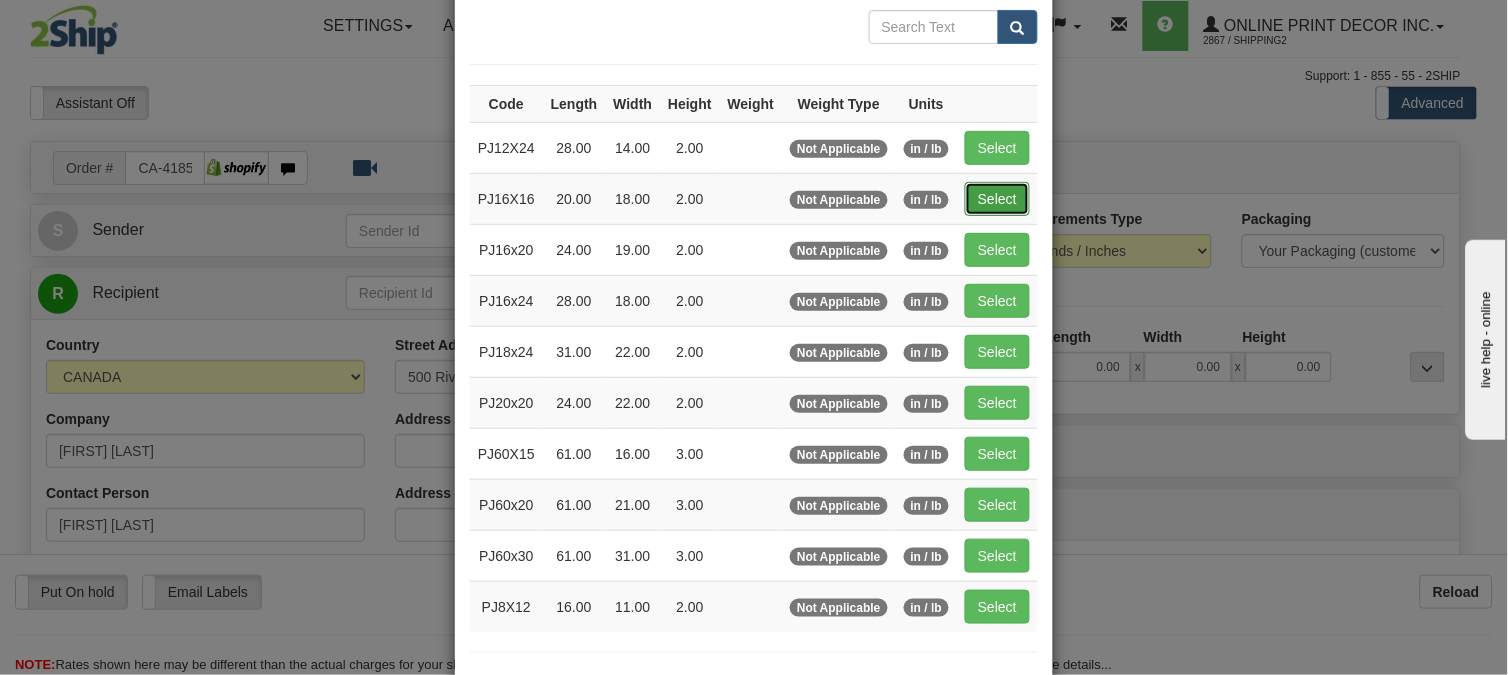 click on "Select" at bounding box center (997, 199) 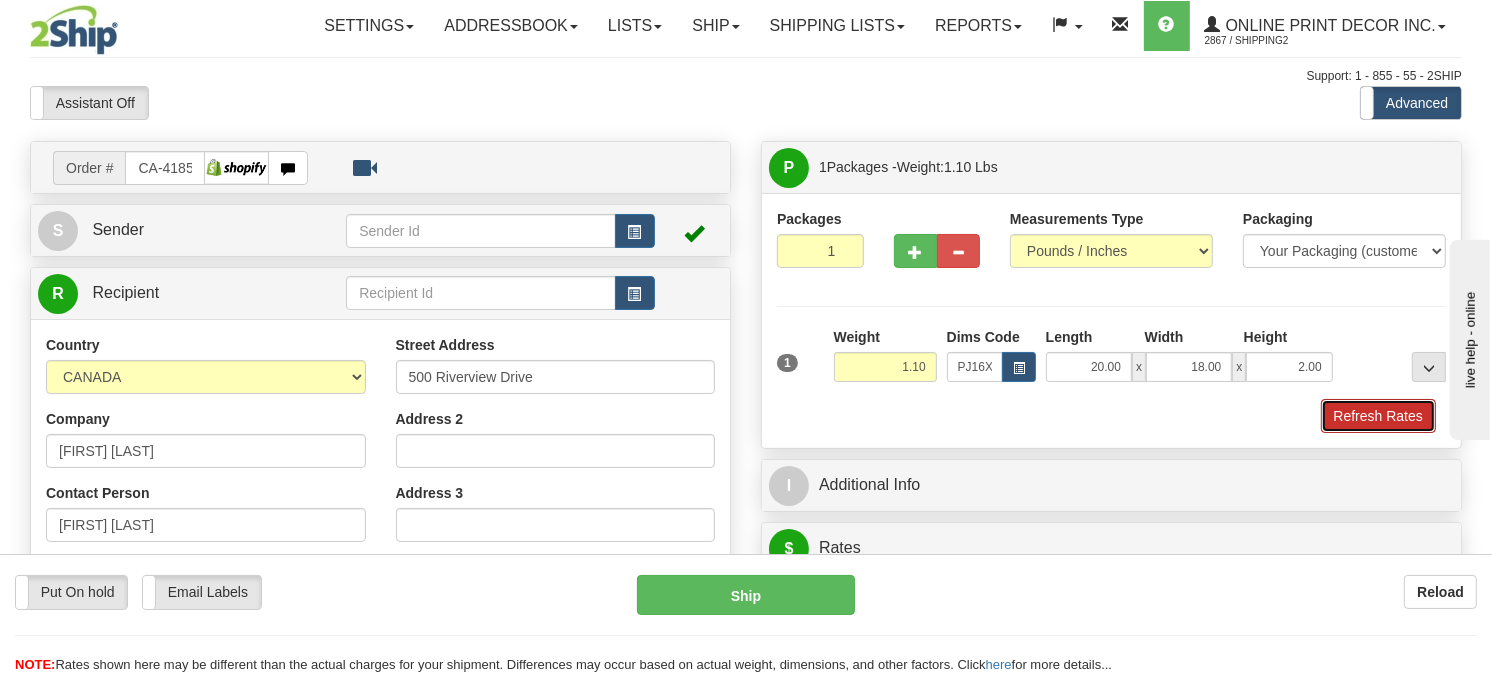drag, startPoint x: 1394, startPoint y: 458, endPoint x: 109, endPoint y: 31, distance: 1354.0879 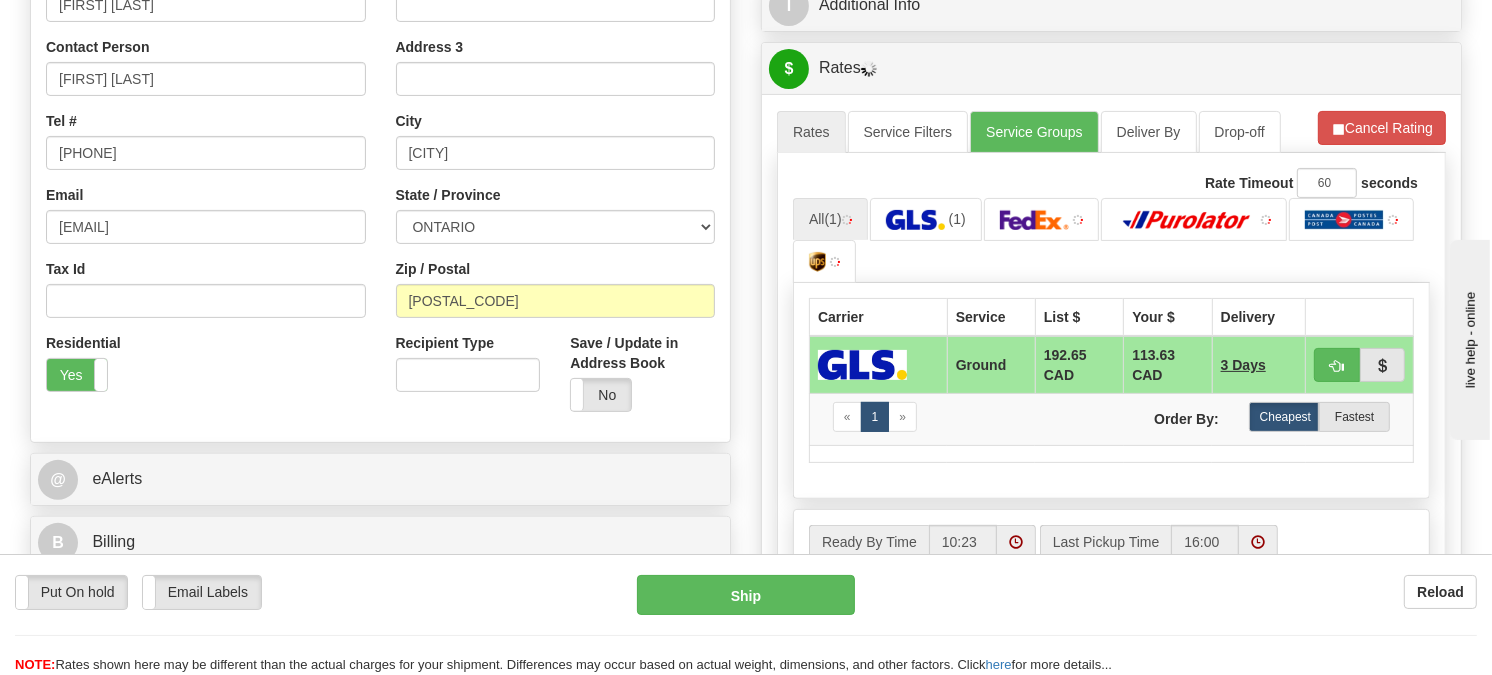 scroll, scrollTop: 544, scrollLeft: 0, axis: vertical 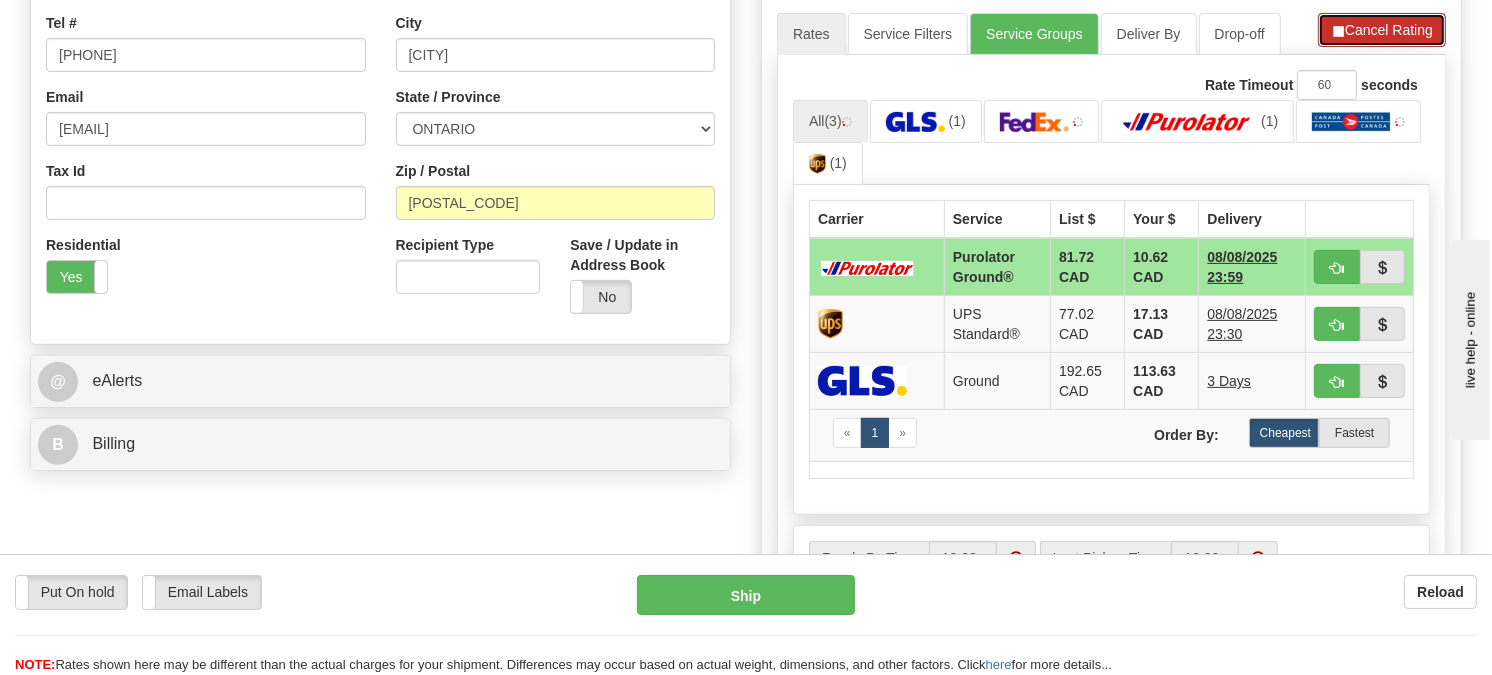 click on "Cancel Rating" at bounding box center [1382, 30] 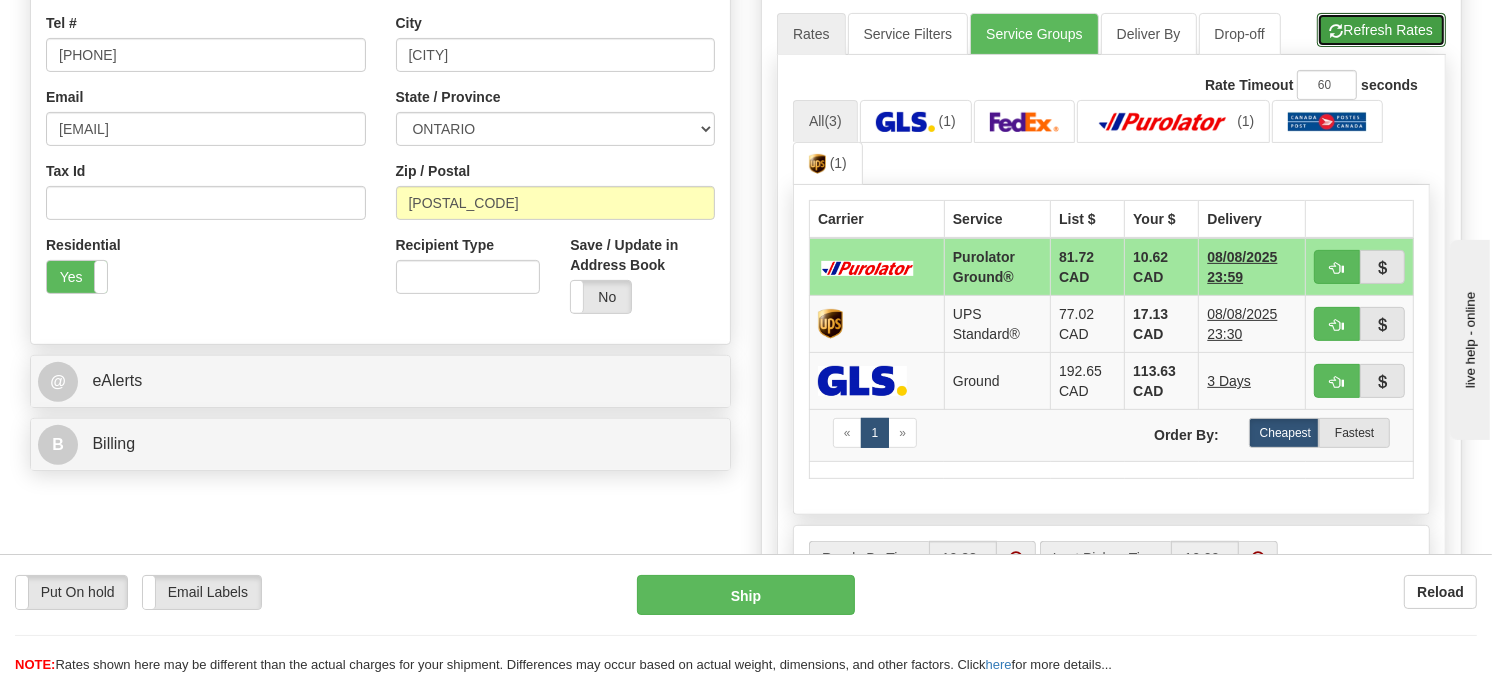 click on "Refresh Rates" at bounding box center [1381, 30] 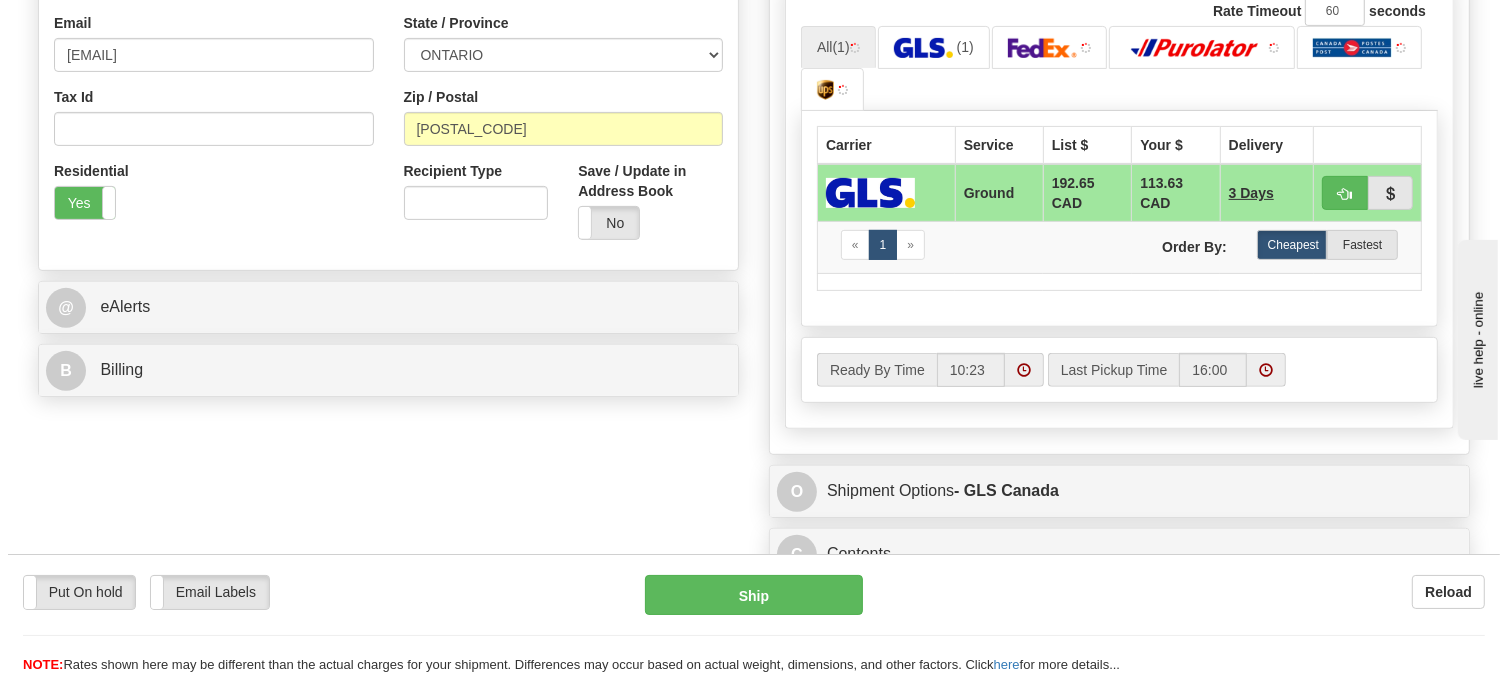 scroll, scrollTop: 655, scrollLeft: 0, axis: vertical 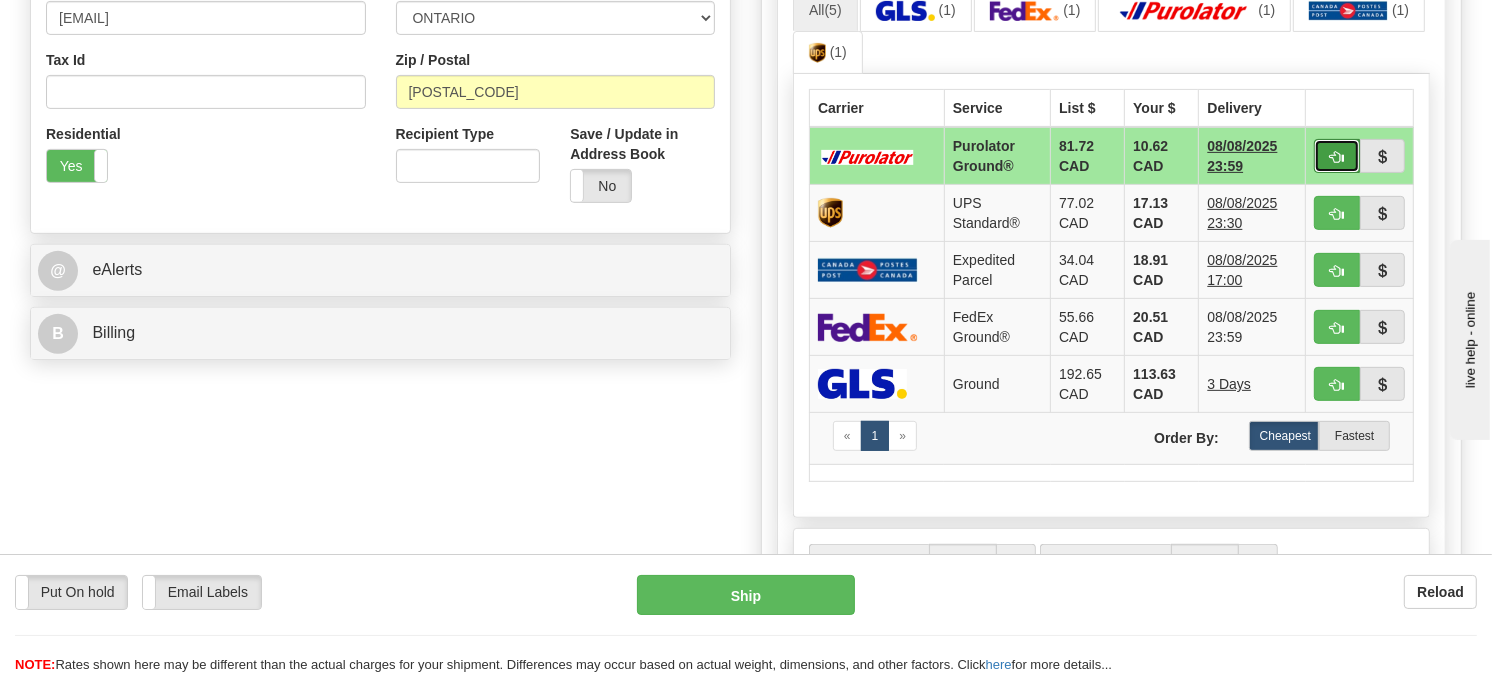 click at bounding box center (1337, 156) 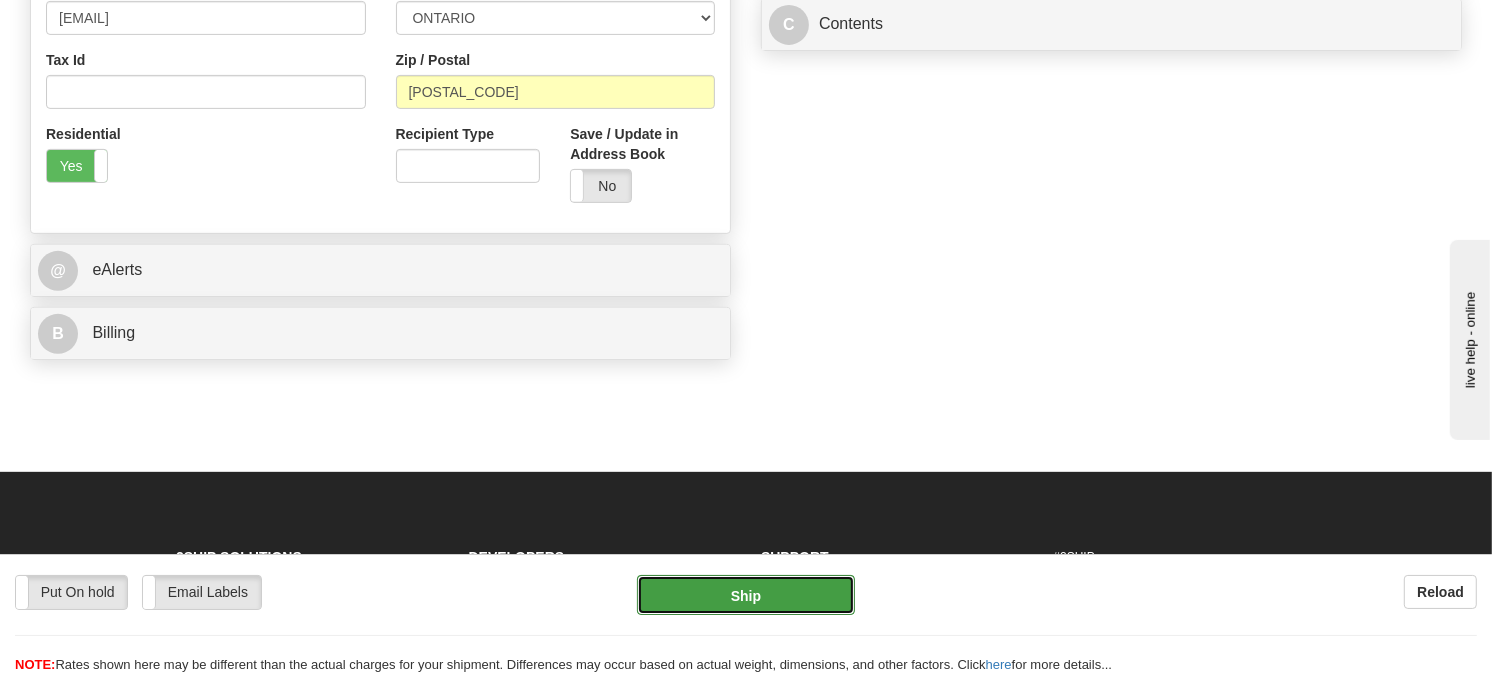 click on "Ship" at bounding box center (746, 595) 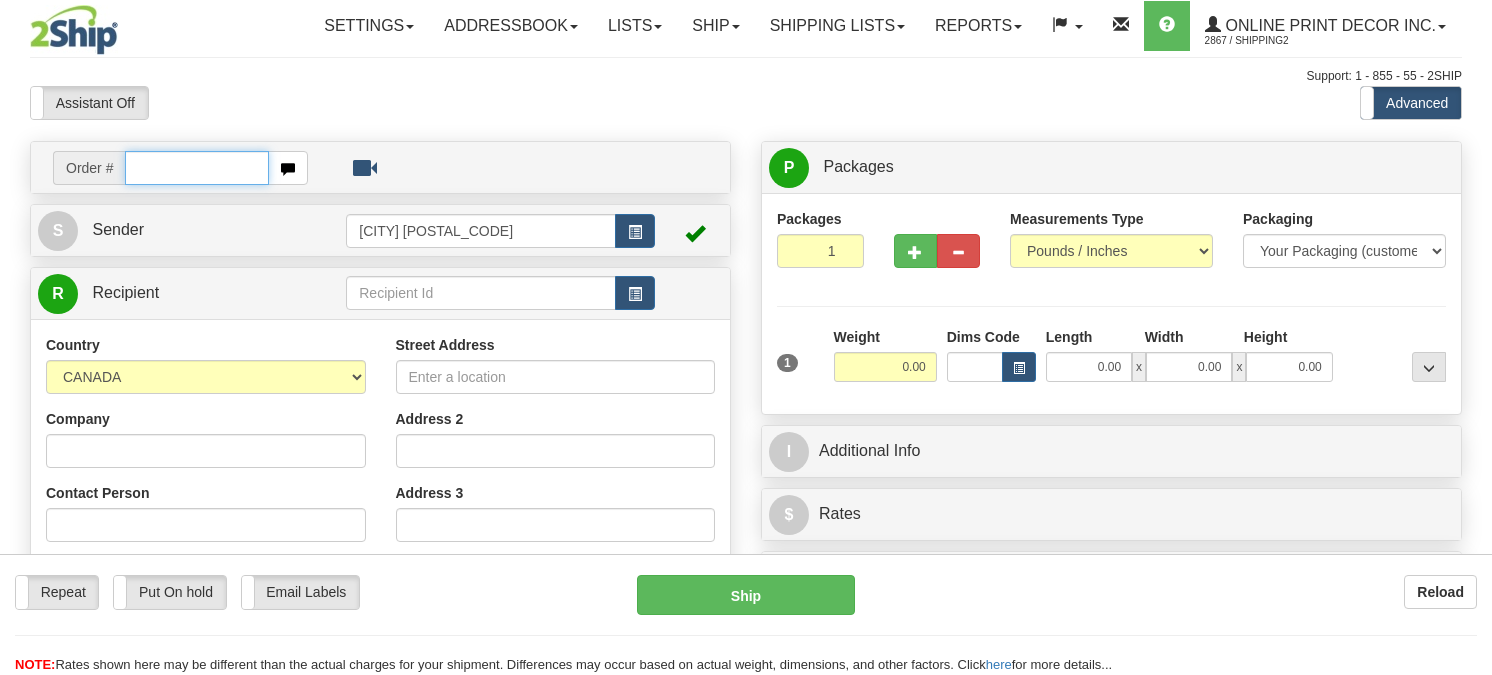 scroll, scrollTop: 0, scrollLeft: 0, axis: both 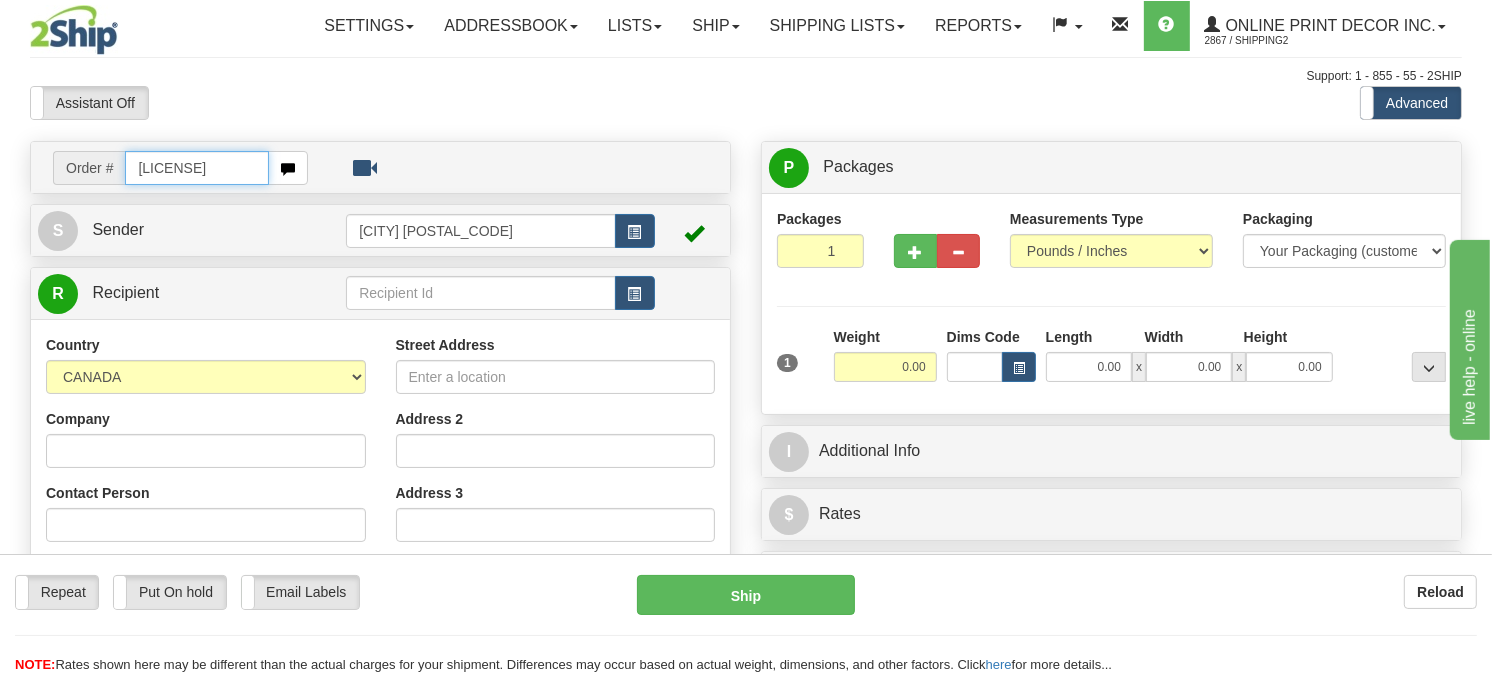 type on "ca-418586" 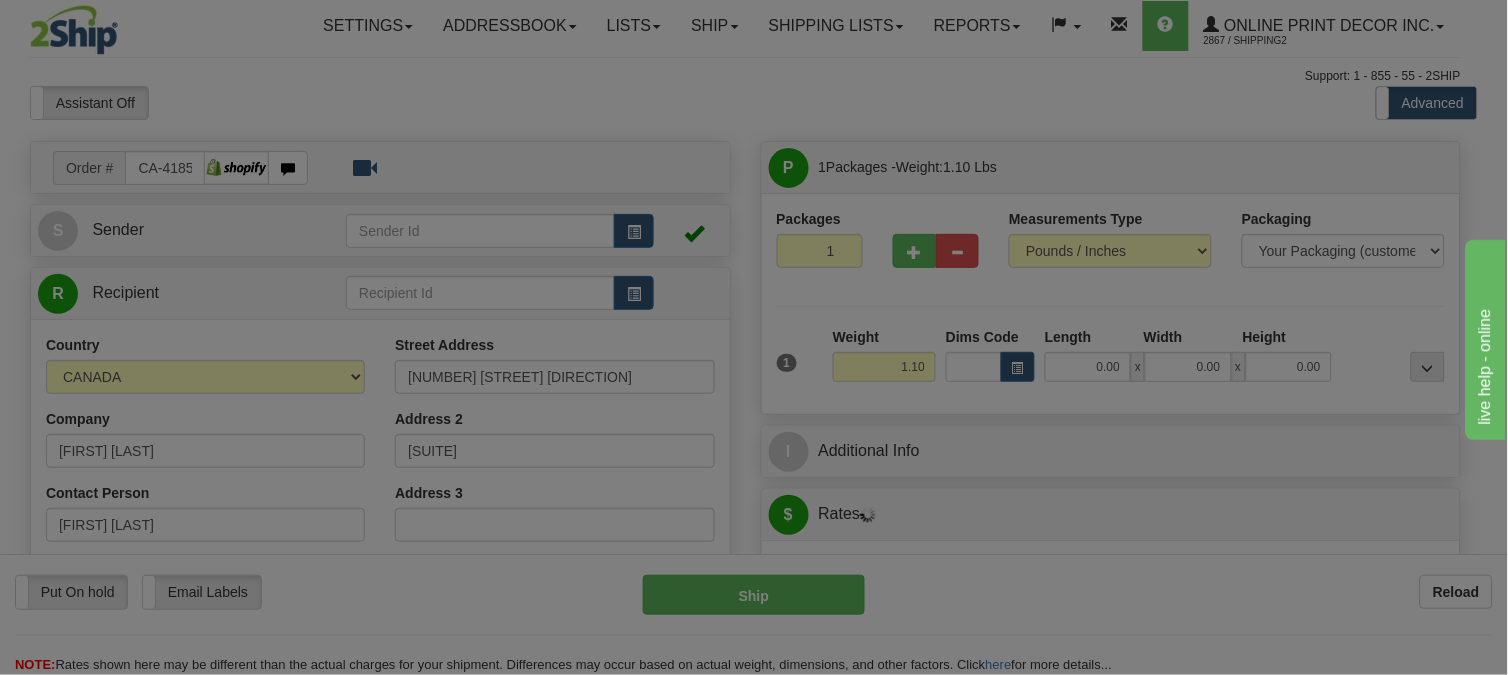 type on "ETOBICOKE" 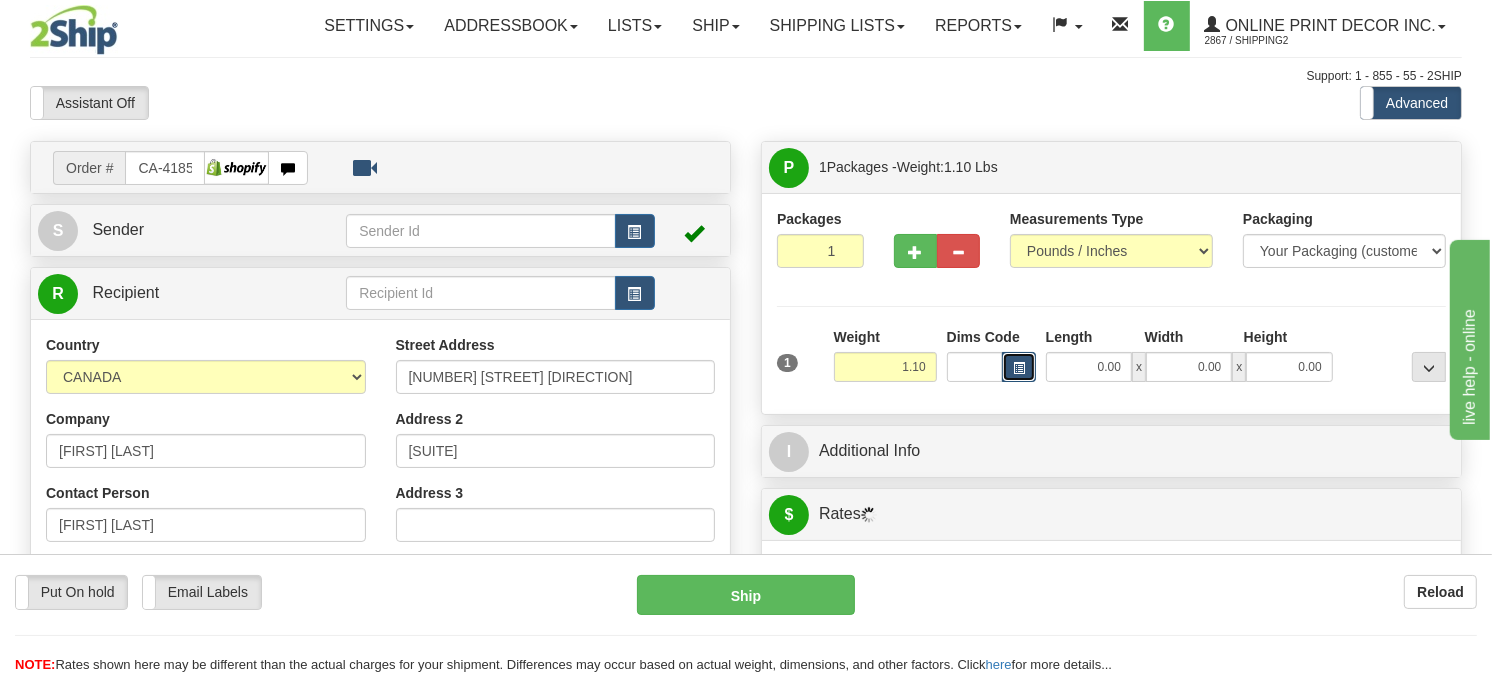 click at bounding box center (1019, 368) 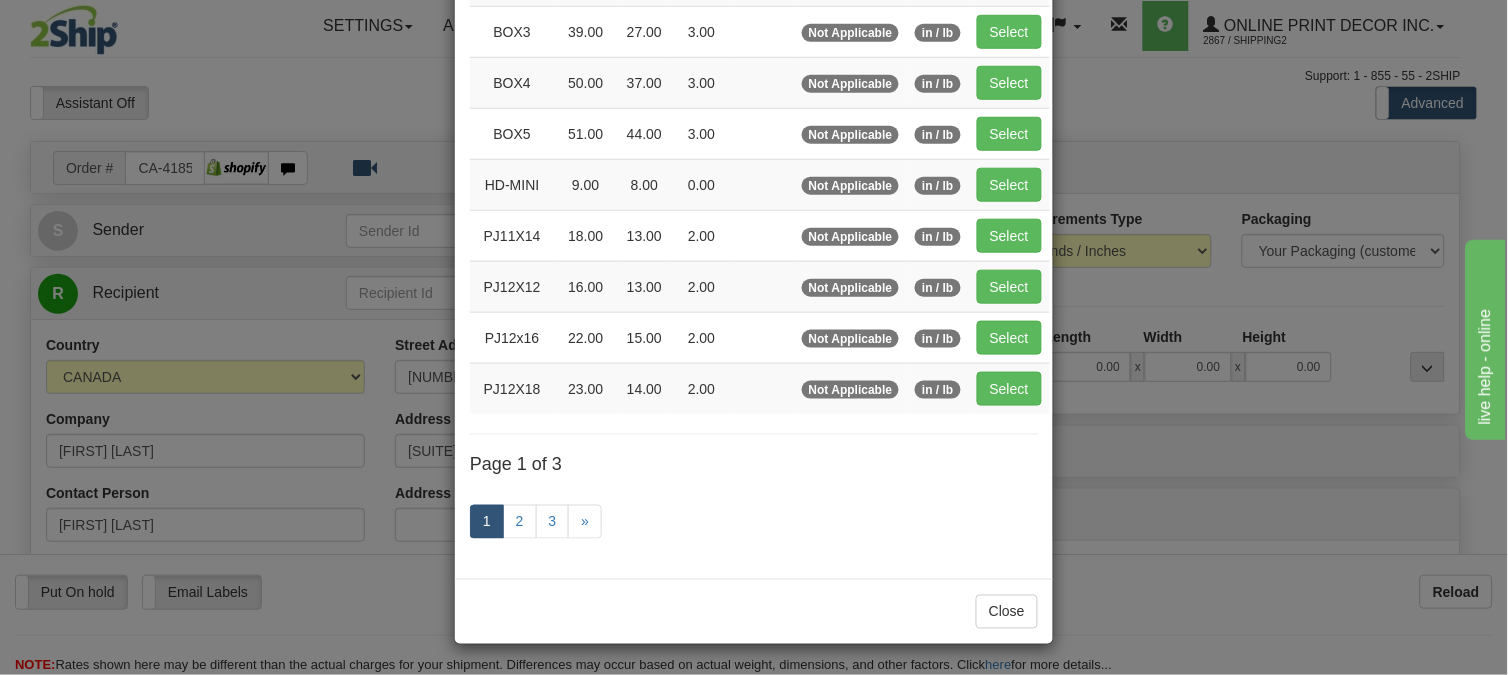 scroll, scrollTop: 326, scrollLeft: 0, axis: vertical 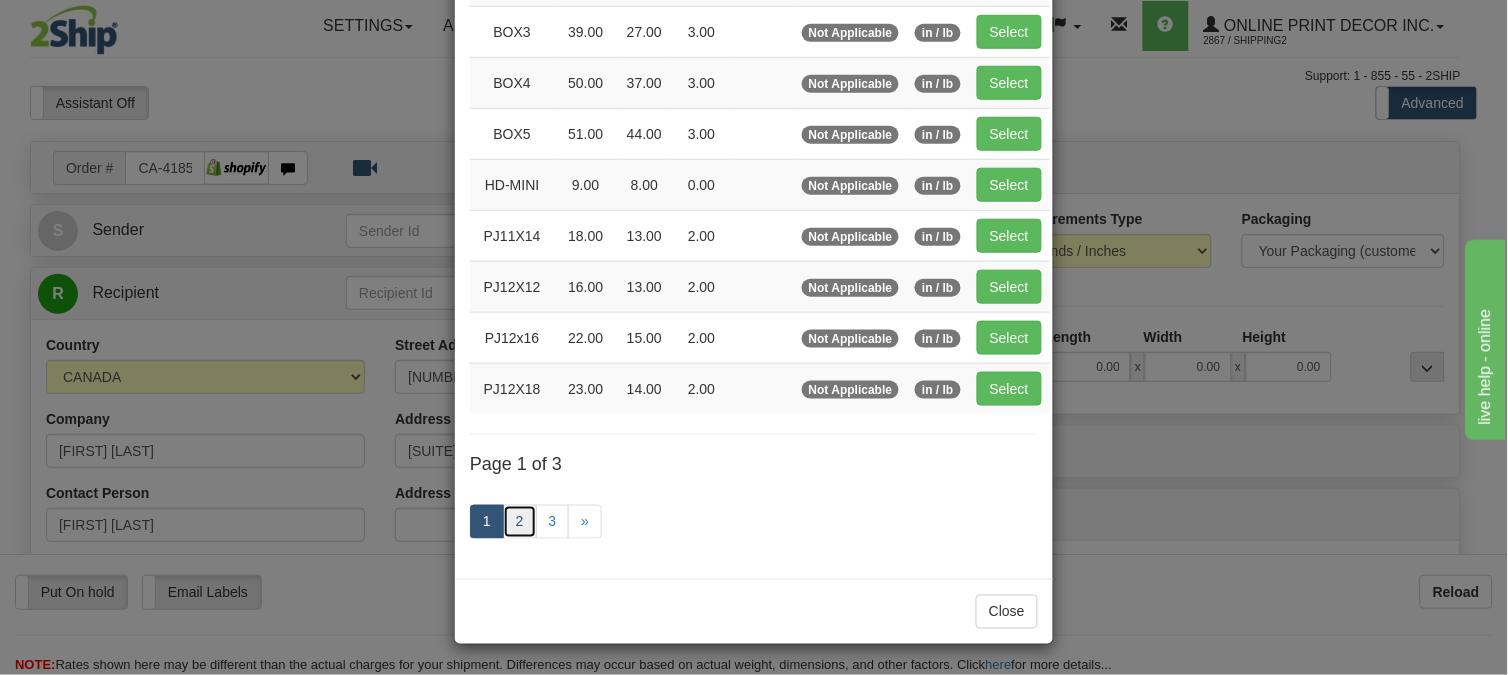 click on "2" at bounding box center (520, 522) 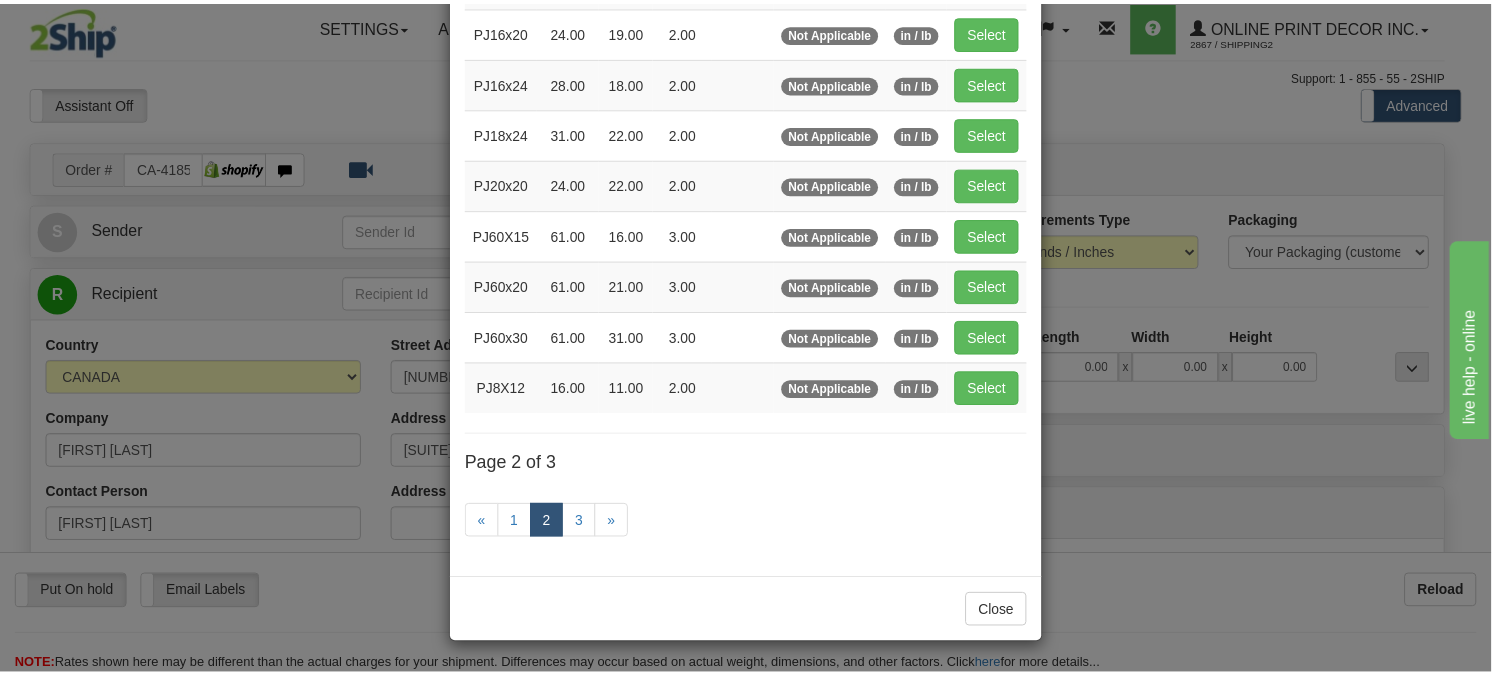 scroll, scrollTop: 315, scrollLeft: 0, axis: vertical 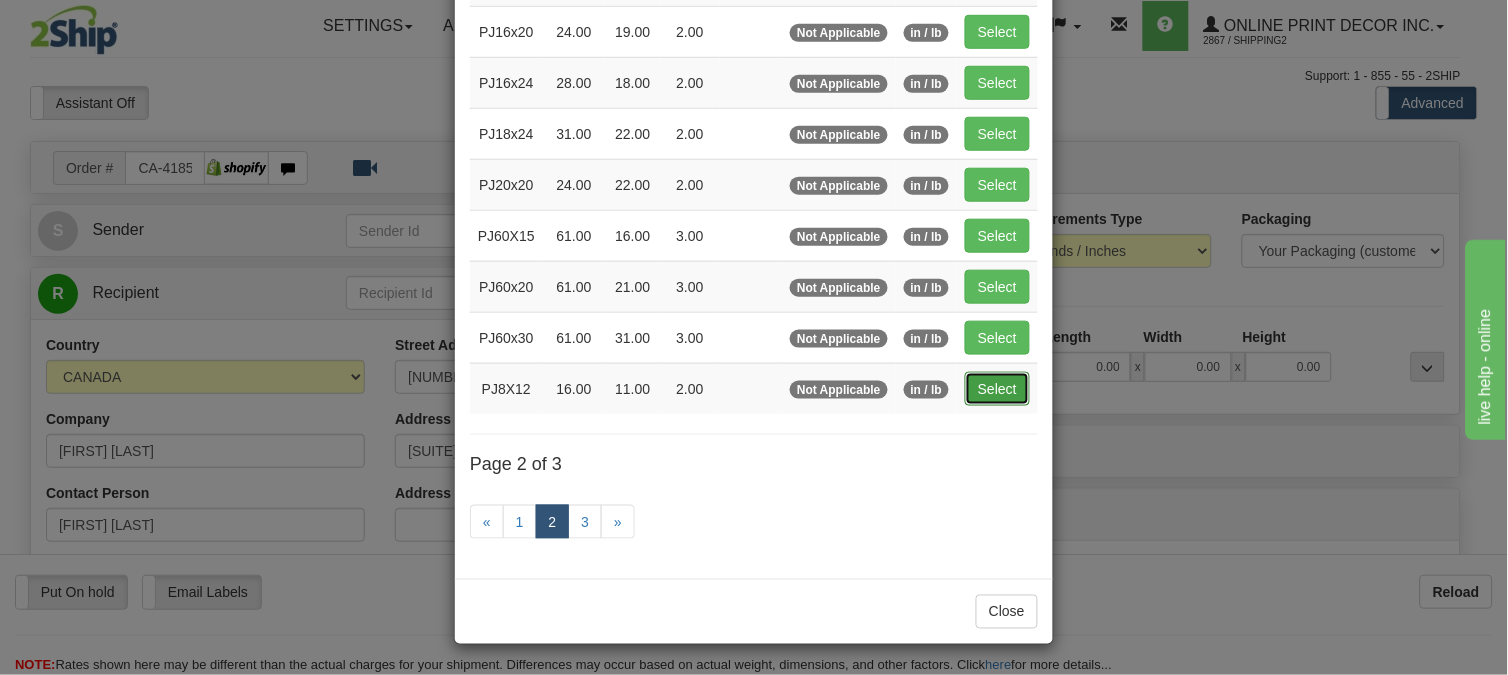 click on "Select" at bounding box center (997, 389) 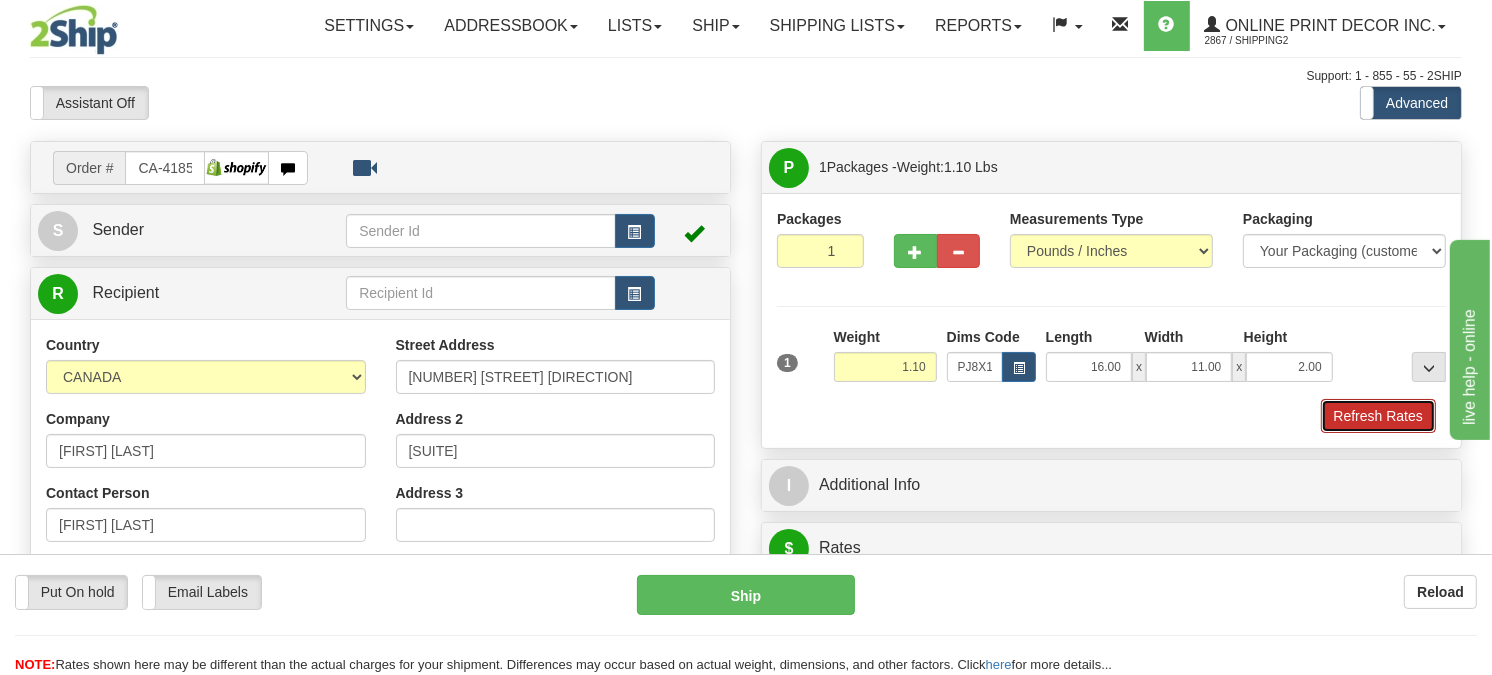 click on "Refresh Rates" at bounding box center (1378, 416) 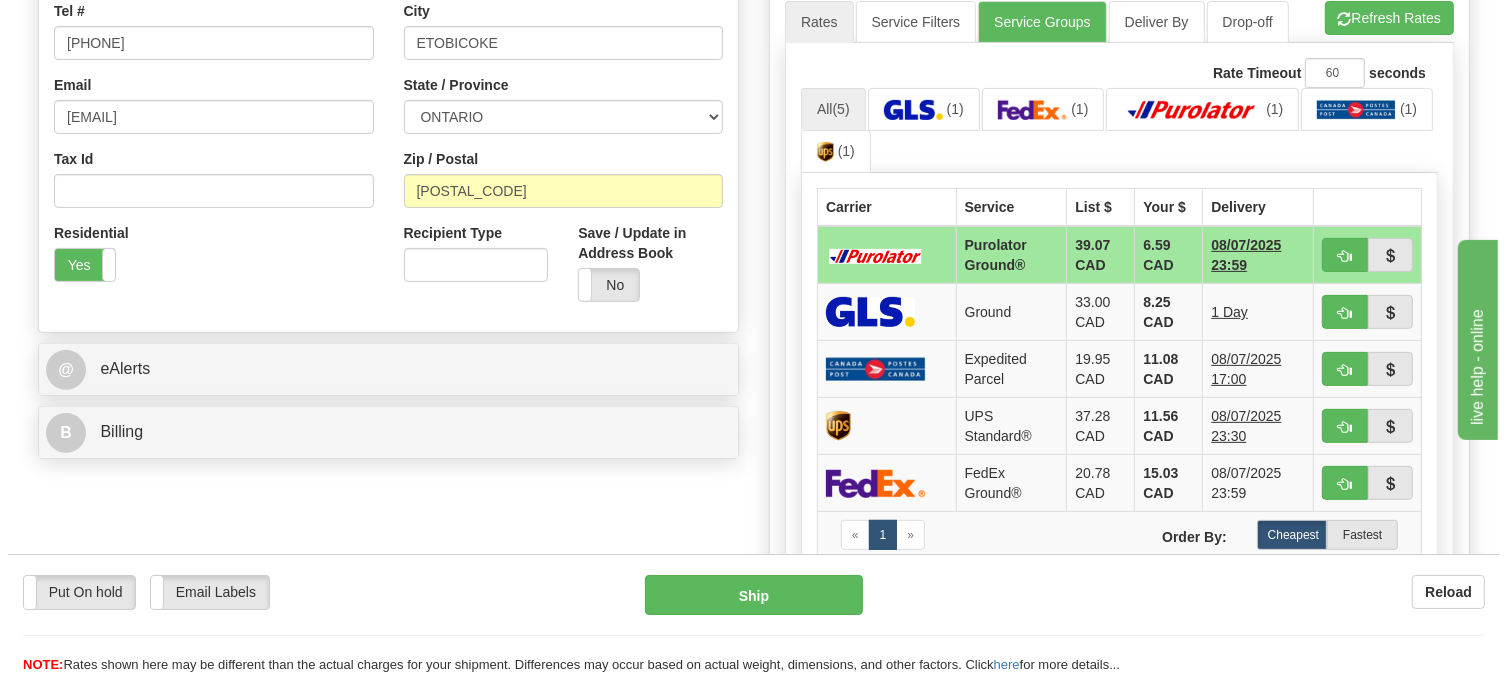 scroll, scrollTop: 517, scrollLeft: 0, axis: vertical 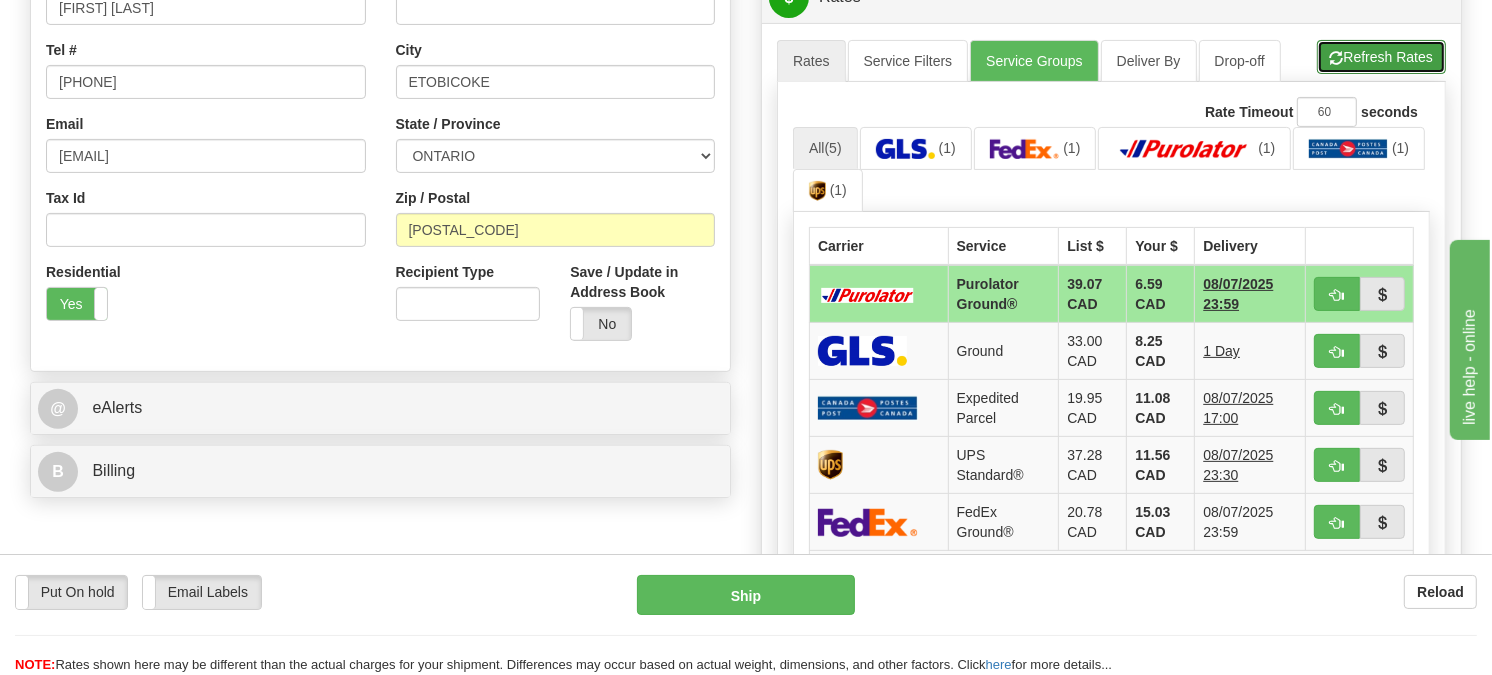 click on "Refresh Rates" at bounding box center [1381, 57] 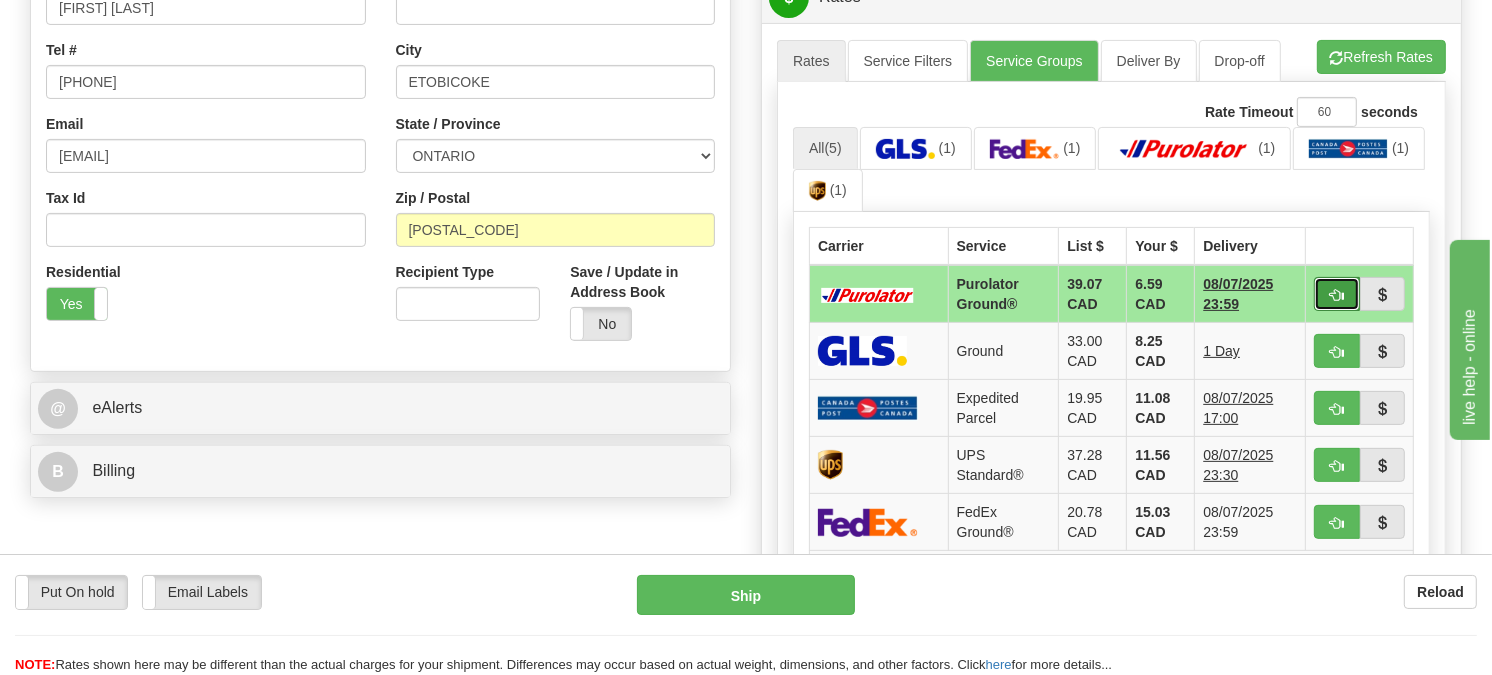 click at bounding box center (1337, 294) 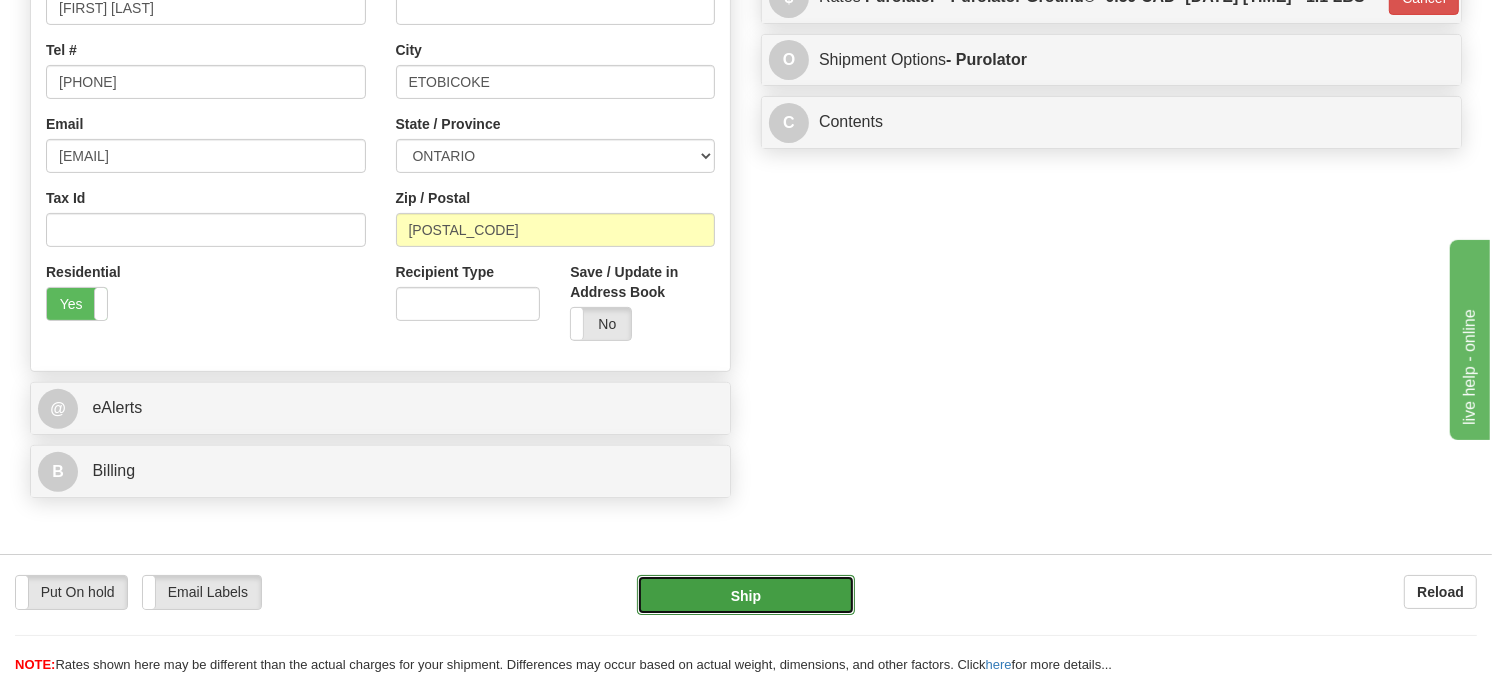 click on "Ship" at bounding box center [746, 595] 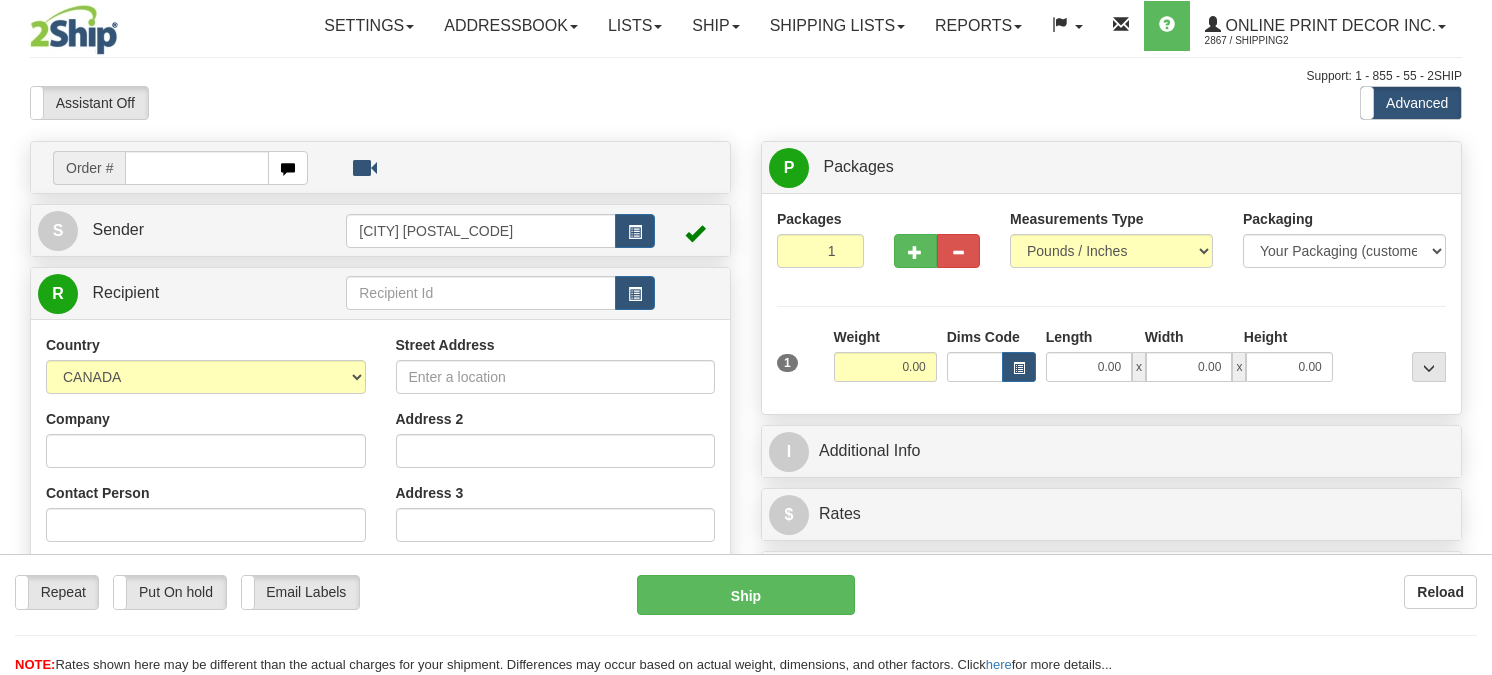 scroll, scrollTop: 0, scrollLeft: 0, axis: both 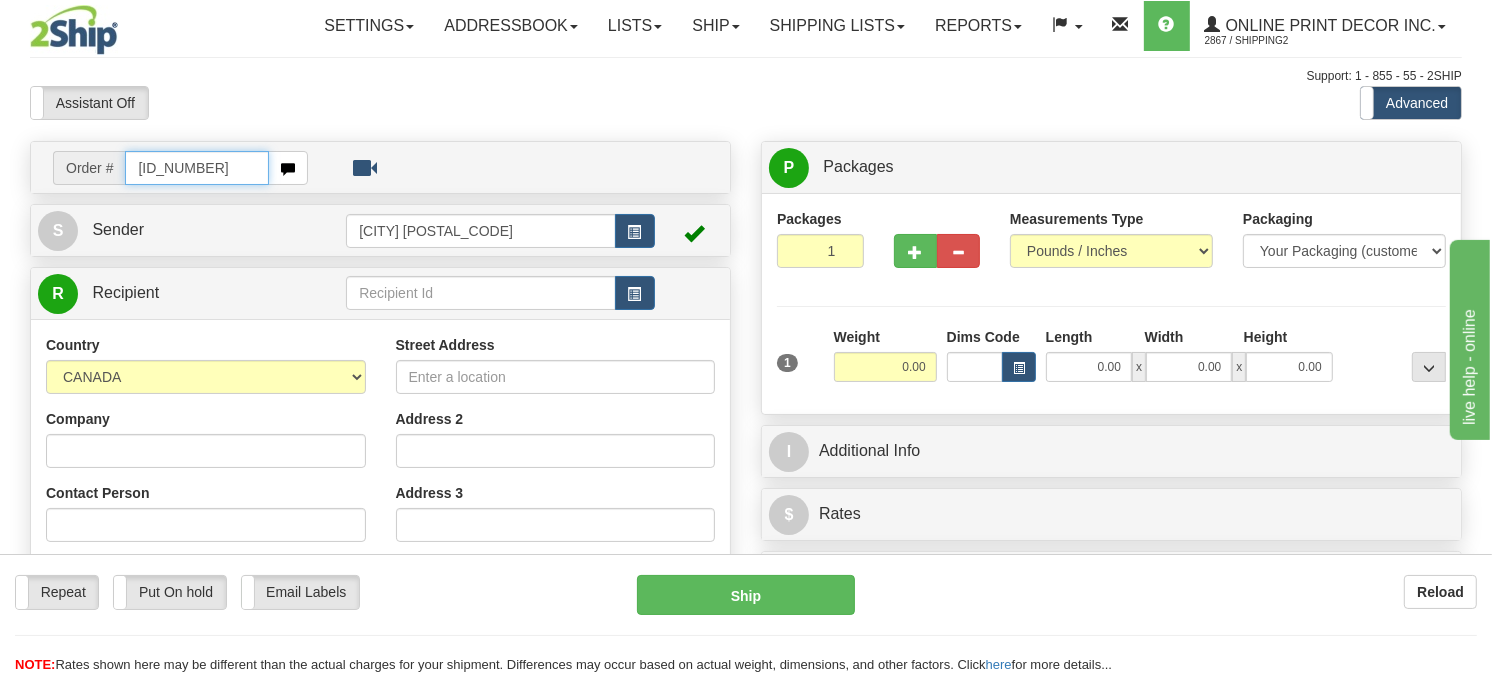type on "[ID_NUMBER]" 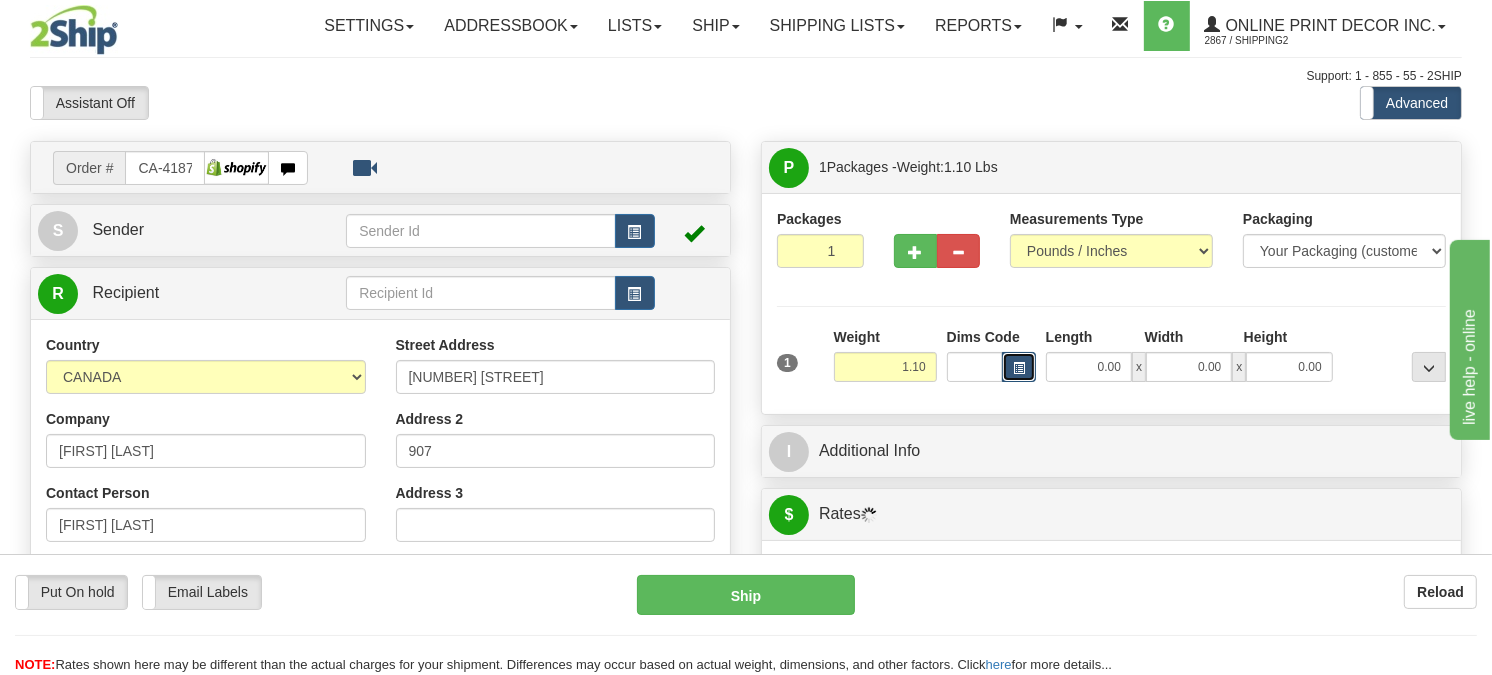 click at bounding box center (1019, 368) 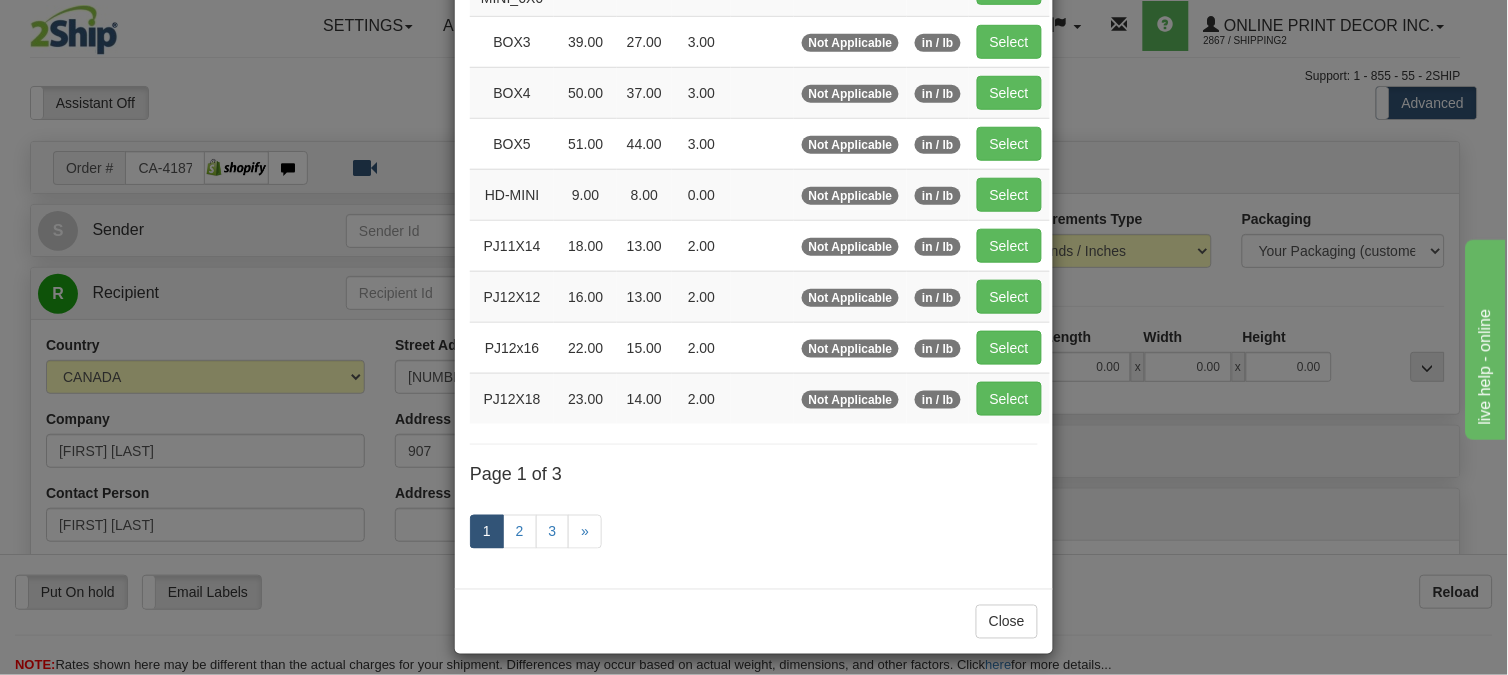 scroll, scrollTop: 326, scrollLeft: 0, axis: vertical 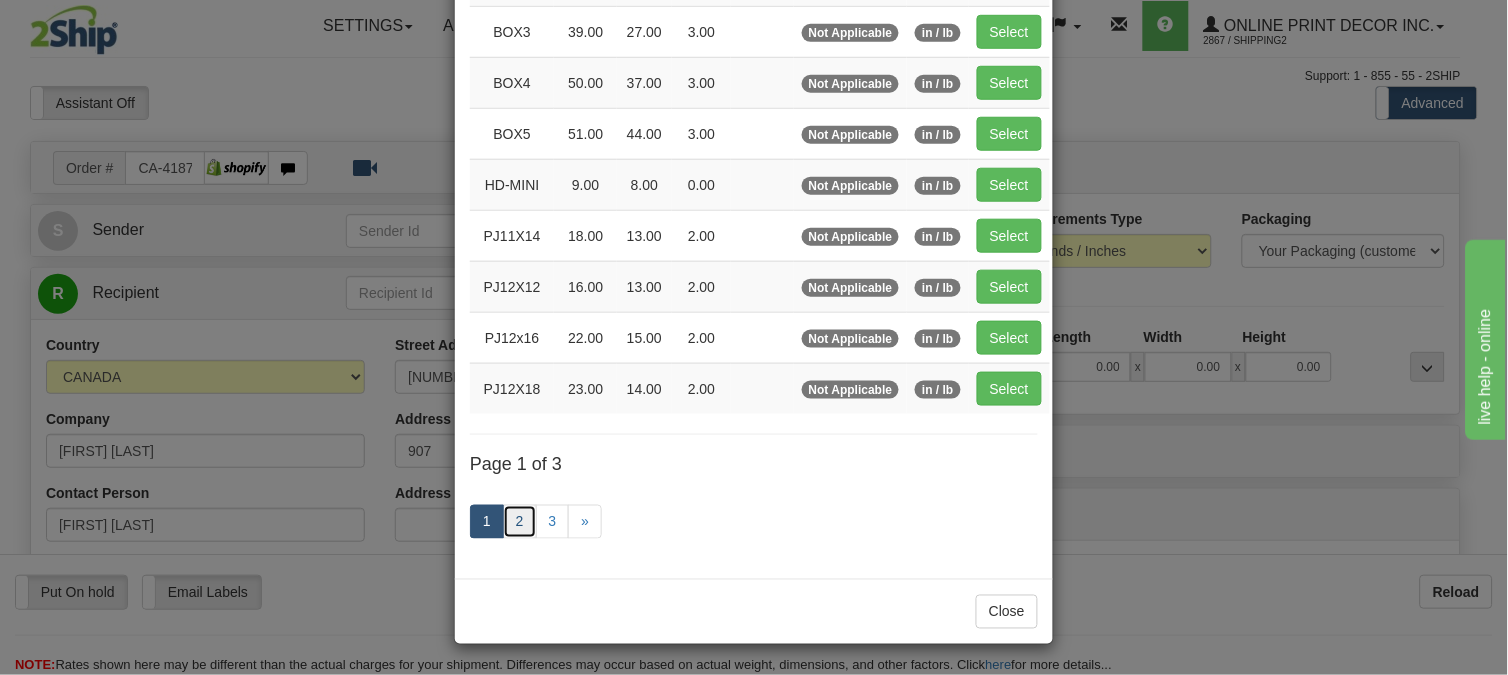 click on "2" at bounding box center (520, 522) 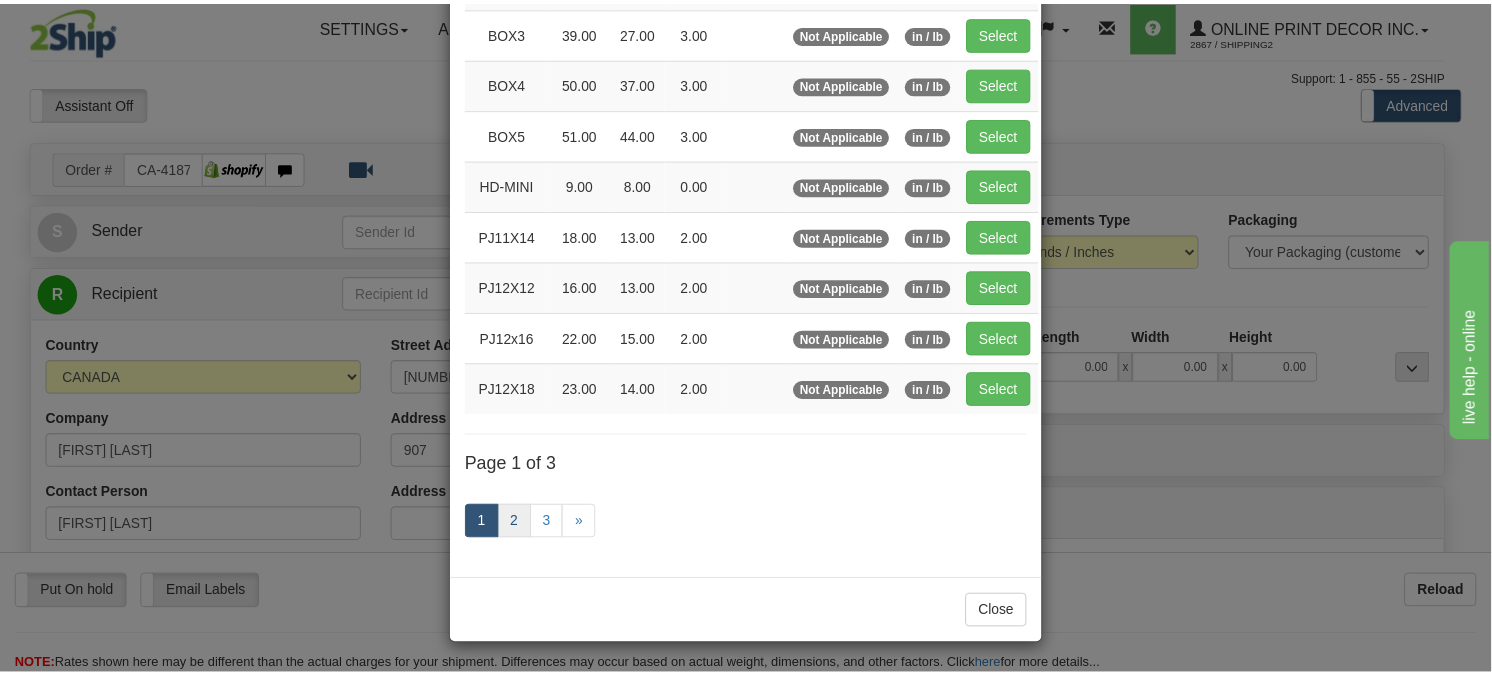 scroll, scrollTop: 315, scrollLeft: 0, axis: vertical 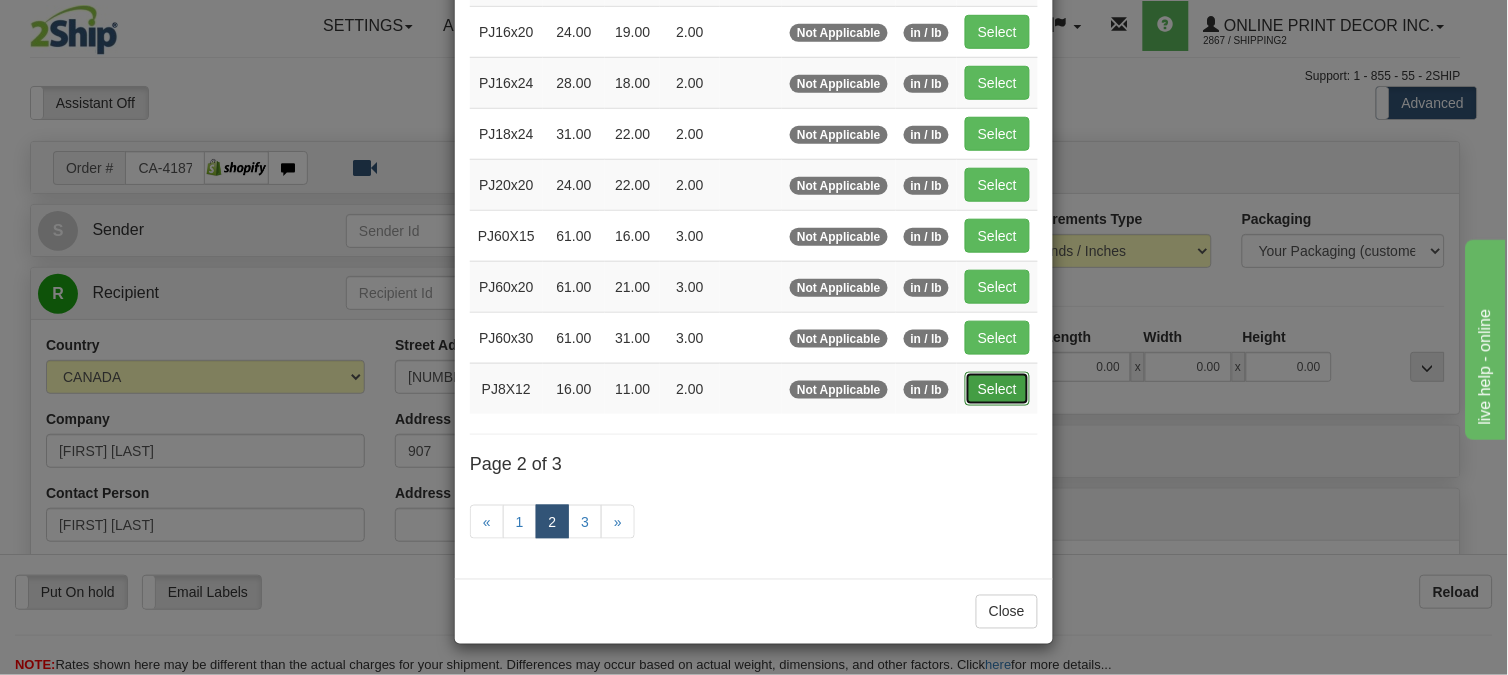 click on "Select" at bounding box center (997, 389) 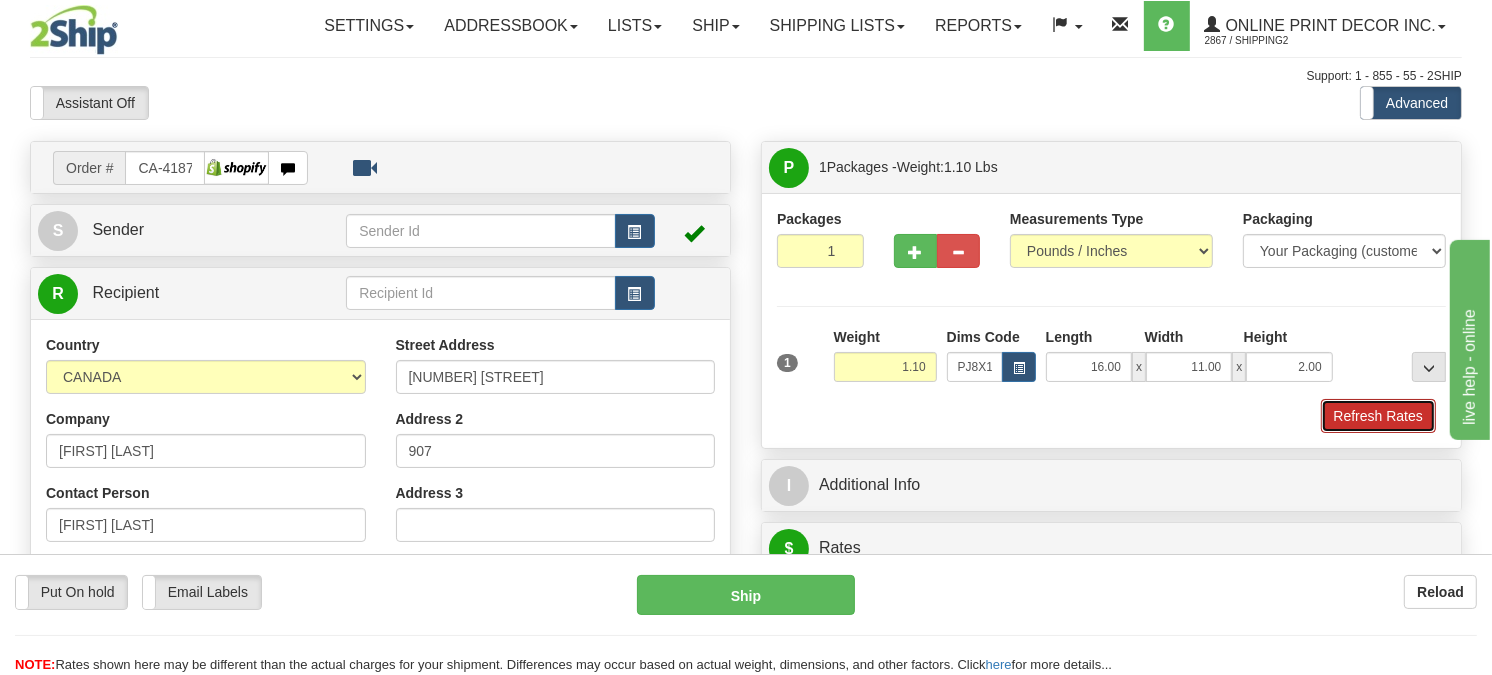 click on "Refresh Rates" at bounding box center [1378, 416] 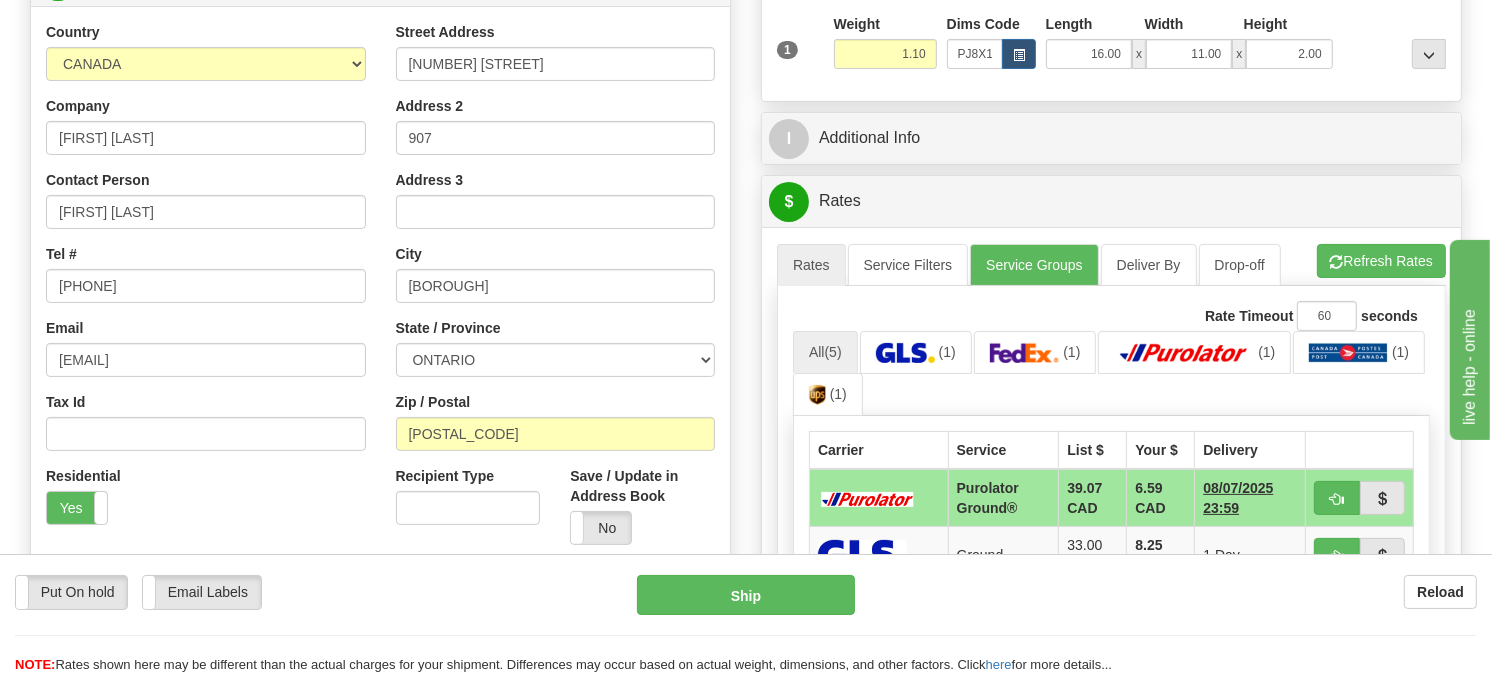 scroll, scrollTop: 363, scrollLeft: 0, axis: vertical 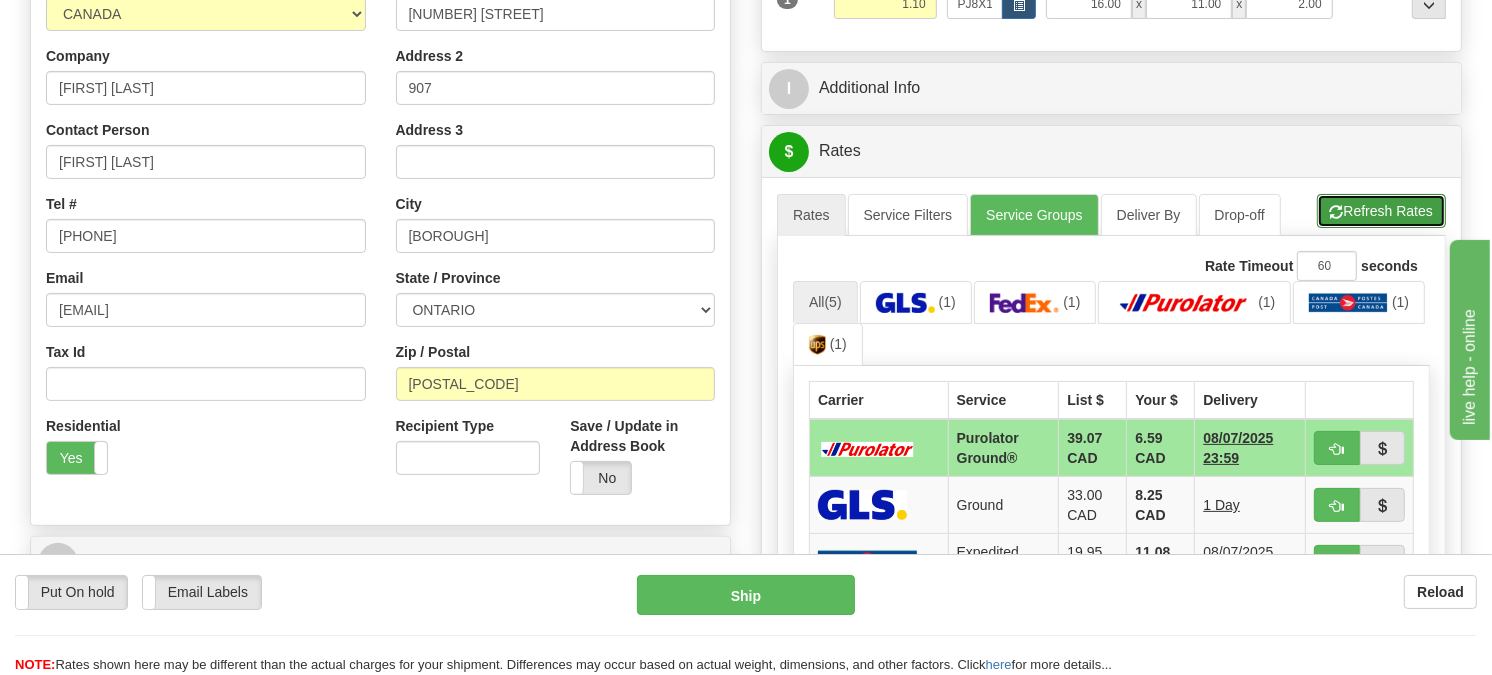 click on "Refresh Rates" at bounding box center (1381, 211) 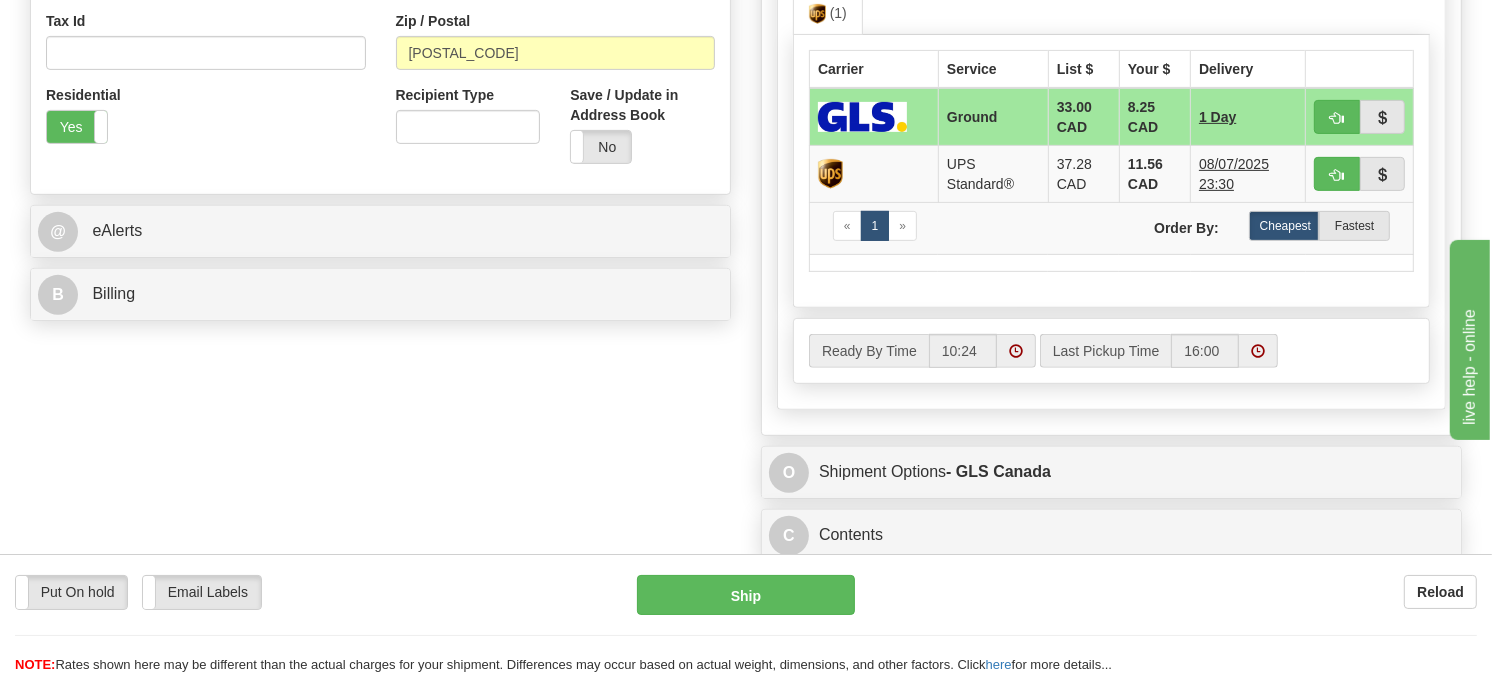 scroll, scrollTop: 696, scrollLeft: 0, axis: vertical 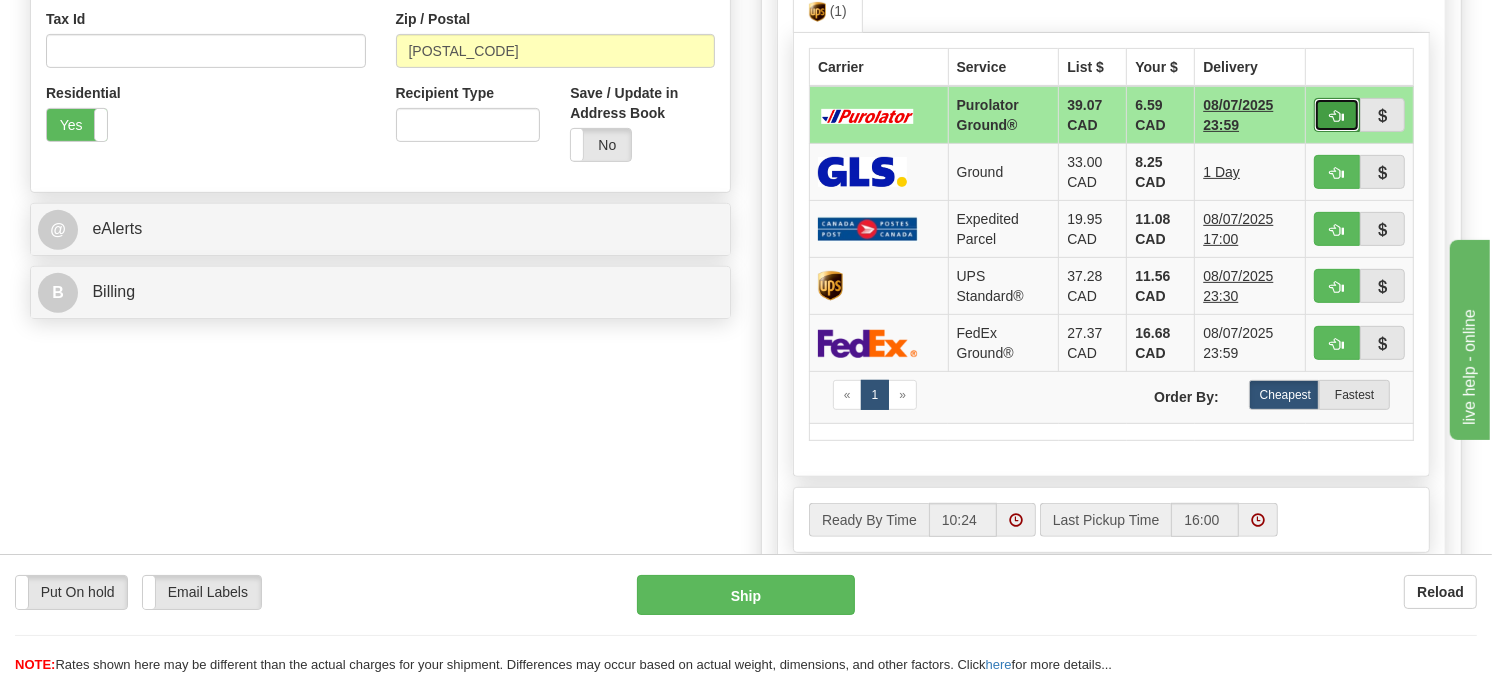 click at bounding box center [1337, 116] 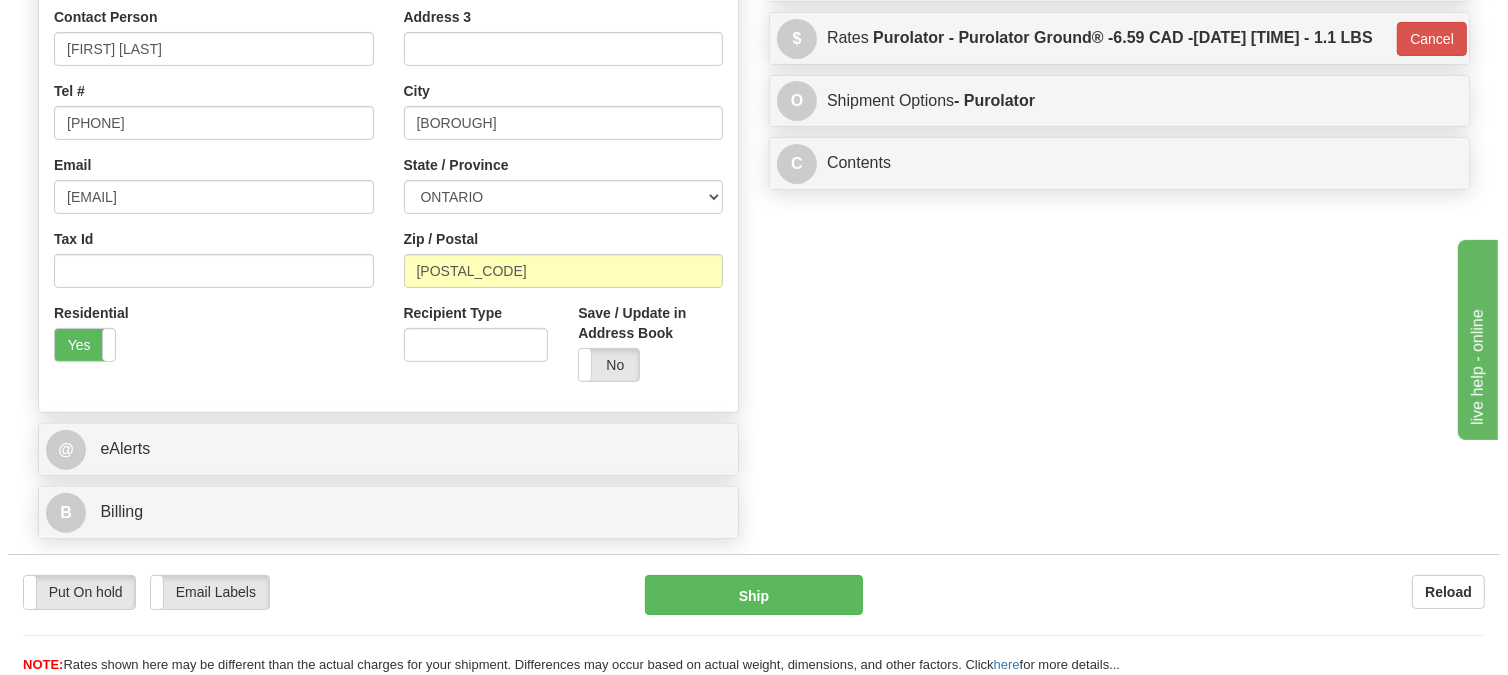 scroll, scrollTop: 474, scrollLeft: 0, axis: vertical 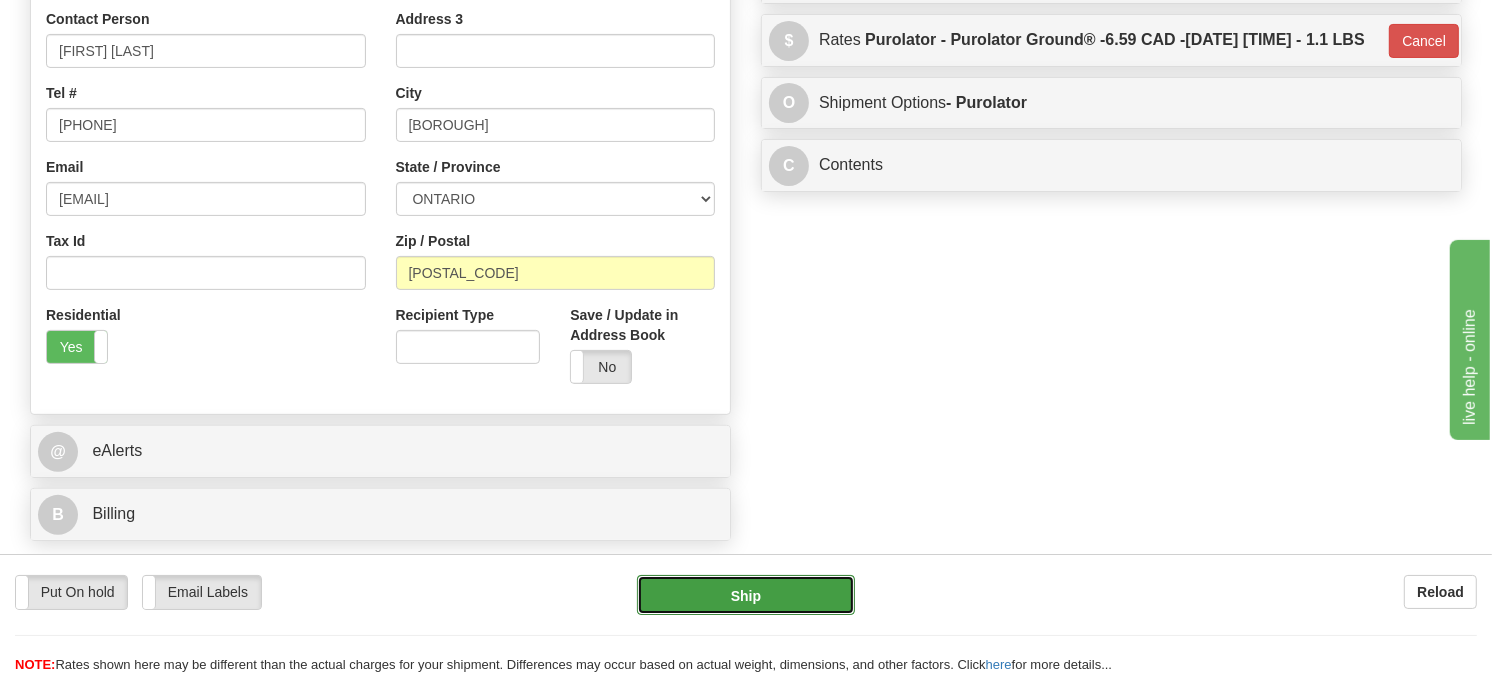 click on "Ship" at bounding box center [746, 595] 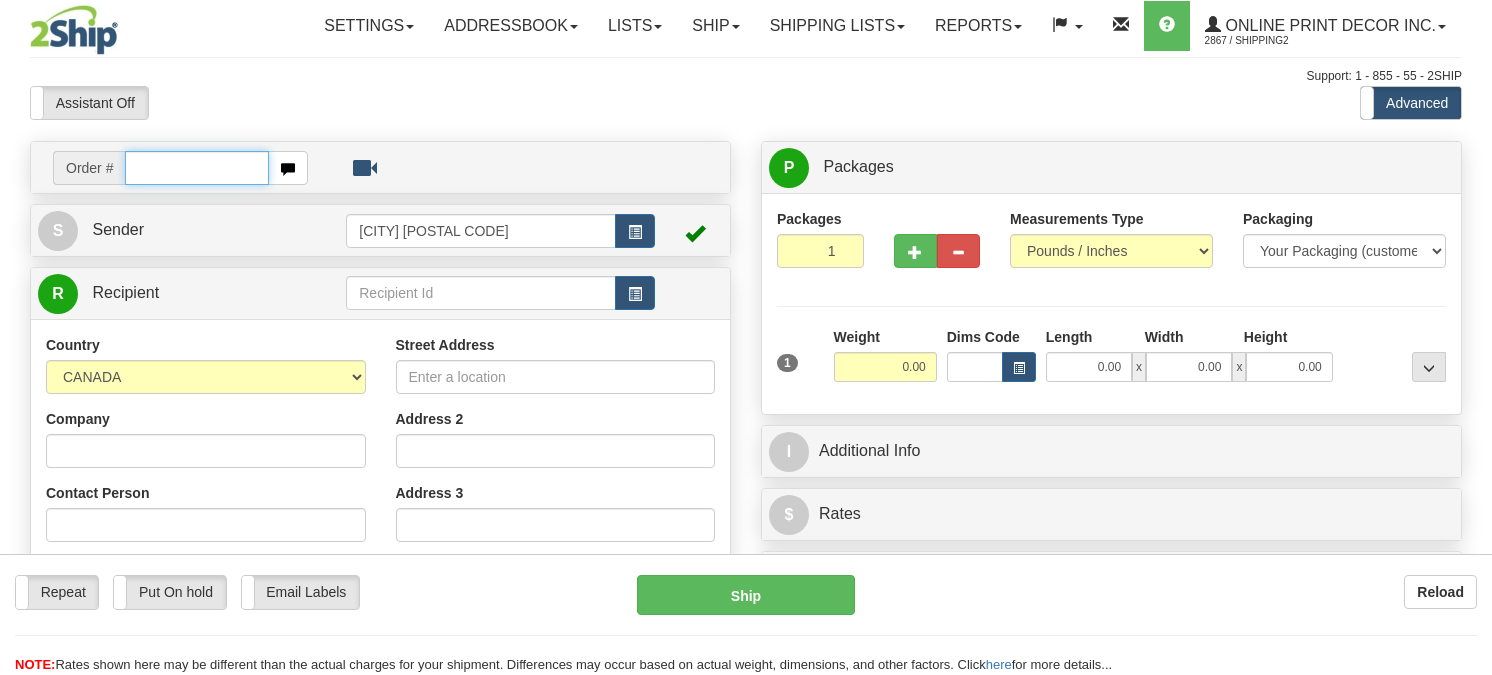scroll, scrollTop: 0, scrollLeft: 0, axis: both 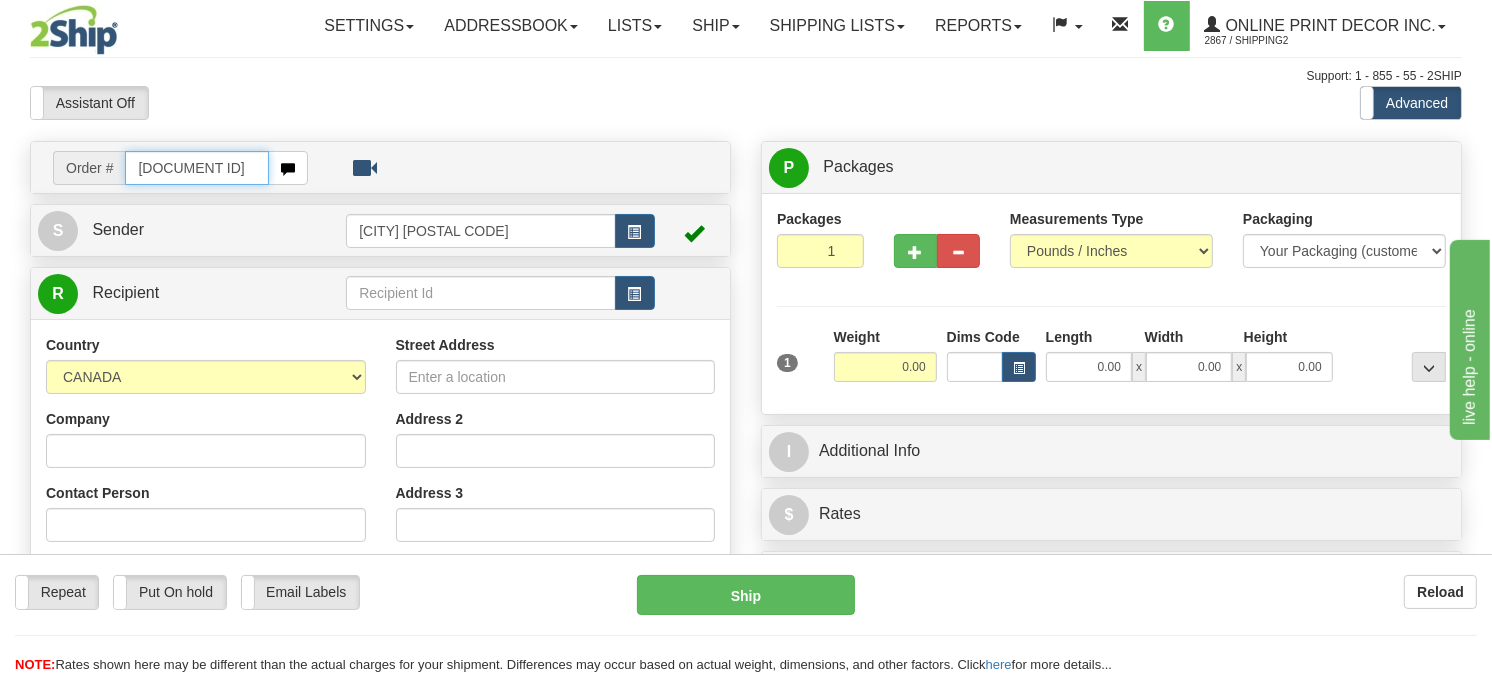 type on "[DOCUMENT ID]" 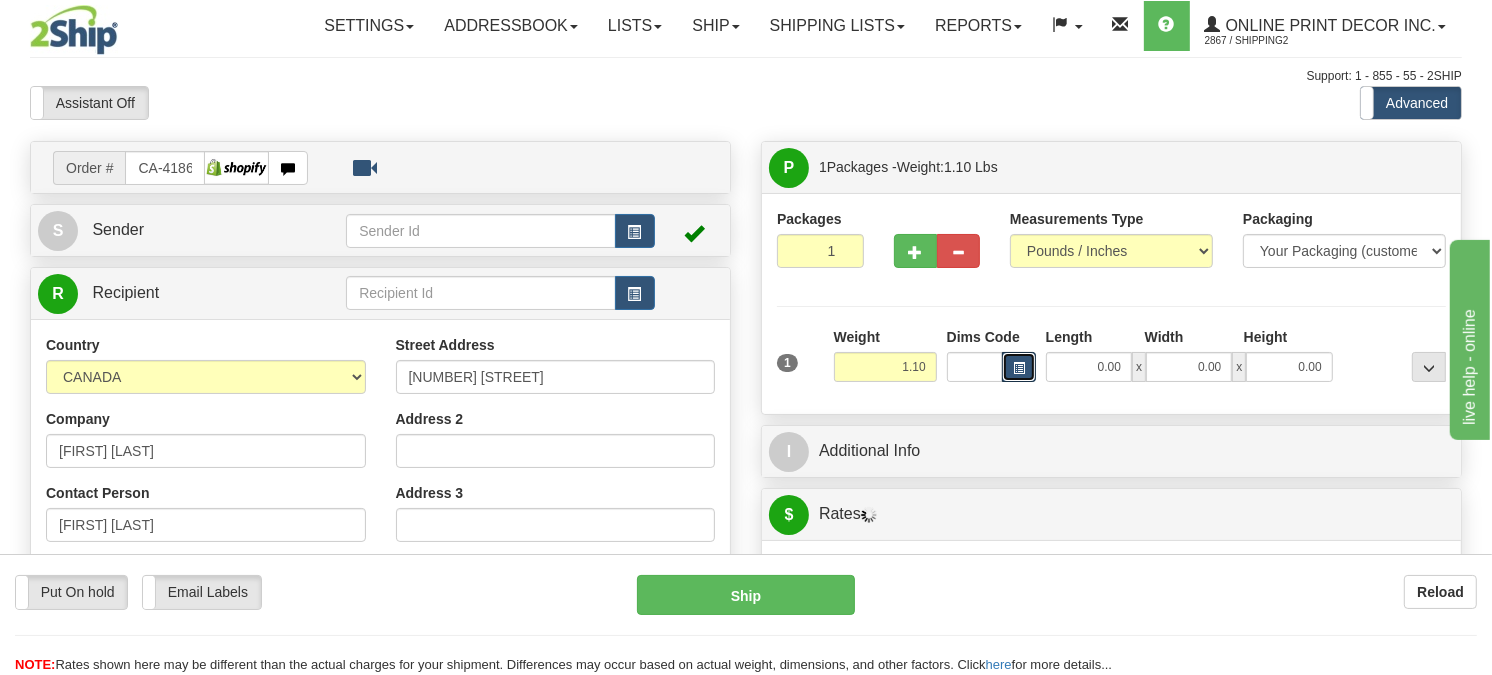 click at bounding box center (1019, 368) 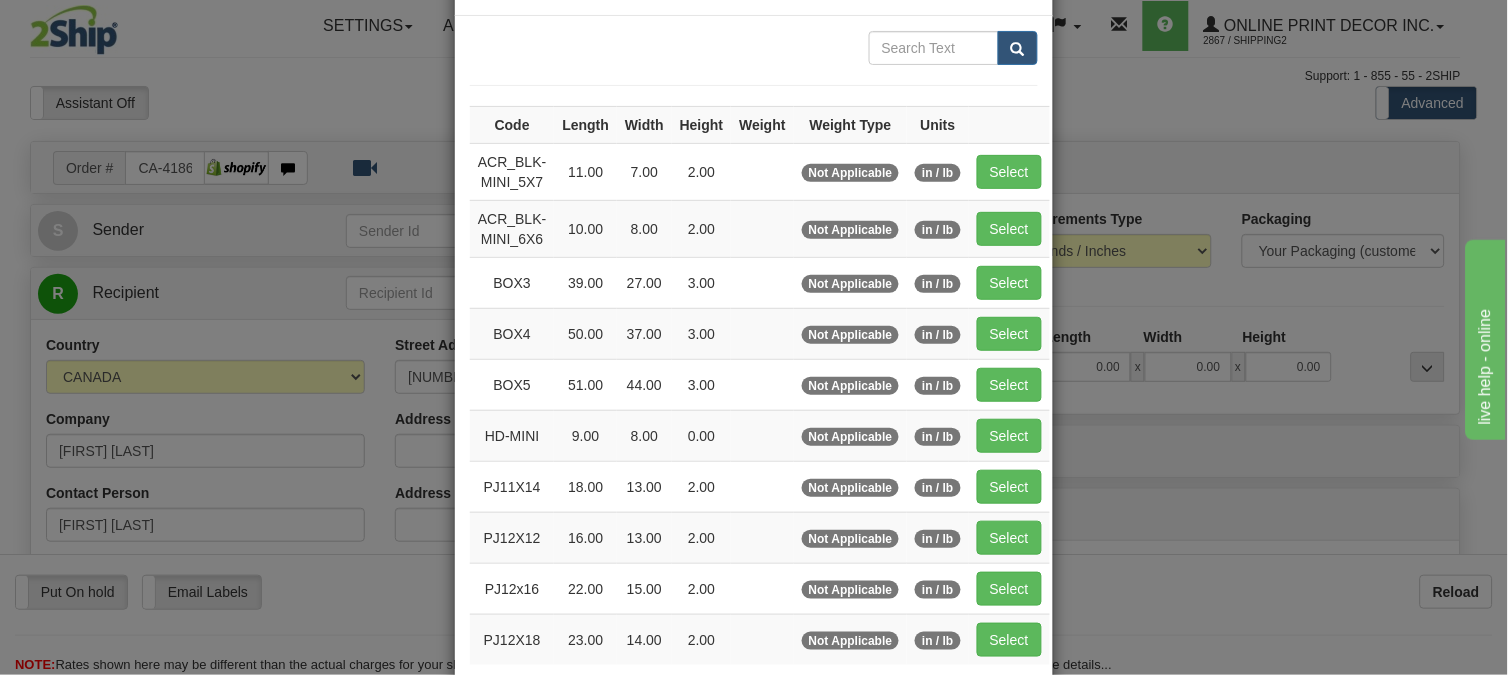 scroll, scrollTop: 326, scrollLeft: 0, axis: vertical 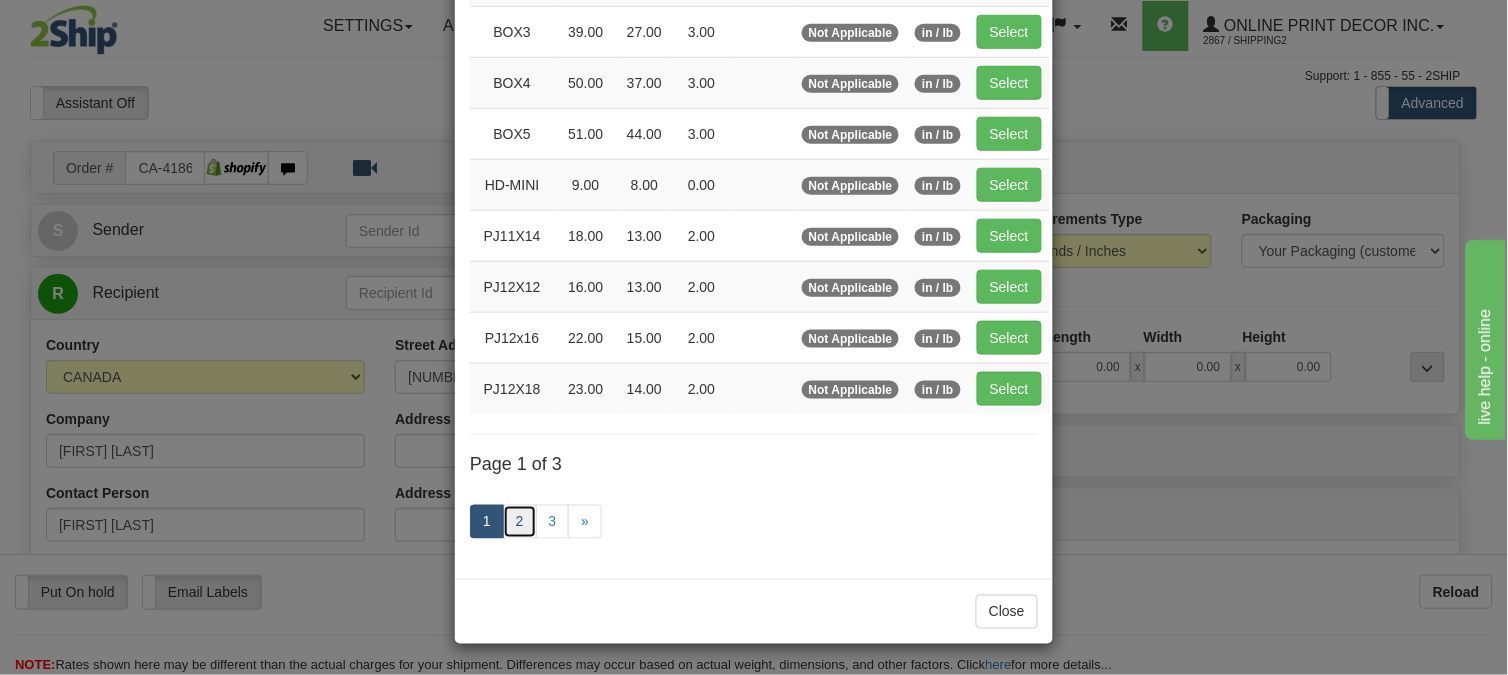 click on "2" at bounding box center [520, 522] 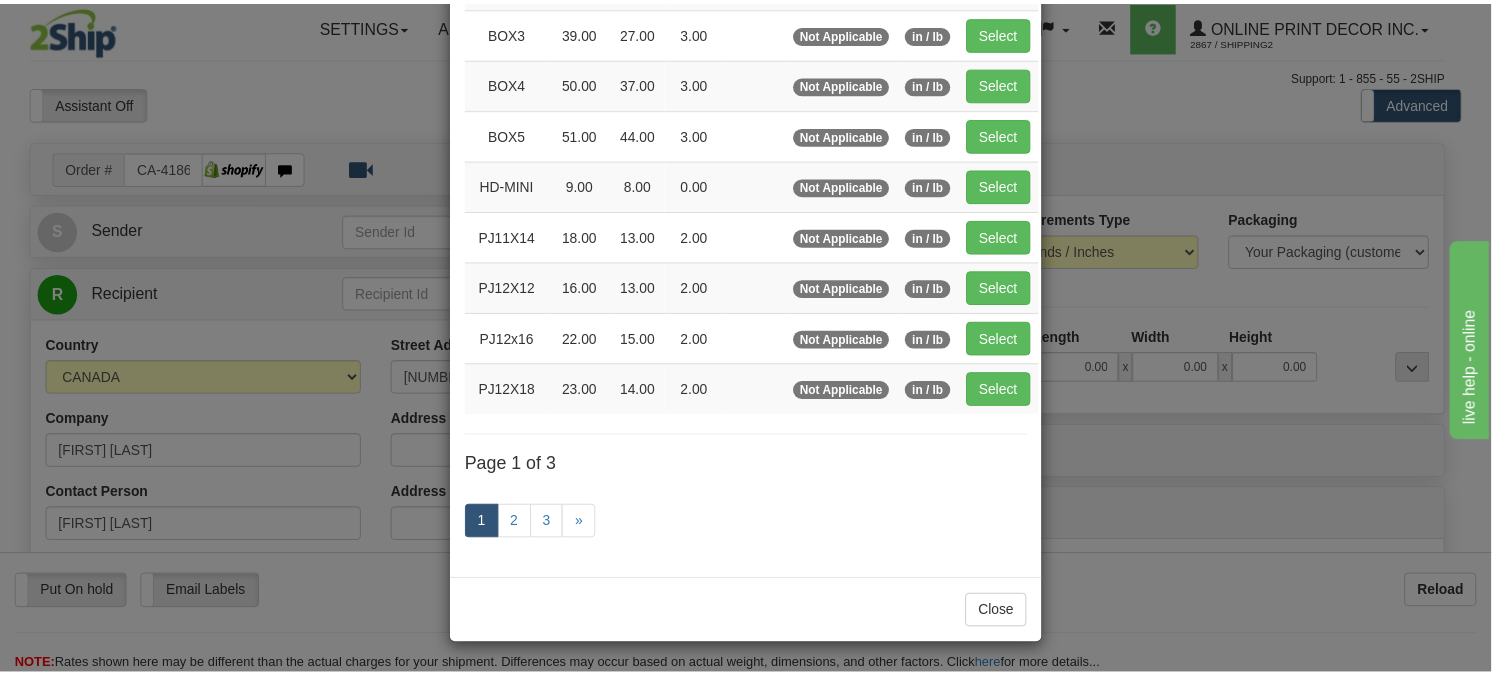 scroll, scrollTop: 315, scrollLeft: 0, axis: vertical 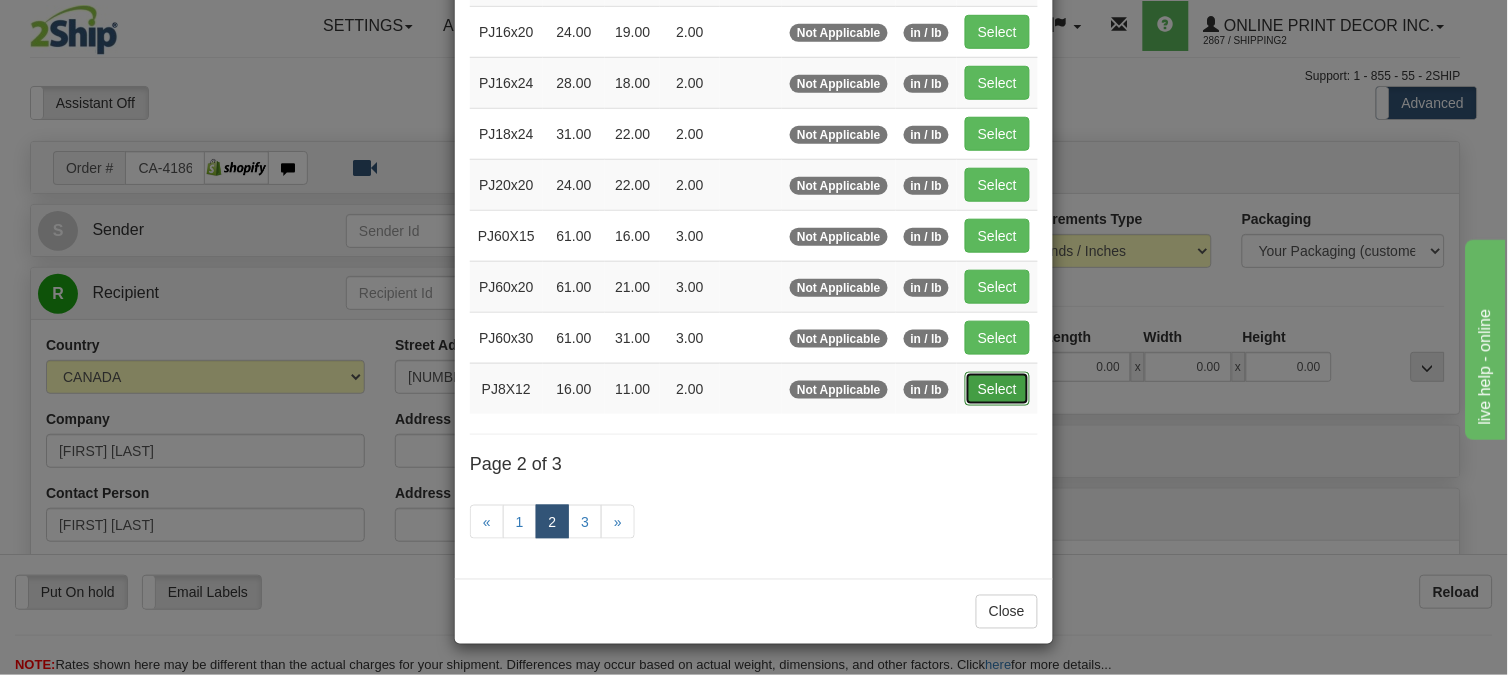 click on "Select" at bounding box center (997, 389) 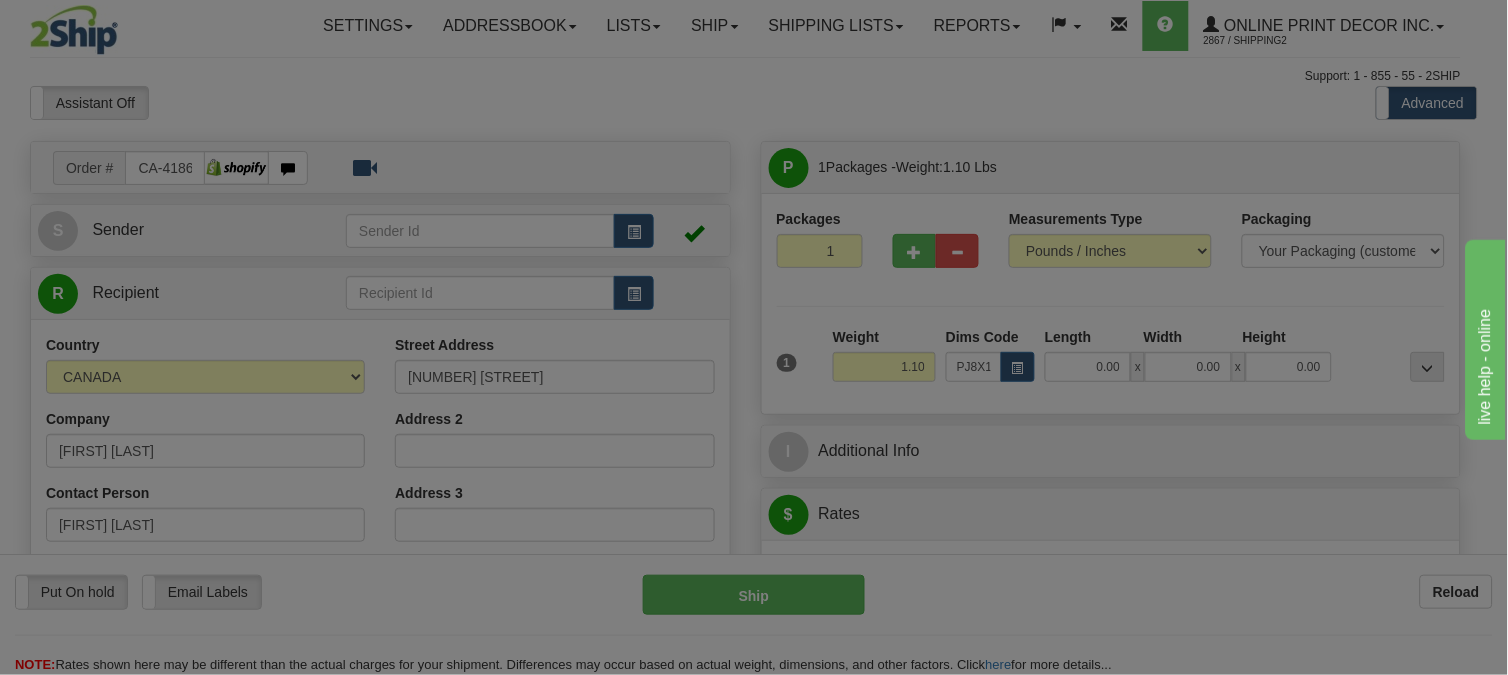 type on "16.00" 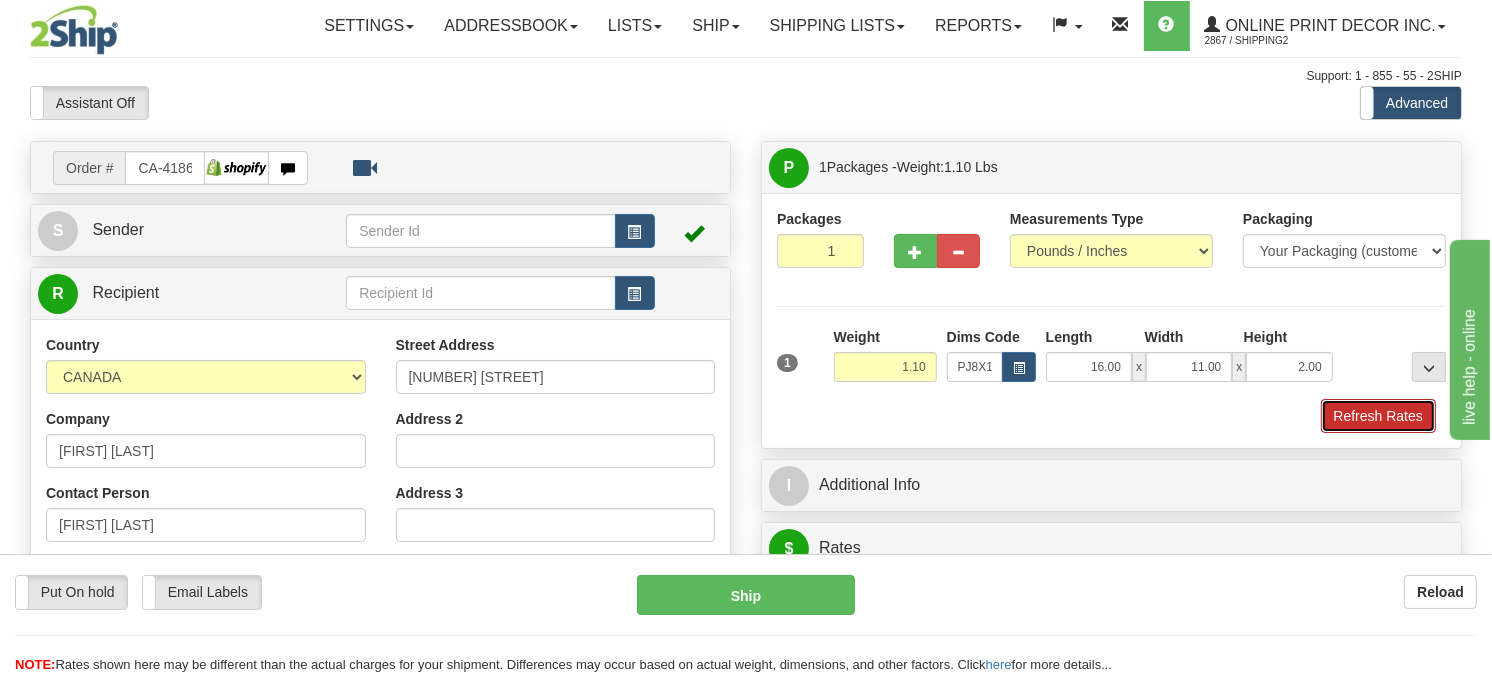 click on "Refresh Rates" at bounding box center (1378, 416) 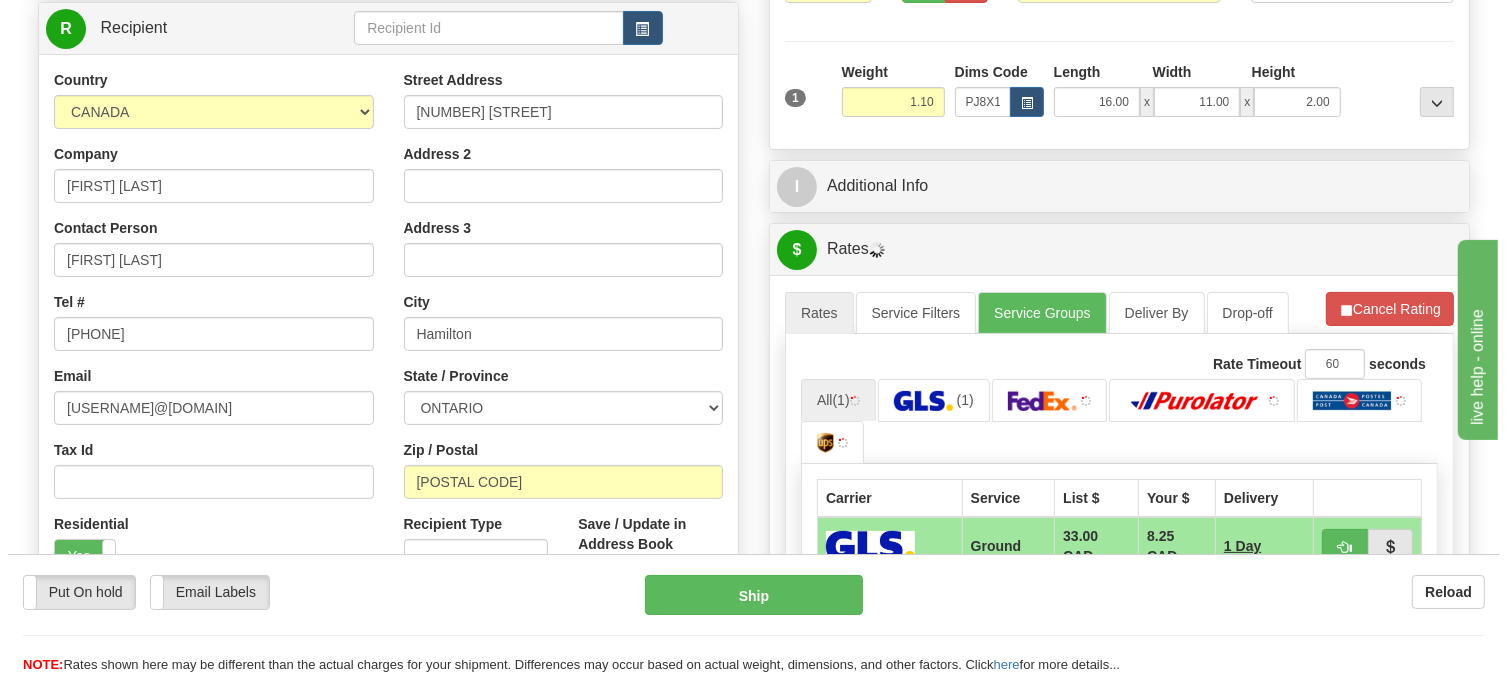 scroll, scrollTop: 500, scrollLeft: 0, axis: vertical 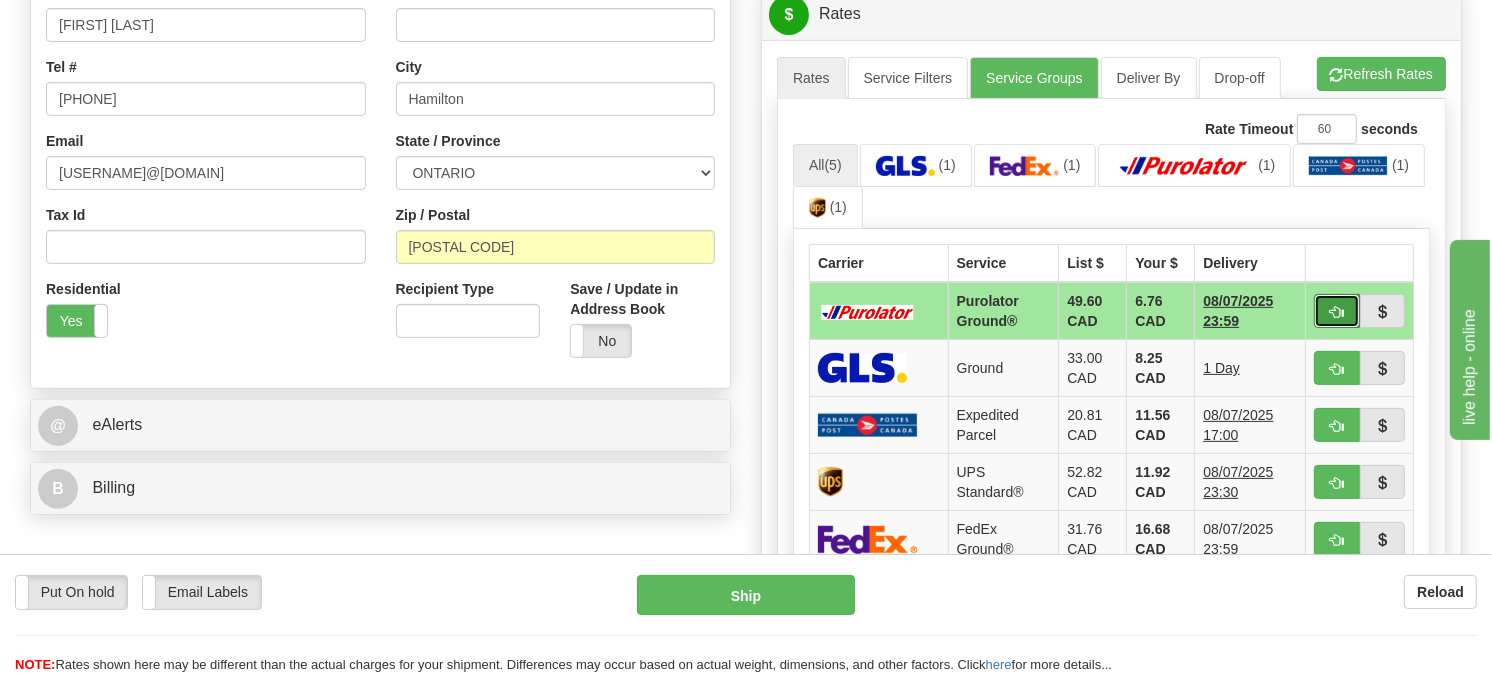 click at bounding box center (1337, 311) 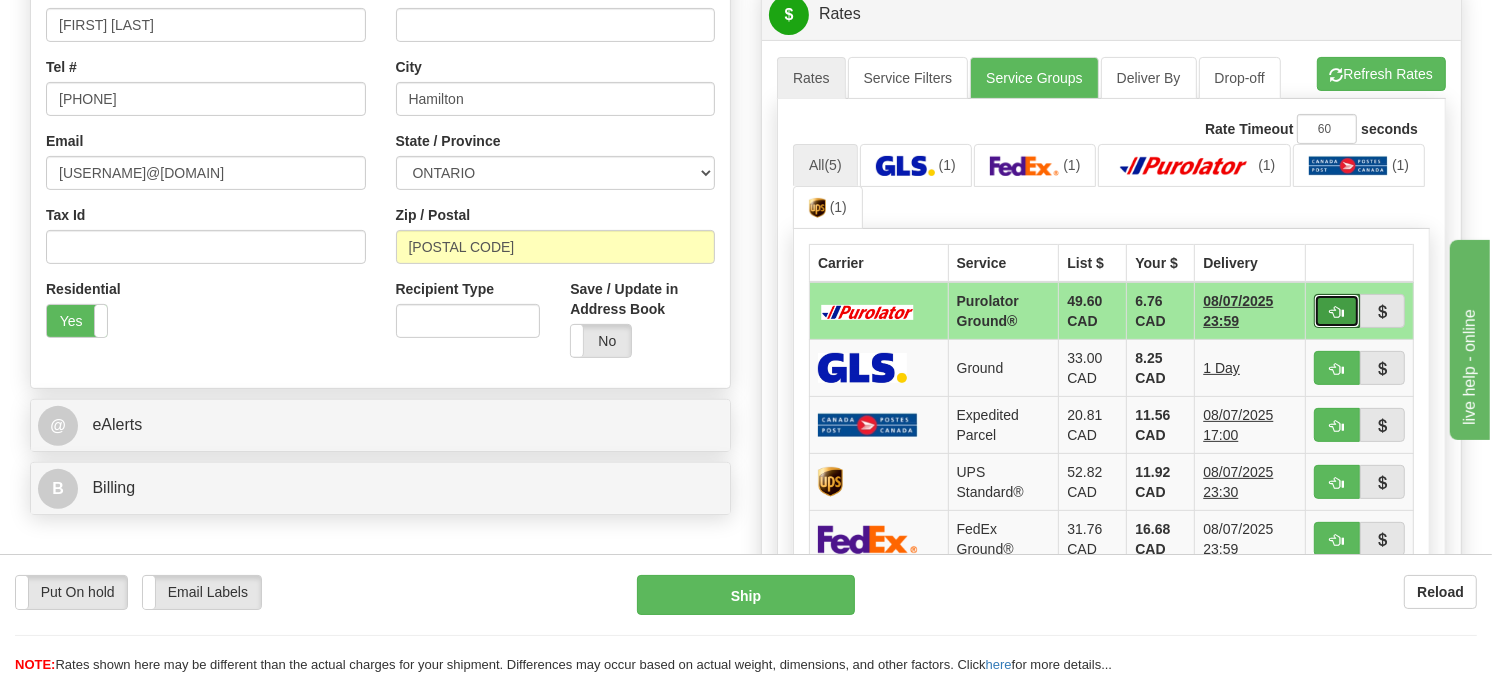 type on "260" 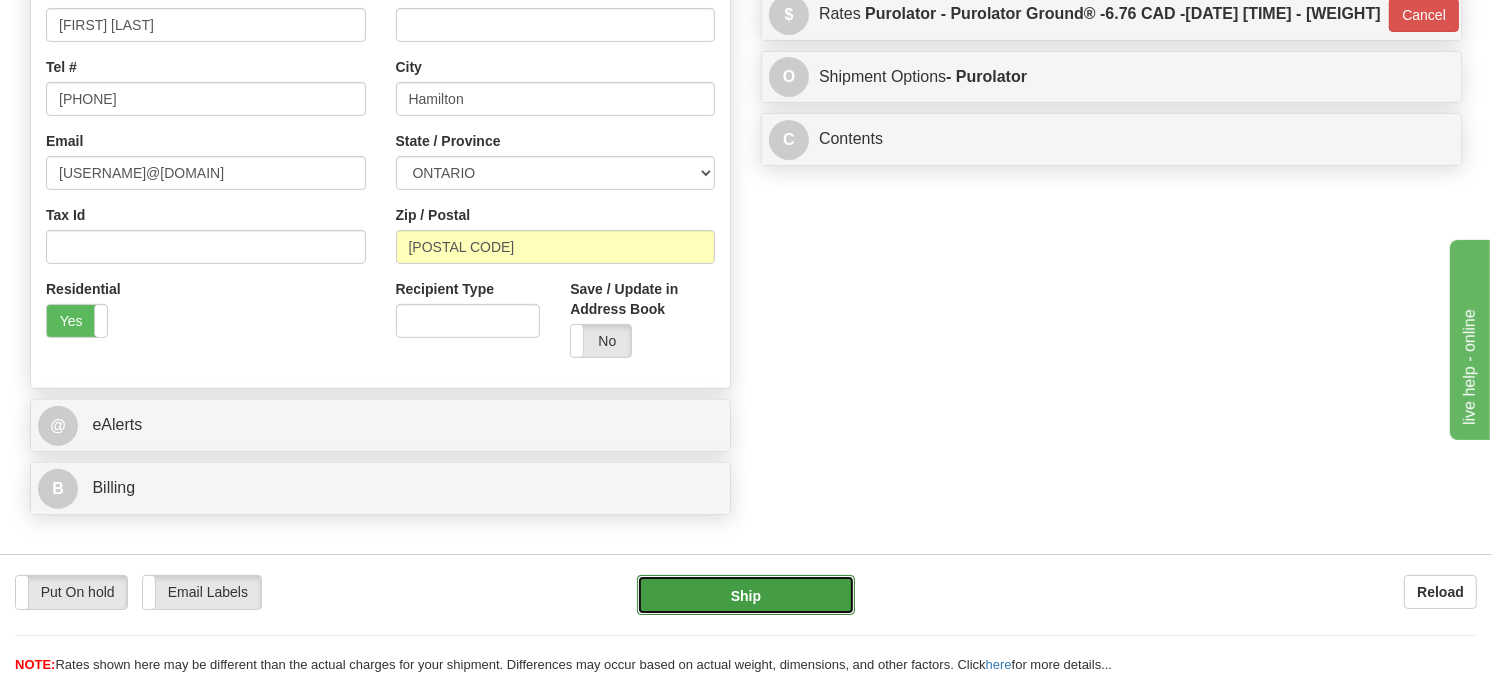click on "Ship" at bounding box center [746, 595] 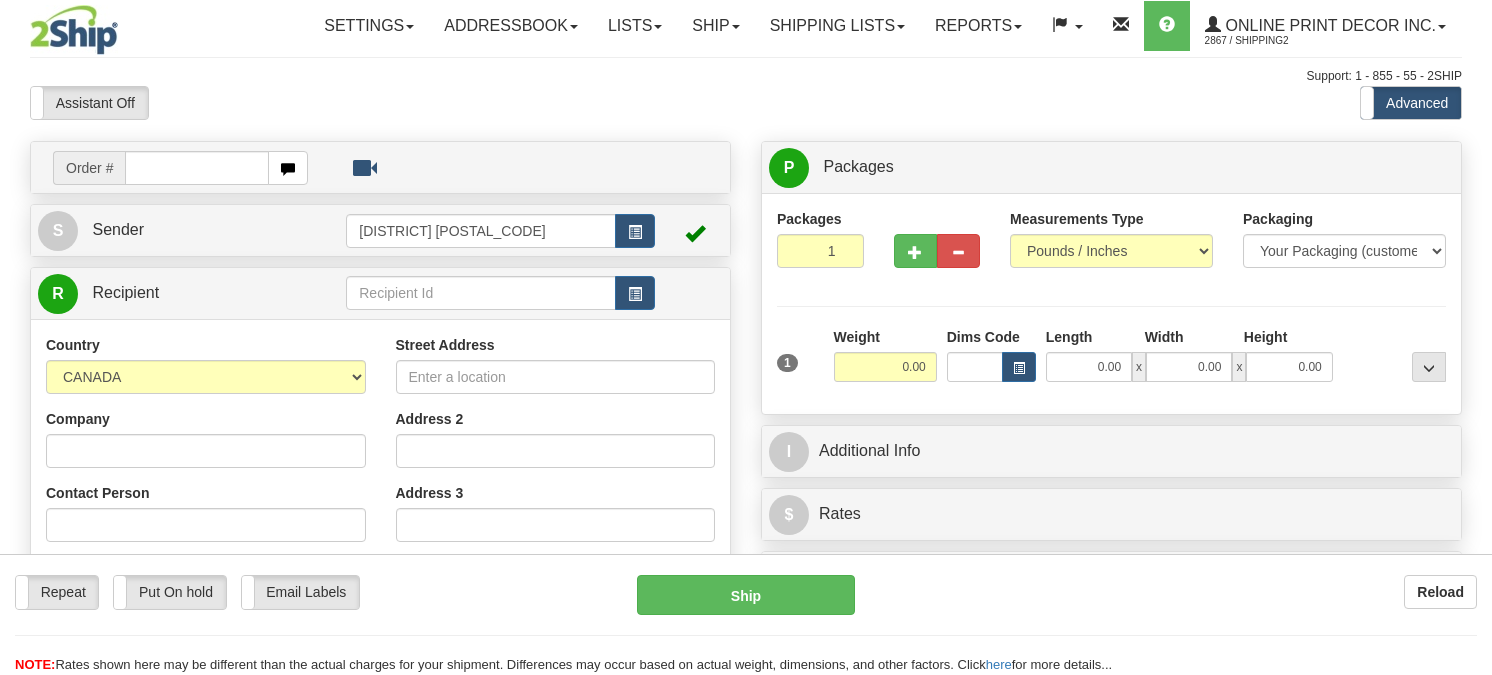 scroll, scrollTop: 0, scrollLeft: 0, axis: both 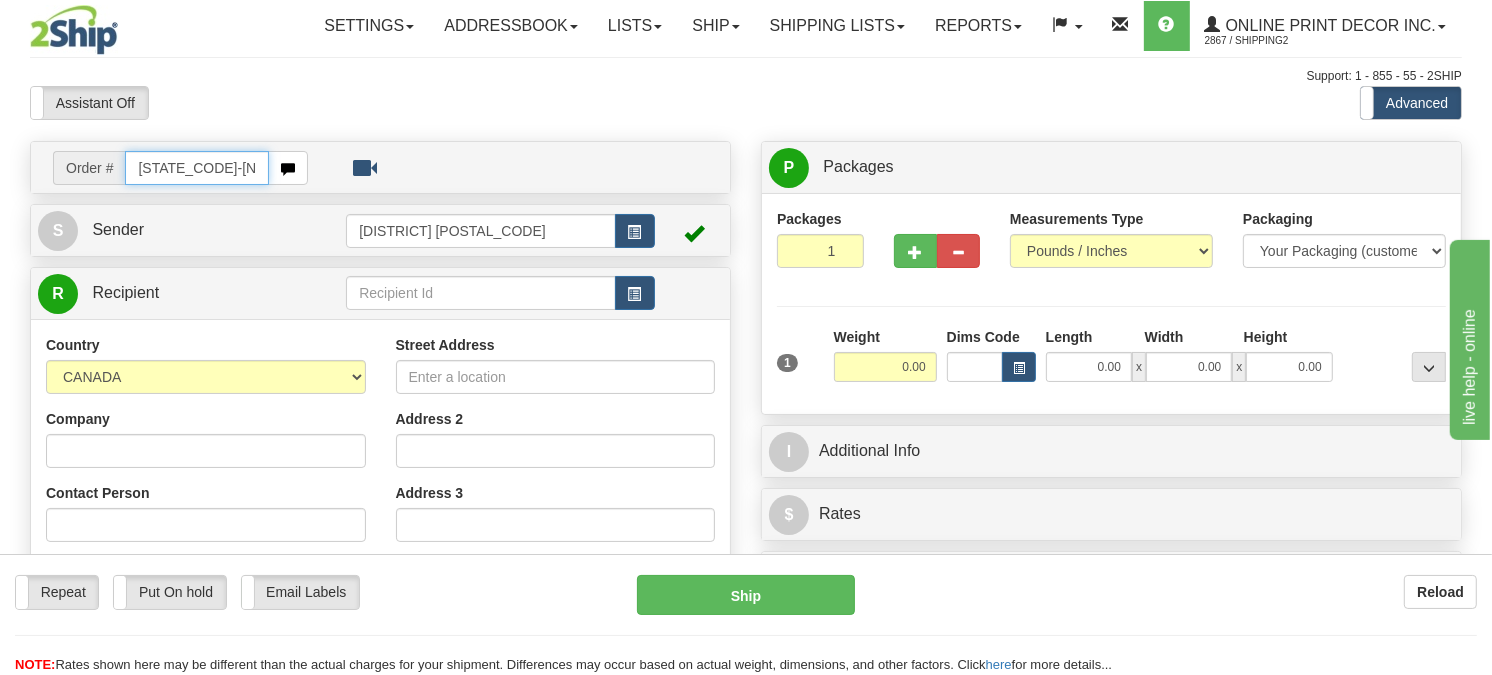 type on "[STATE_CODE]-[NUMBER]" 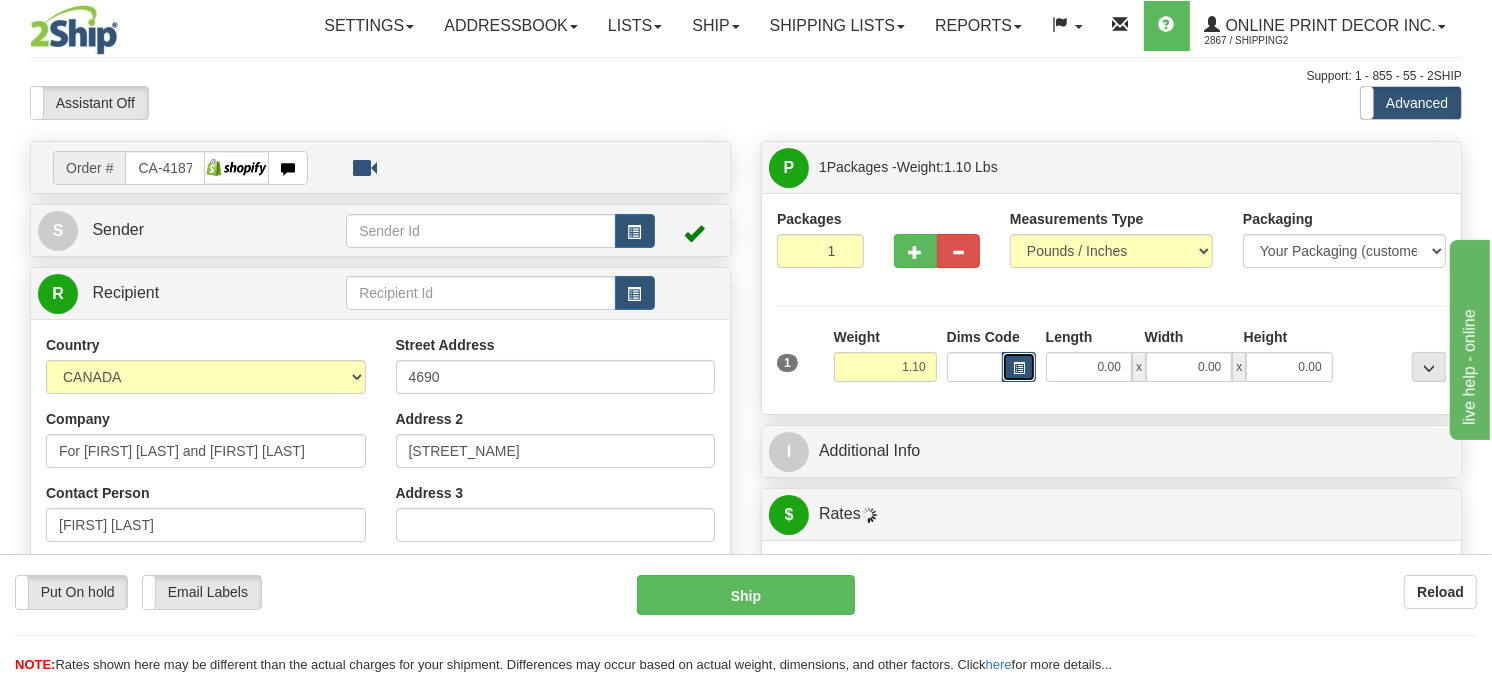 click at bounding box center [1019, 367] 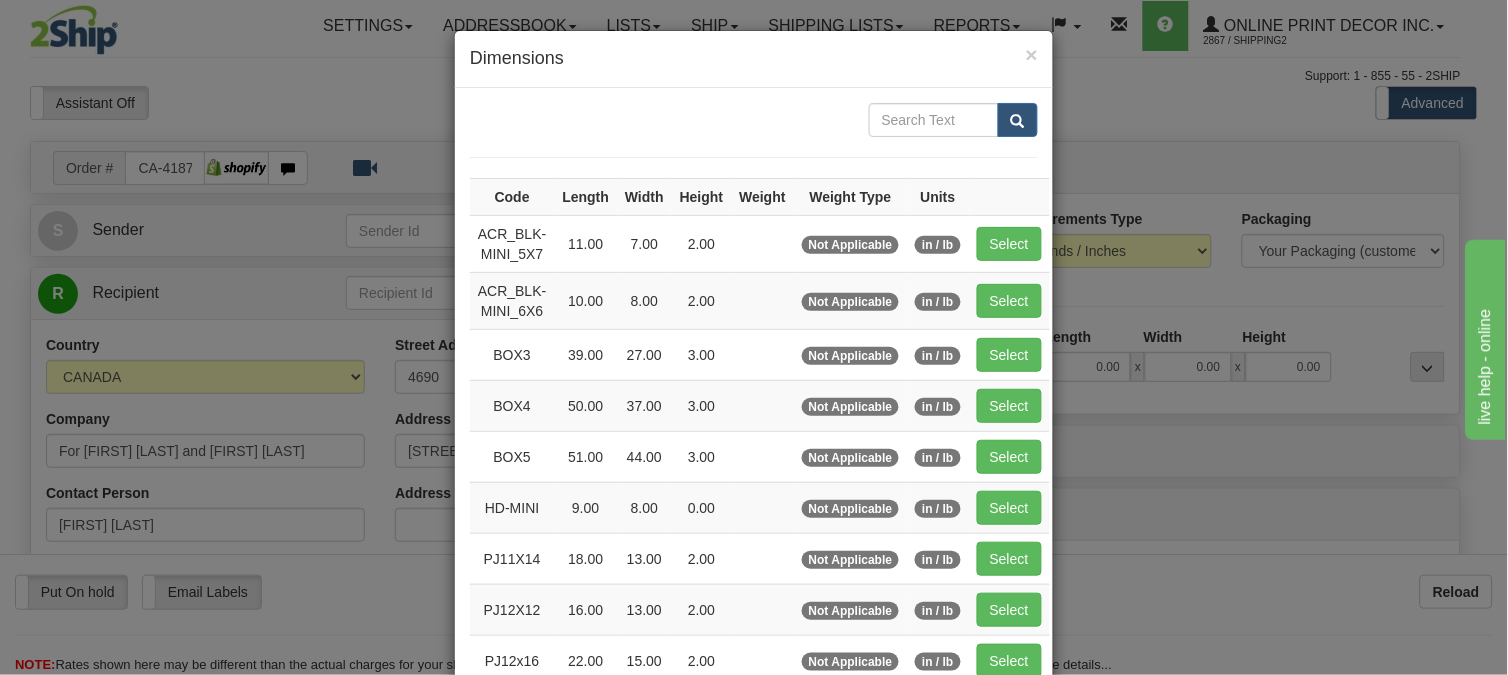 scroll, scrollTop: 326, scrollLeft: 0, axis: vertical 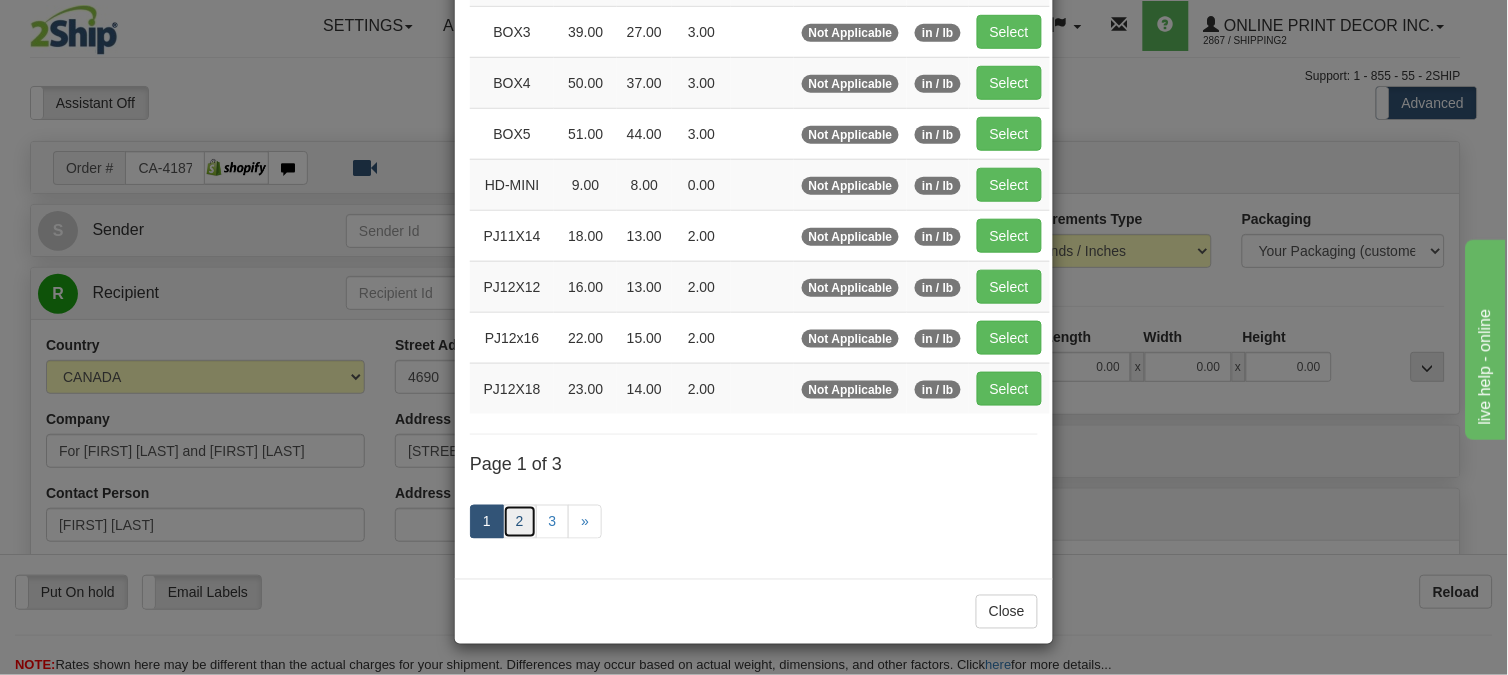 drag, startPoint x: 507, startPoint y: 515, endPoint x: 582, endPoint y: 498, distance: 76.902534 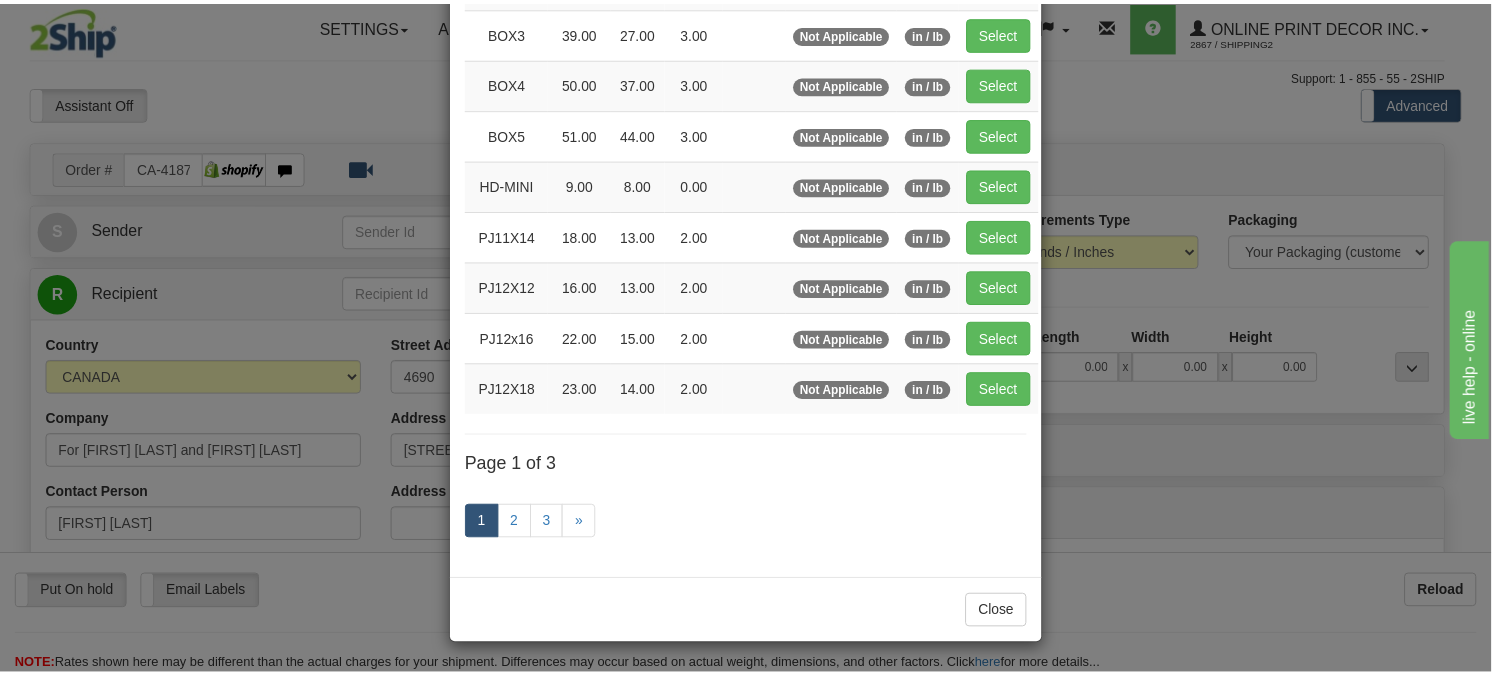scroll, scrollTop: 315, scrollLeft: 0, axis: vertical 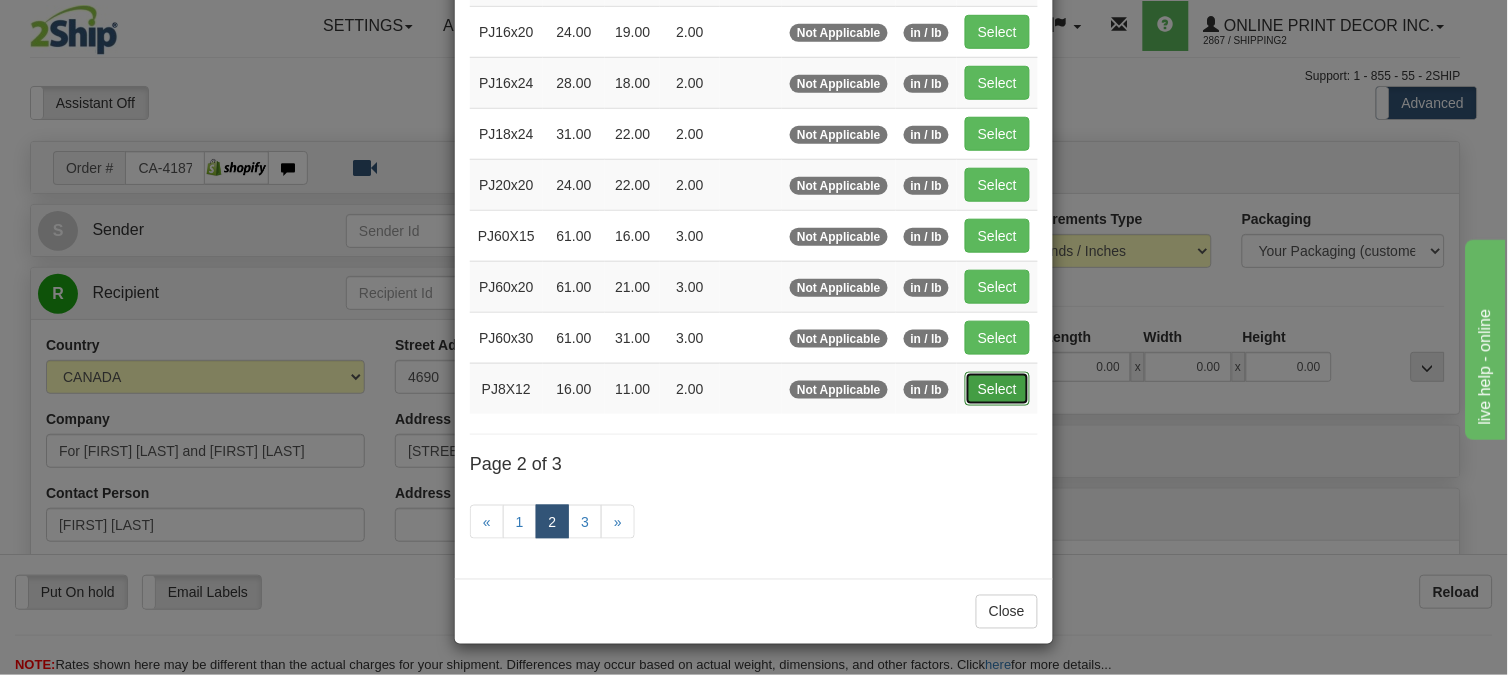 click on "Select" at bounding box center (997, 389) 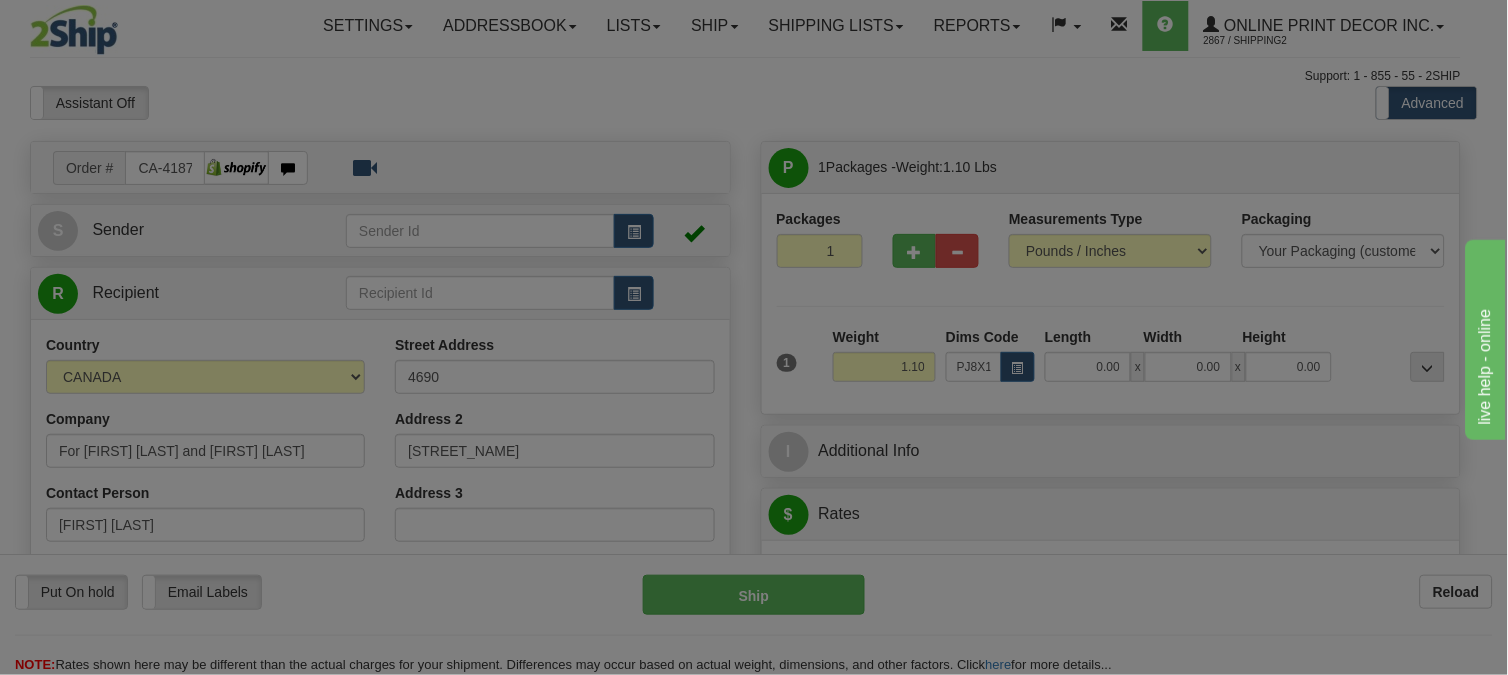 type on "16.00" 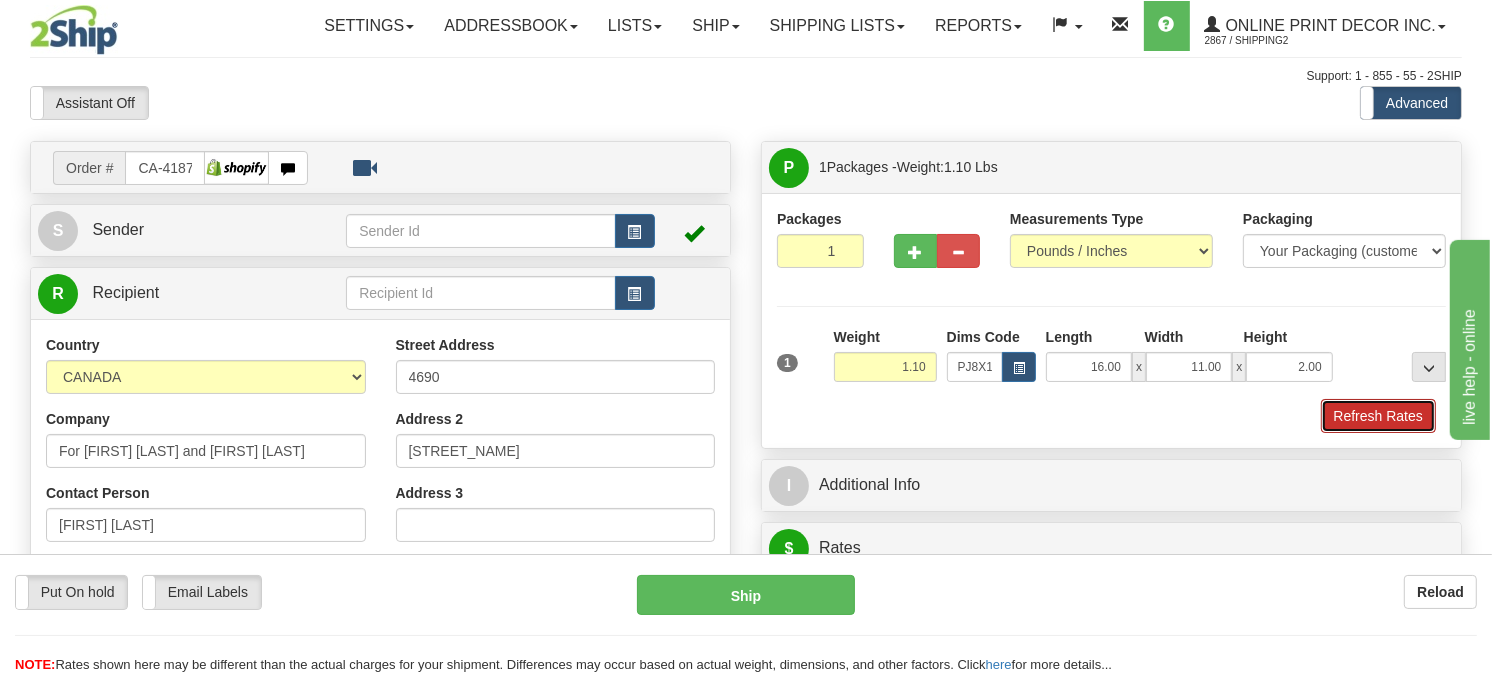 click on "Refresh Rates" at bounding box center [1378, 416] 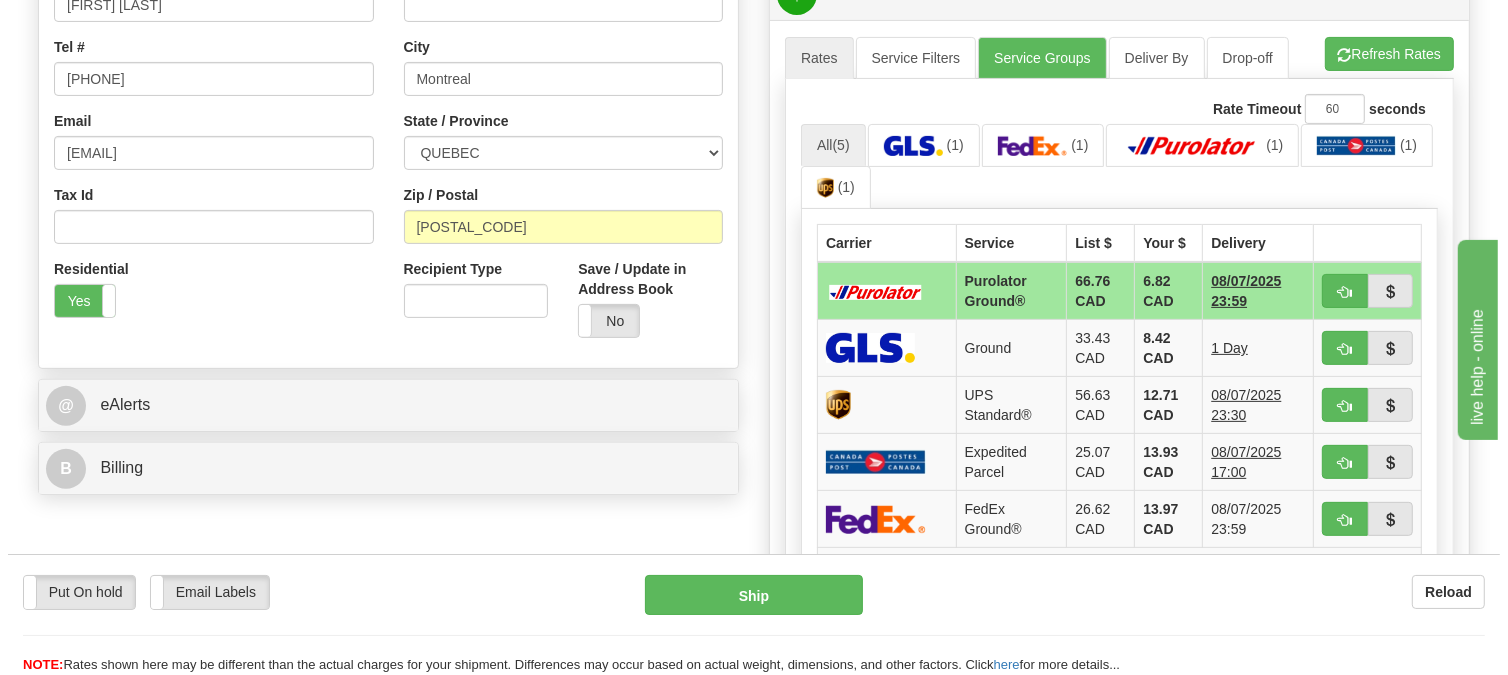 scroll, scrollTop: 537, scrollLeft: 0, axis: vertical 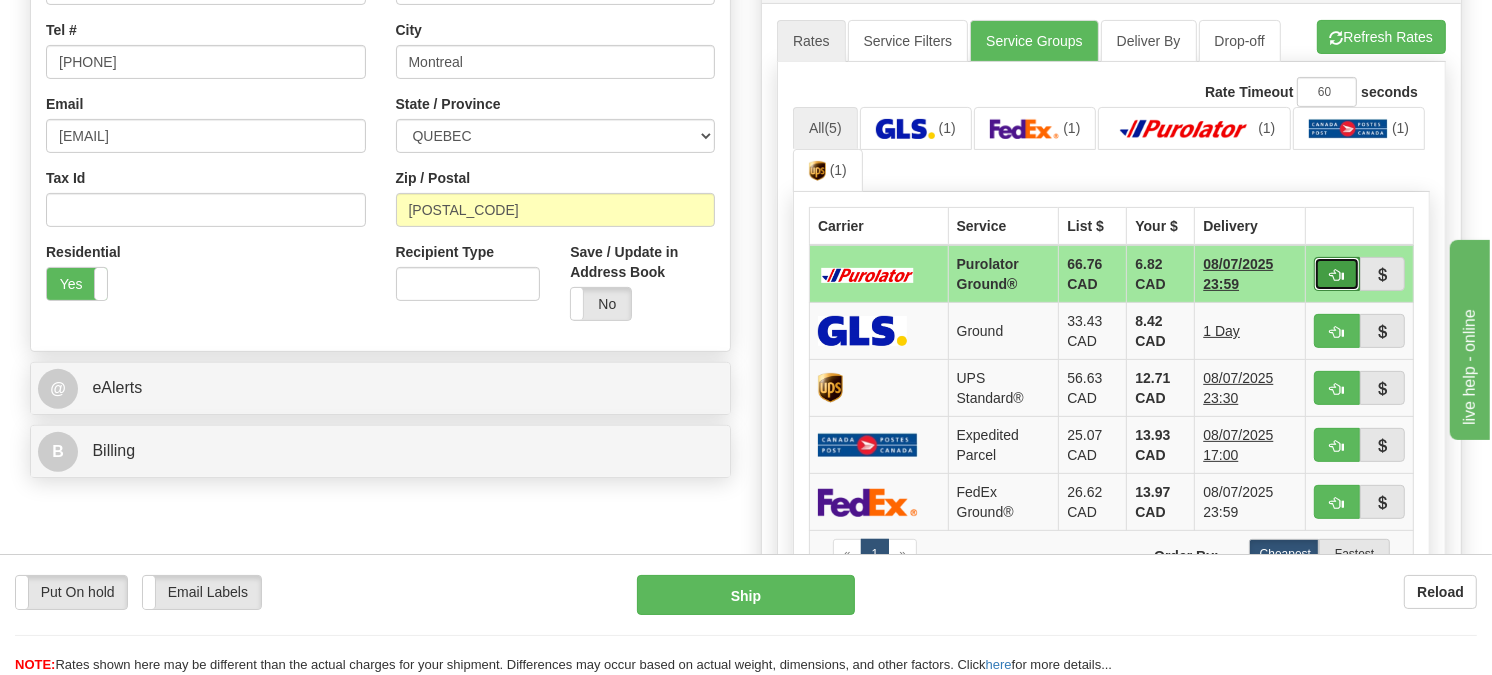 click at bounding box center (1337, 275) 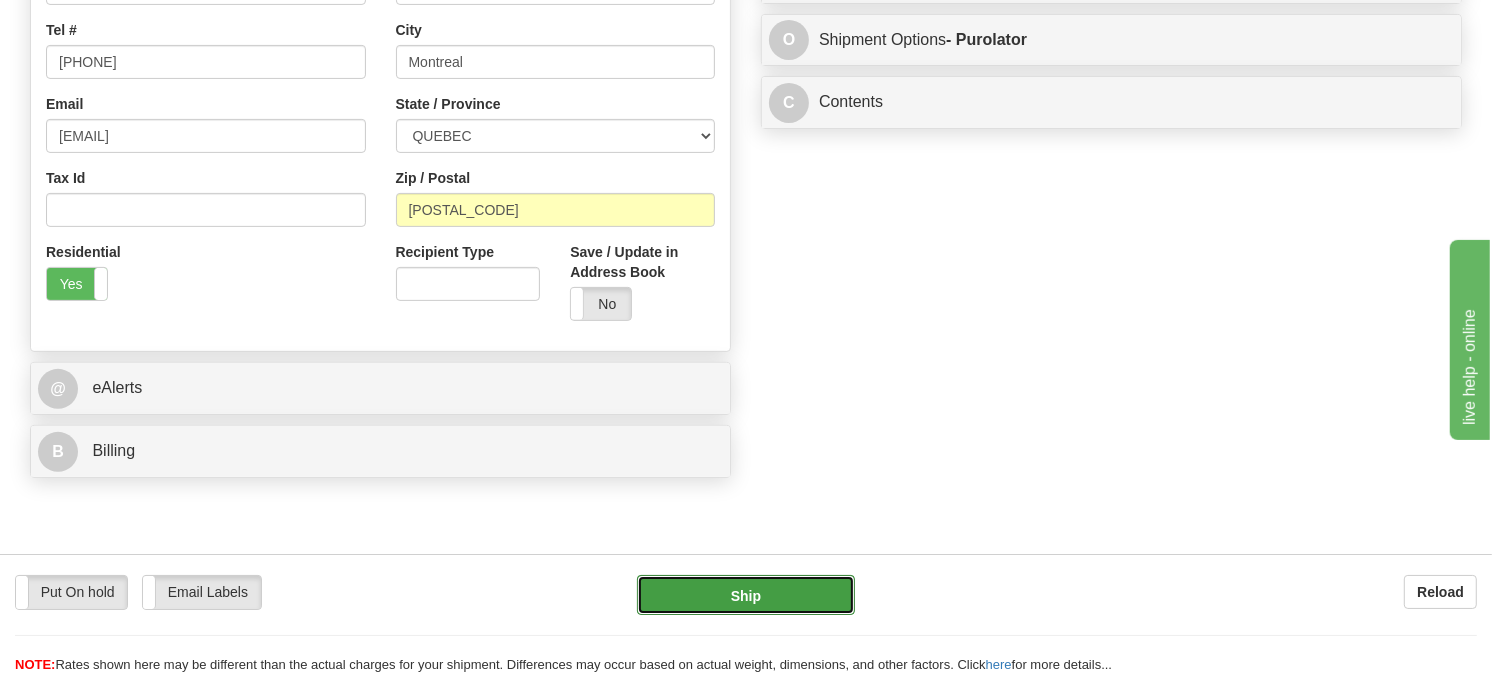 click on "Ship" at bounding box center (746, 595) 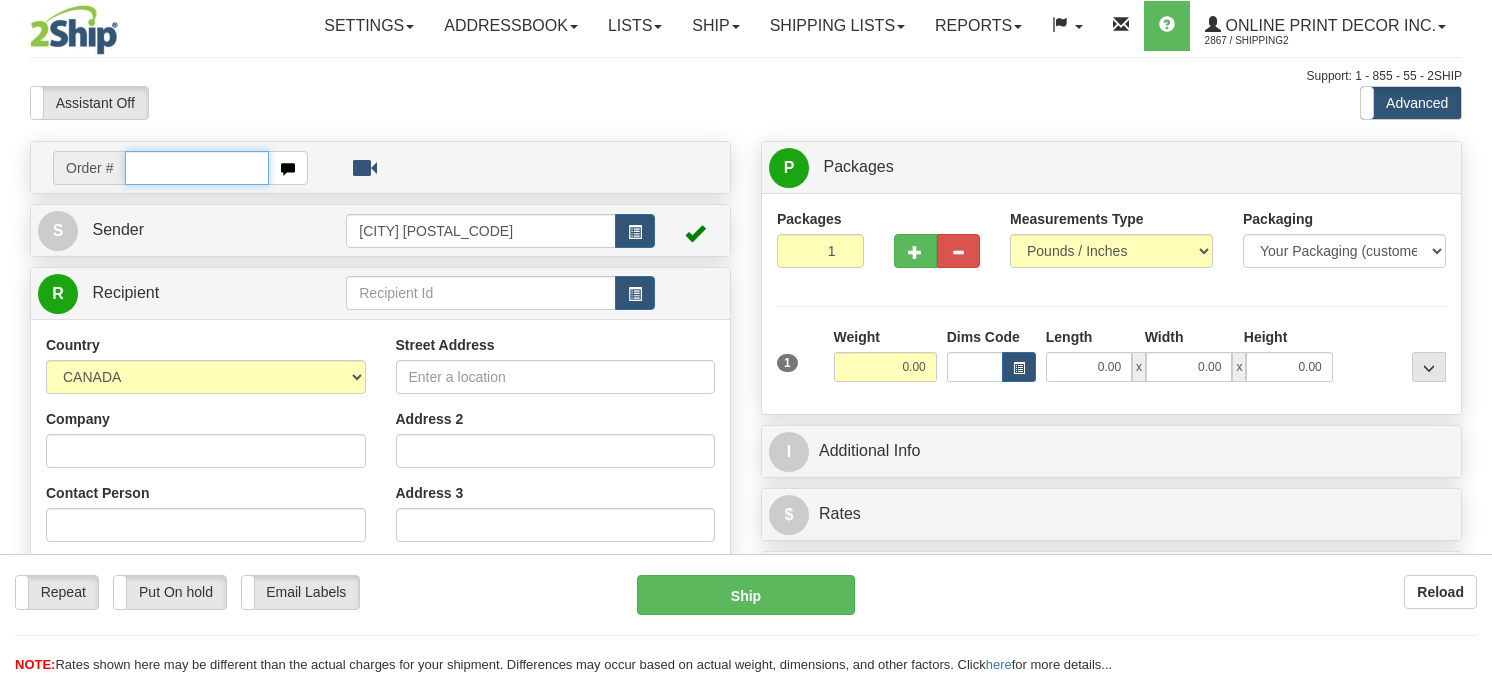 scroll, scrollTop: 0, scrollLeft: 0, axis: both 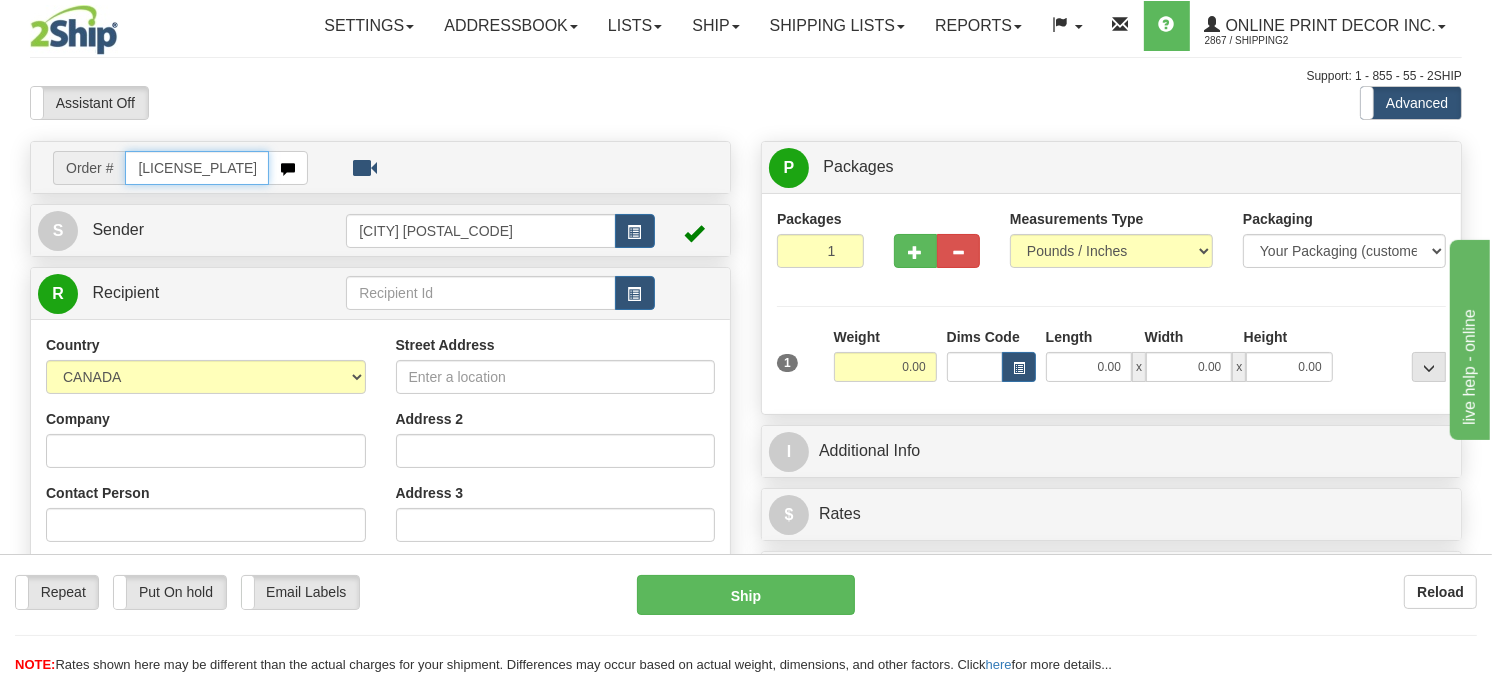 type on "[LICENSE_PLATE]" 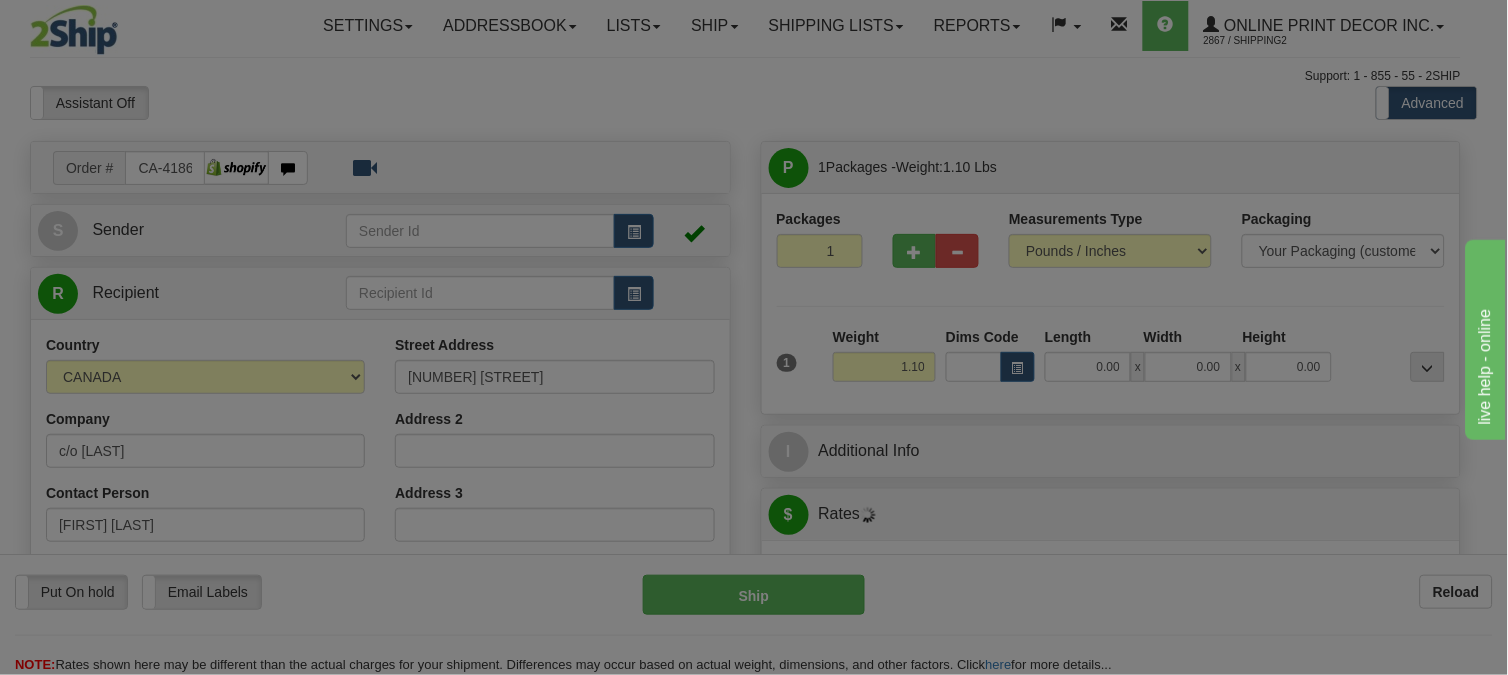 type on "[CITY]" 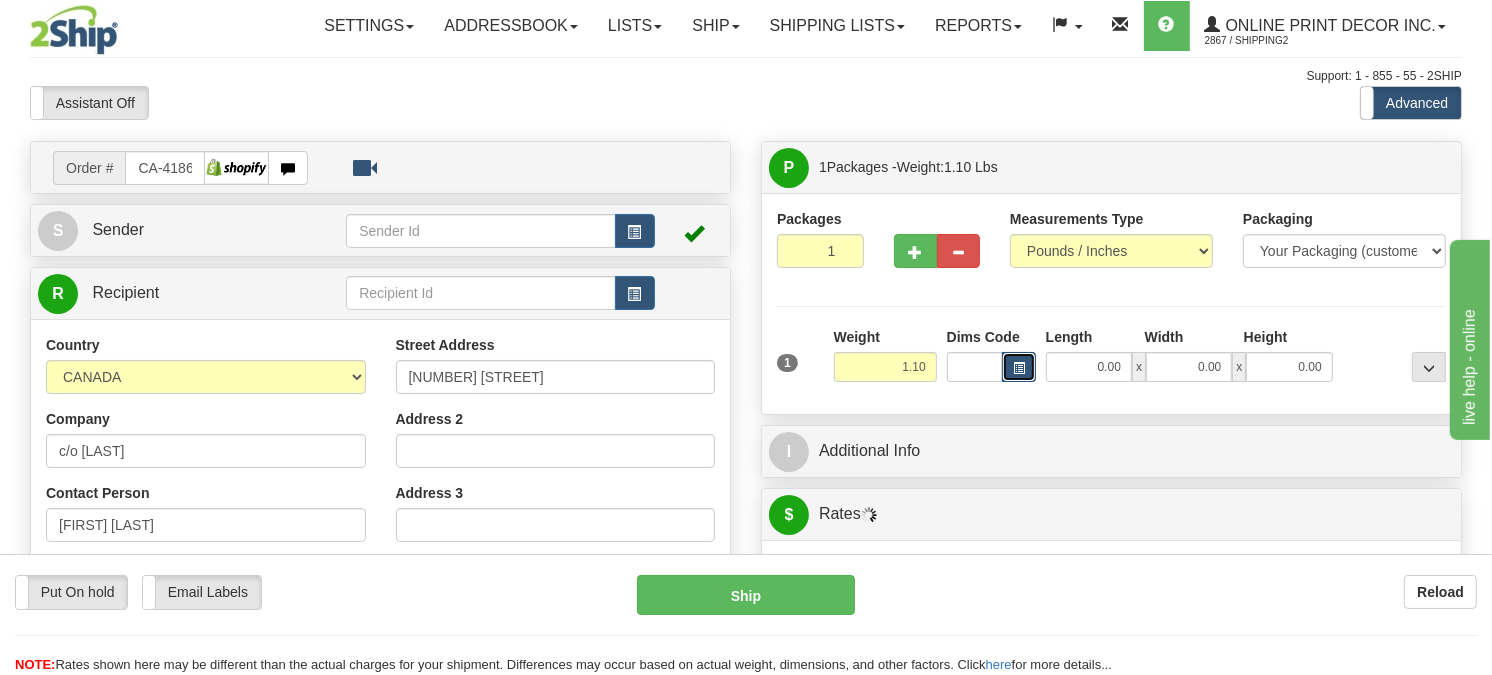 click at bounding box center [1019, 368] 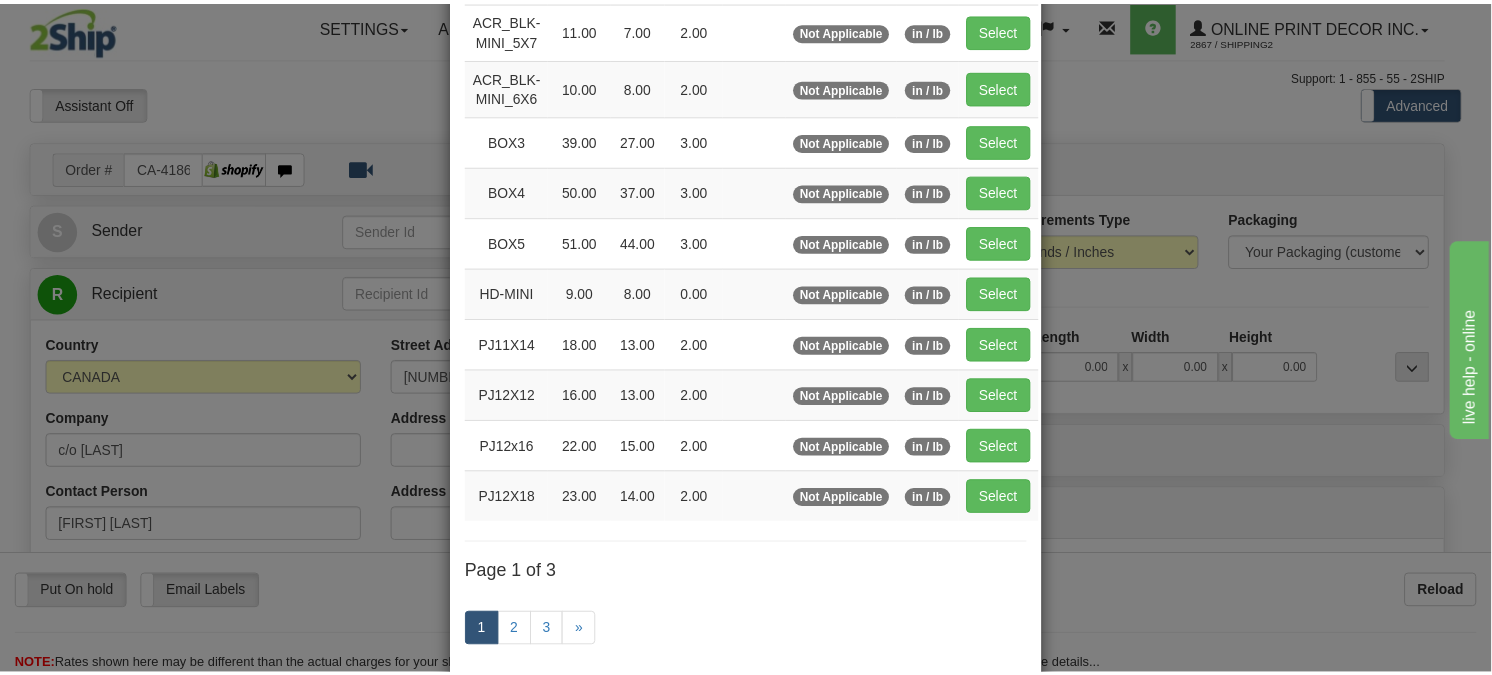 scroll, scrollTop: 222, scrollLeft: 0, axis: vertical 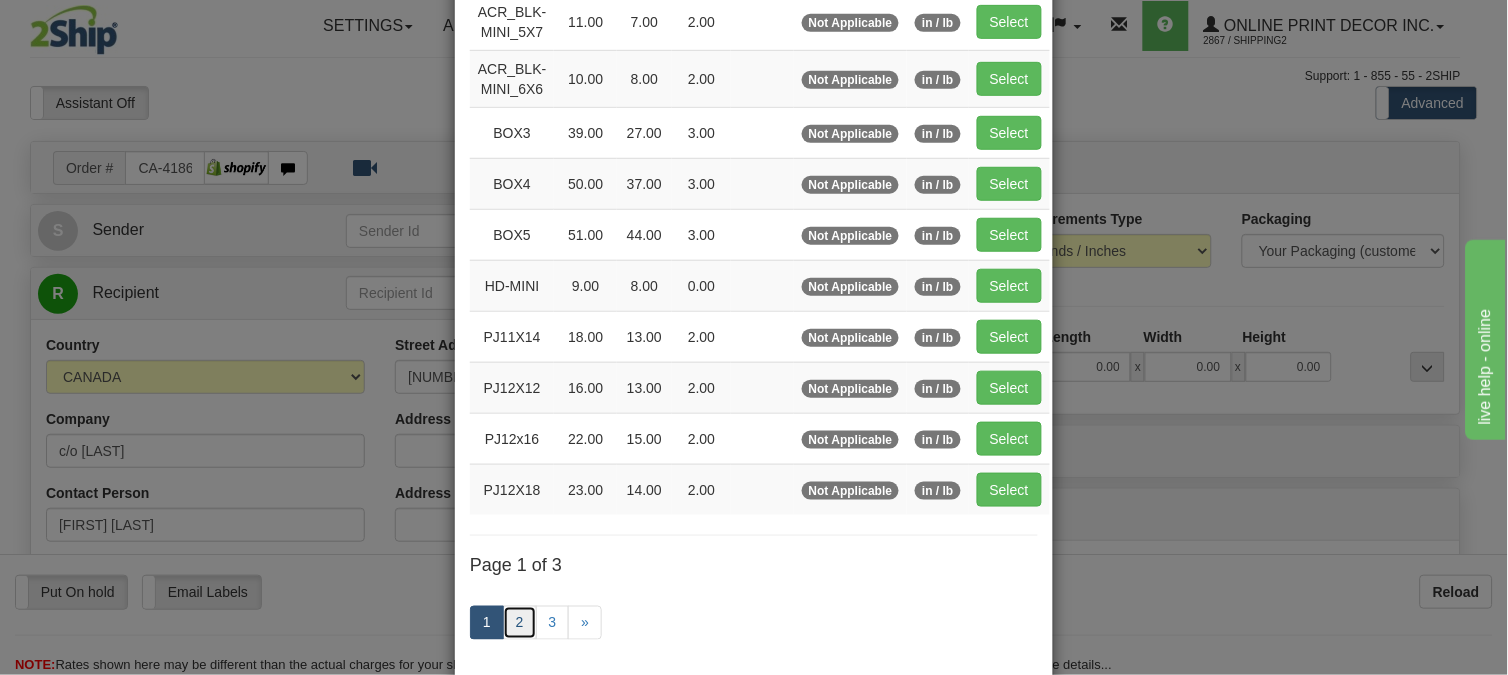 click on "2" at bounding box center [520, 623] 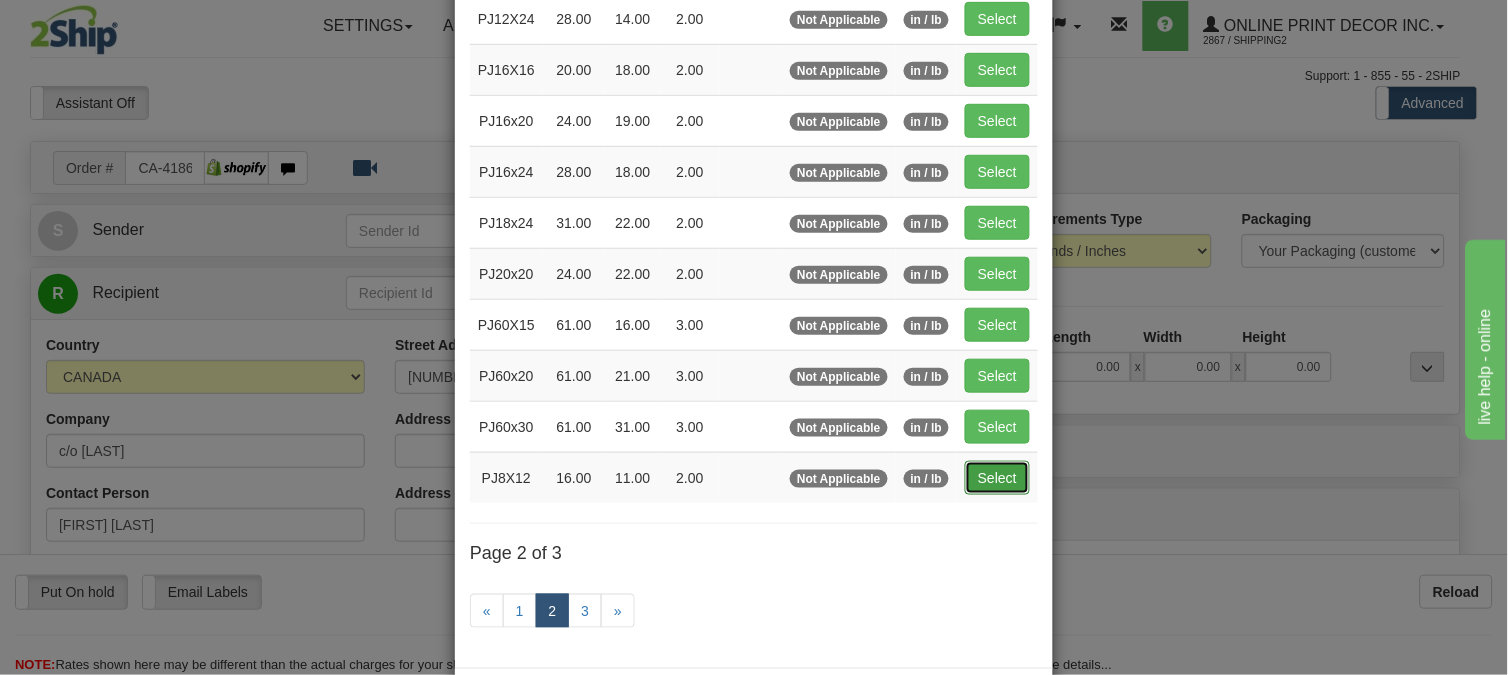 click on "Select" at bounding box center (997, 478) 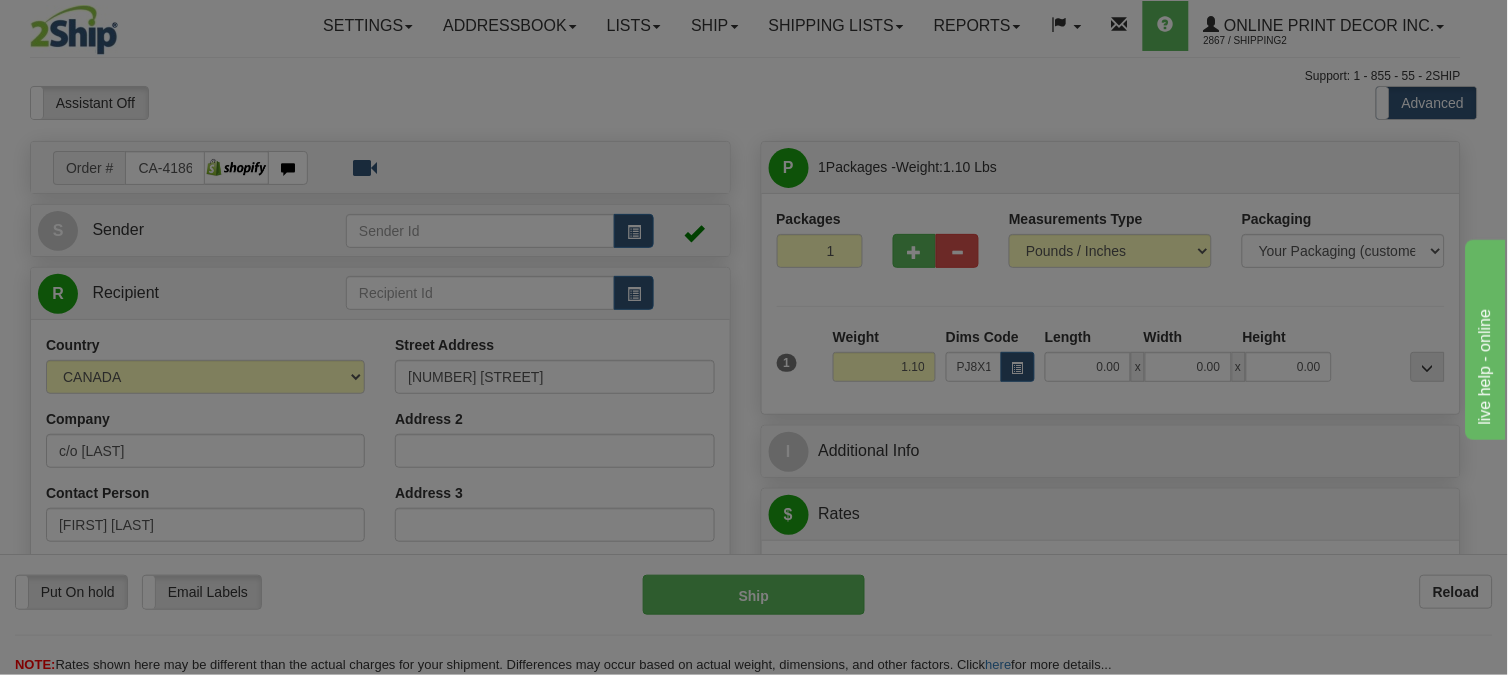 type on "16.00" 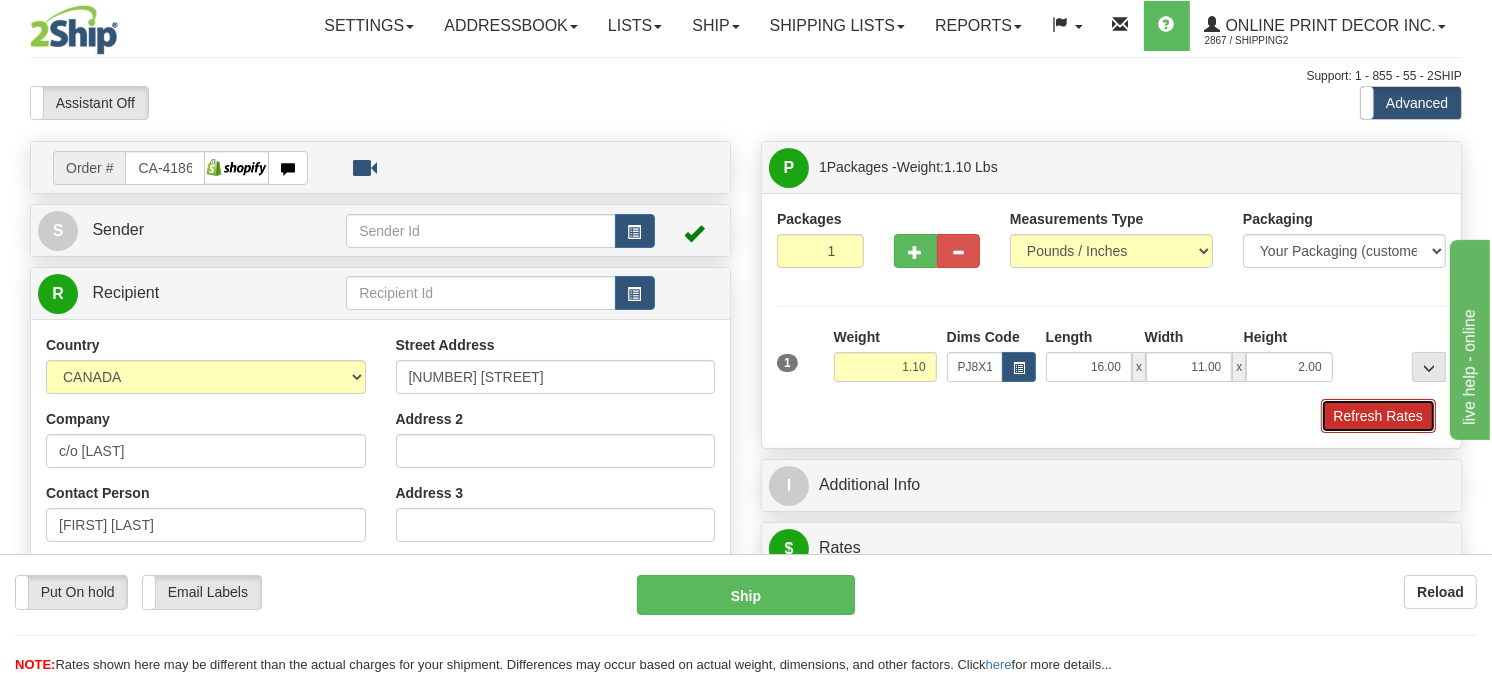 click on "Refresh Rates" at bounding box center [1378, 416] 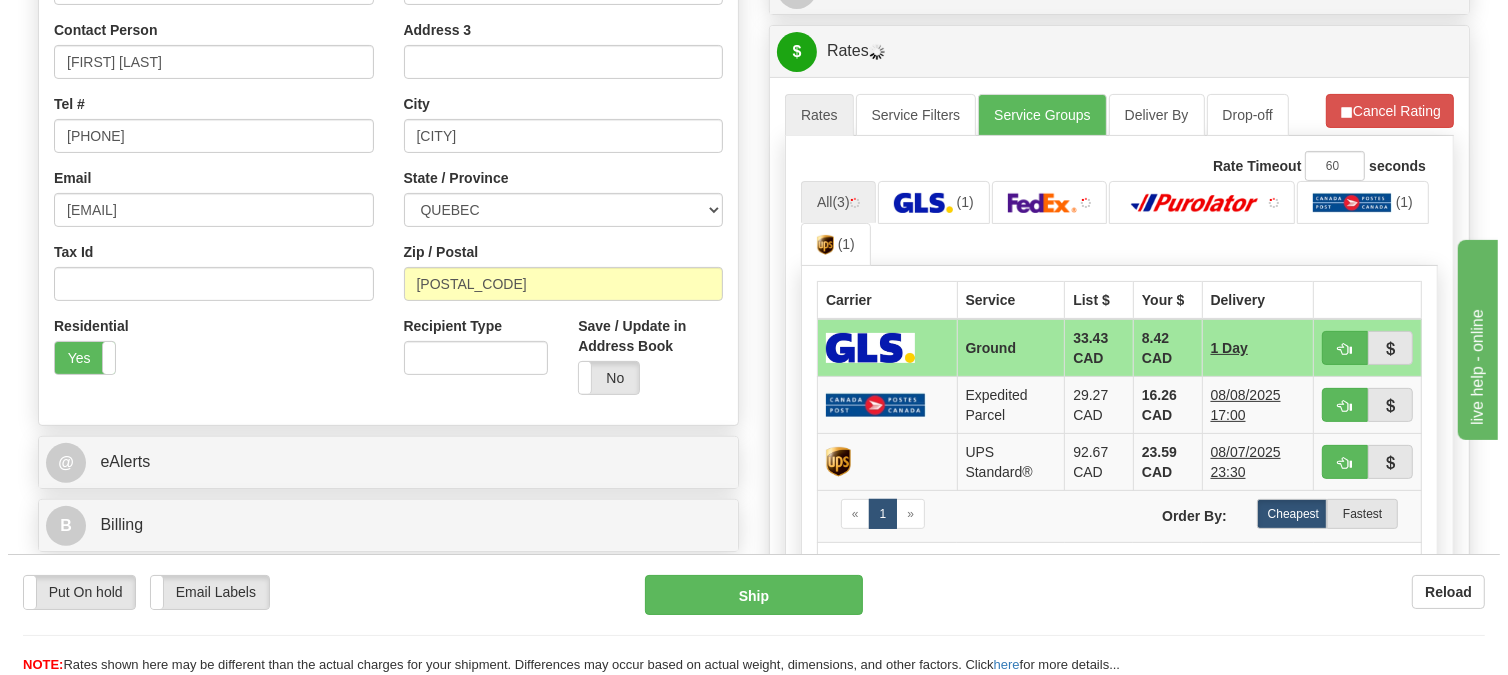 scroll, scrollTop: 500, scrollLeft: 0, axis: vertical 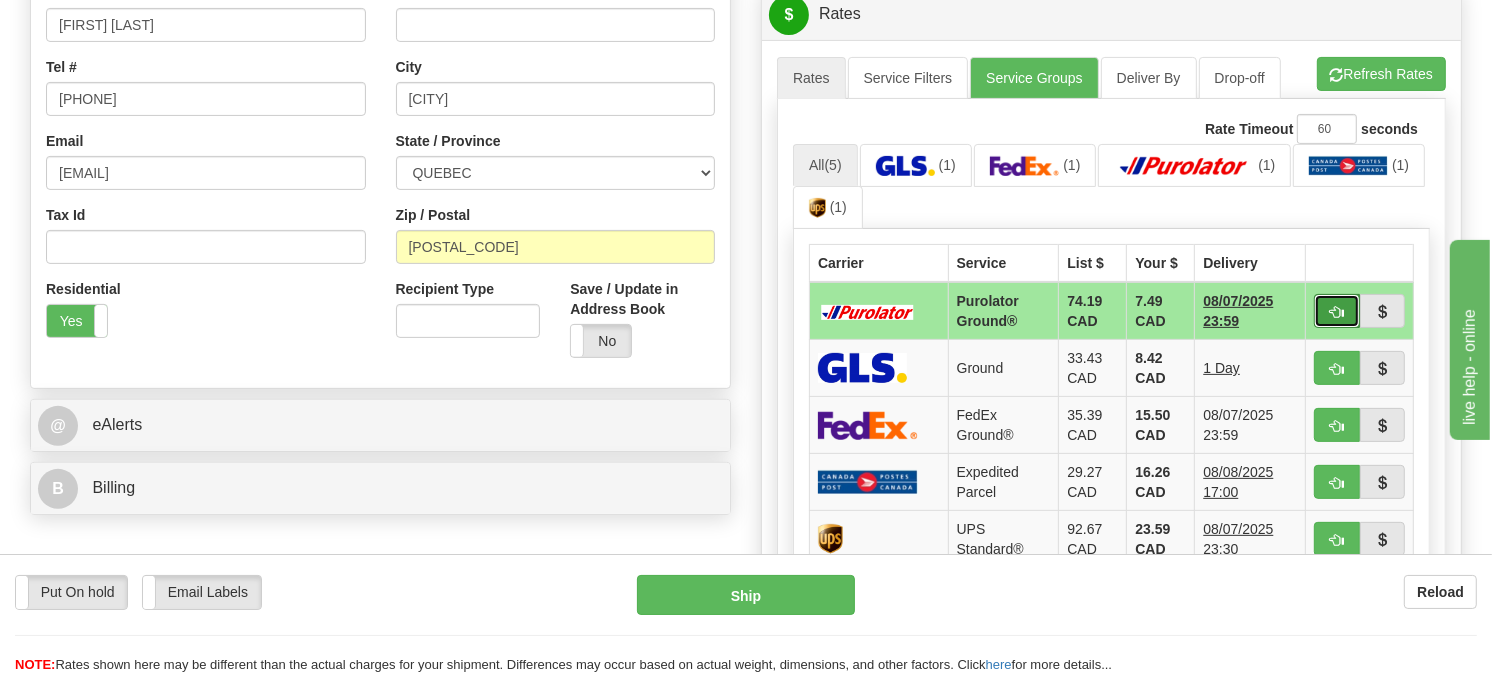 click at bounding box center (1337, 311) 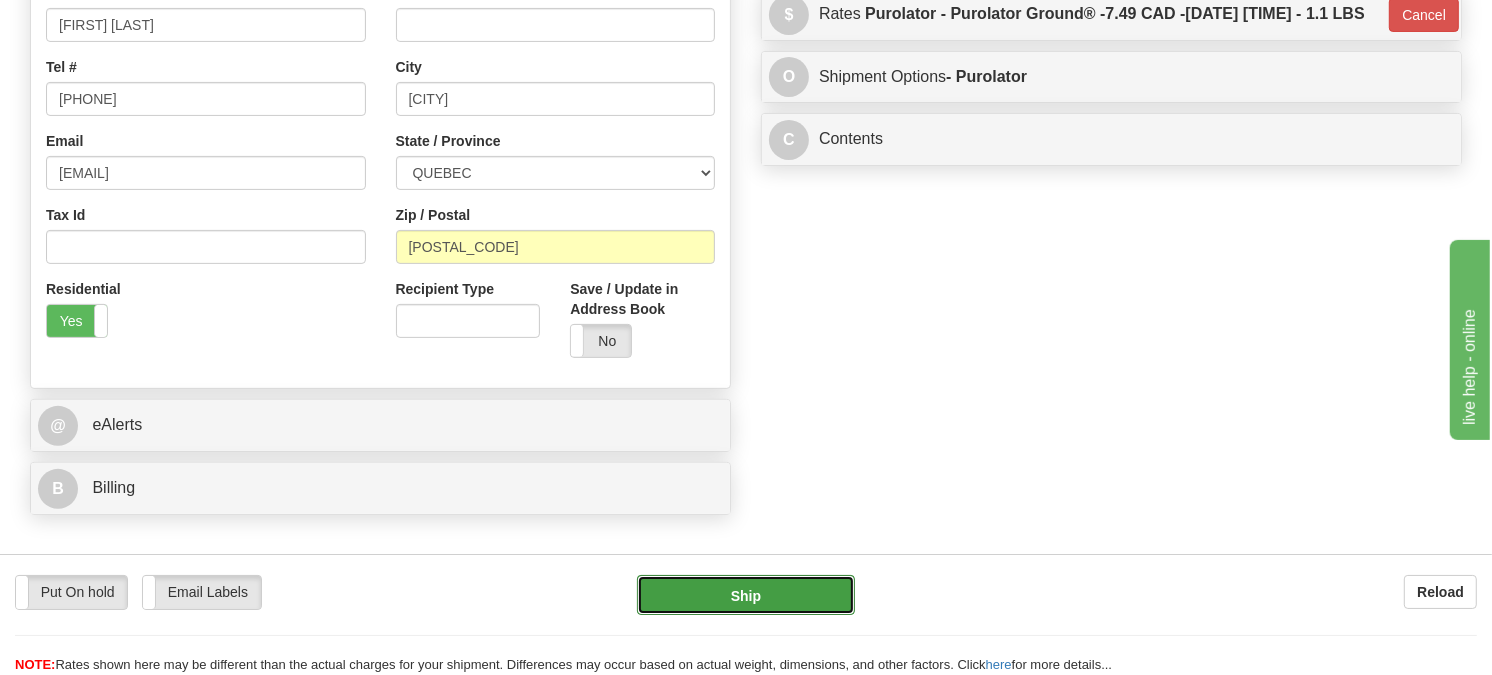 click on "Ship" at bounding box center (746, 595) 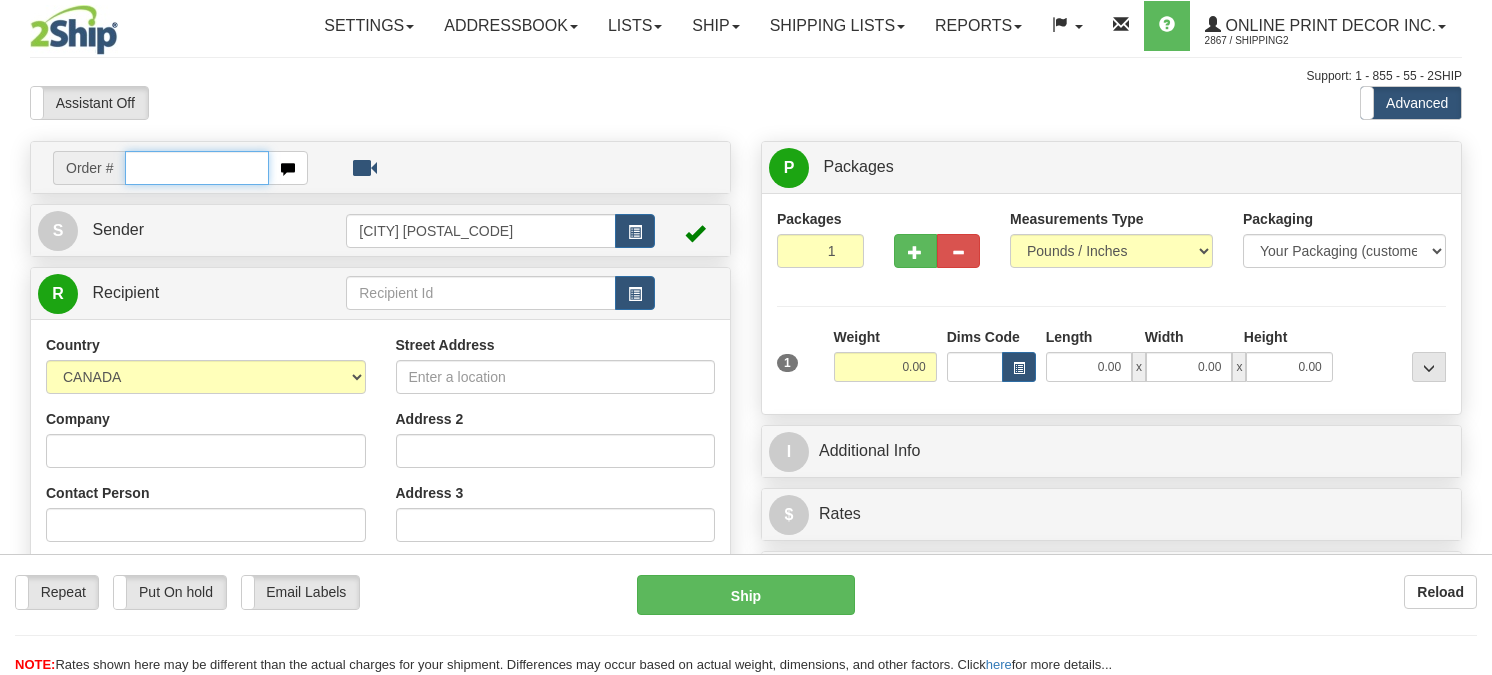 scroll, scrollTop: 0, scrollLeft: 0, axis: both 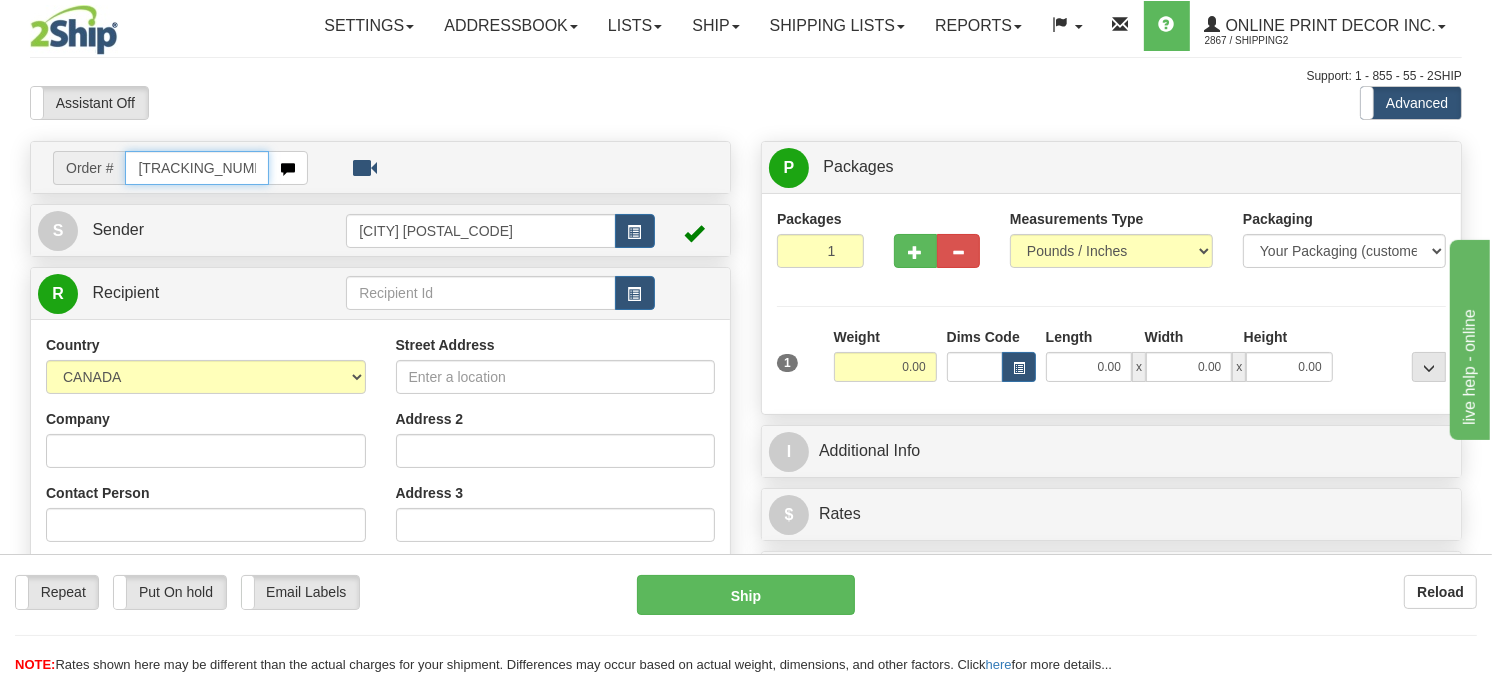 type on "[TRACKING_NUMBER]" 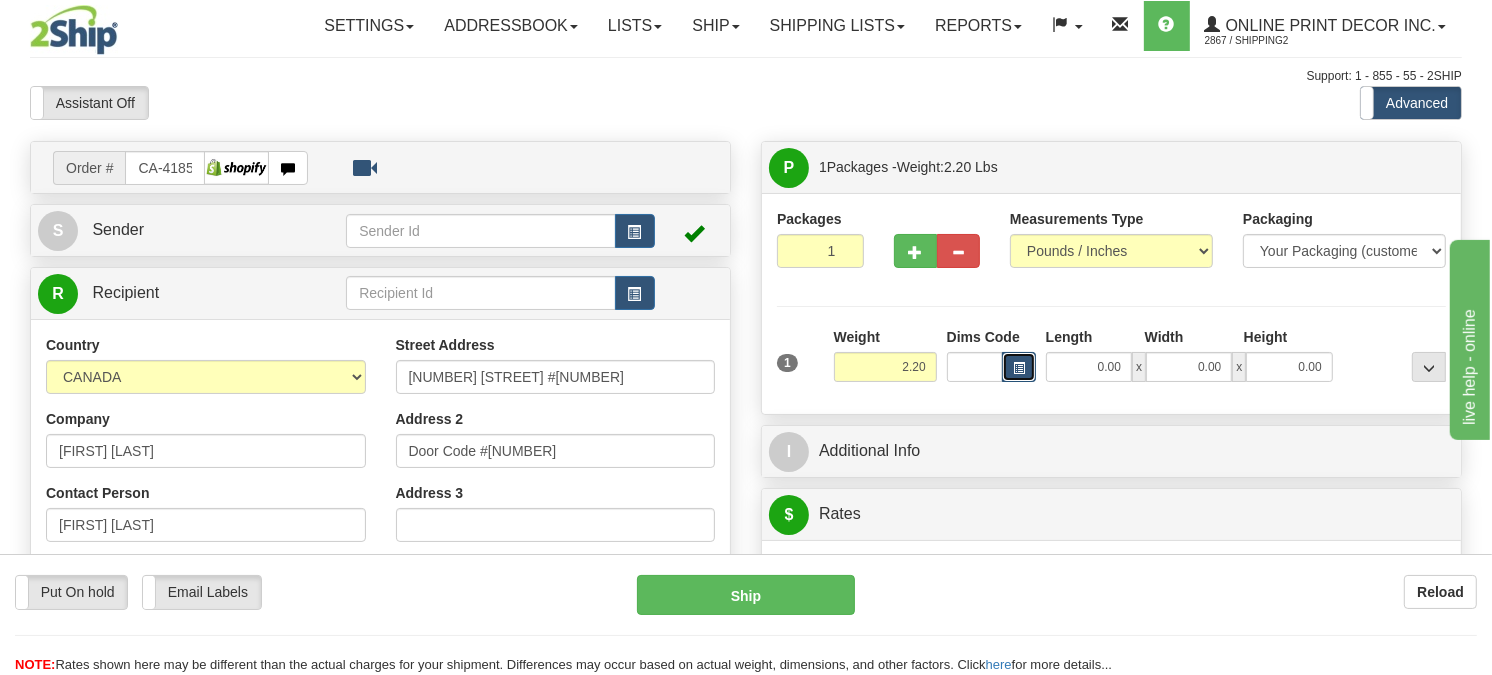click at bounding box center [1019, 368] 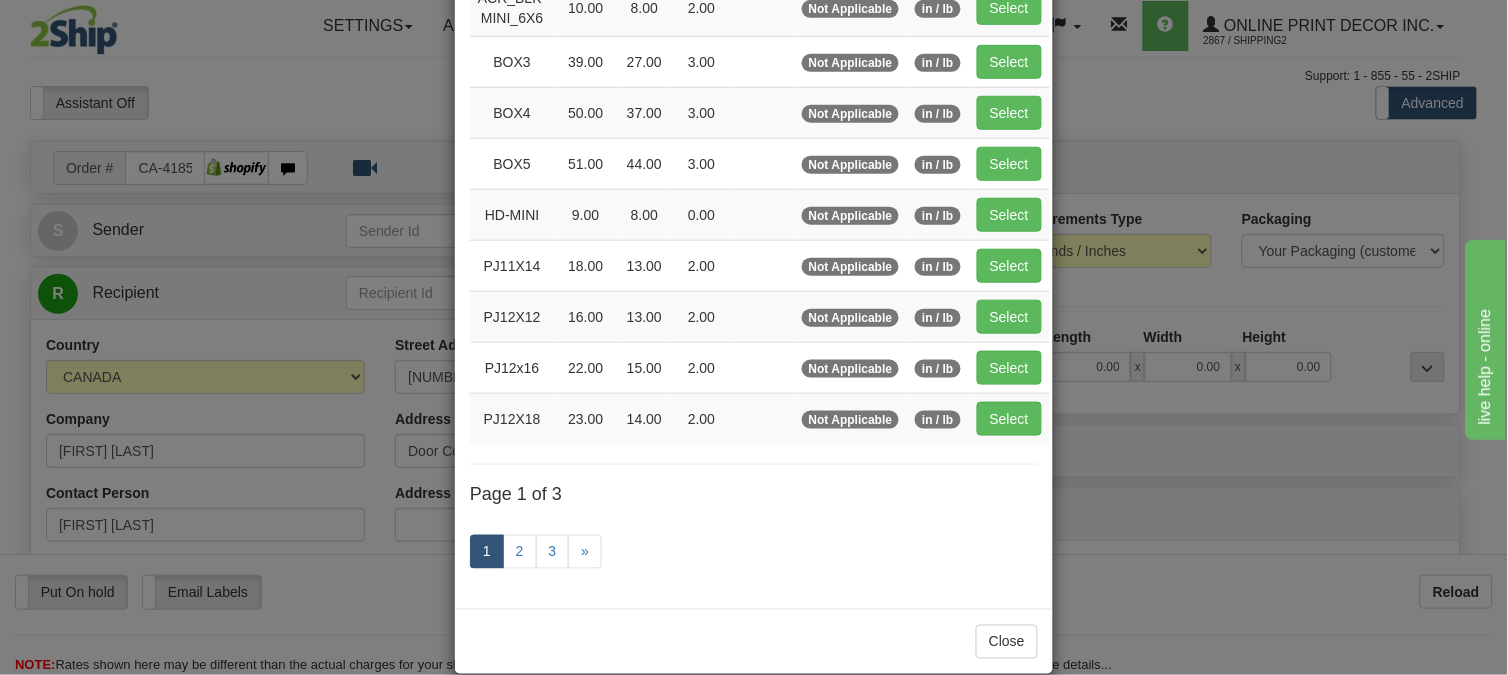 scroll, scrollTop: 326, scrollLeft: 0, axis: vertical 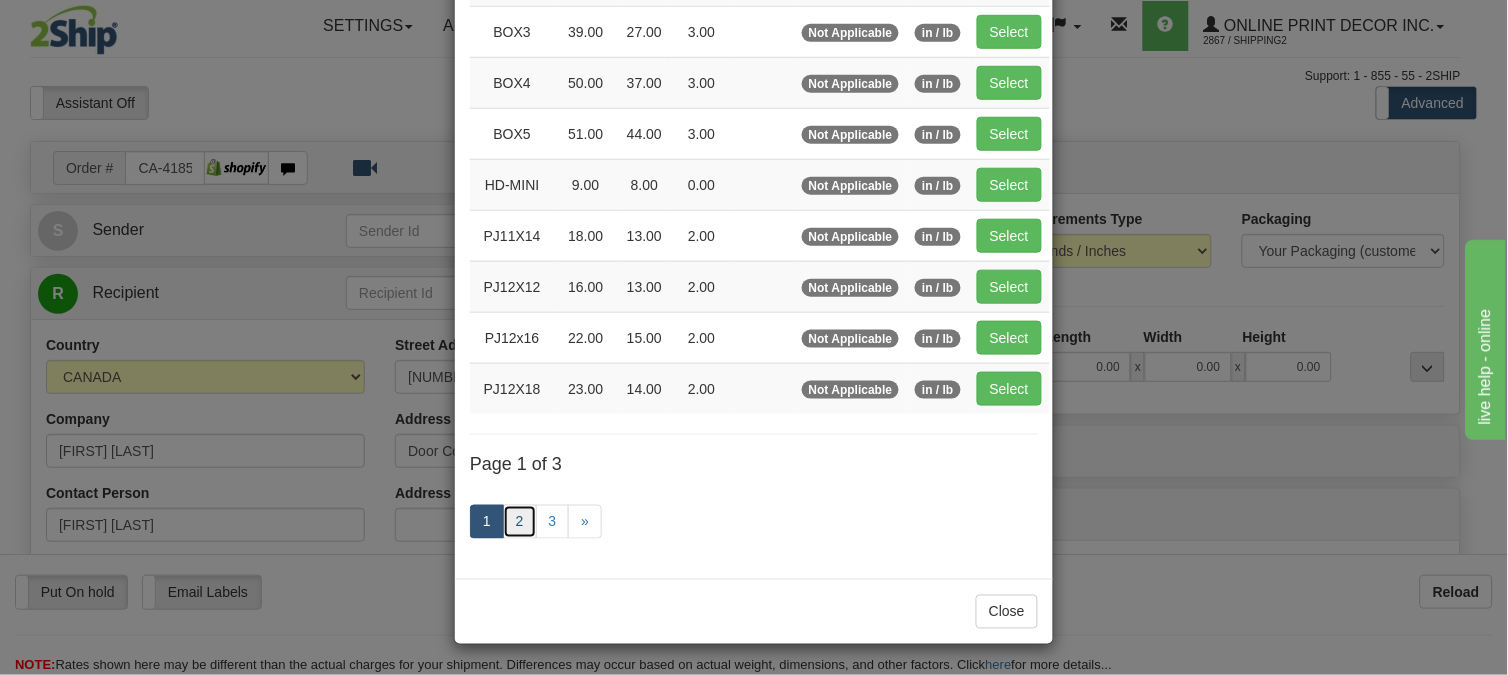 click on "2" at bounding box center [520, 522] 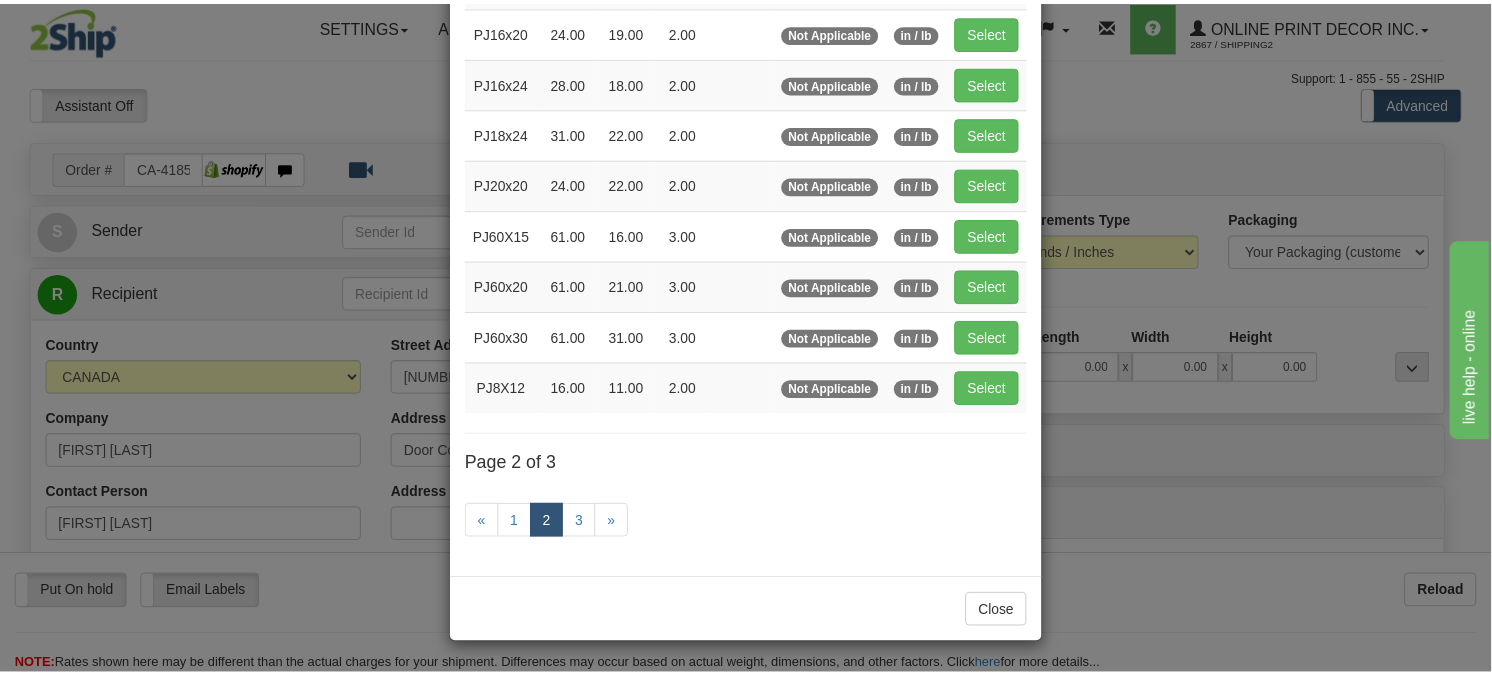 scroll, scrollTop: 315, scrollLeft: 0, axis: vertical 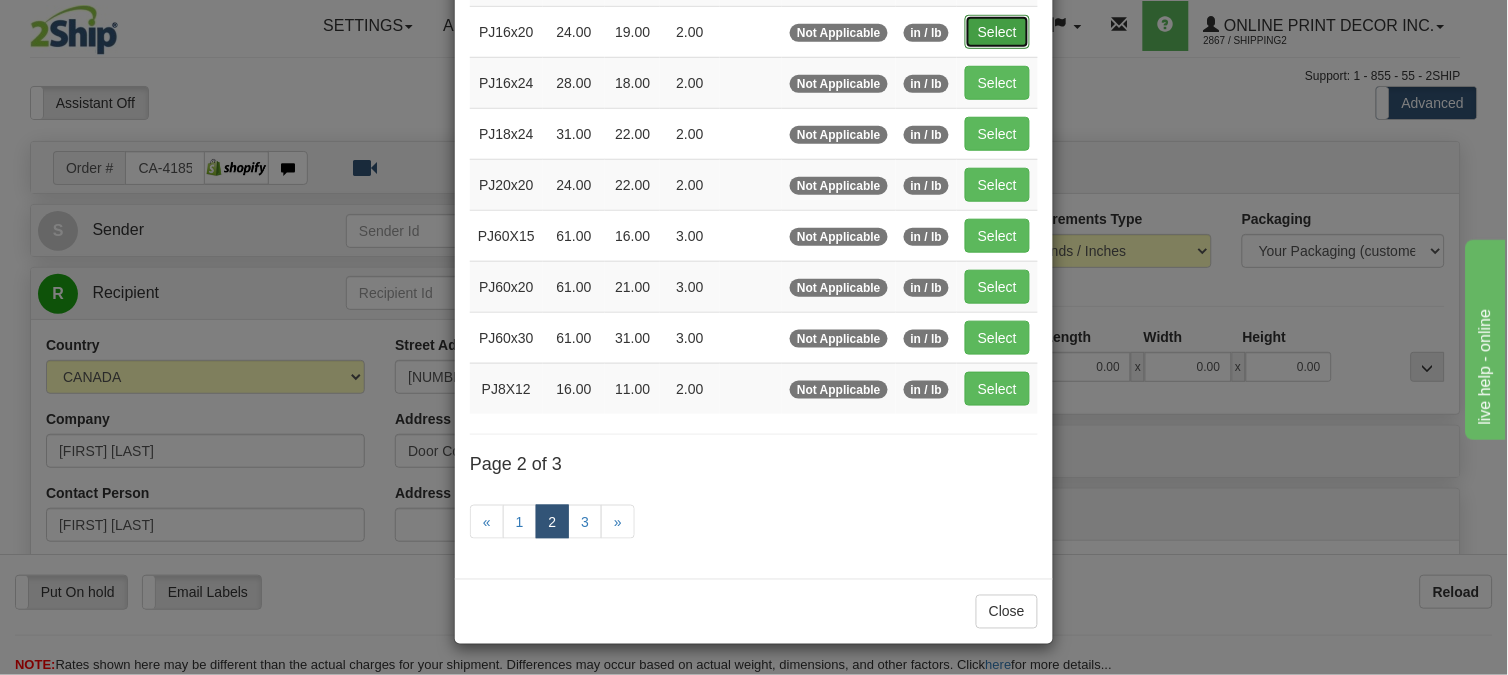 click on "Select" at bounding box center [997, 32] 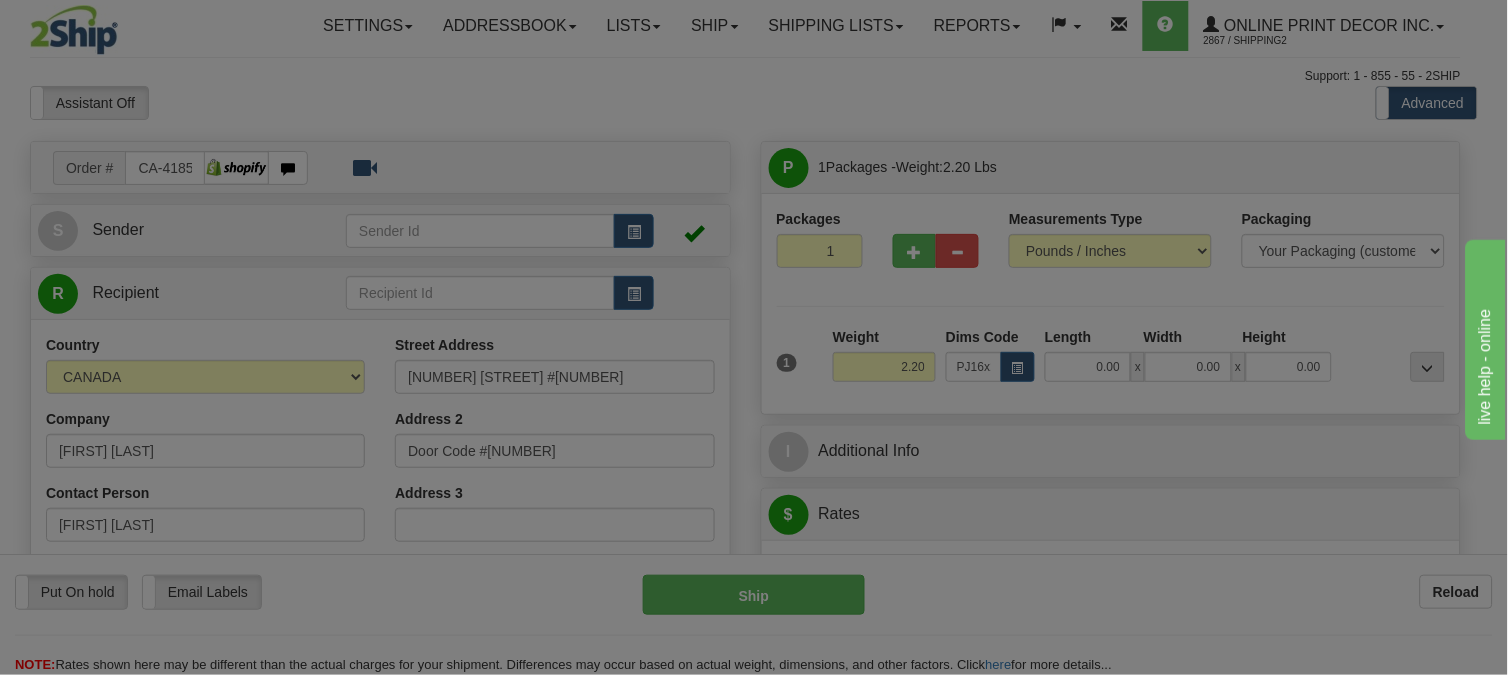 type on "24.00" 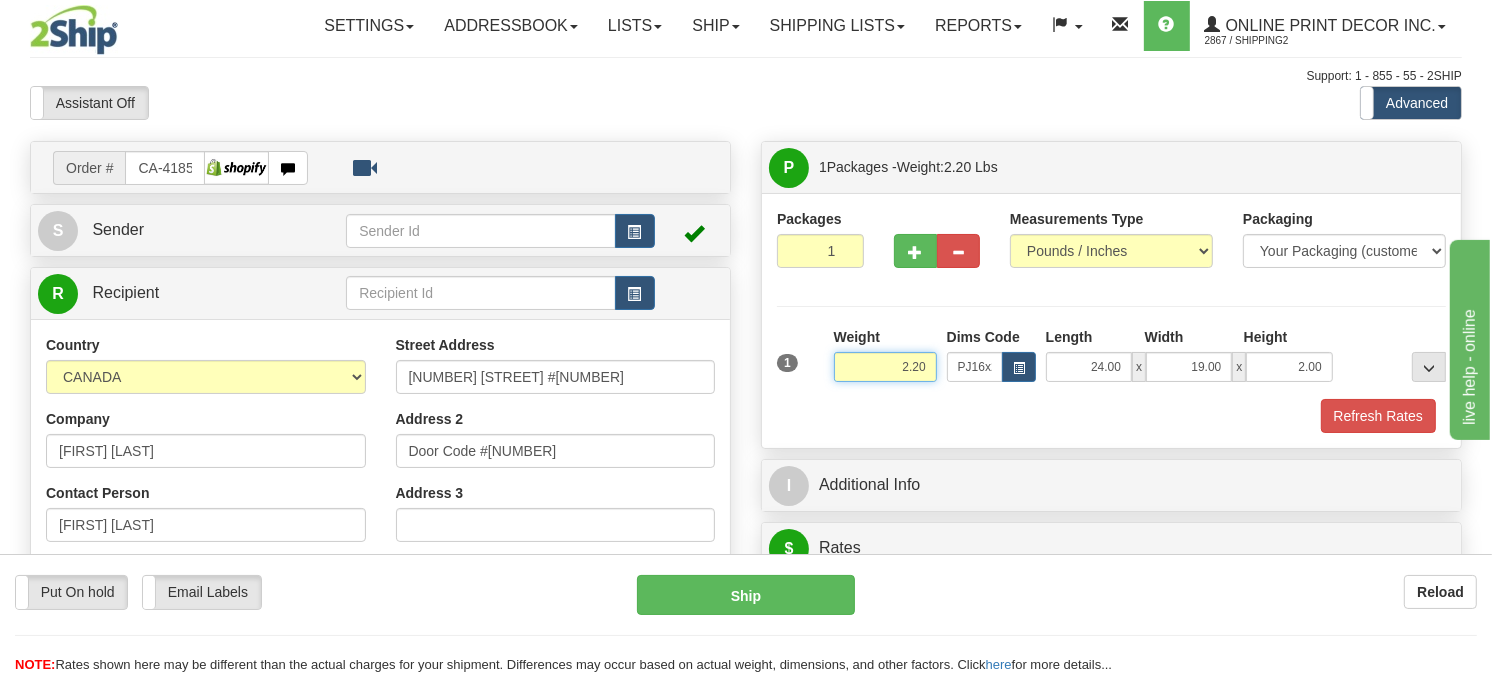 drag, startPoint x: 932, startPoint y: 420, endPoint x: 835, endPoint y: 423, distance: 97.04638 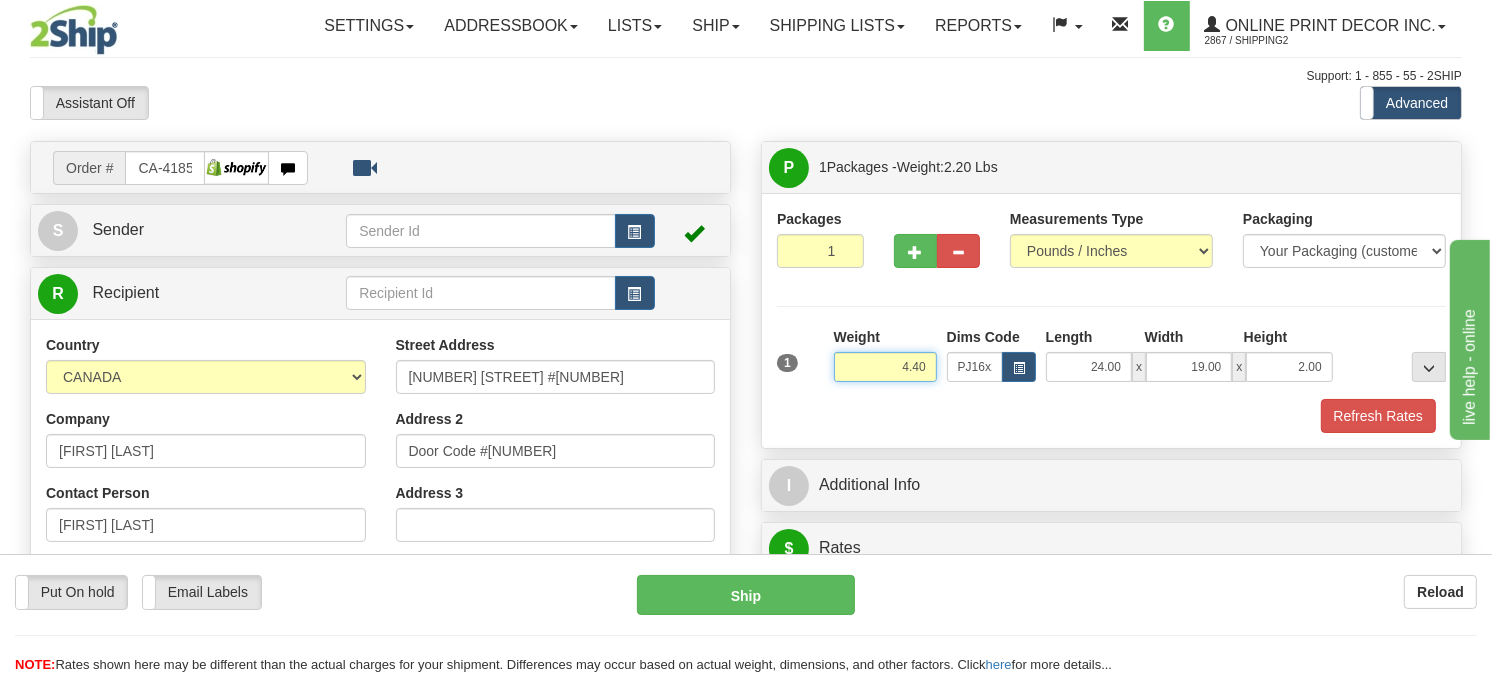 type on "4.40" 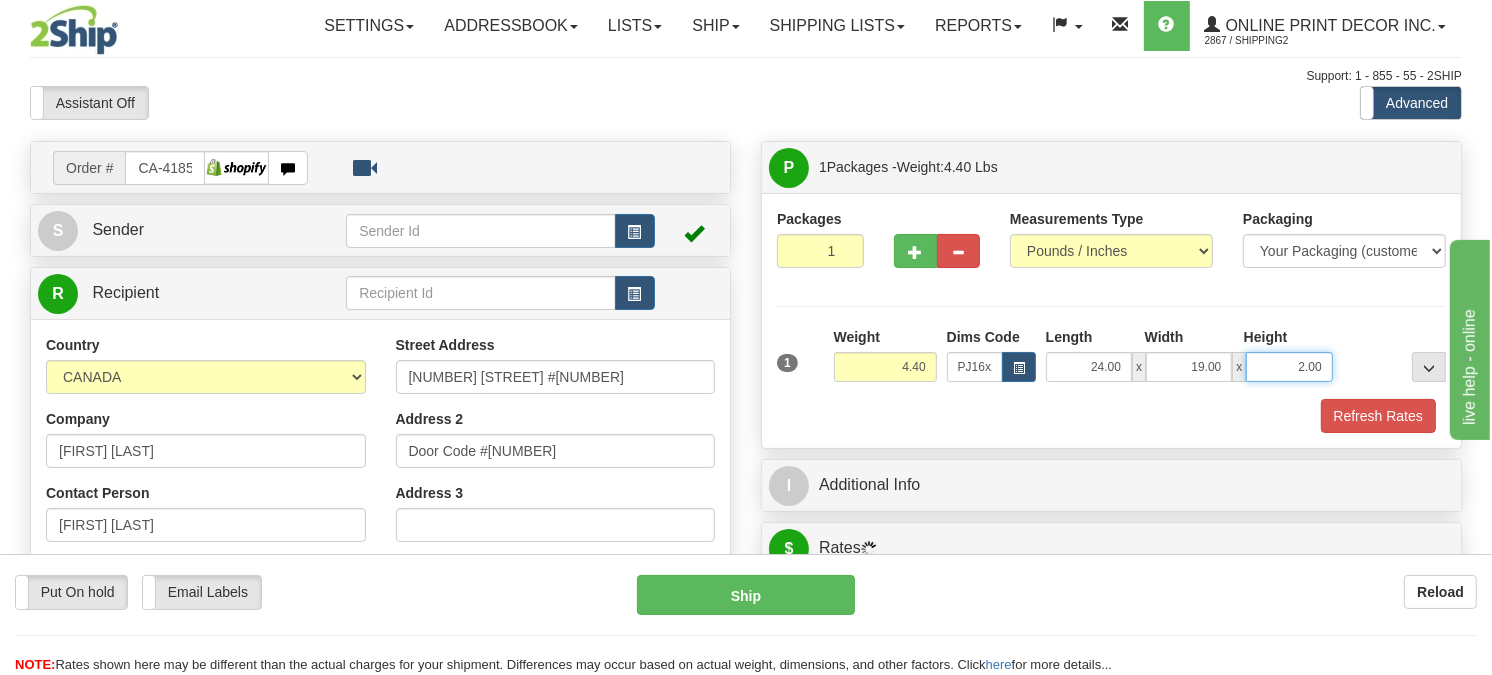 drag, startPoint x: 1326, startPoint y: 412, endPoint x: 1257, endPoint y: 436, distance: 73.05477 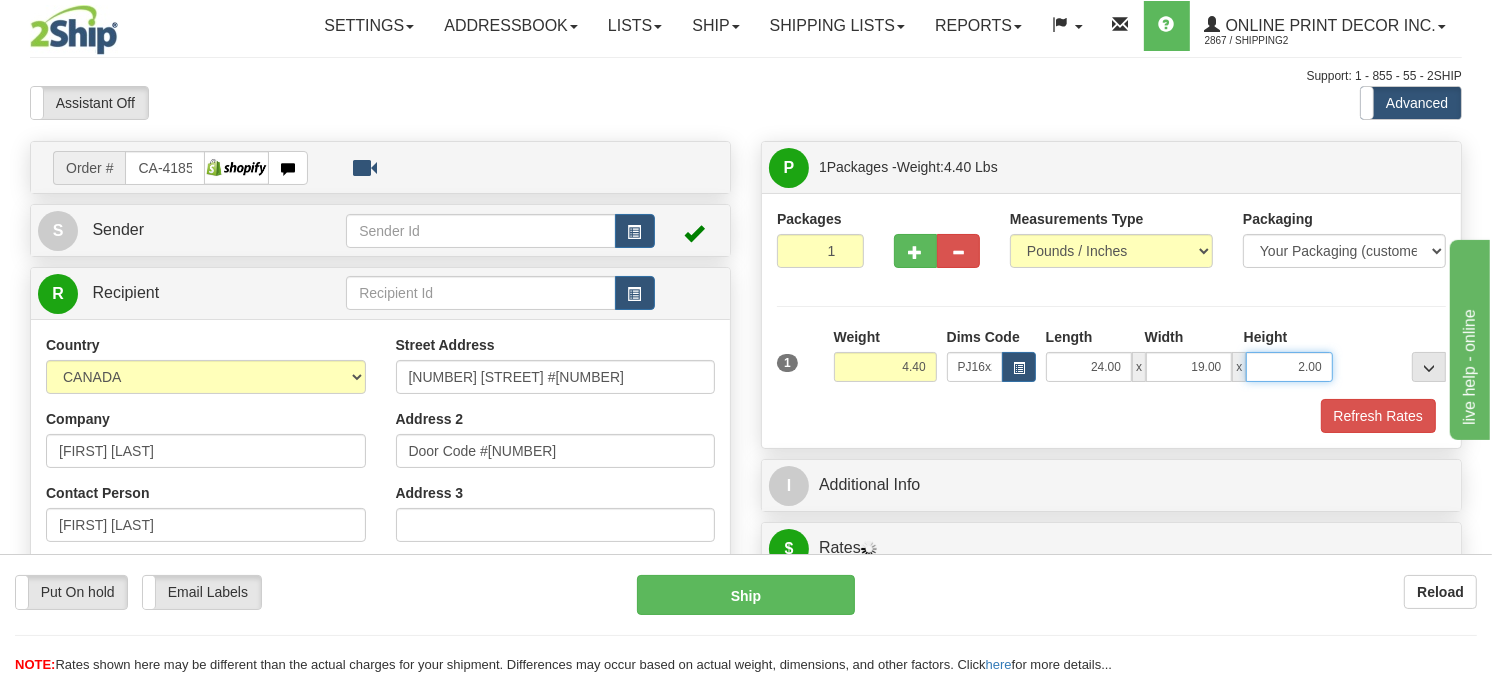 click on "1
Weight
4.40
Dims Code
x x" at bounding box center (1111, 362) 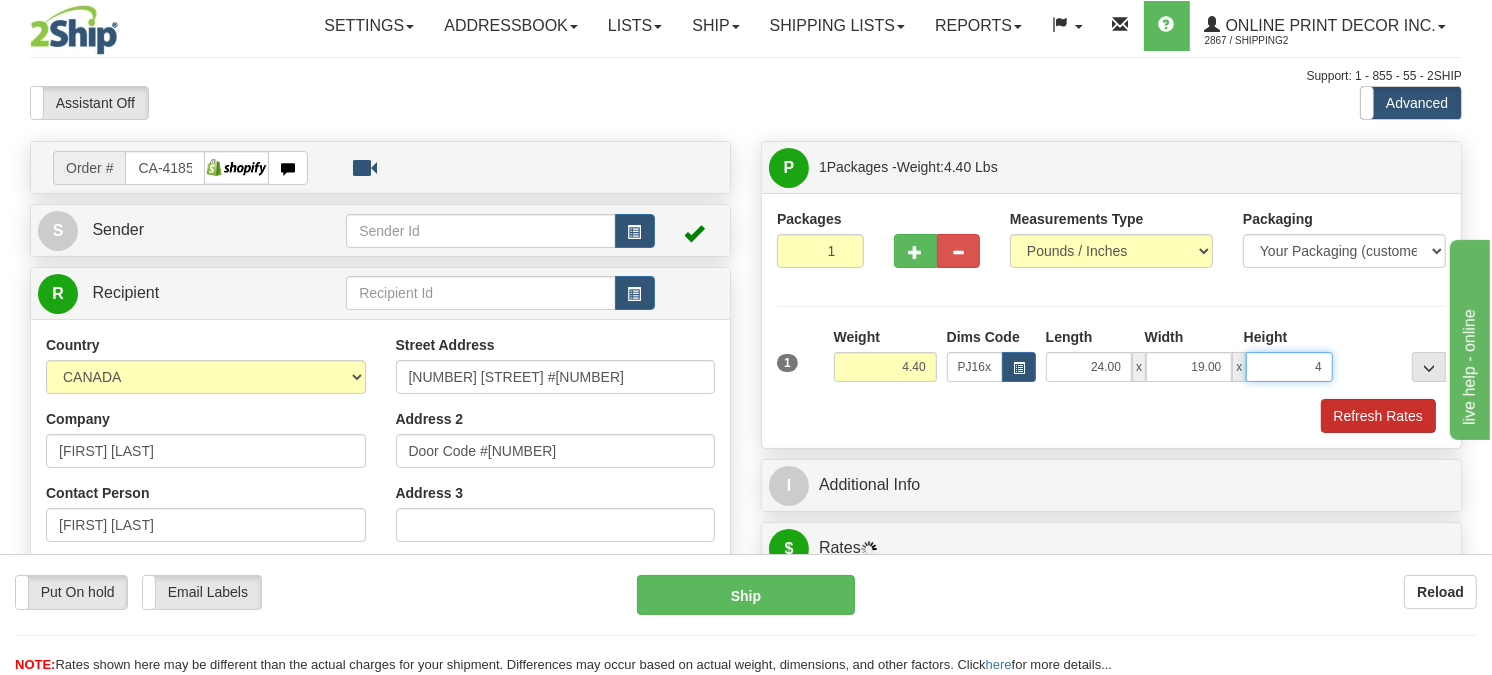 click on "Delete" at bounding box center (0, 0) 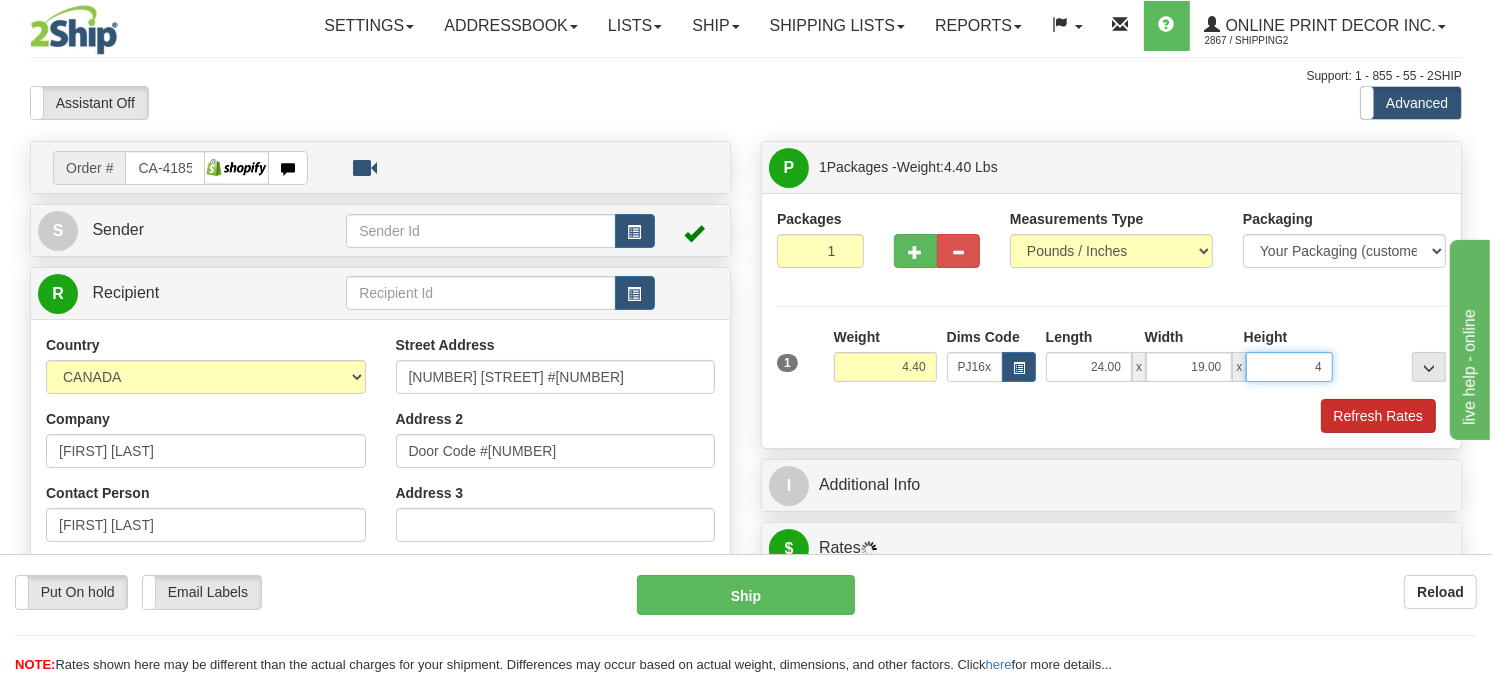 type on "4.00" 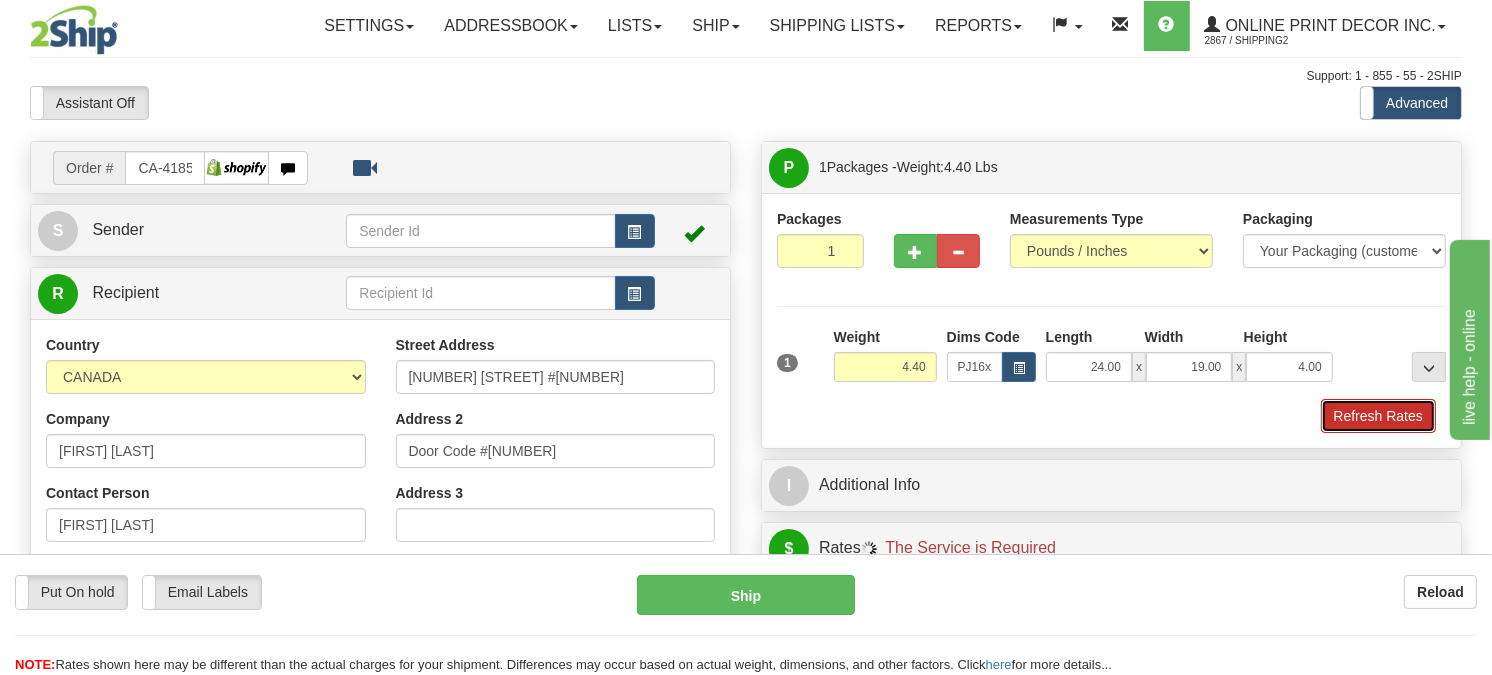 click on "Refresh Rates" at bounding box center [1378, 416] 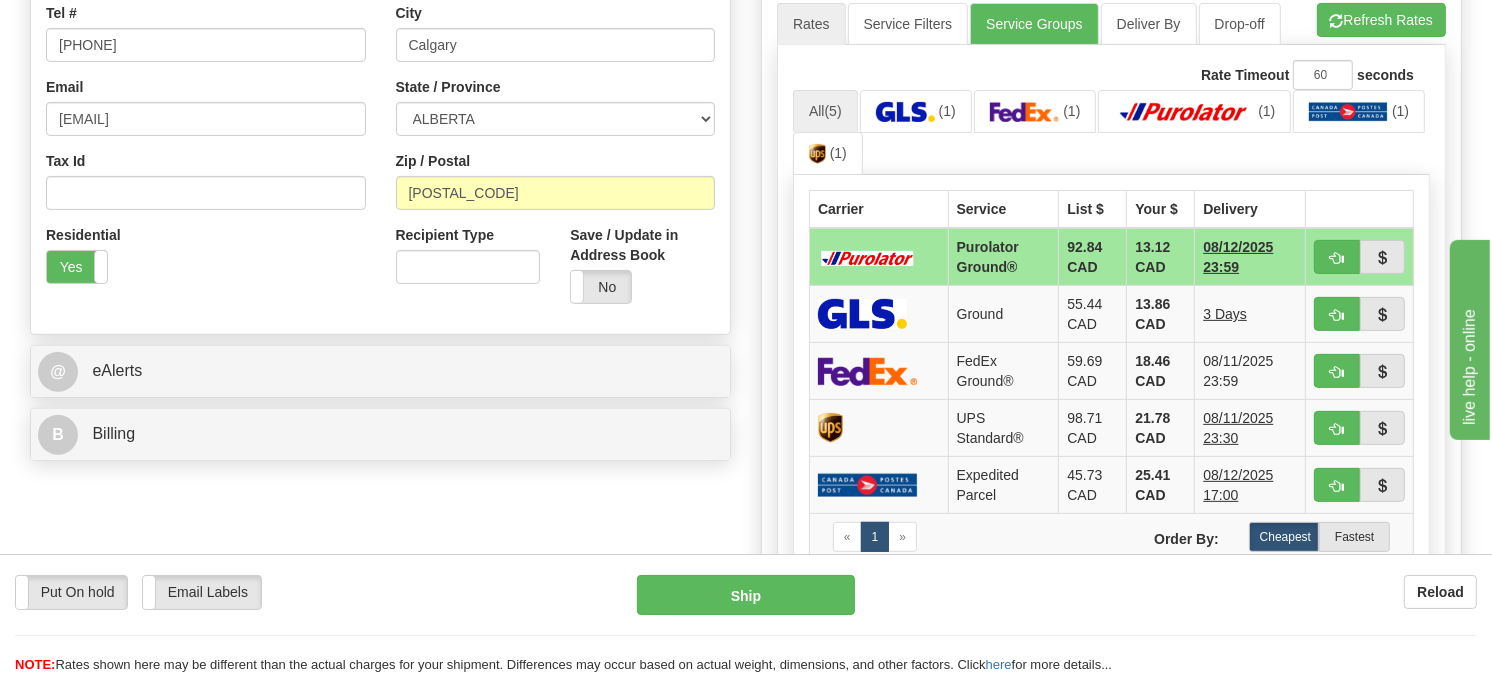 scroll, scrollTop: 555, scrollLeft: 0, axis: vertical 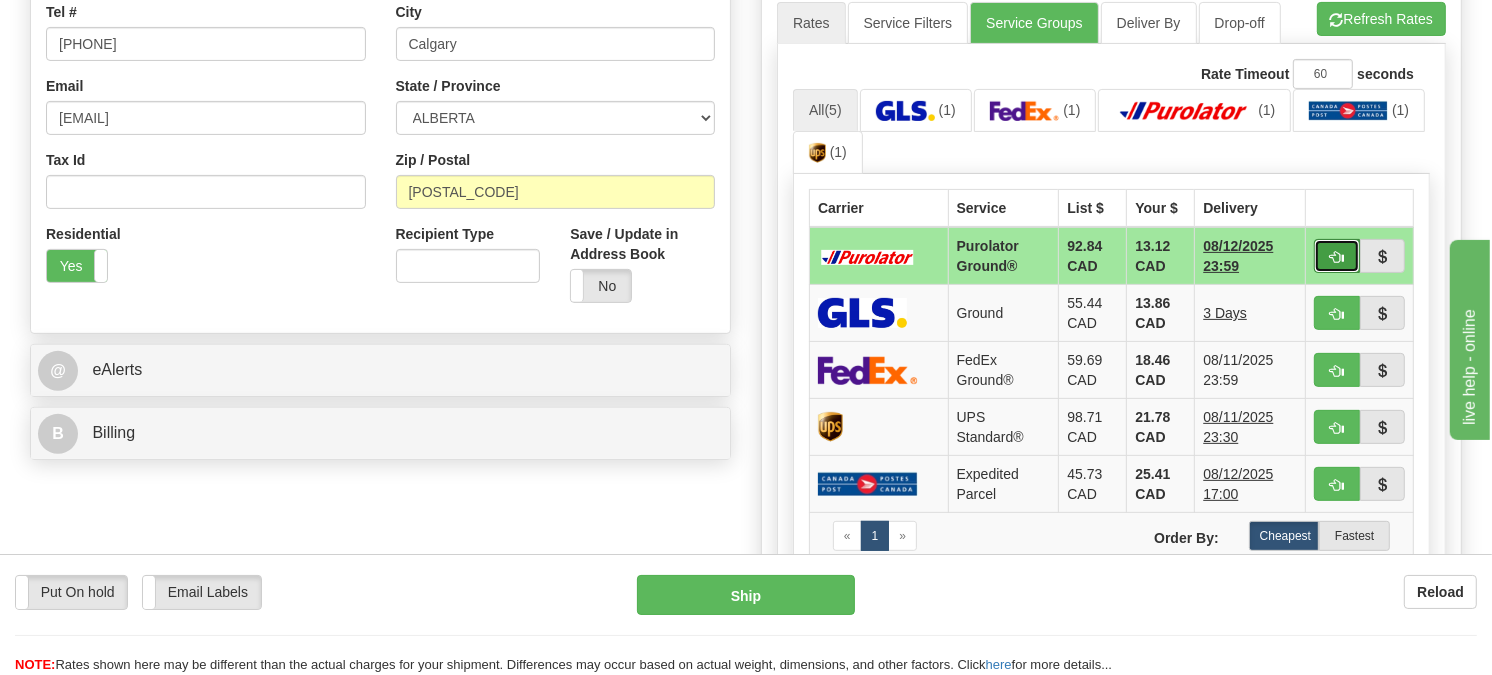 click at bounding box center (1337, 257) 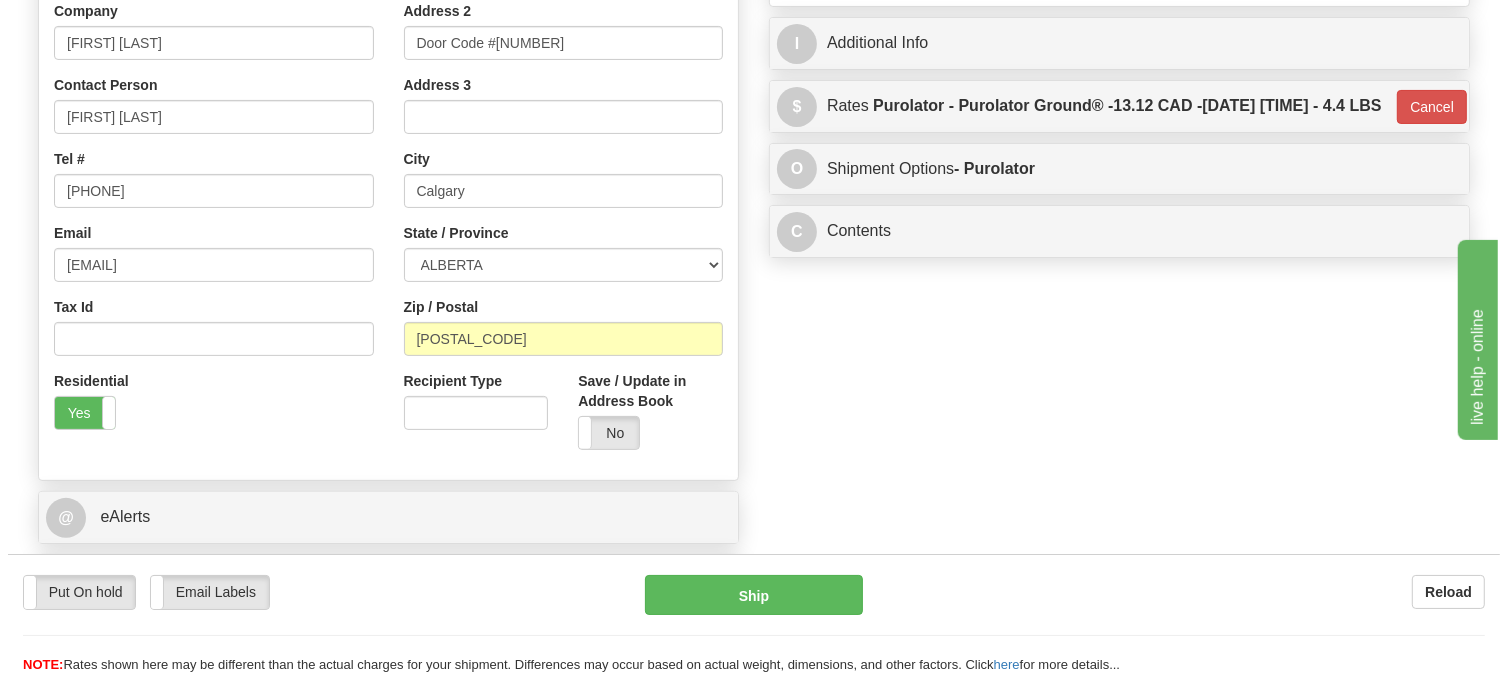 scroll, scrollTop: 222, scrollLeft: 0, axis: vertical 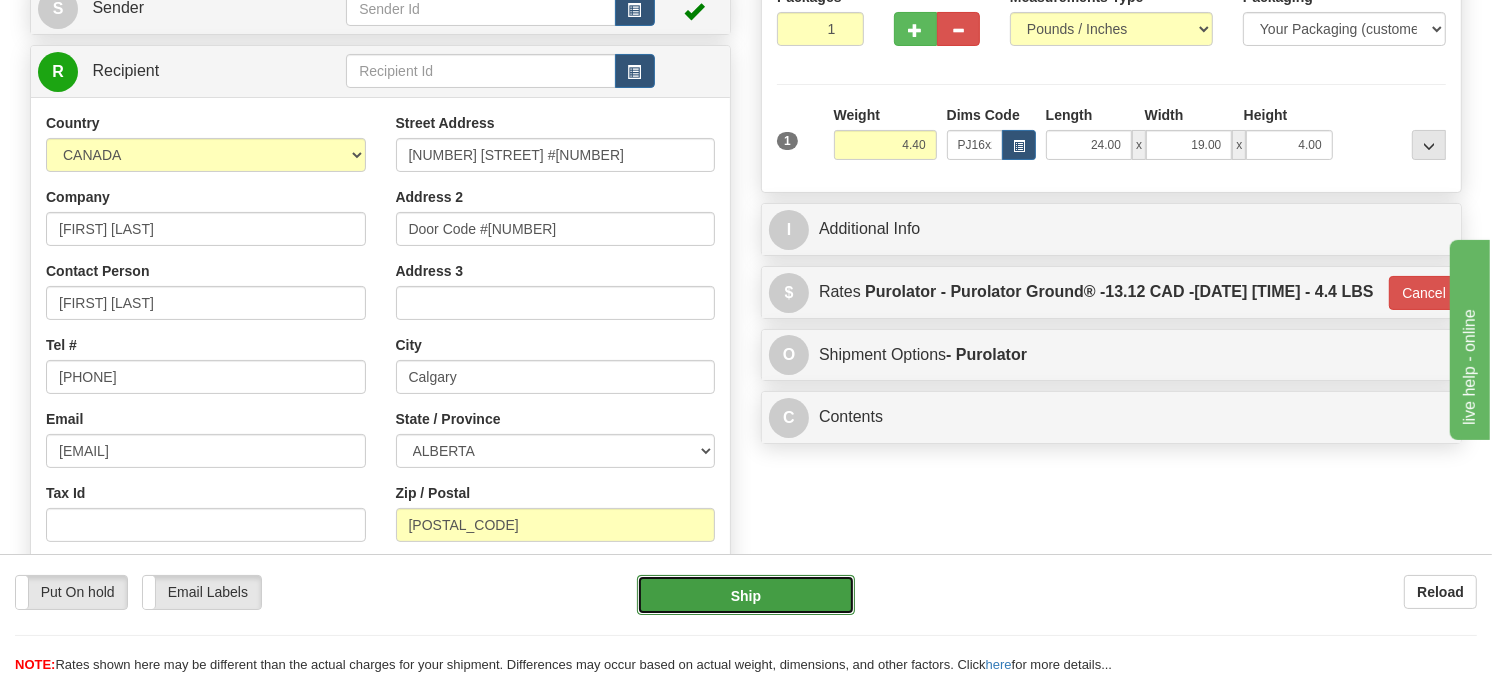 click on "Ship" at bounding box center [746, 595] 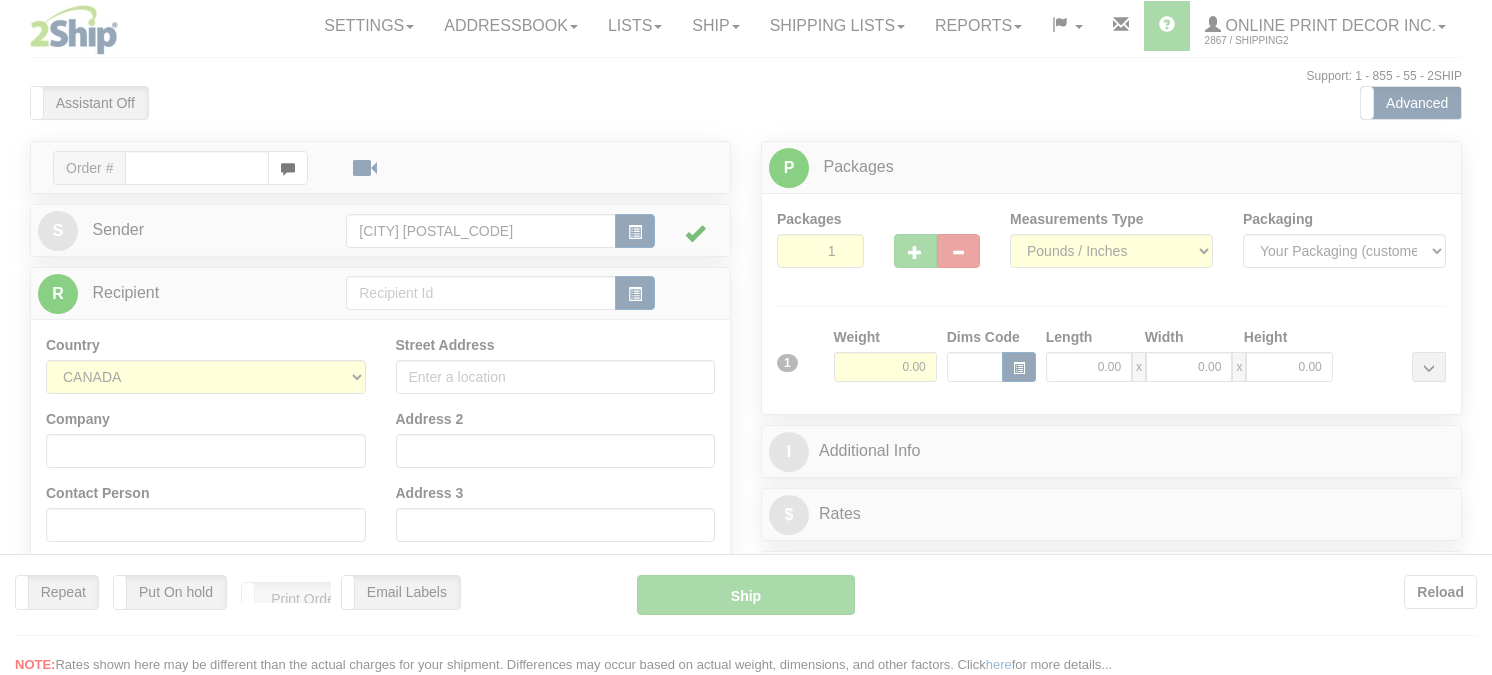 scroll, scrollTop: 0, scrollLeft: 0, axis: both 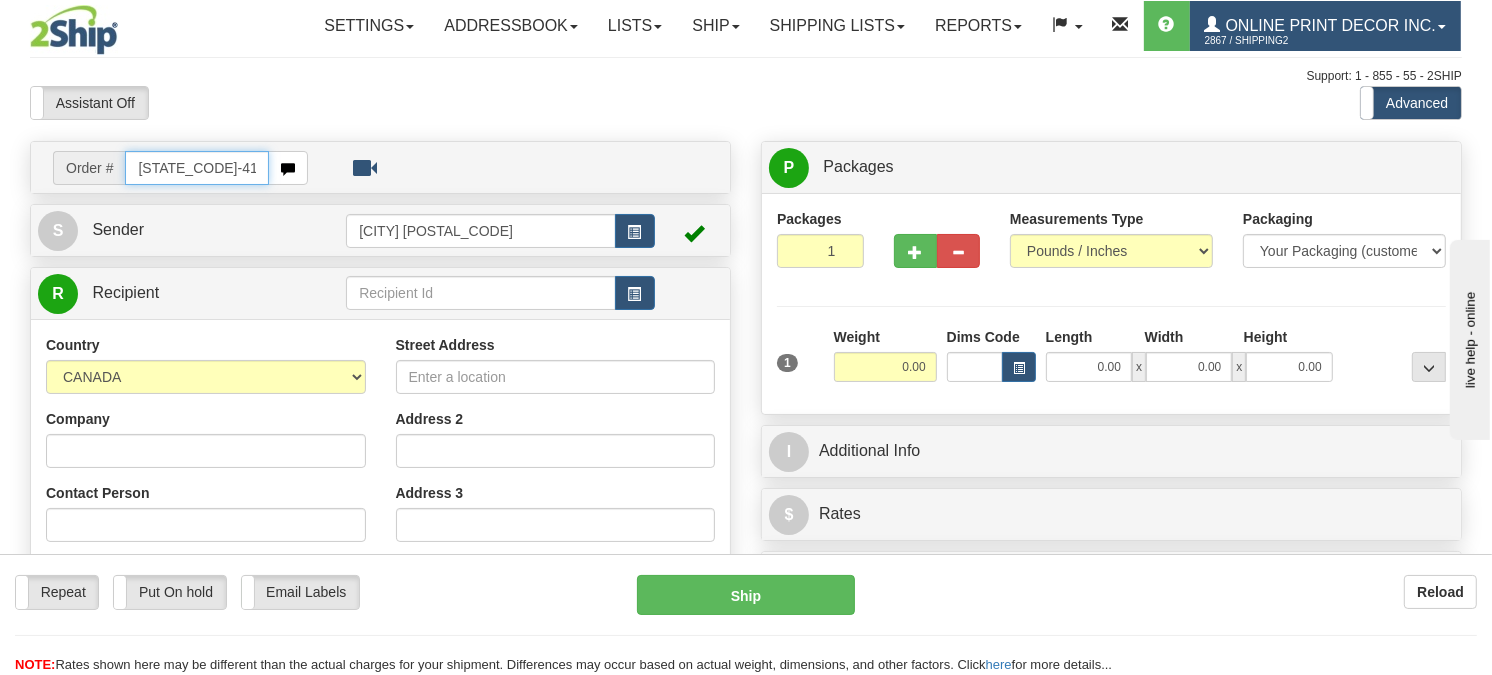 type on "ca-418604" 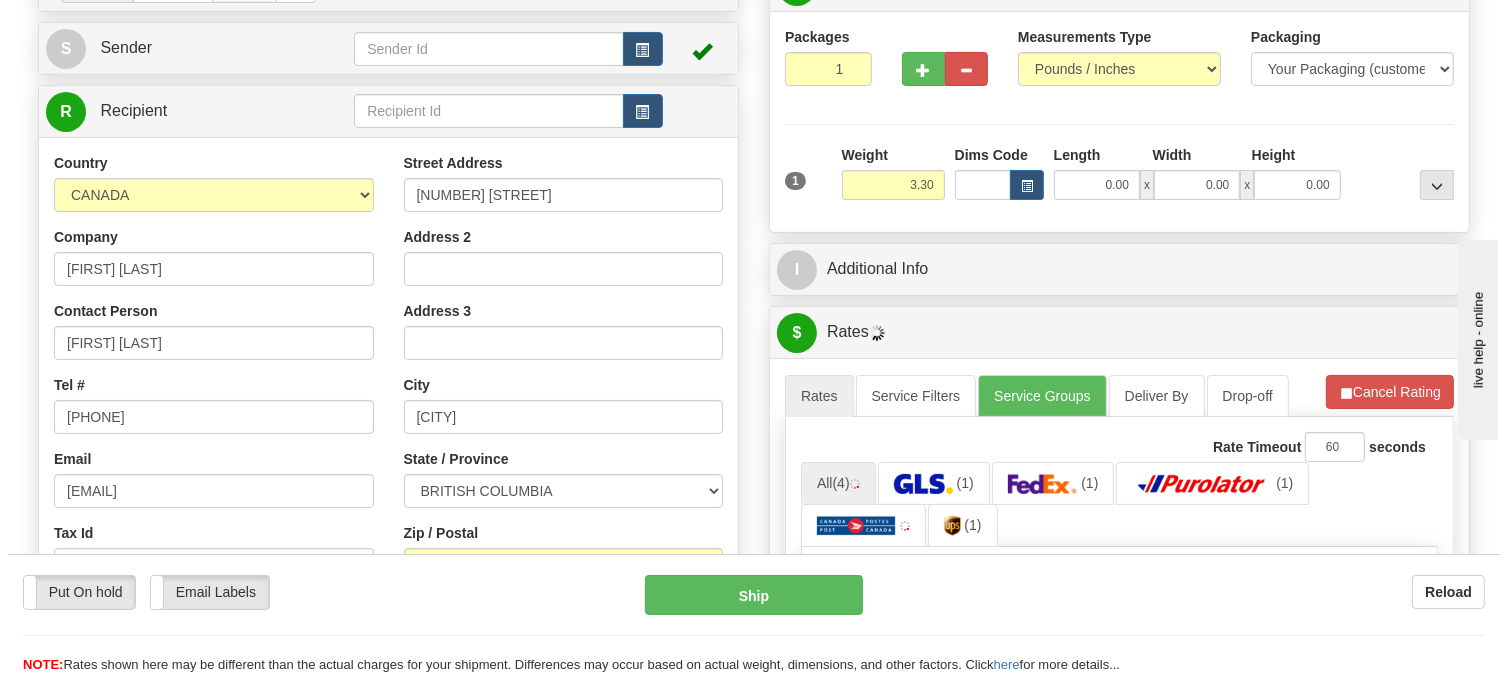 scroll, scrollTop: 222, scrollLeft: 0, axis: vertical 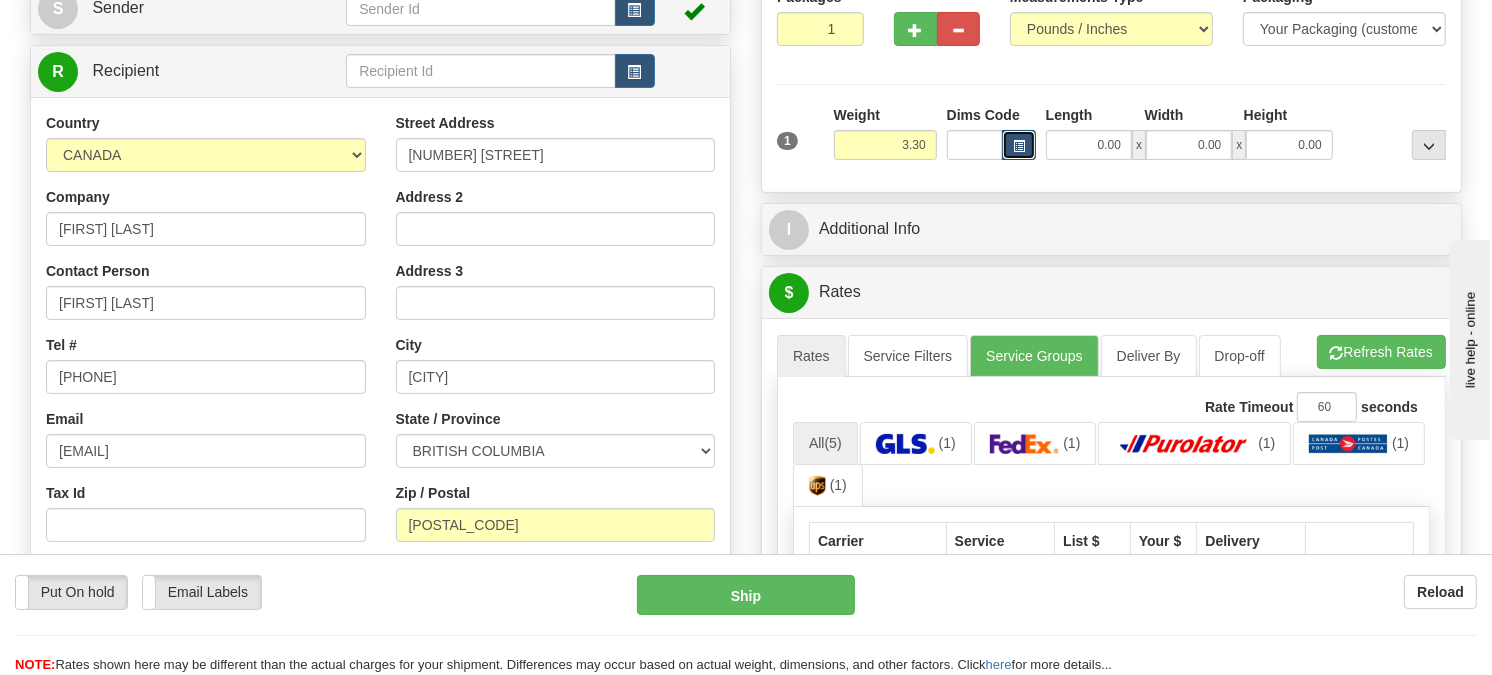 click at bounding box center (1019, 146) 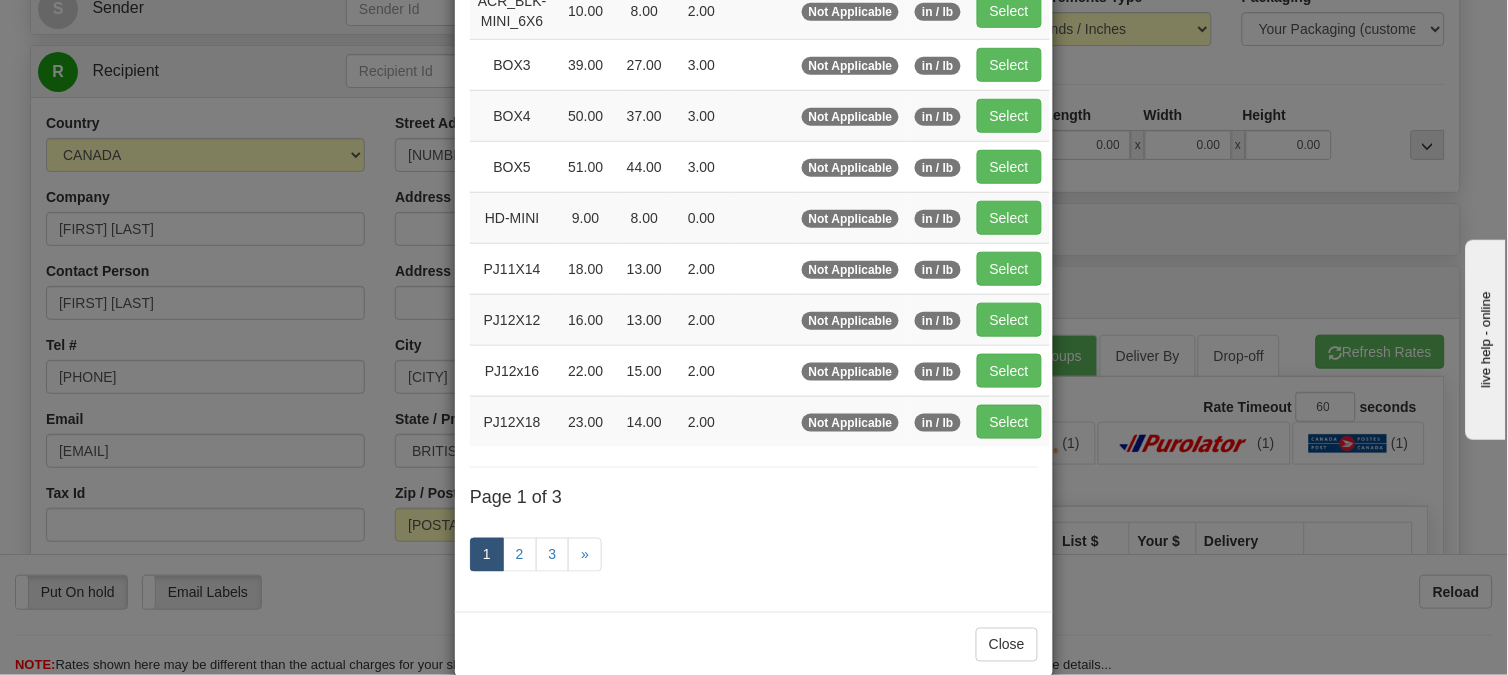 scroll, scrollTop: 326, scrollLeft: 0, axis: vertical 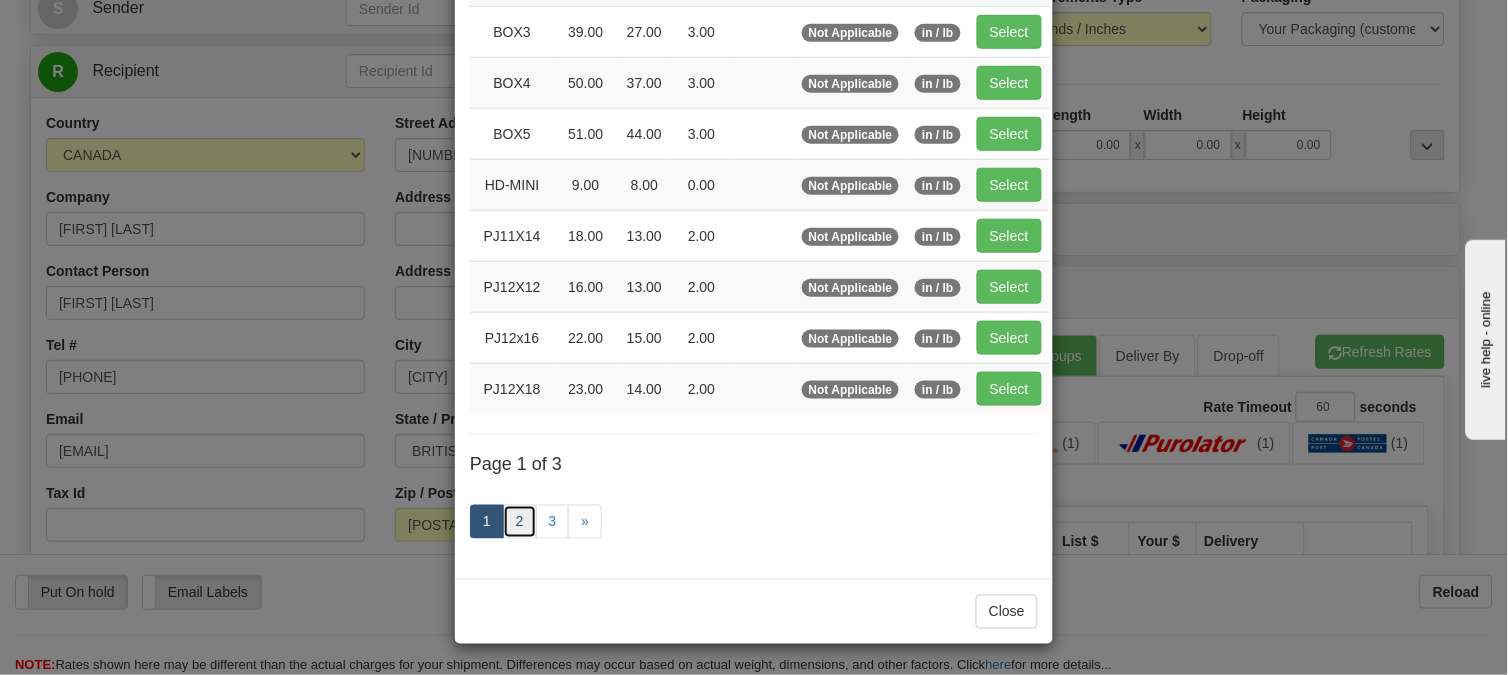 click on "2" at bounding box center (520, 522) 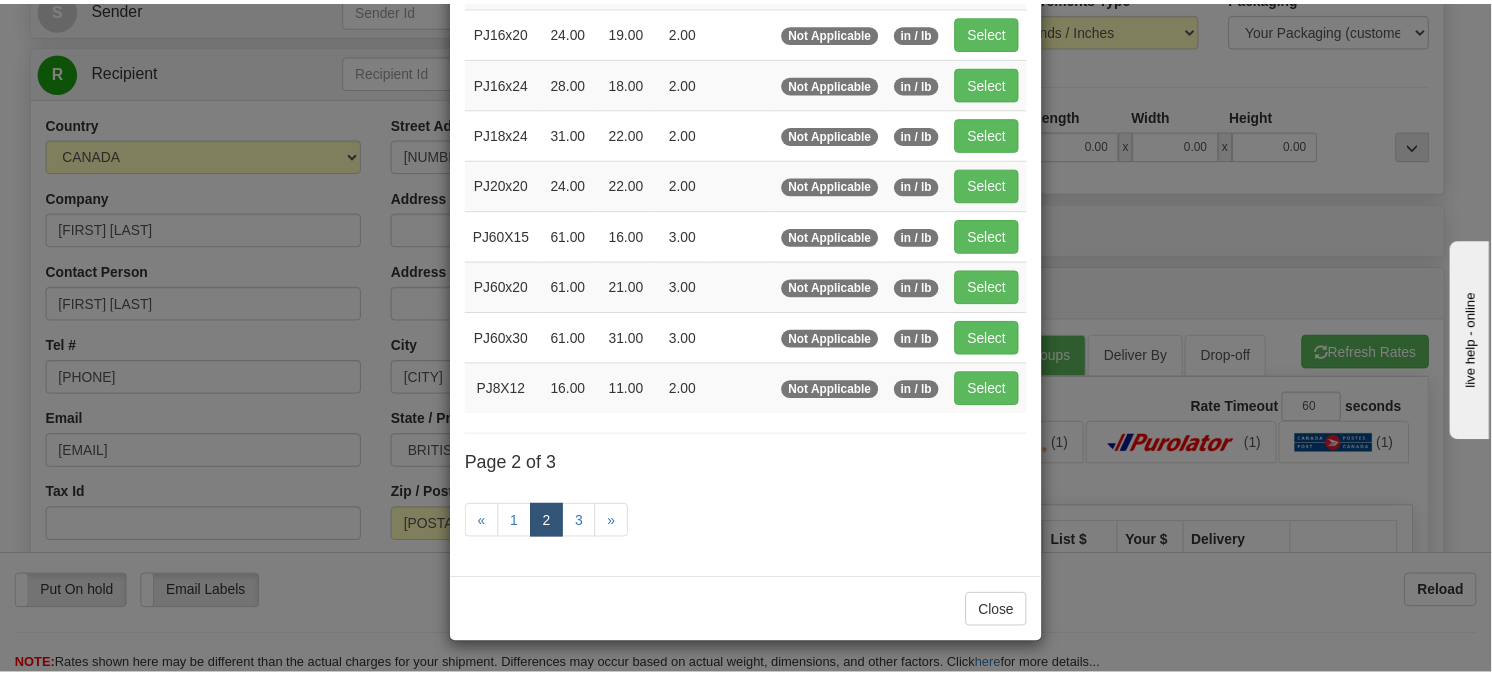 scroll, scrollTop: 315, scrollLeft: 0, axis: vertical 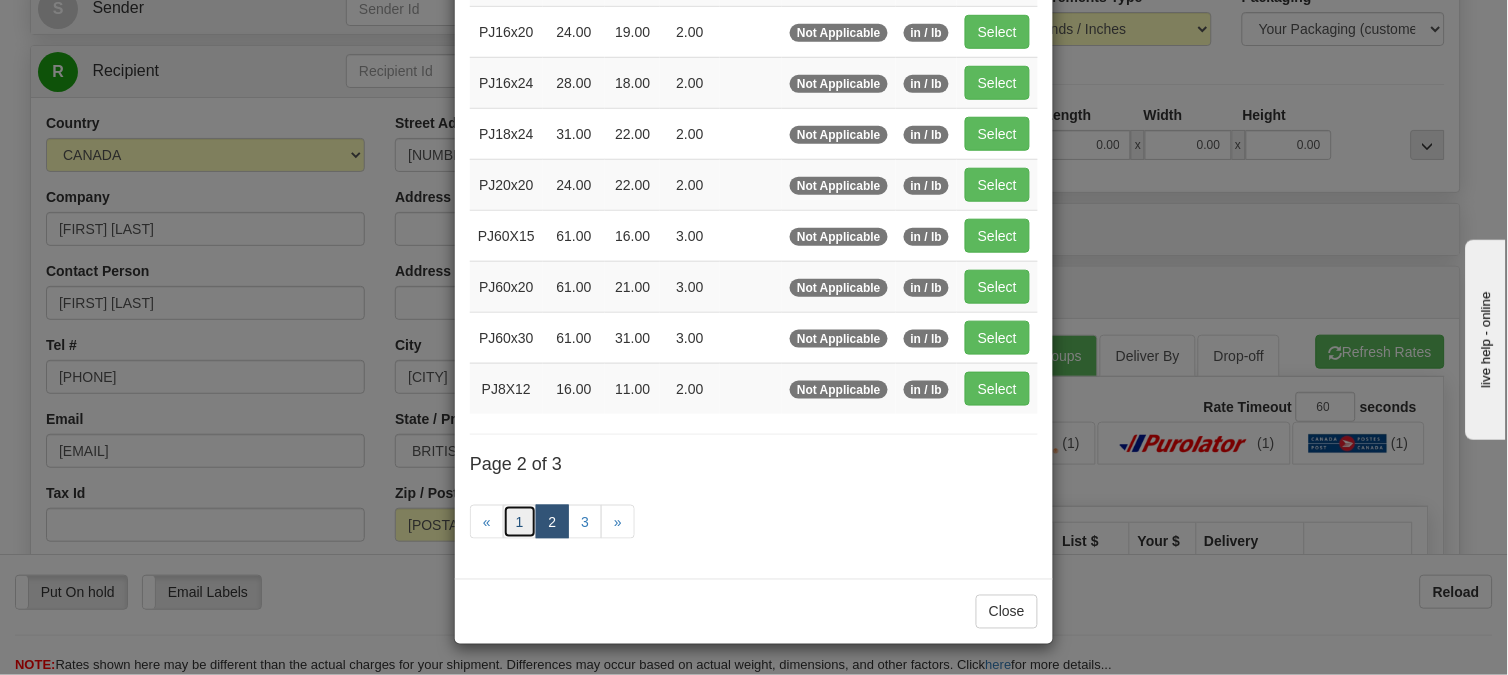 click on "1" at bounding box center (520, 522) 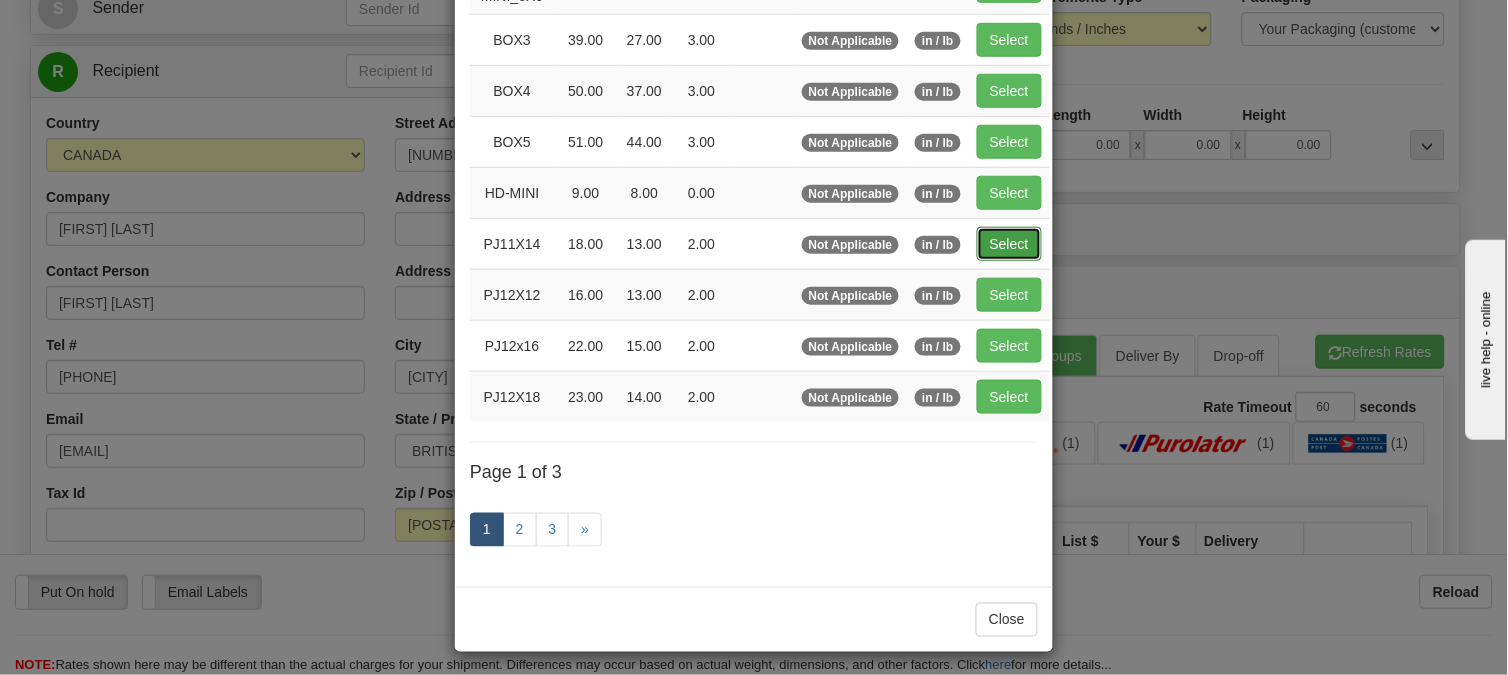 click on "Select" at bounding box center [1009, 244] 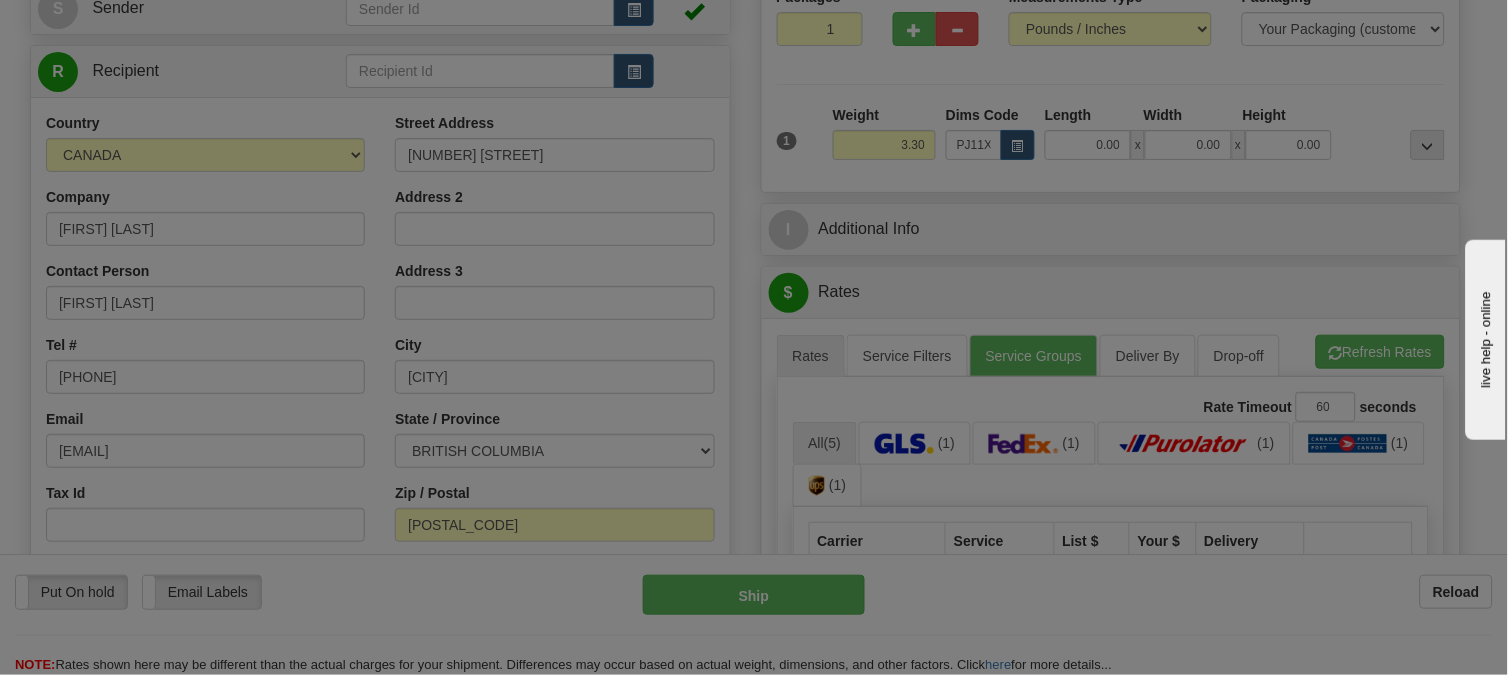 type on "18.00" 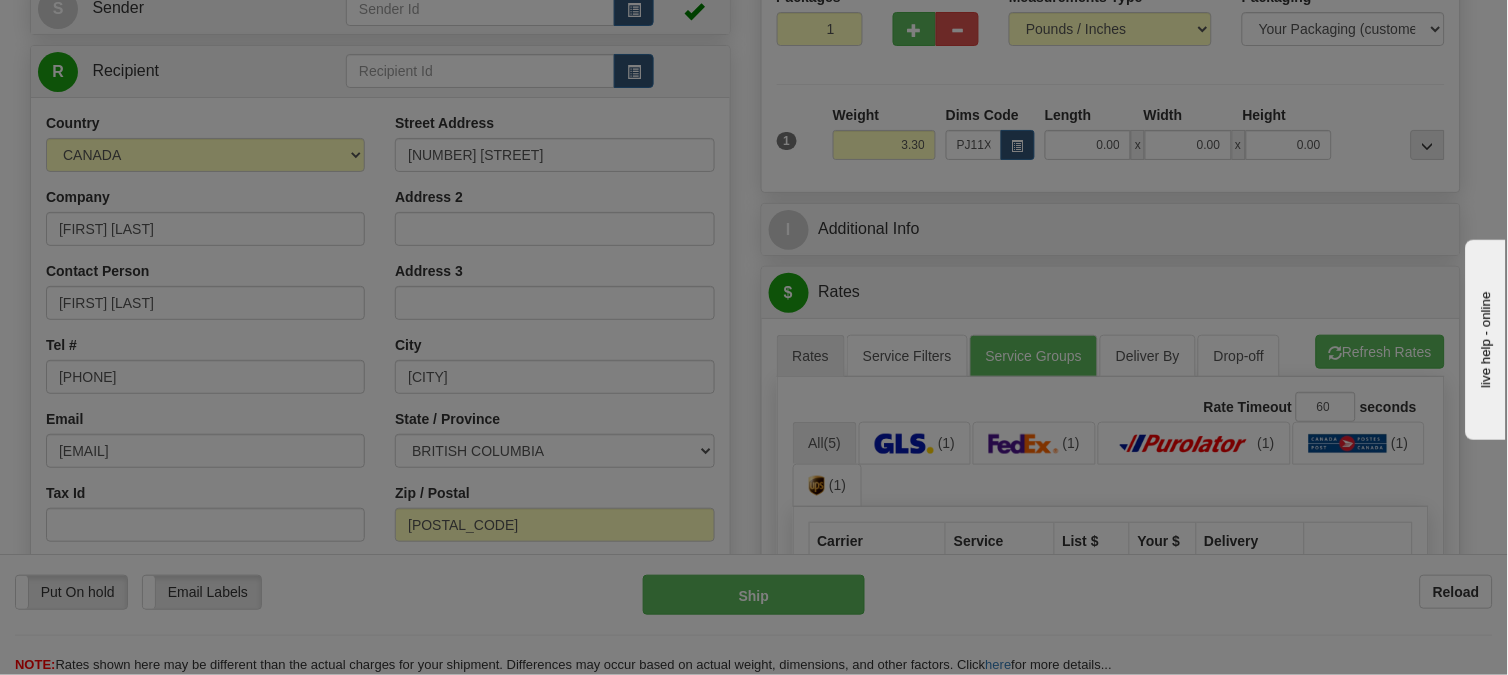 type on "13.00" 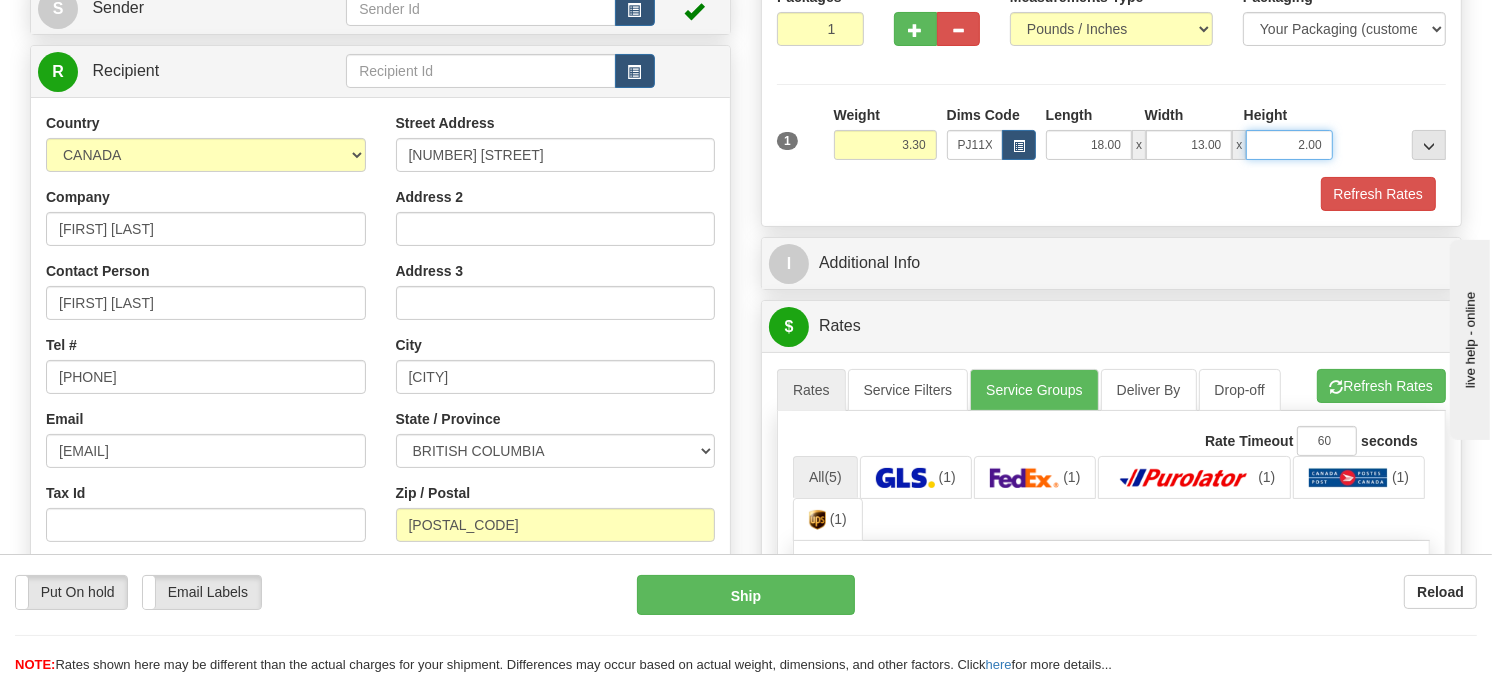drag, startPoint x: 1320, startPoint y: 194, endPoint x: 1260, endPoint y: 213, distance: 62.936478 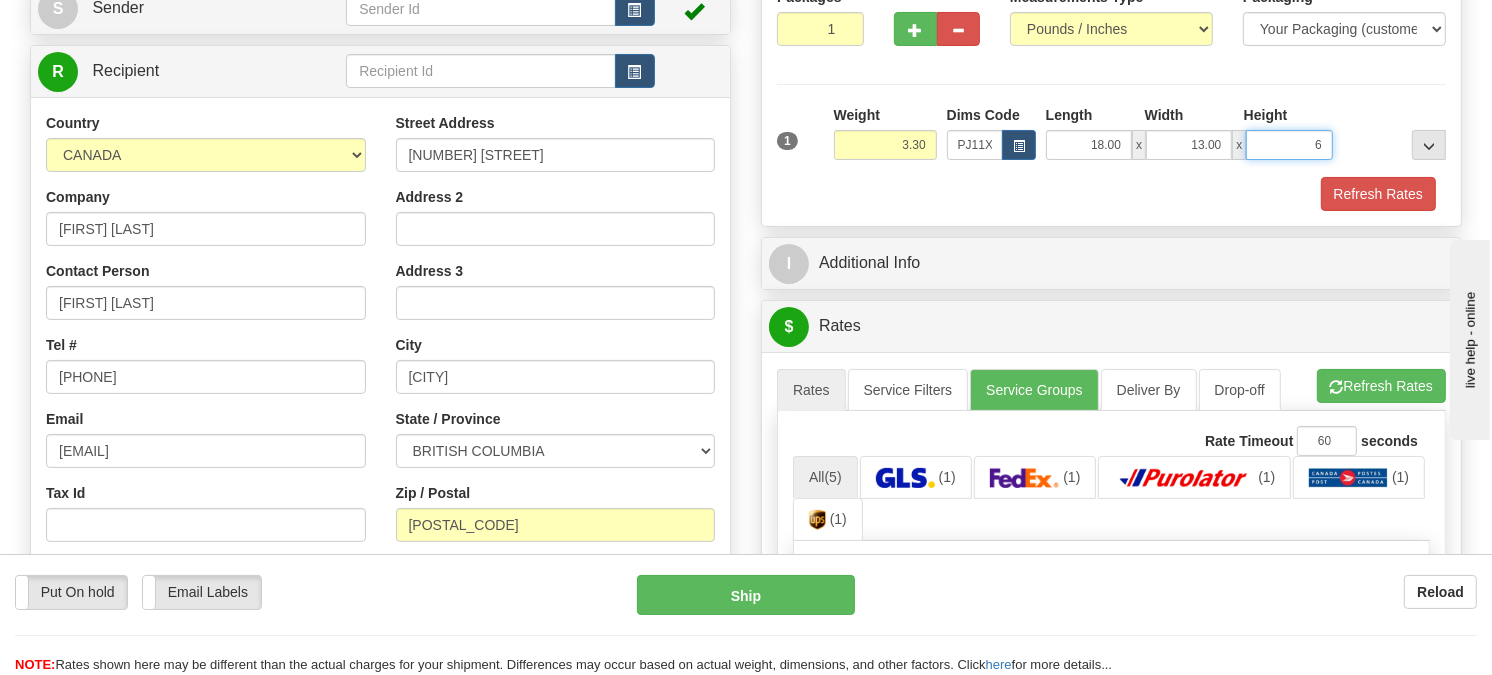 click on "Delete" at bounding box center [0, 0] 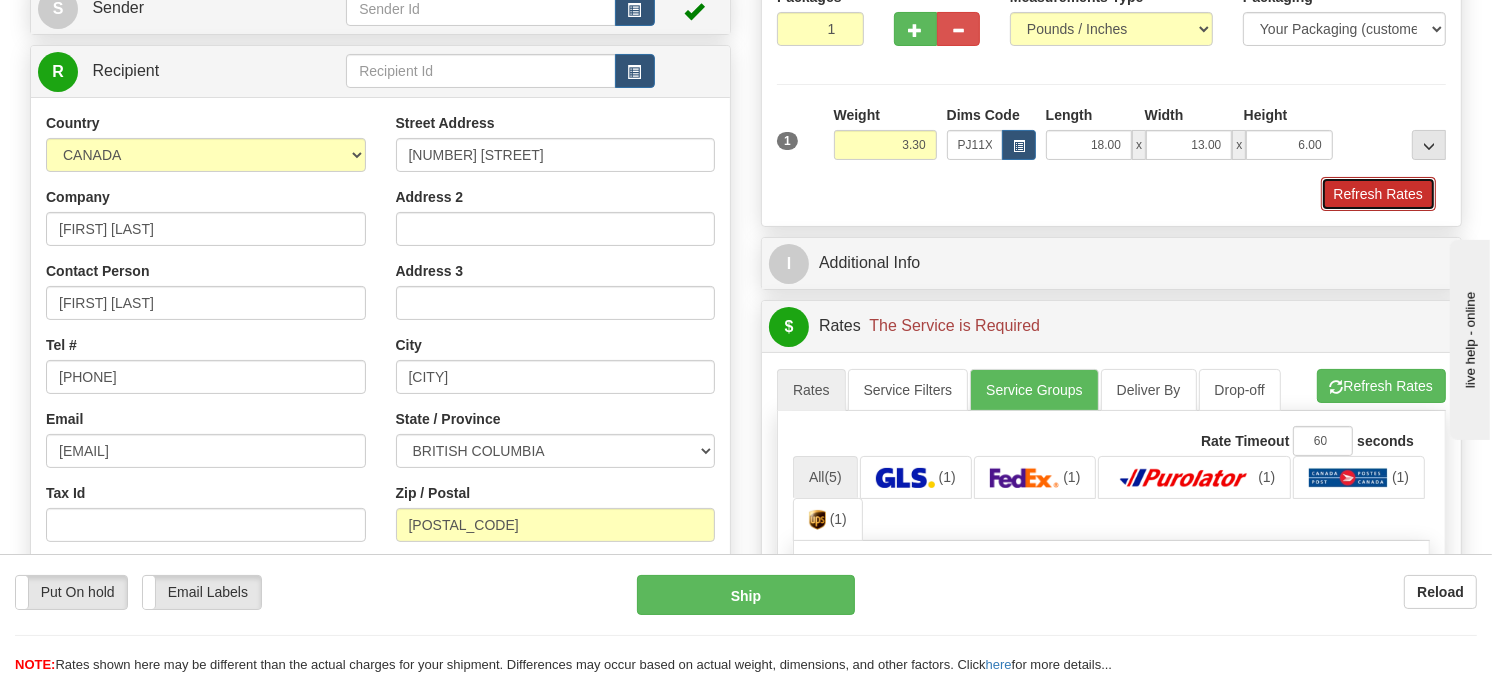 click on "Refresh Rates" at bounding box center (1378, 194) 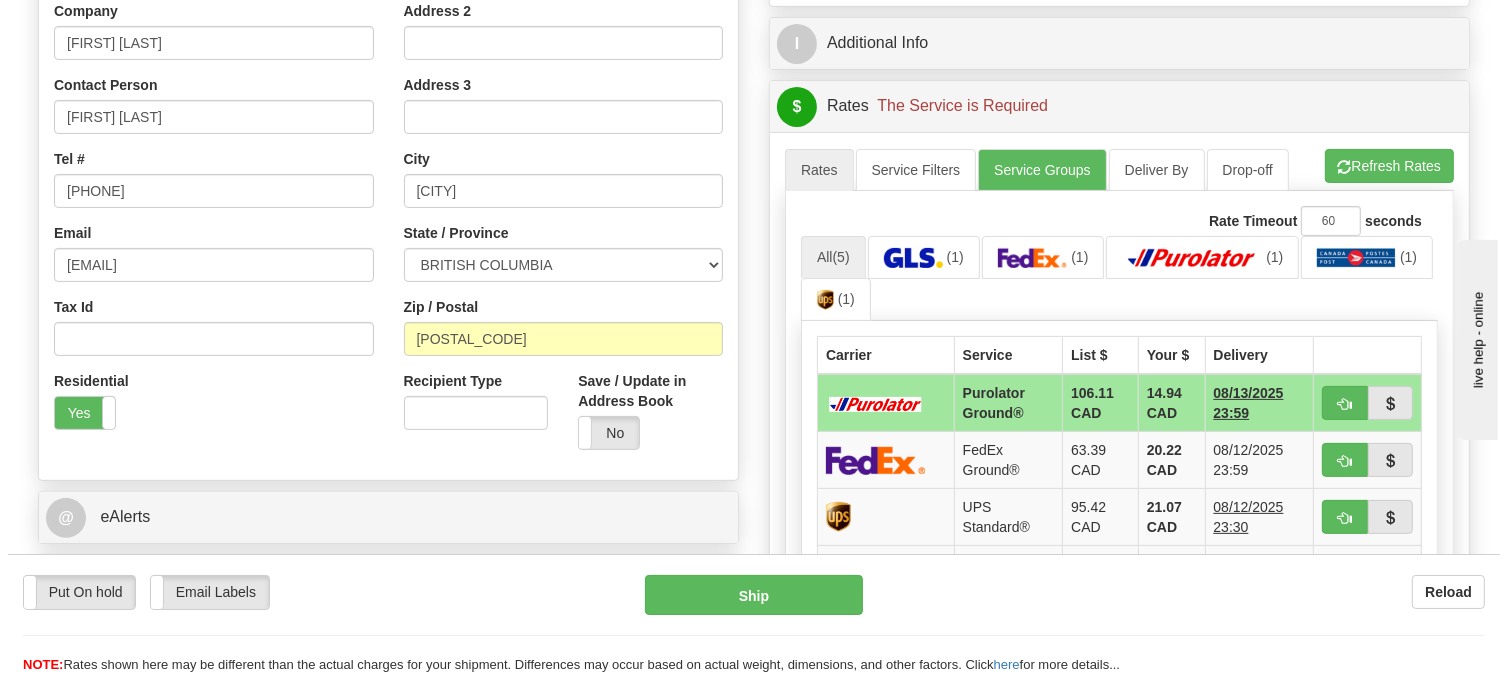 scroll, scrollTop: 444, scrollLeft: 0, axis: vertical 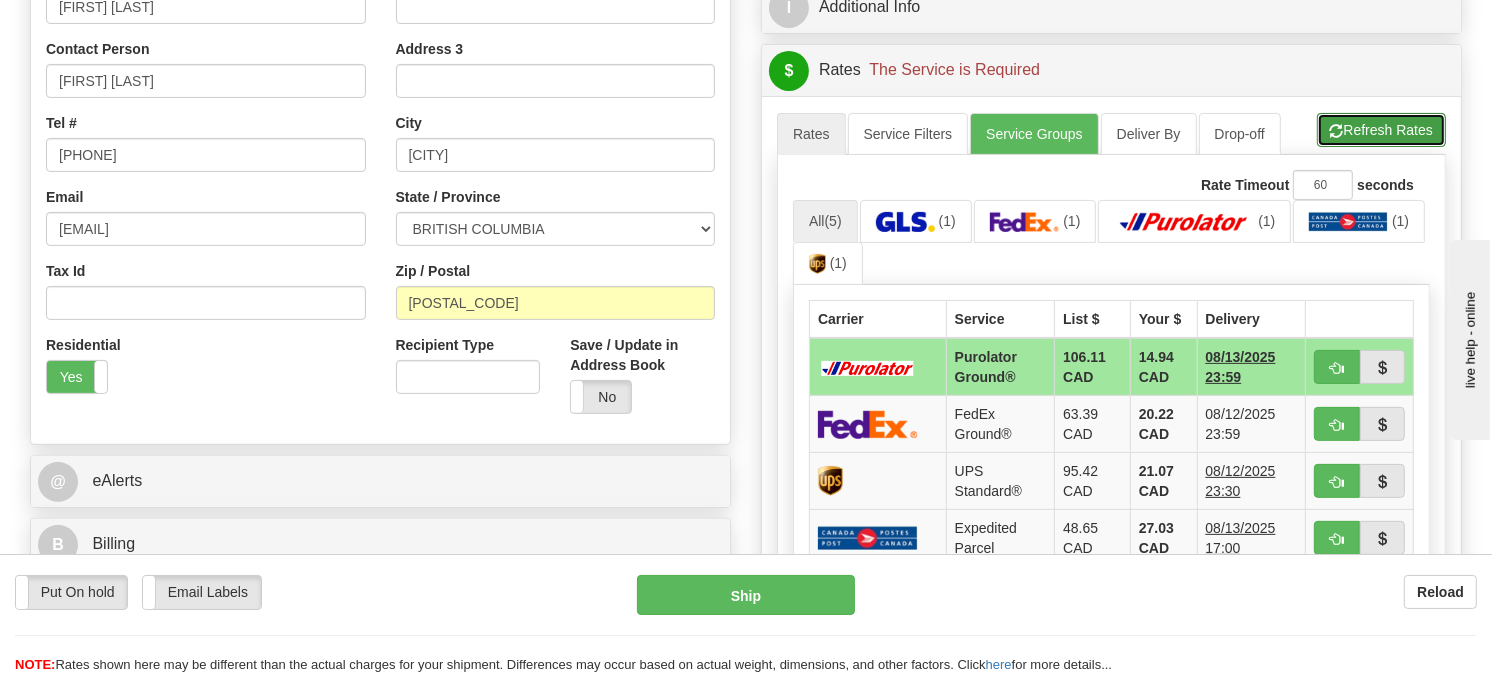 click on "Refresh Rates" at bounding box center (1381, 130) 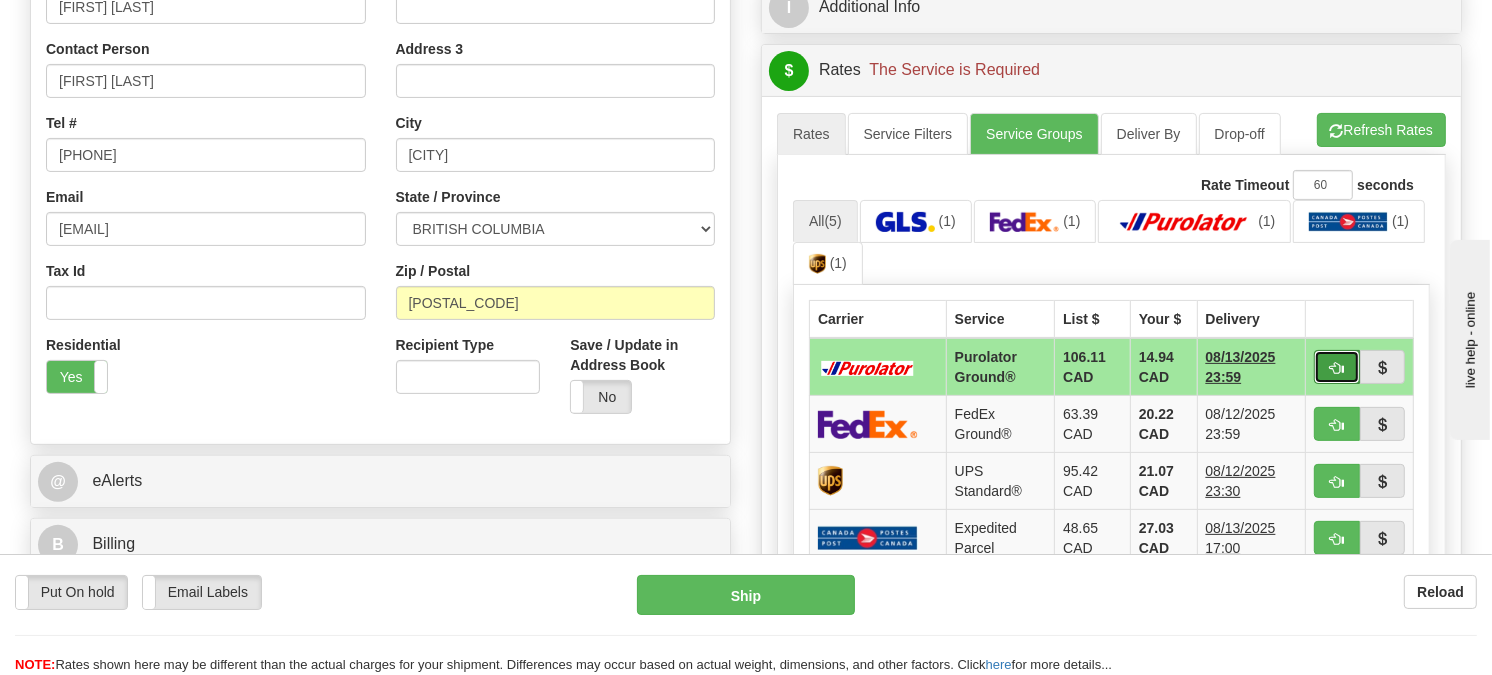 click at bounding box center [1337, 368] 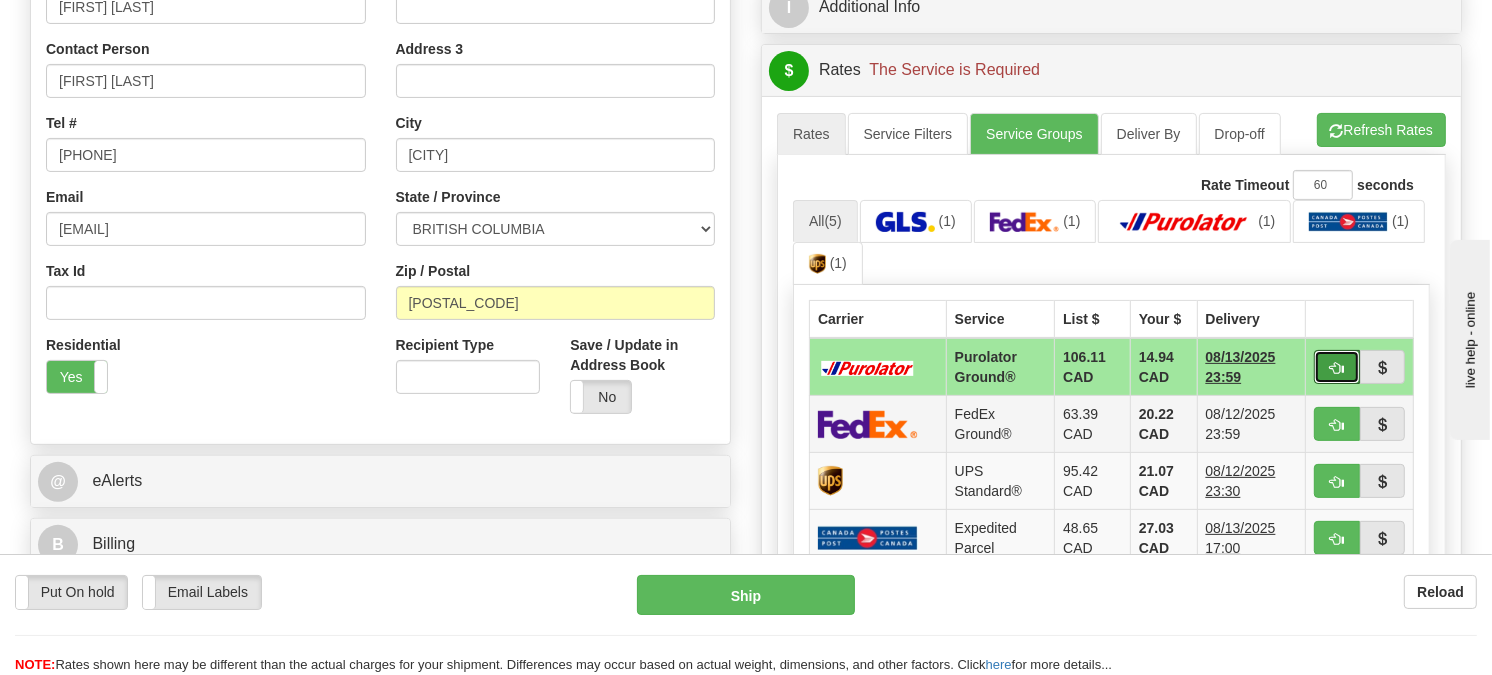 type on "260" 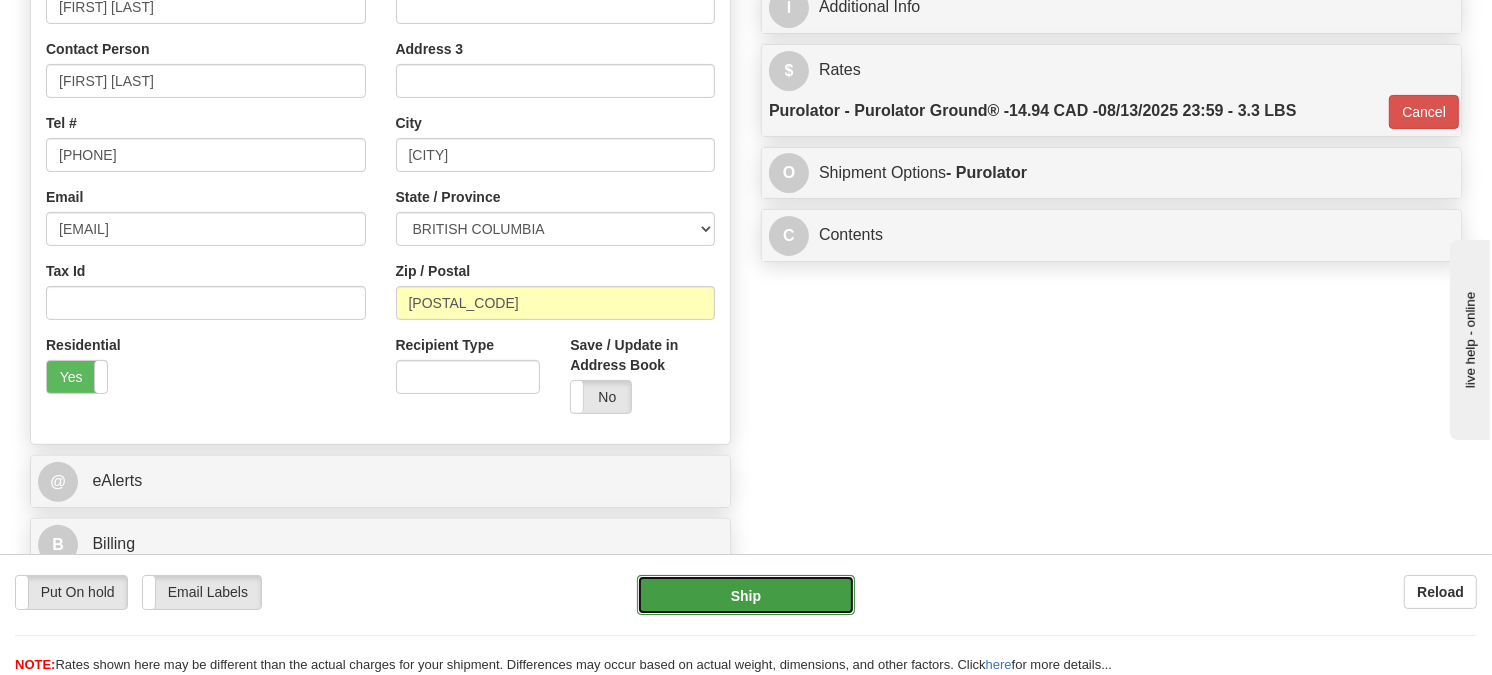 click on "Ship" at bounding box center [746, 595] 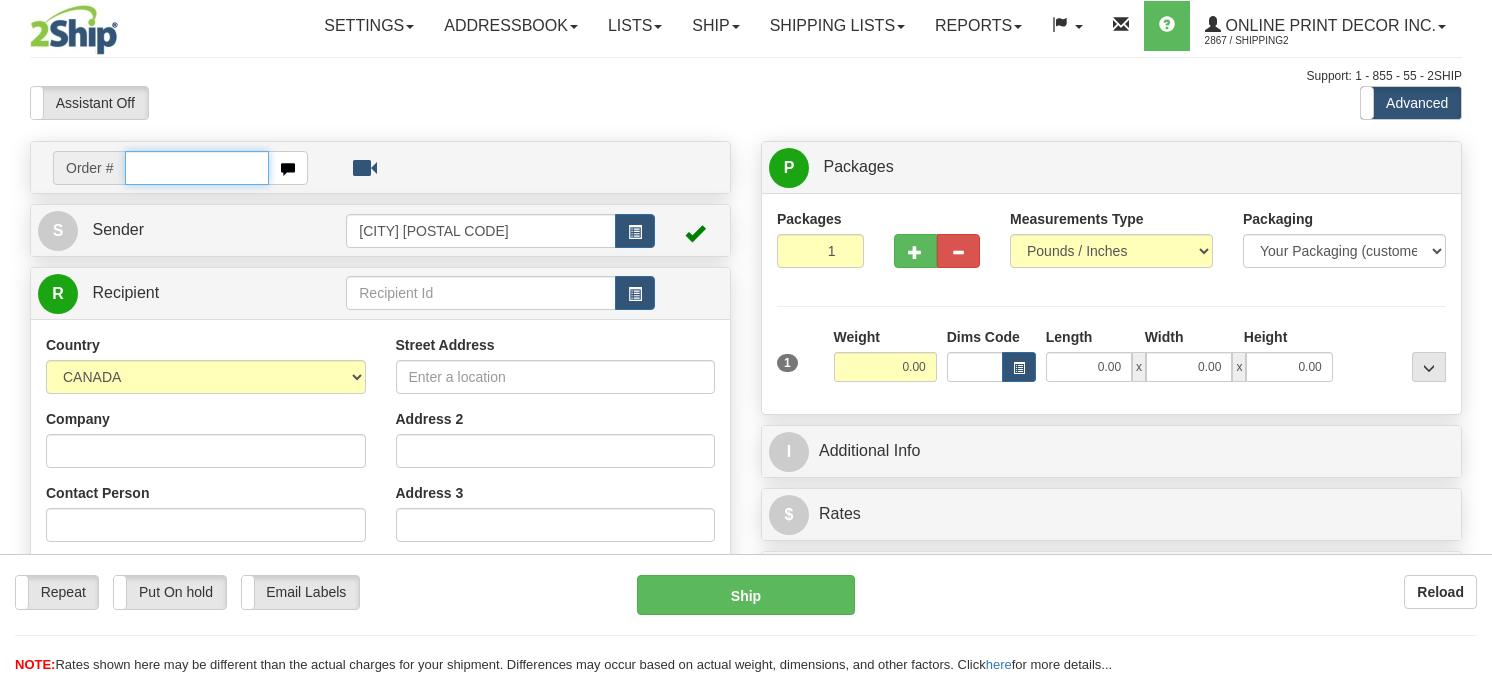 scroll, scrollTop: 0, scrollLeft: 0, axis: both 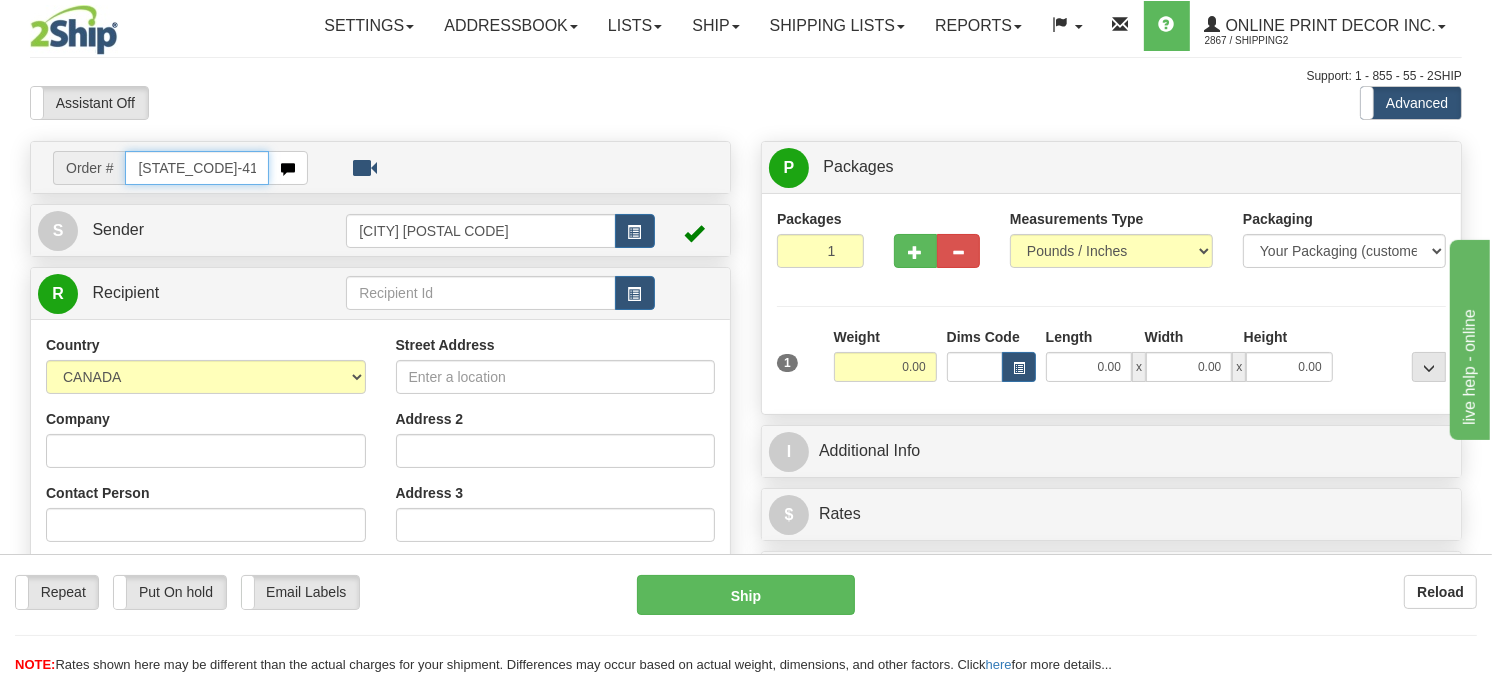type on "[STATE_CODE]-418539" 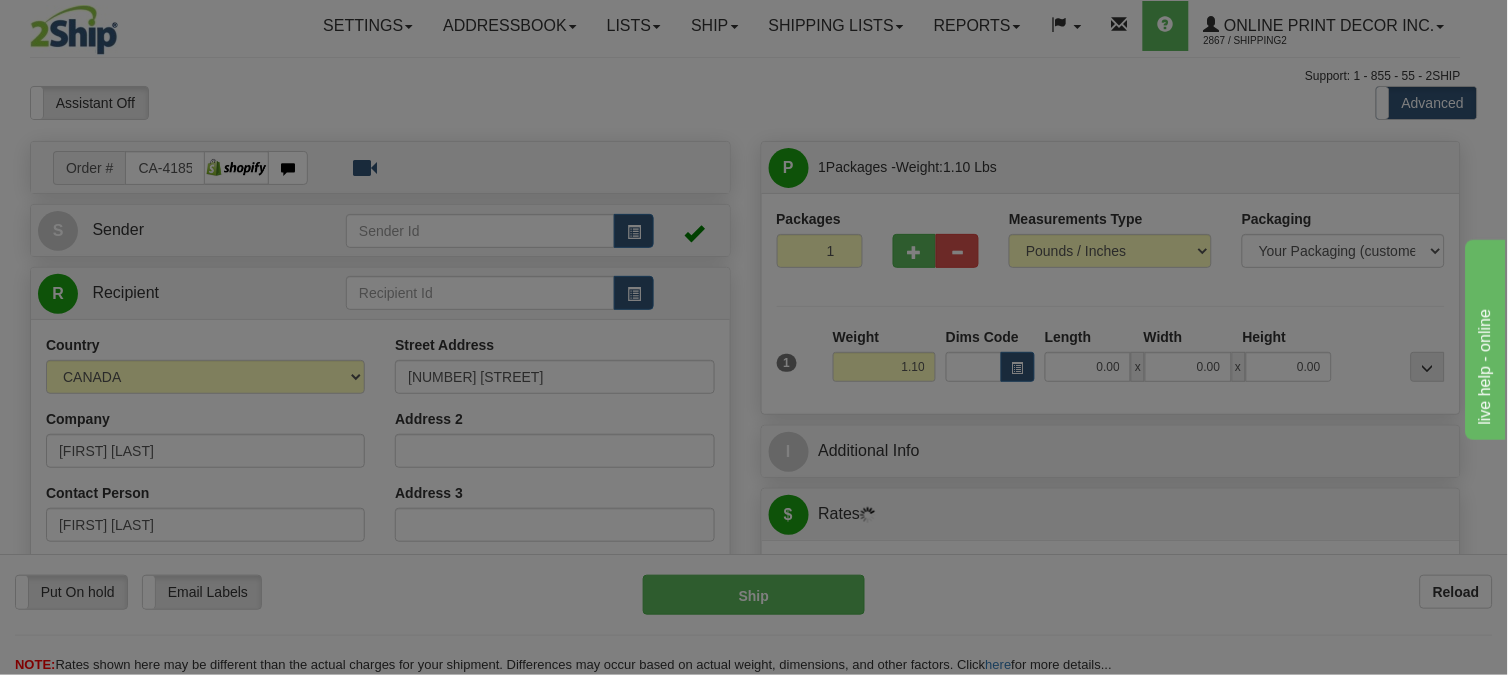 type on "SUDBURY" 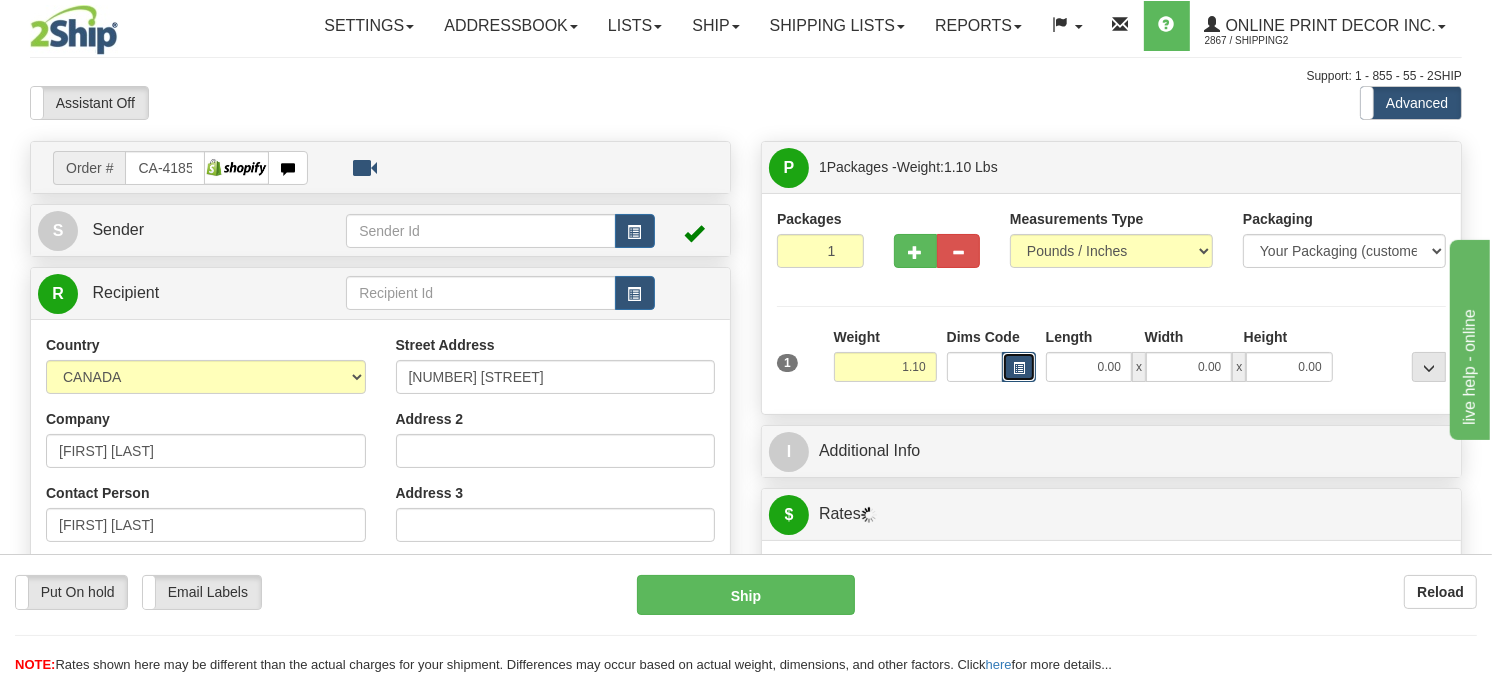 click at bounding box center [1019, 368] 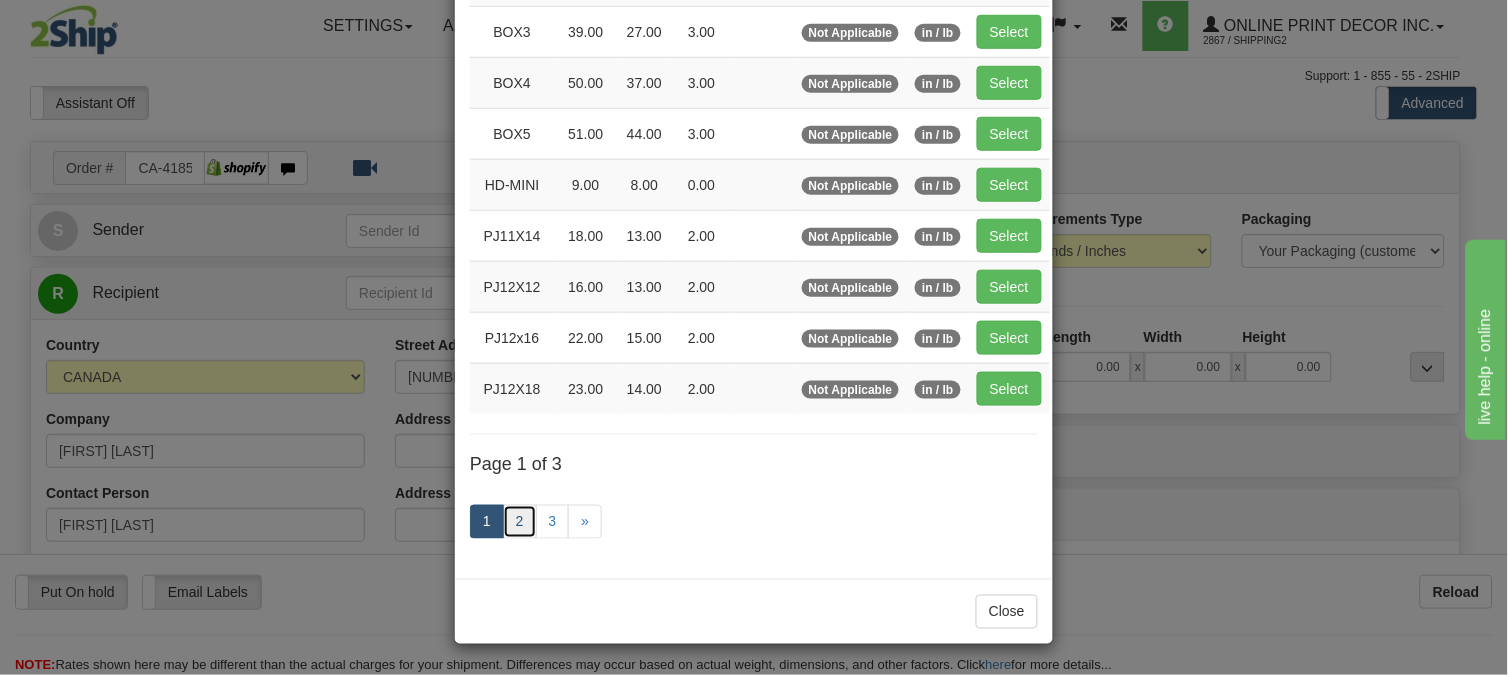 click on "2" at bounding box center (520, 522) 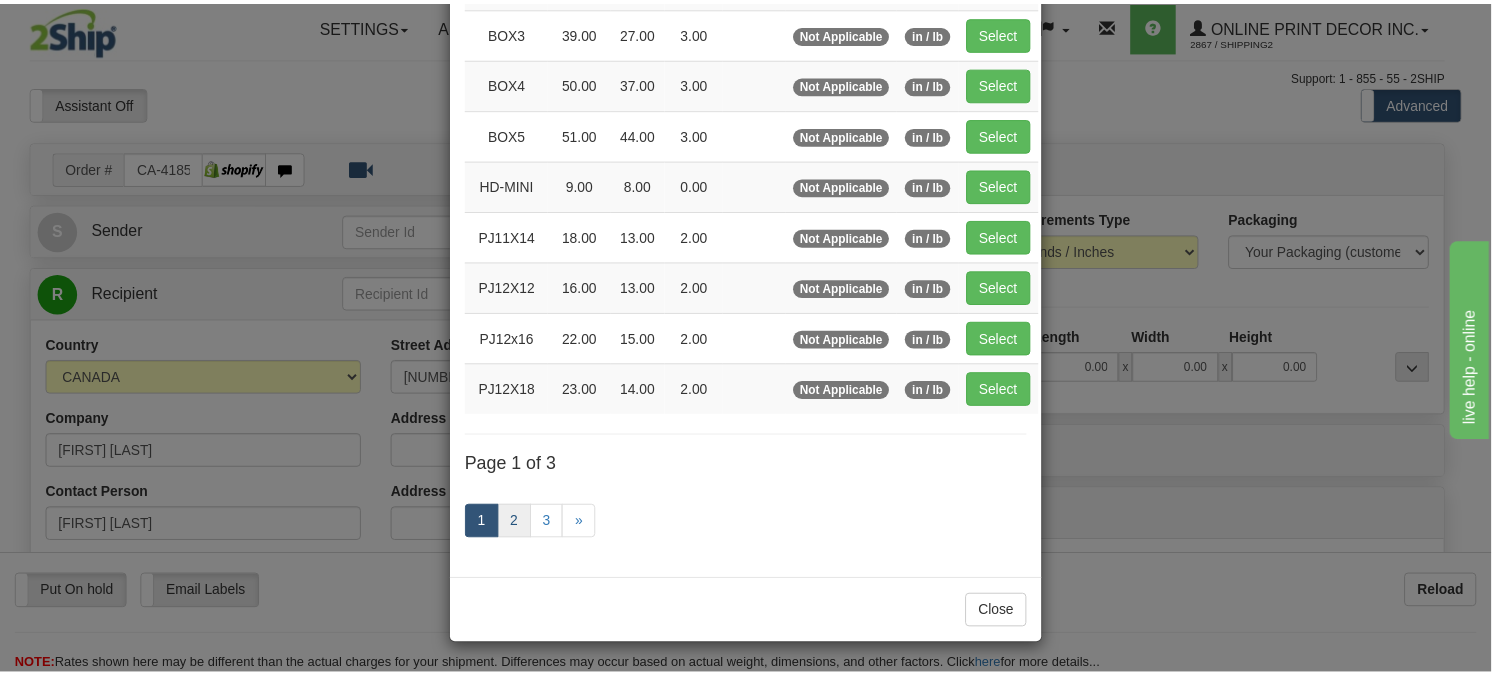 scroll, scrollTop: 315, scrollLeft: 0, axis: vertical 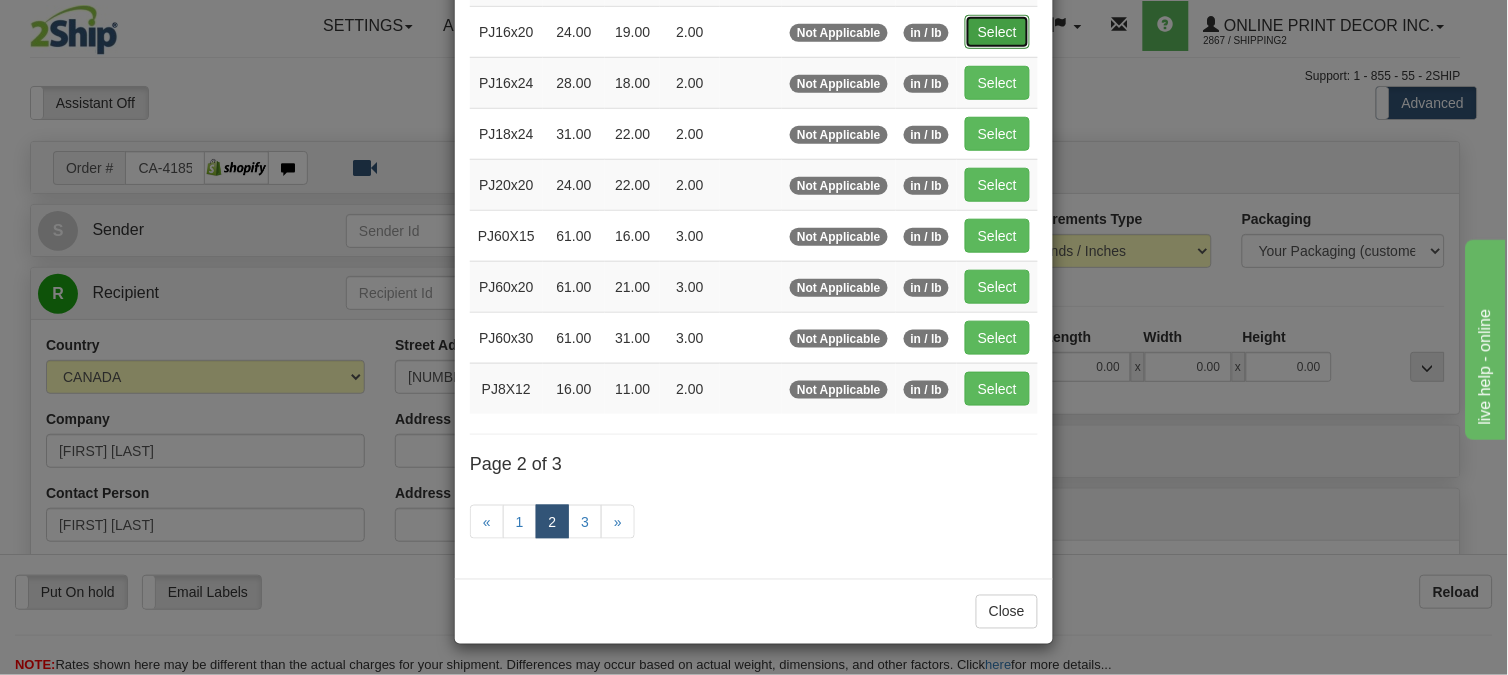 click on "Select" at bounding box center [997, 32] 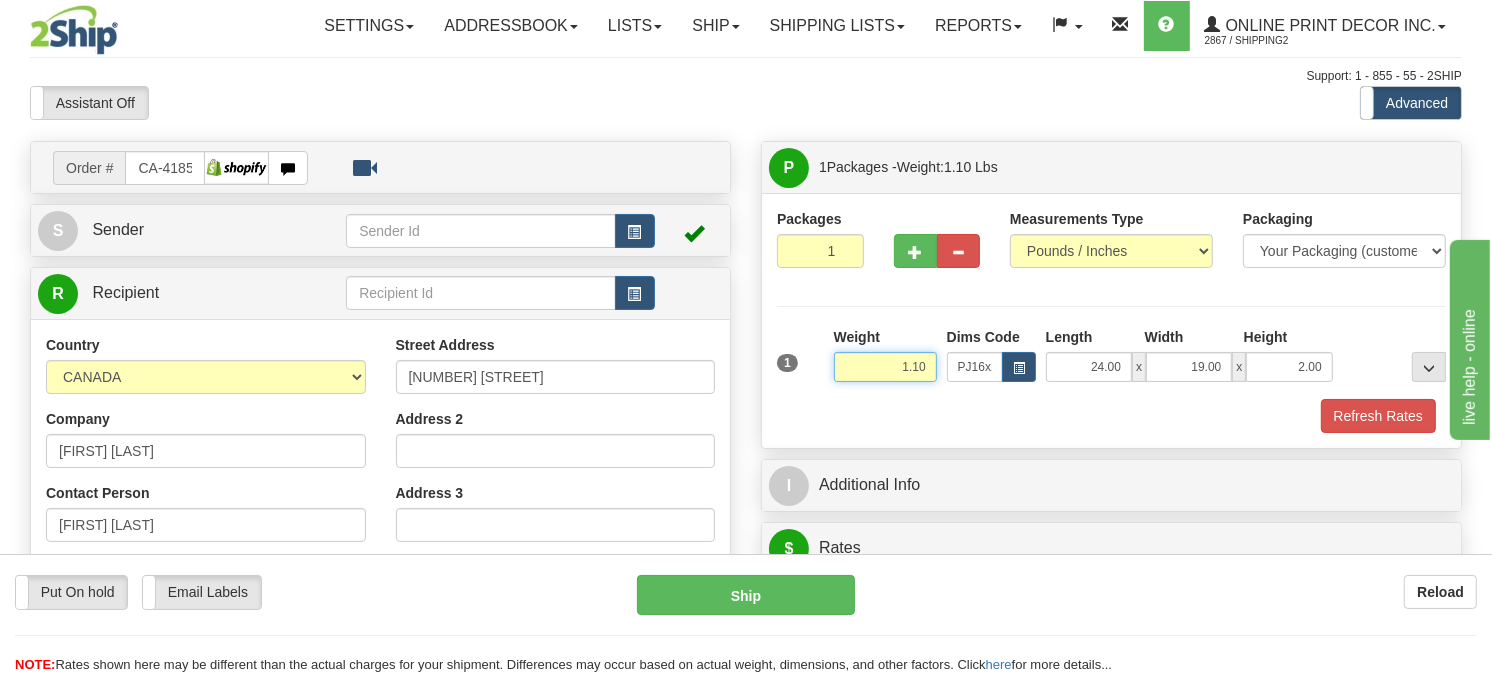 drag, startPoint x: 934, startPoint y: 405, endPoint x: 826, endPoint y: 406, distance: 108.00463 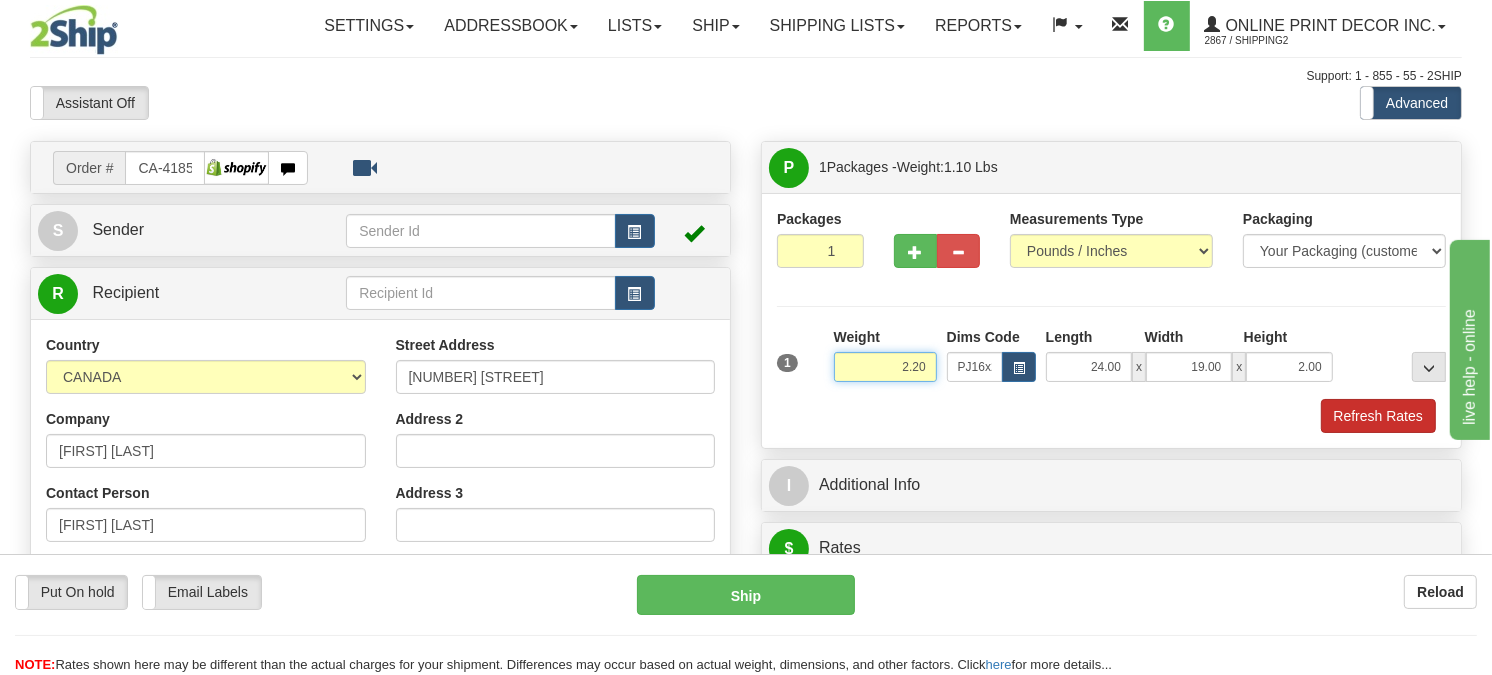 type on "2.20" 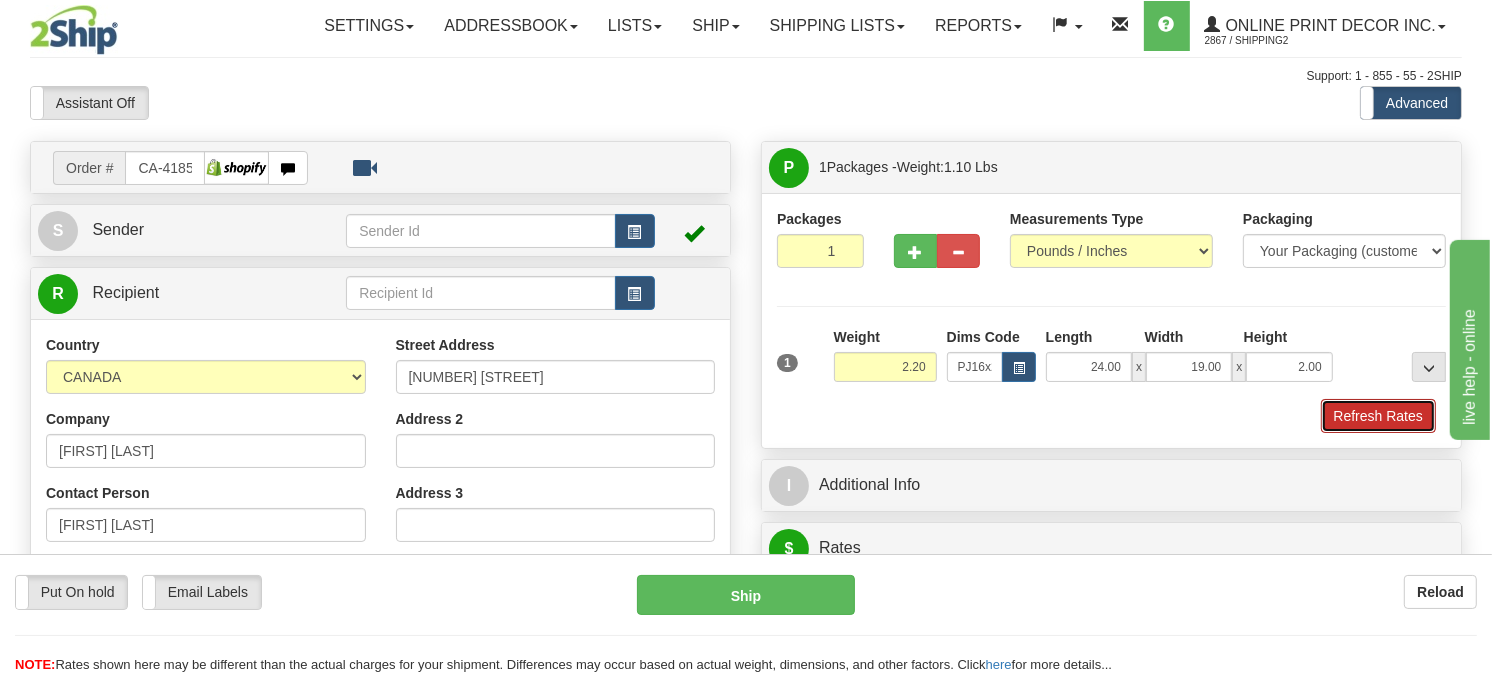 click on "Refresh Rates" at bounding box center [1378, 416] 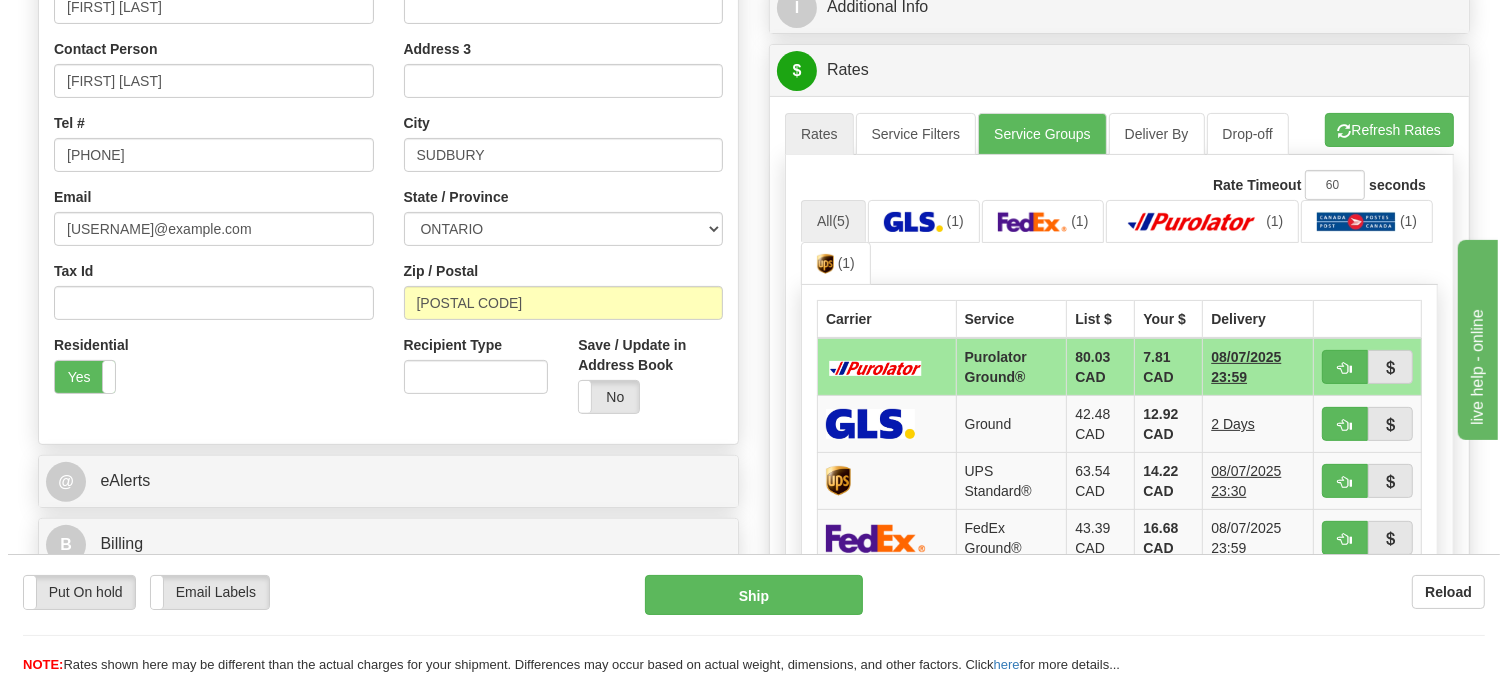 scroll, scrollTop: 555, scrollLeft: 0, axis: vertical 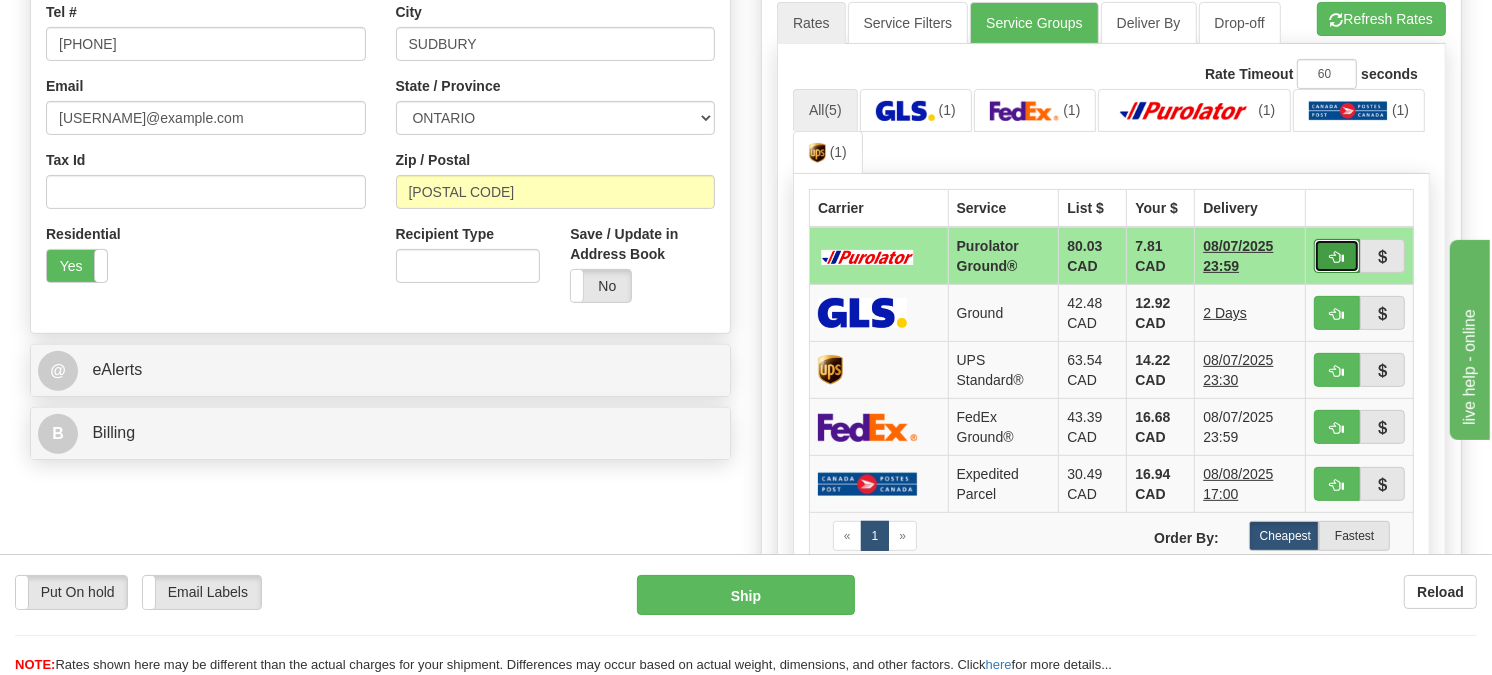 click at bounding box center [1337, 257] 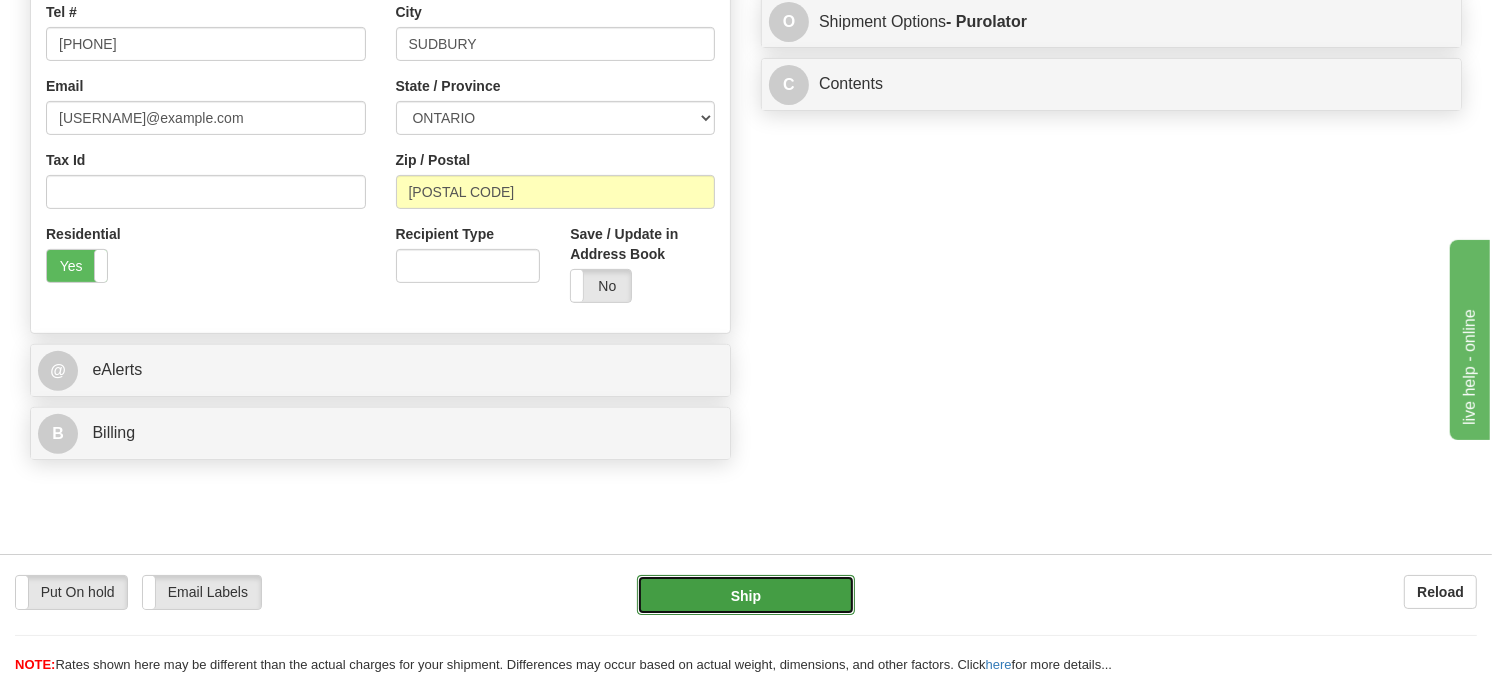click on "Ship" at bounding box center (746, 595) 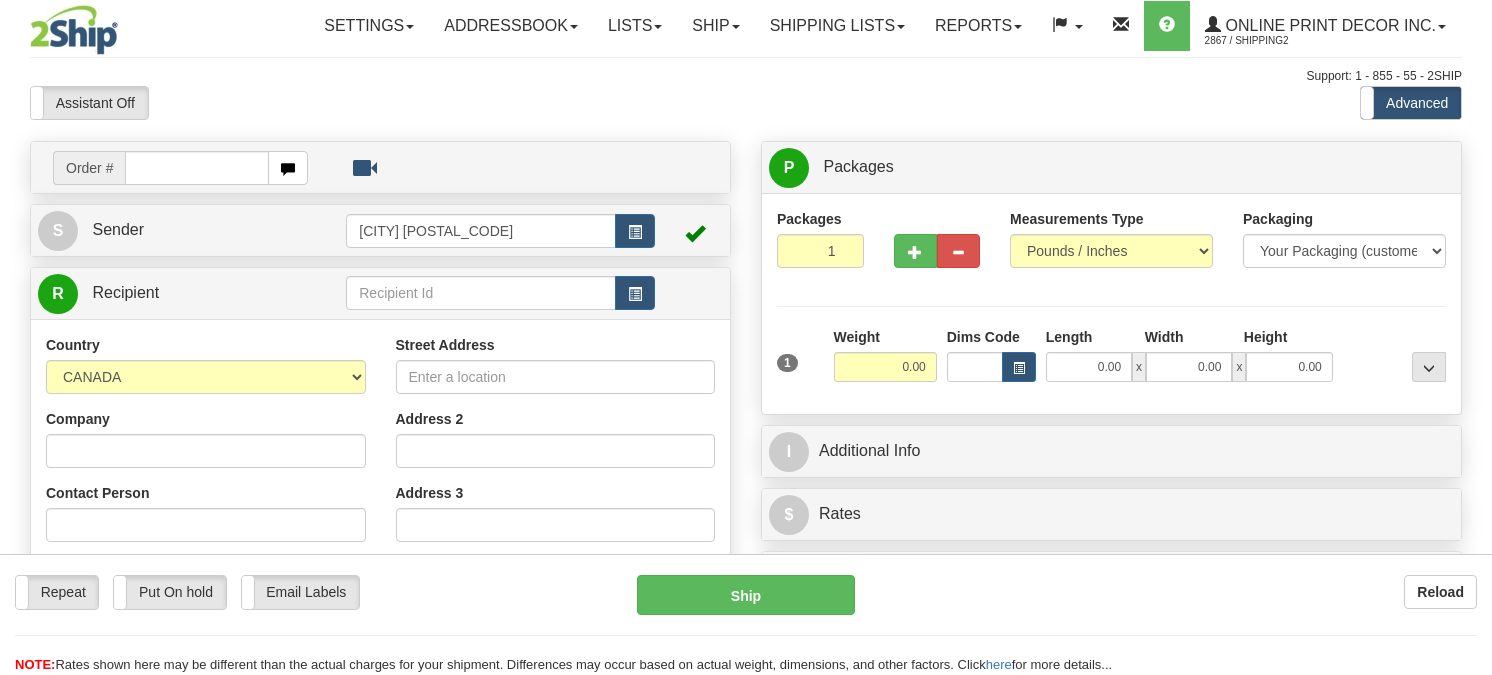 scroll, scrollTop: 0, scrollLeft: 0, axis: both 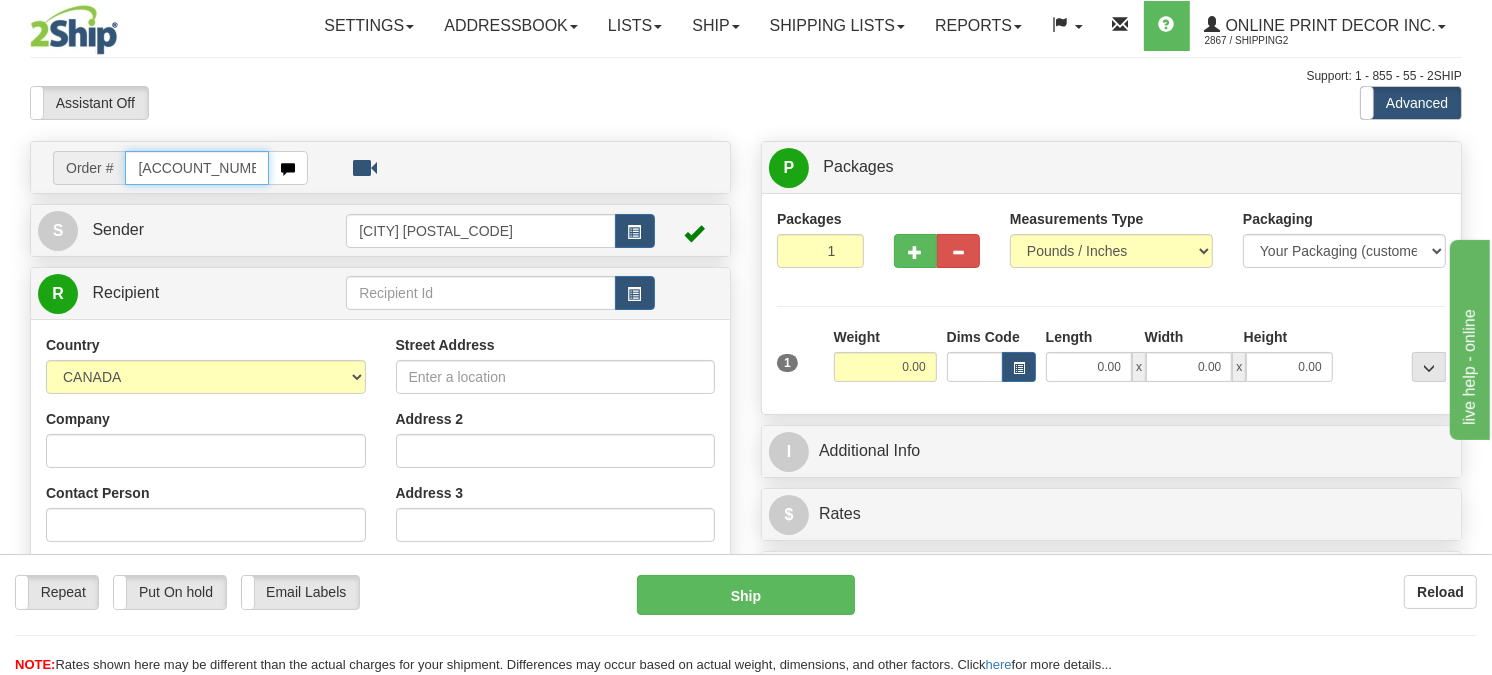 type on "ca-418807" 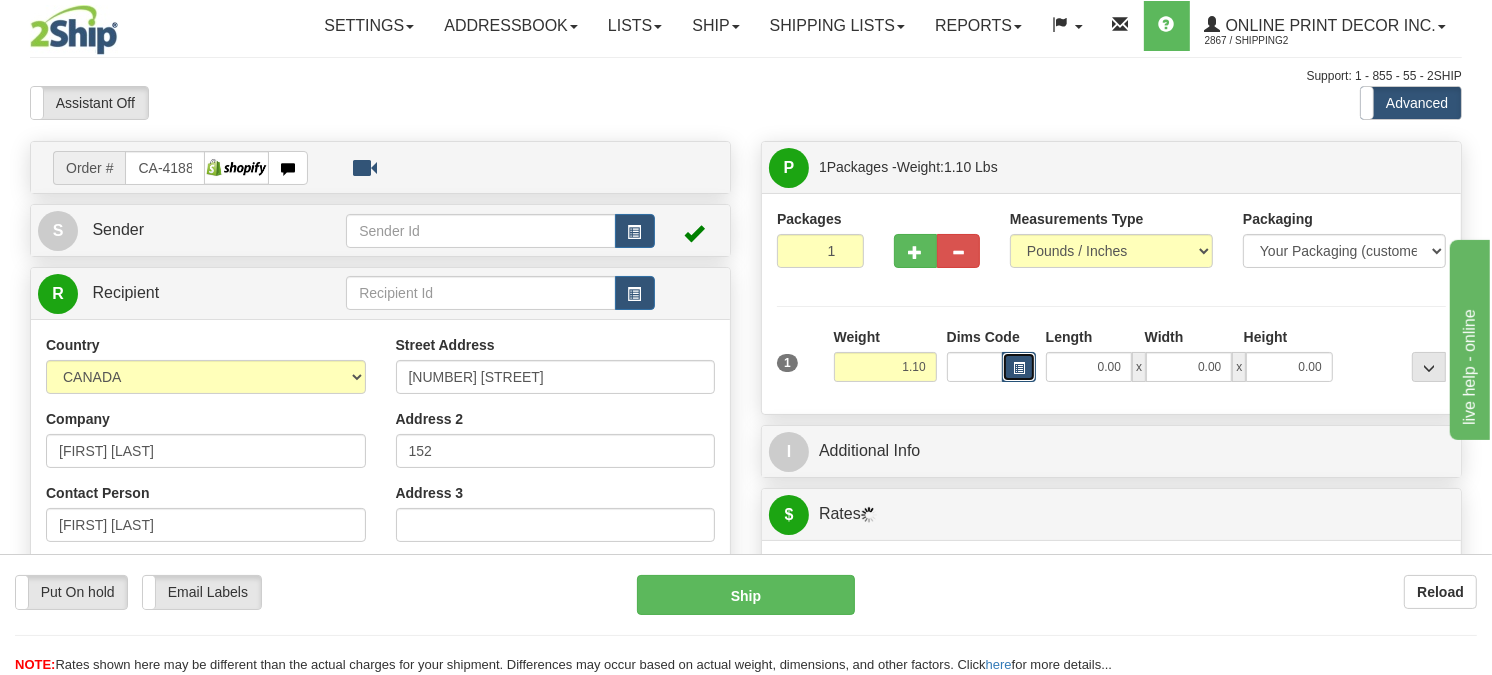 click at bounding box center [1019, 368] 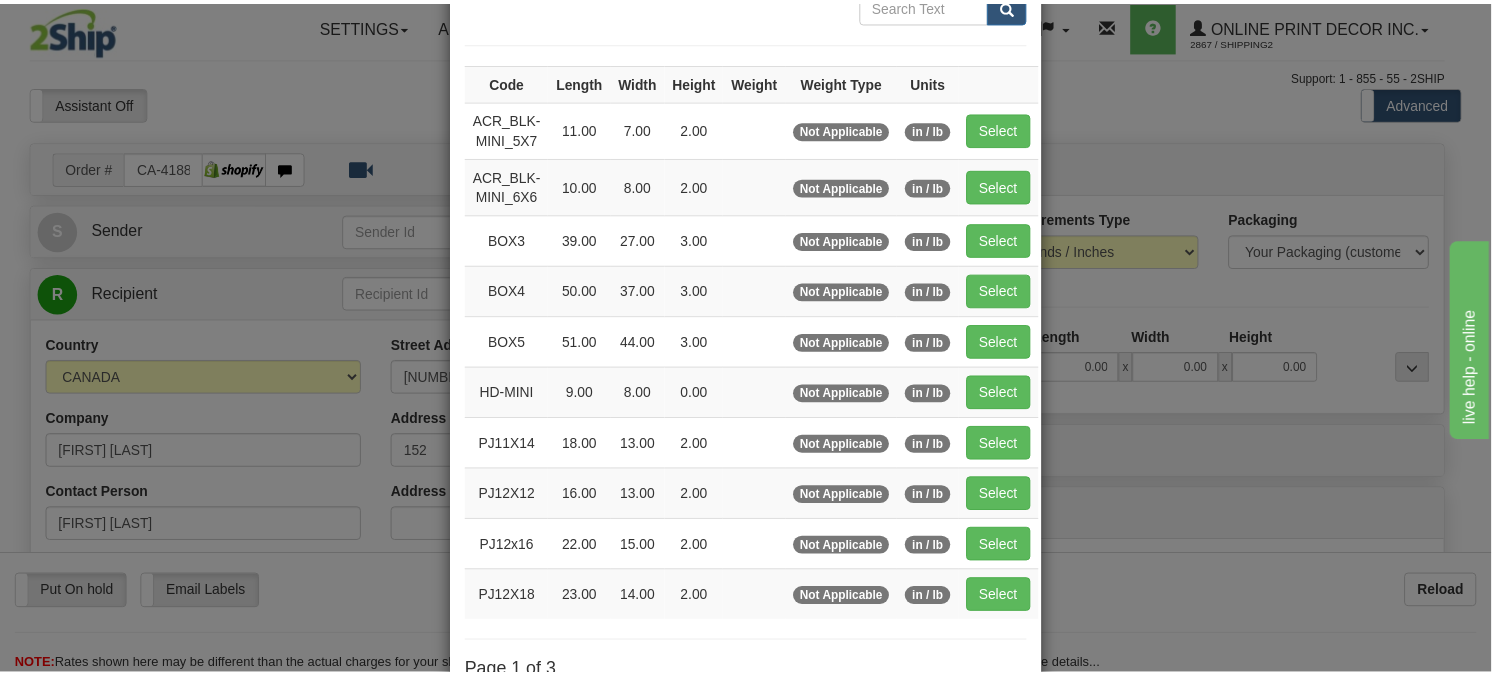 scroll, scrollTop: 222, scrollLeft: 0, axis: vertical 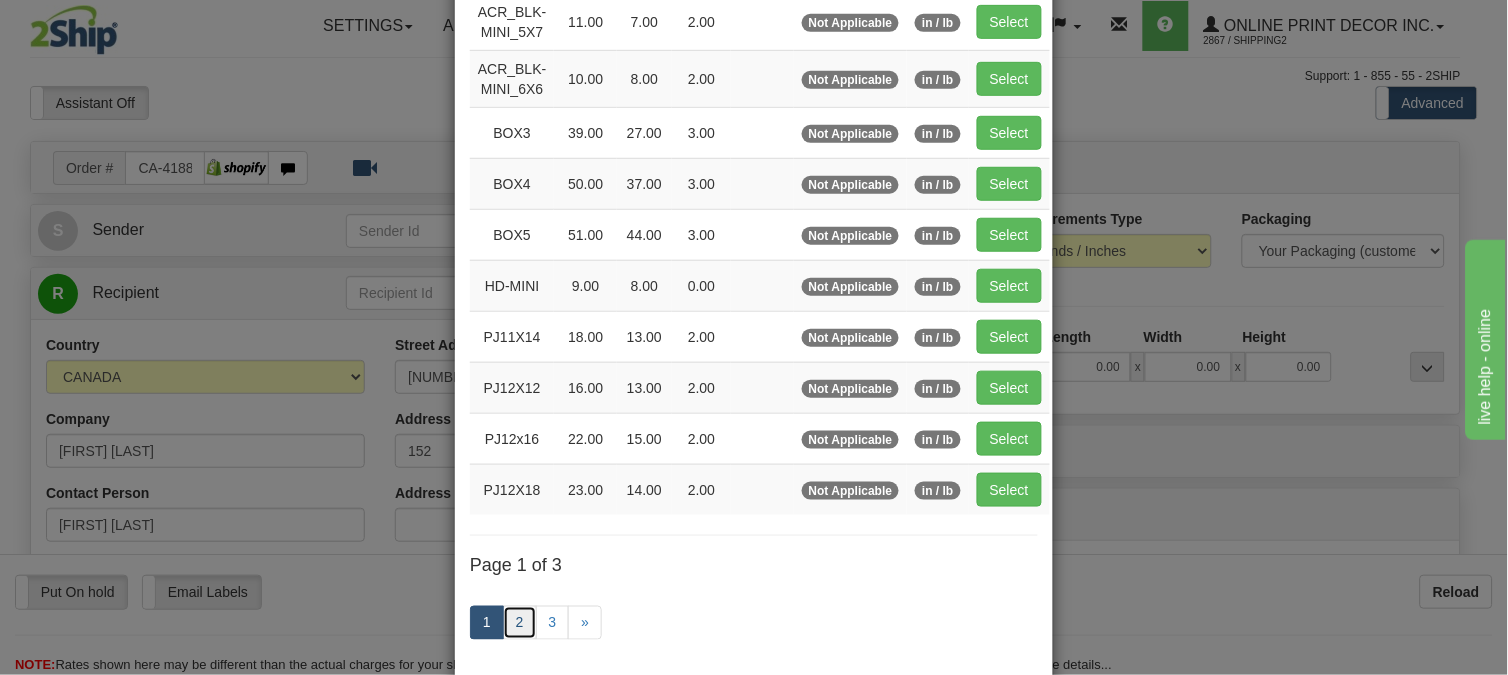 click on "2" at bounding box center [520, 623] 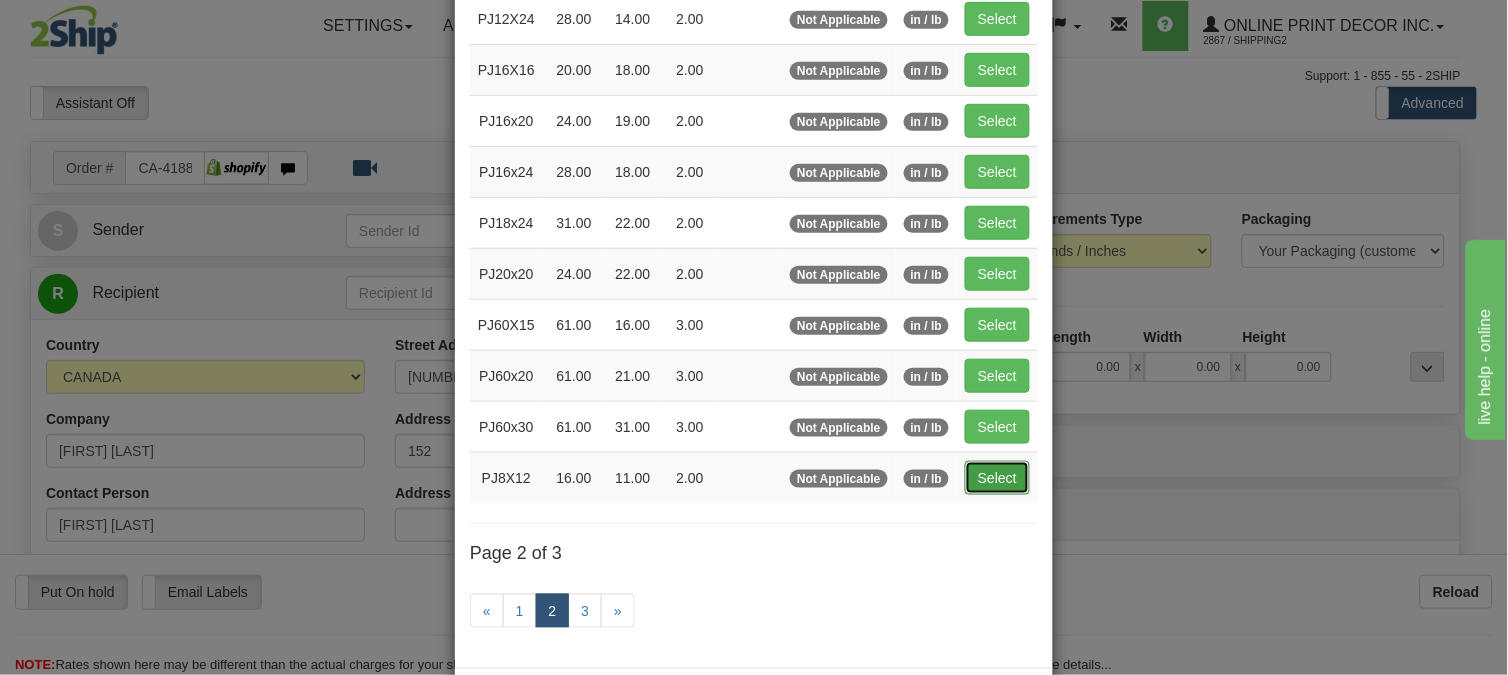 click on "Select" at bounding box center [997, 478] 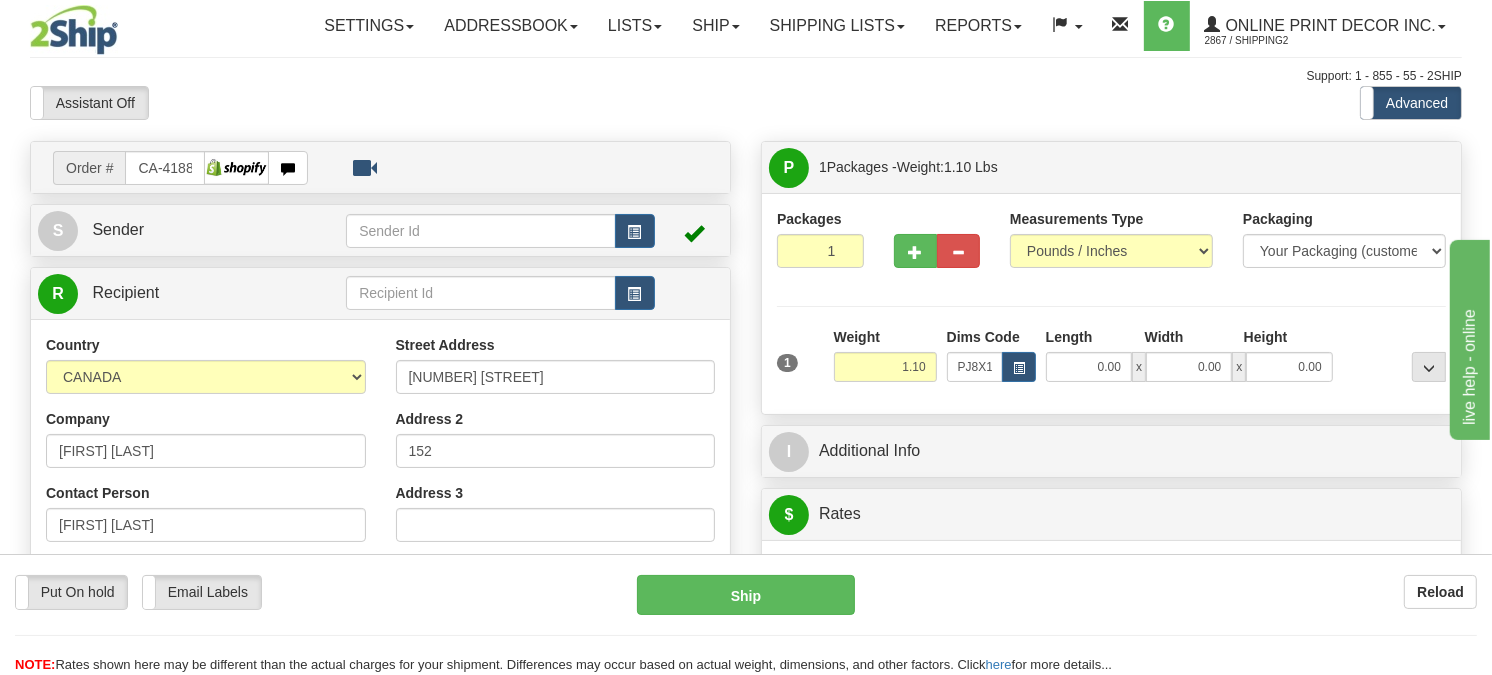 type on "16.00" 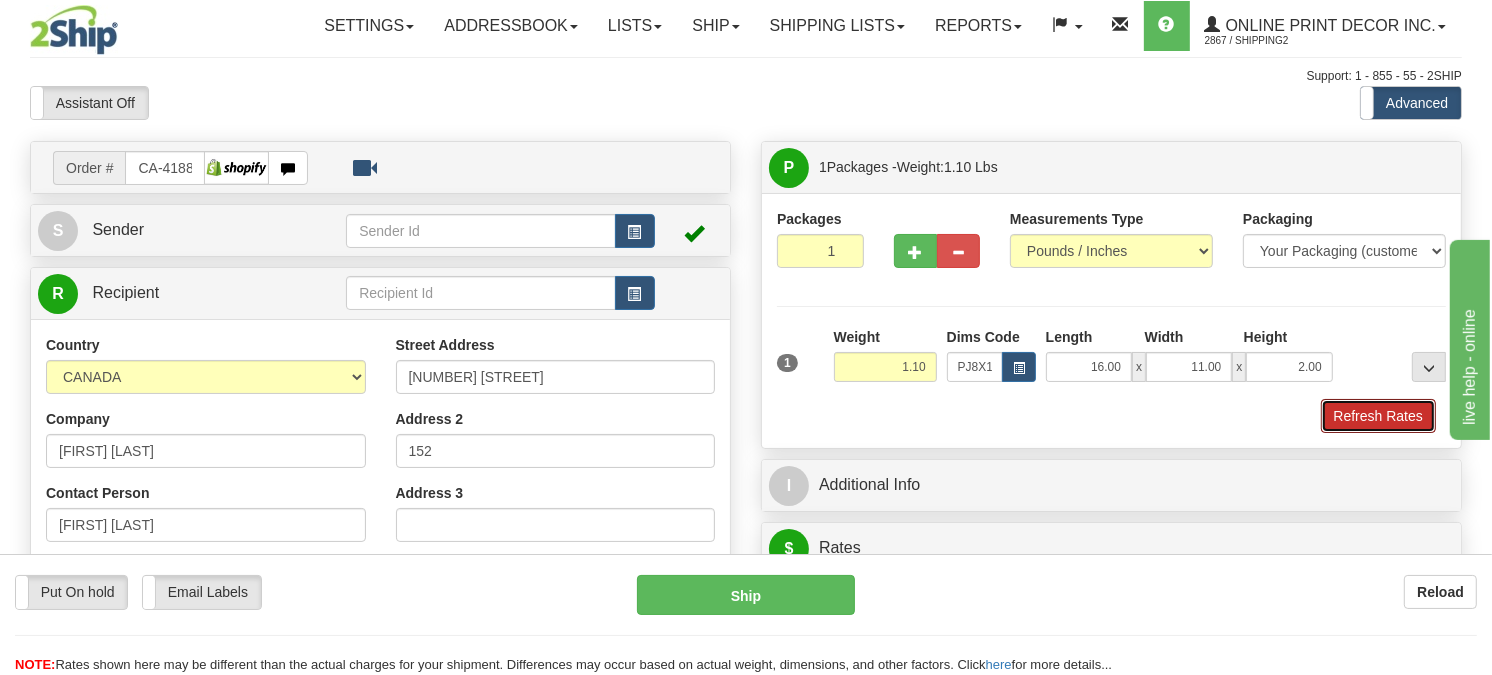 click on "Refresh Rates" at bounding box center (1378, 416) 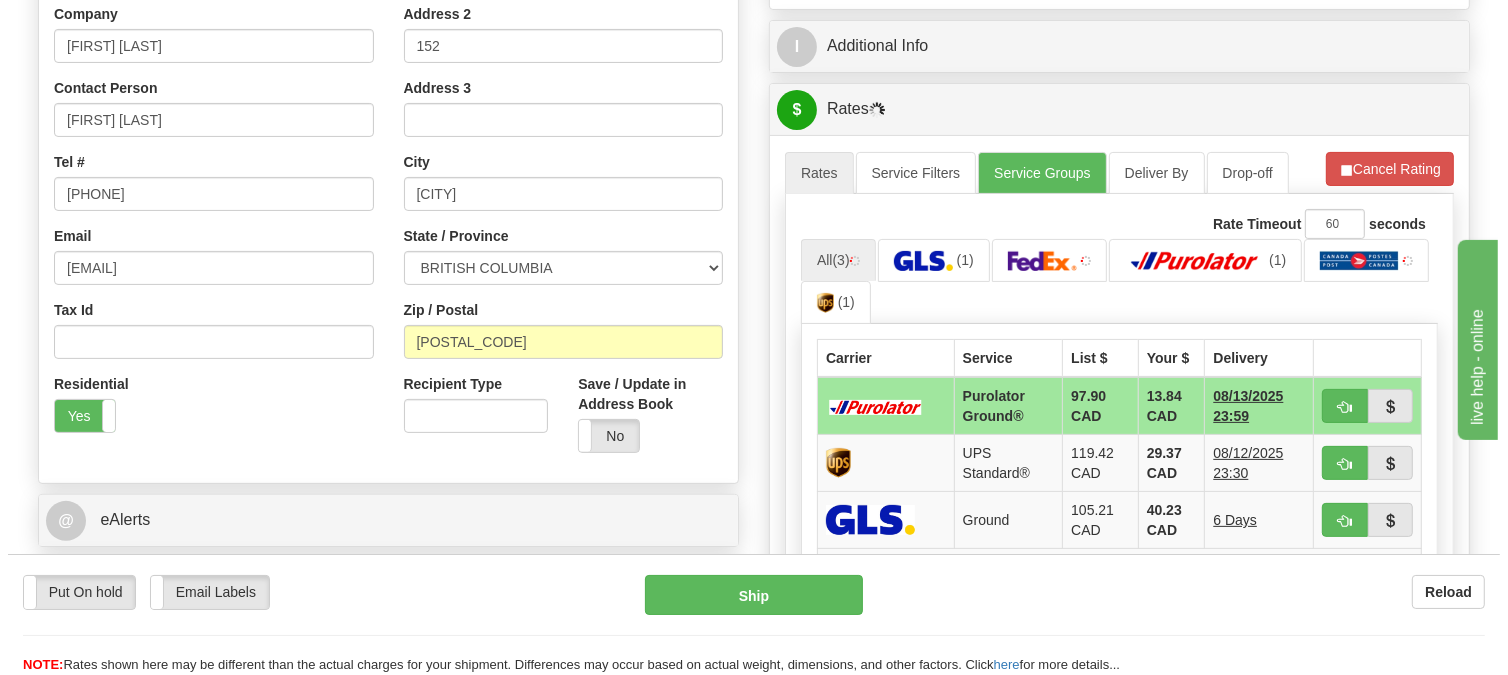 scroll, scrollTop: 444, scrollLeft: 0, axis: vertical 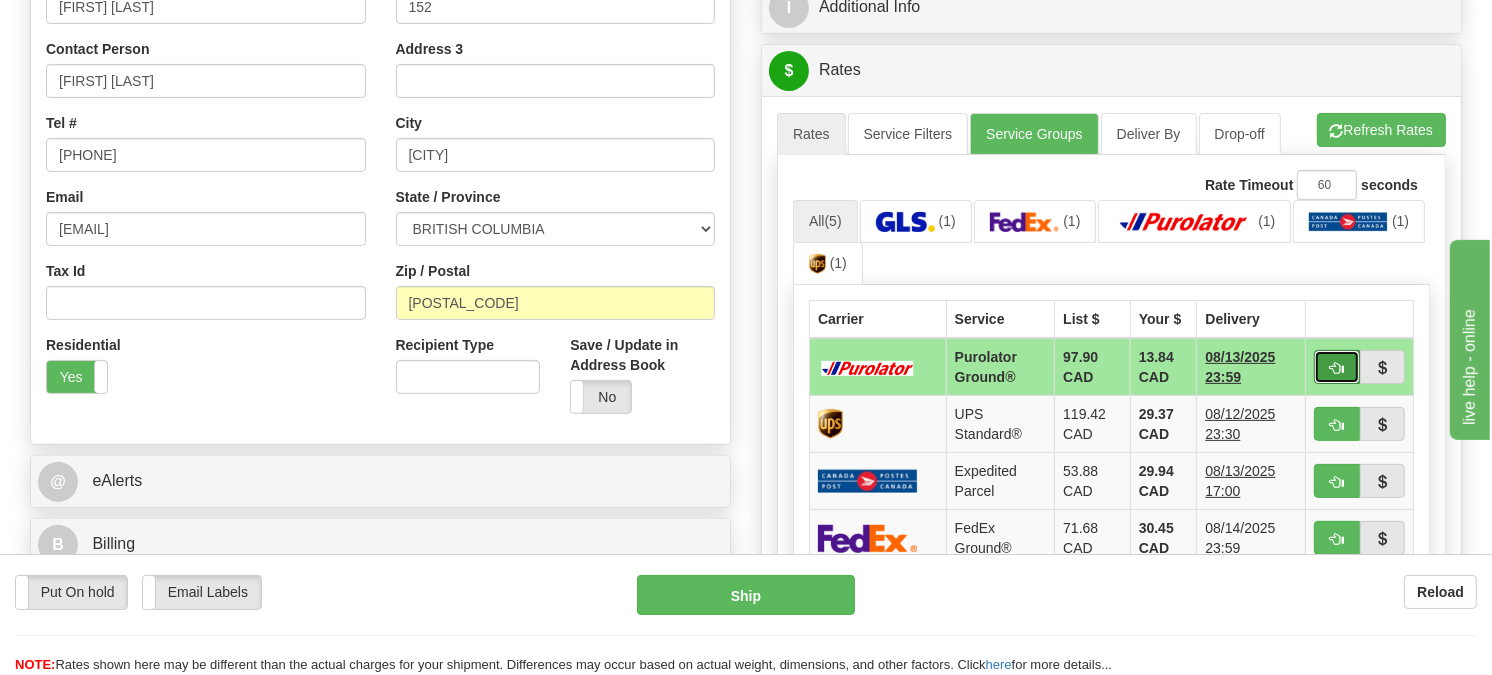 click at bounding box center [1337, 368] 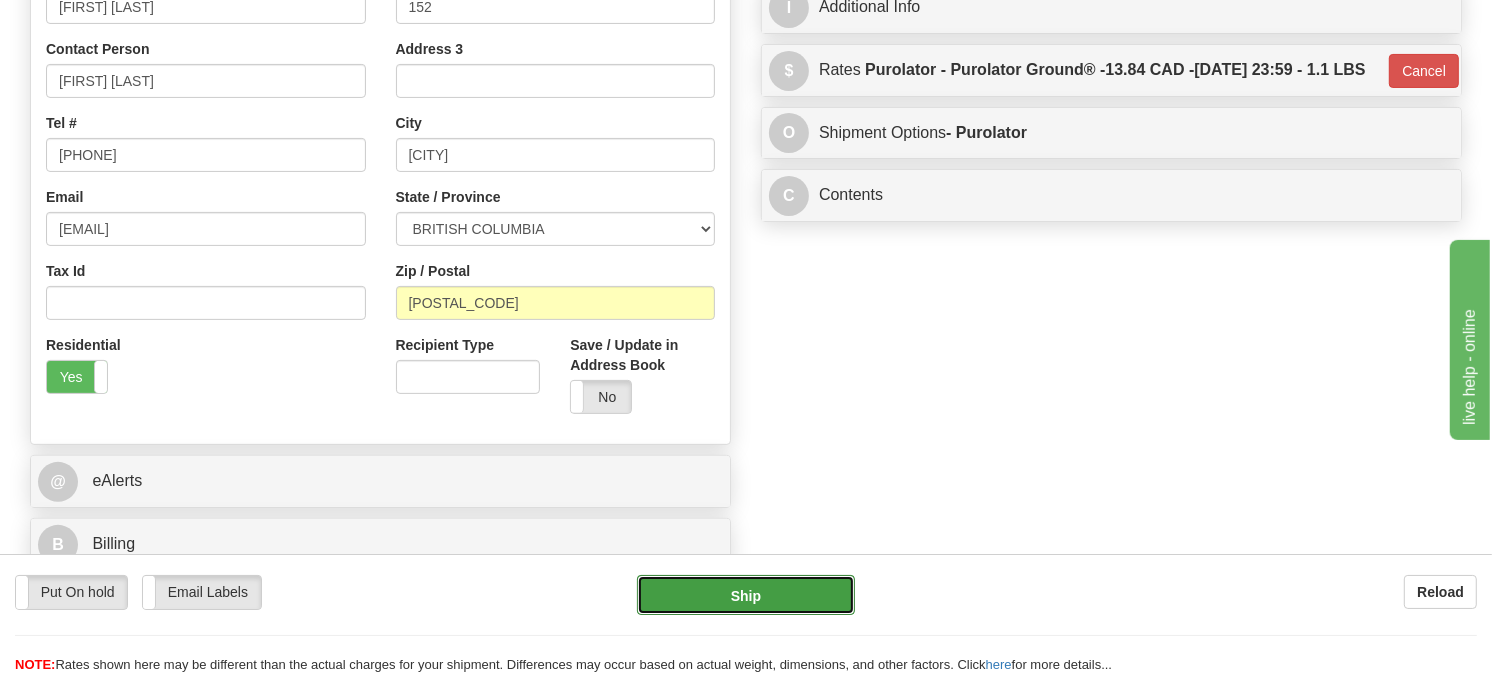 click on "Ship" at bounding box center (746, 595) 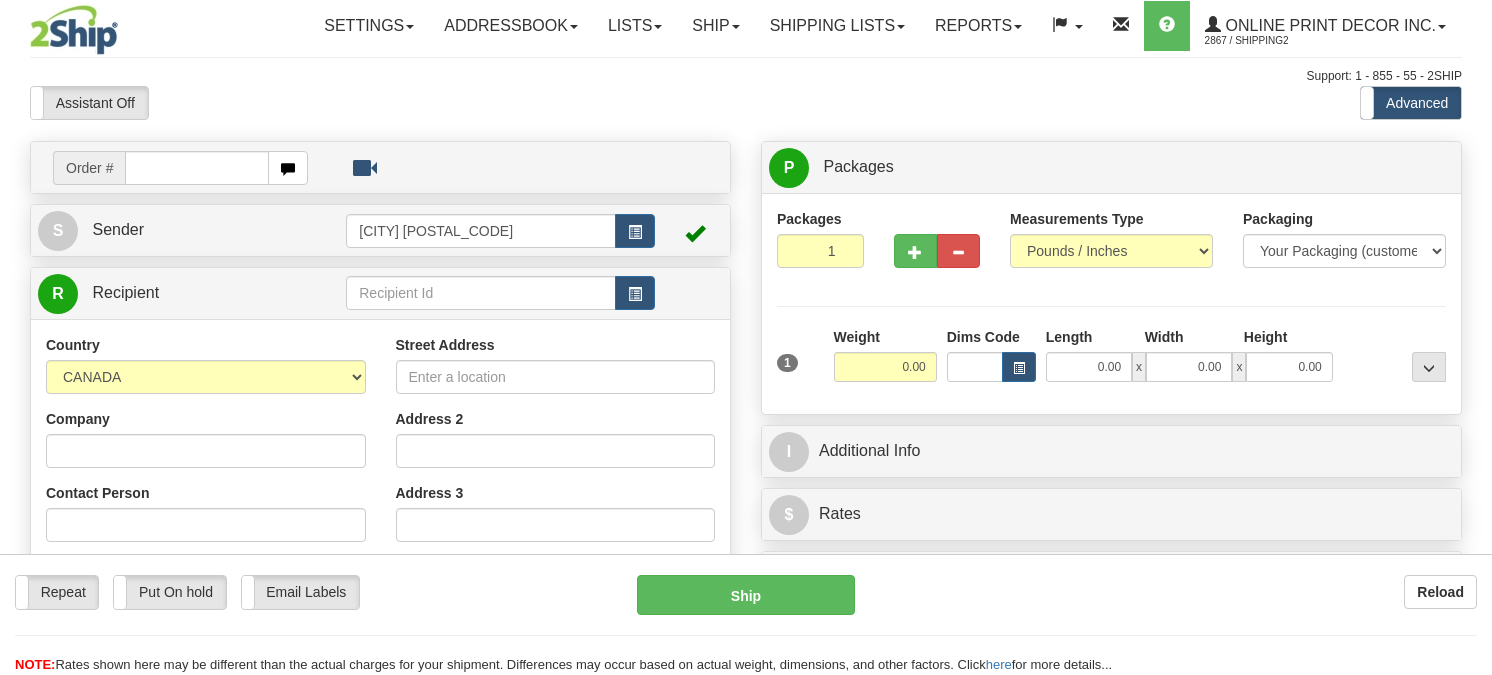 scroll, scrollTop: 0, scrollLeft: 0, axis: both 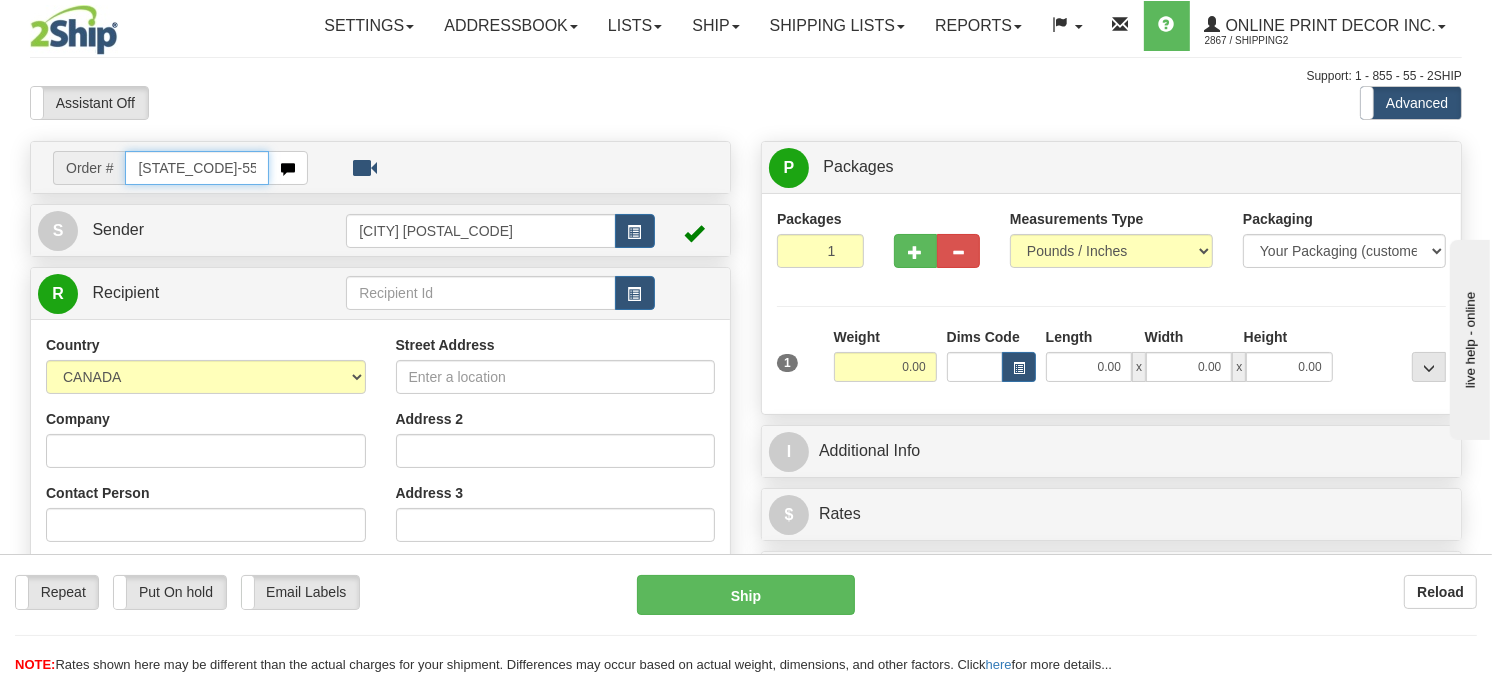 type on "[STATE_CODE]-55586" 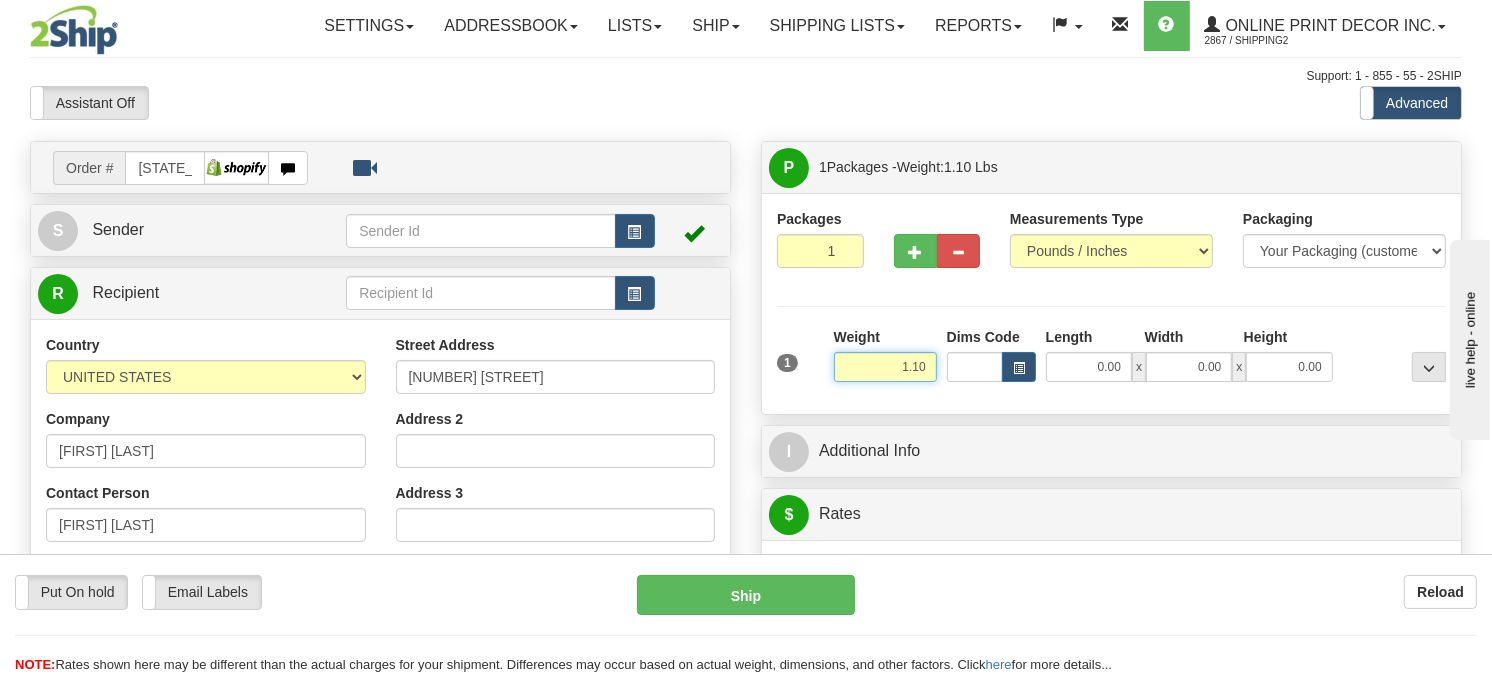 drag, startPoint x: 932, startPoint y: 408, endPoint x: 870, endPoint y: 437, distance: 68.44706 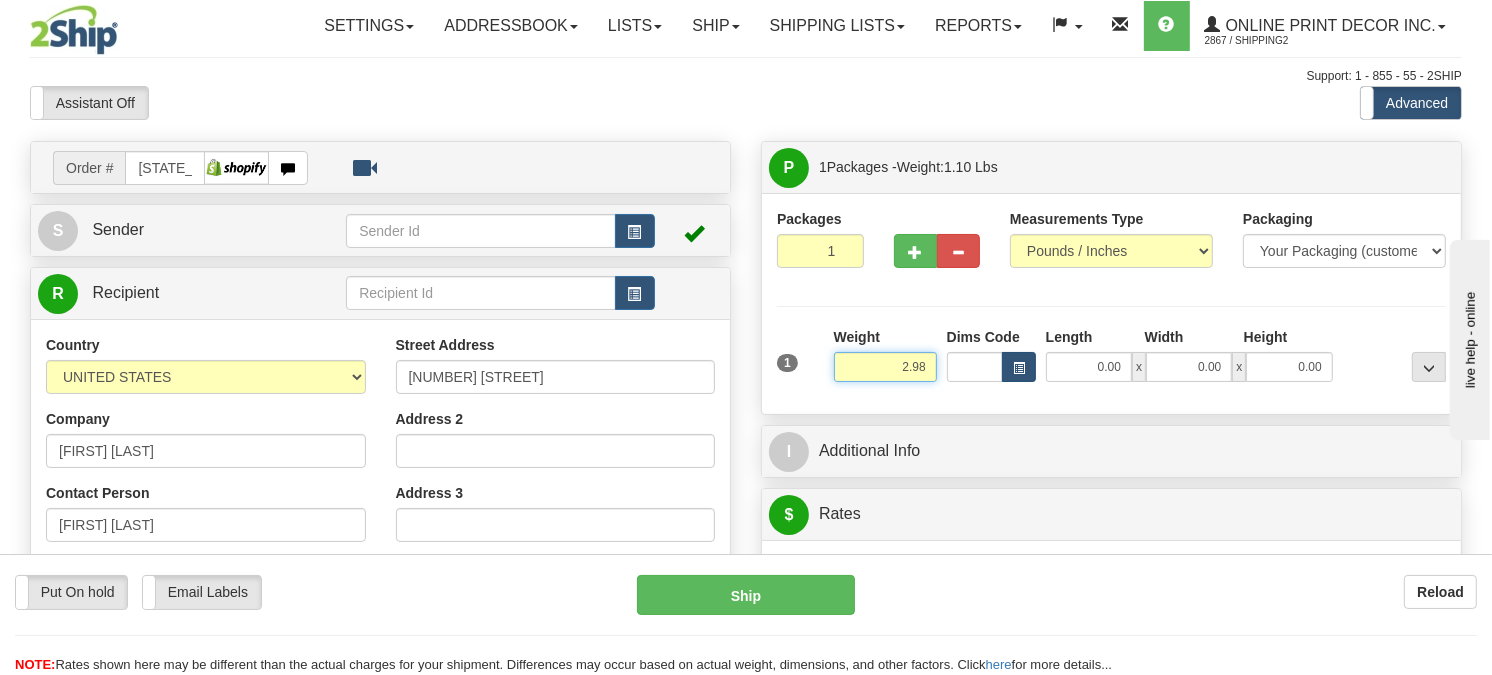 type on "2.98" 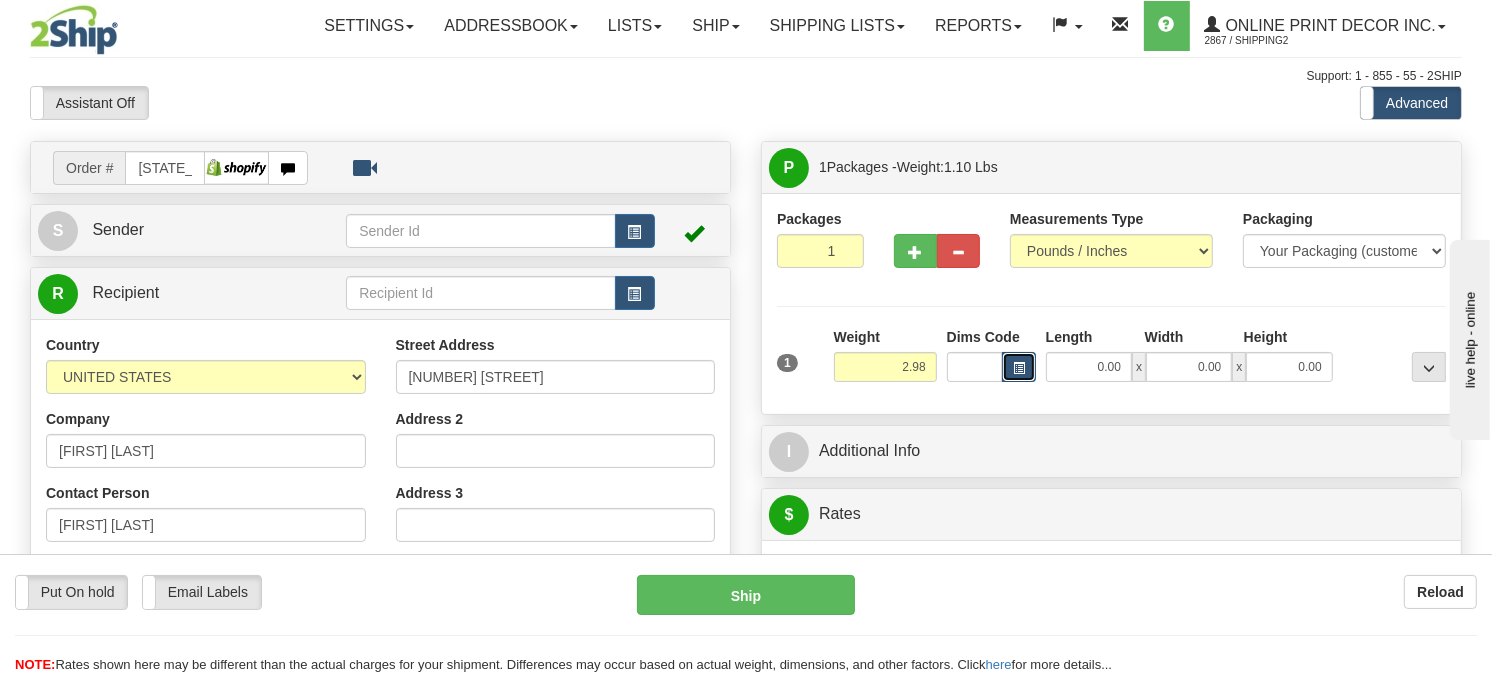 click at bounding box center (1019, 367) 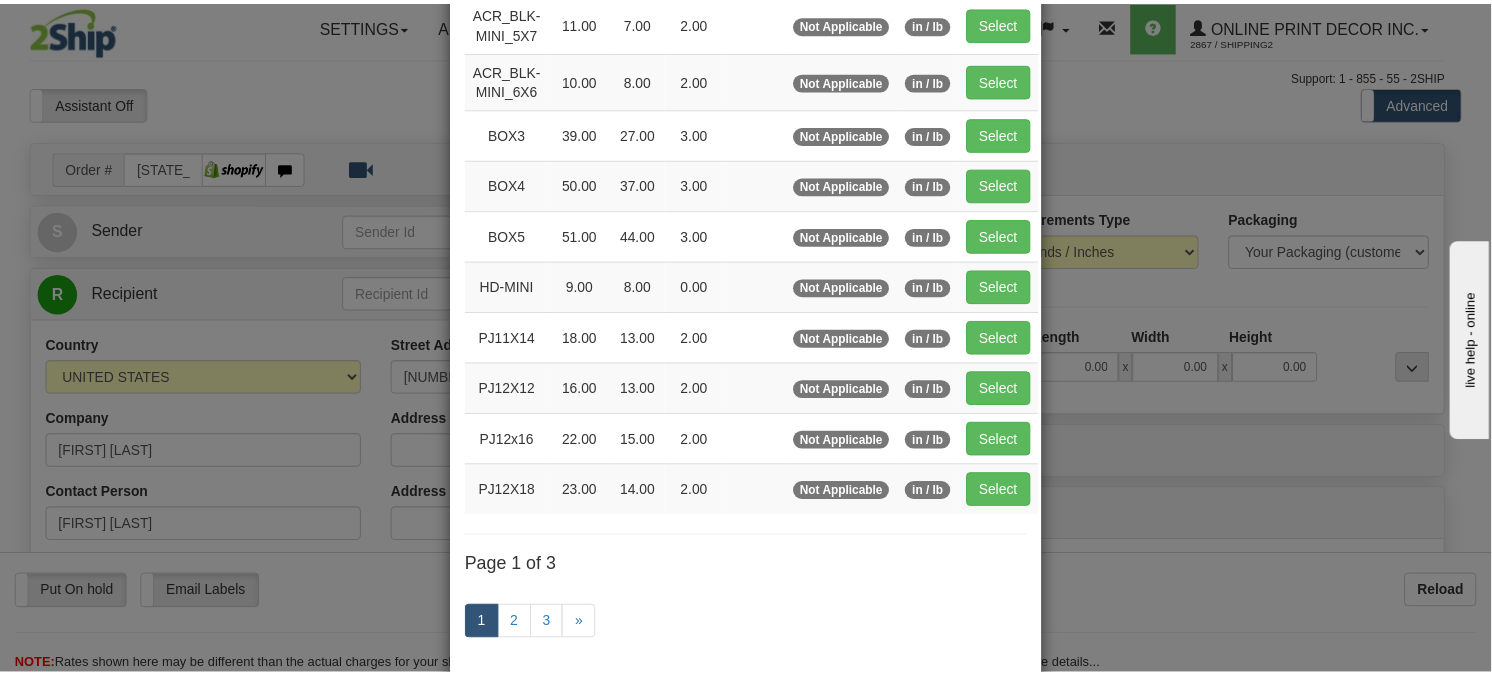 scroll, scrollTop: 222, scrollLeft: 0, axis: vertical 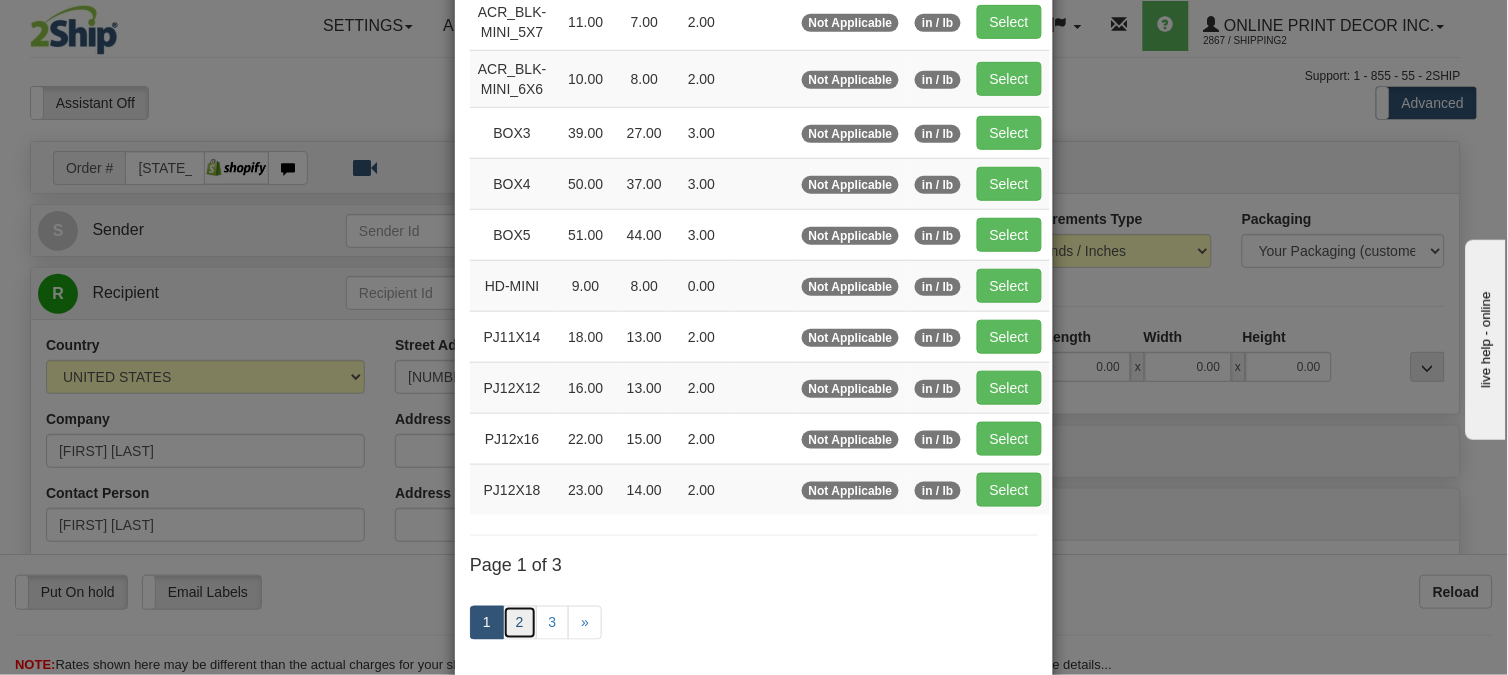 click on "2" at bounding box center (520, 623) 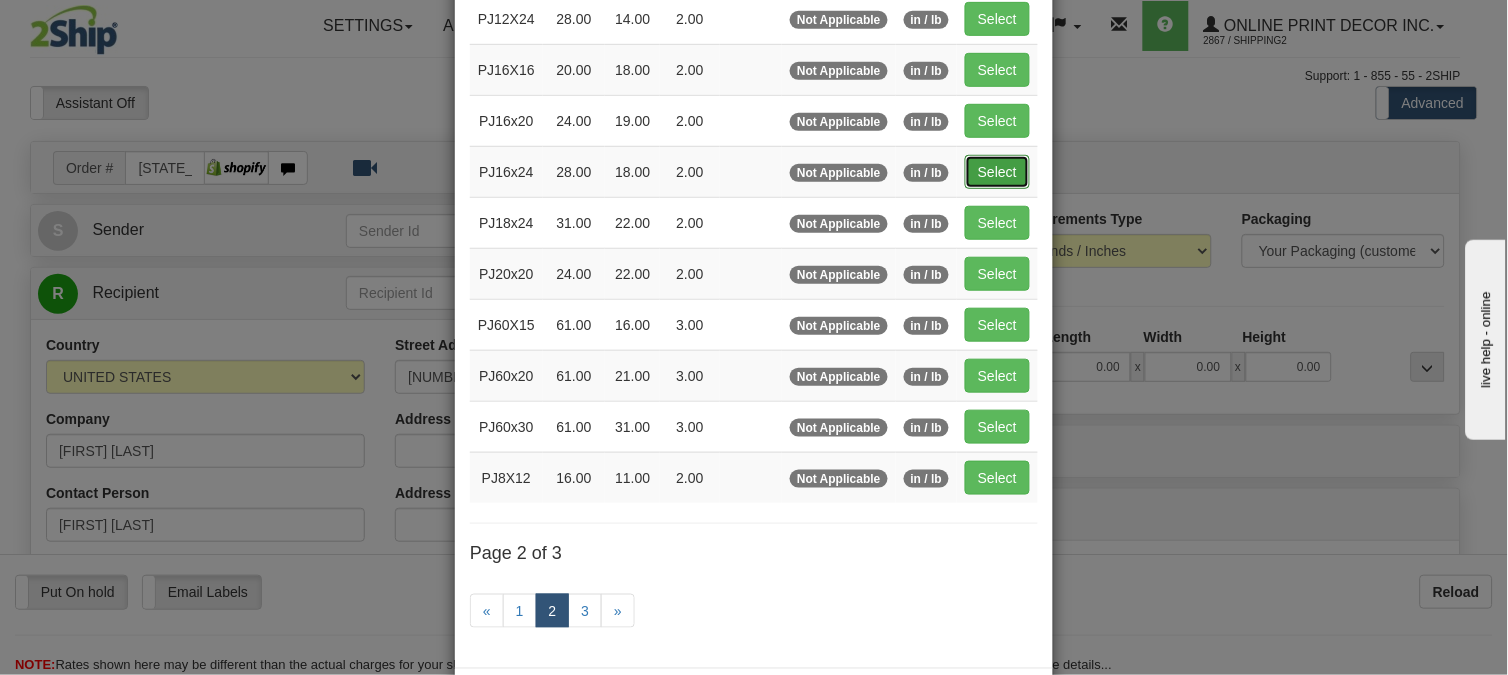 click on "Select" at bounding box center [997, 172] 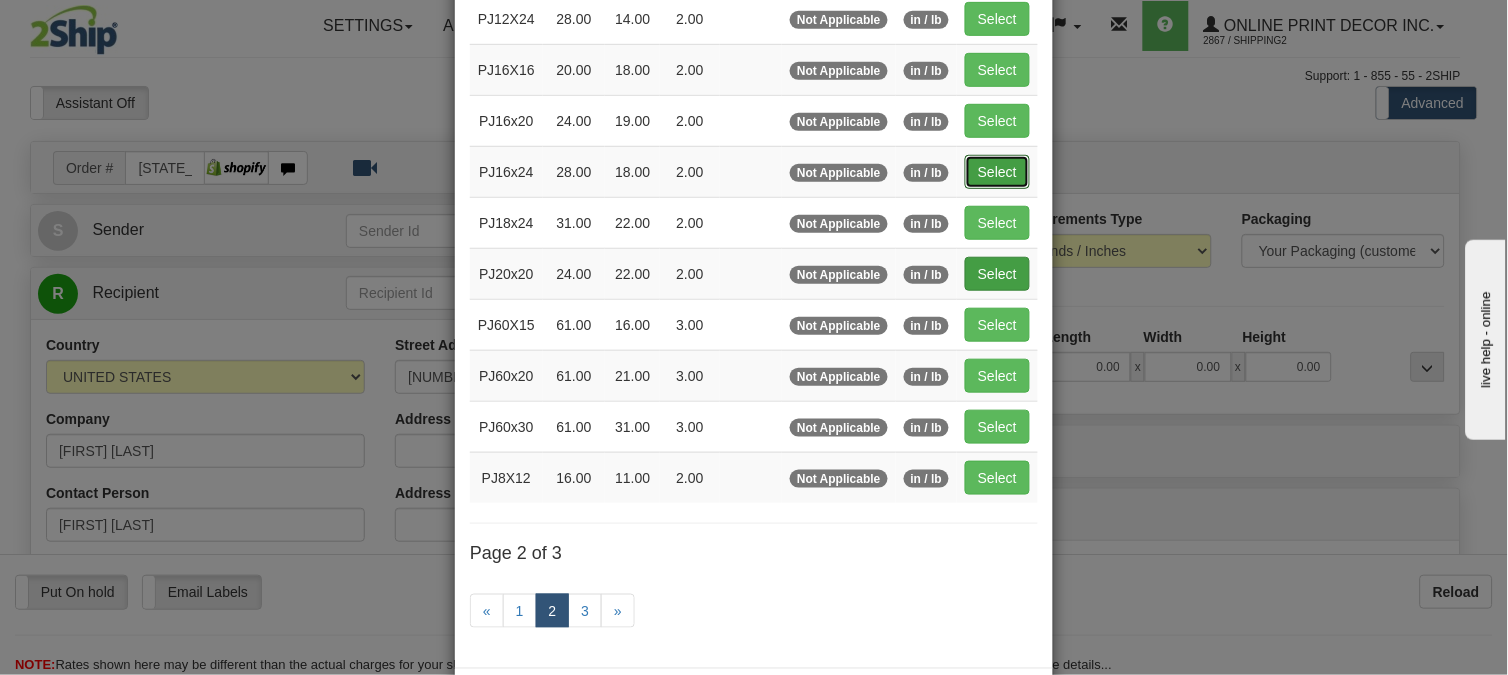 type on "28.00" 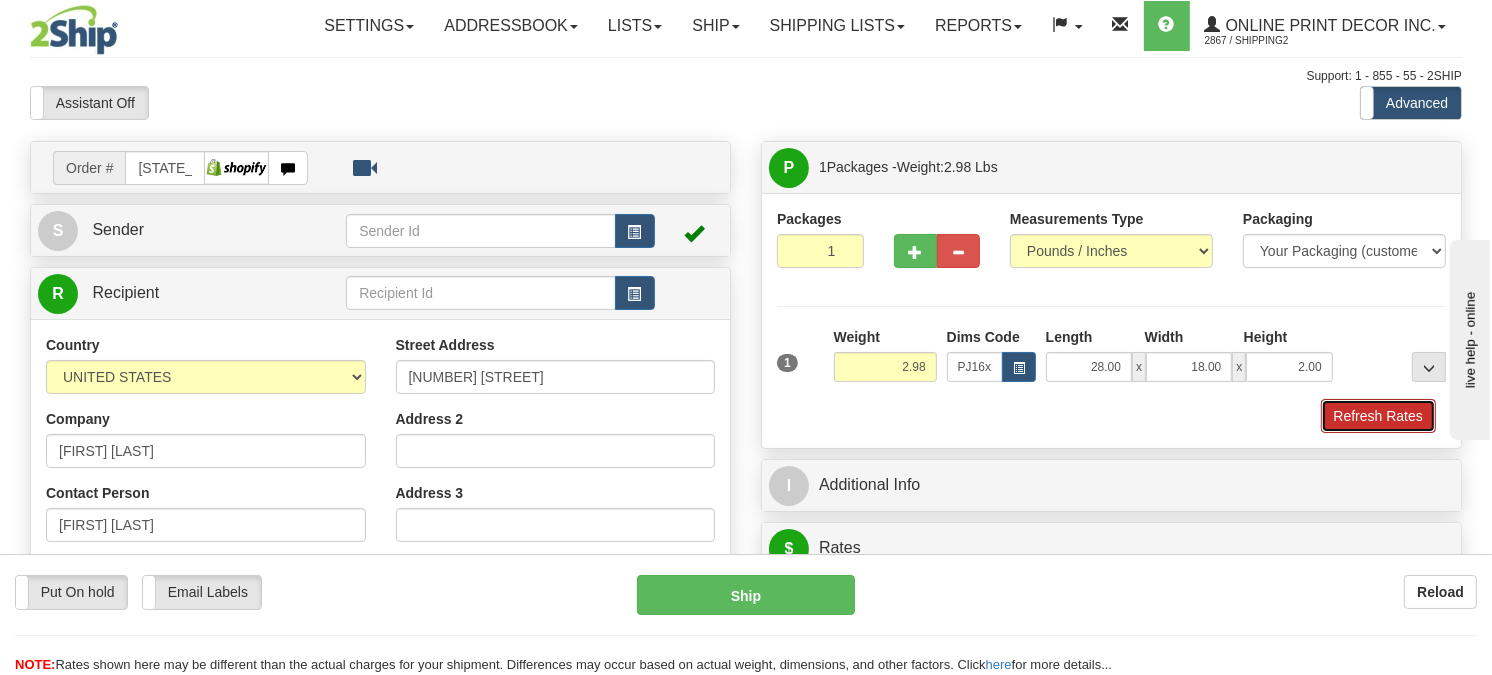 click on "Refresh Rates" at bounding box center (1378, 416) 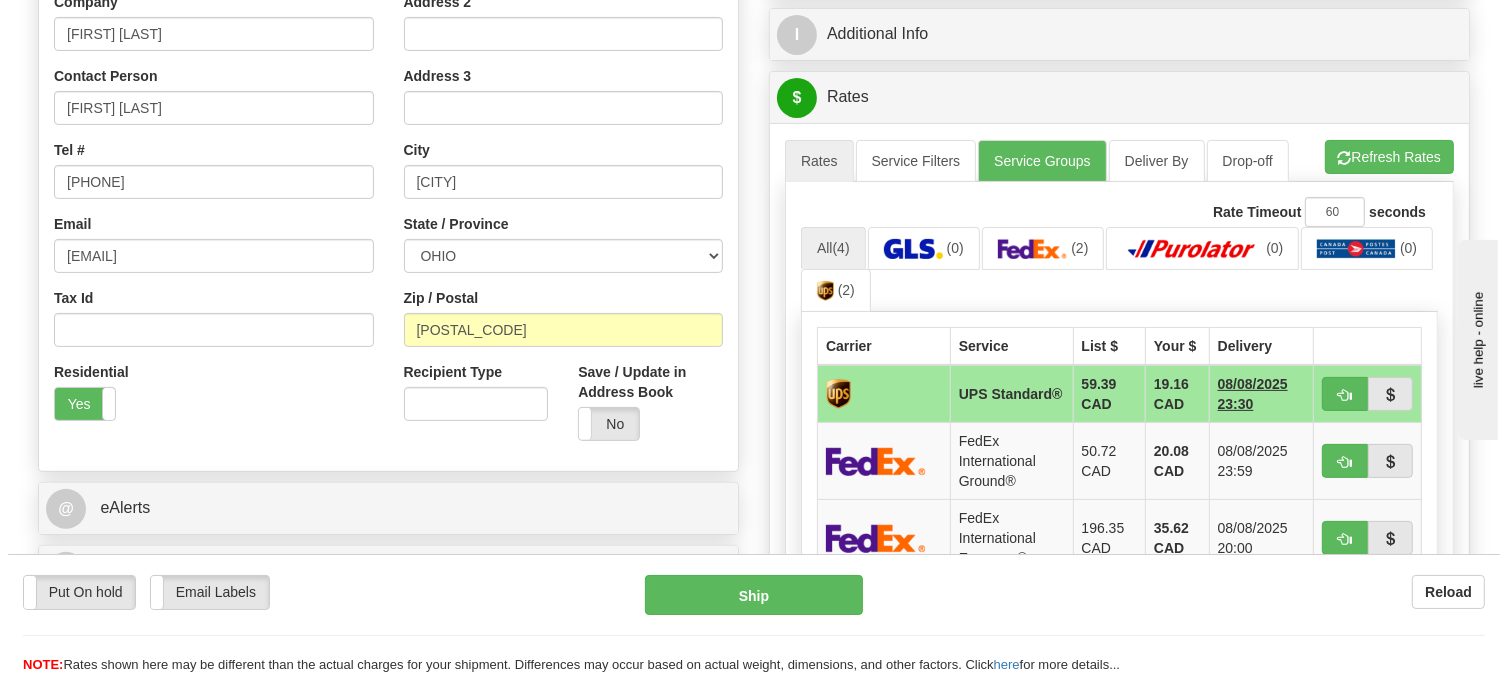 scroll, scrollTop: 465, scrollLeft: 0, axis: vertical 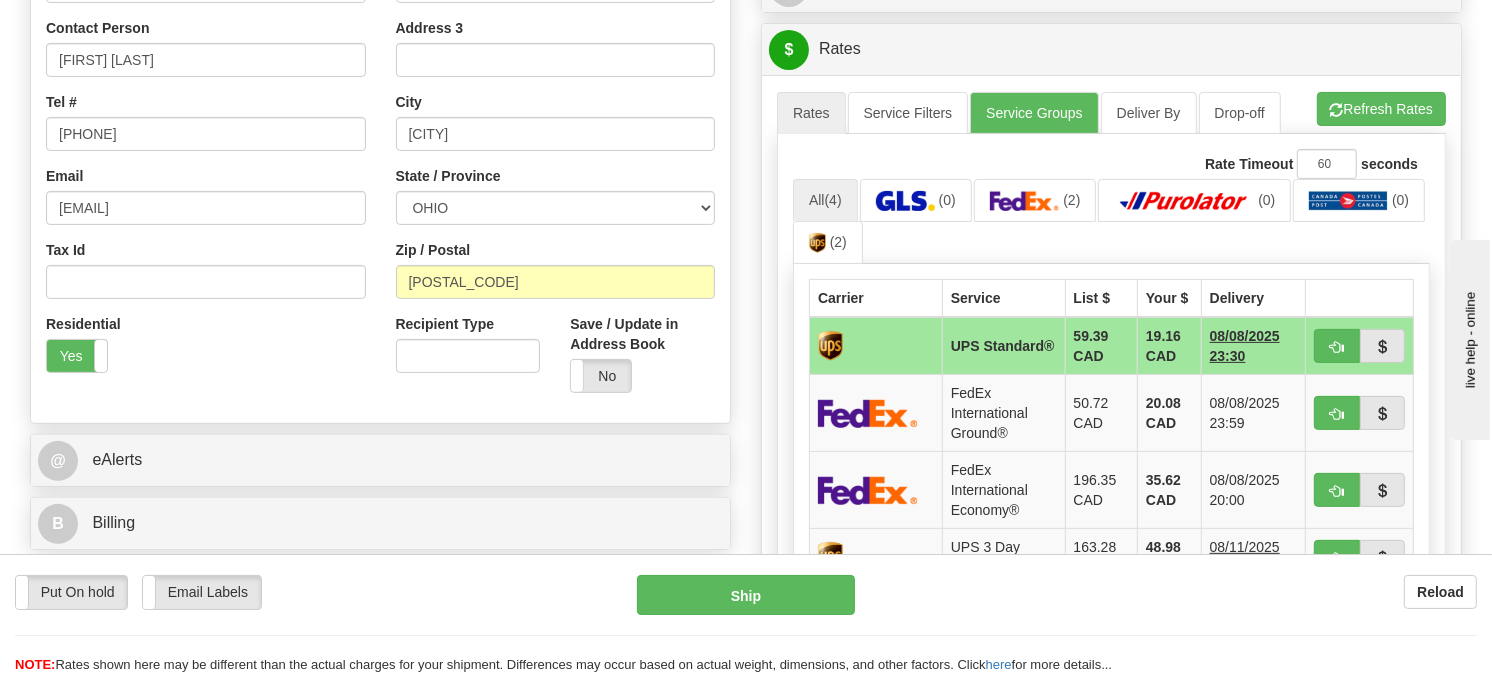 drag, startPoint x: 1500, startPoint y: 92, endPoint x: 190, endPoint y: 32, distance: 1311.3733 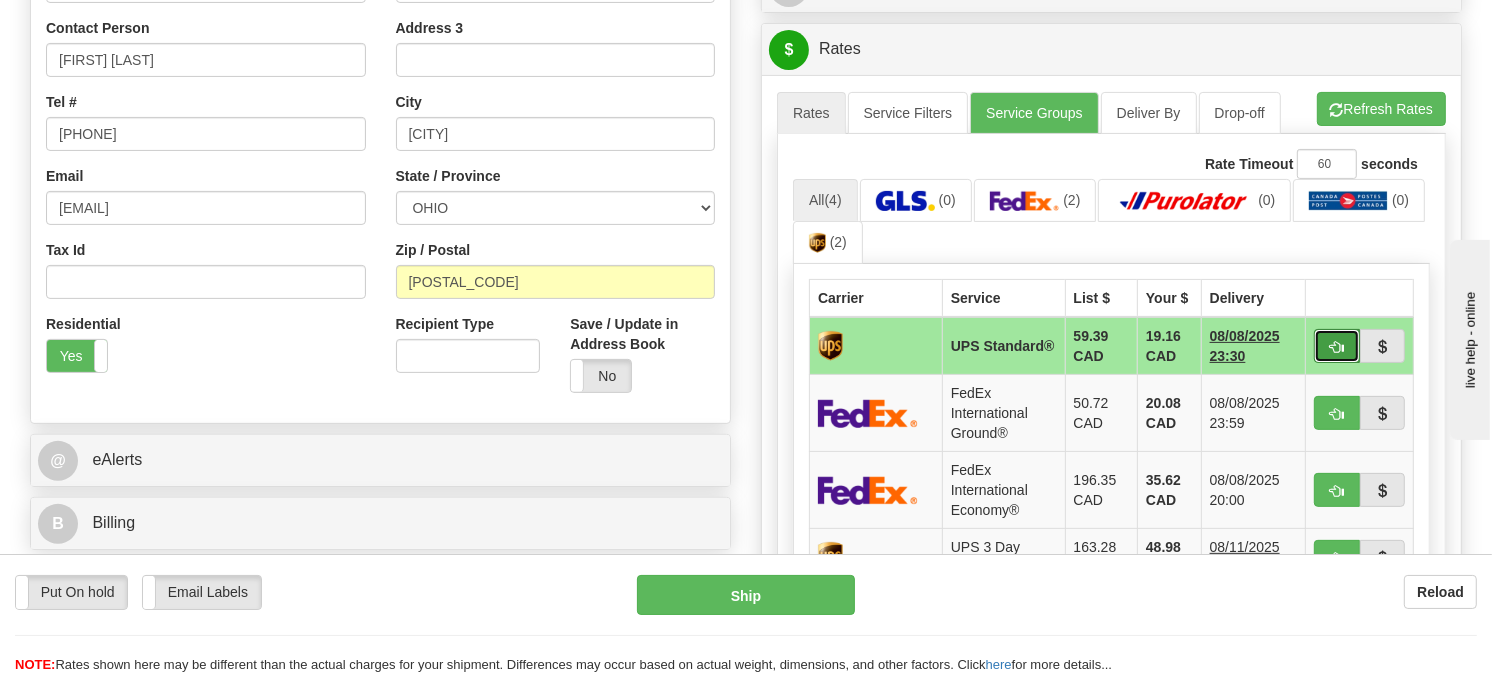 click at bounding box center (1337, 346) 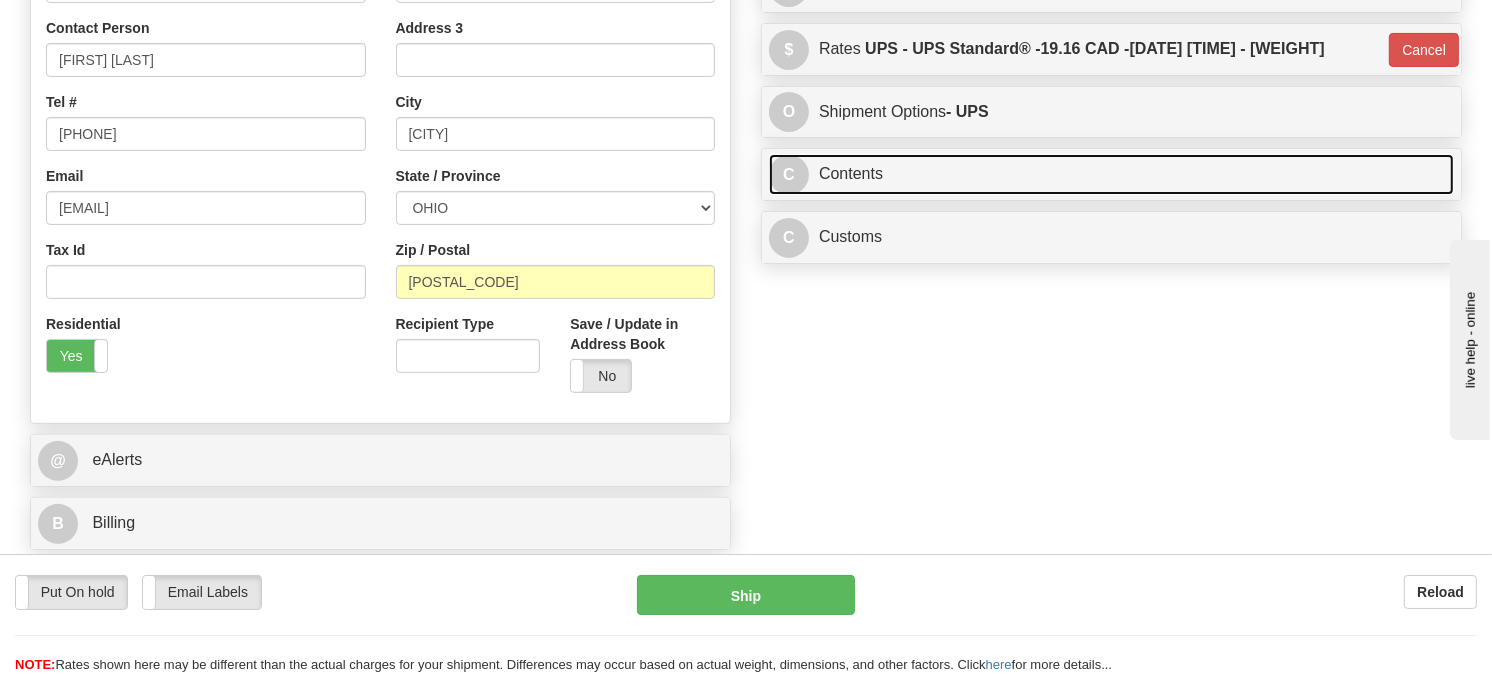 click on "C Contents" at bounding box center (1111, 174) 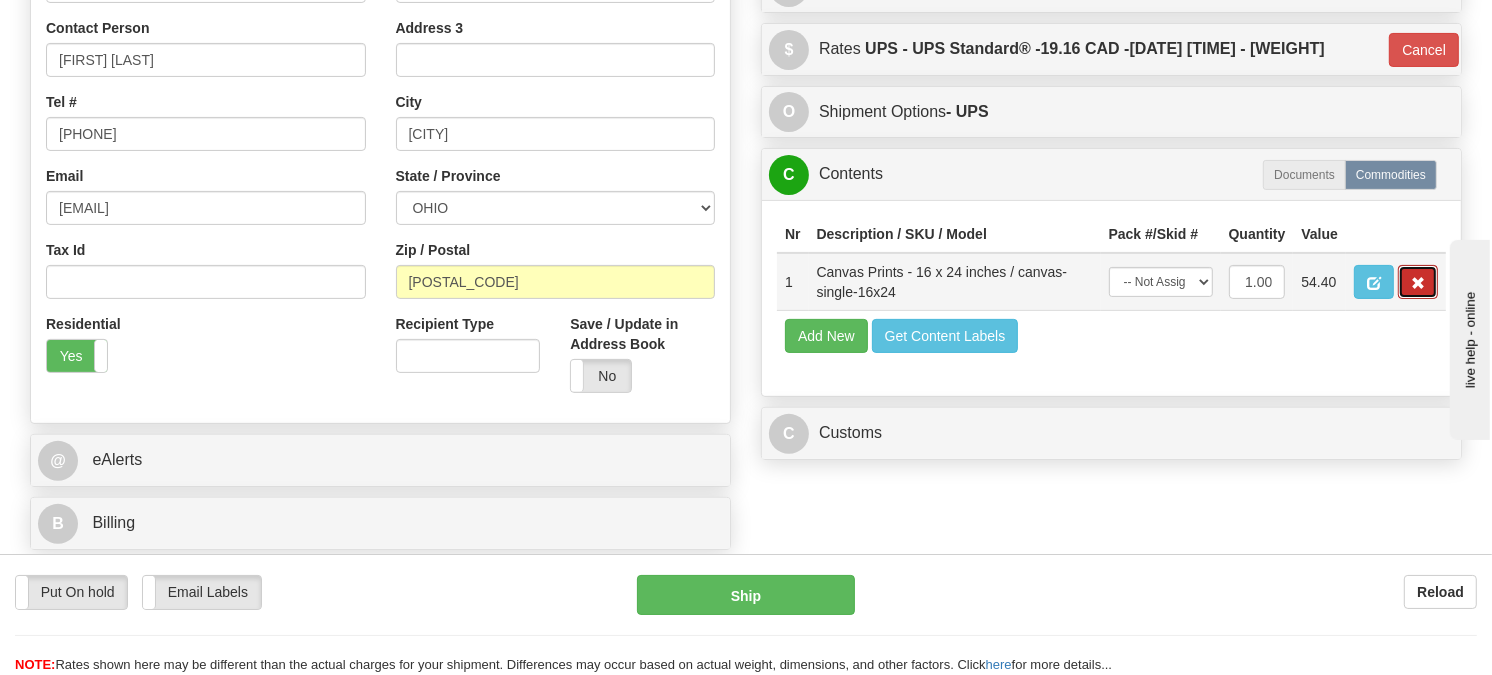 click at bounding box center (1418, 282) 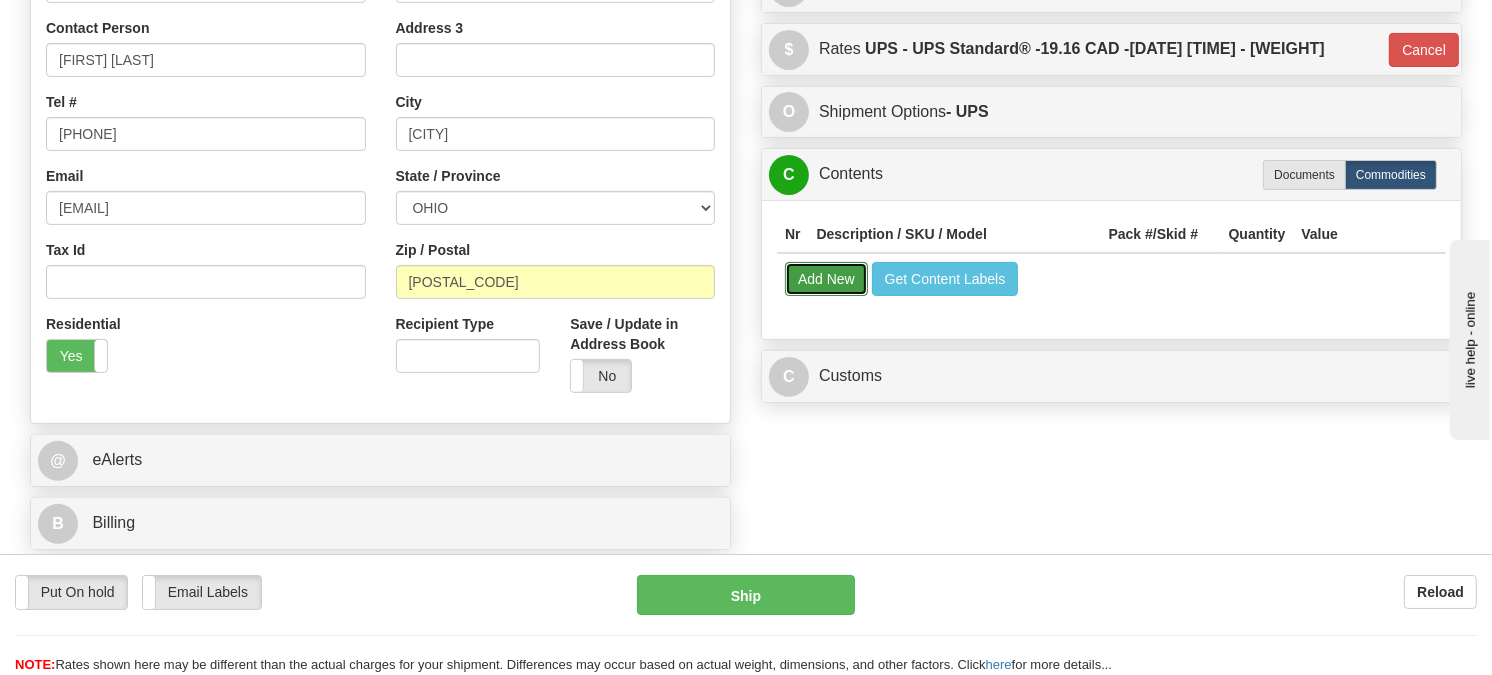 click on "Add New" at bounding box center [826, 279] 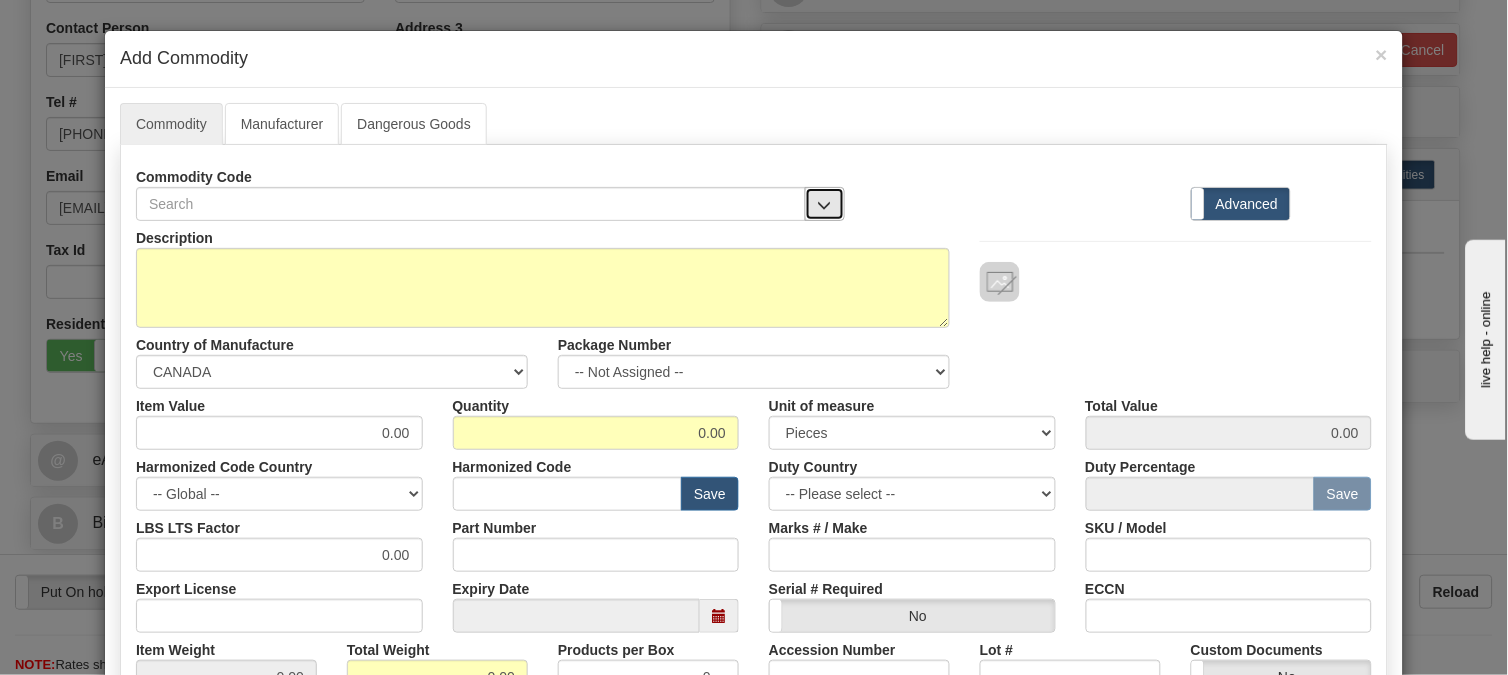 click at bounding box center (825, 204) 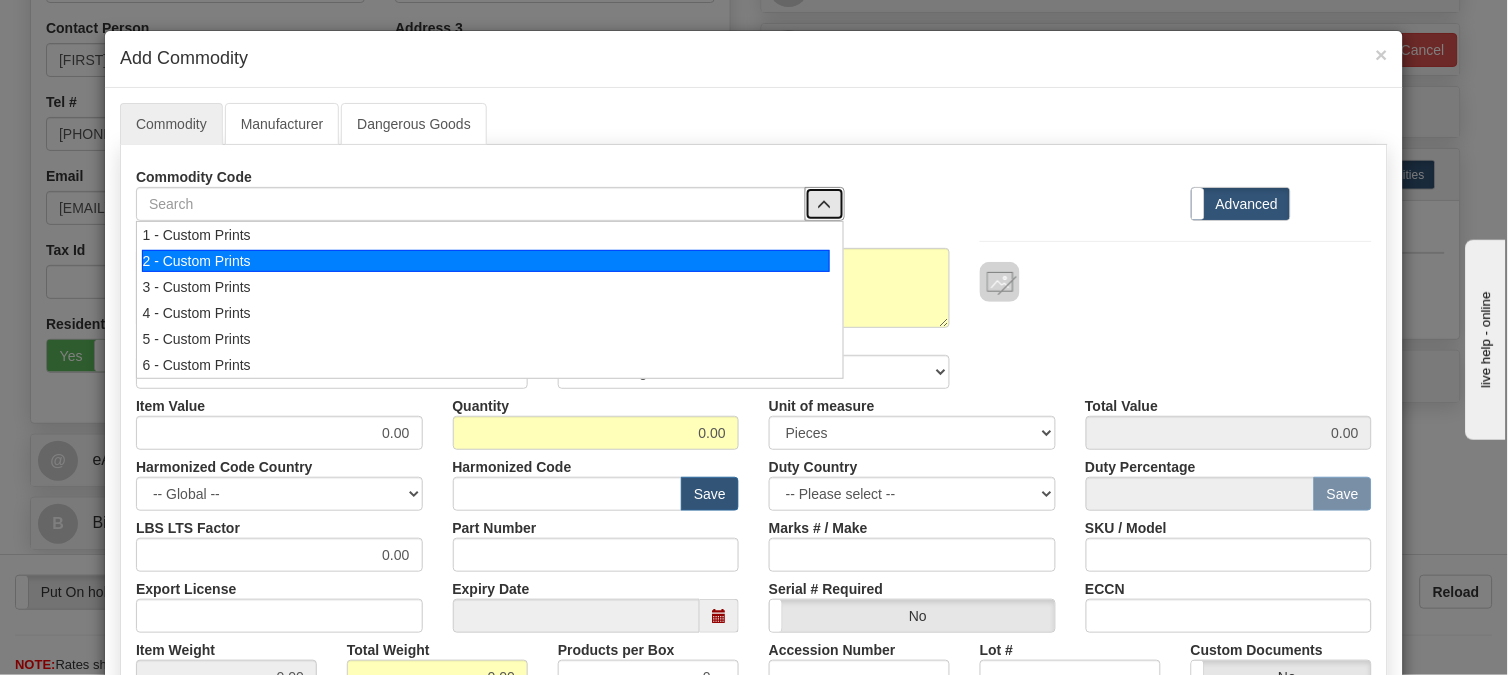 click on "2 - Custom Prints" at bounding box center [486, 261] 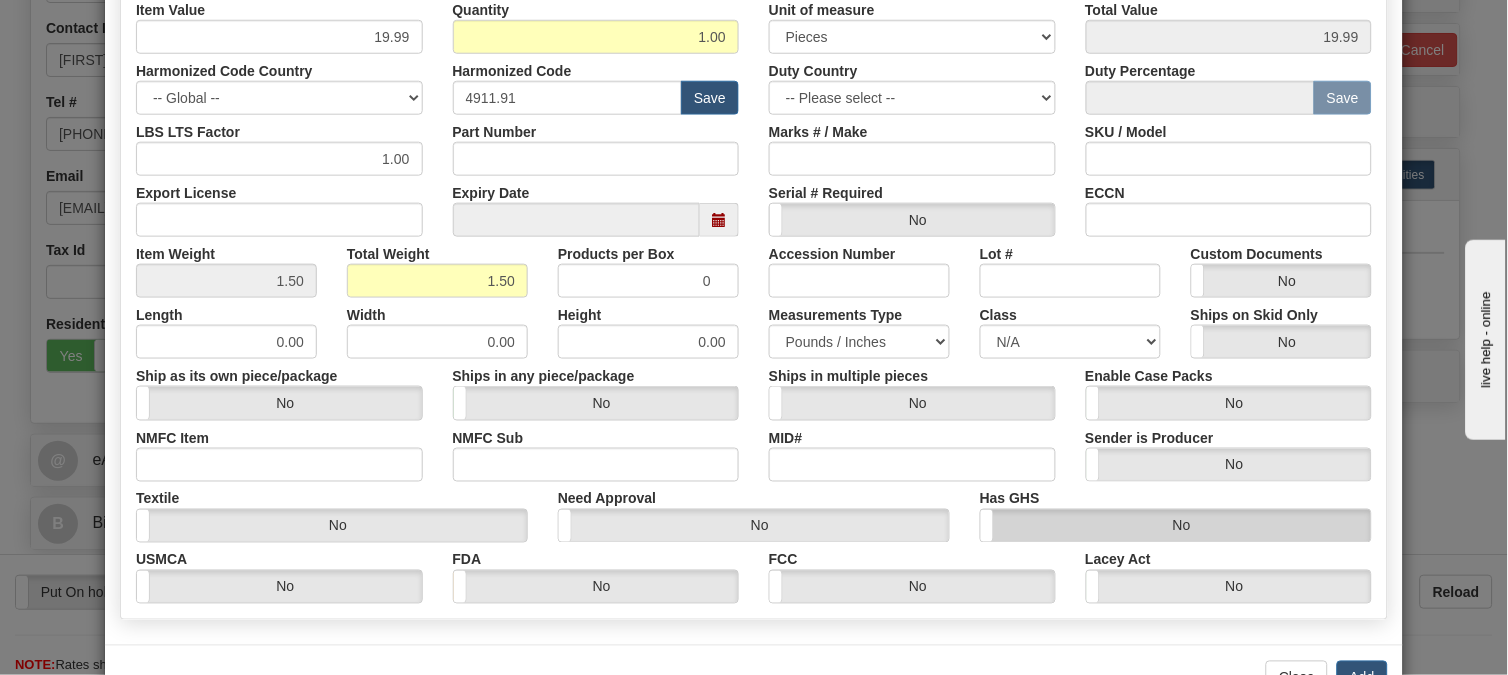 scroll, scrollTop: 462, scrollLeft: 0, axis: vertical 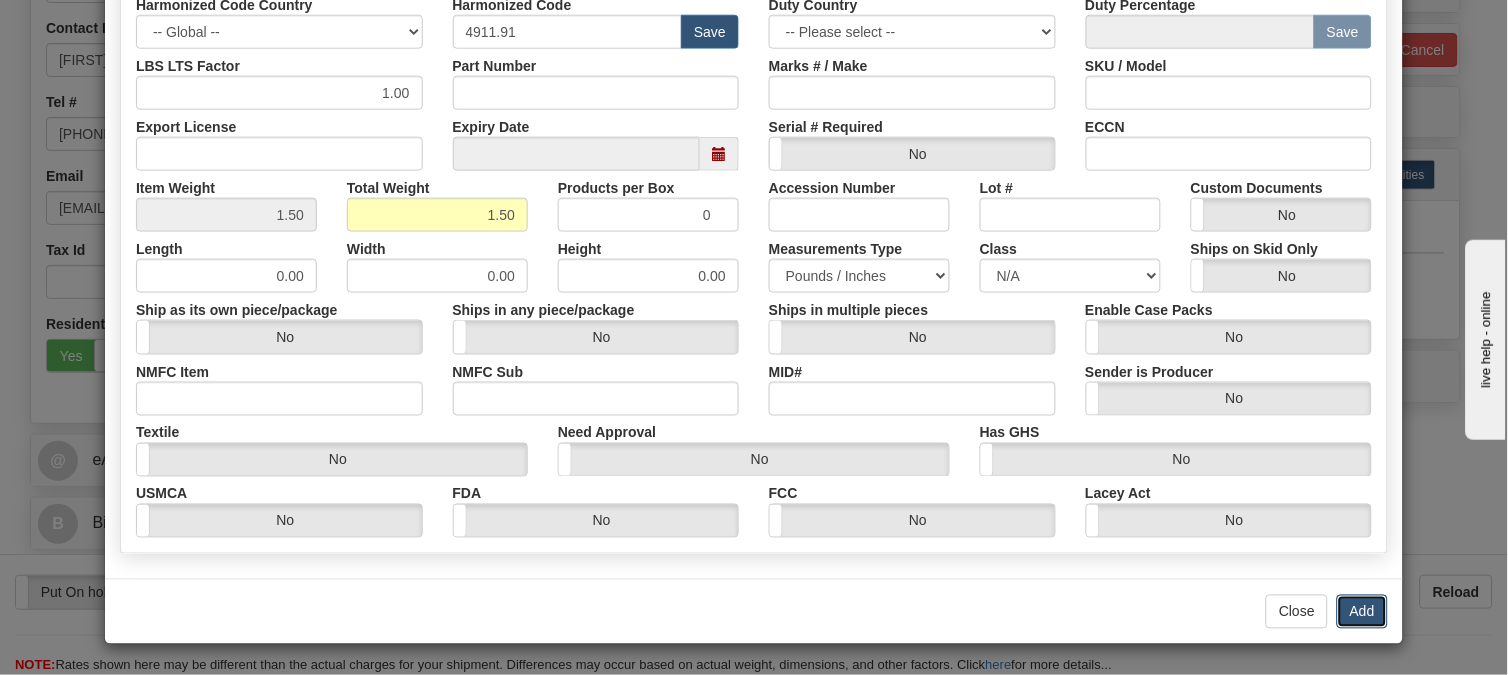 click on "Add" at bounding box center [1362, 612] 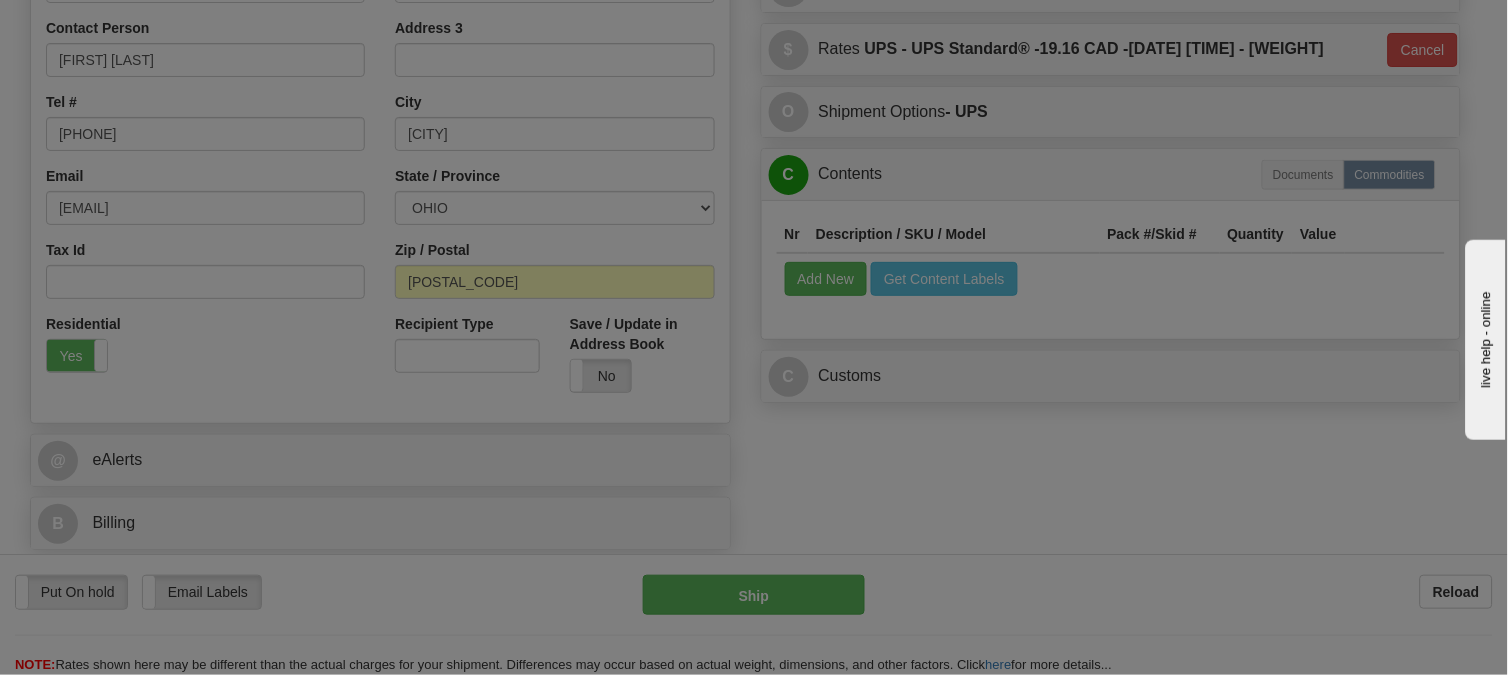 scroll, scrollTop: 0, scrollLeft: 0, axis: both 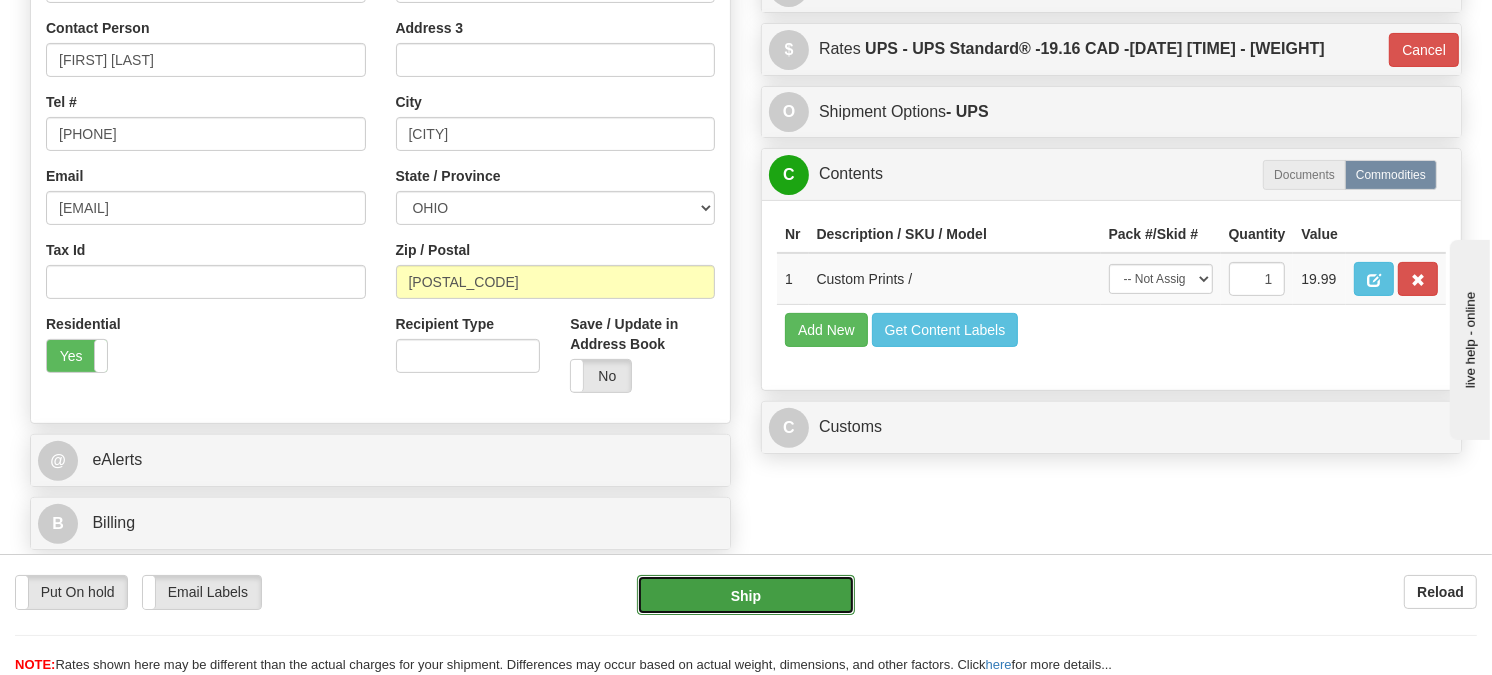 click on "Ship" at bounding box center (746, 595) 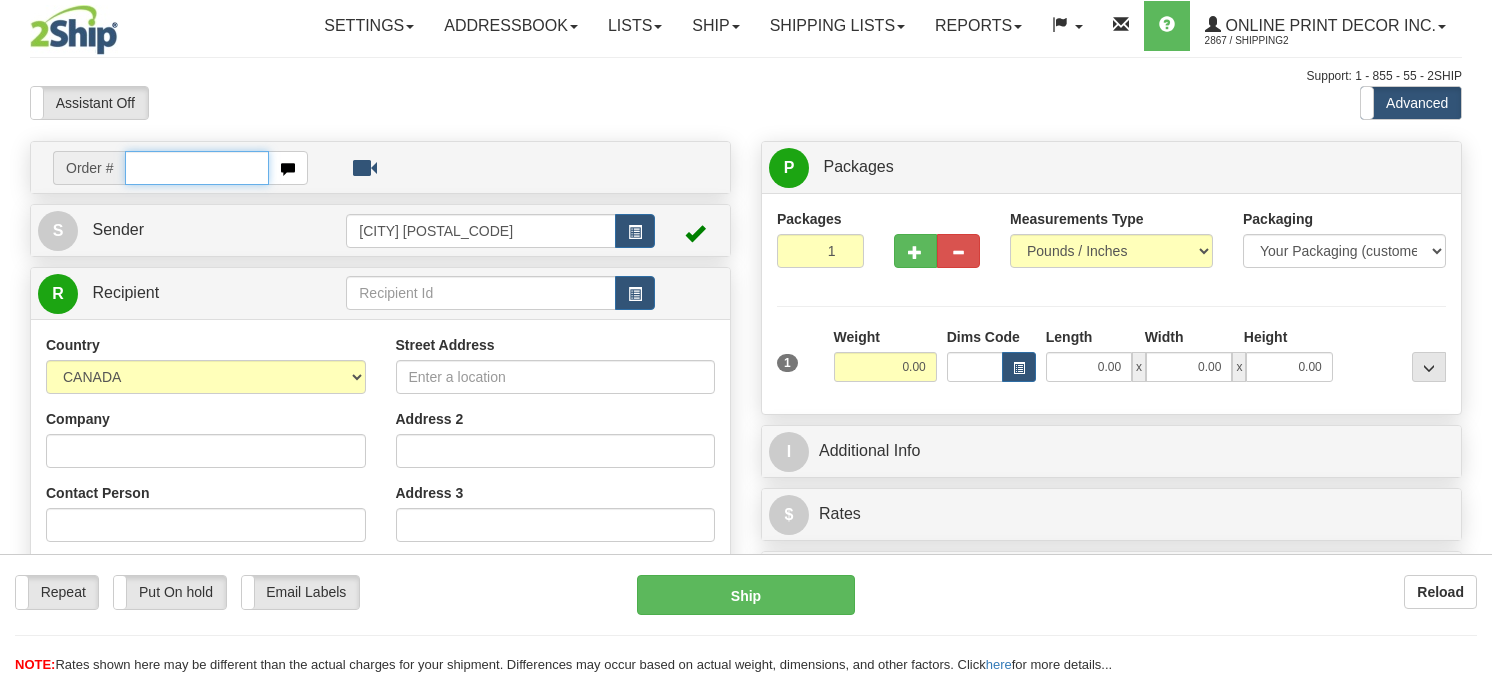 scroll, scrollTop: 0, scrollLeft: 0, axis: both 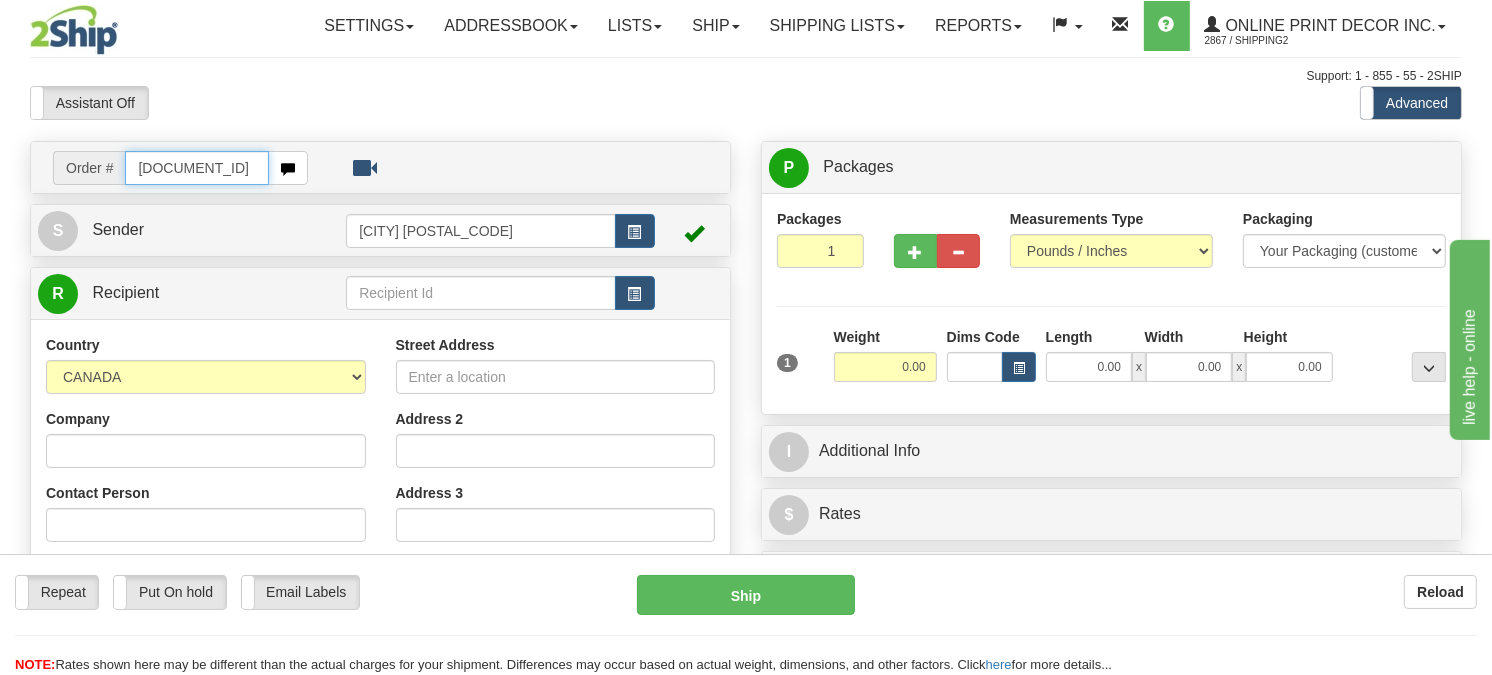 type on "[DOCUMENT_ID]" 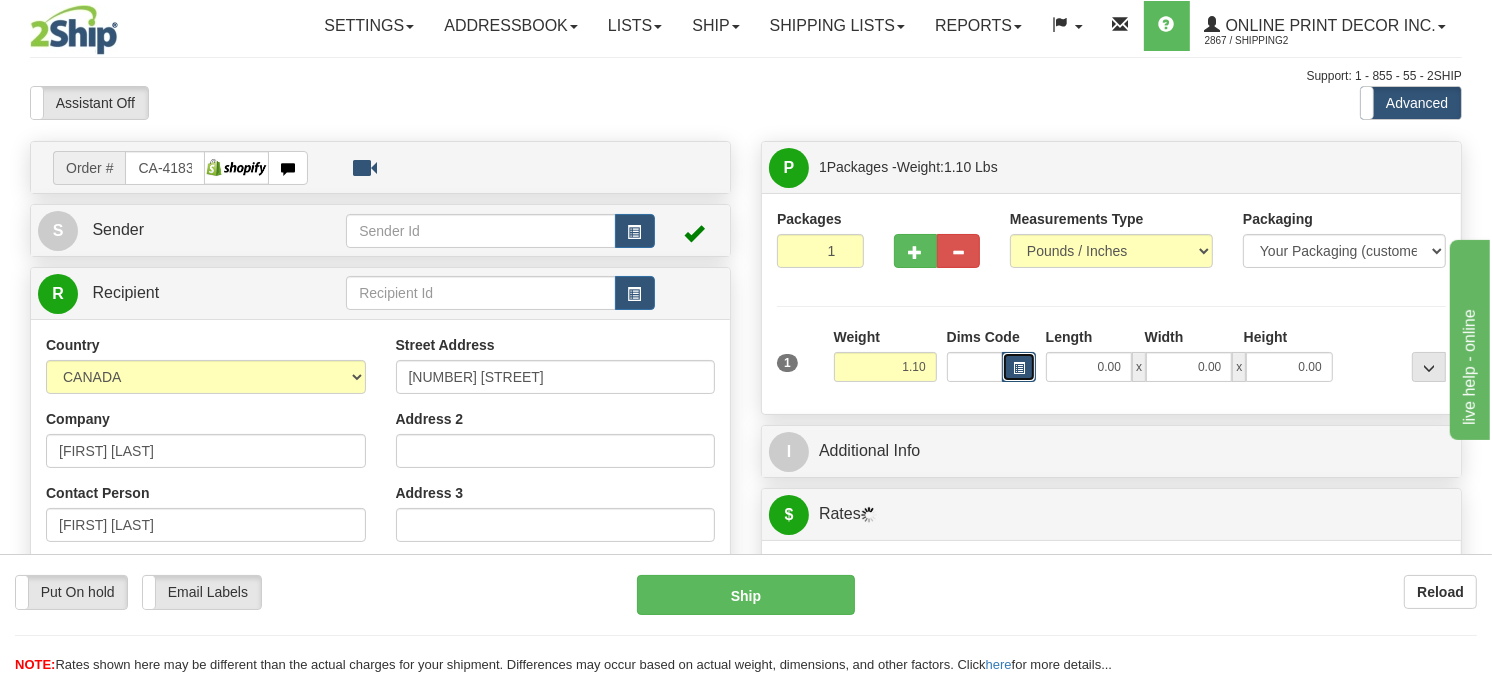 click at bounding box center [1019, 368] 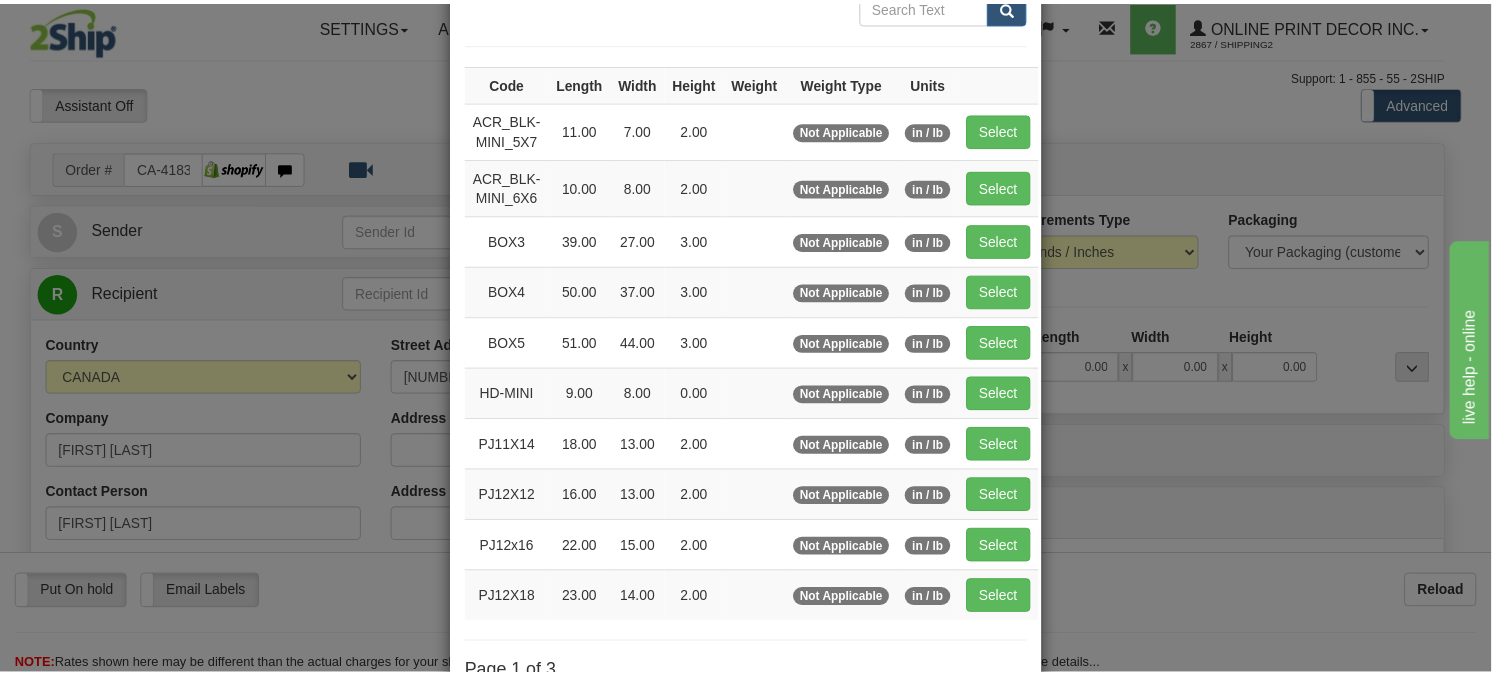 scroll, scrollTop: 222, scrollLeft: 0, axis: vertical 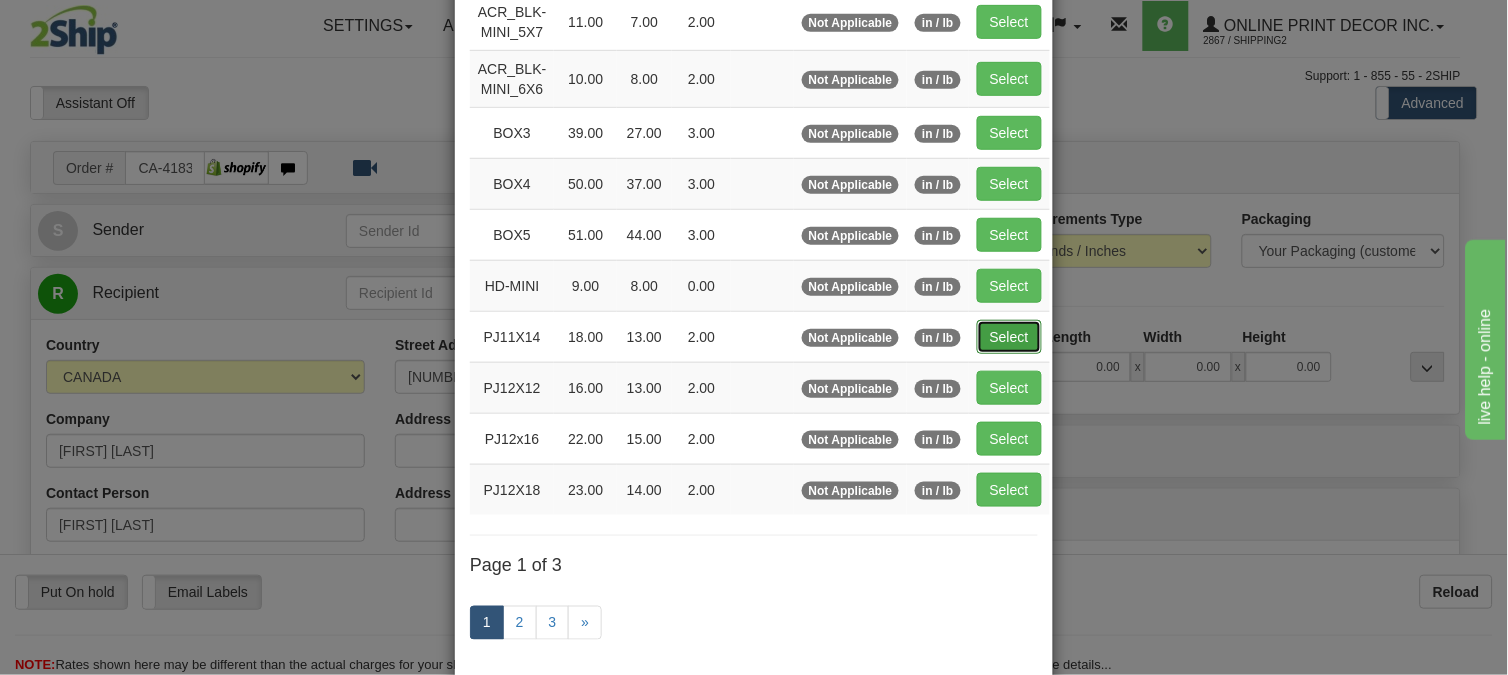 click on "Select" at bounding box center [1009, 337] 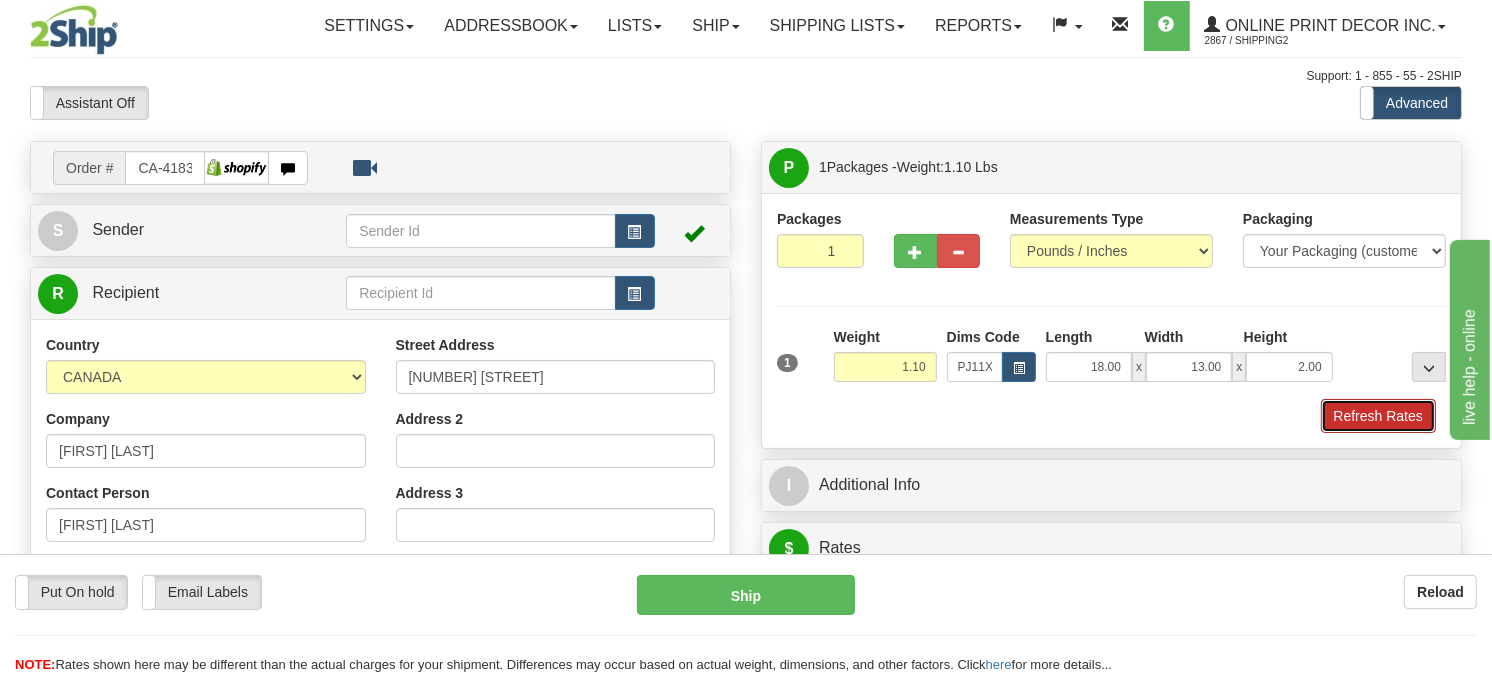 click on "Refresh Rates" at bounding box center (1378, 416) 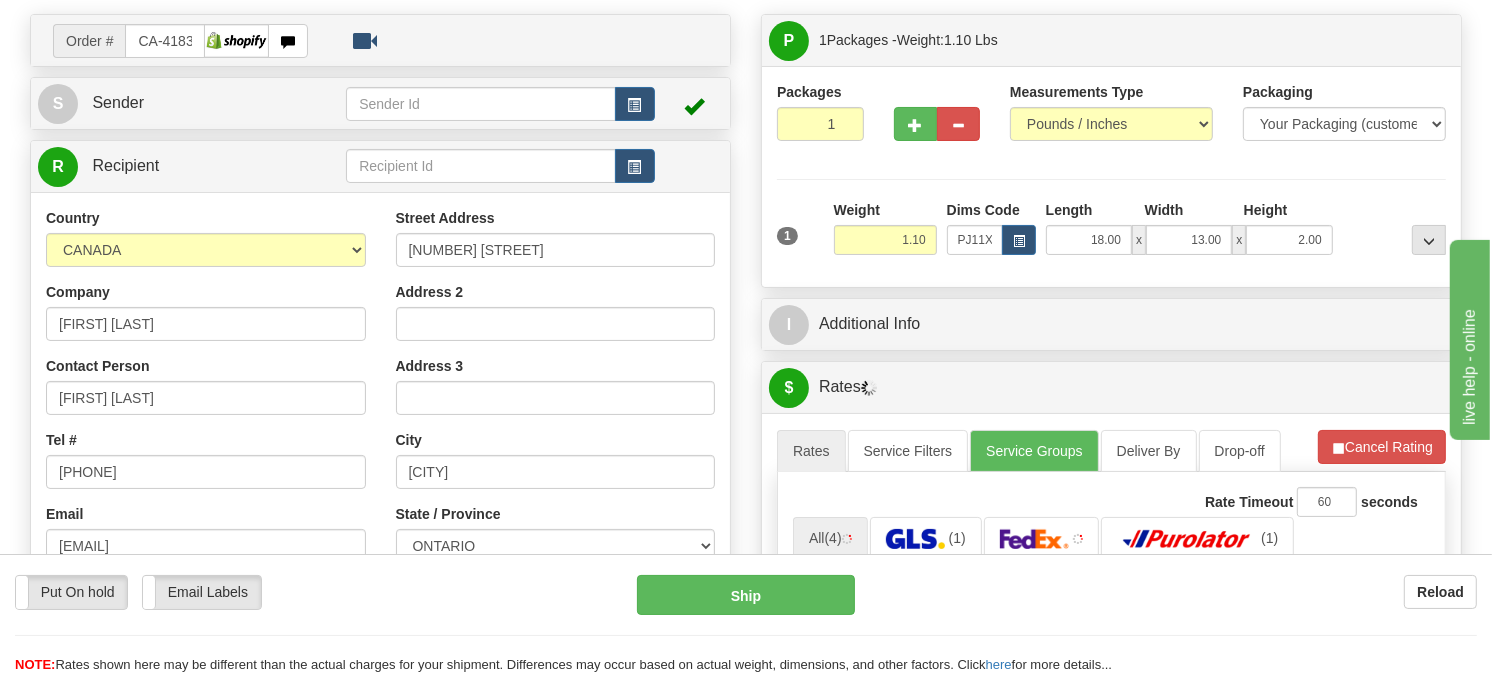 scroll, scrollTop: 332, scrollLeft: 0, axis: vertical 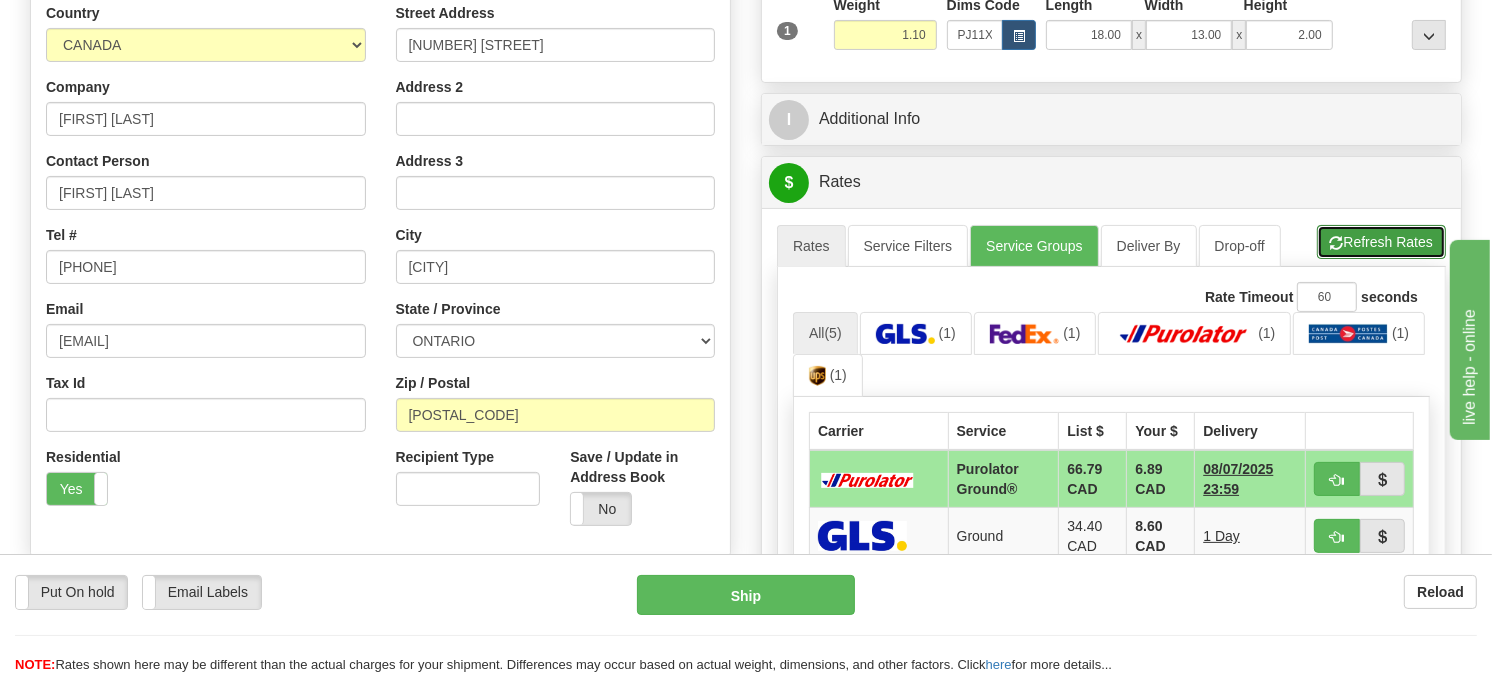 click on "Refresh Rates" at bounding box center [1381, 242] 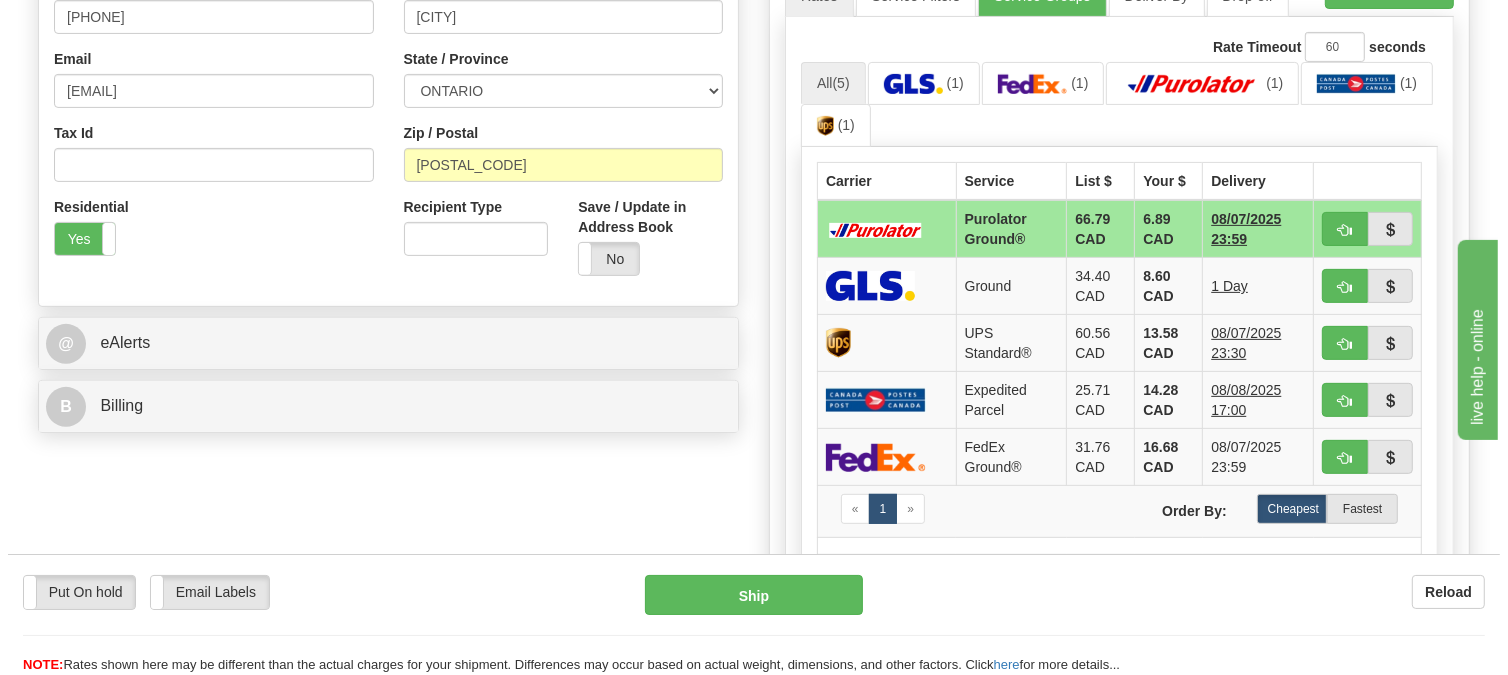 scroll, scrollTop: 600, scrollLeft: 0, axis: vertical 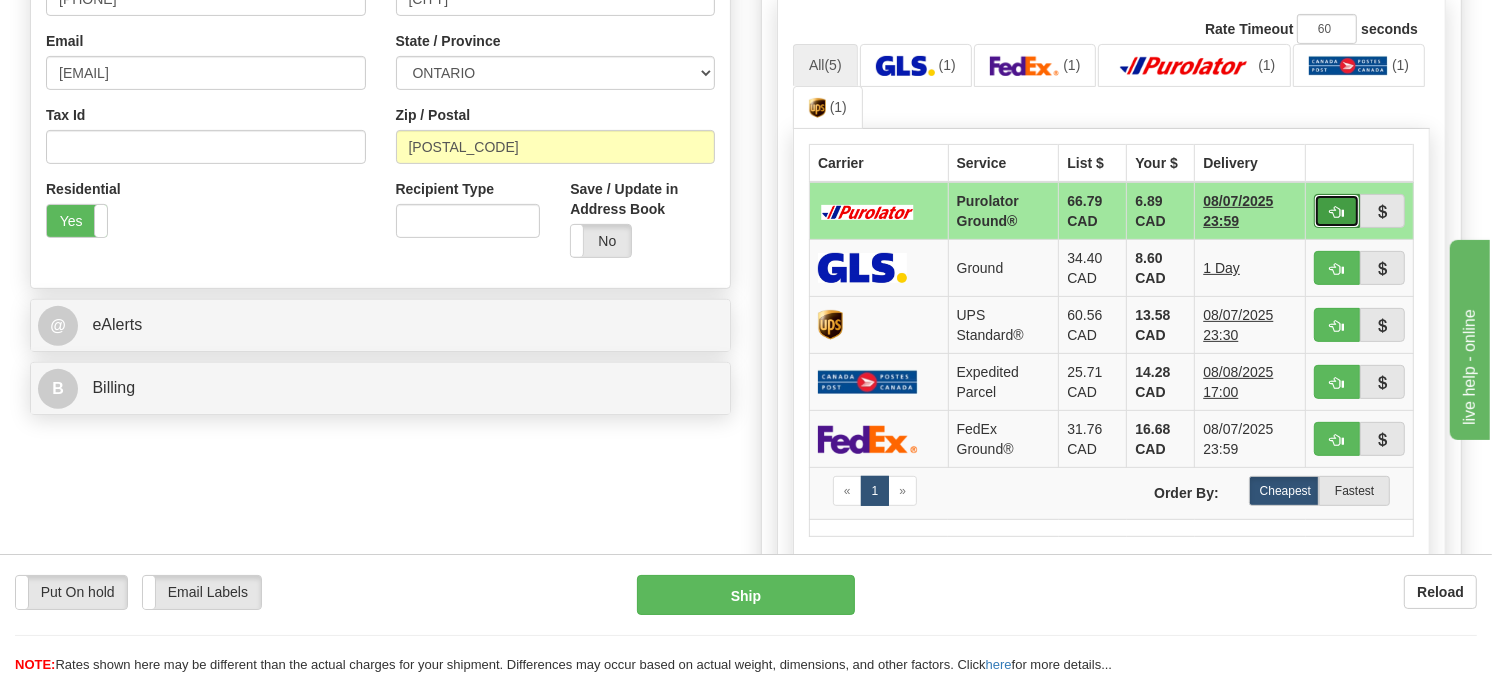 click at bounding box center (1337, 211) 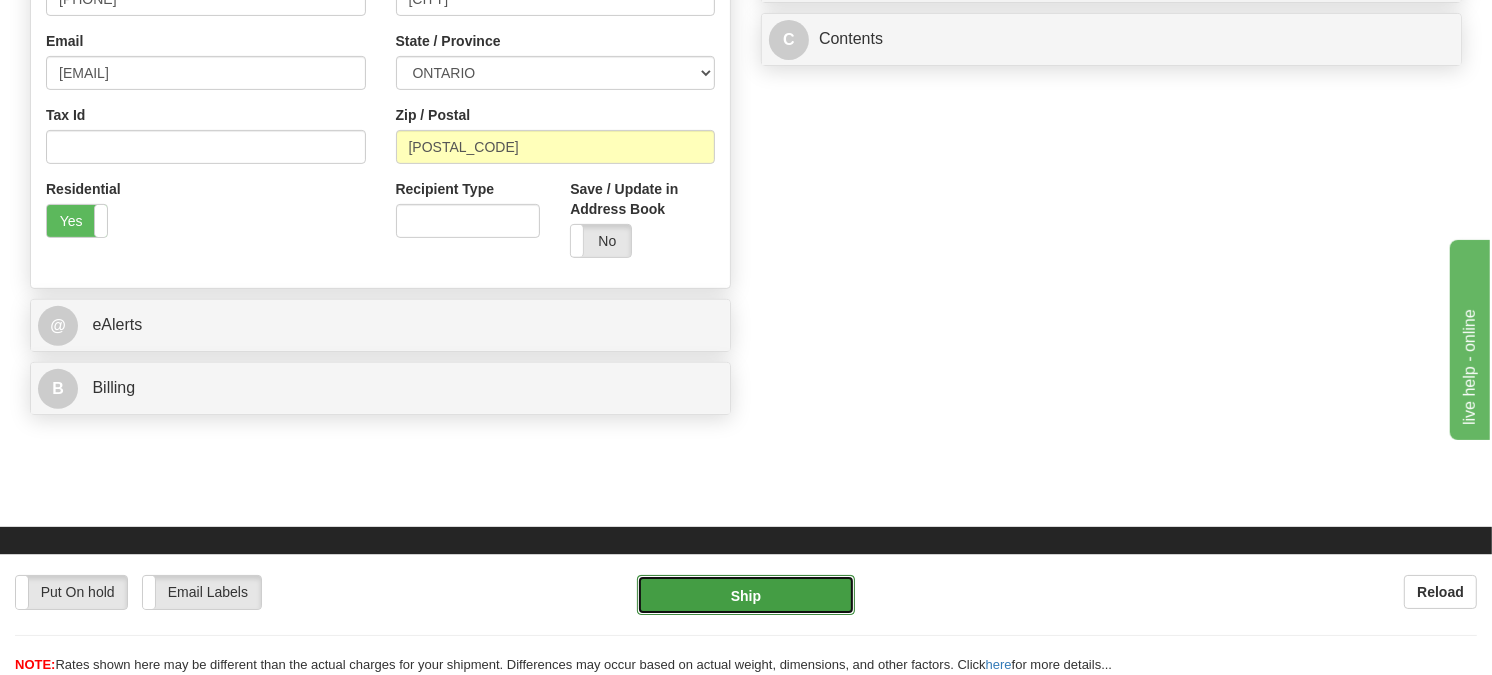 click on "Ship" at bounding box center (746, 595) 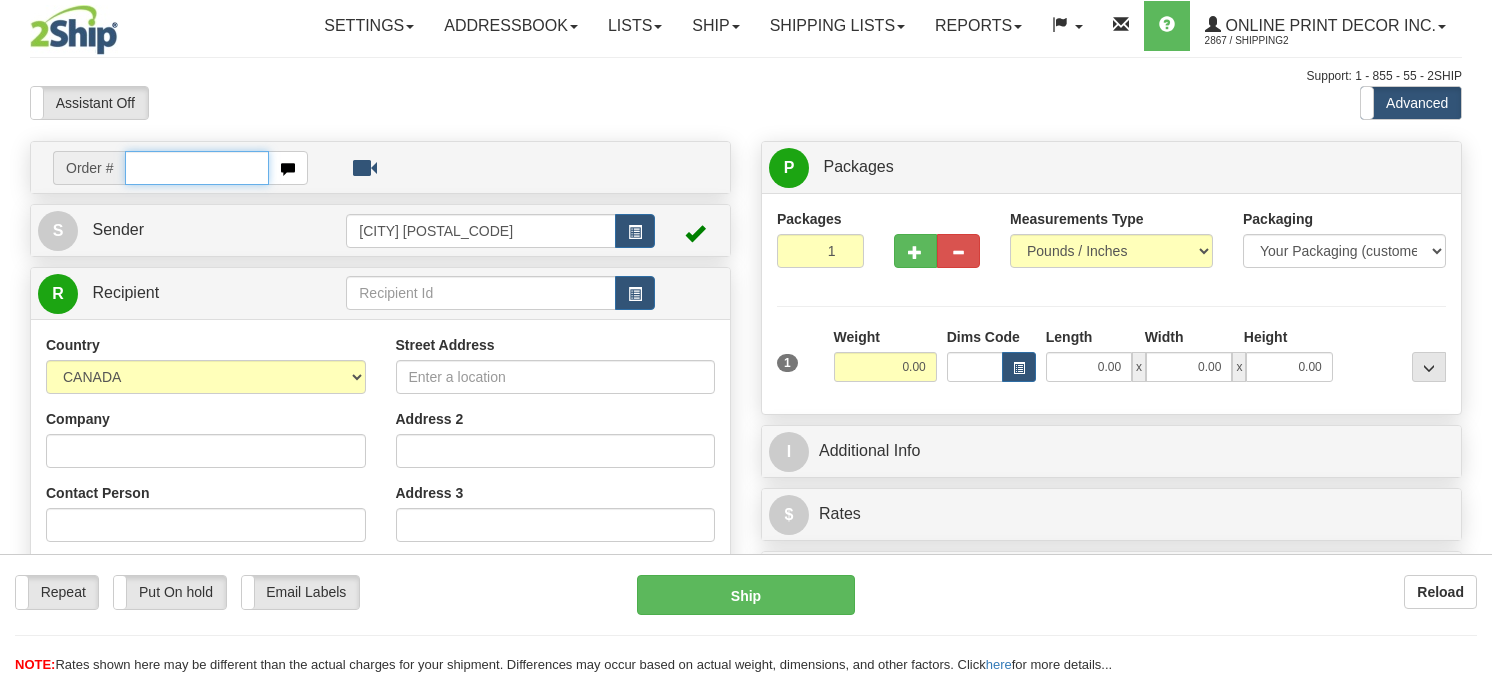 scroll, scrollTop: 0, scrollLeft: 0, axis: both 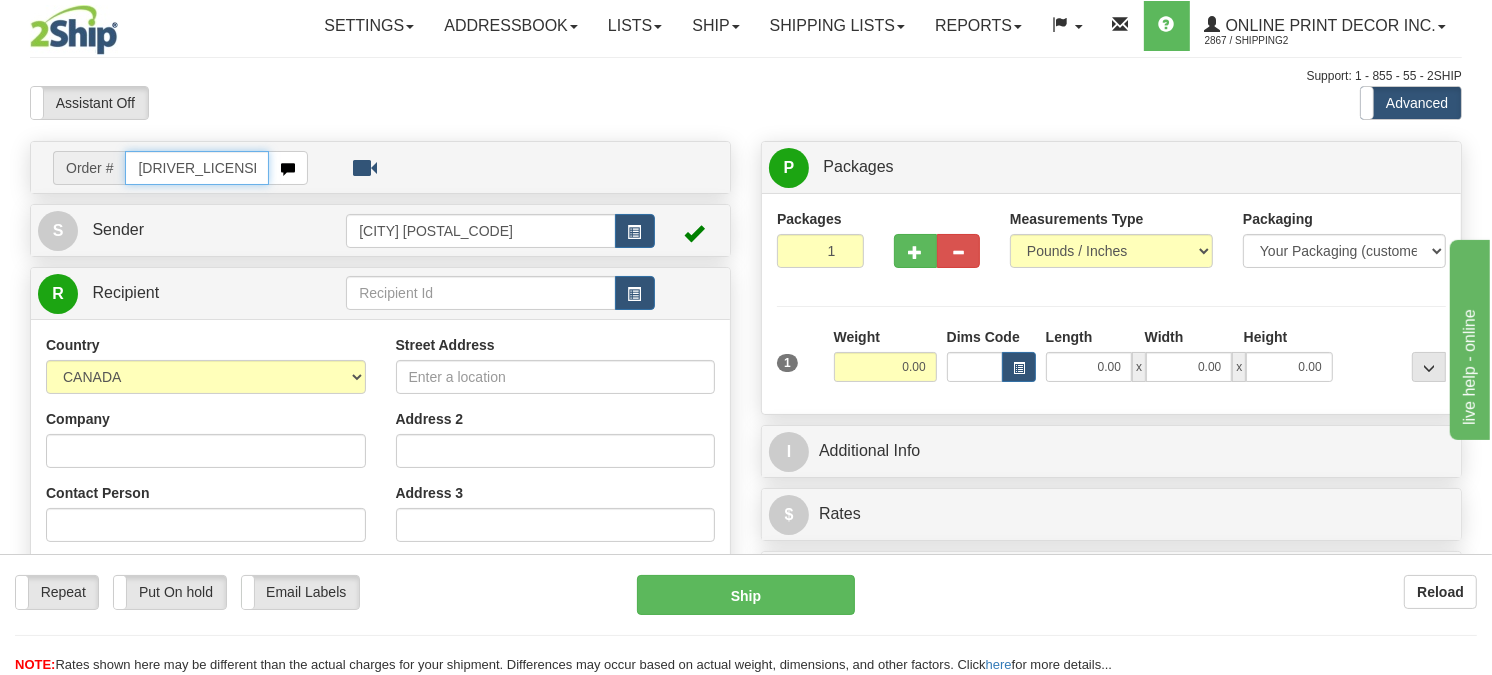 type on "[DRIVER_LICENSE]" 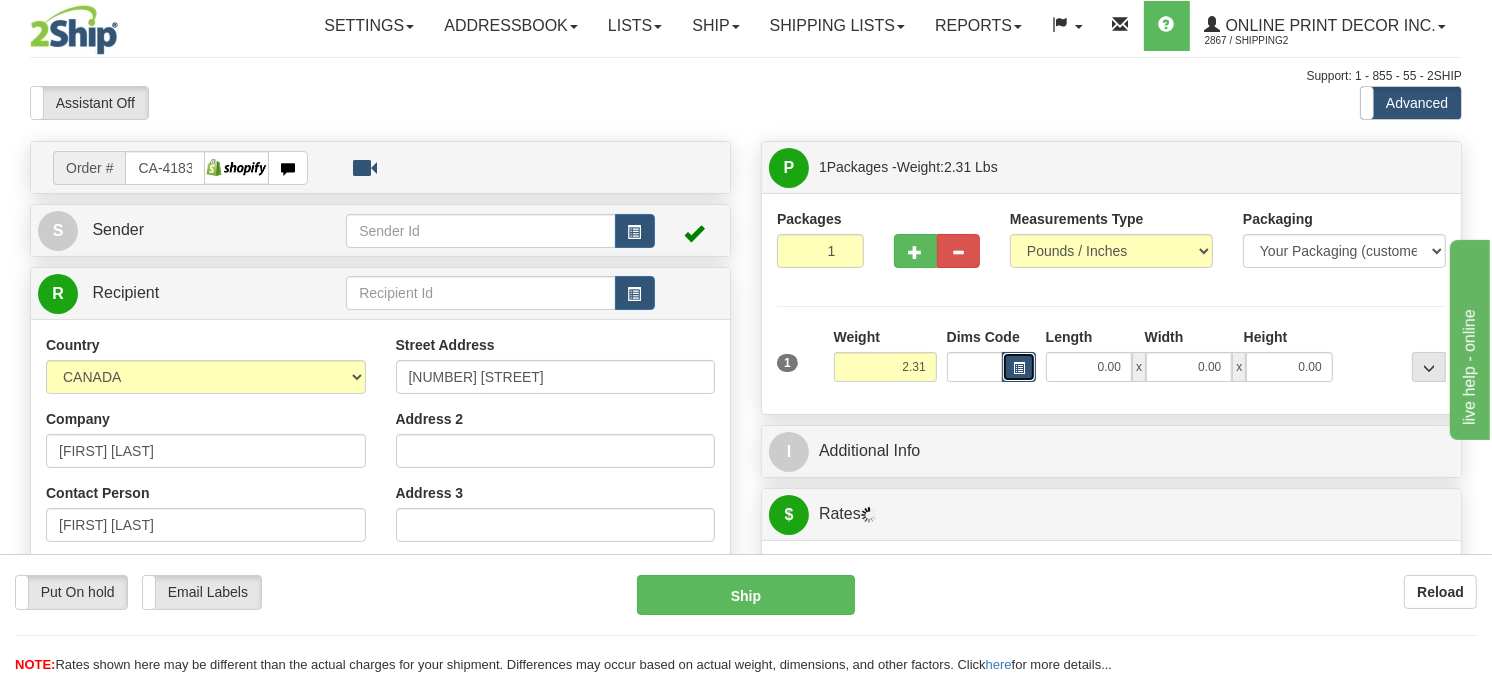 click at bounding box center [1019, 368] 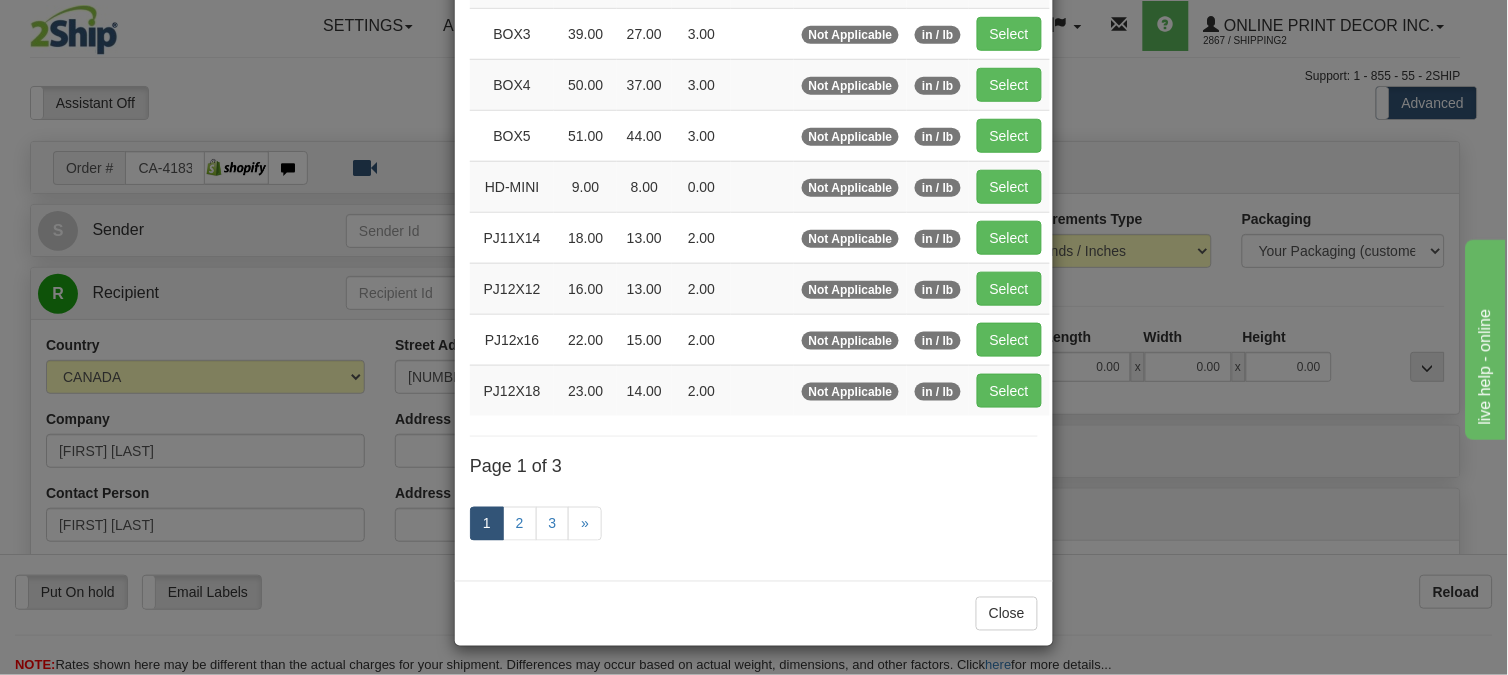 scroll, scrollTop: 326, scrollLeft: 0, axis: vertical 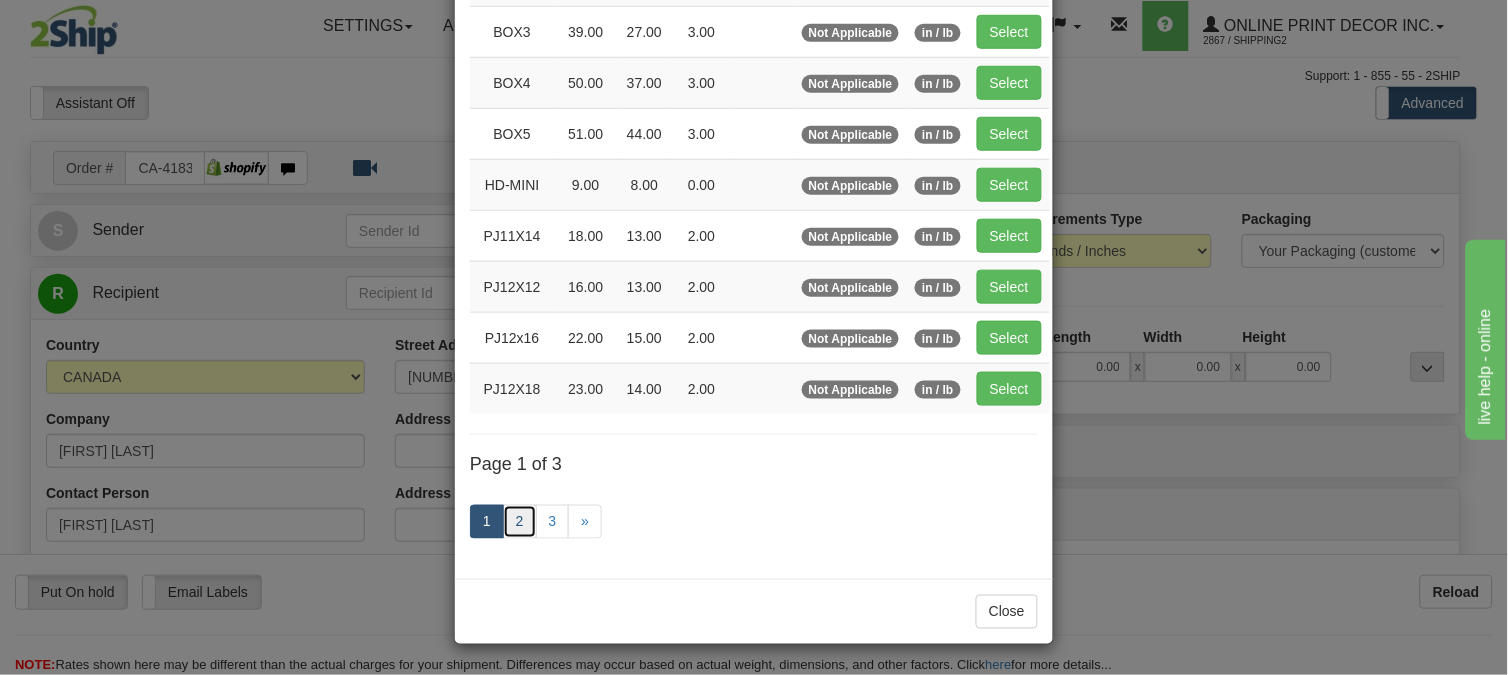 click on "2" at bounding box center [520, 522] 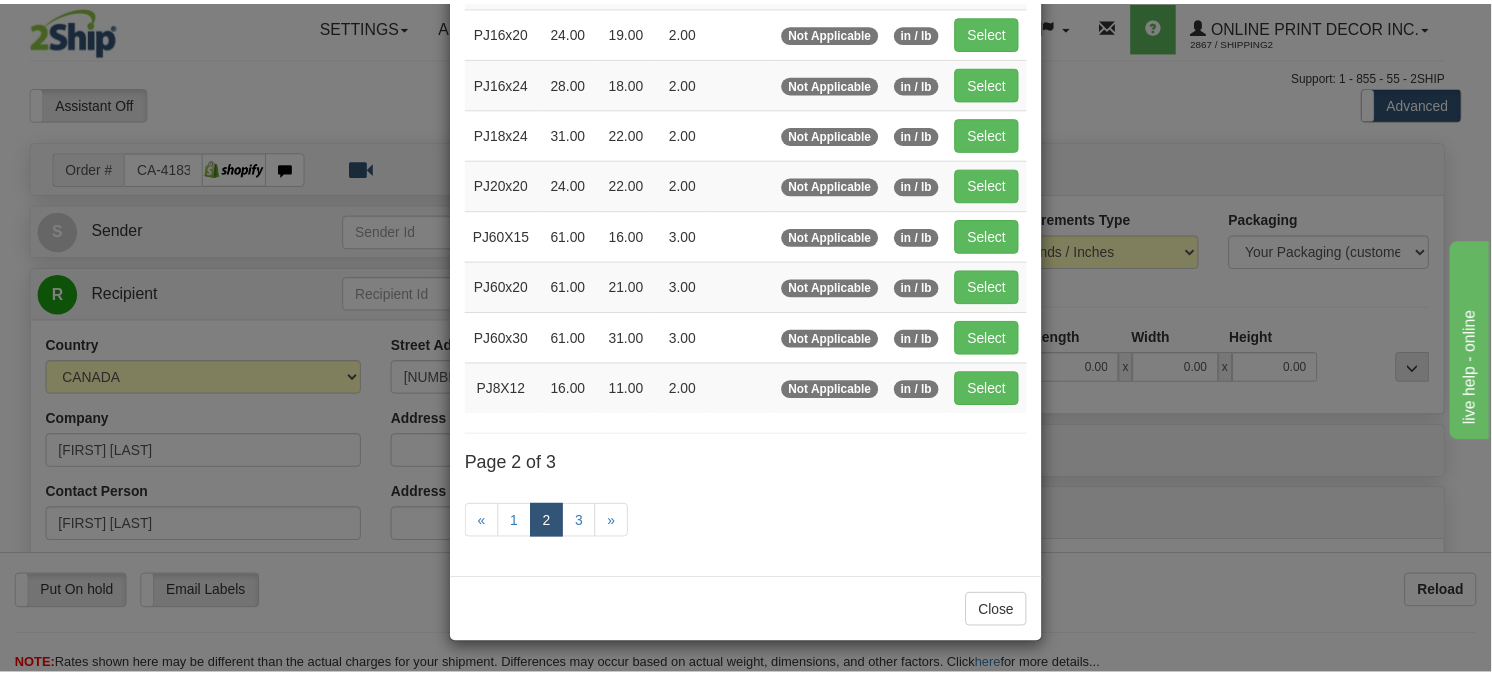 scroll, scrollTop: 315, scrollLeft: 0, axis: vertical 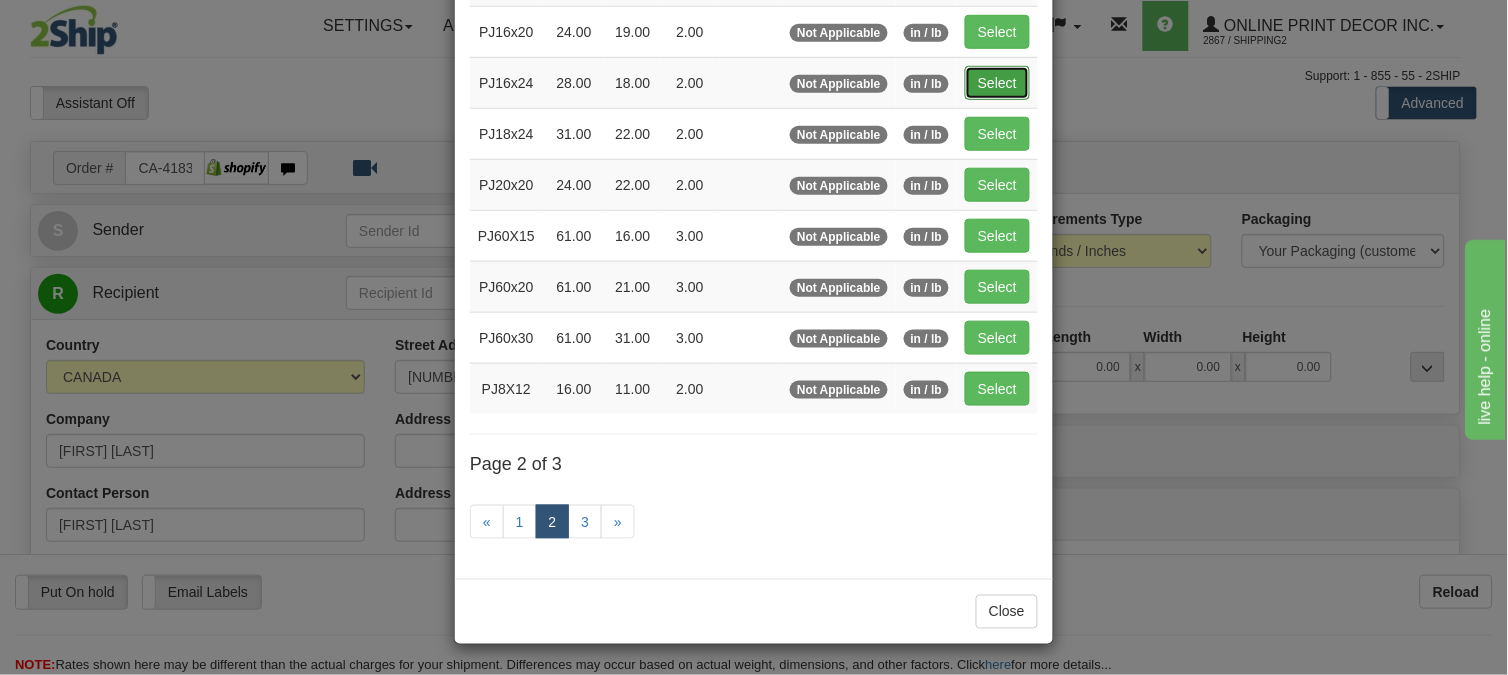 click on "Select" at bounding box center [997, 83] 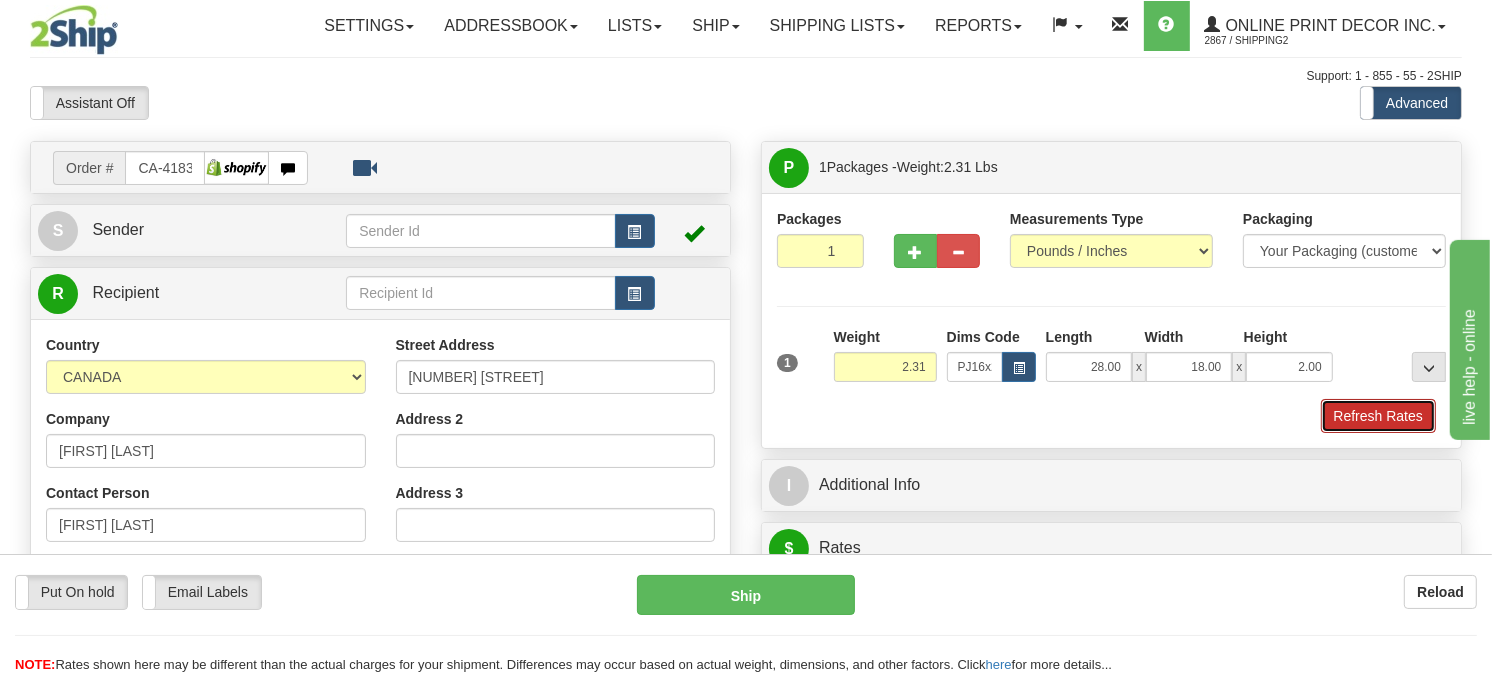 click on "Refresh Rates" at bounding box center [1378, 416] 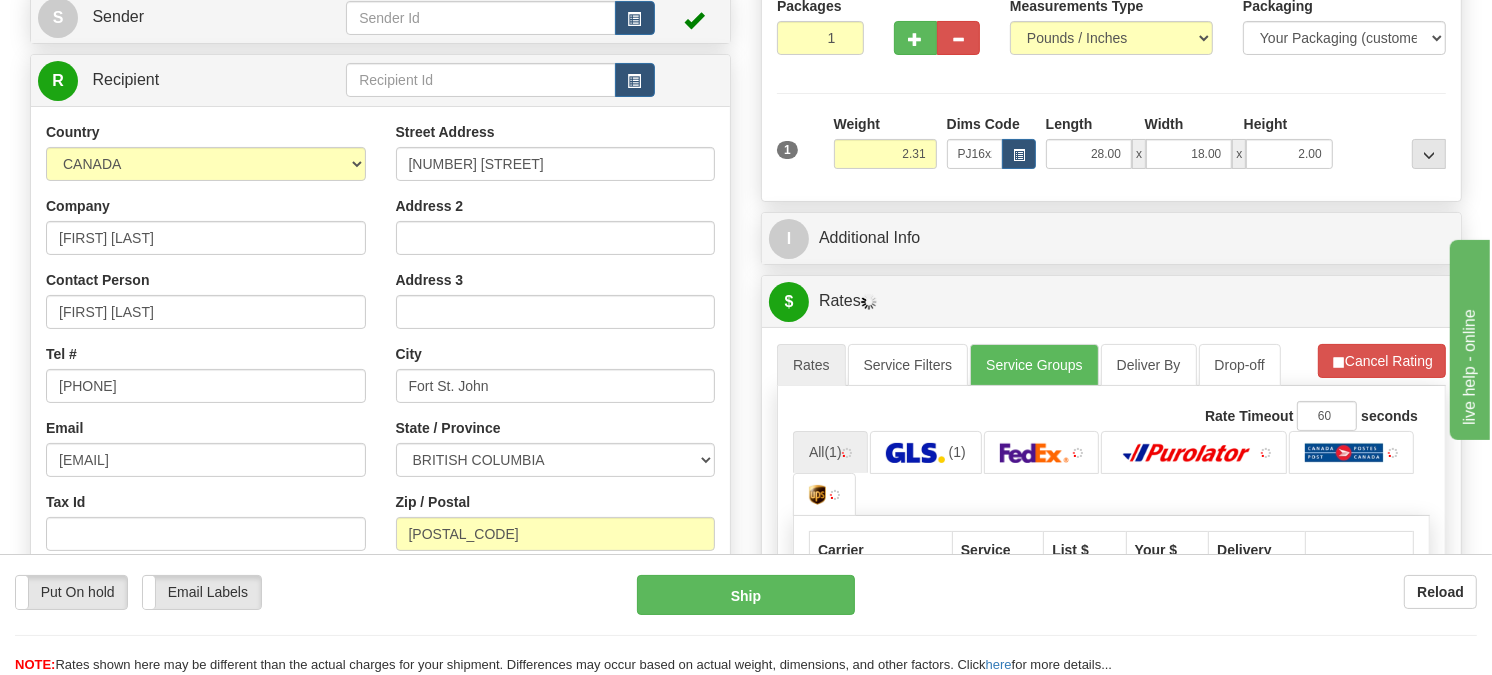 scroll, scrollTop: 222, scrollLeft: 0, axis: vertical 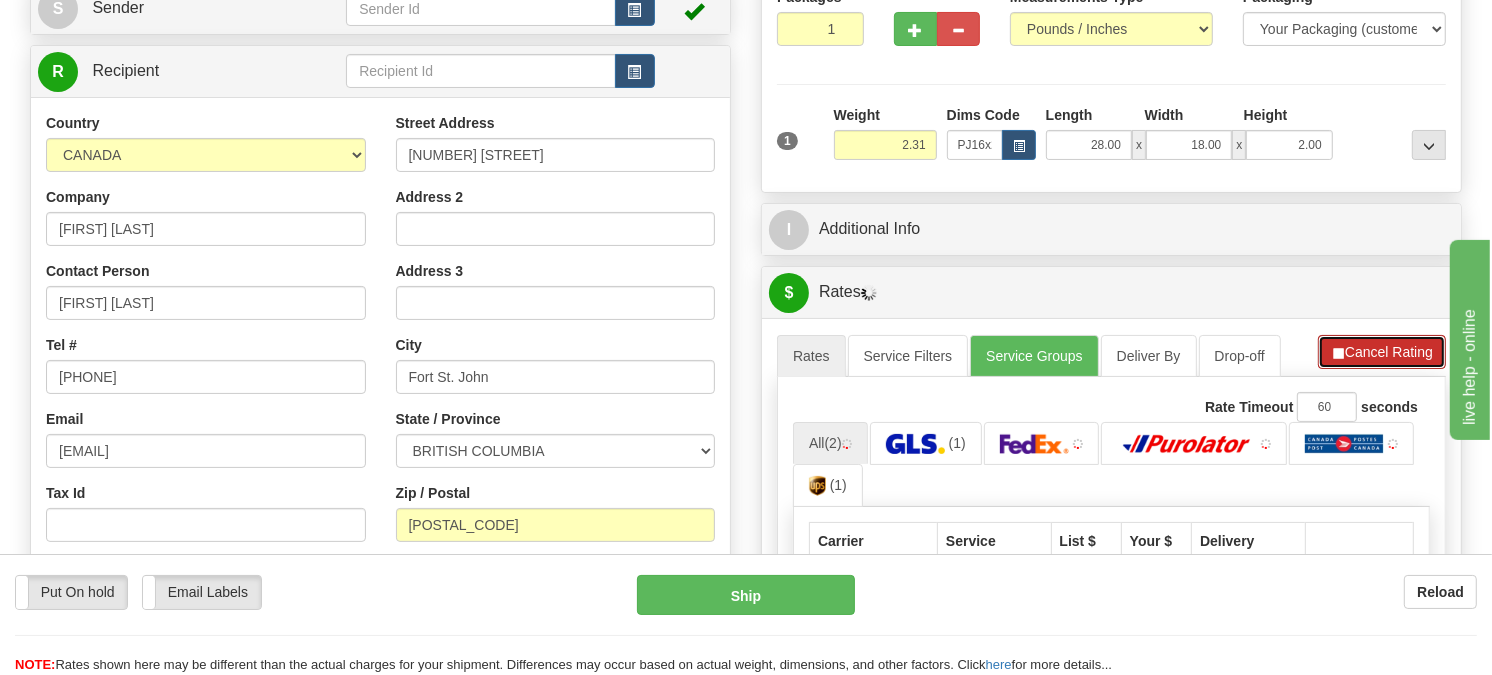 click on "Cancel Rating" at bounding box center (1382, 352) 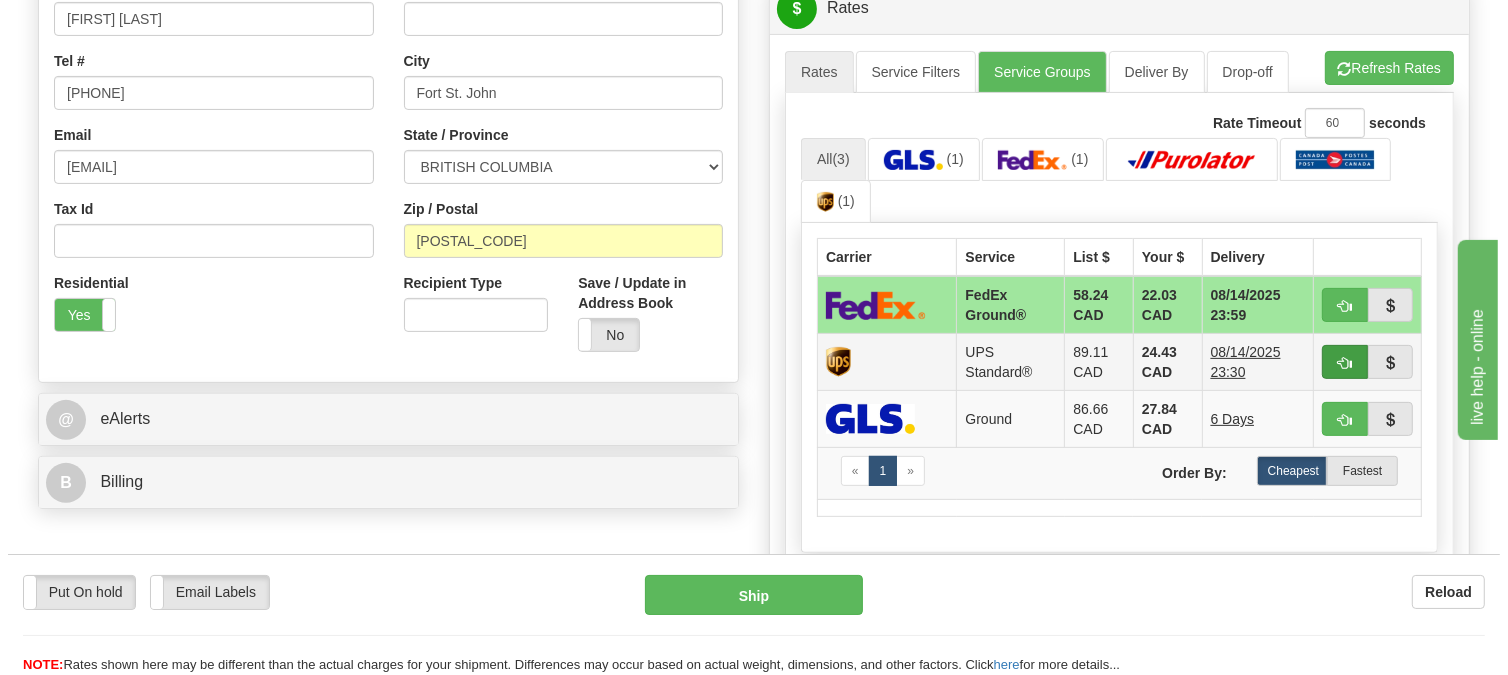 scroll, scrollTop: 555, scrollLeft: 0, axis: vertical 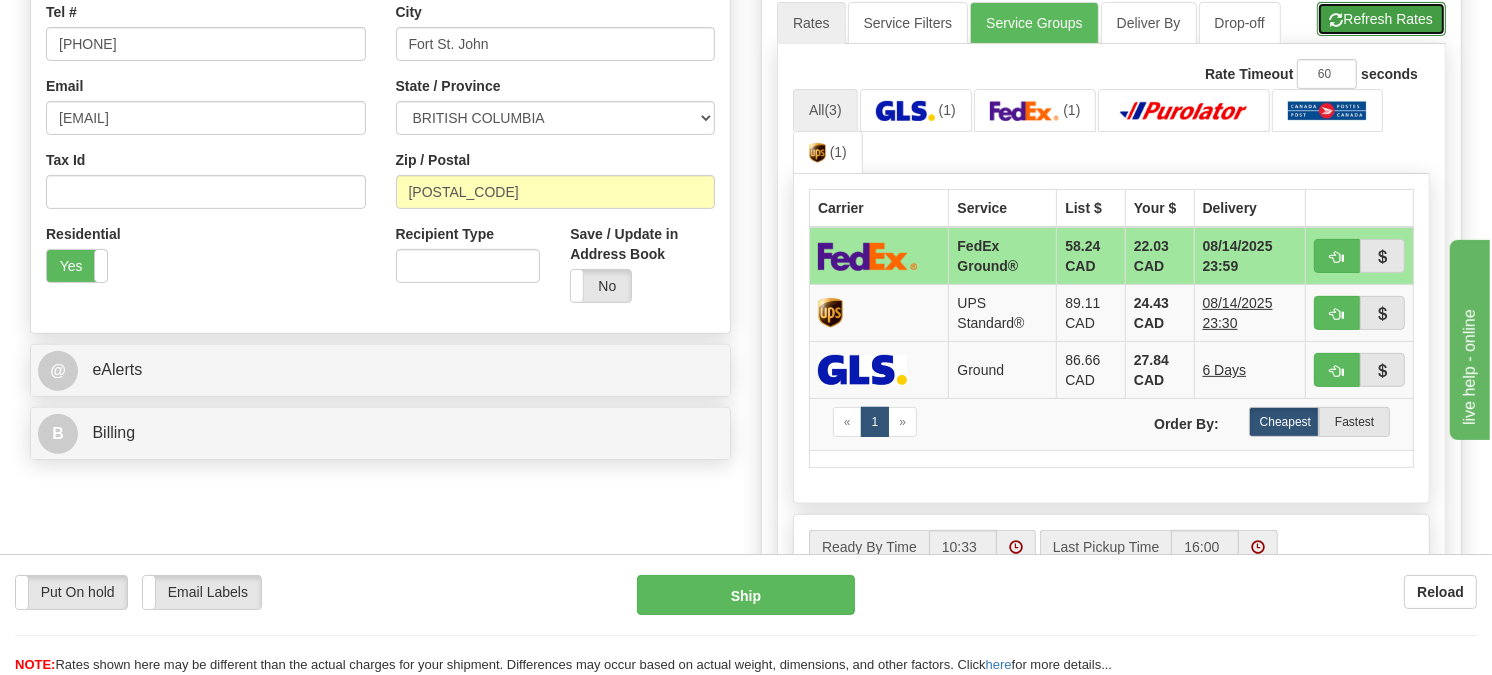 click on "Refresh Rates" at bounding box center [1381, 19] 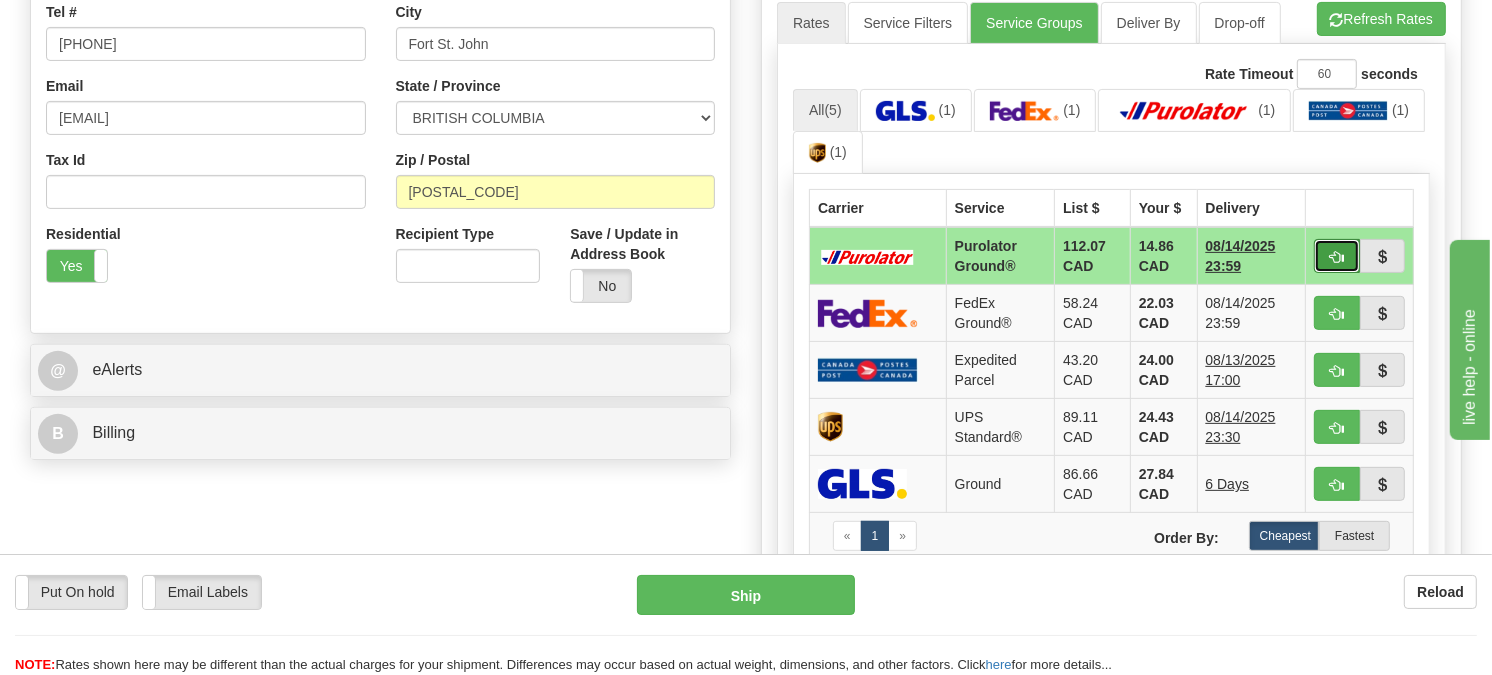 click at bounding box center (1337, 256) 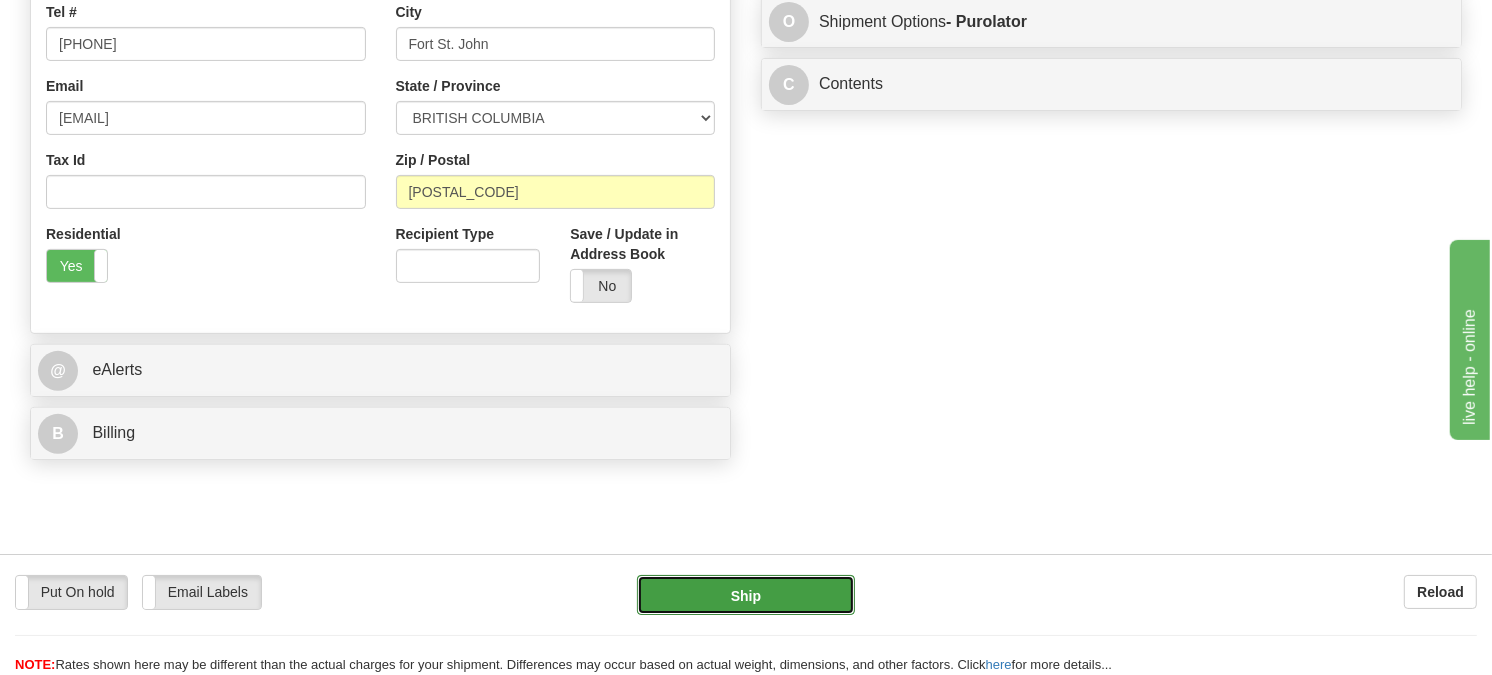 click on "Ship" at bounding box center [746, 595] 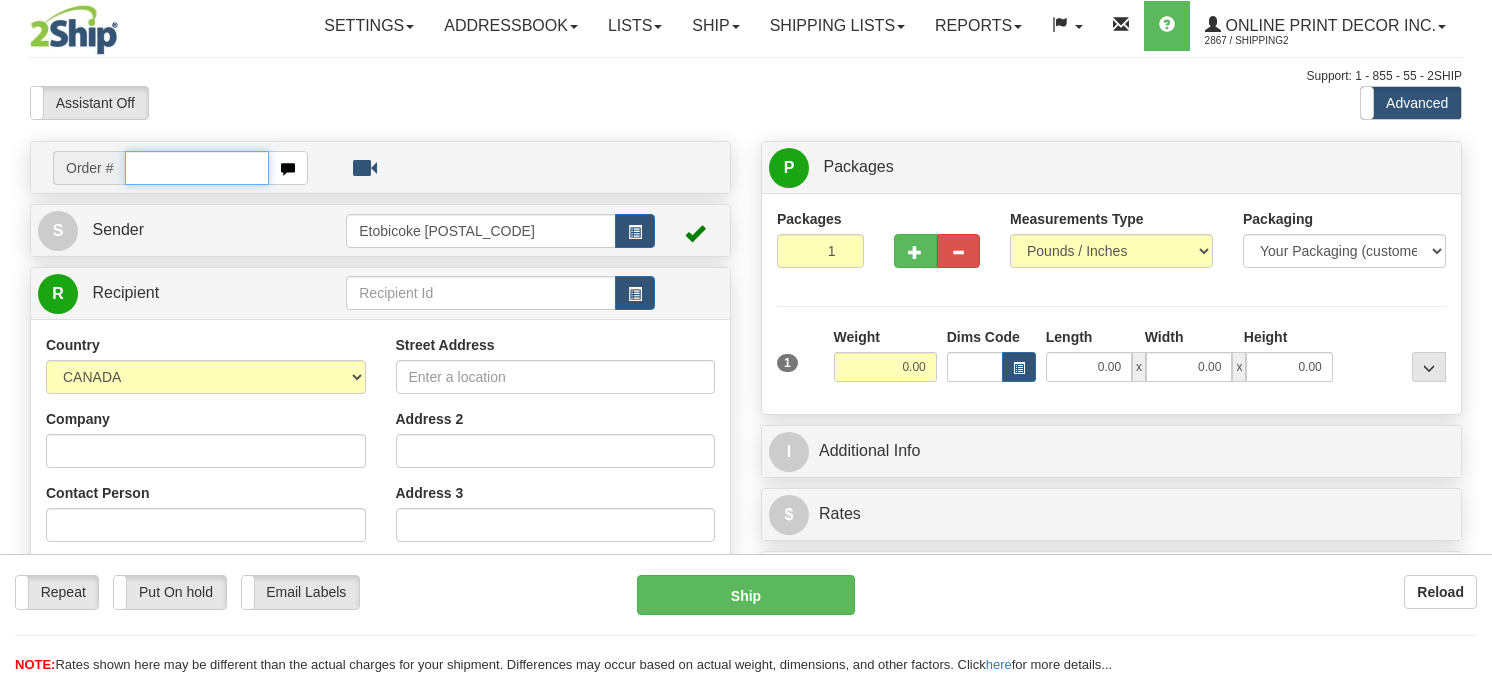 scroll, scrollTop: 0, scrollLeft: 0, axis: both 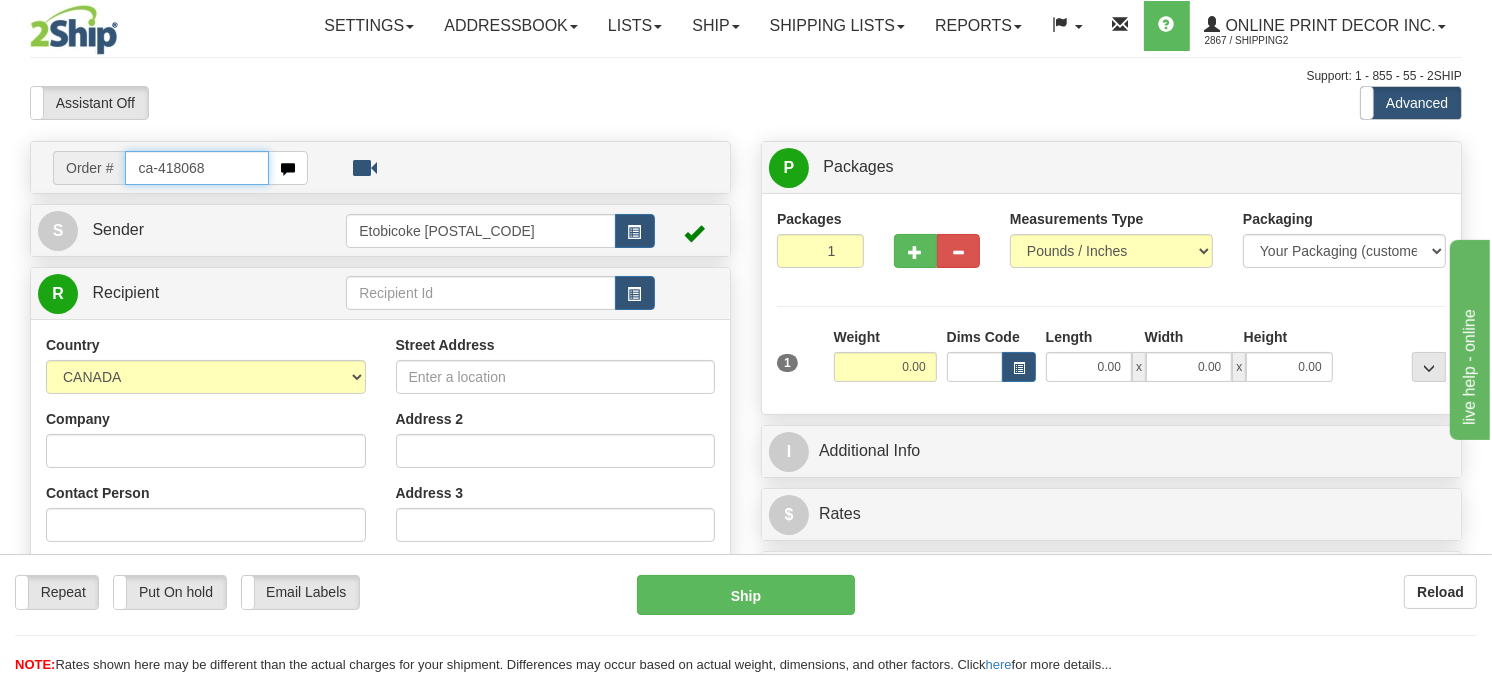 type on "ca-418068" 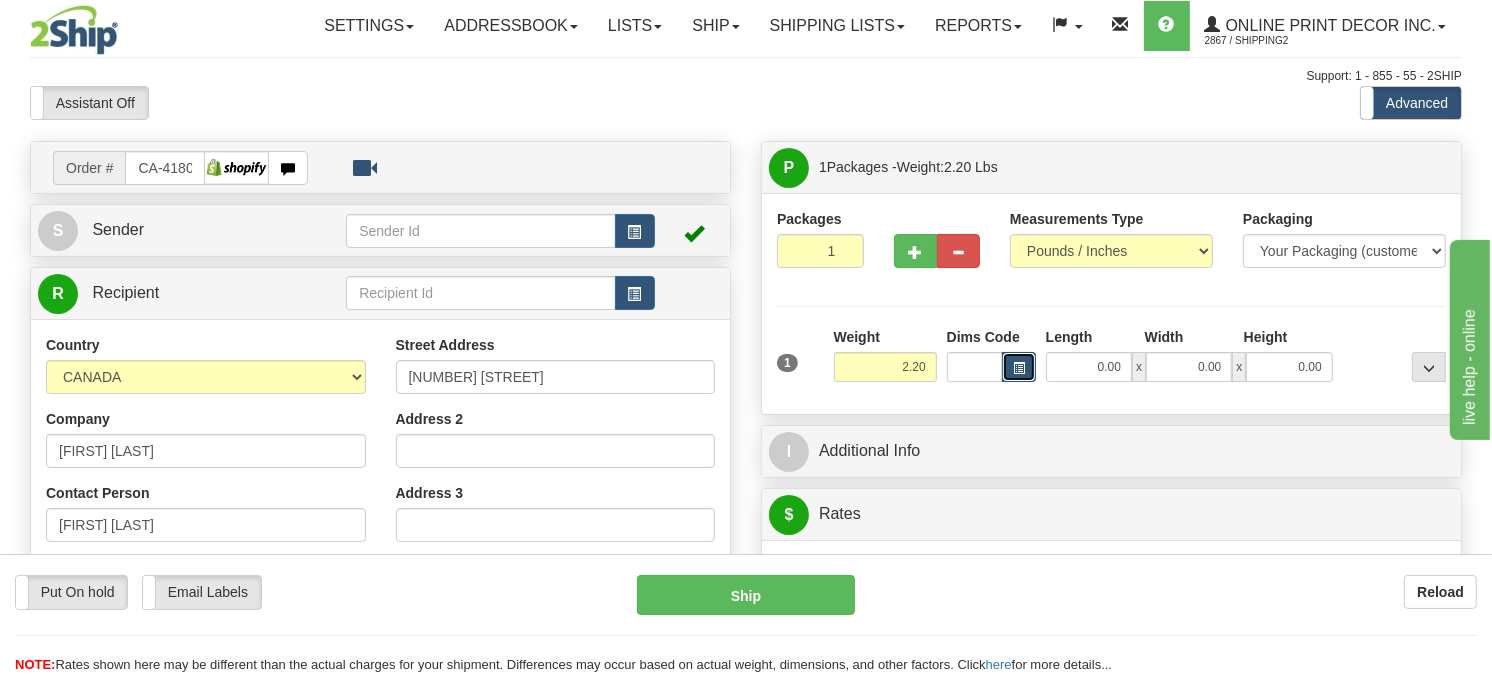 click at bounding box center (1019, 368) 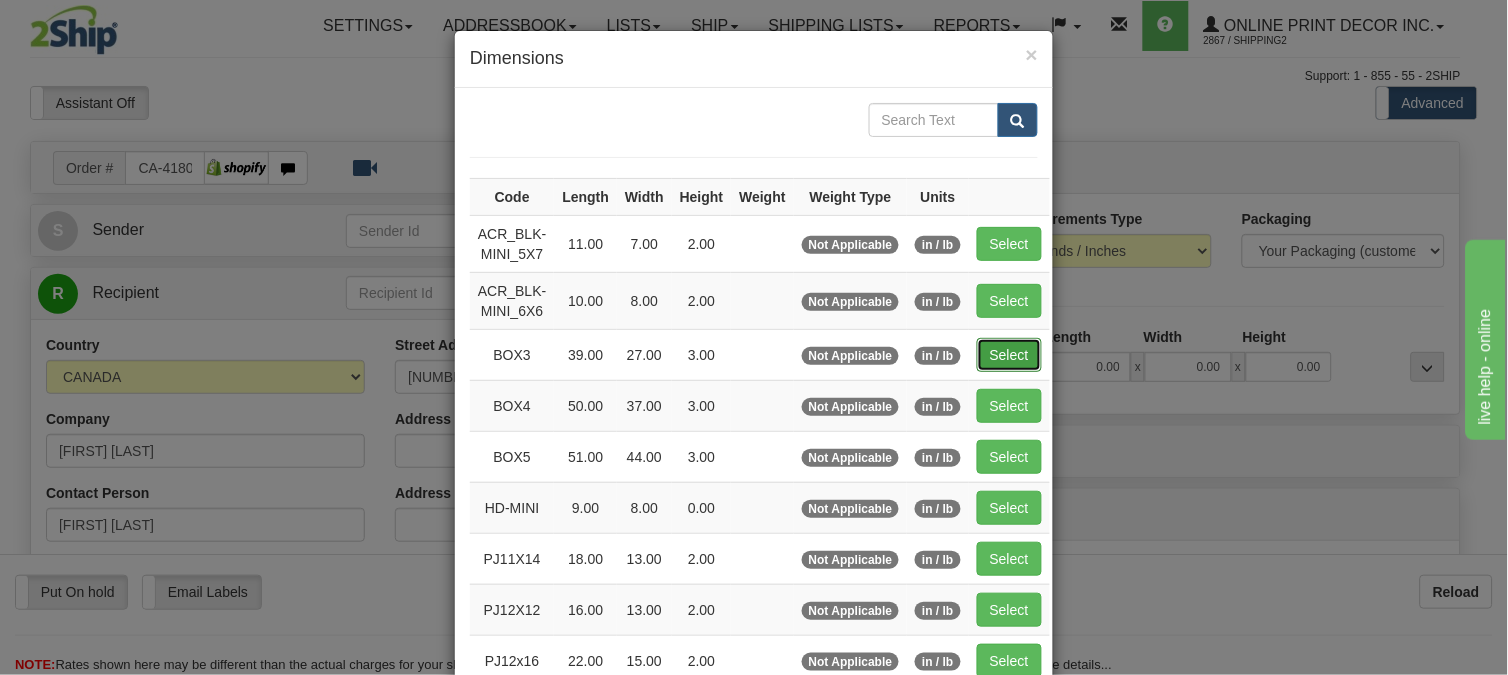 click on "Select" at bounding box center (1009, 355) 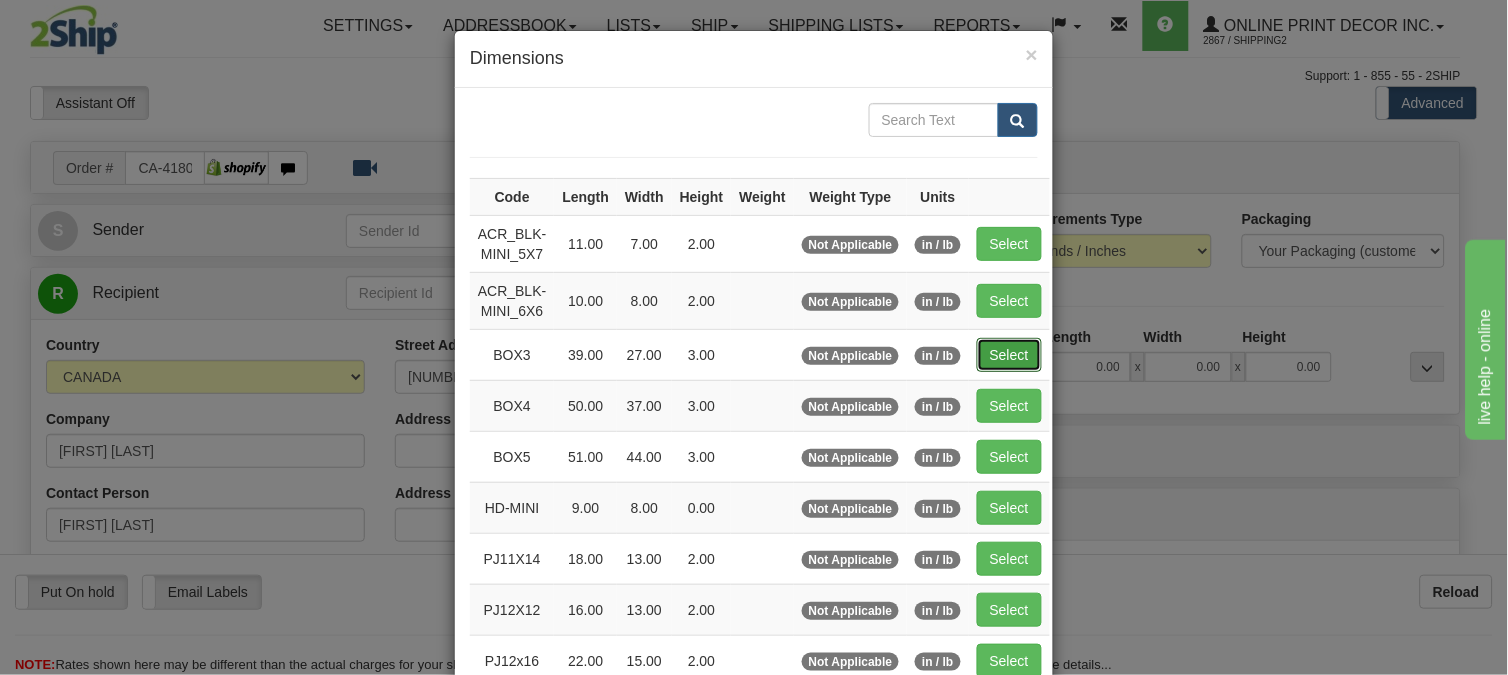 type on "39.00" 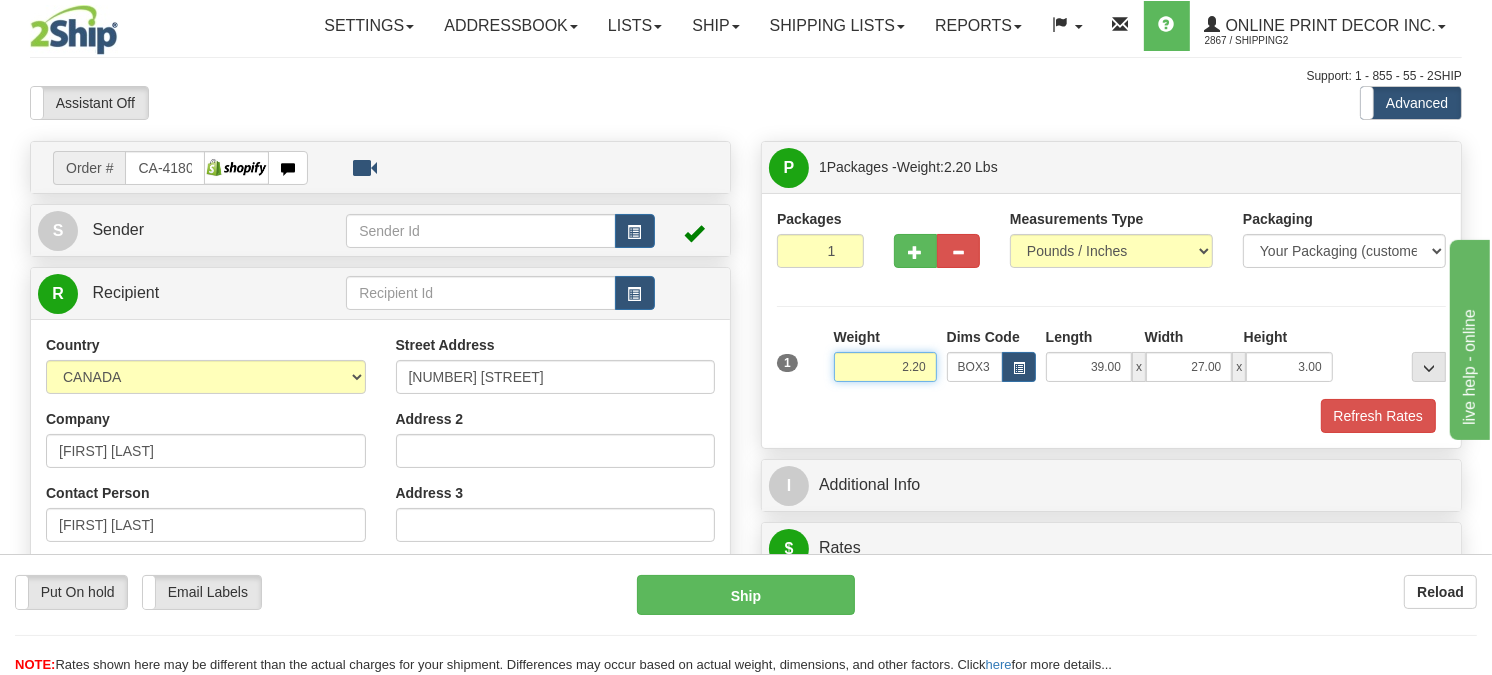drag, startPoint x: 932, startPoint y: 420, endPoint x: 784, endPoint y: 388, distance: 151.41995 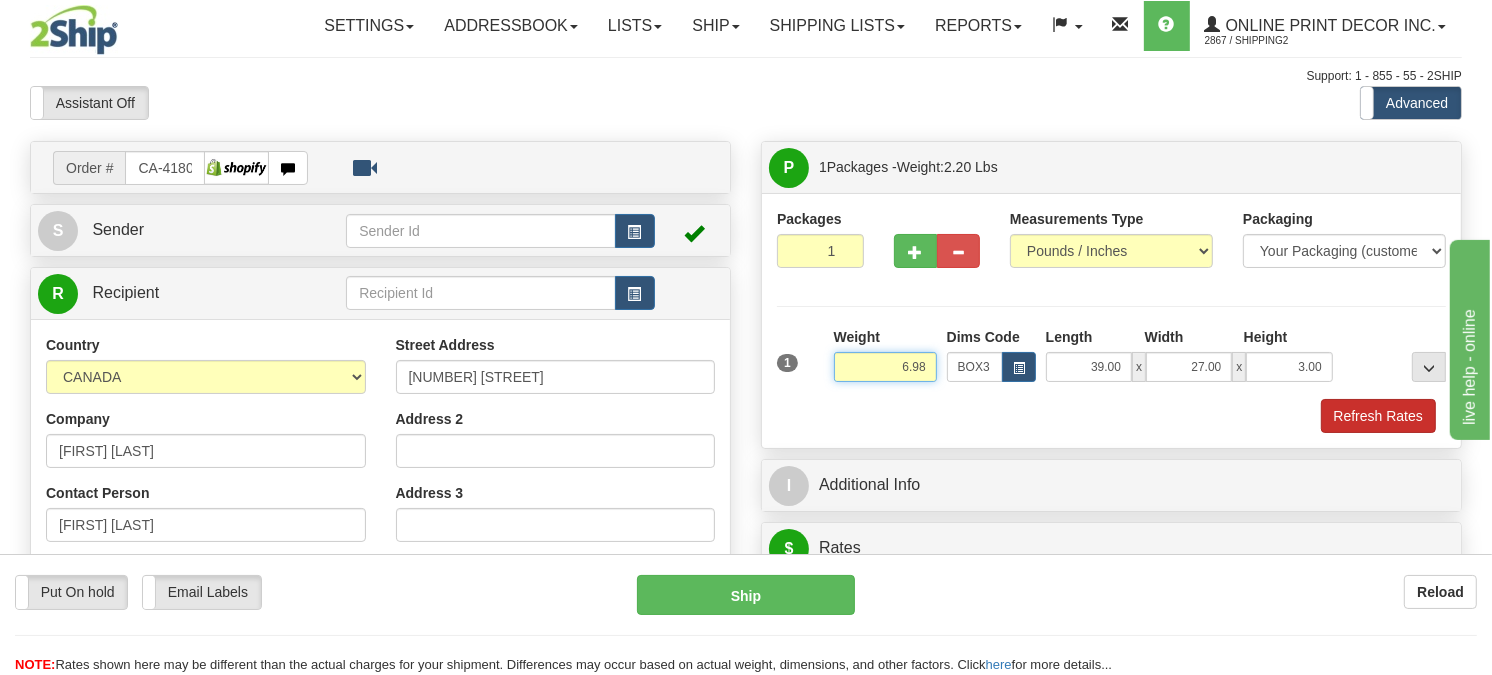 type on "6.98" 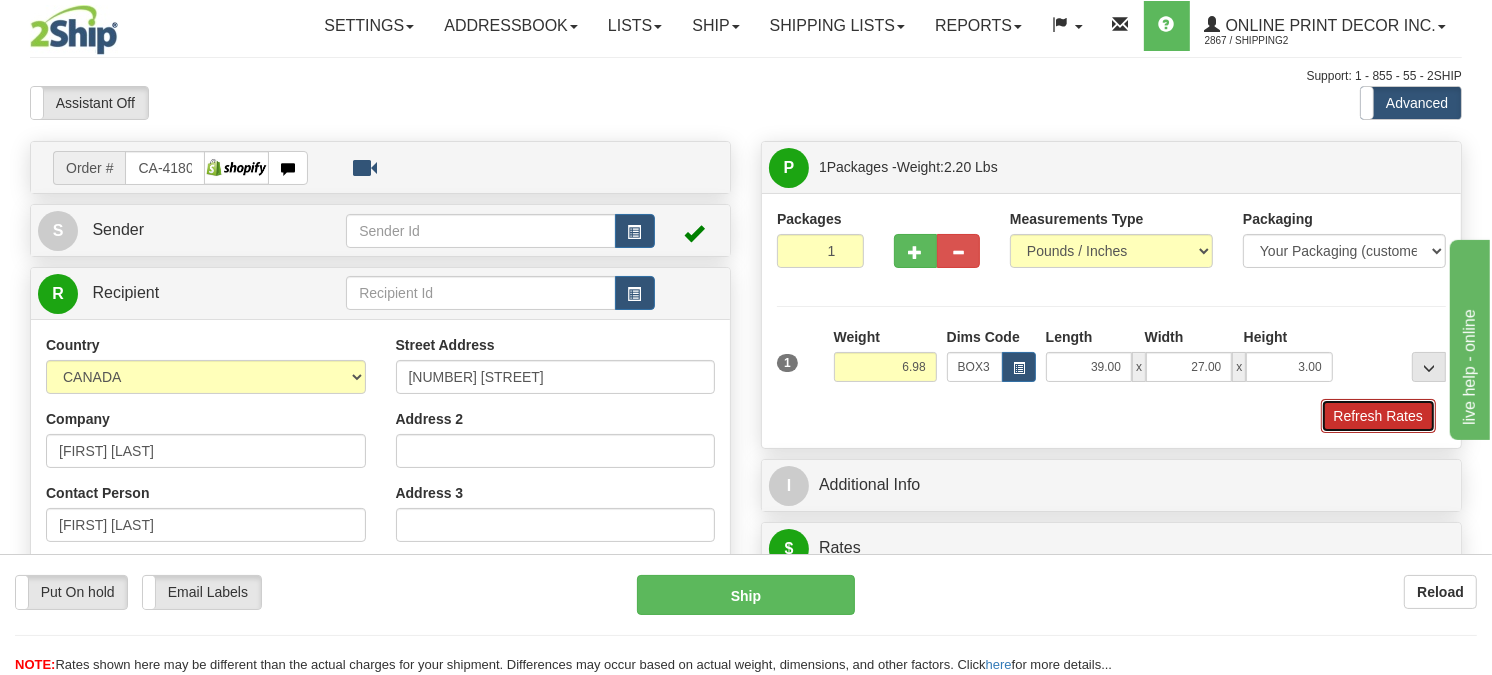 click on "Refresh Rates" at bounding box center [1378, 416] 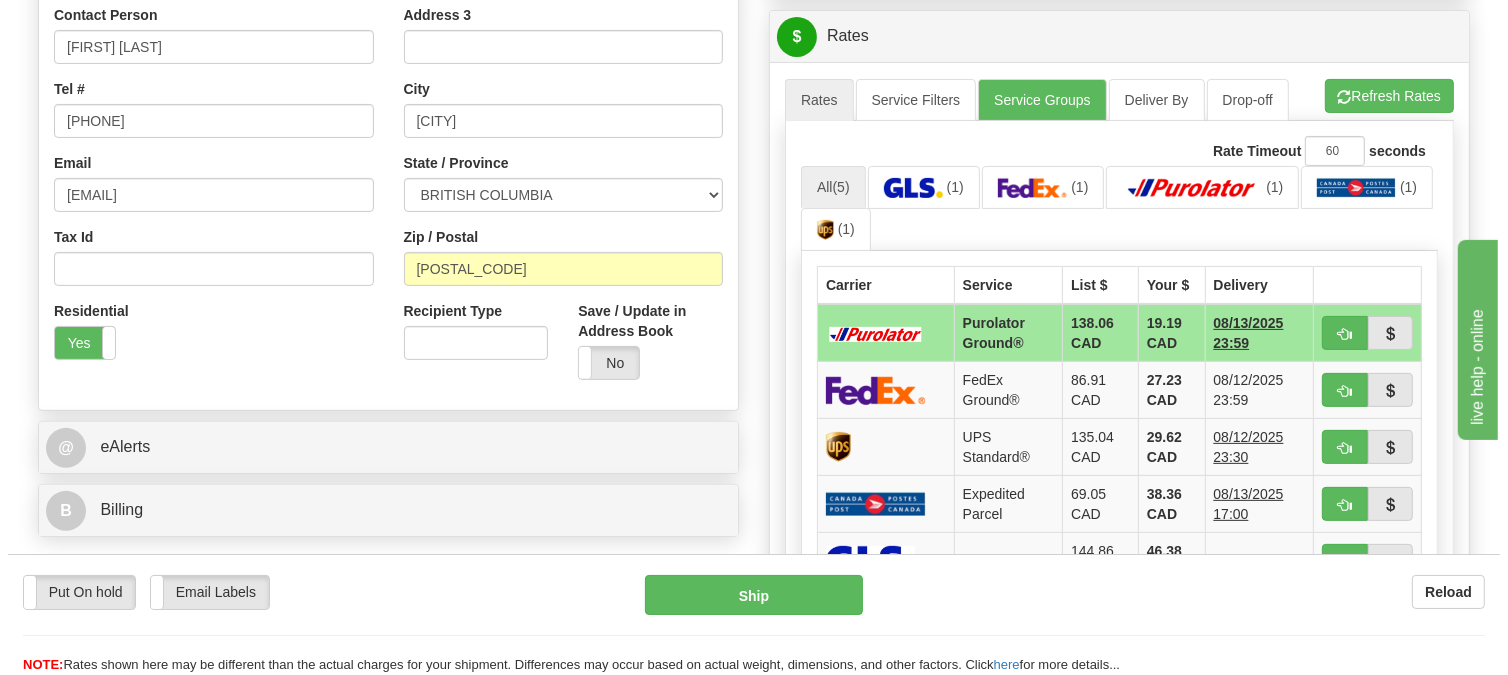 scroll, scrollTop: 511, scrollLeft: 0, axis: vertical 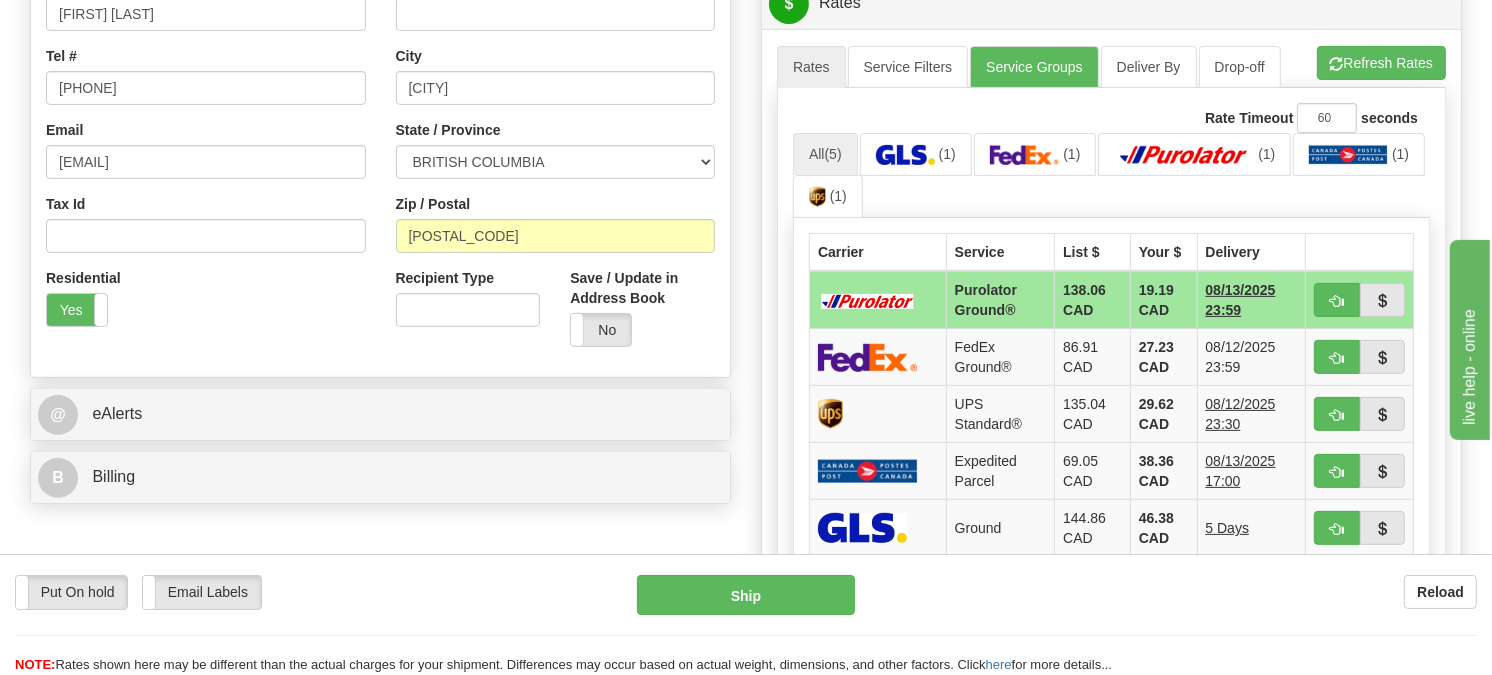 click on "A change has been made which could impact your rate estimate. To ensure the estimate is as accurate as possible, please refresh rates.
Press the Refresh Rates button to view rates. A change has been made which could impact your rate estimate.
Rates Service Filters" at bounding box center [1111, 409] 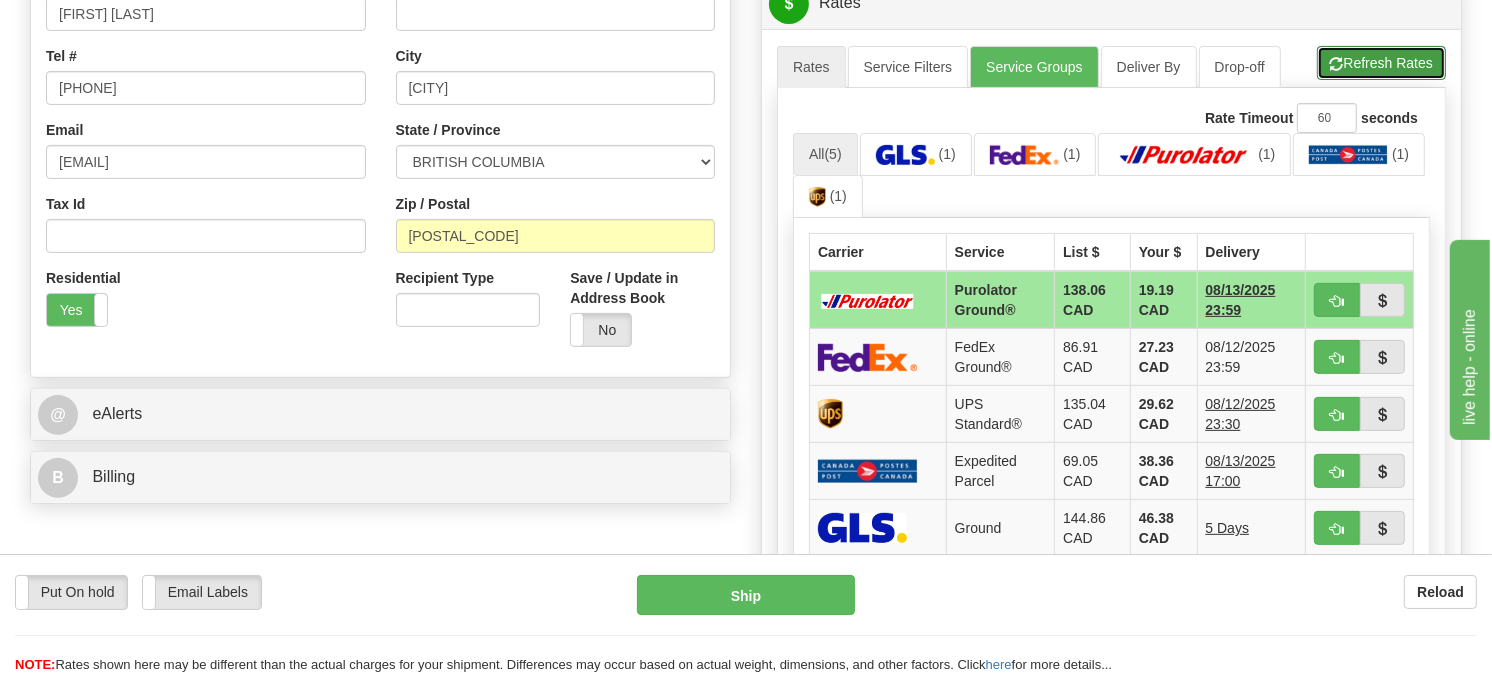 click on "Refresh Rates" at bounding box center [1381, 63] 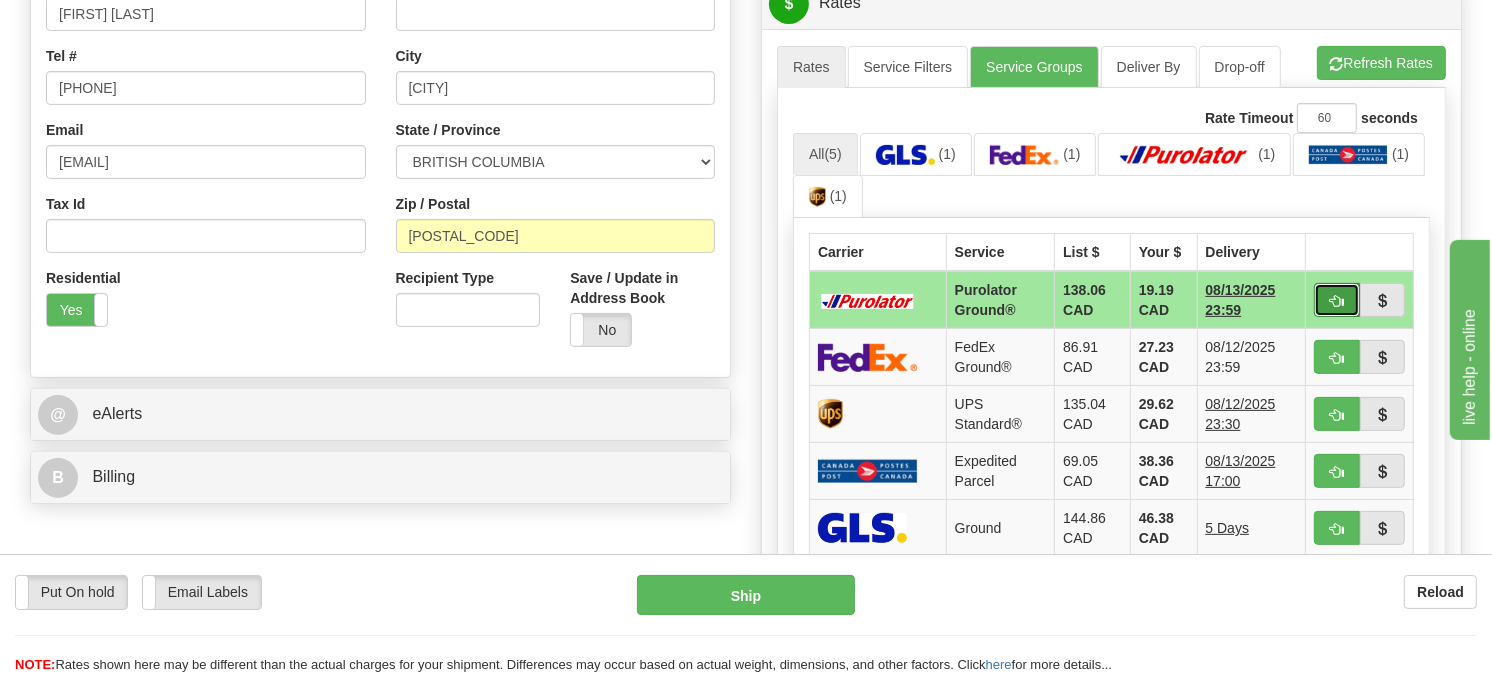 click at bounding box center [1337, 301] 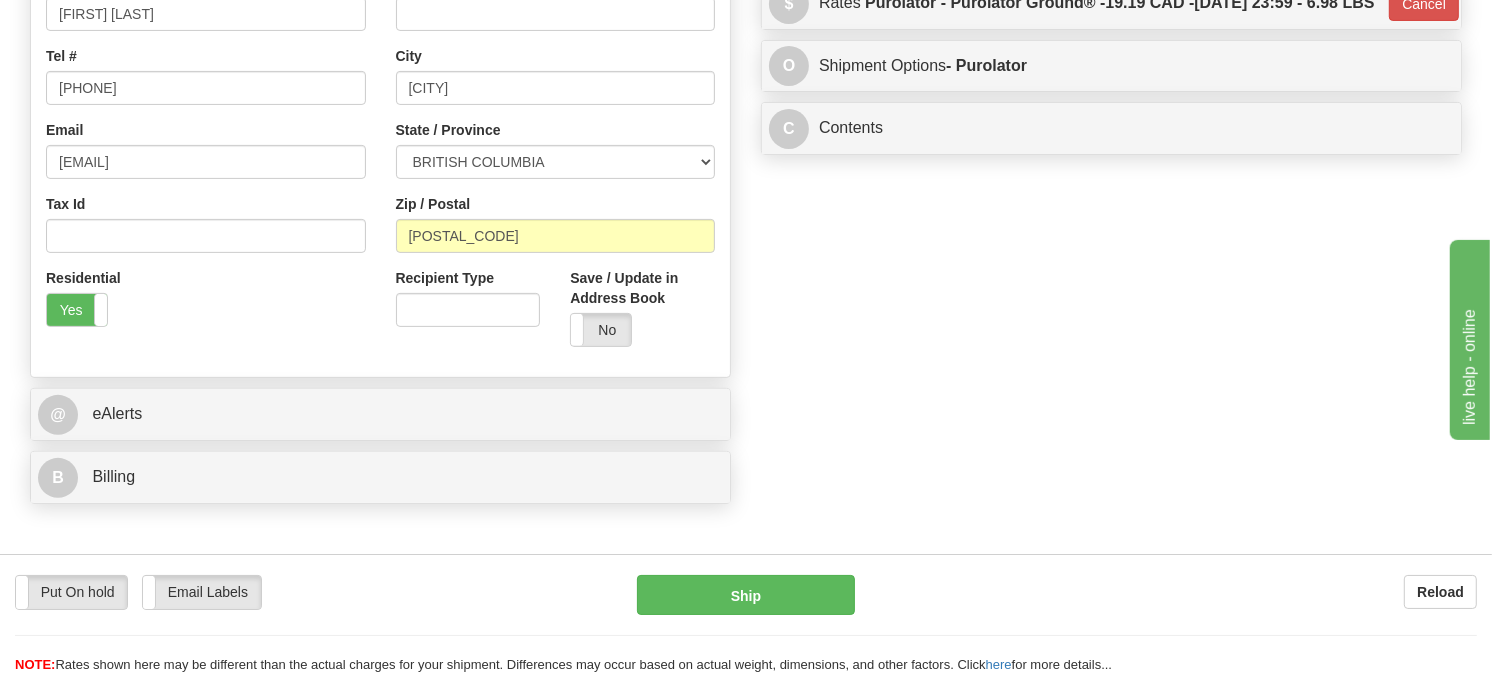 click on "Put On hold Put On hold
Email Labels Email Labels
Edit
Reload
Ship" at bounding box center (746, 625) 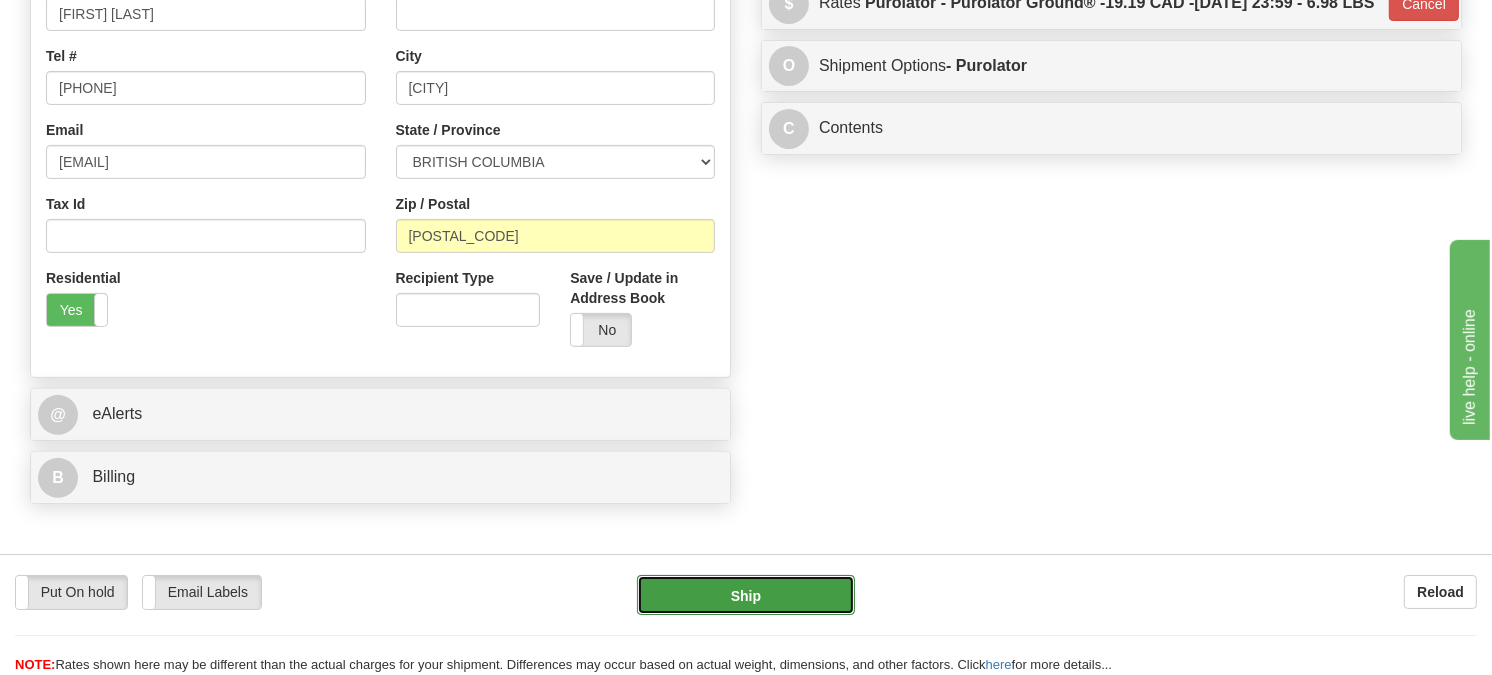 click on "Ship" at bounding box center (746, 595) 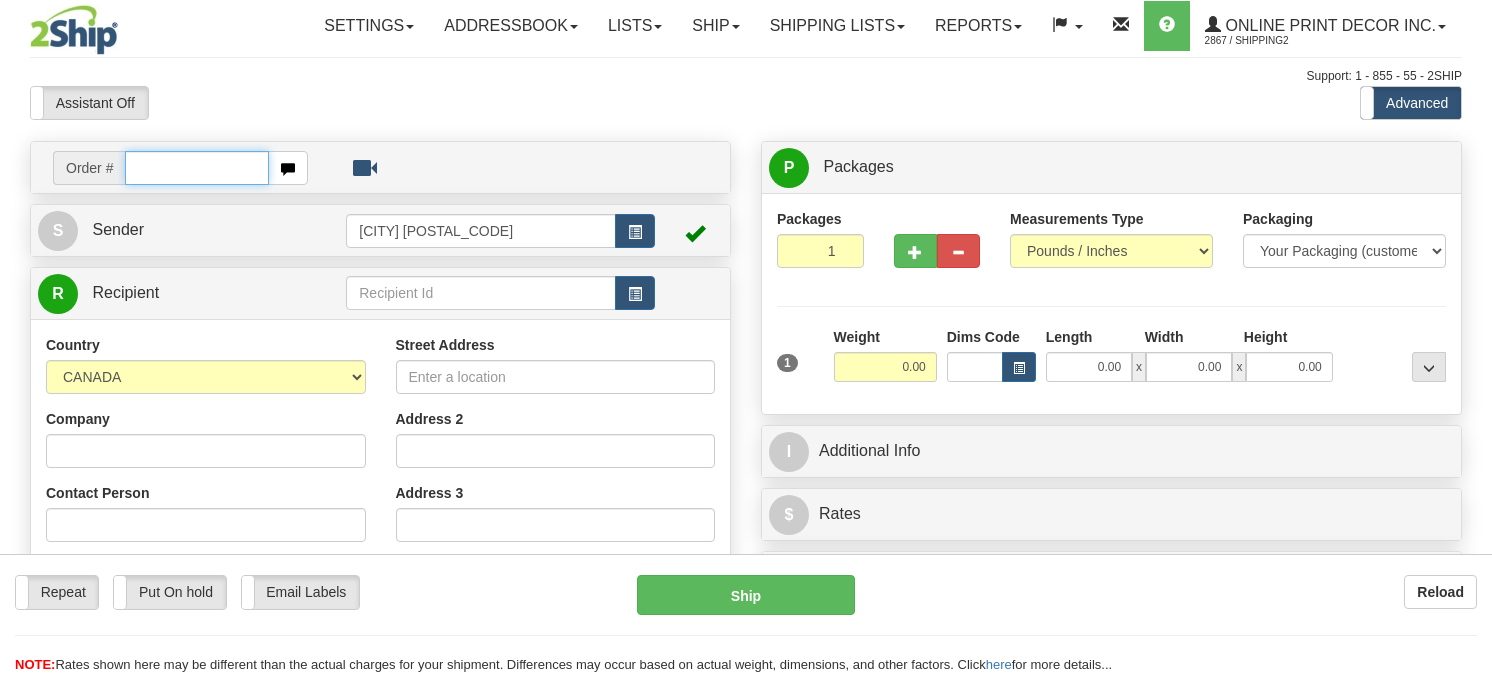 scroll, scrollTop: 0, scrollLeft: 0, axis: both 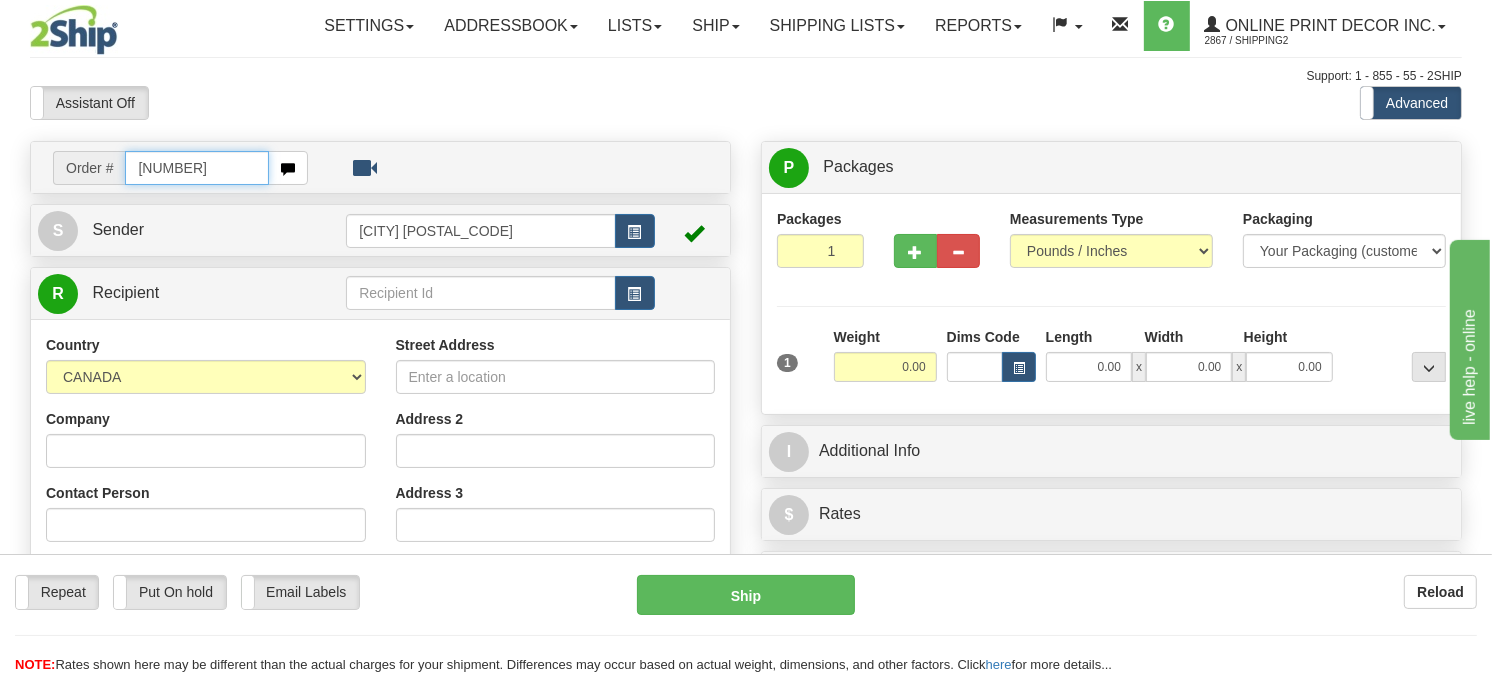 type on "[NUMBER]" 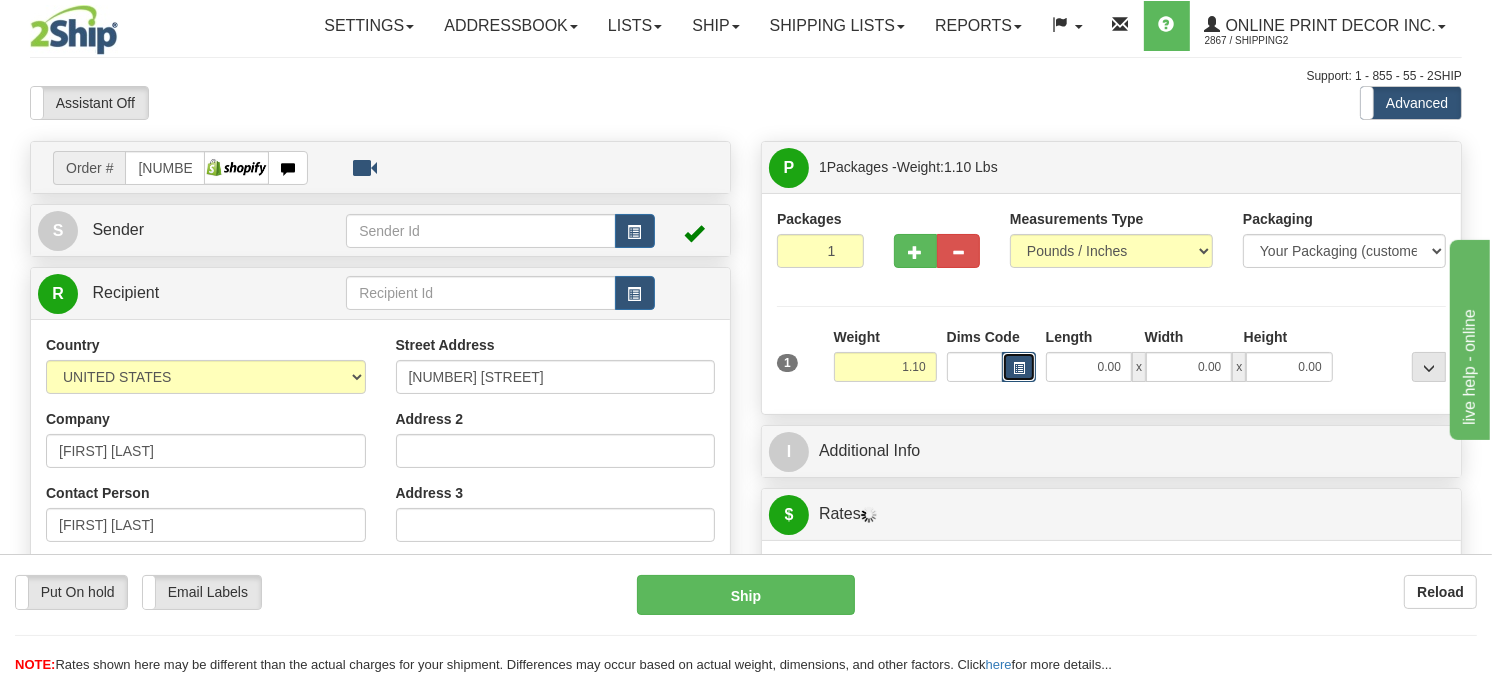click at bounding box center [1019, 367] 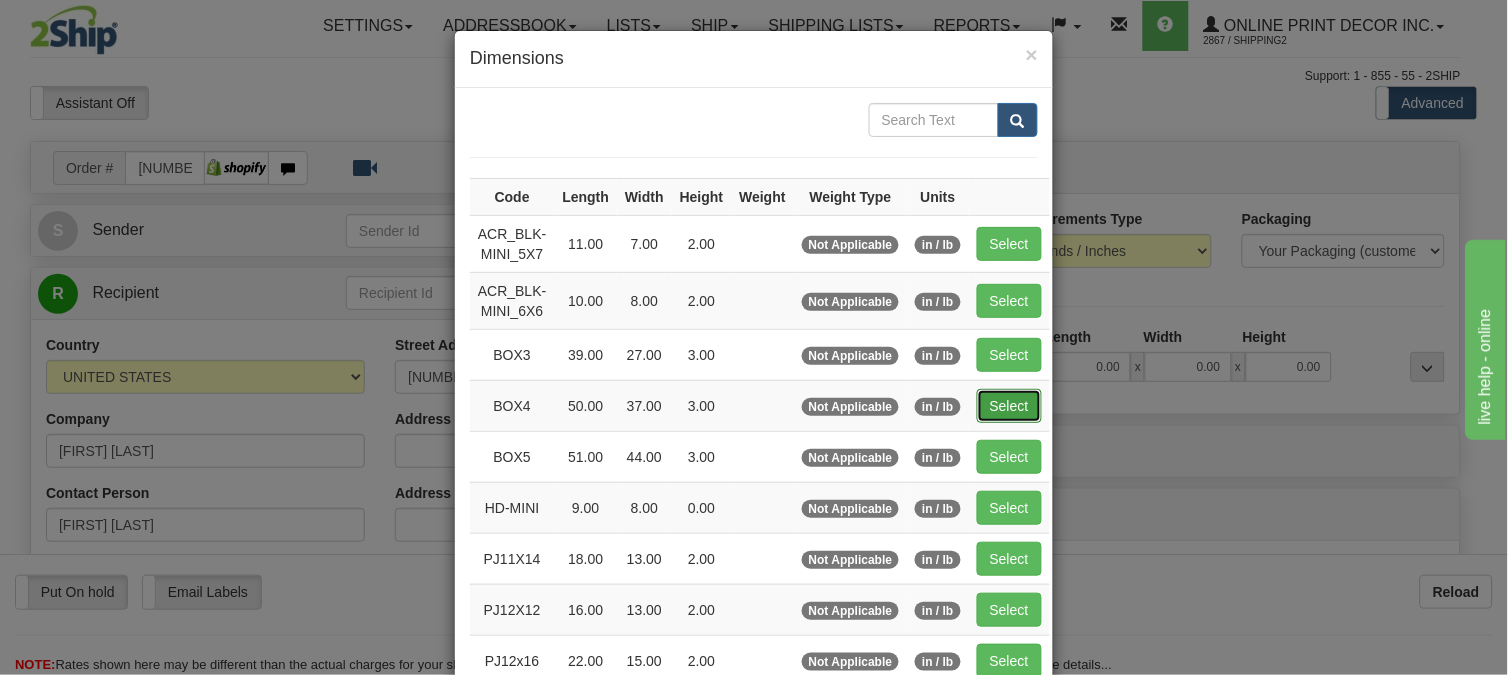 click on "Select" at bounding box center (1009, 406) 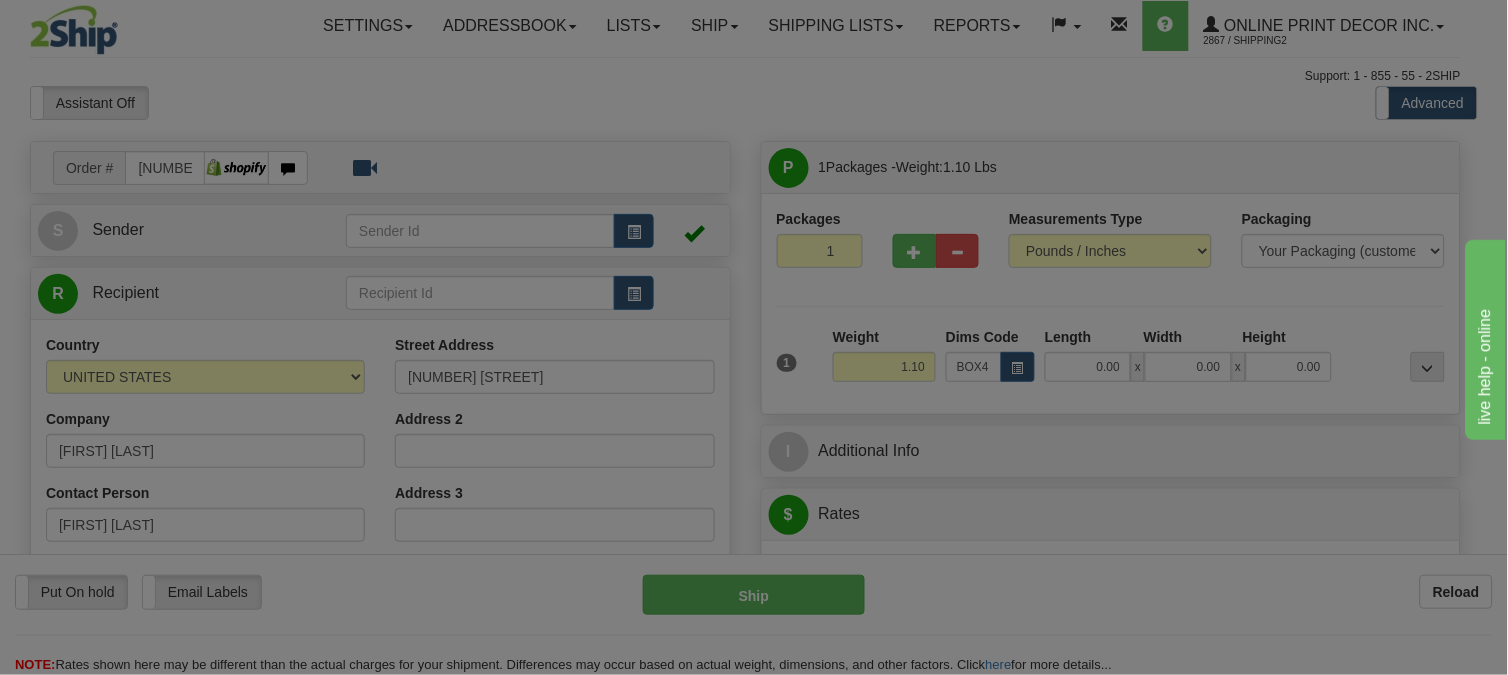 type on "50.00" 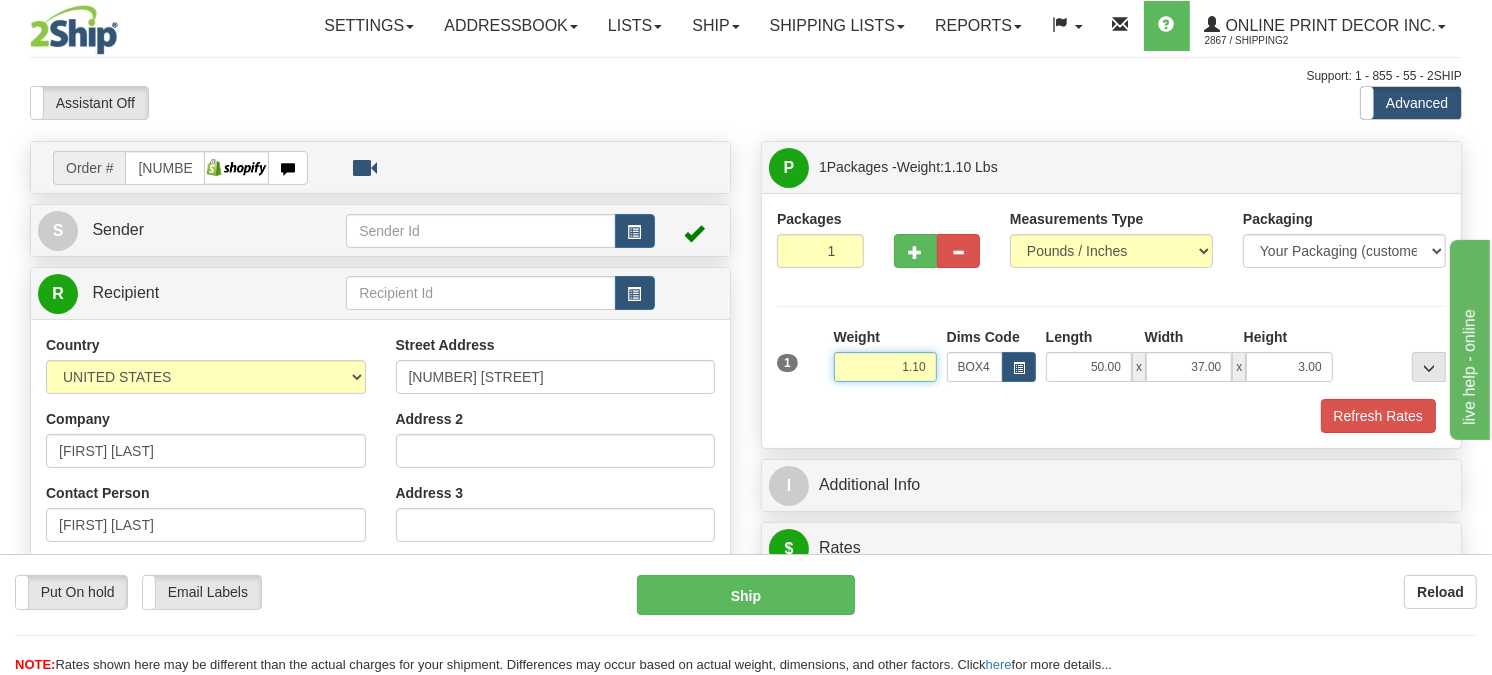 drag, startPoint x: 912, startPoint y: 414, endPoint x: 827, endPoint y: 412, distance: 85.02353 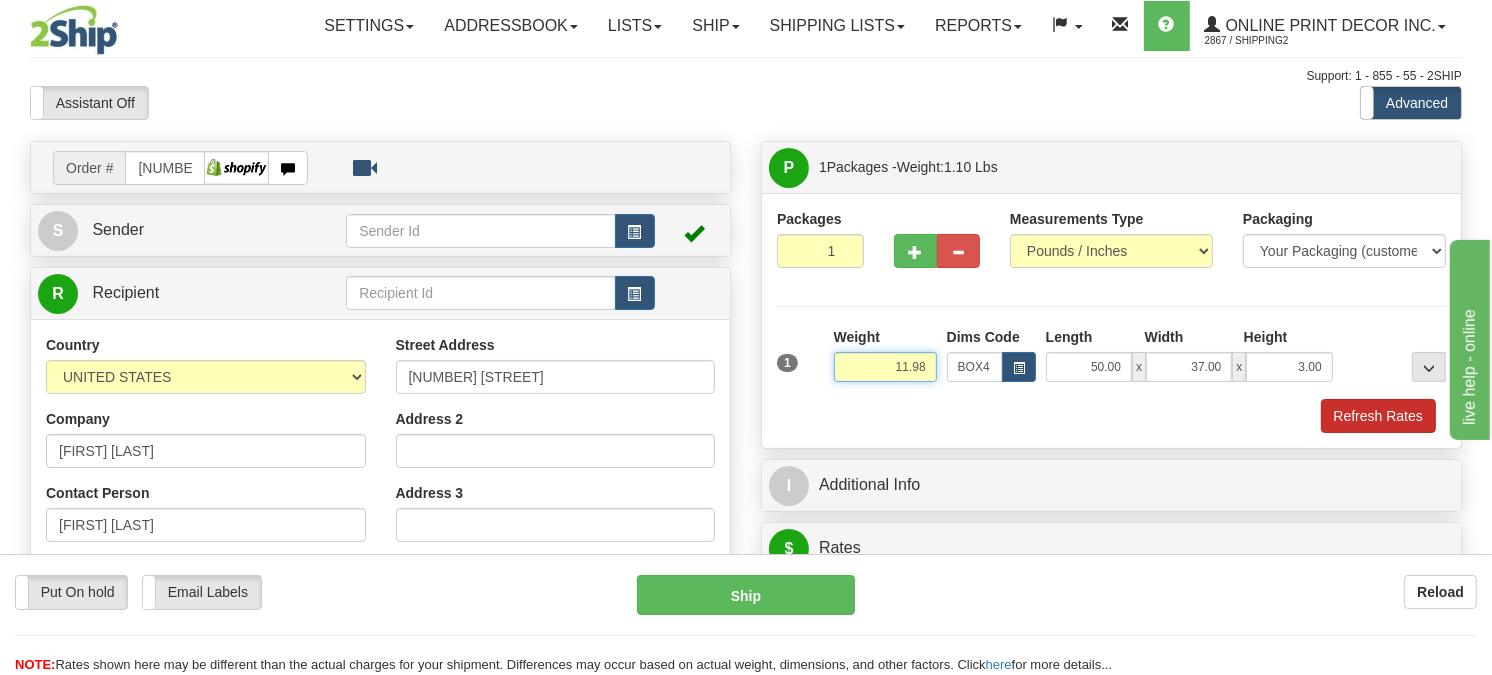type on "11.98" 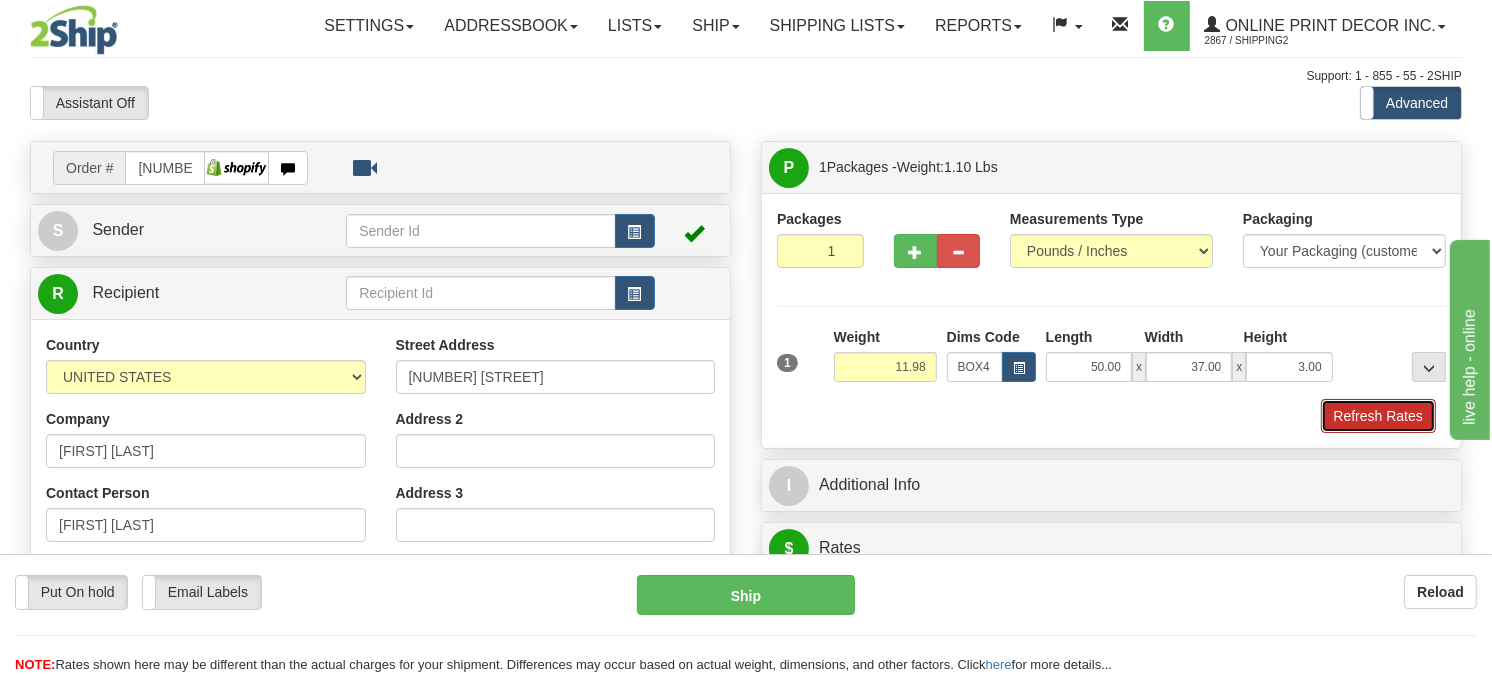 click on "Refresh Rates" at bounding box center (1378, 416) 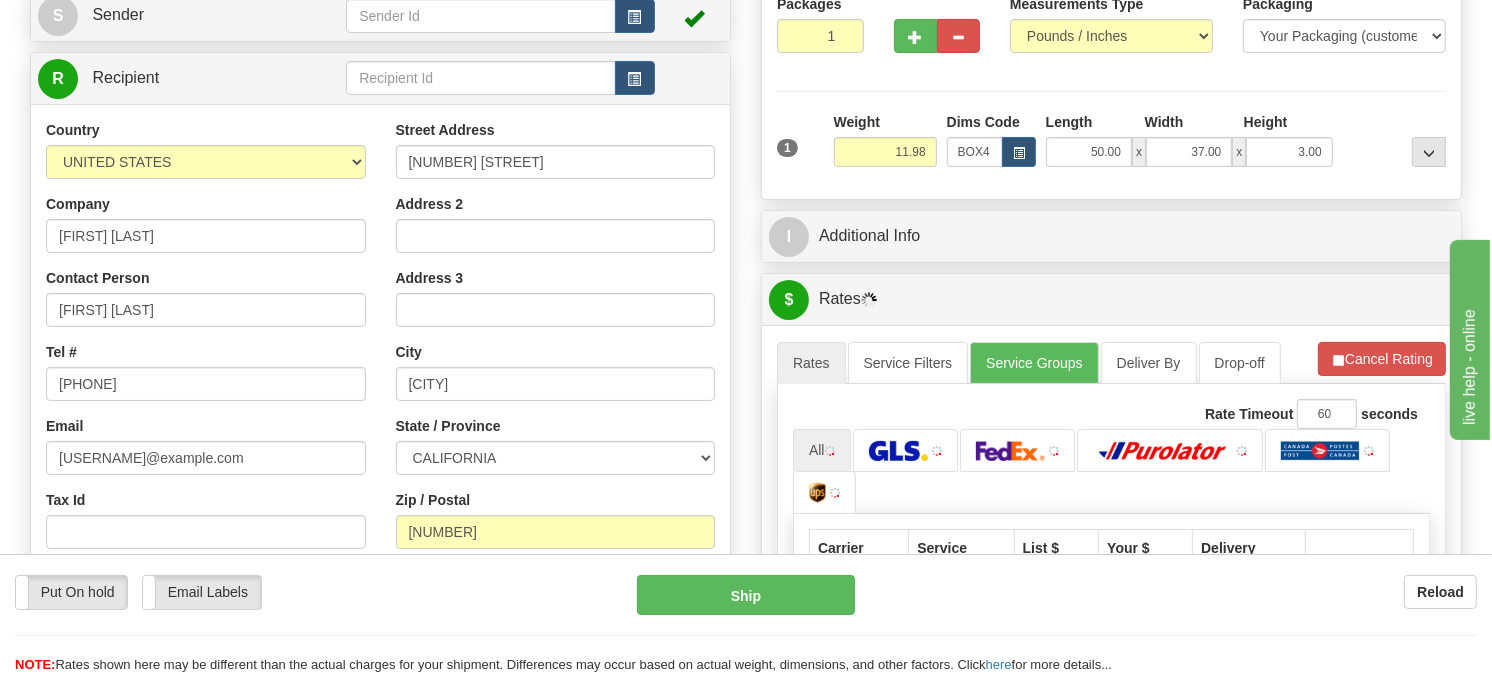 scroll, scrollTop: 297, scrollLeft: 0, axis: vertical 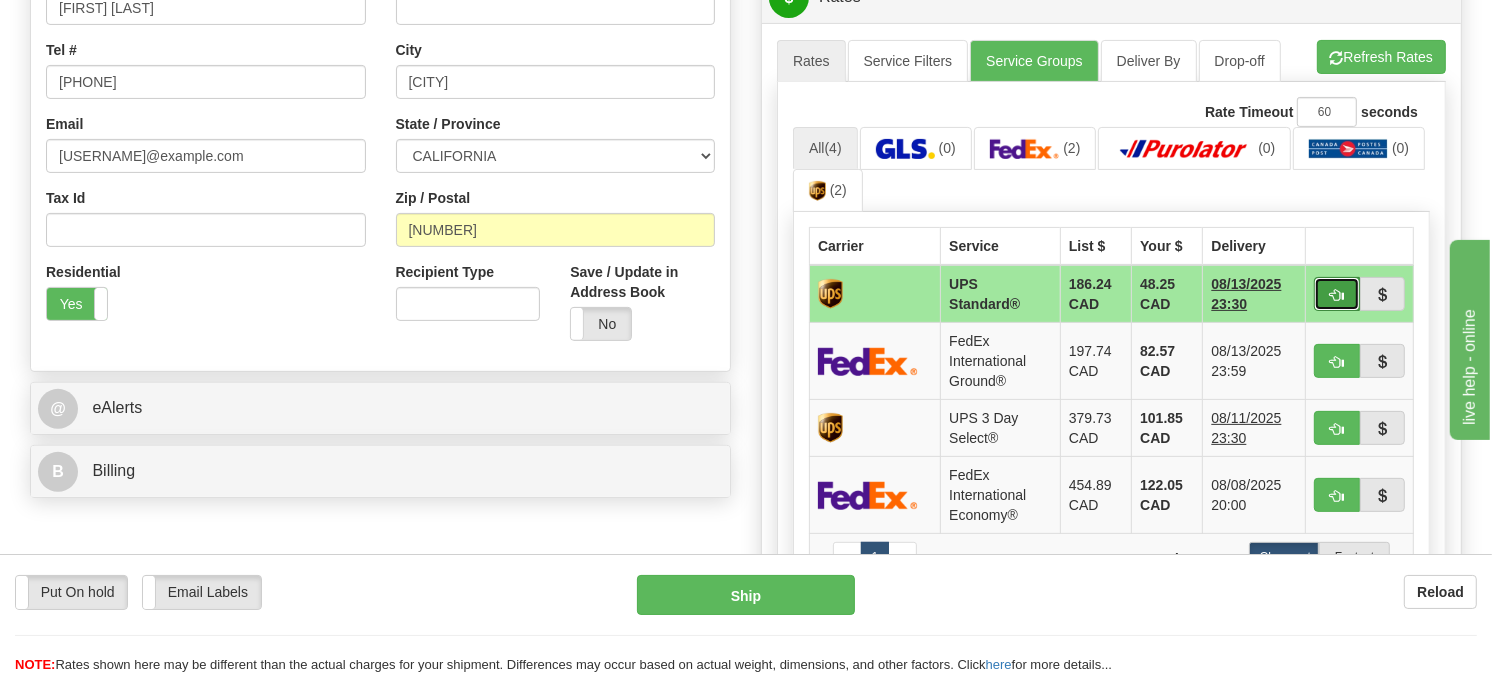 click at bounding box center [1337, 294] 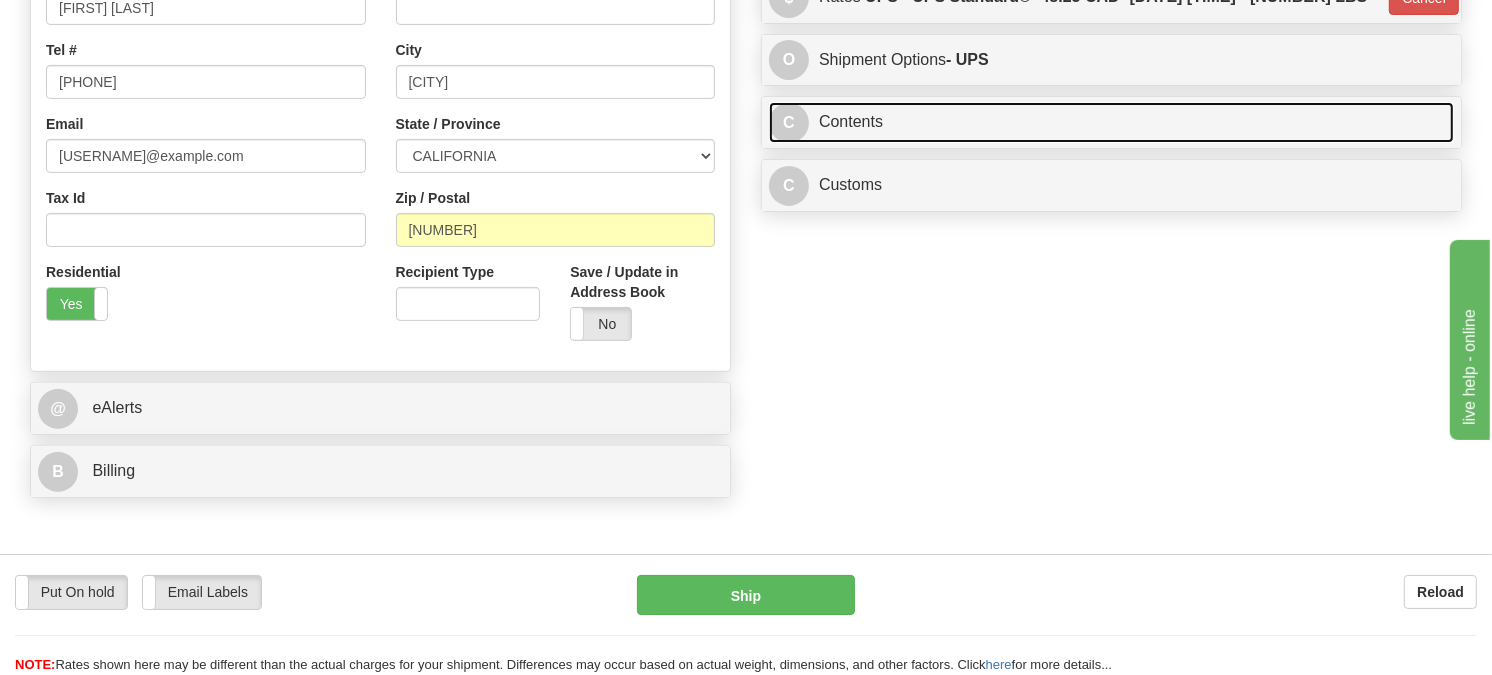 click on "C Contents" at bounding box center (1111, 122) 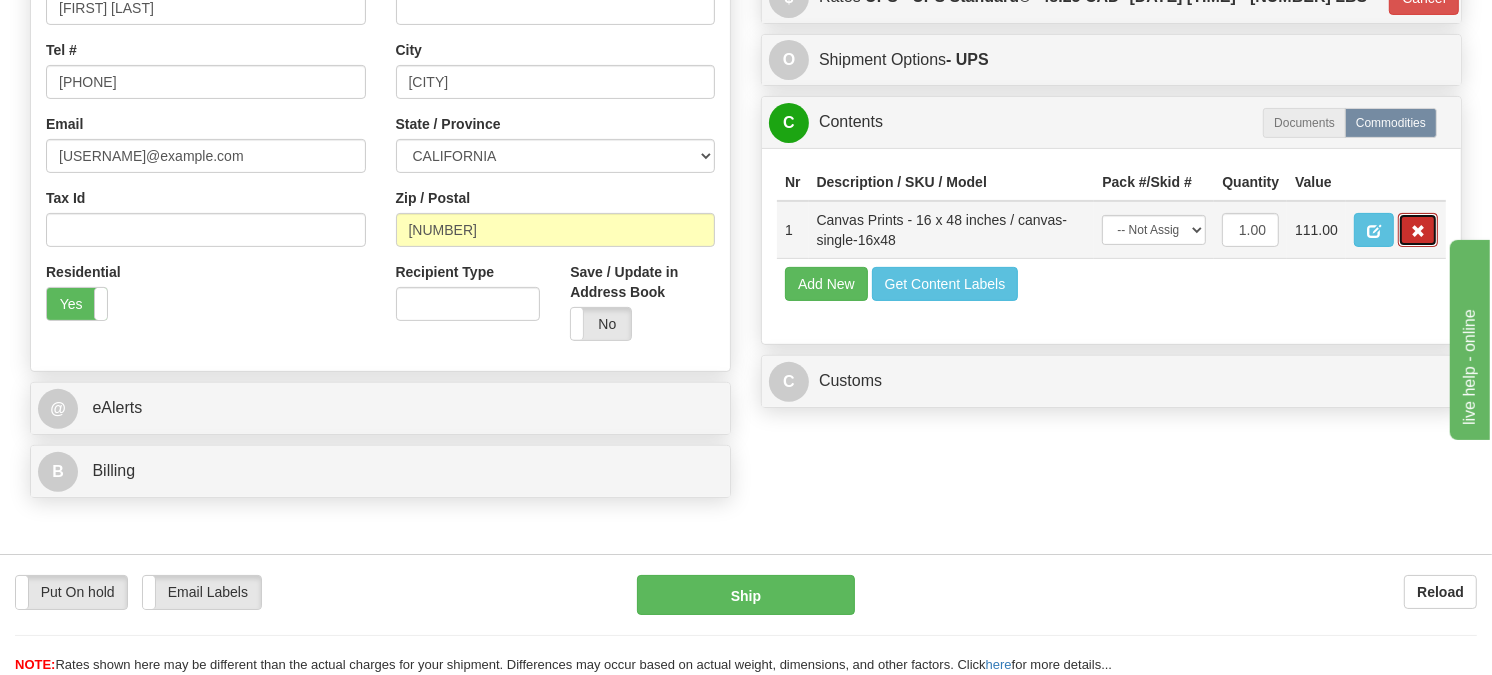 click at bounding box center (1418, 230) 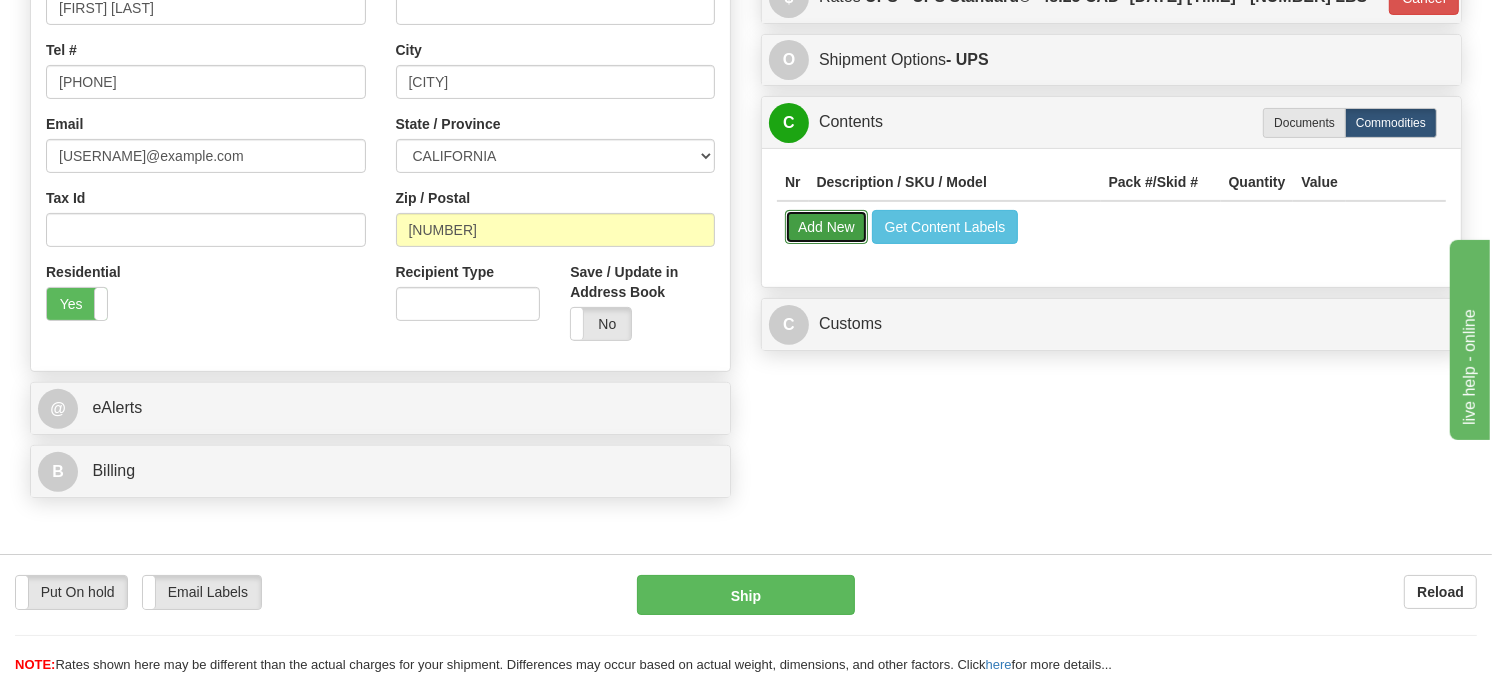 click on "Add New" at bounding box center [826, 227] 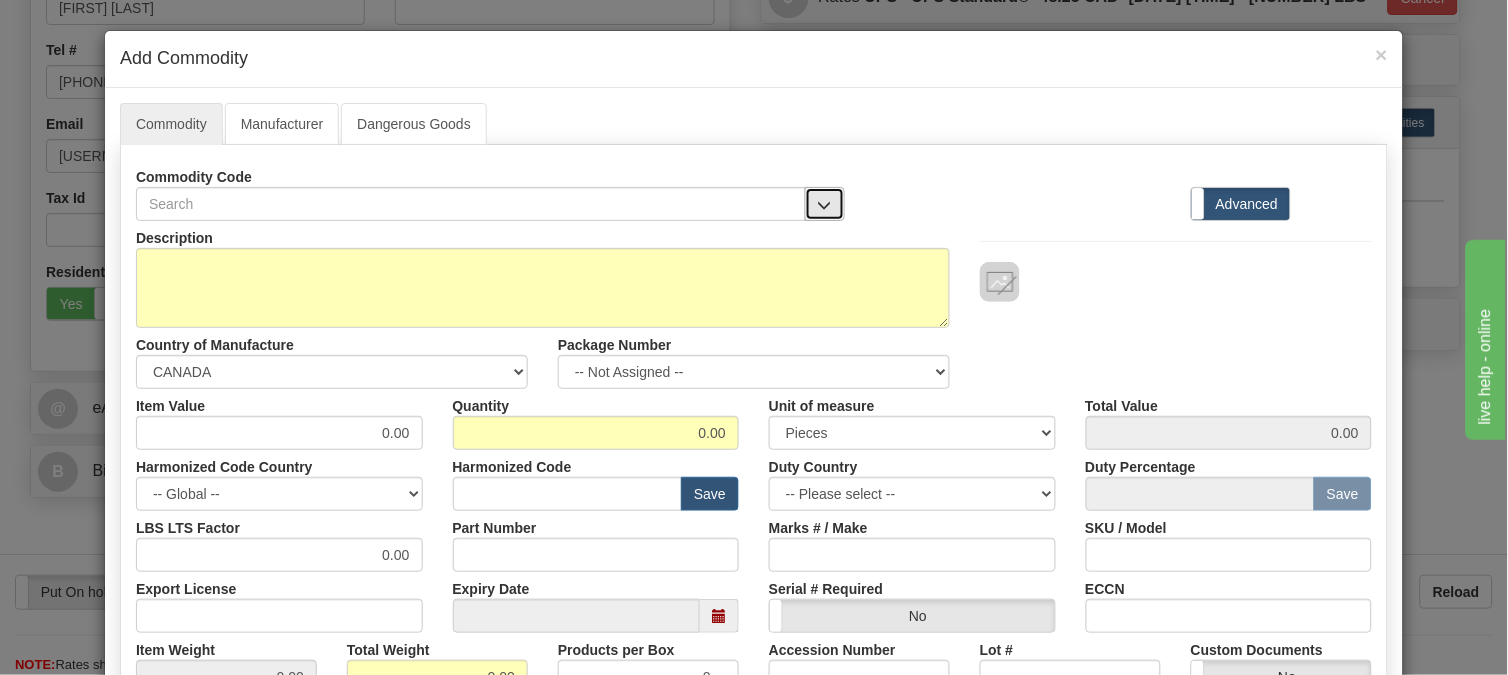 click at bounding box center (825, 205) 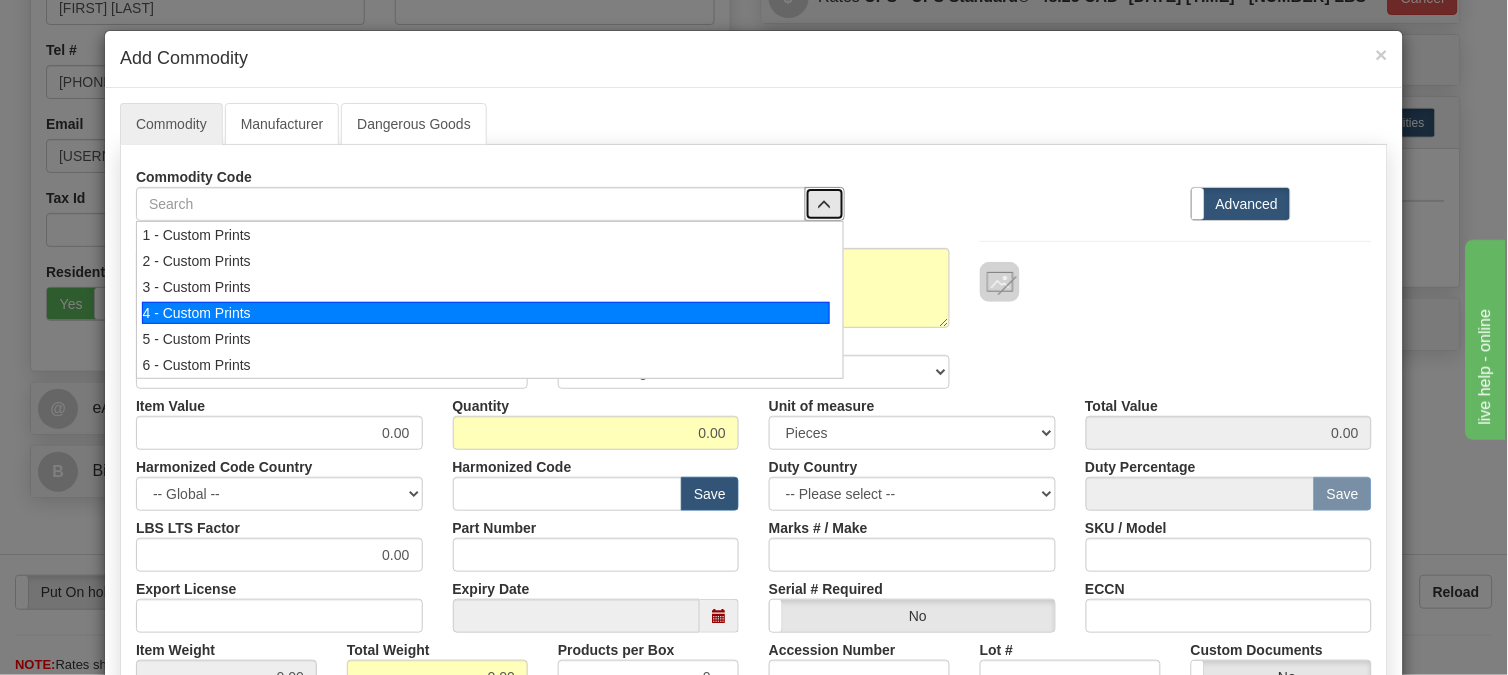 click on "4 - Custom Prints" at bounding box center [486, 313] 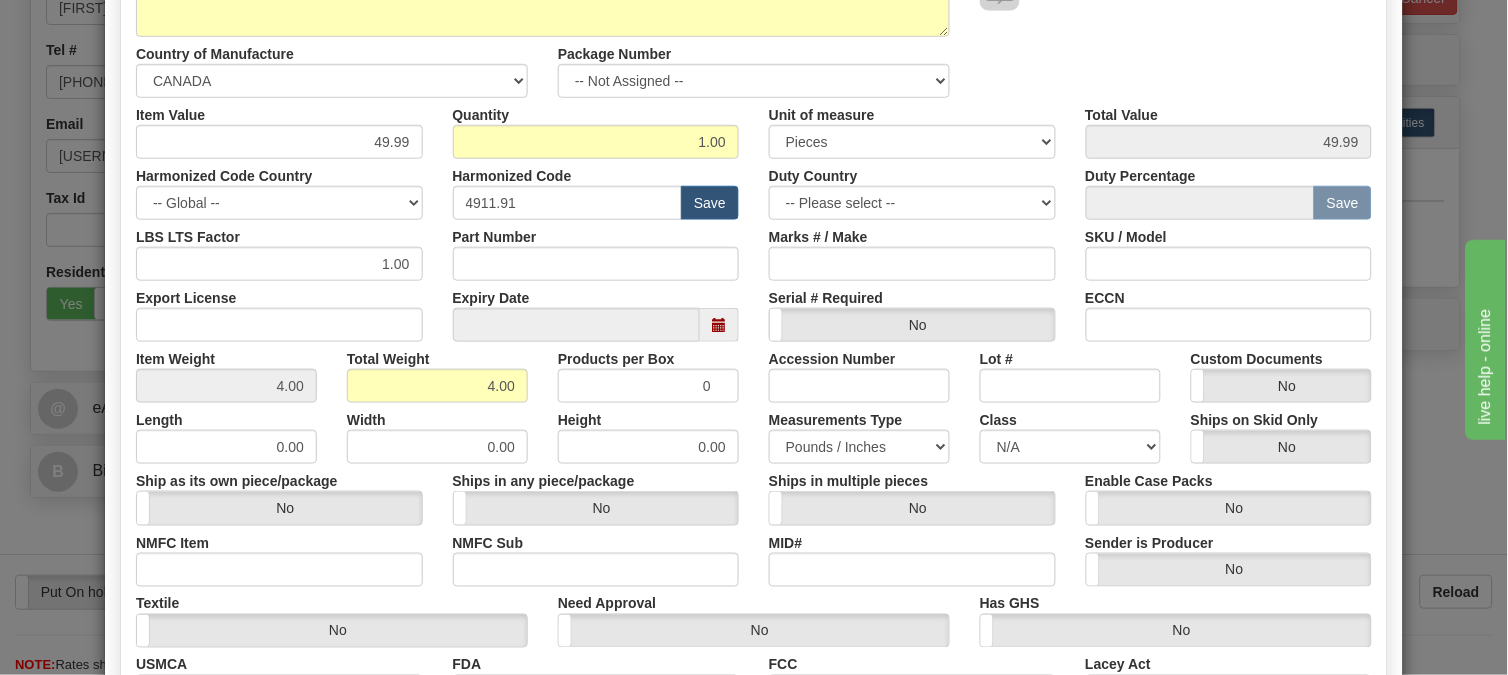 scroll, scrollTop: 444, scrollLeft: 0, axis: vertical 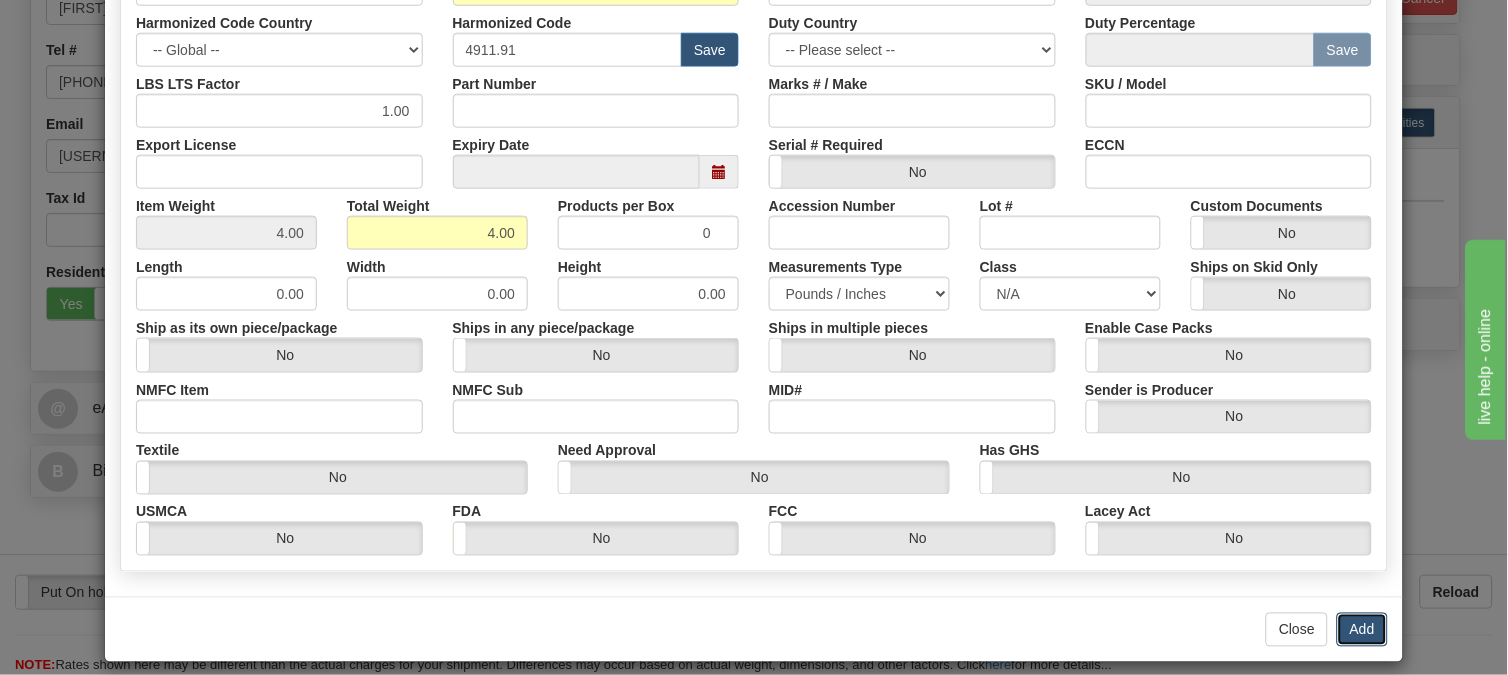 click on "Add" at bounding box center [1362, 630] 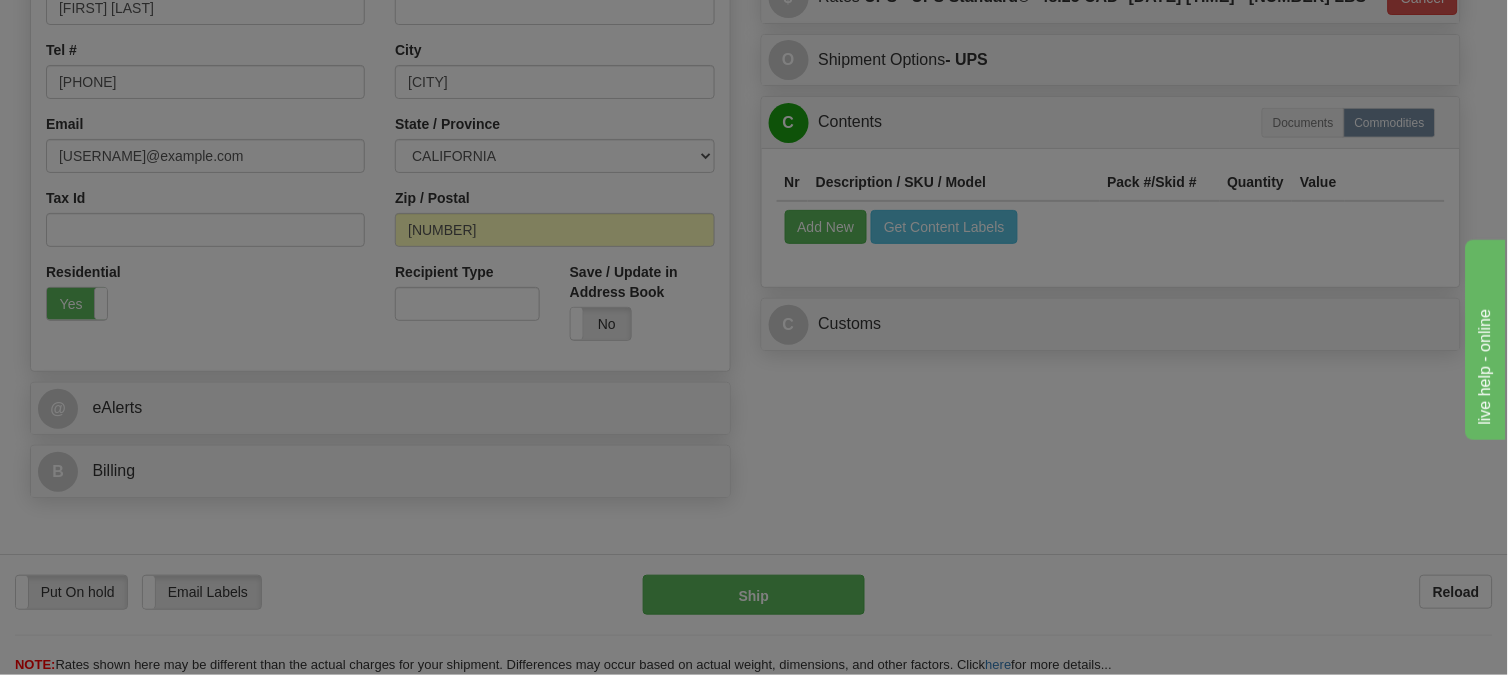 scroll, scrollTop: 0, scrollLeft: 0, axis: both 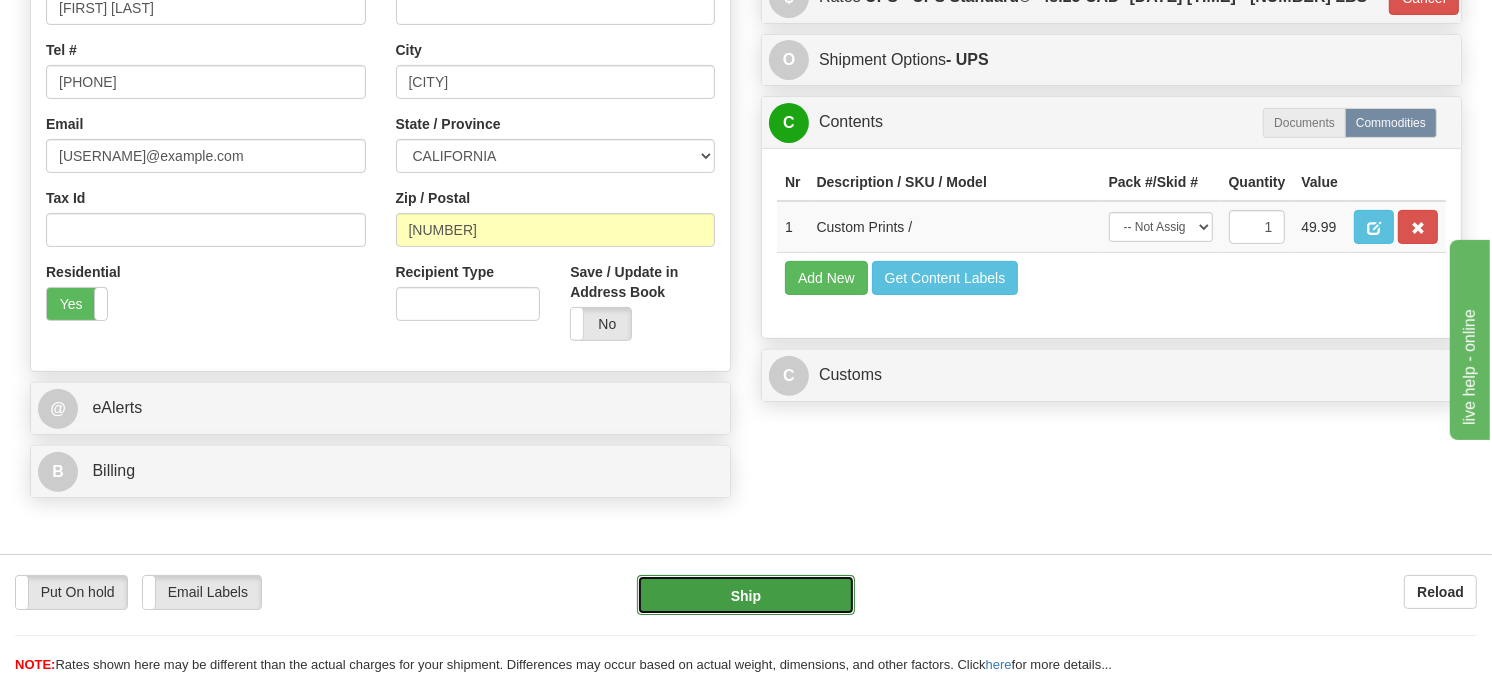 click on "Ship" at bounding box center (746, 595) 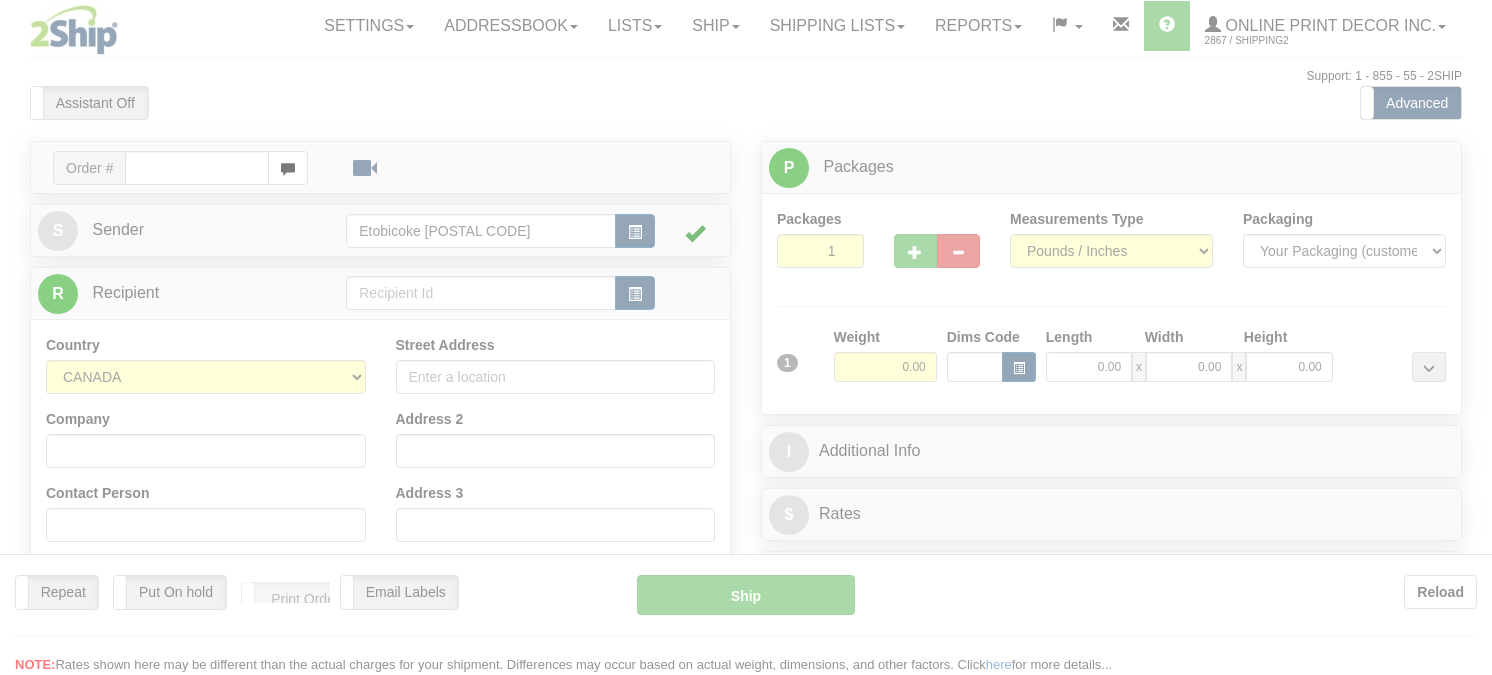 scroll, scrollTop: 0, scrollLeft: 0, axis: both 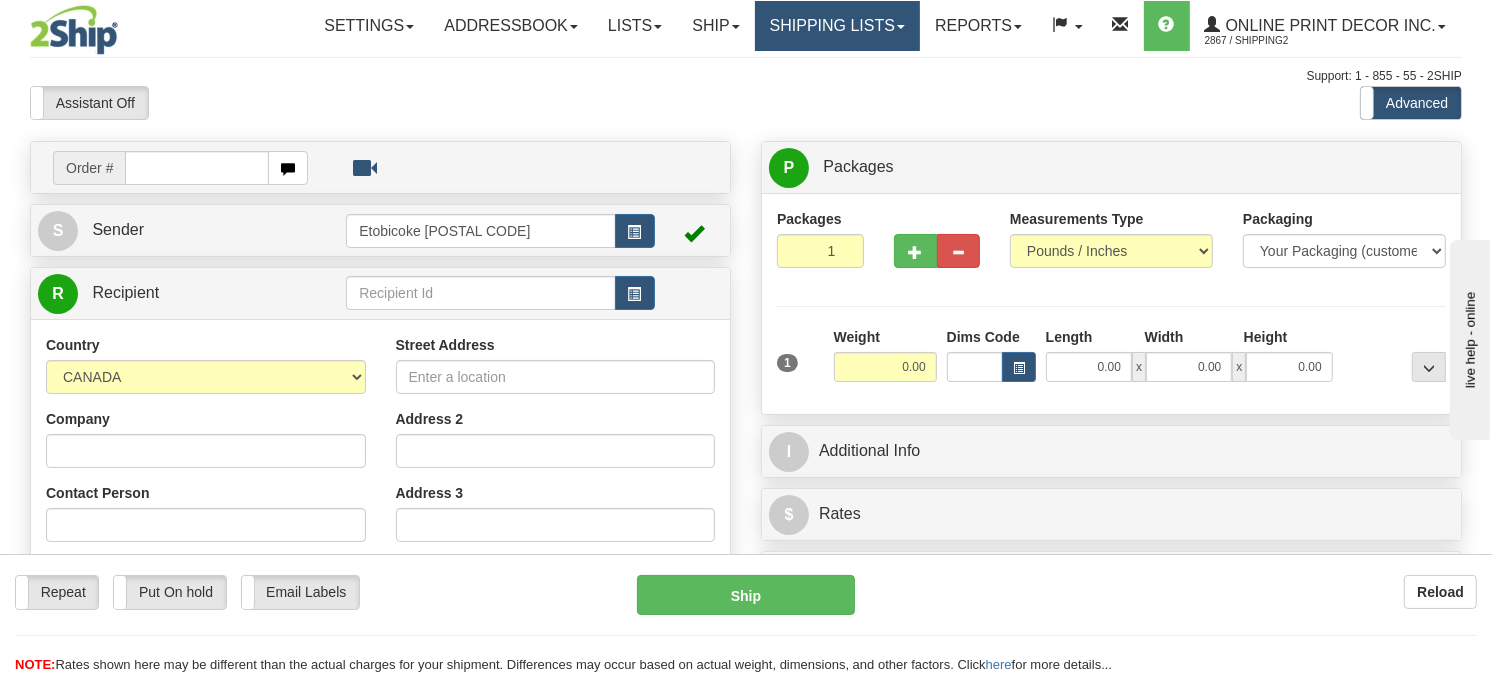 click on "Shipping lists" at bounding box center (837, 26) 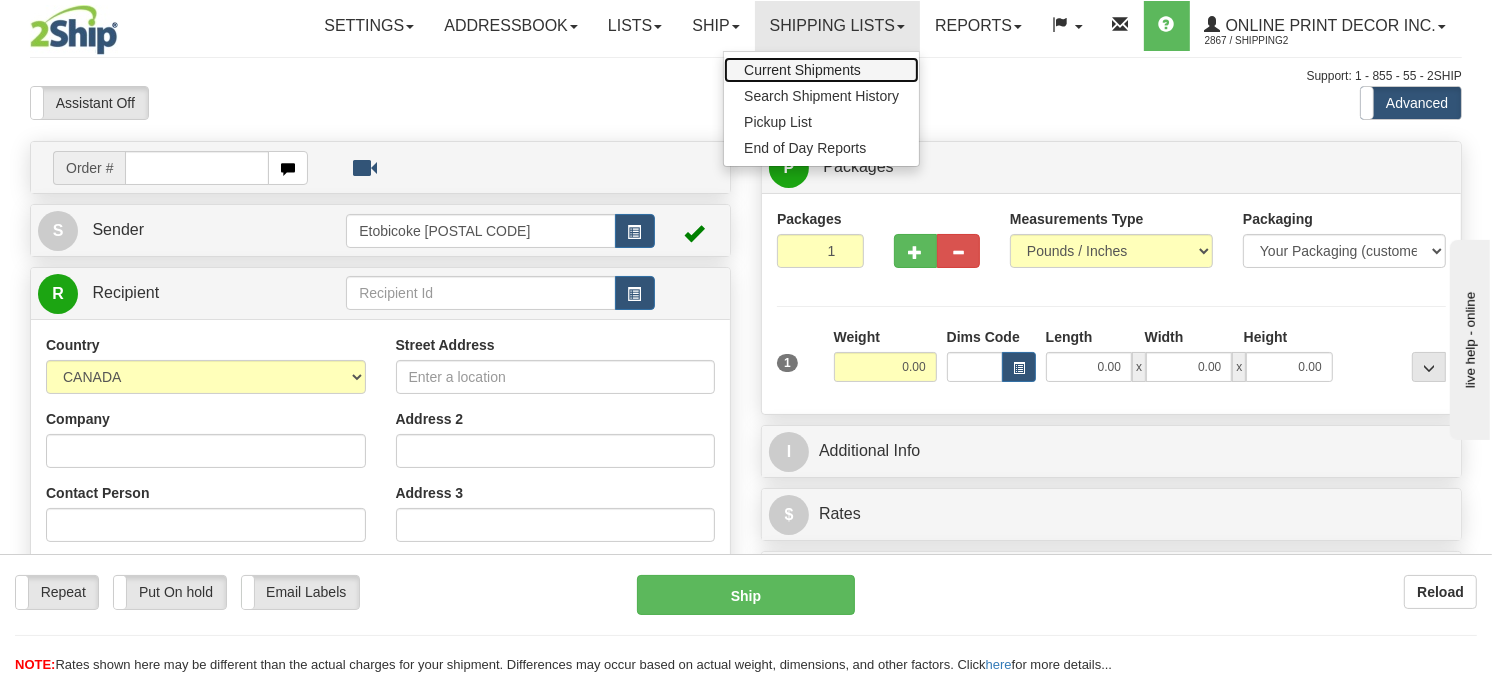 click on "Current Shipments" at bounding box center (802, 70) 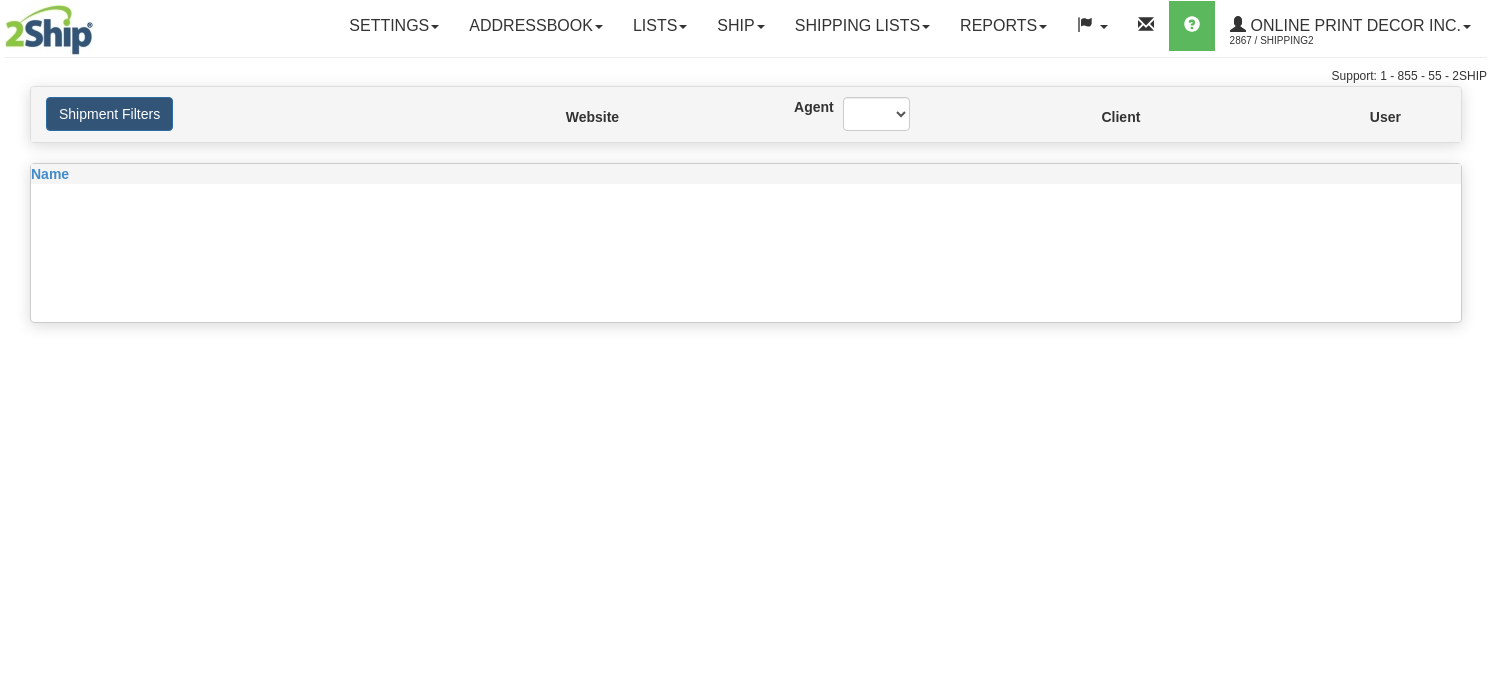 scroll, scrollTop: 0, scrollLeft: 0, axis: both 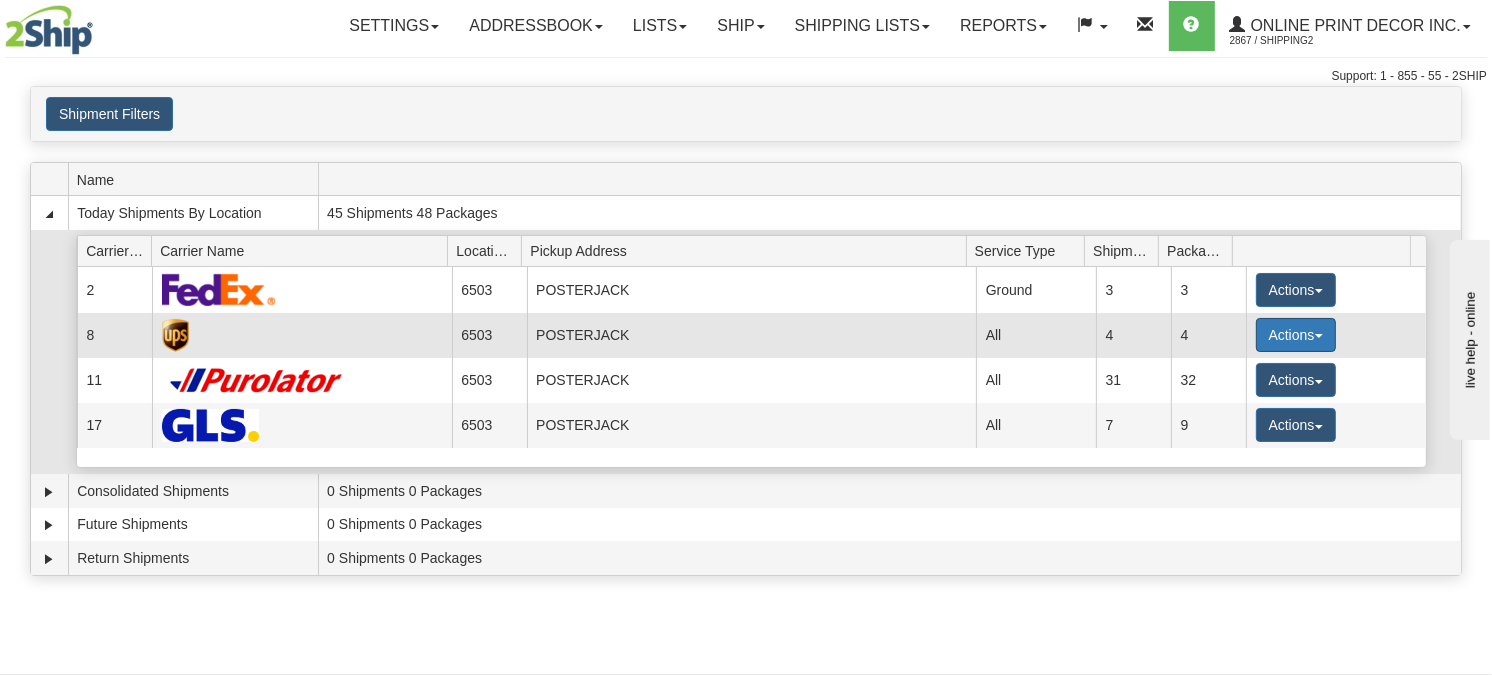click on "Actions" at bounding box center [1296, 335] 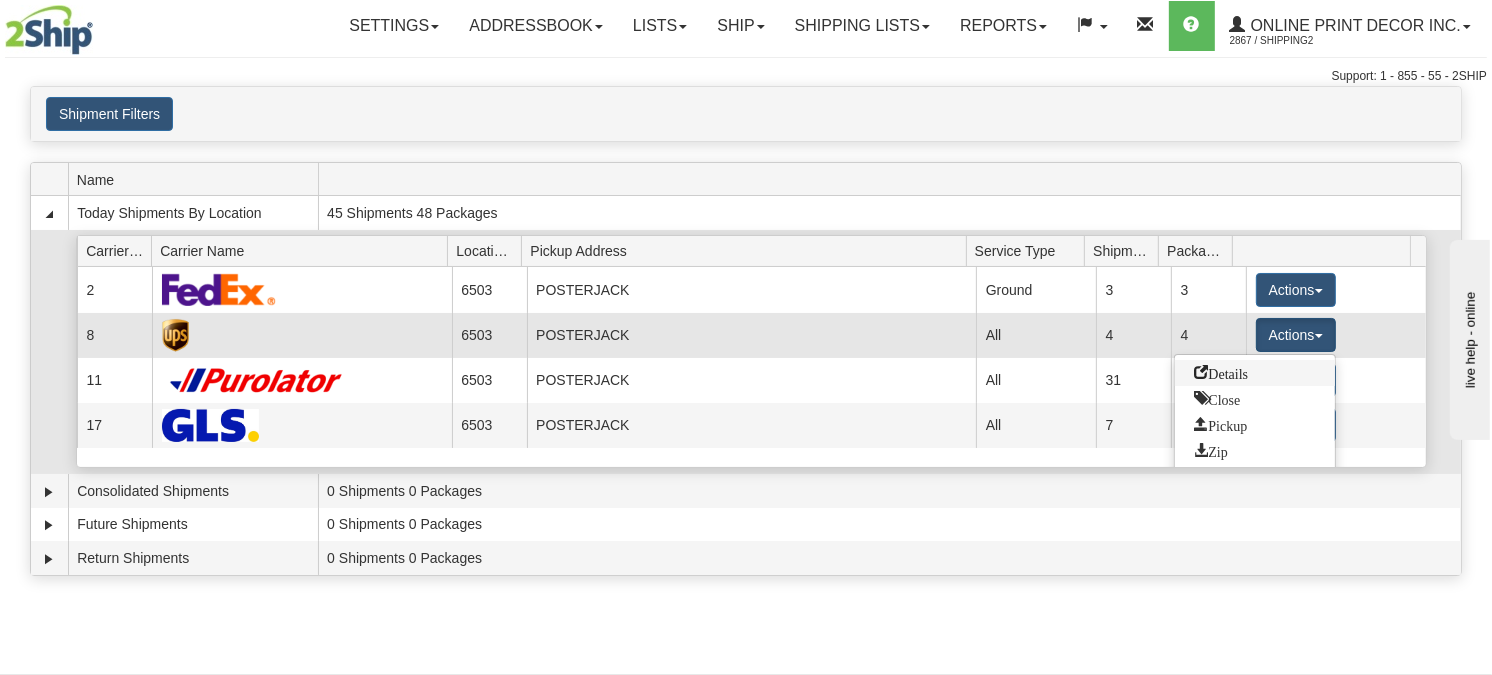 click on "Details" at bounding box center [1222, 372] 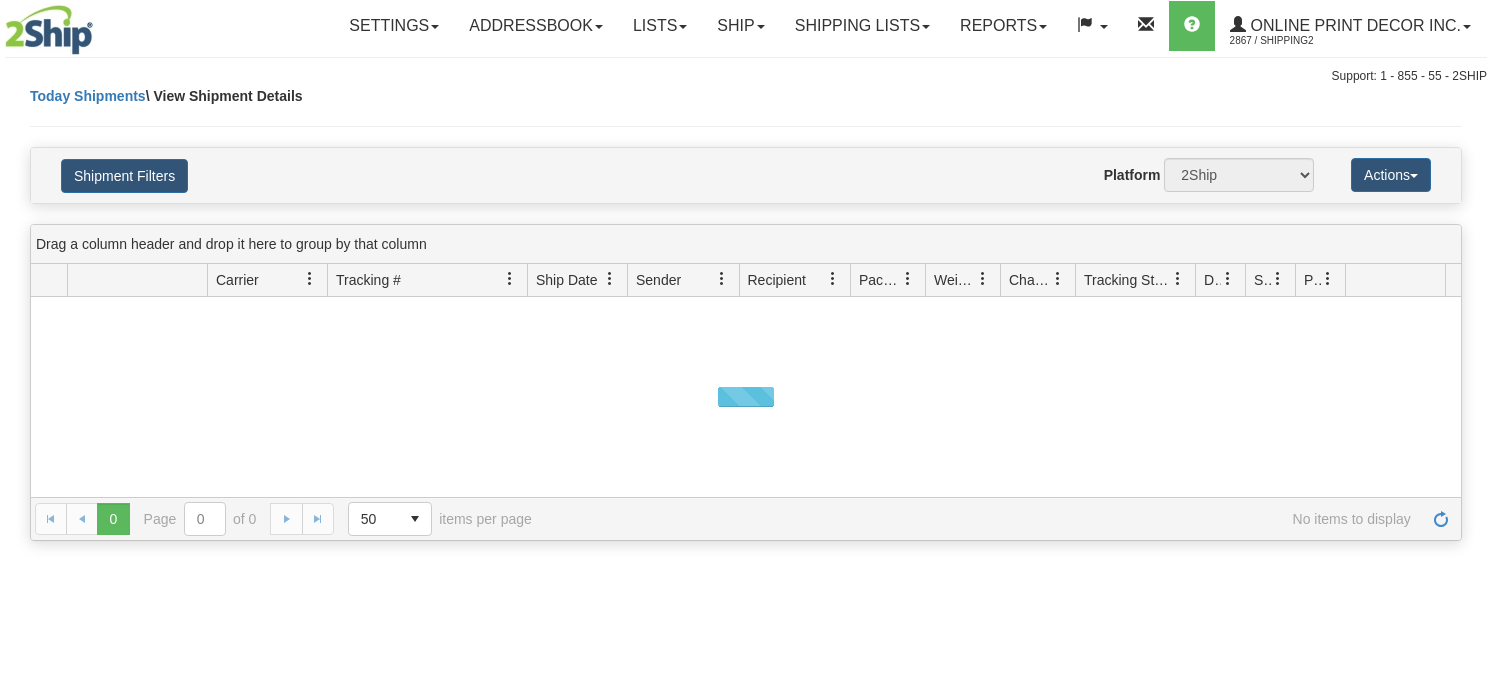 scroll, scrollTop: 0, scrollLeft: 0, axis: both 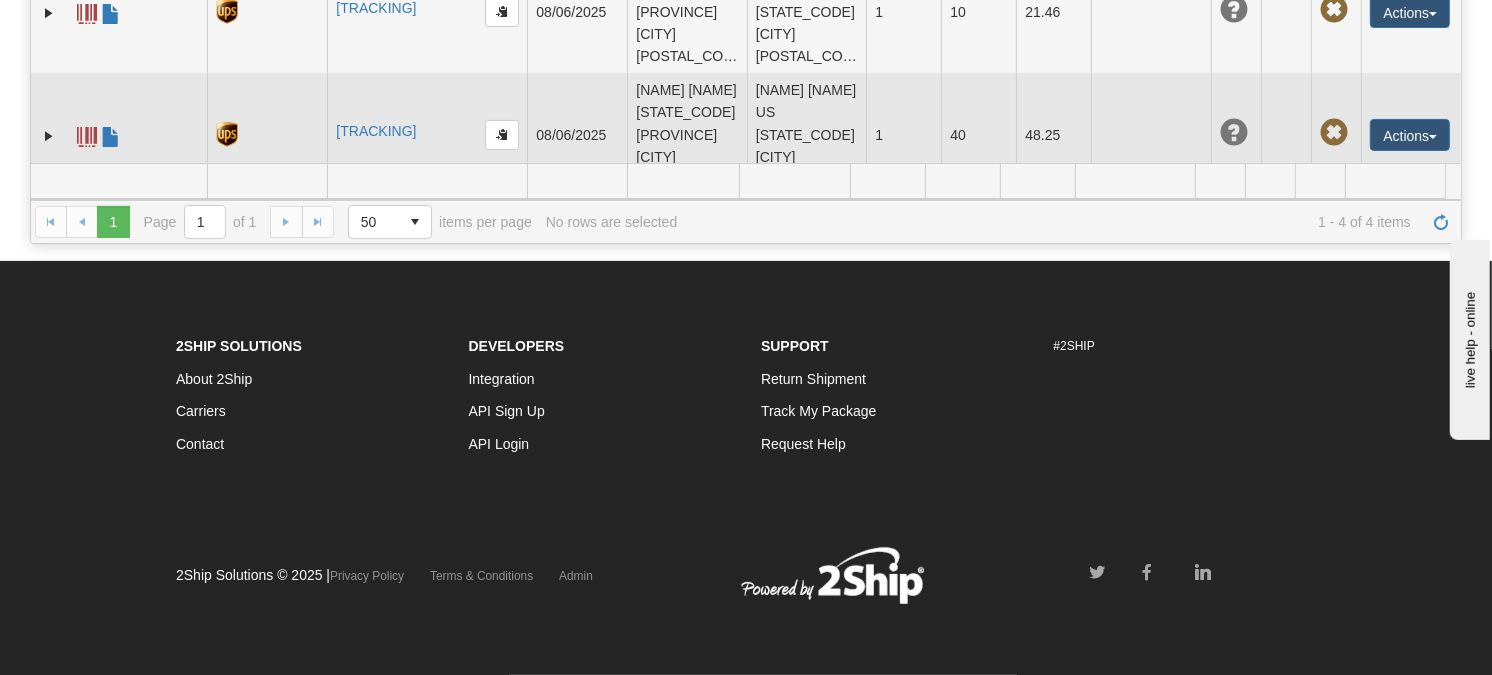 click on "Lawrence Fine Lawrence Fine US CA North San Juan 95960" at bounding box center (807, 134) 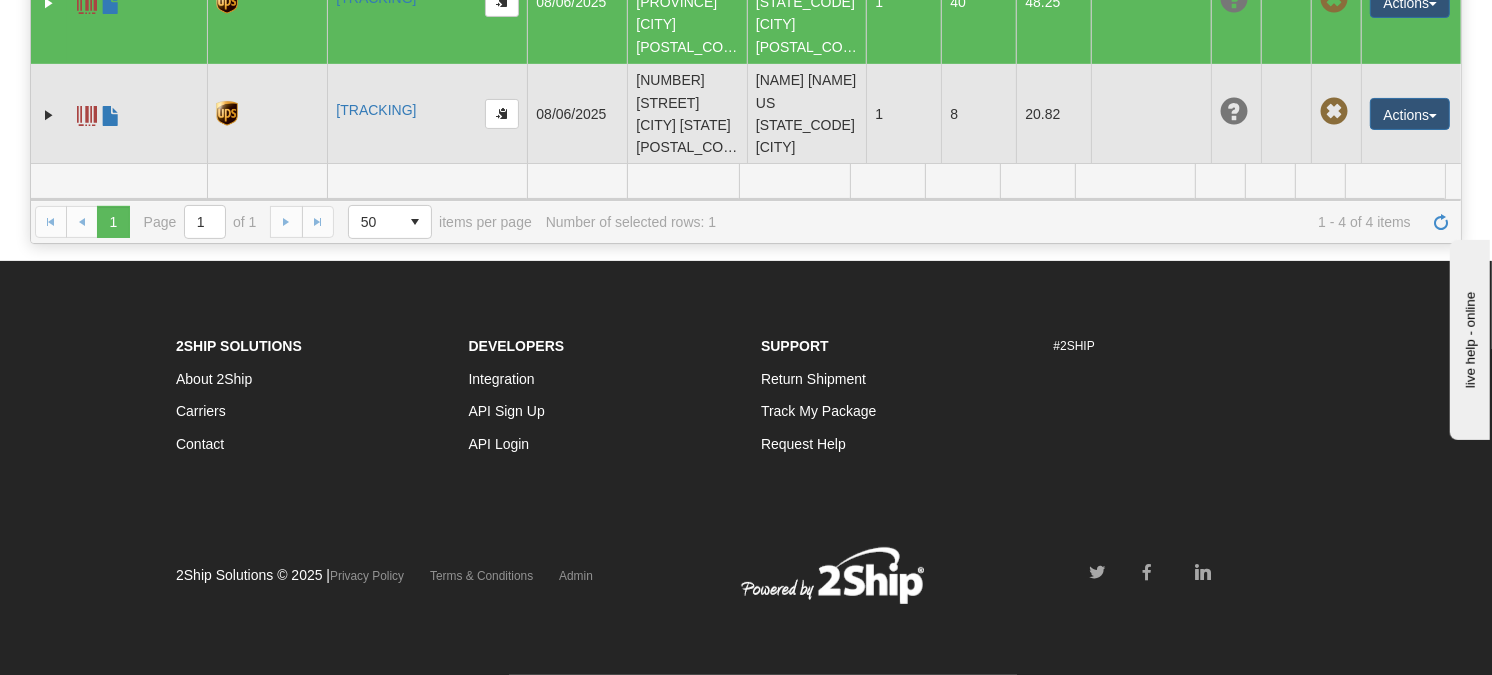 scroll, scrollTop: 167, scrollLeft: 0, axis: vertical 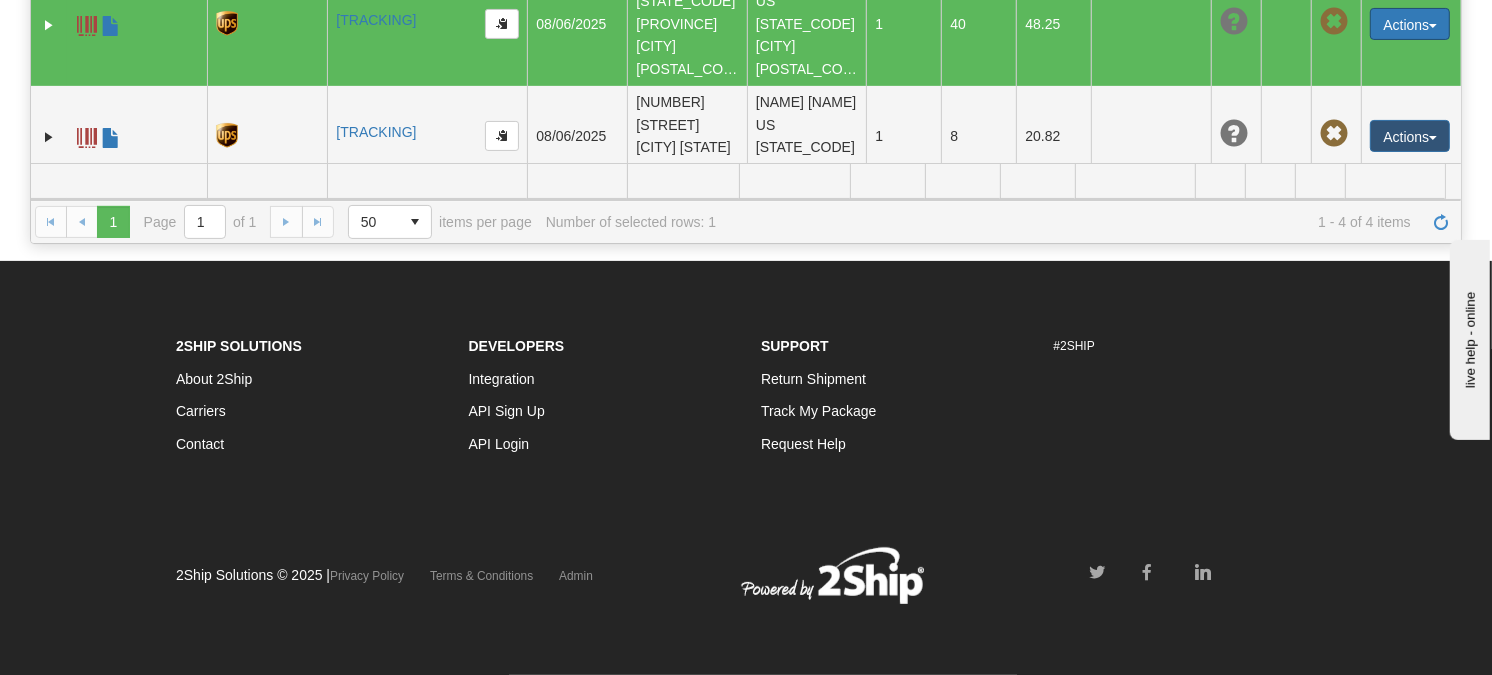 click on "Actions" at bounding box center (1410, 24) 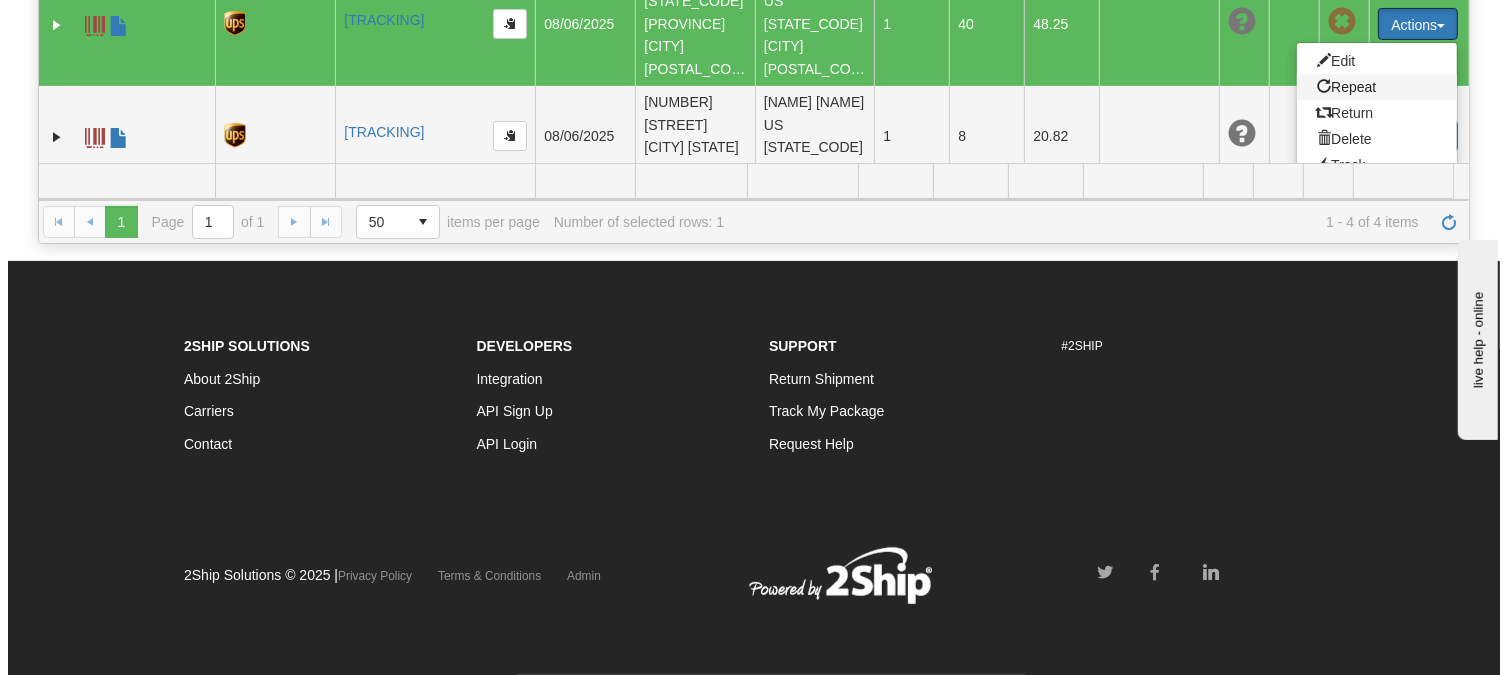 scroll, scrollTop: 278, scrollLeft: 0, axis: vertical 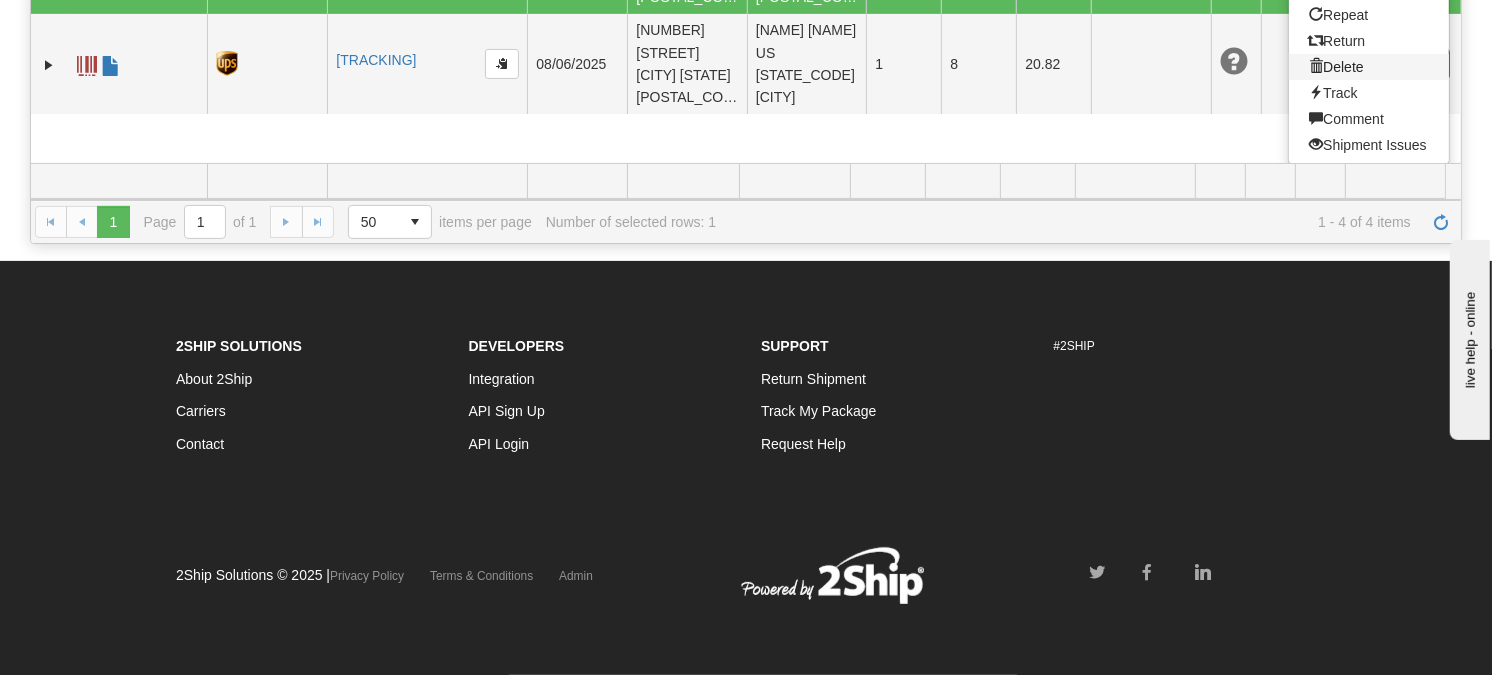 click on "Delete" at bounding box center [1369, 67] 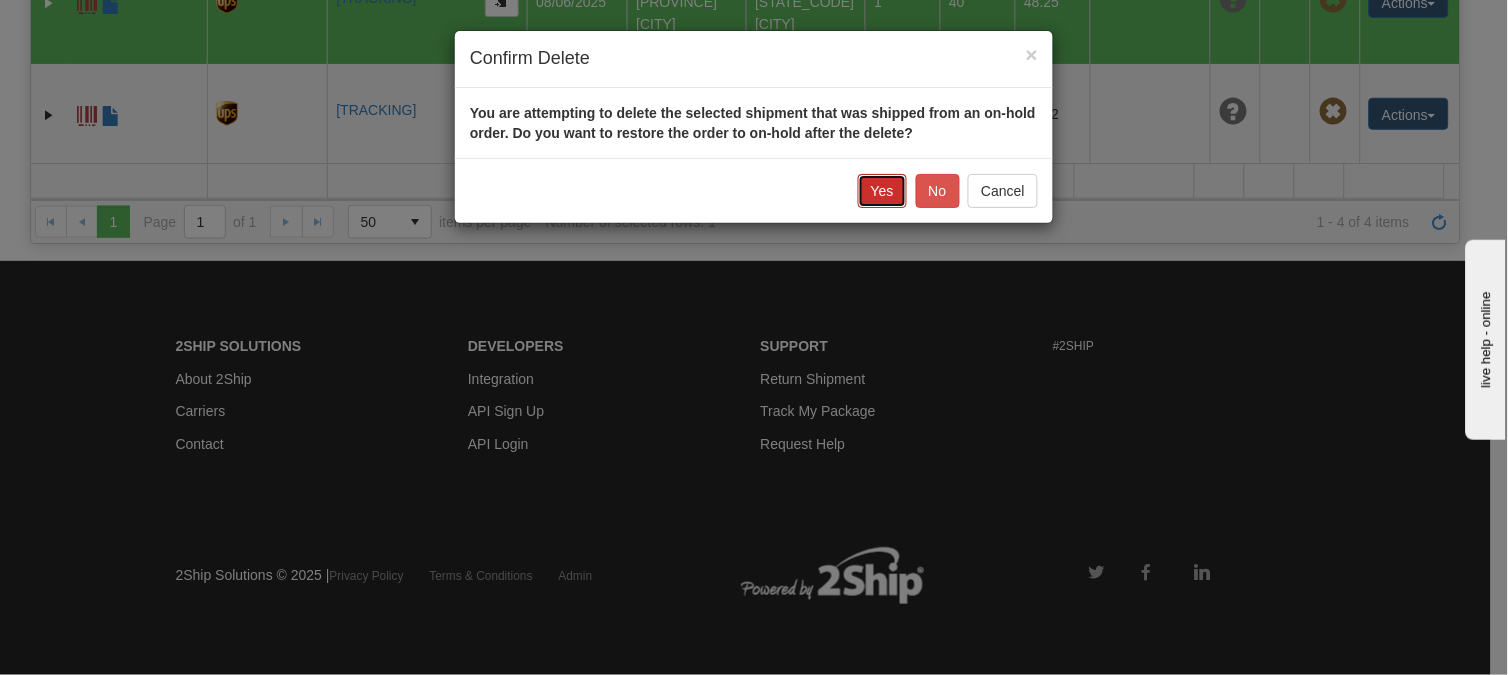 click on "Yes" at bounding box center [882, 191] 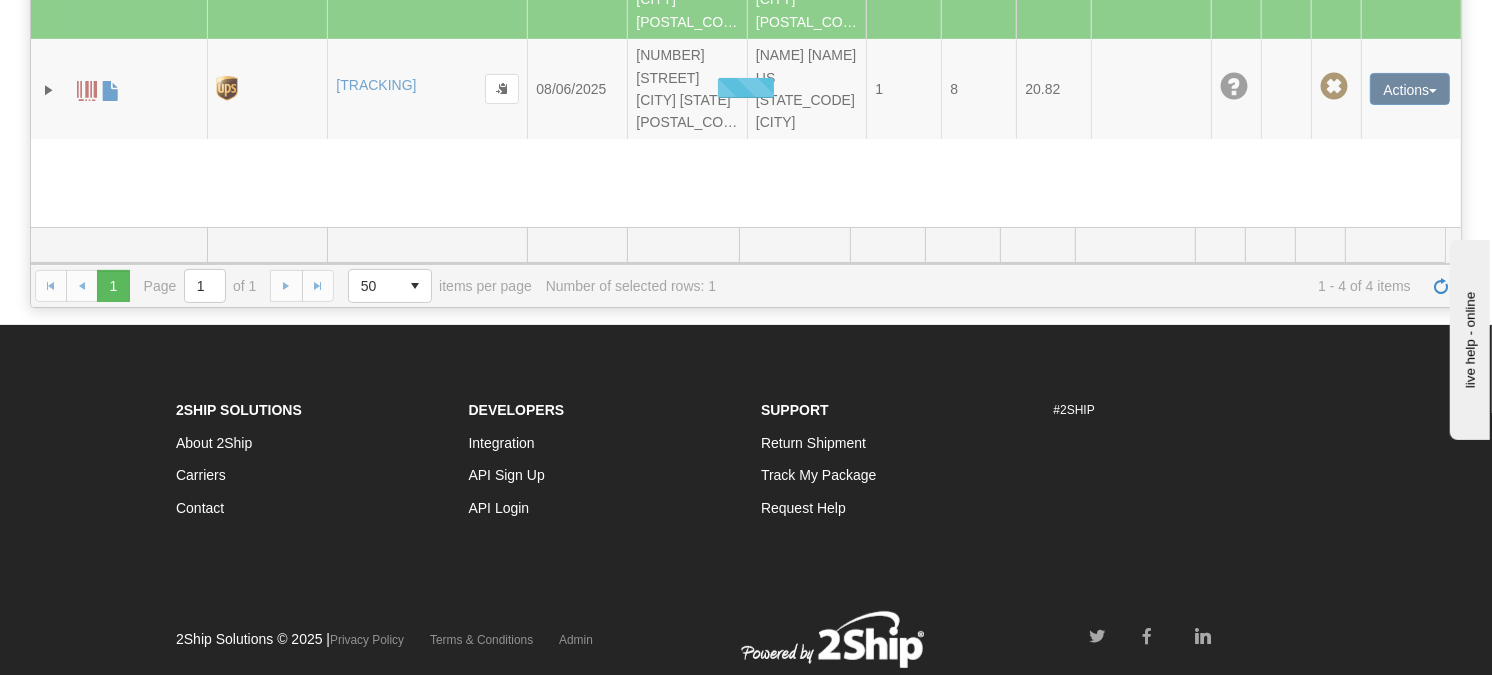 scroll, scrollTop: 414, scrollLeft: 0, axis: vertical 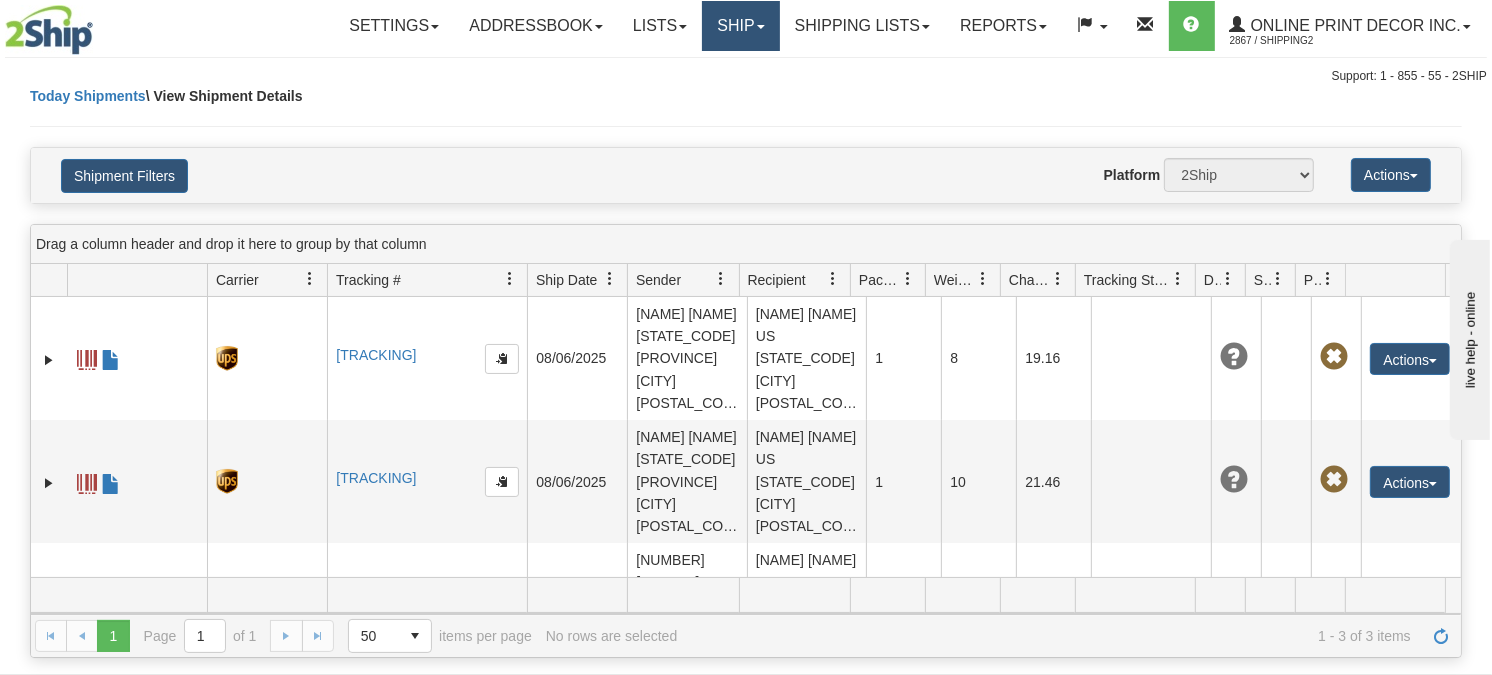 click on "Ship" at bounding box center (740, 26) 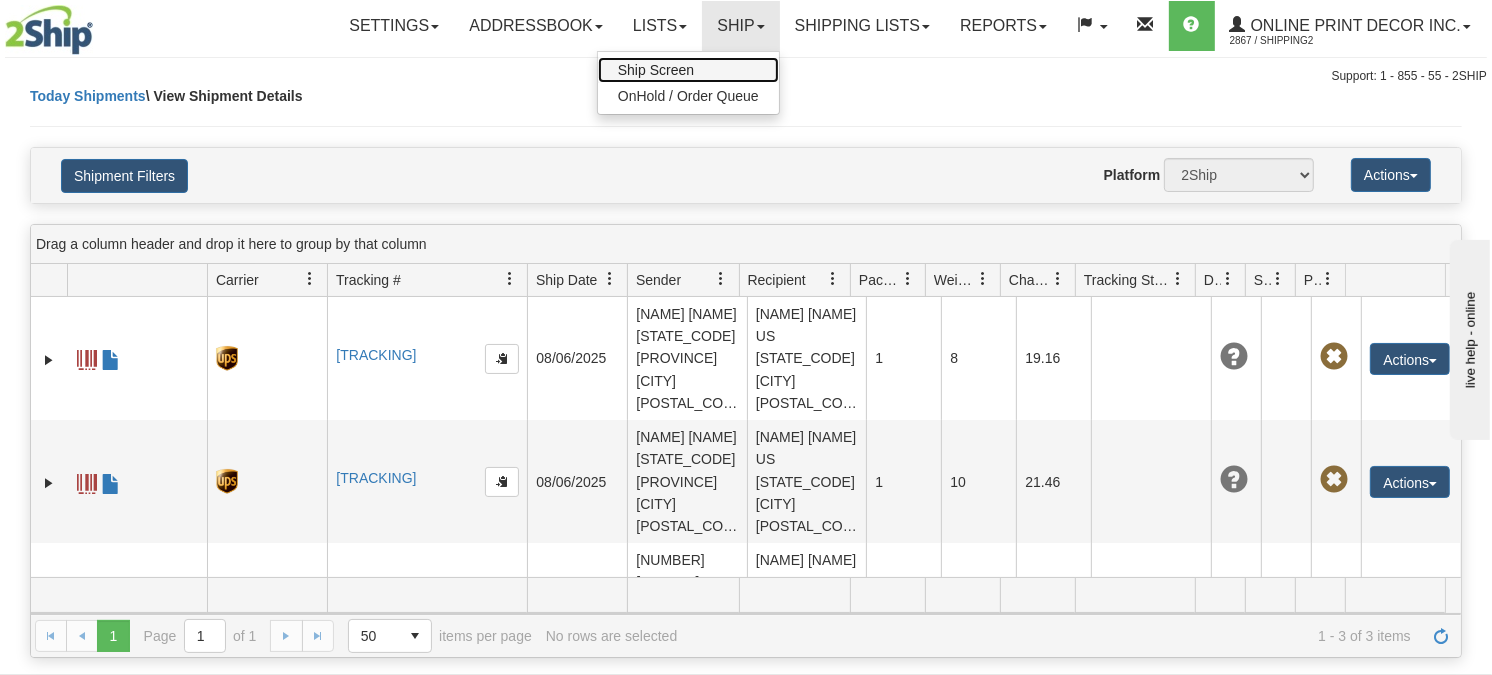 click on "Ship Screen" at bounding box center [688, 70] 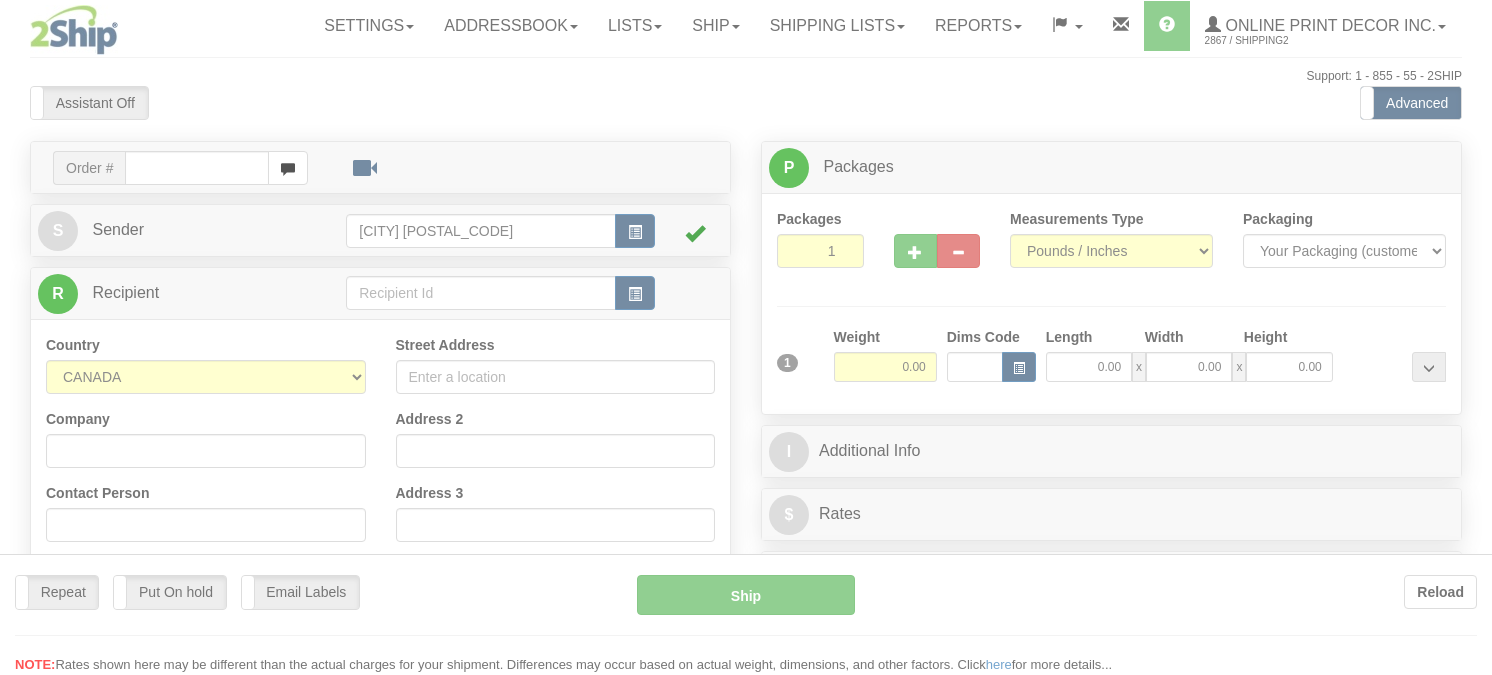 scroll, scrollTop: 0, scrollLeft: 0, axis: both 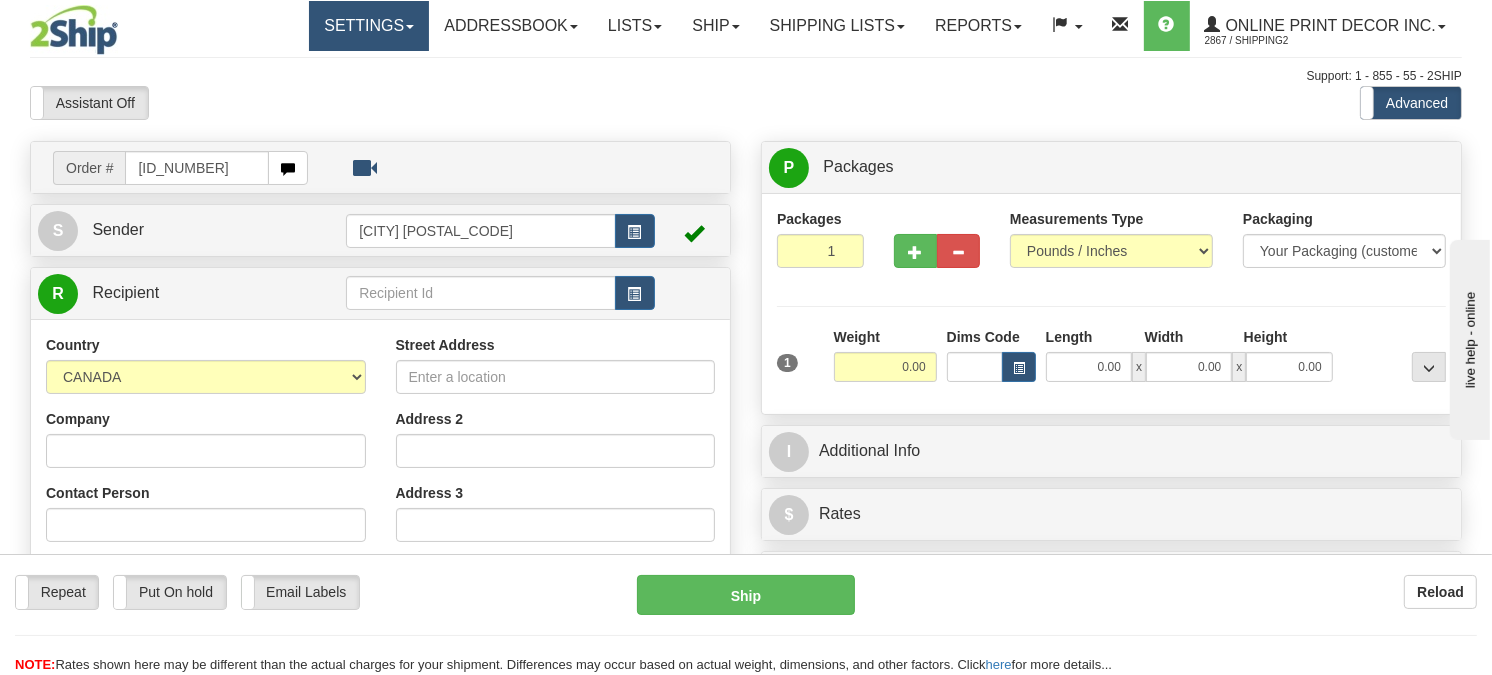 type on "us-55578" 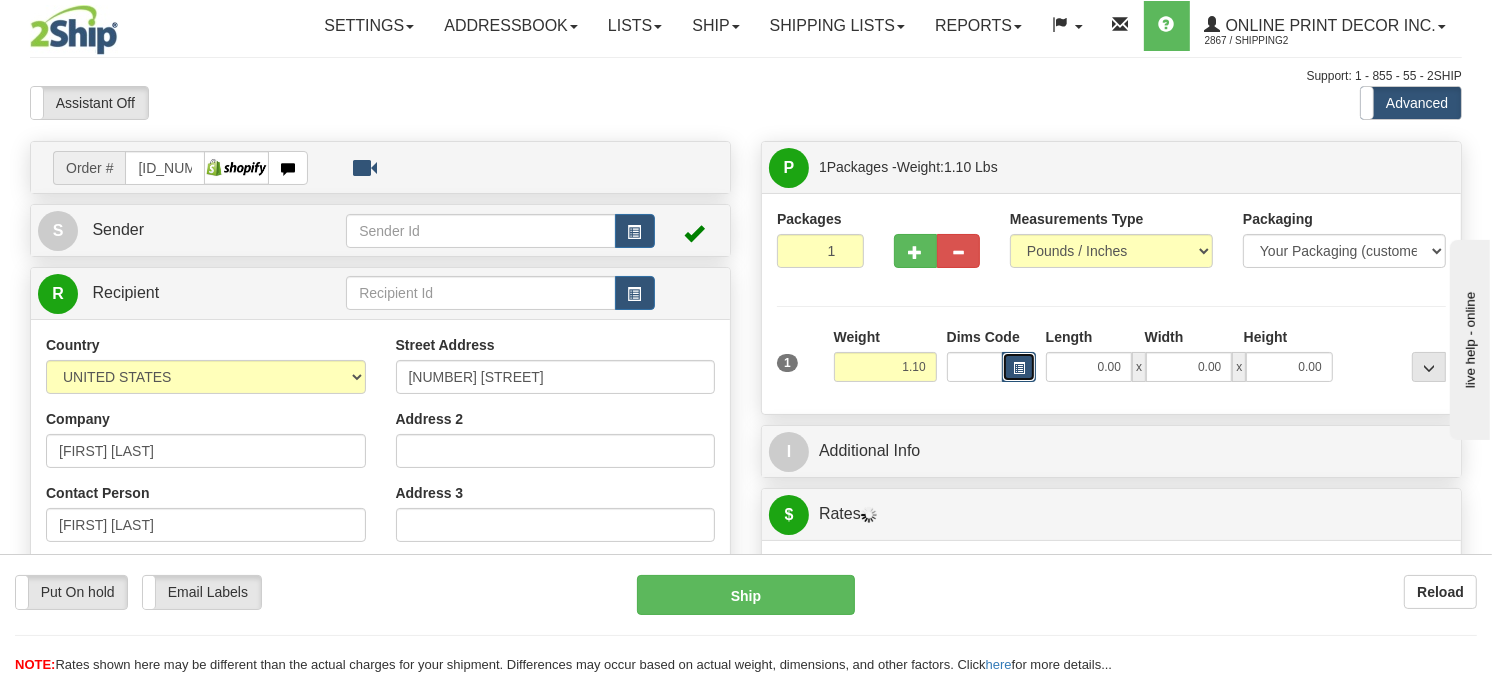 click at bounding box center (1019, 367) 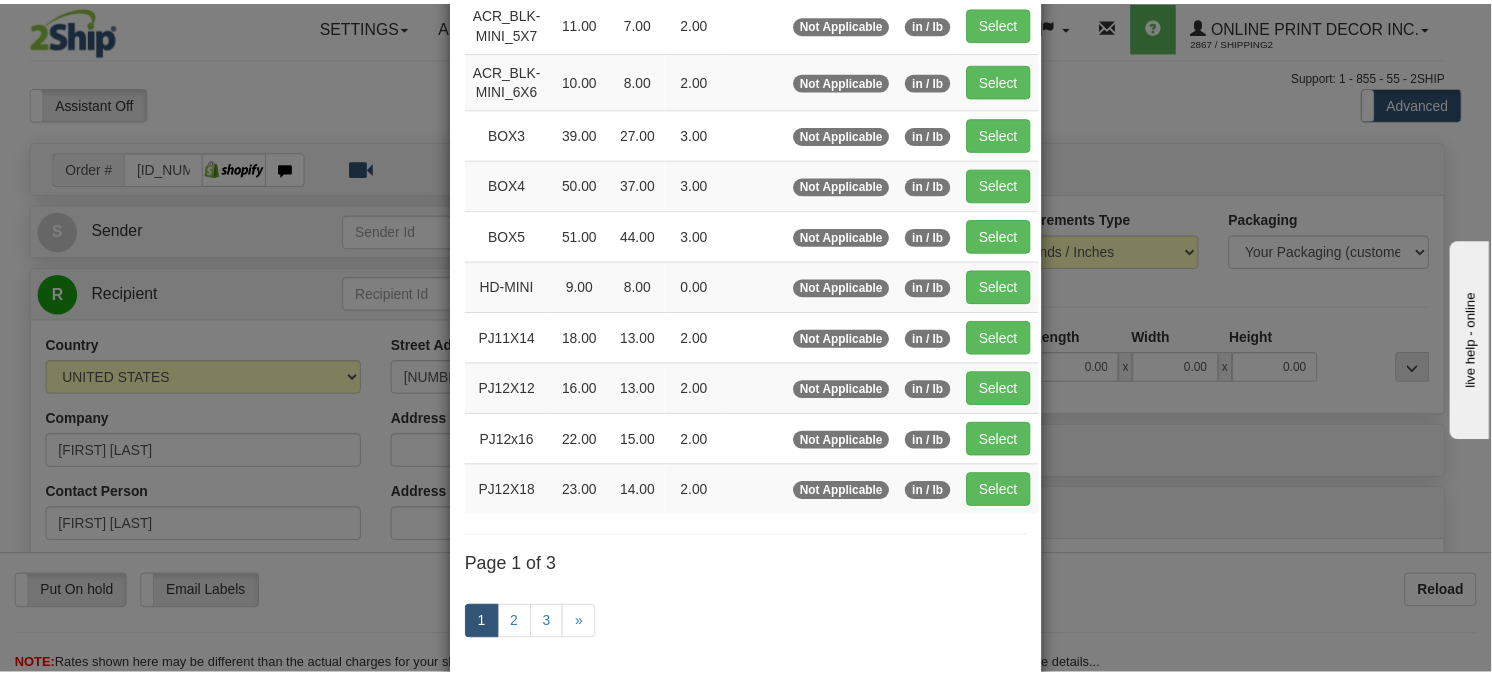 scroll, scrollTop: 222, scrollLeft: 0, axis: vertical 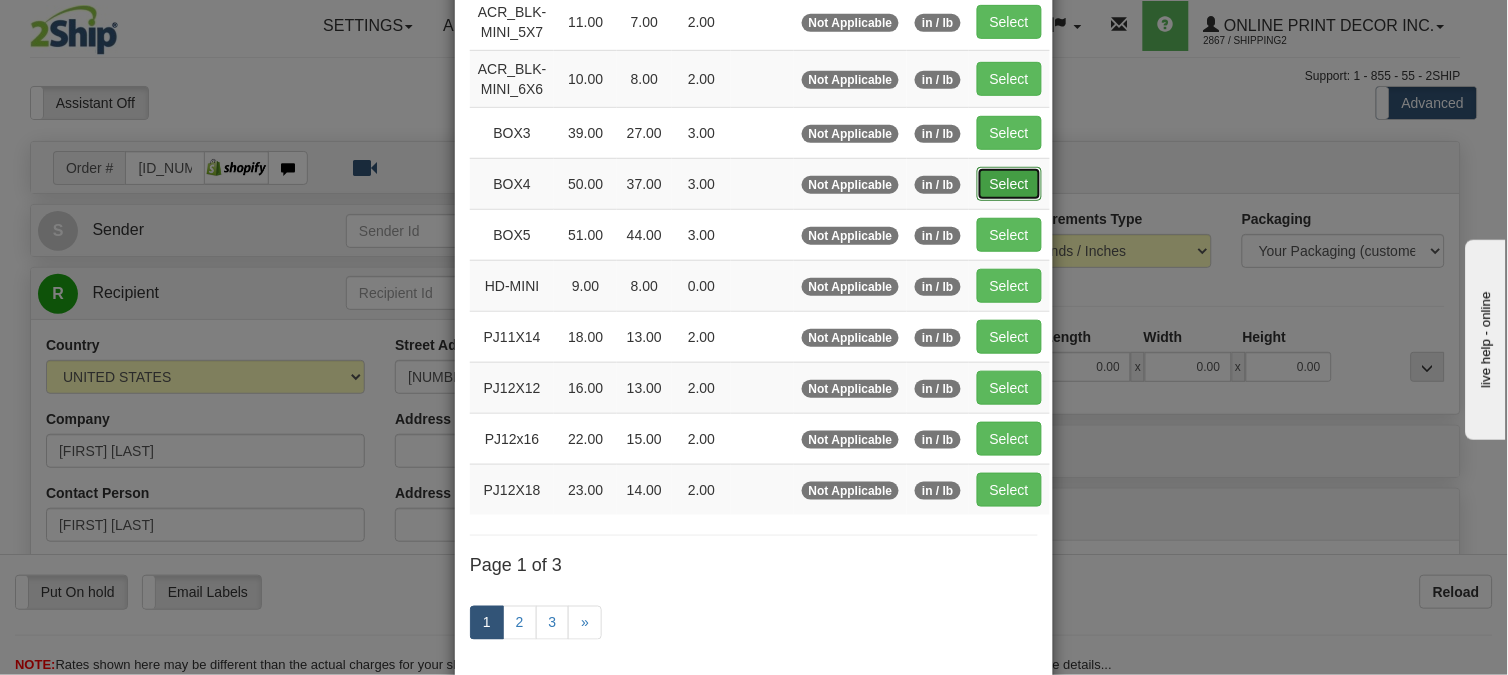 click on "Select" at bounding box center (1009, 184) 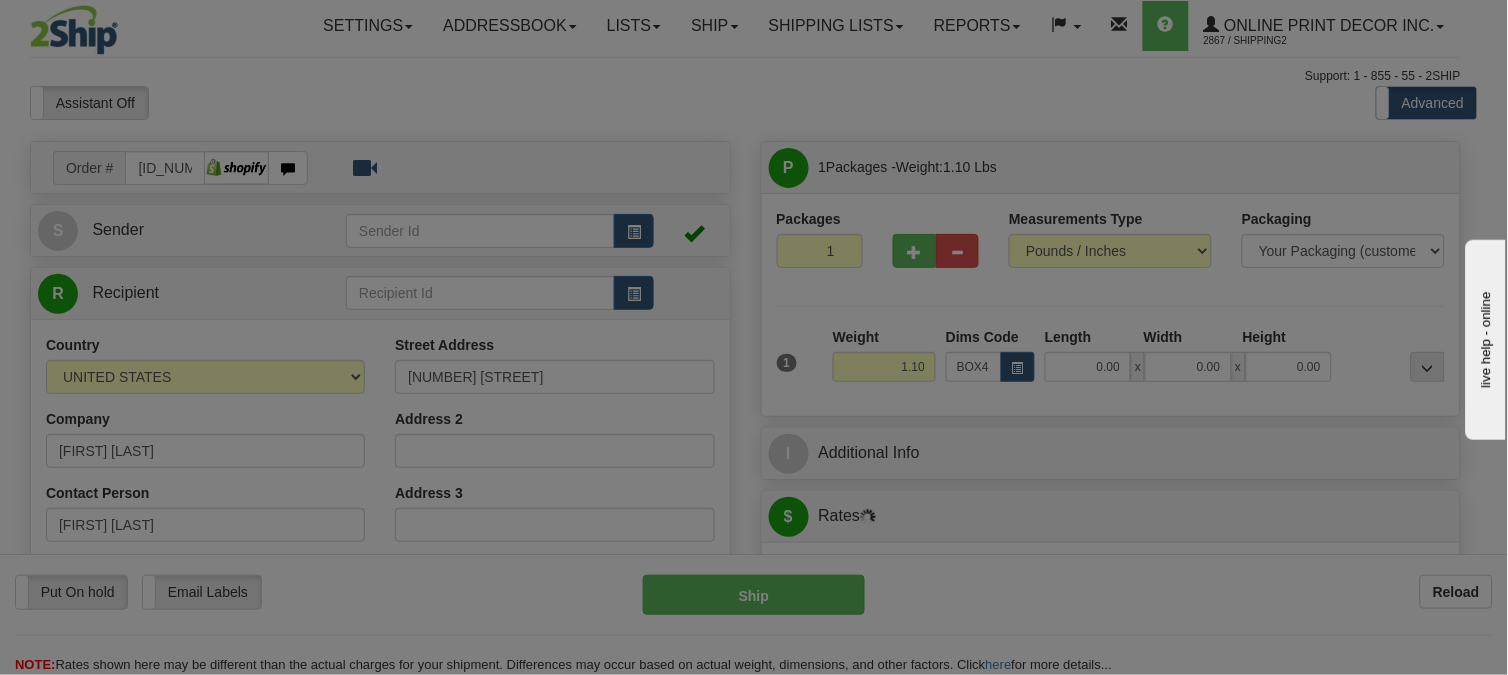type on "50.00" 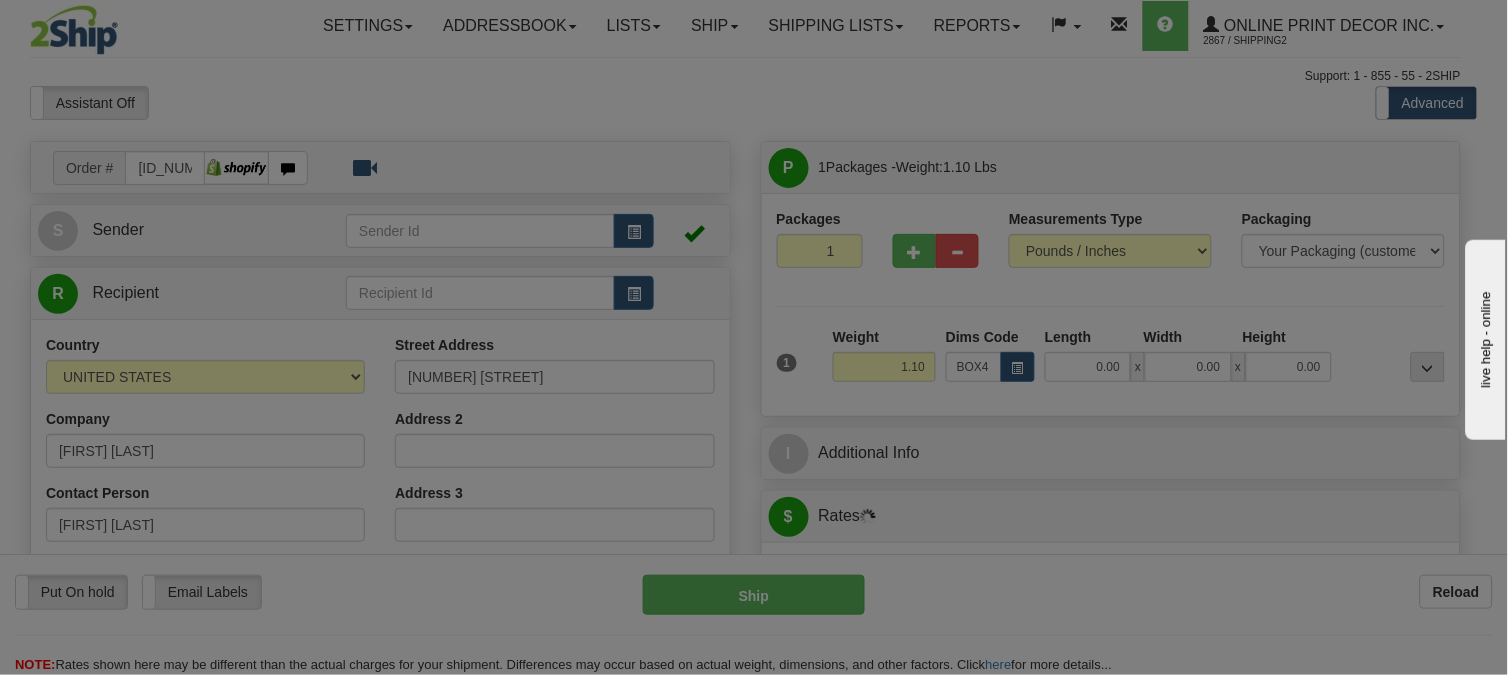 type on "37.00" 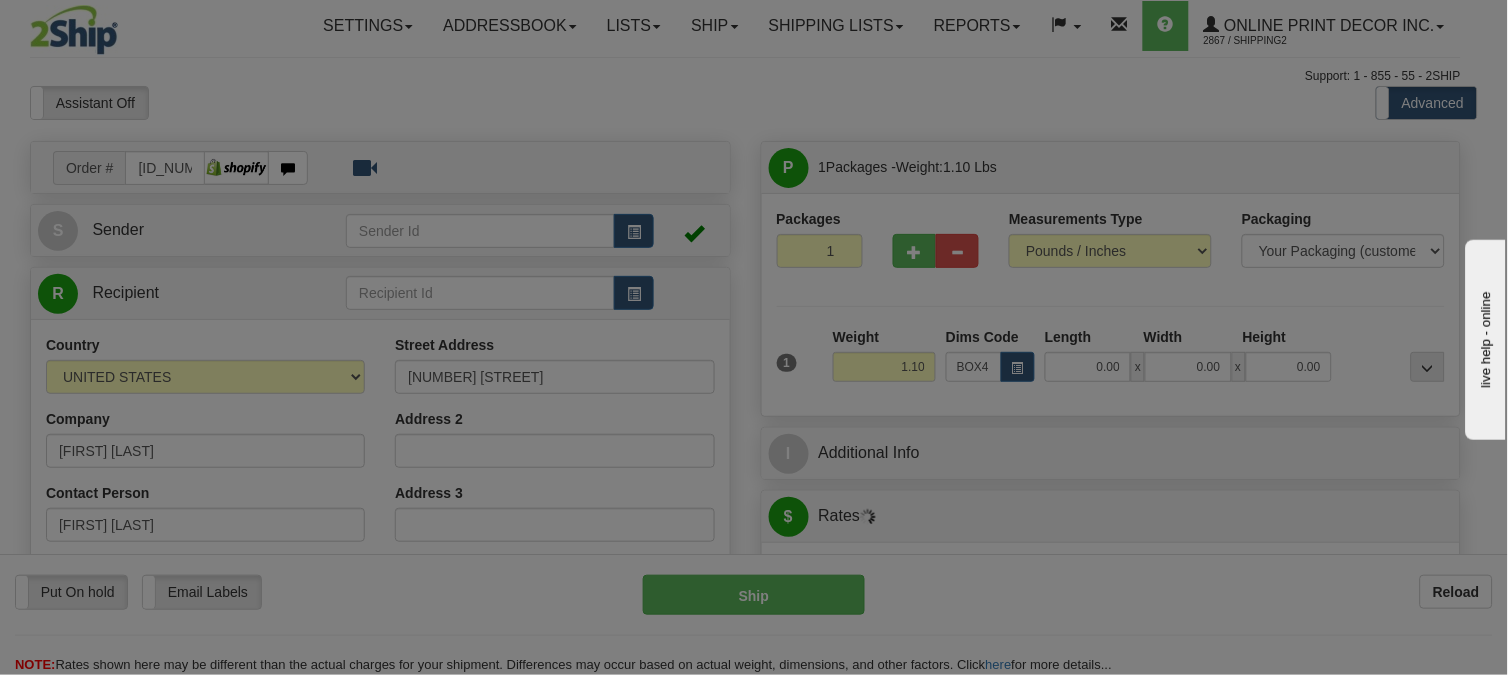 type on "3.00" 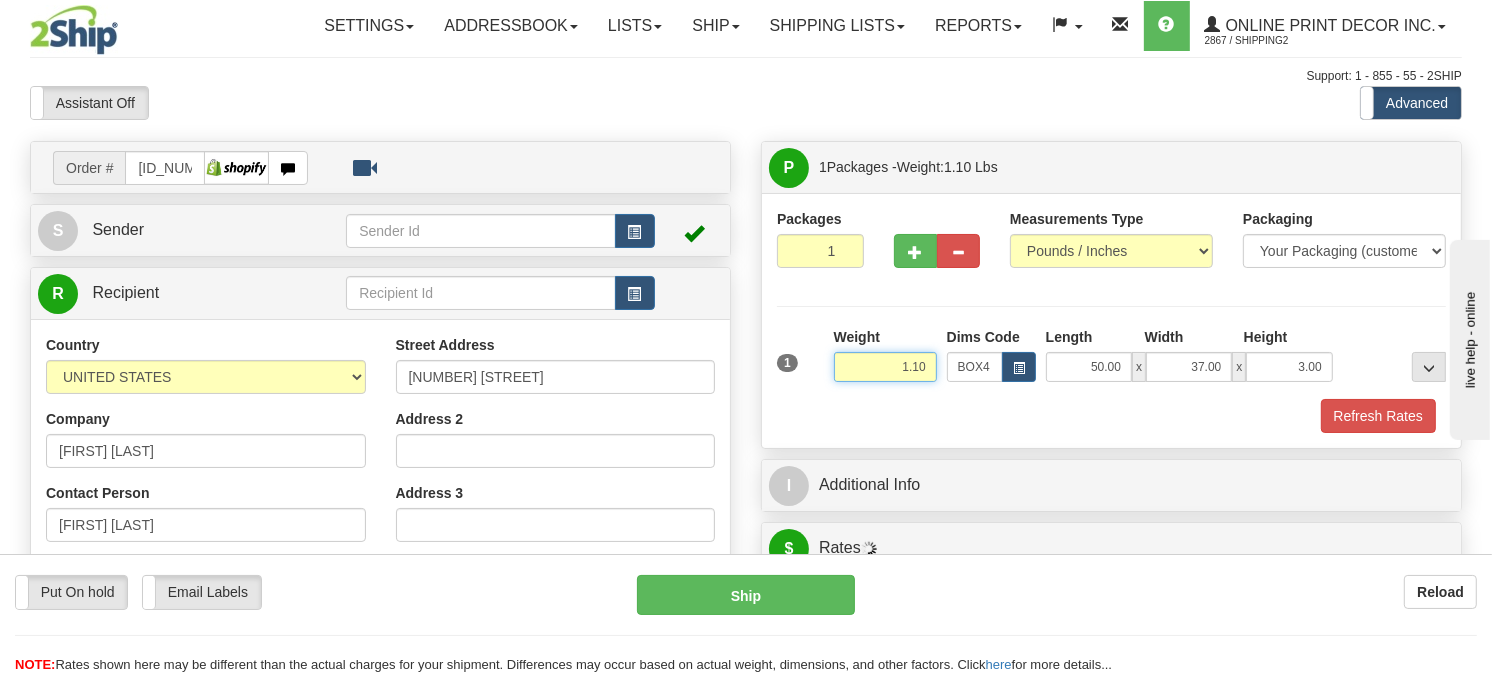 drag, startPoint x: 926, startPoint y: 414, endPoint x: 804, endPoint y: 414, distance: 122 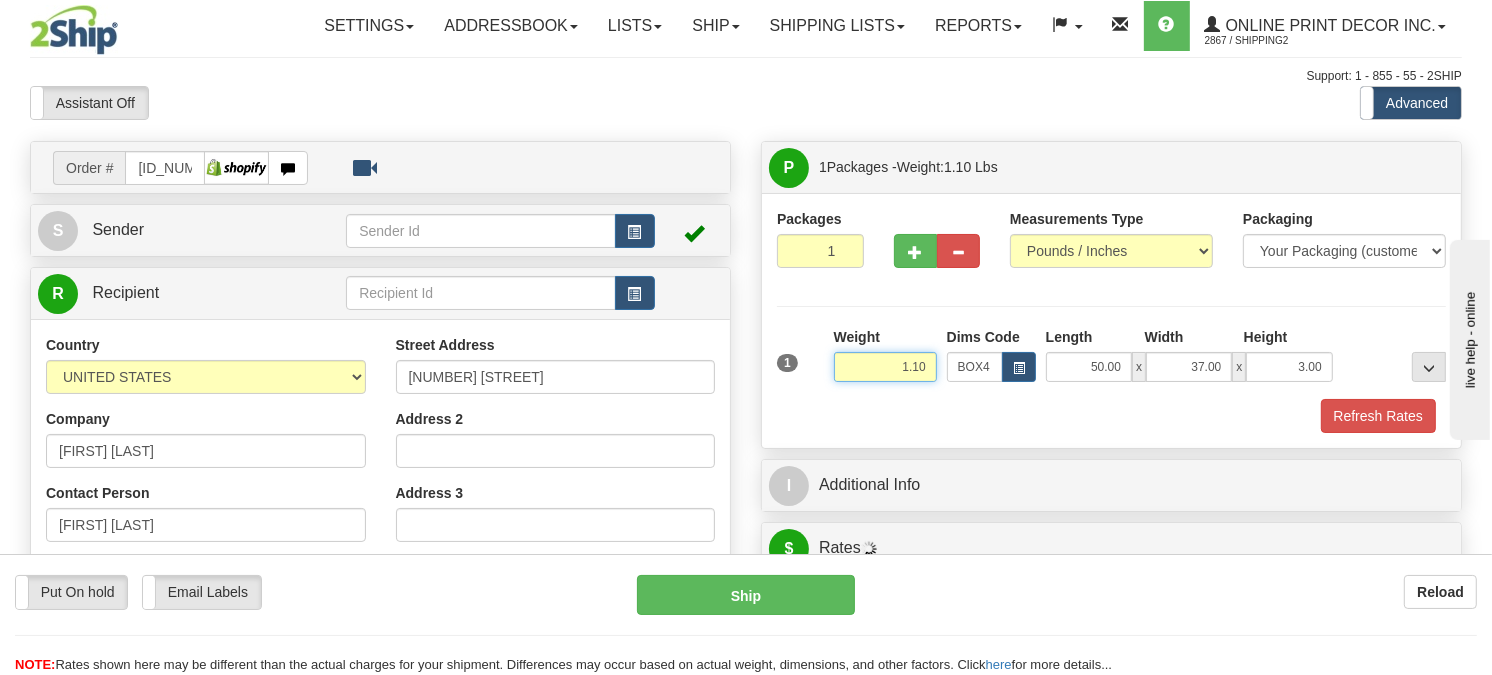 click on "1
Weight
1.10
Dims Code
BOX4" at bounding box center [1111, 362] 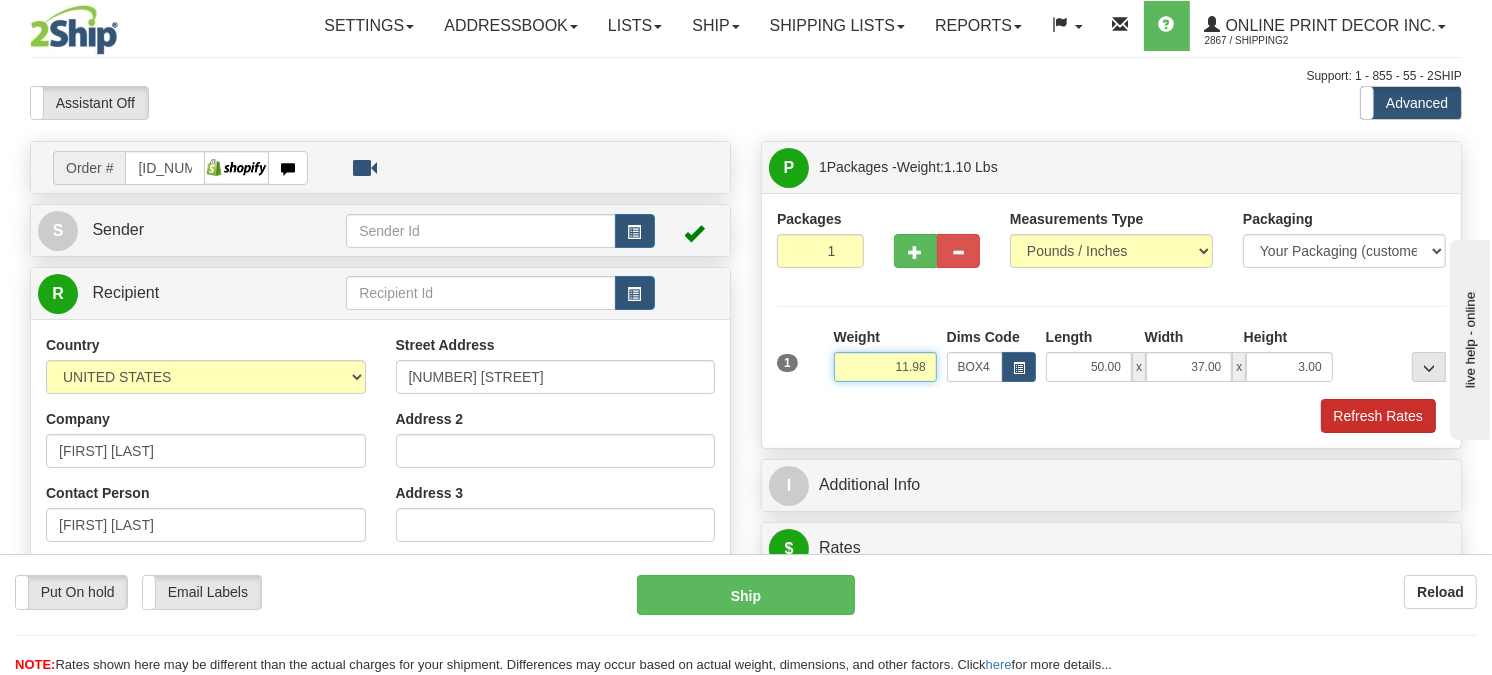 type on "11.98" 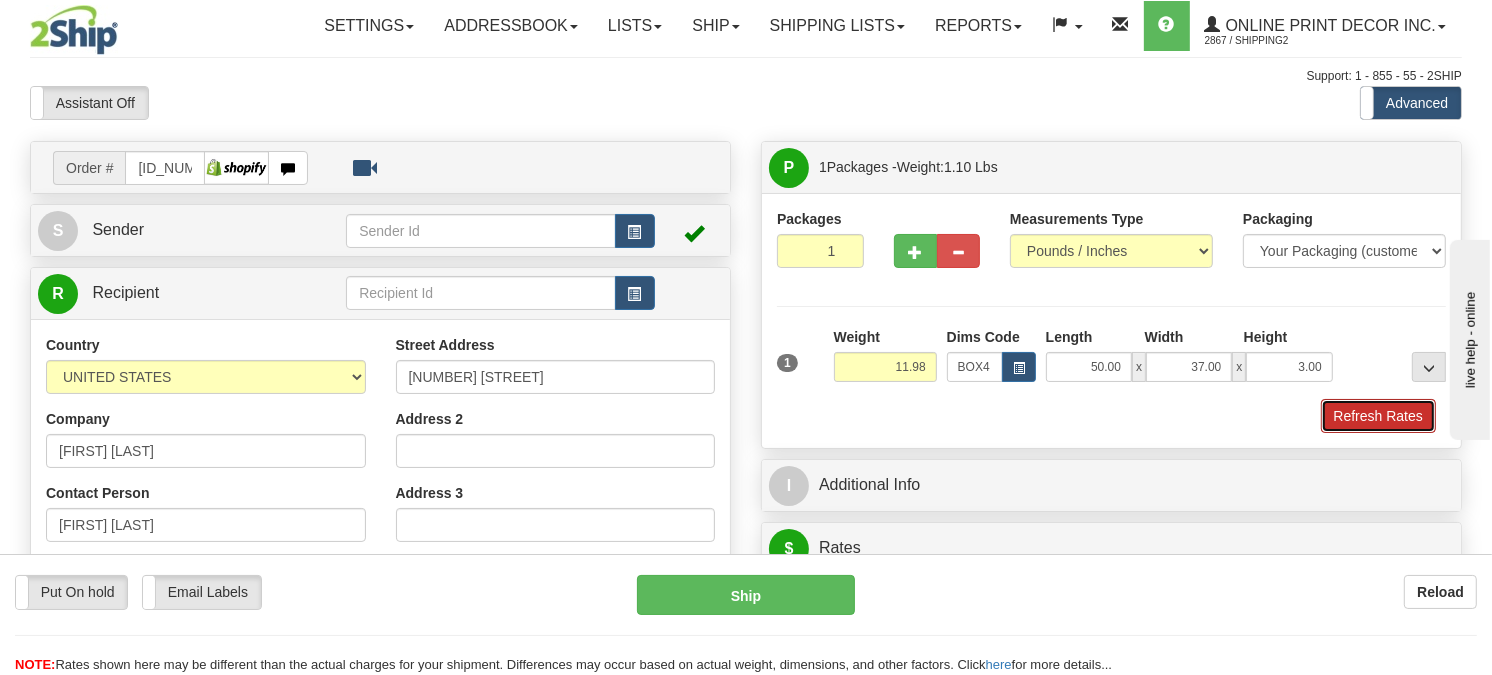 click on "Refresh Rates" at bounding box center [1378, 416] 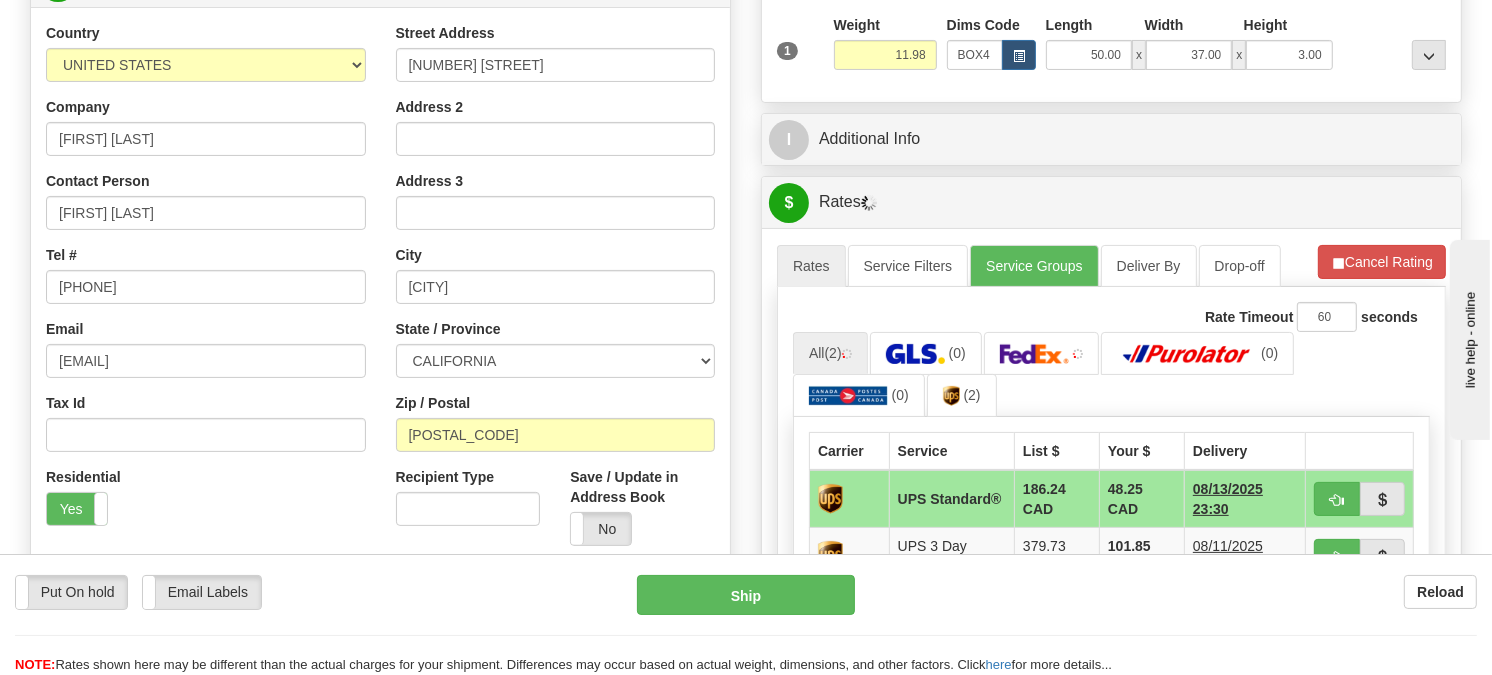 scroll, scrollTop: 335, scrollLeft: 0, axis: vertical 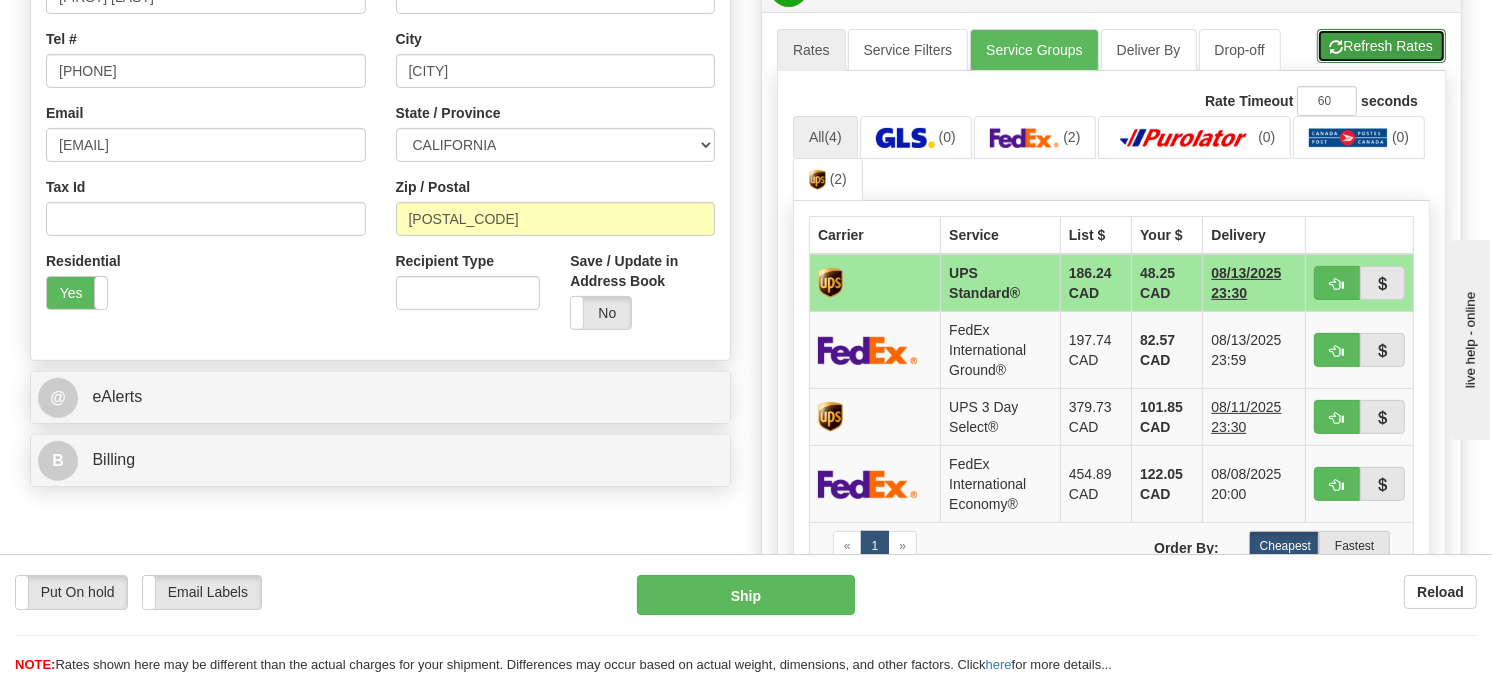 click on "Refresh Rates" at bounding box center (1381, 46) 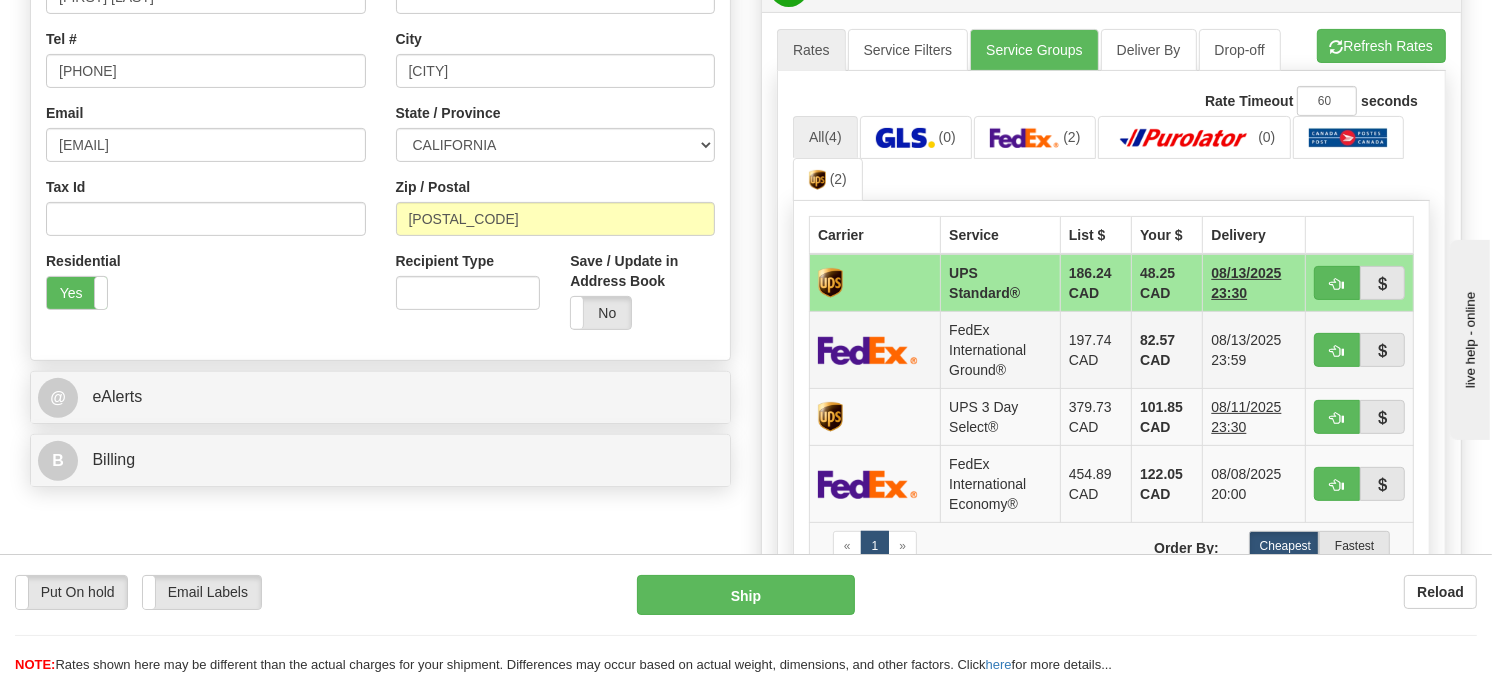click at bounding box center (1360, 350) 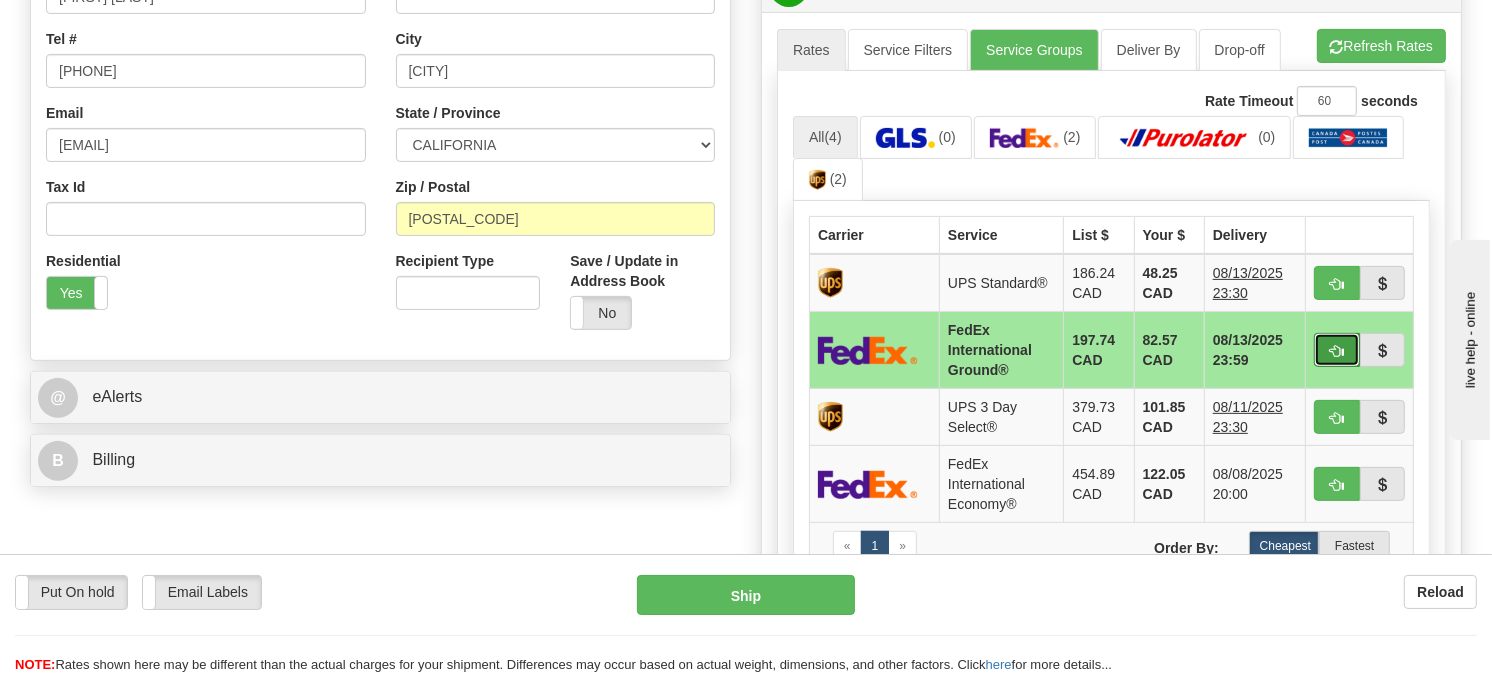 click at bounding box center [1337, 350] 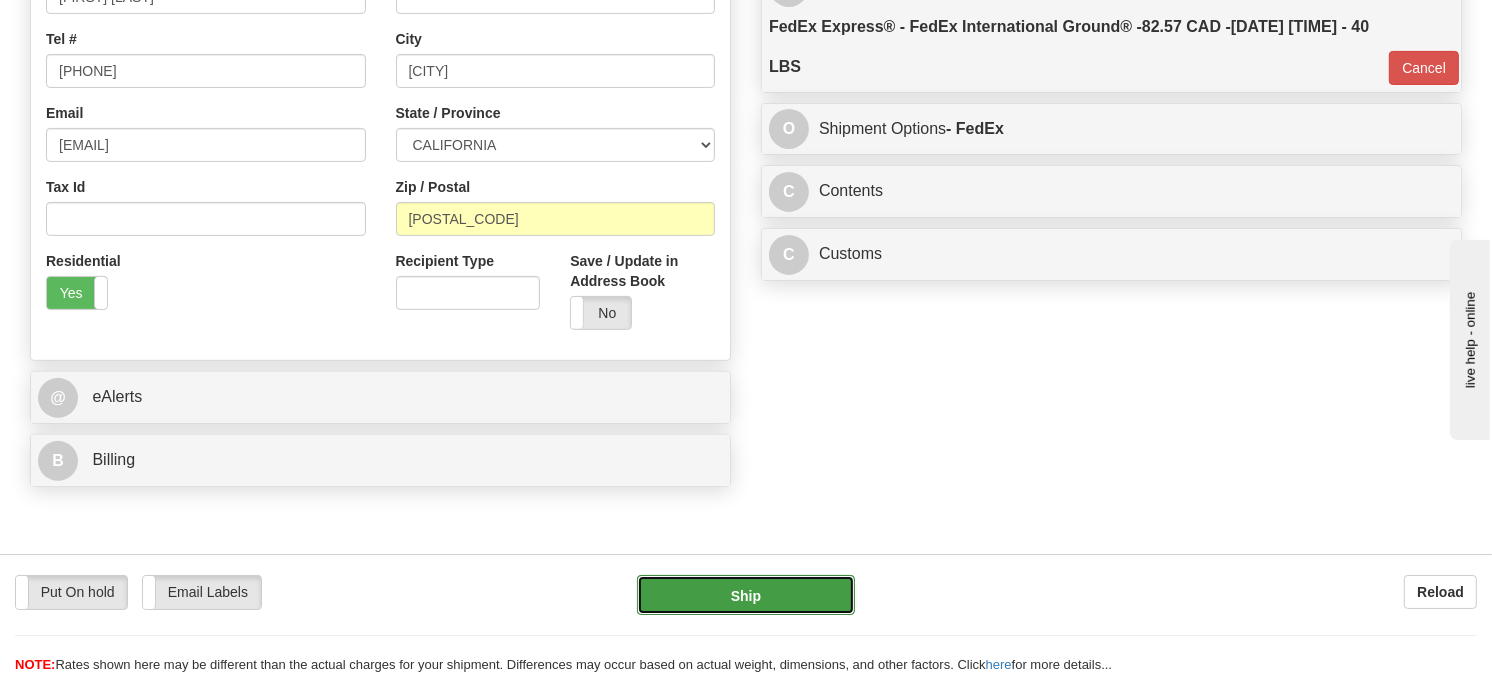 click on "Ship" at bounding box center [746, 595] 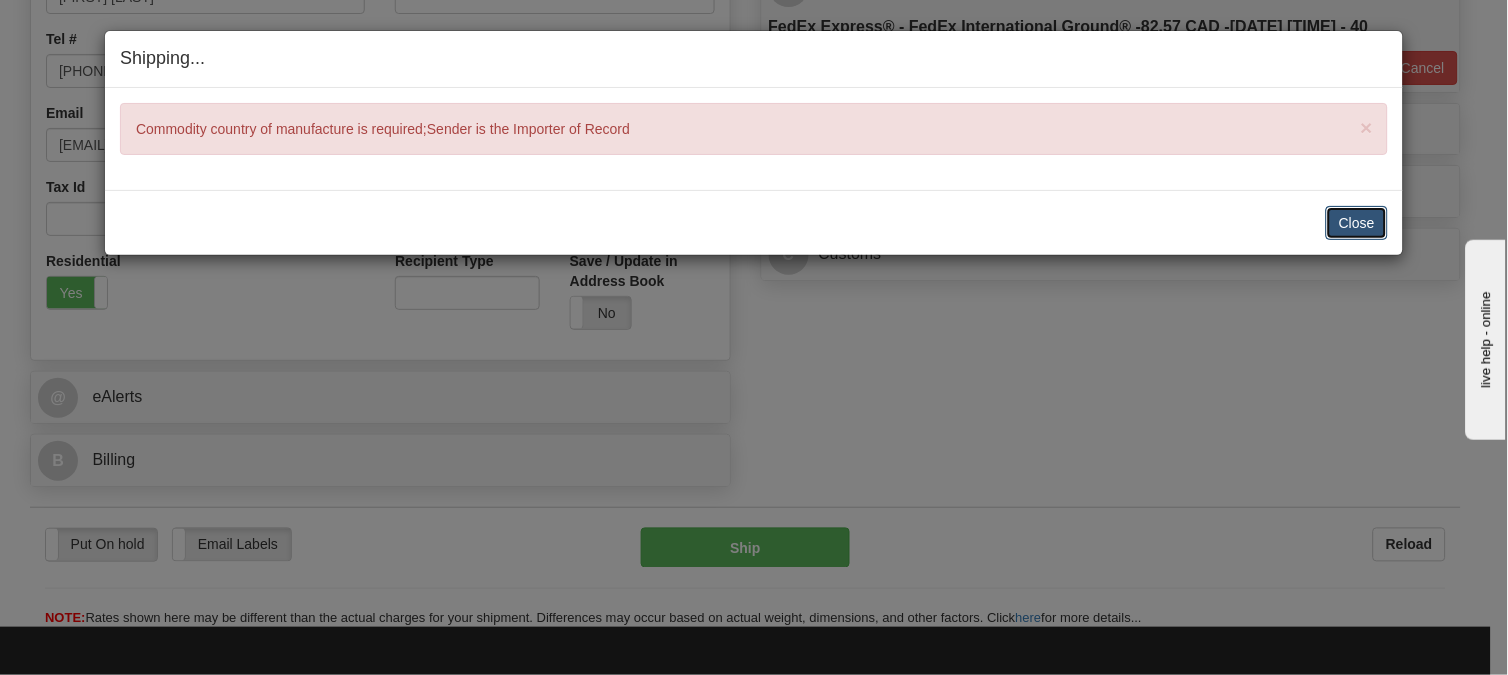 click on "Close" at bounding box center (1357, 223) 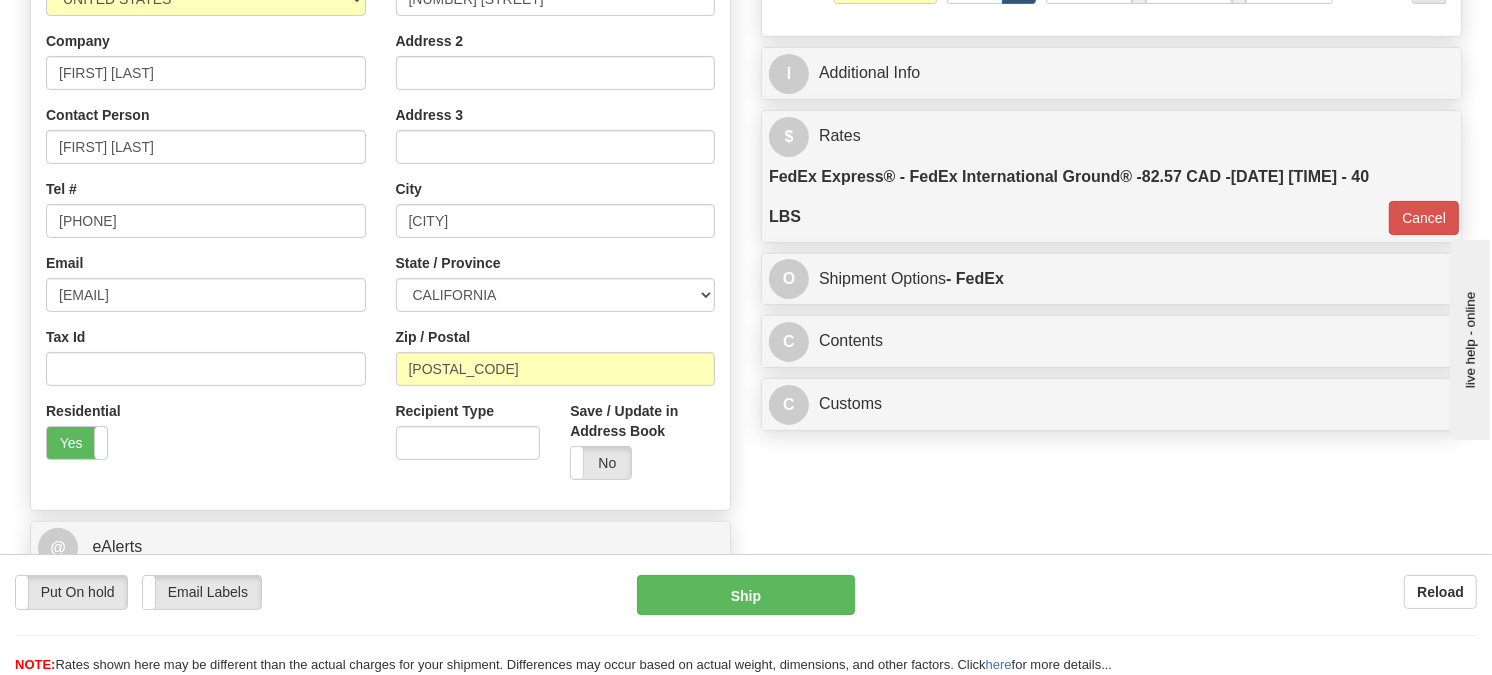 scroll, scrollTop: 417, scrollLeft: 0, axis: vertical 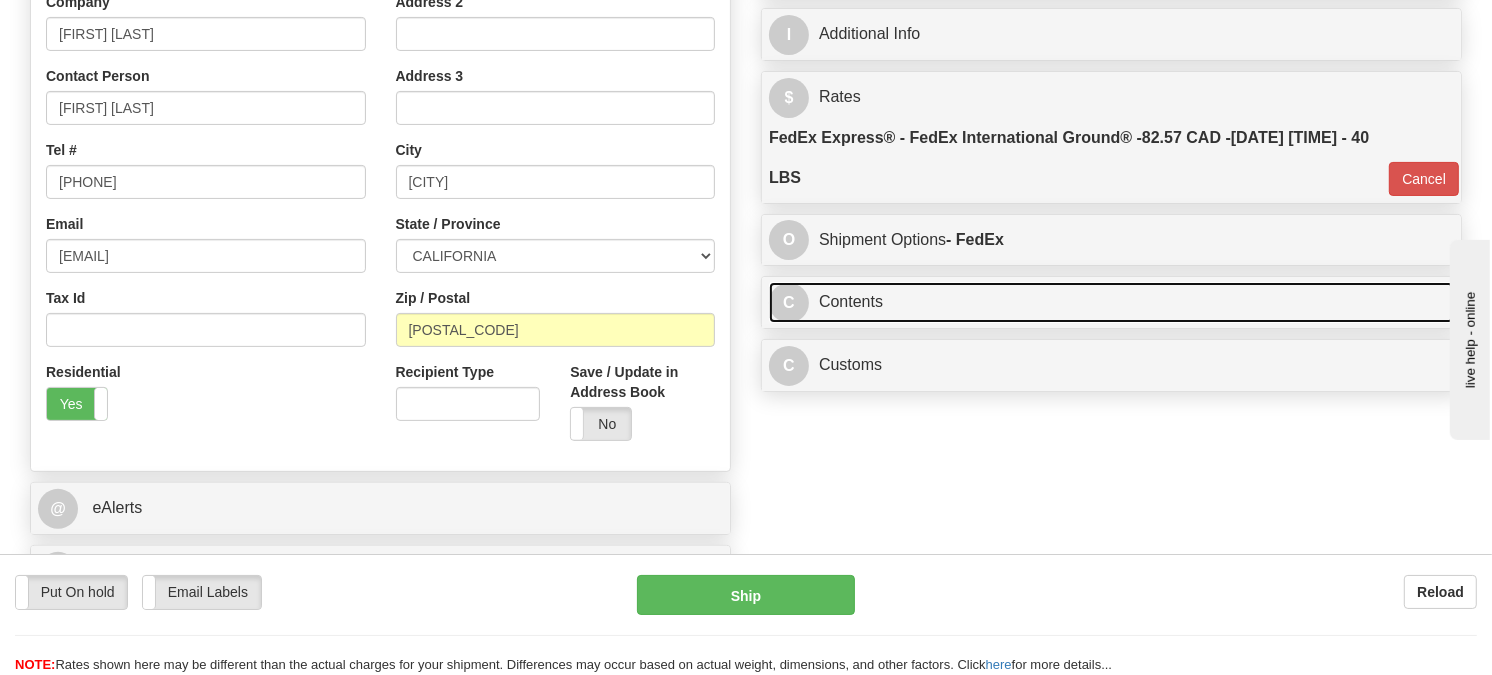 click on "C Contents" at bounding box center [1111, 302] 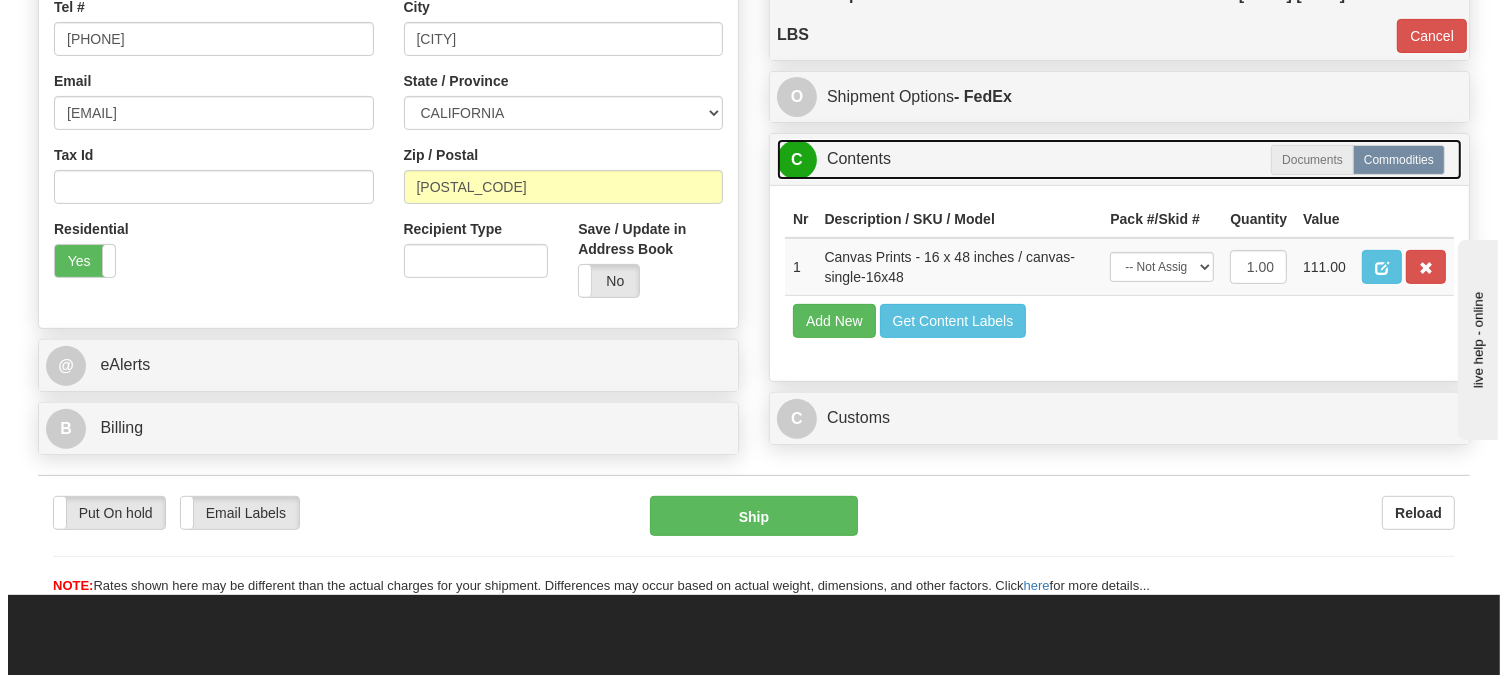 scroll, scrollTop: 751, scrollLeft: 0, axis: vertical 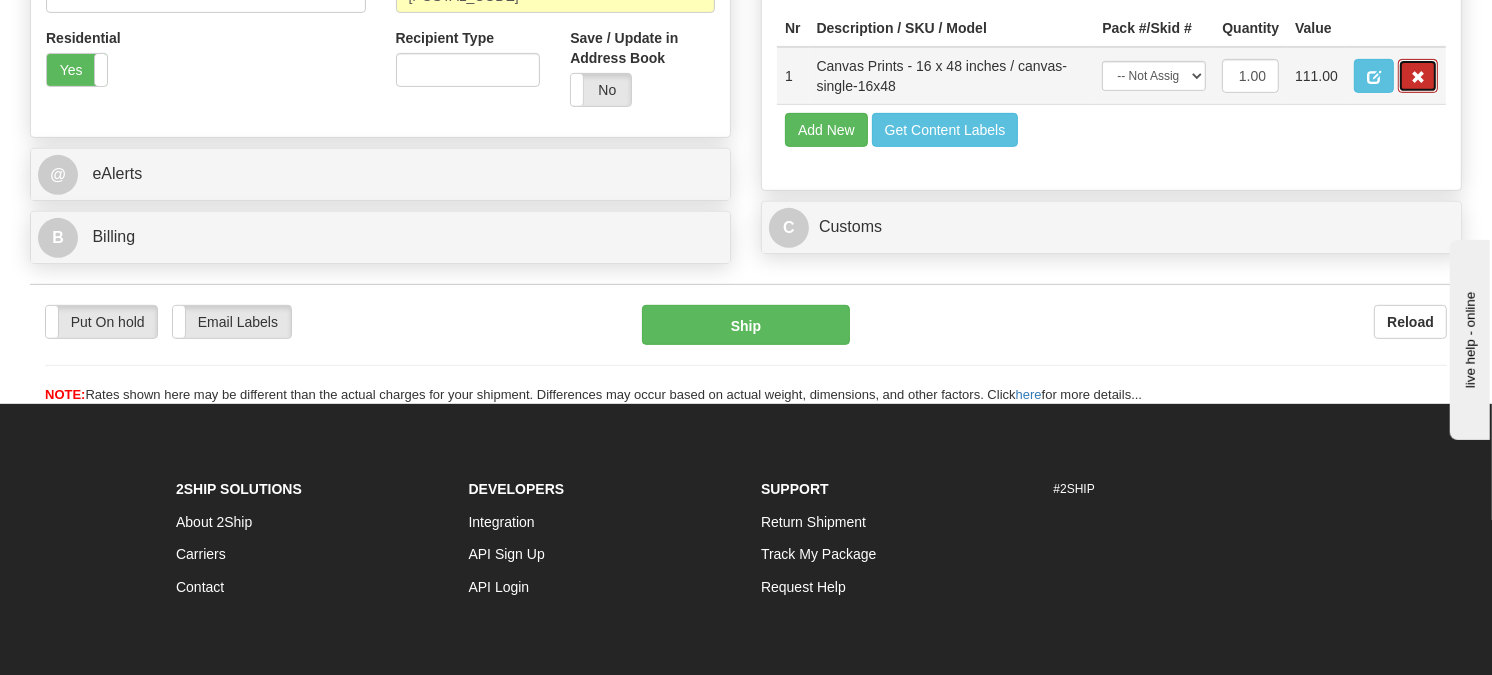 click at bounding box center [1418, 77] 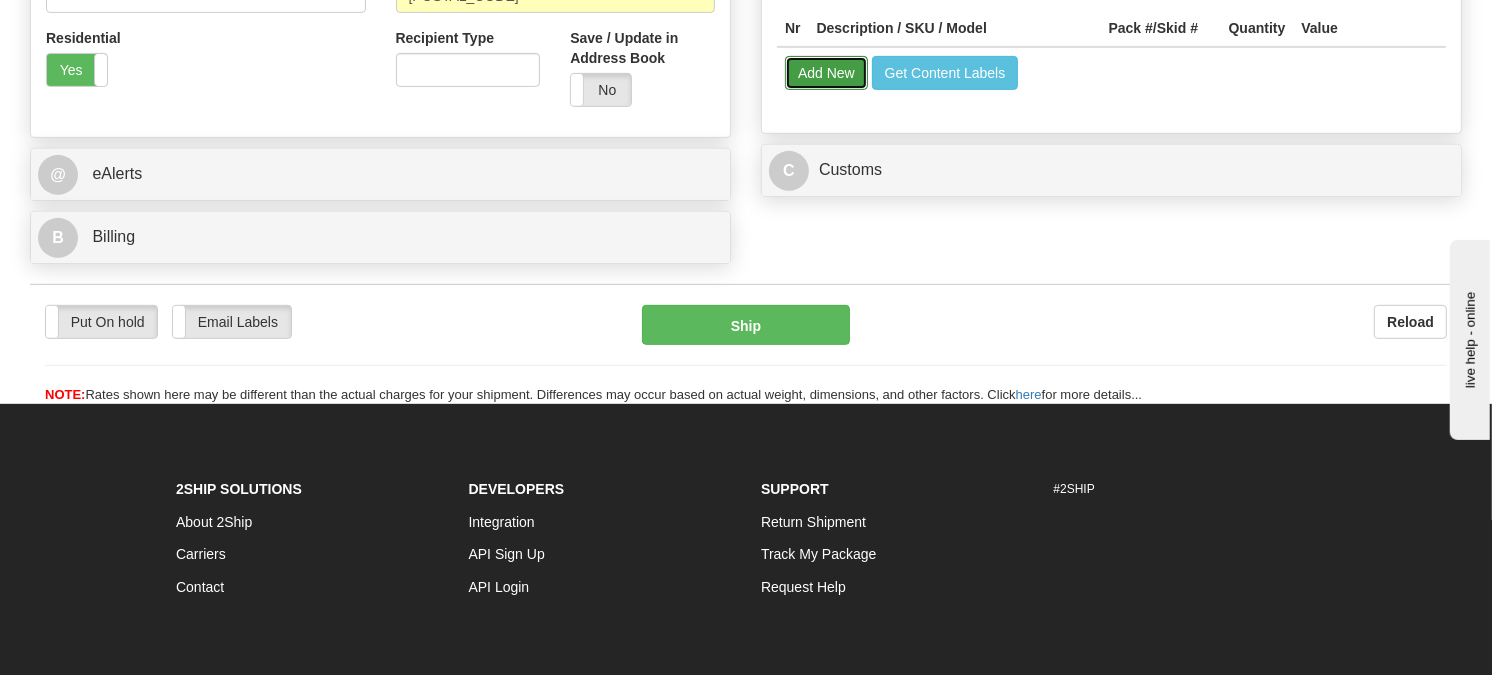 click on "Add New" at bounding box center [826, 73] 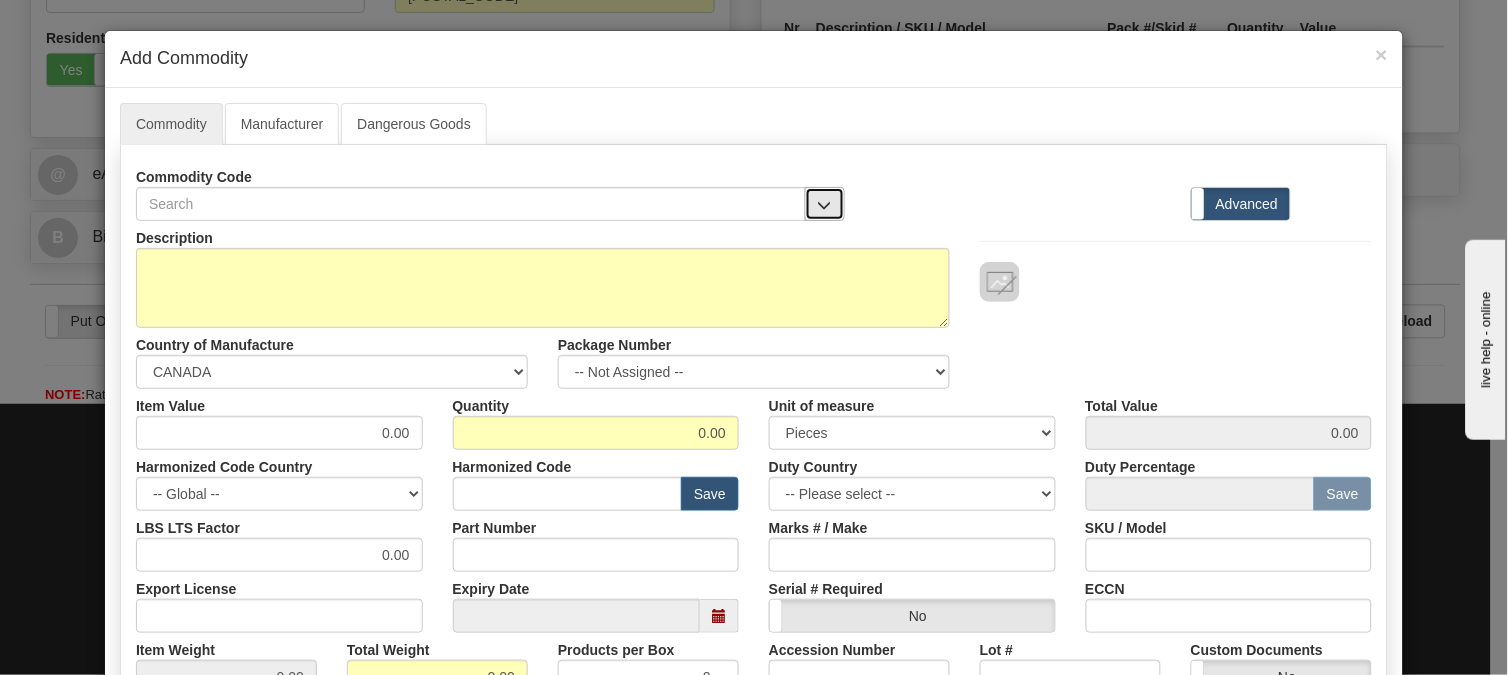 click at bounding box center (825, 204) 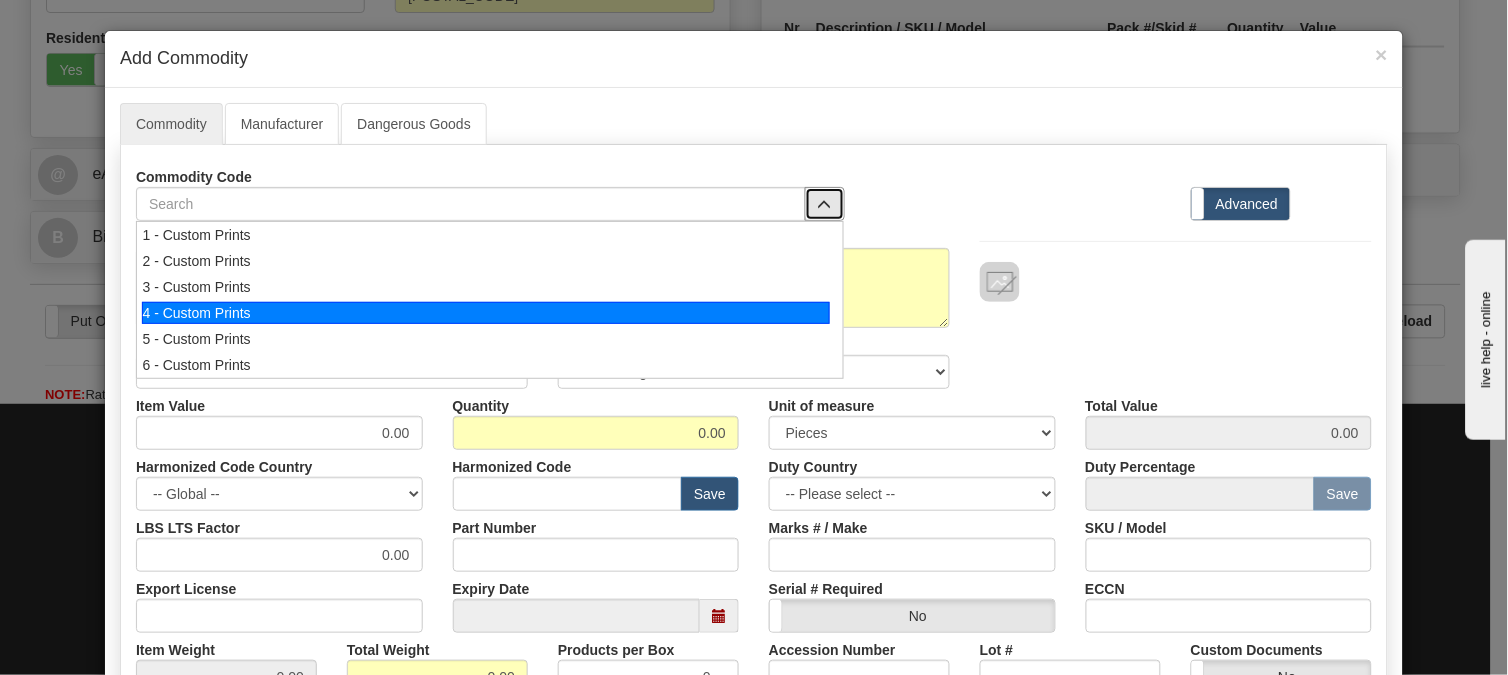 click on "4 - Custom Prints" at bounding box center (486, 313) 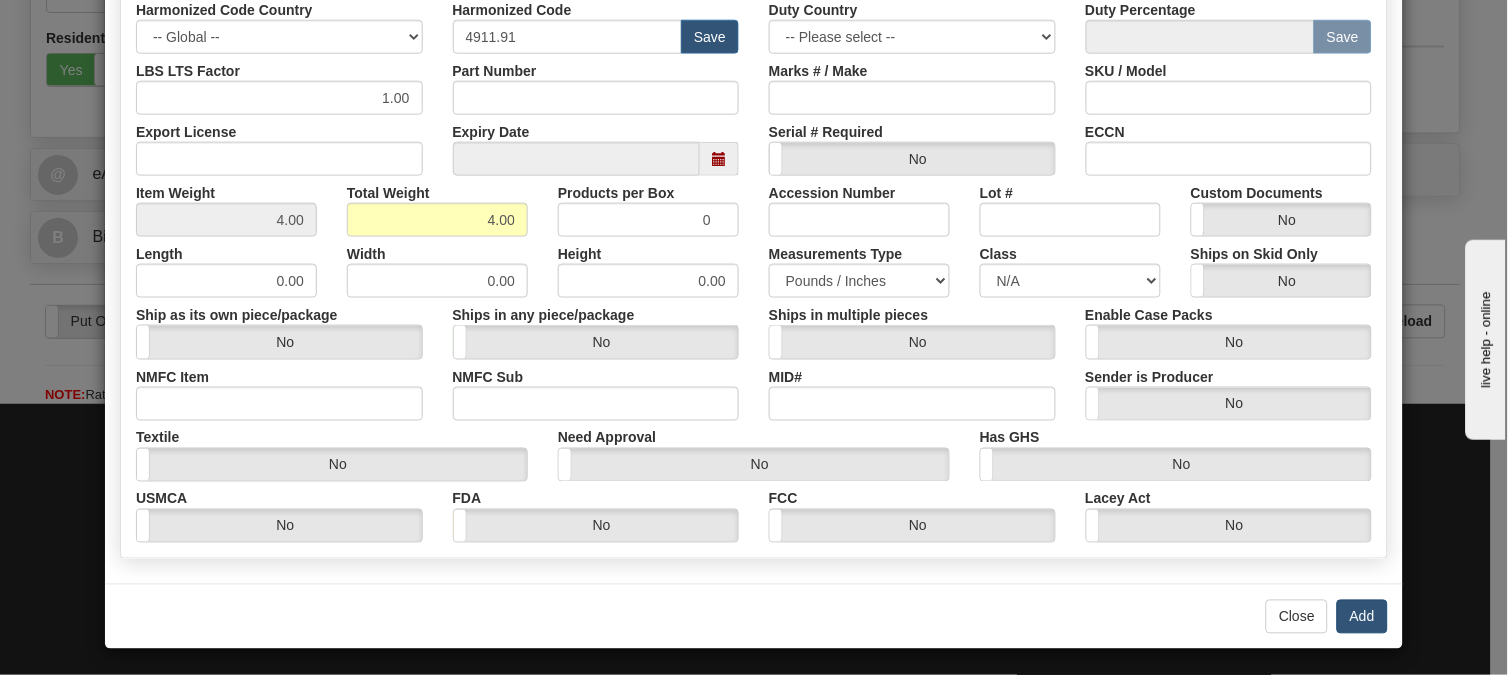 scroll, scrollTop: 462, scrollLeft: 0, axis: vertical 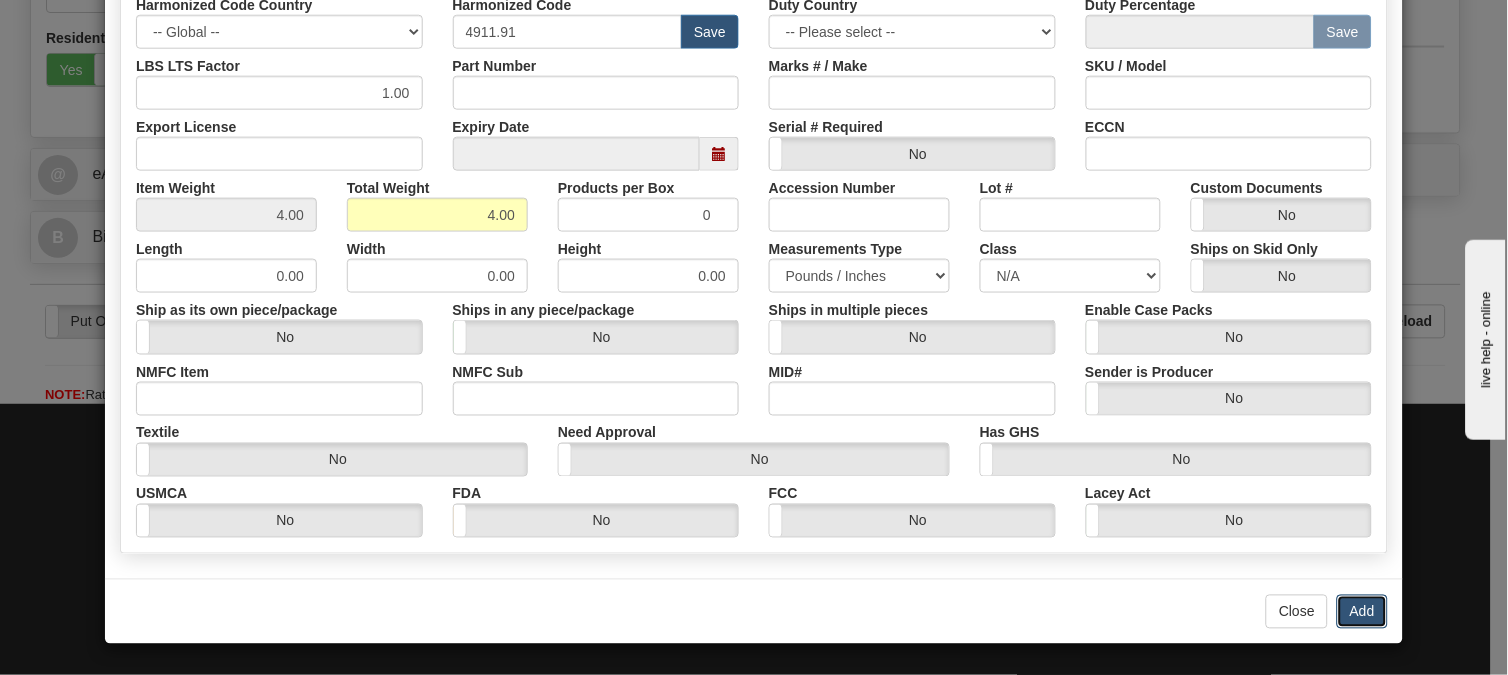 click on "Add" at bounding box center [1362, 612] 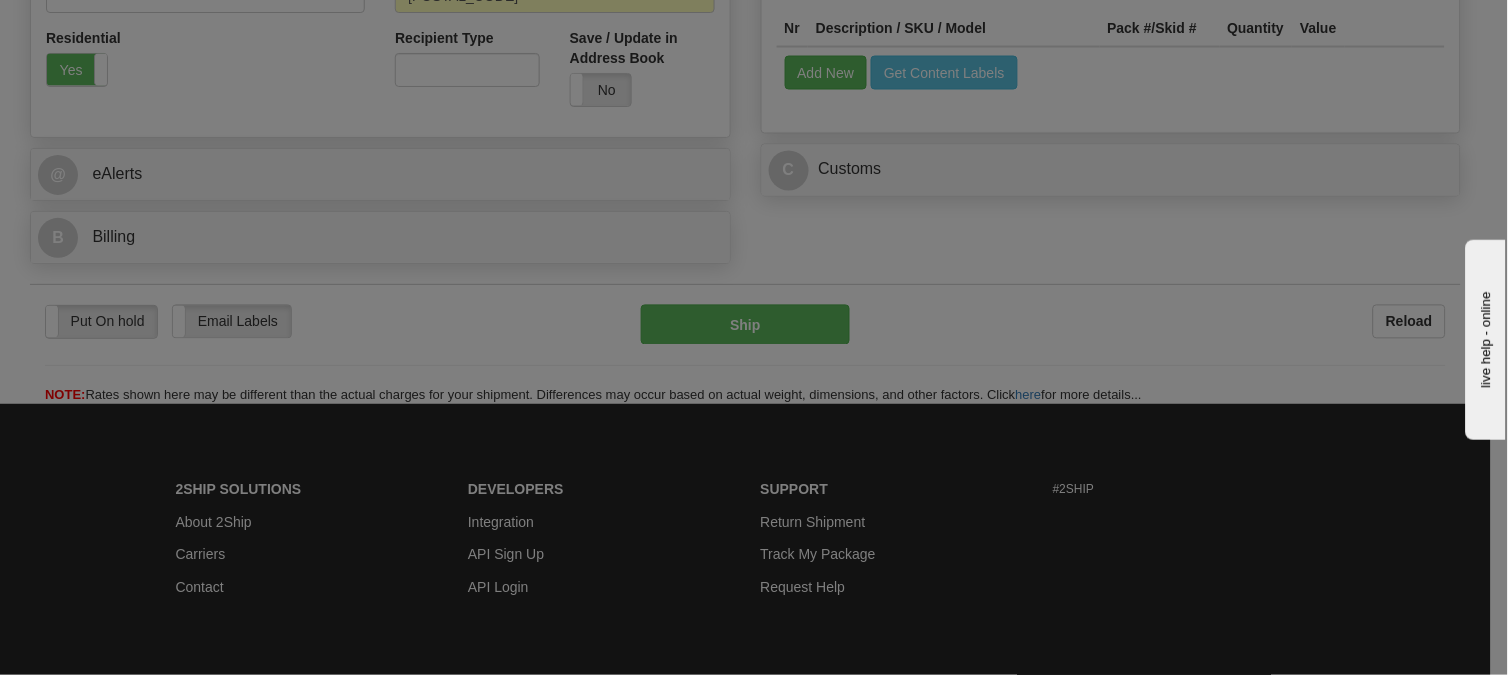 scroll, scrollTop: 0, scrollLeft: 0, axis: both 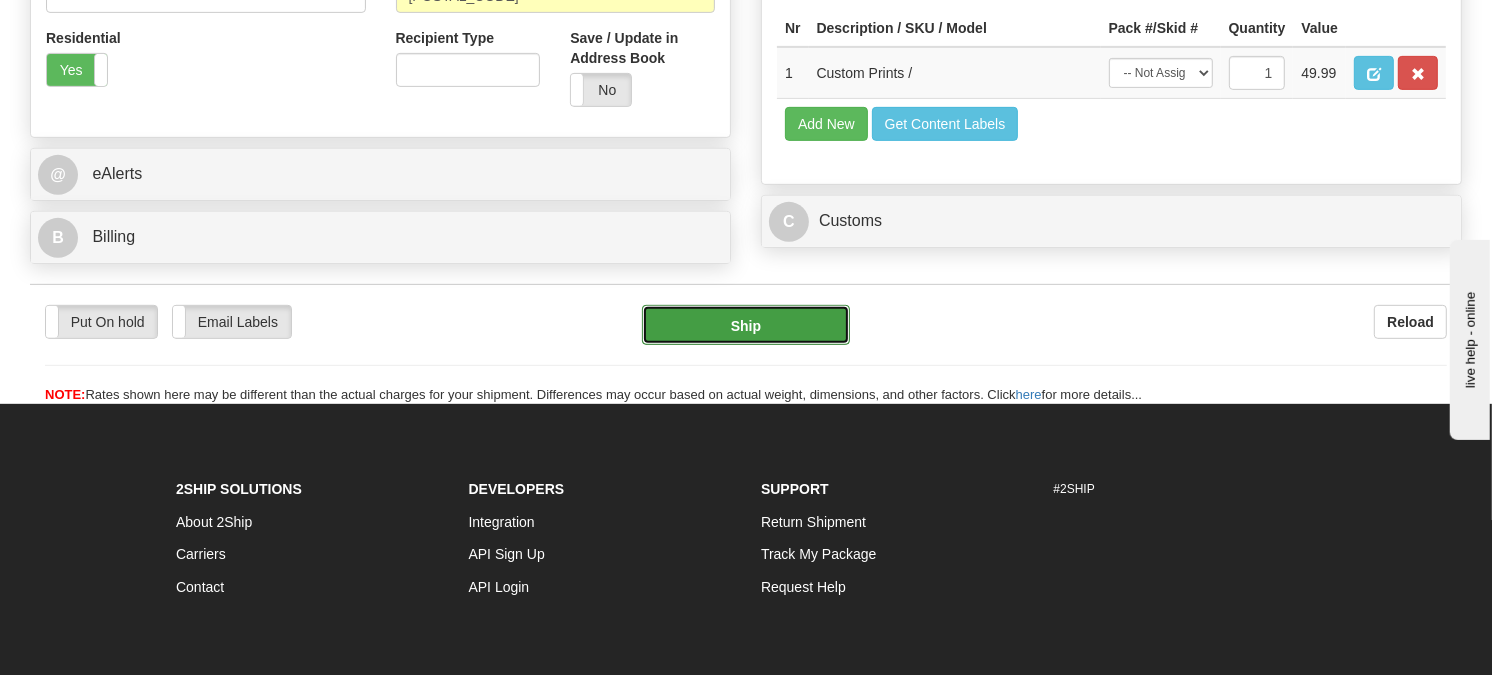 click on "Ship" at bounding box center (746, 325) 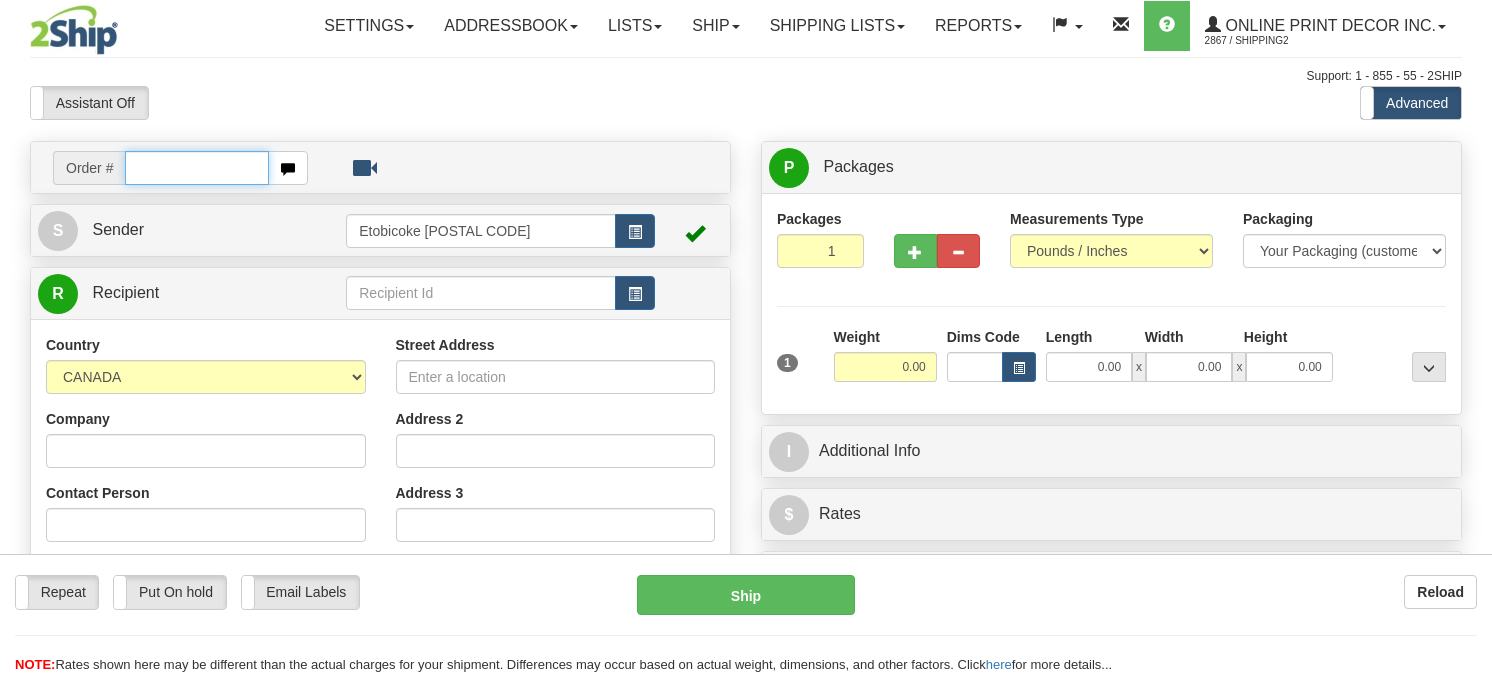 scroll, scrollTop: 0, scrollLeft: 0, axis: both 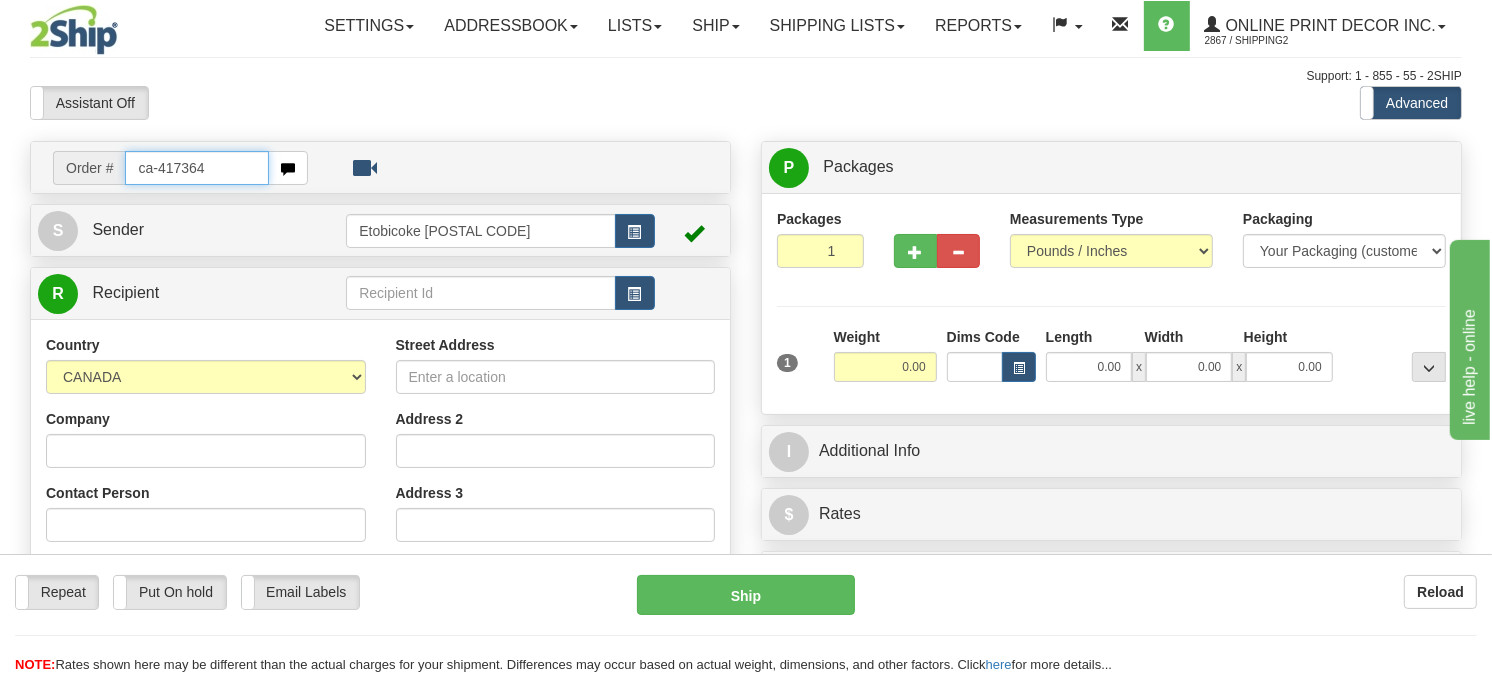 type on "ca-417364" 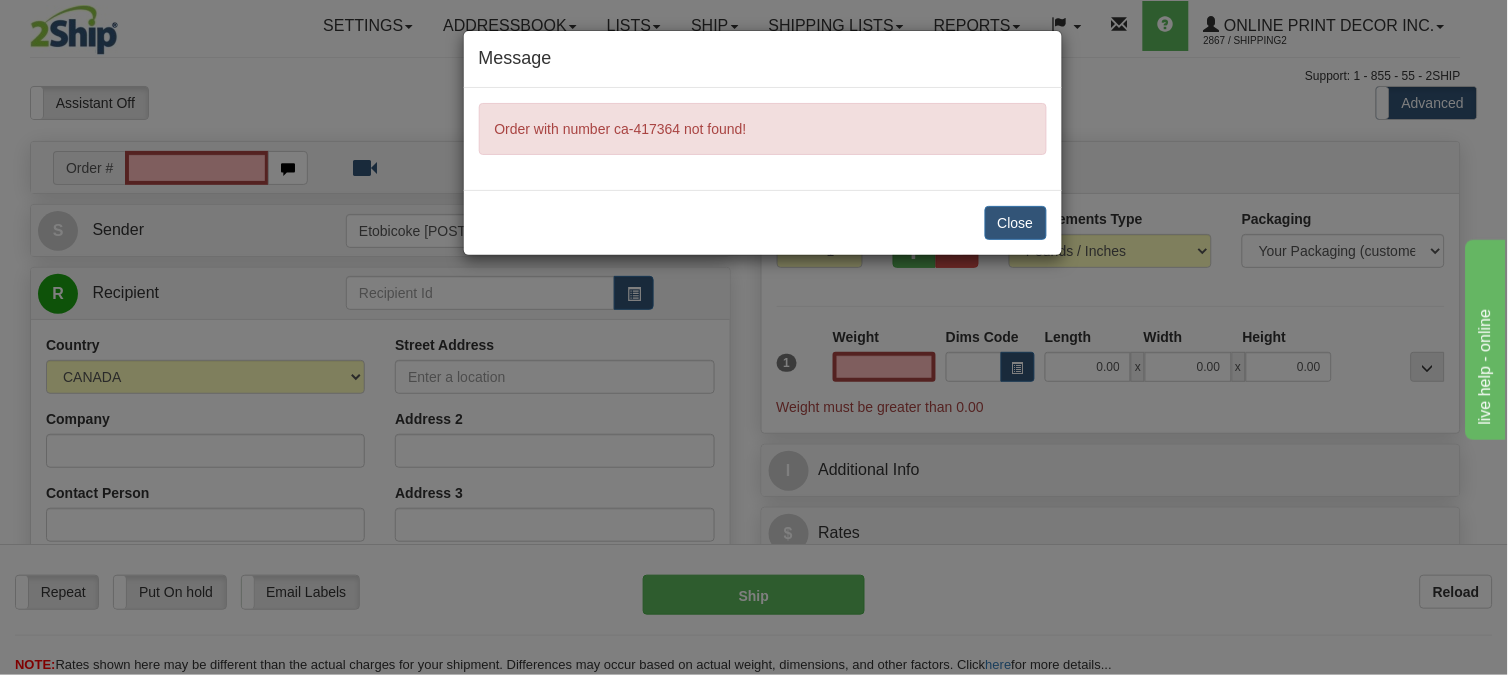 type on "0.00" 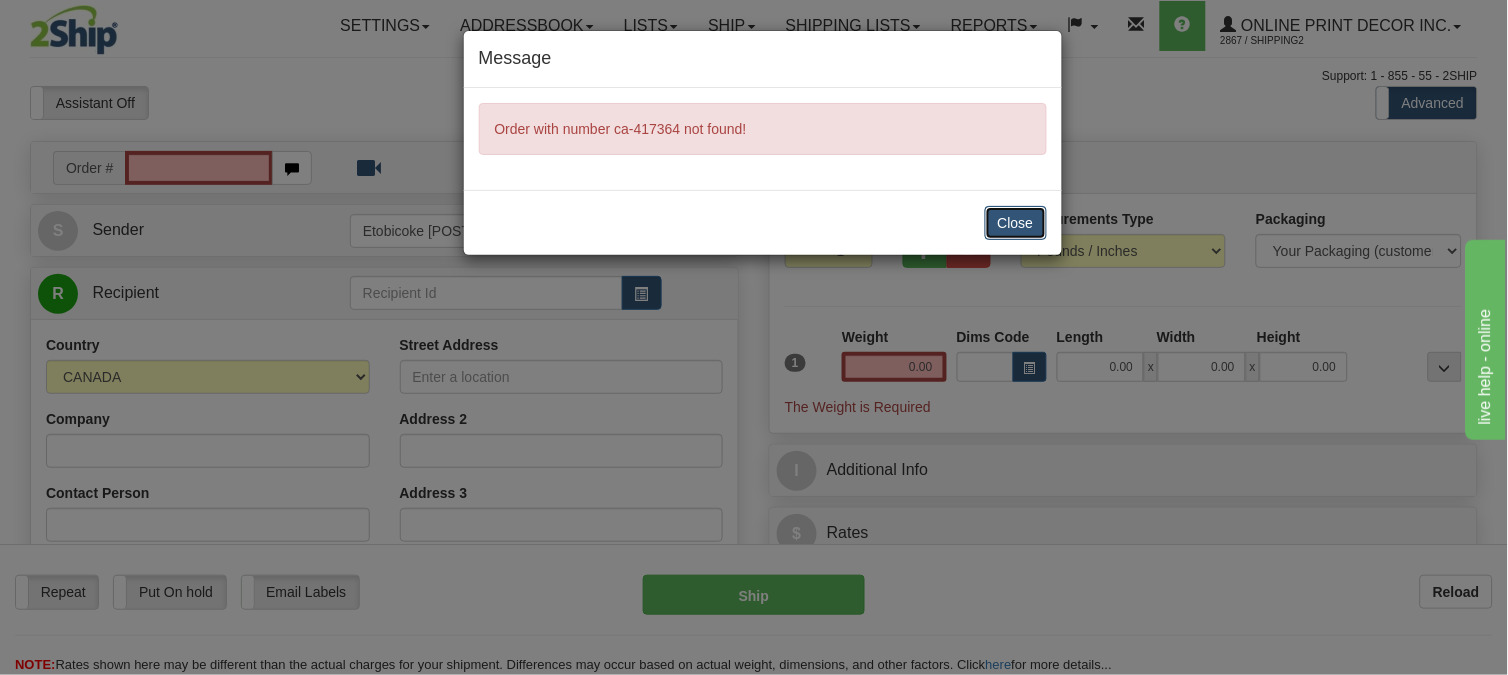 click on "Close" at bounding box center [1016, 223] 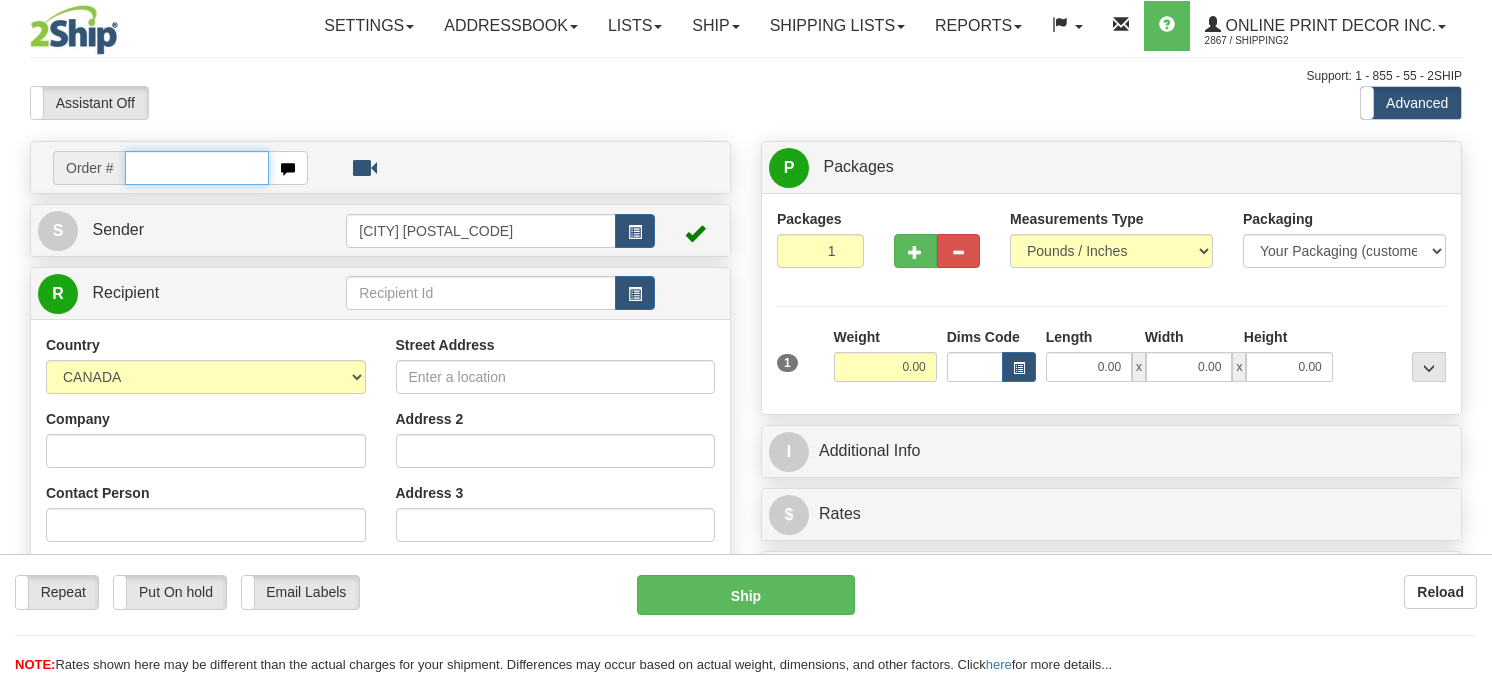 scroll, scrollTop: 0, scrollLeft: 0, axis: both 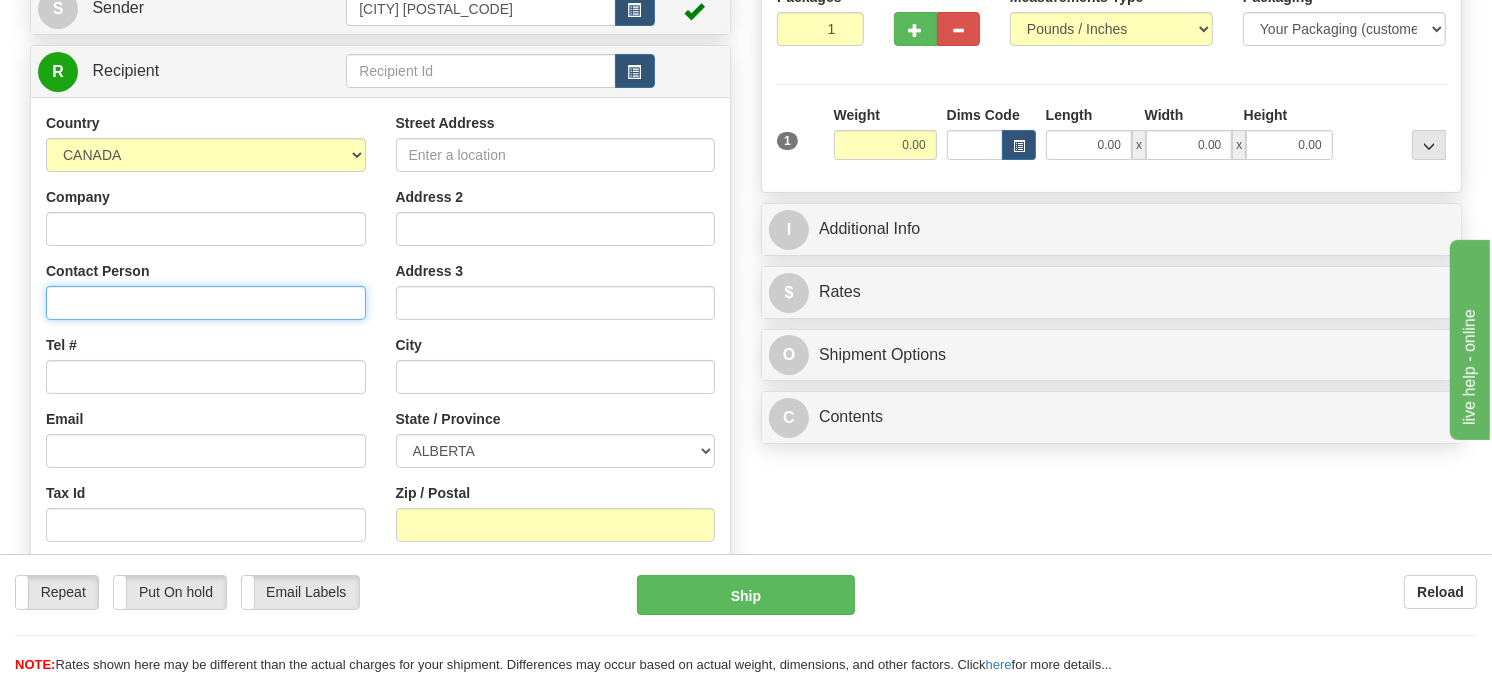 paste on "[FIRST] [LAST], [NUMBER] [STREET], [CITY] [STATE] [POSTAL_CODE], [COUNTRY], [PHONE]" 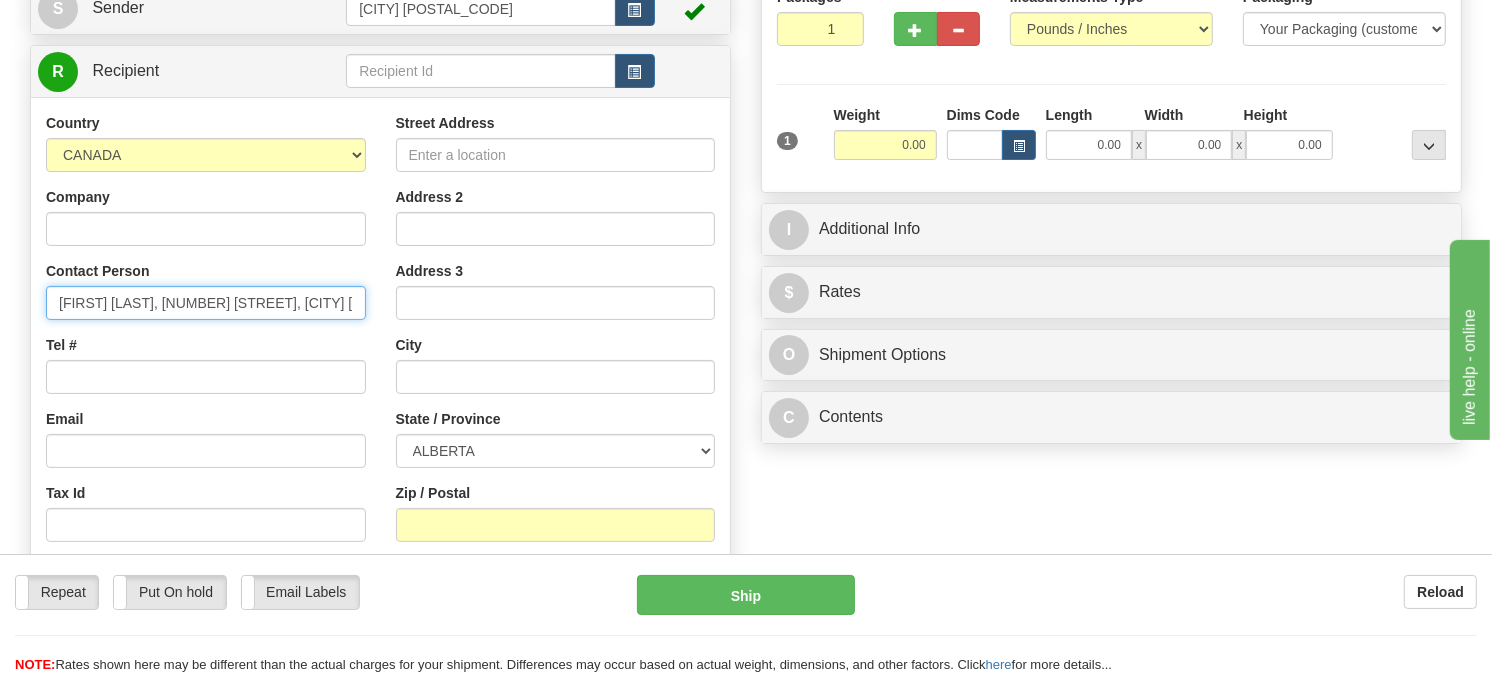 scroll, scrollTop: 0, scrollLeft: 310, axis: horizontal 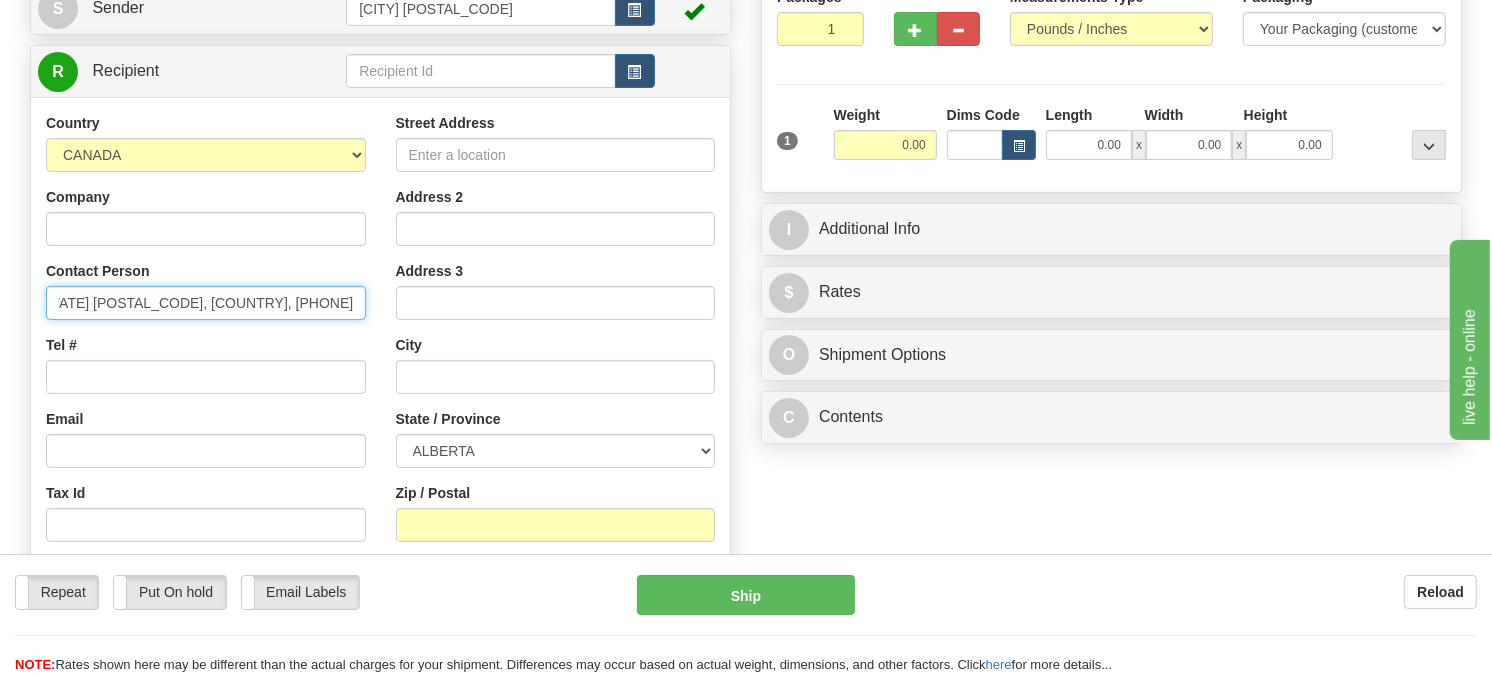 drag, startPoint x: 266, startPoint y: 353, endPoint x: 386, endPoint y: 366, distance: 120.70211 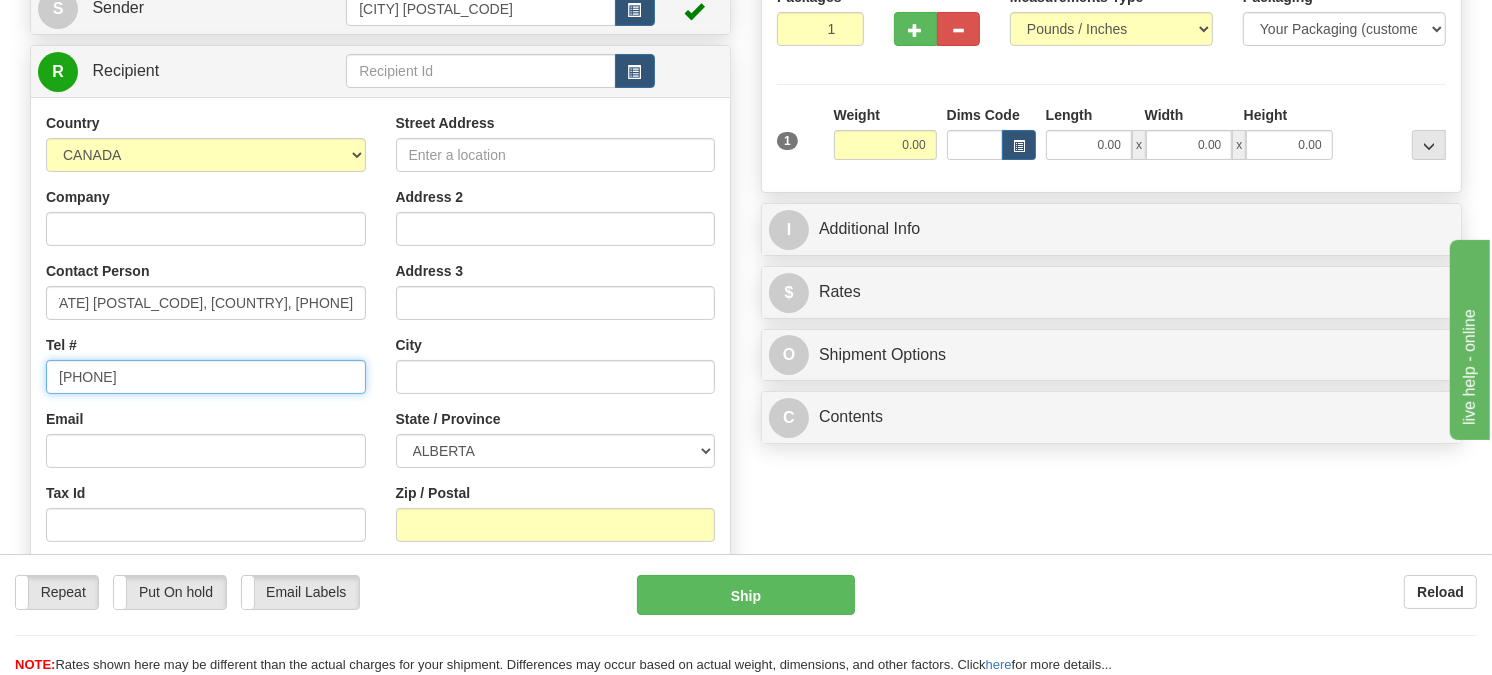 scroll, scrollTop: 0, scrollLeft: 0, axis: both 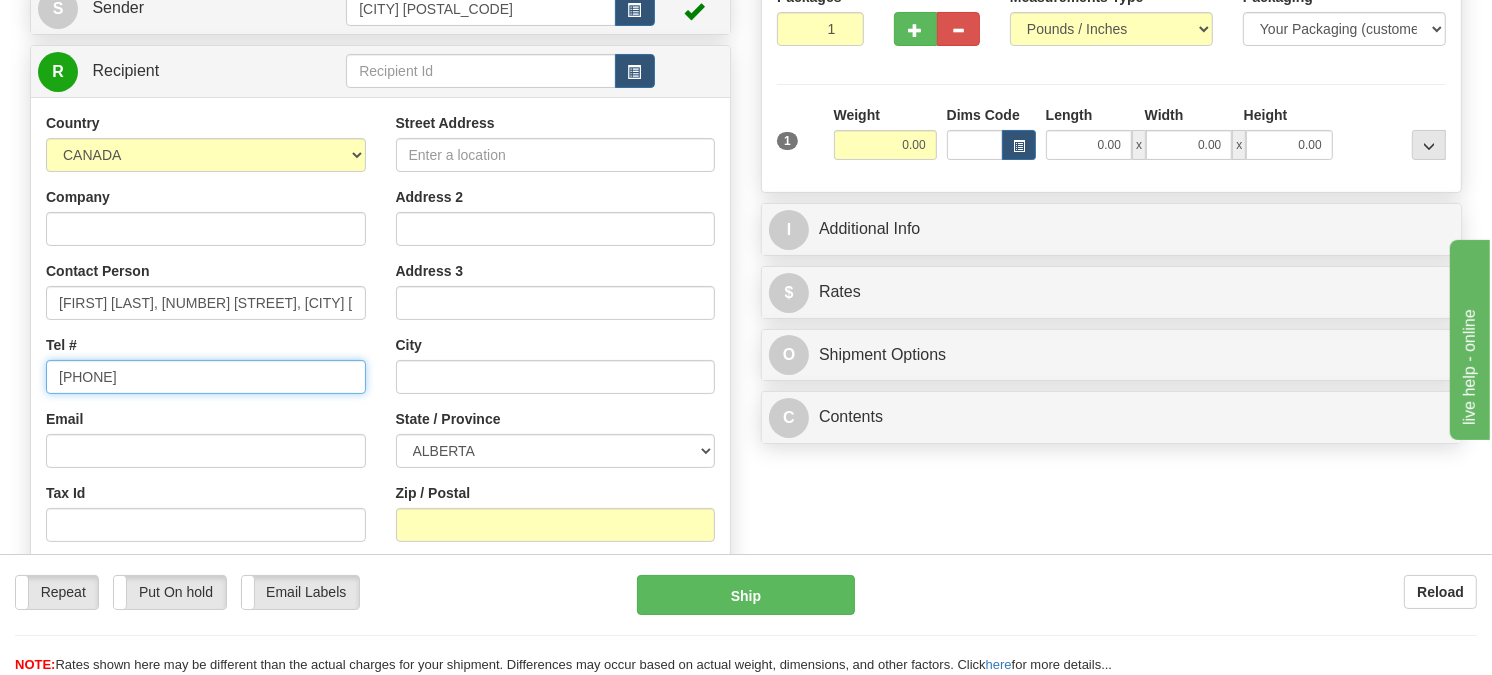 type on "[PHONE]" 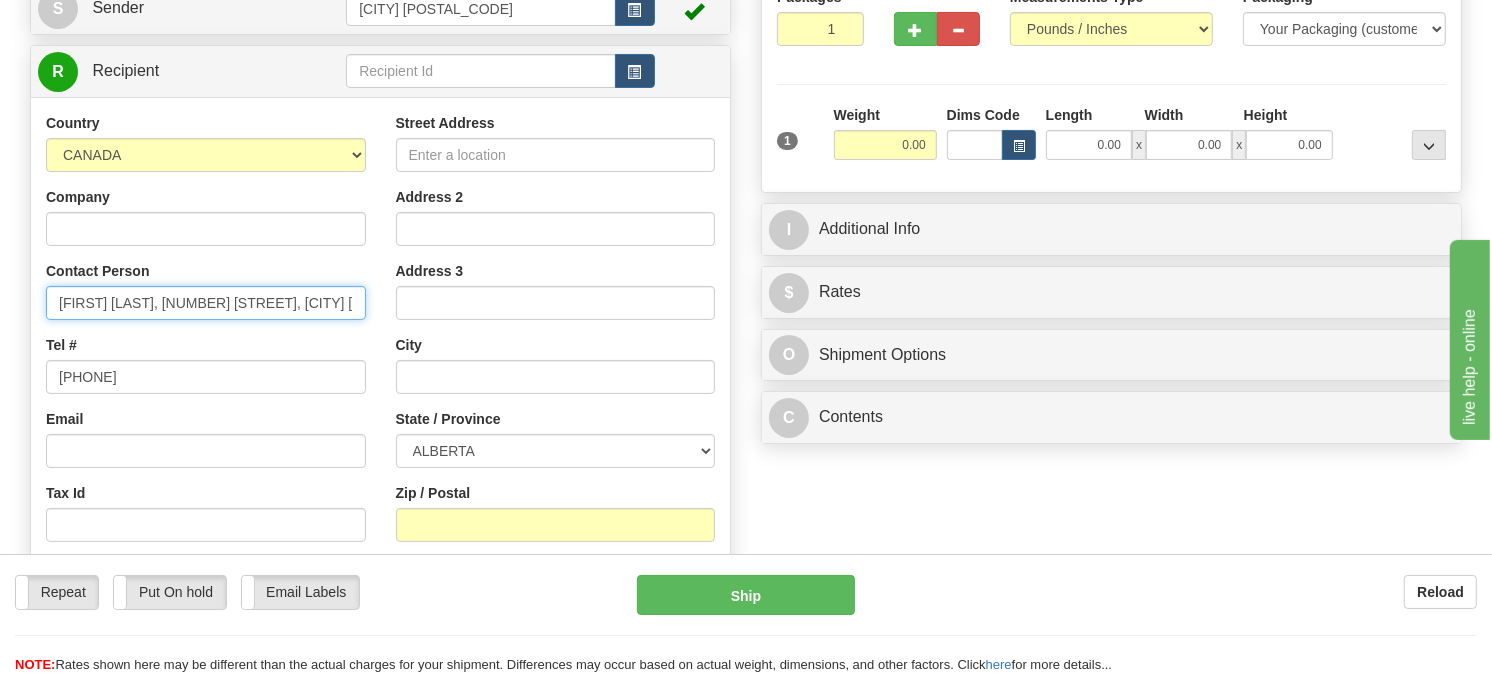 drag, startPoint x: 126, startPoint y: 348, endPoint x: 296, endPoint y: 353, distance: 170.07352 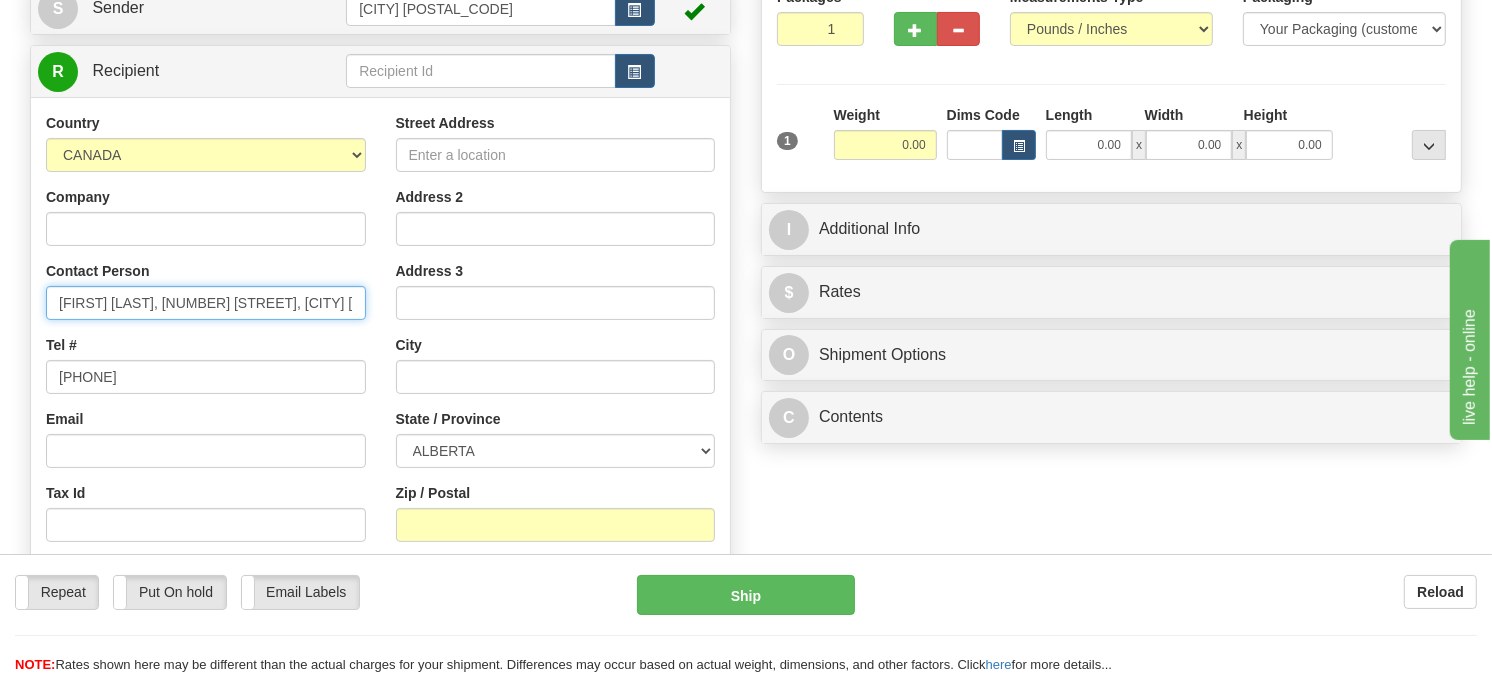 click on "[FIRST] [LAST], [NUMBER] [STREET], [CITY] [STATE] [POSTAL_CODE], [COUNTRY], [PHONE]" at bounding box center (206, 303) 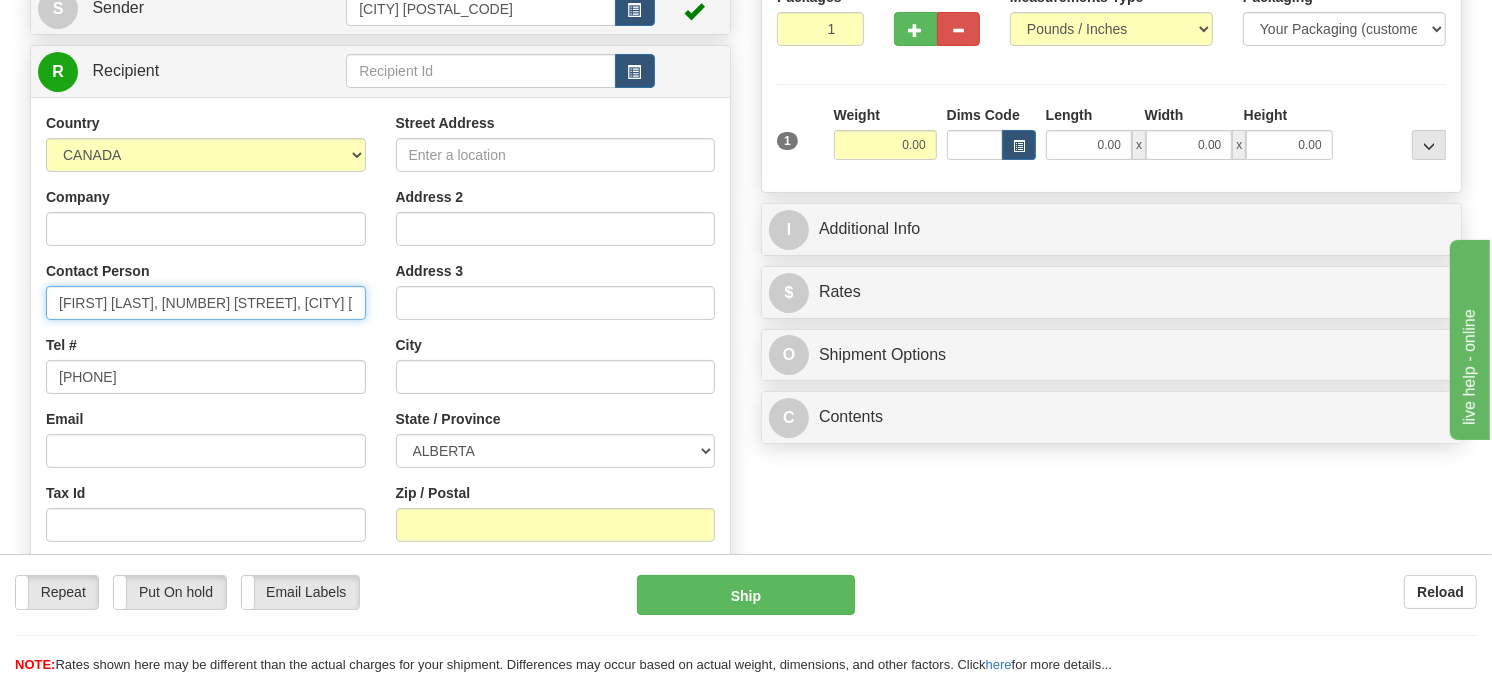 type on "[FIRST] [LAST],  [CITY] [STATE] [POSTAL_CODE], [COUNTRY], [PHONE]" 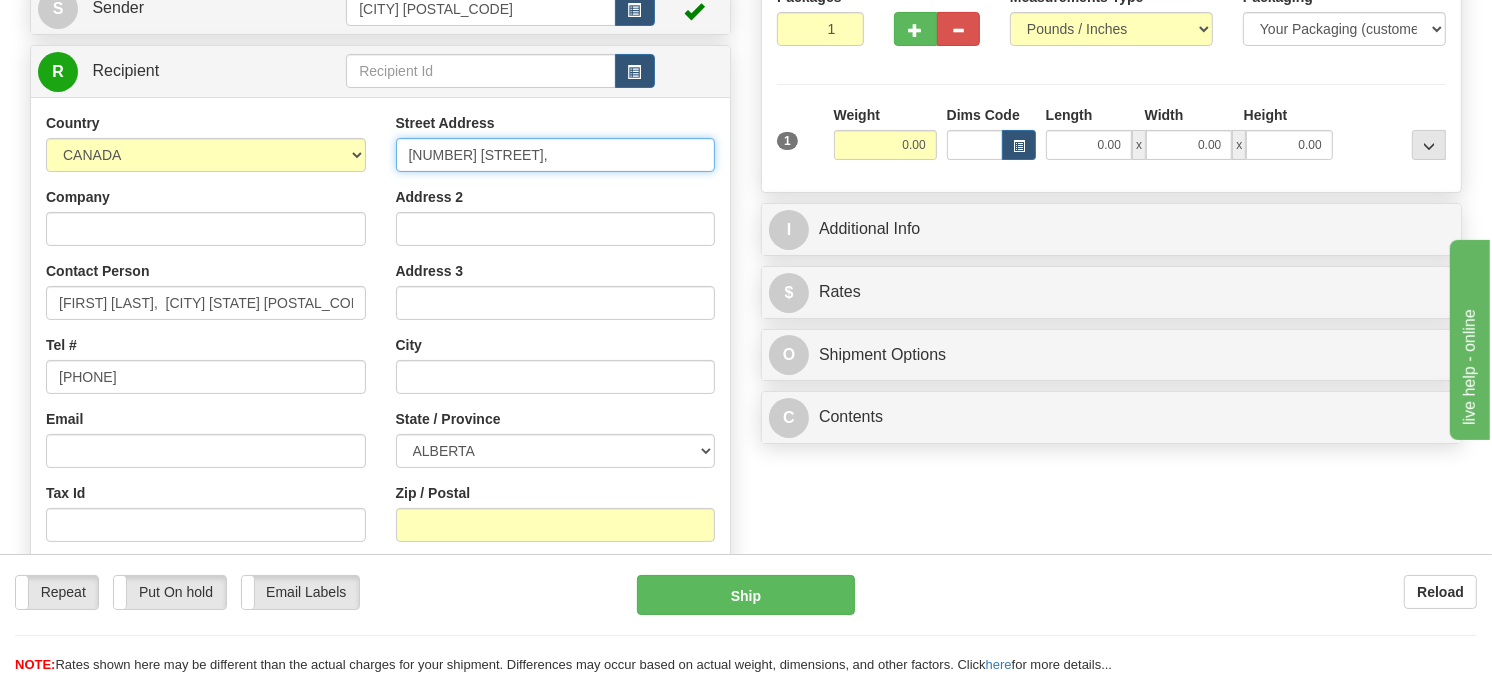 type on "[NUMBER] [STREET]," 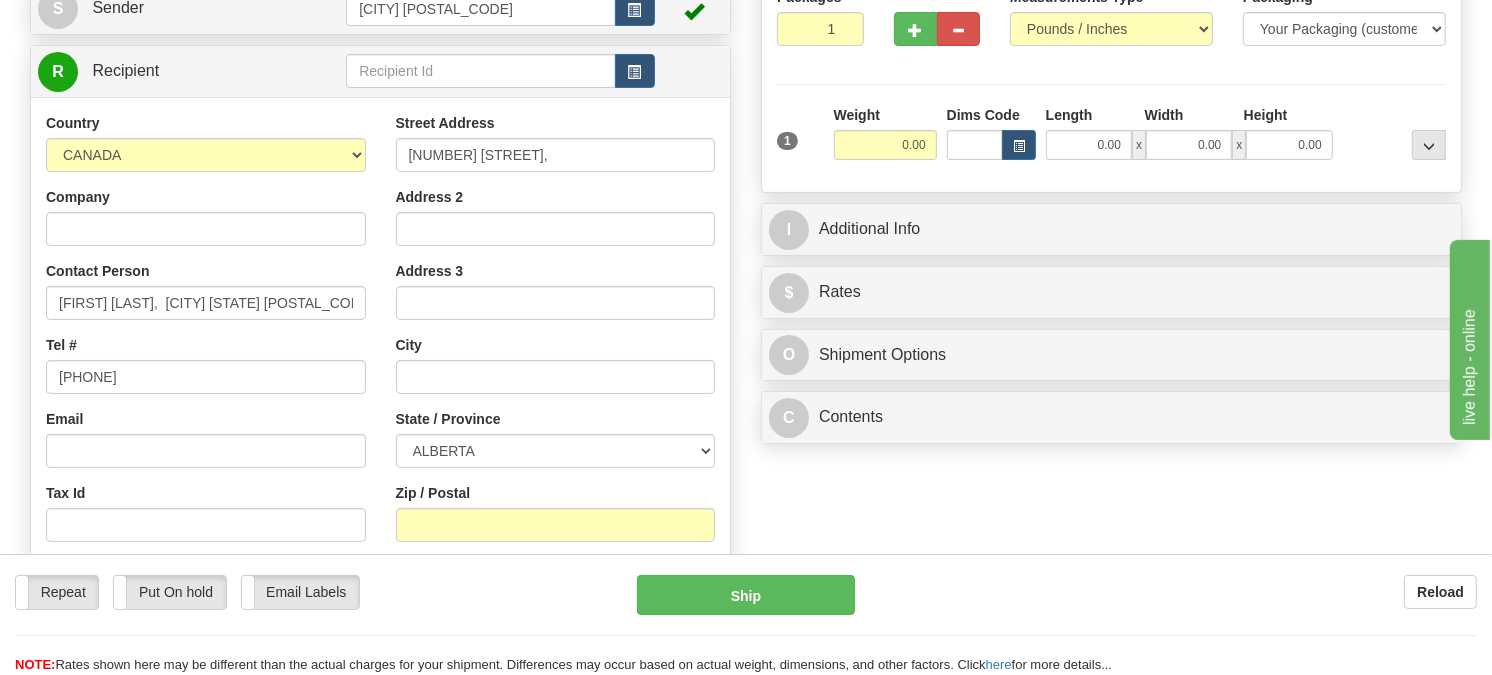 click on "Tel #
[PHONE]" at bounding box center [206, 364] 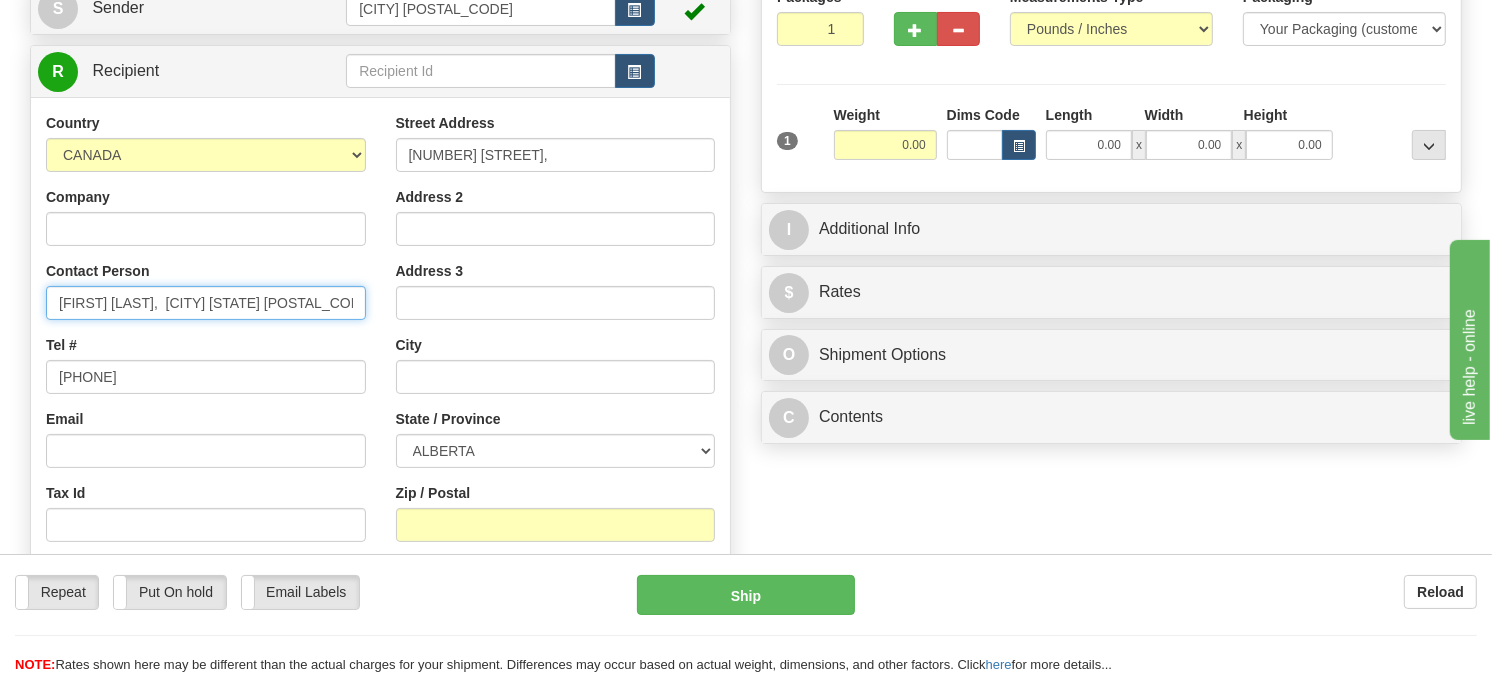 scroll, scrollTop: 0, scrollLeft: 52, axis: horizontal 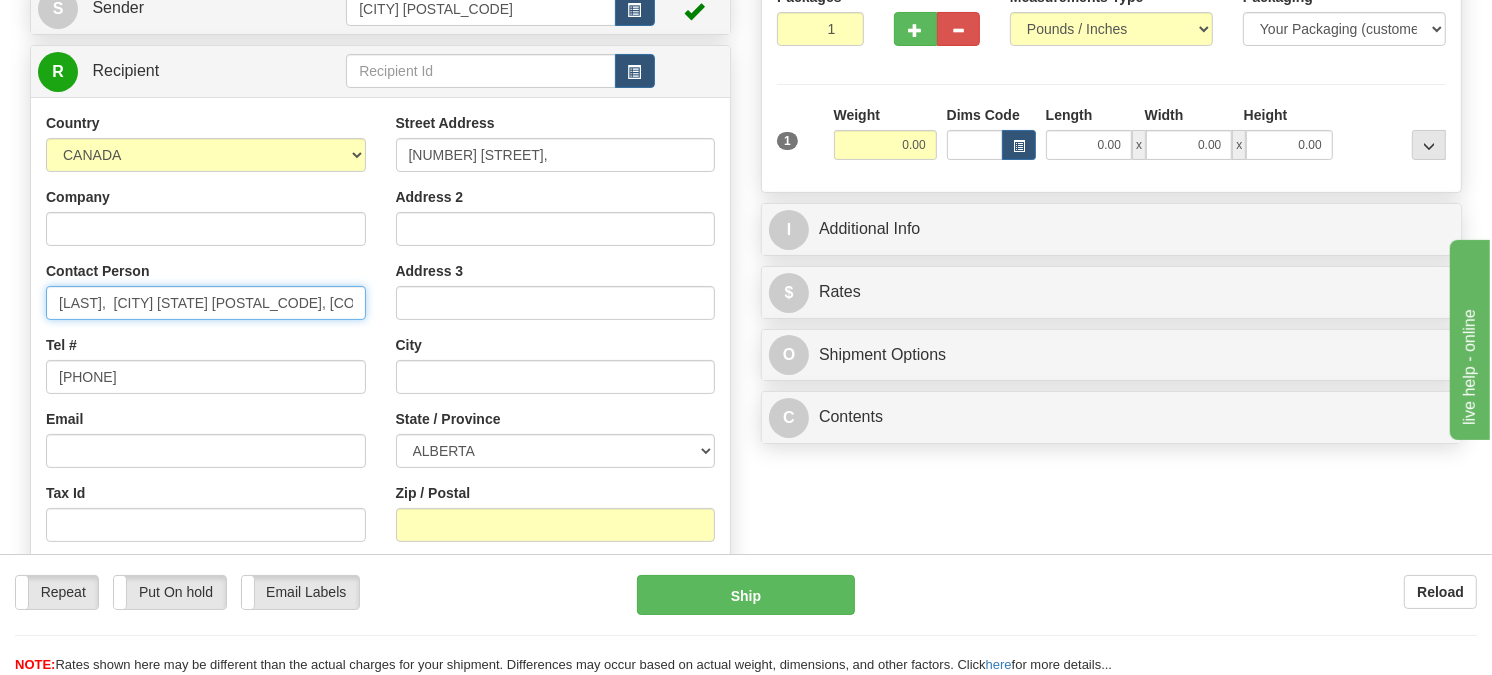 drag, startPoint x: 273, startPoint y: 346, endPoint x: 282, endPoint y: 357, distance: 14.21267 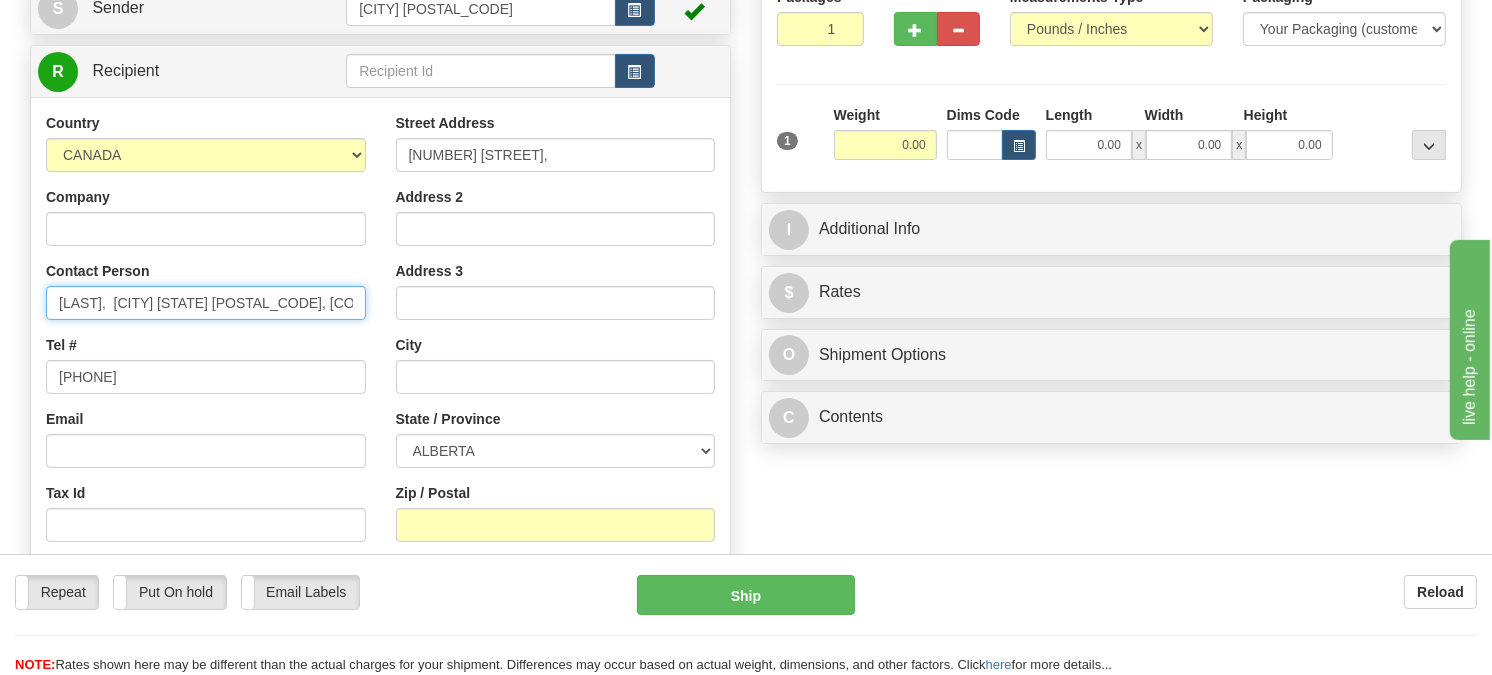 click on "[FIRST] [LAST],  [CITY] [STATE] [POSTAL_CODE], [COUNTRY], [PHONE]" at bounding box center (206, 303) 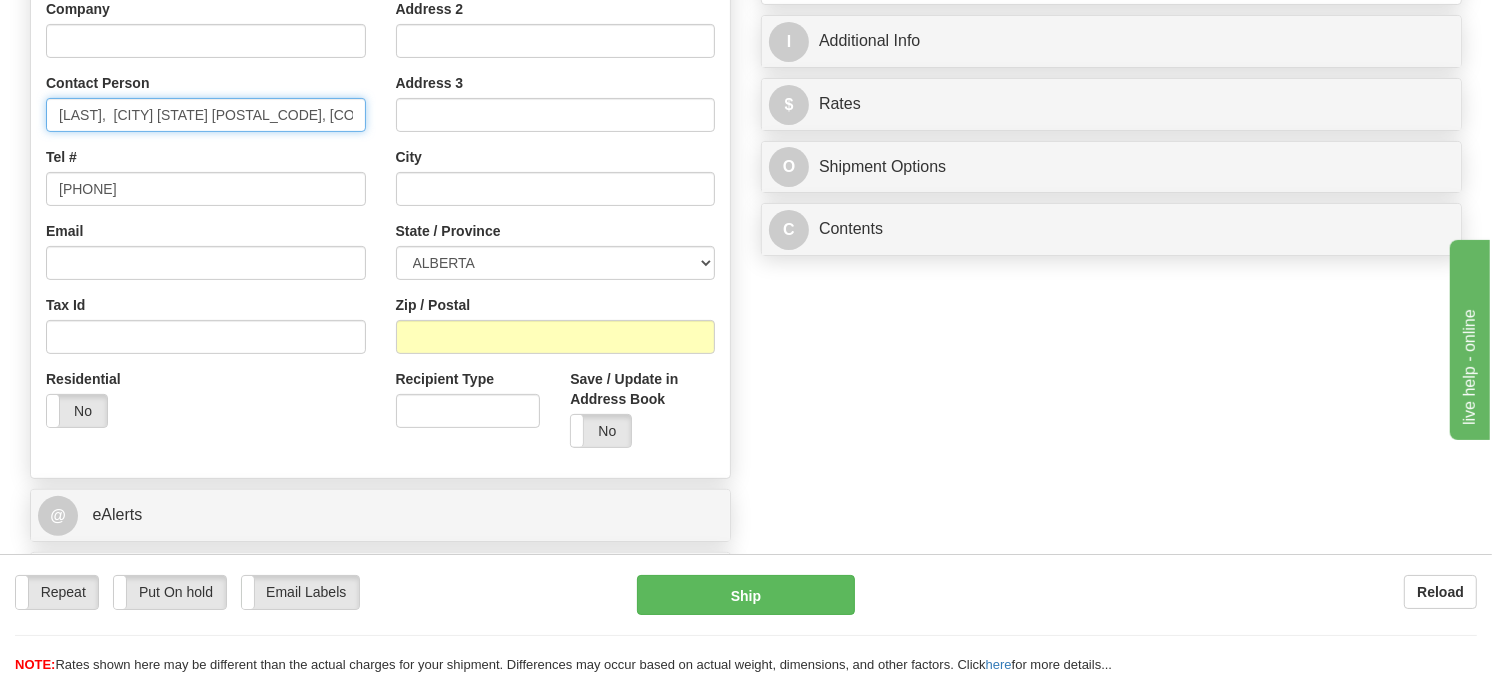 scroll, scrollTop: 444, scrollLeft: 0, axis: vertical 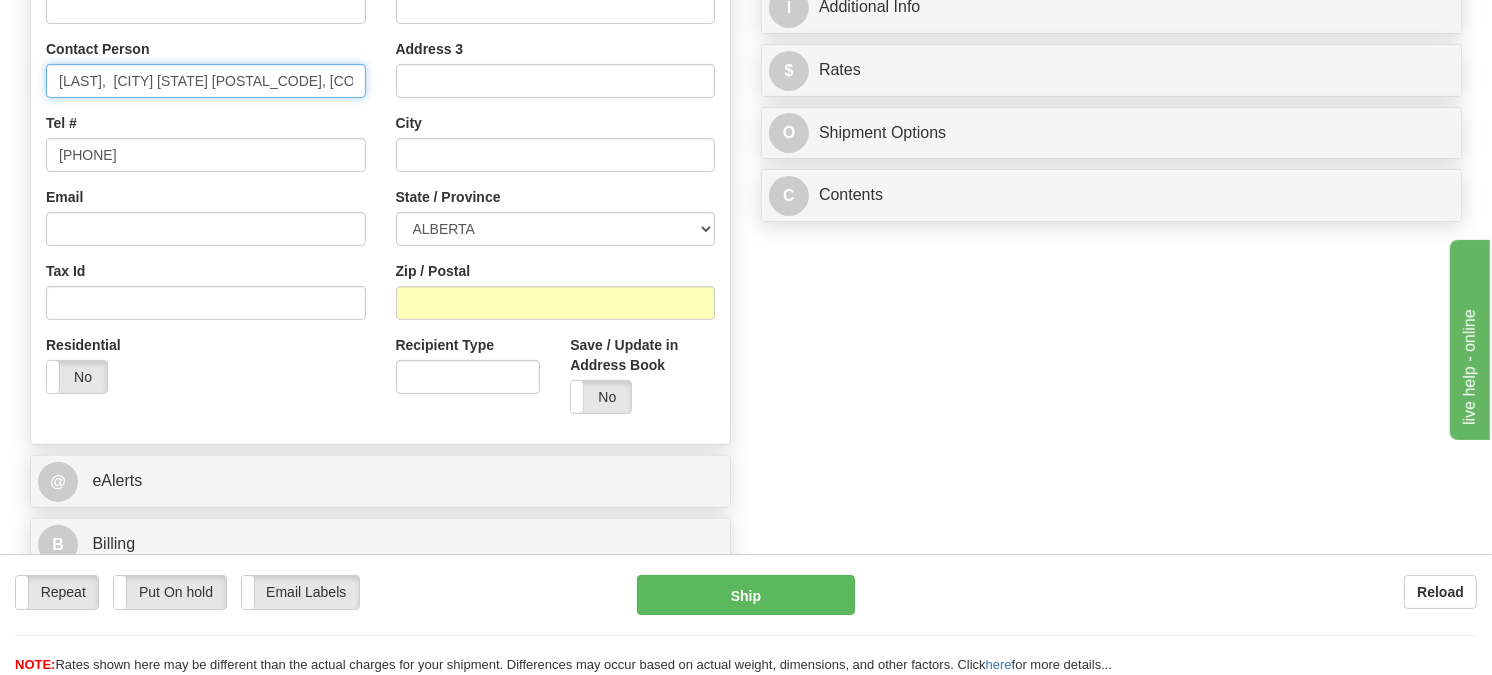type on "[FIRST] [LAST],  [CITY] [STATE] [COUNTRY], [PHONE]" 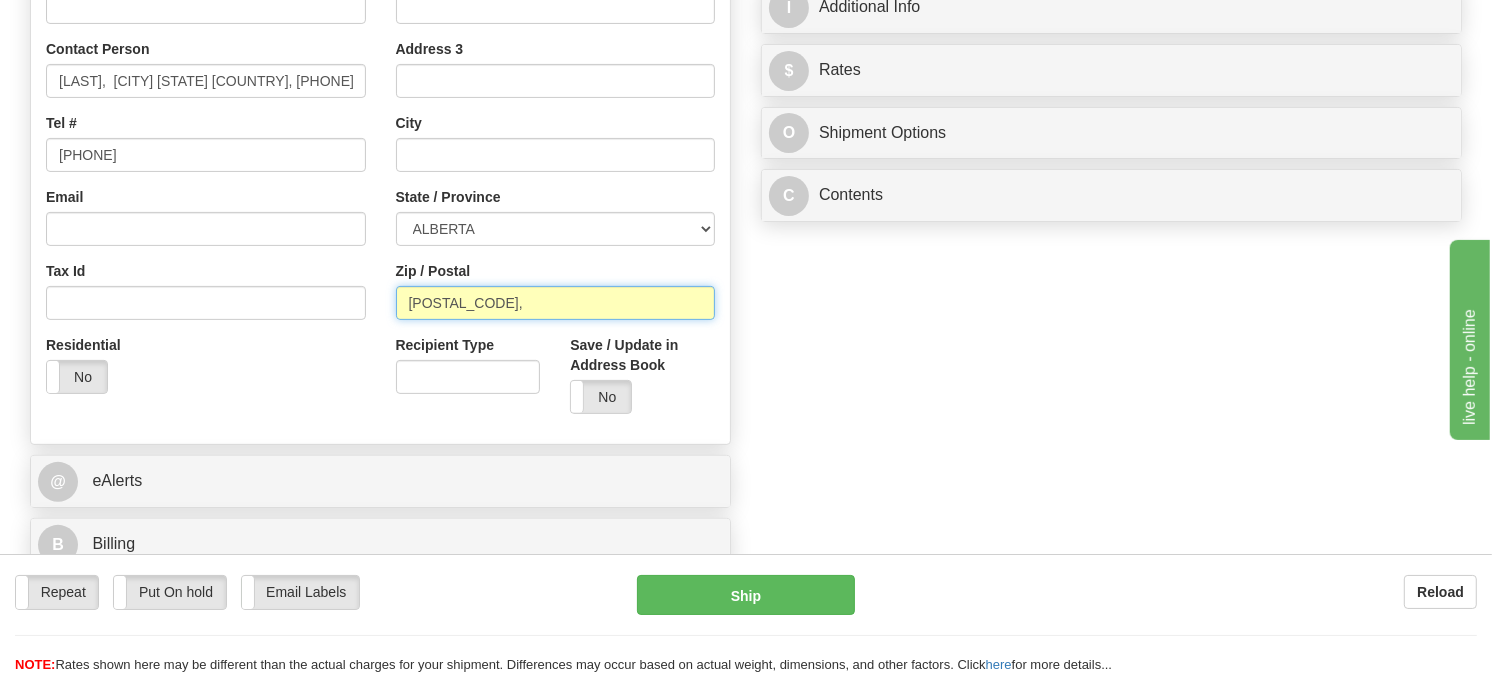 scroll, scrollTop: 0, scrollLeft: 0, axis: both 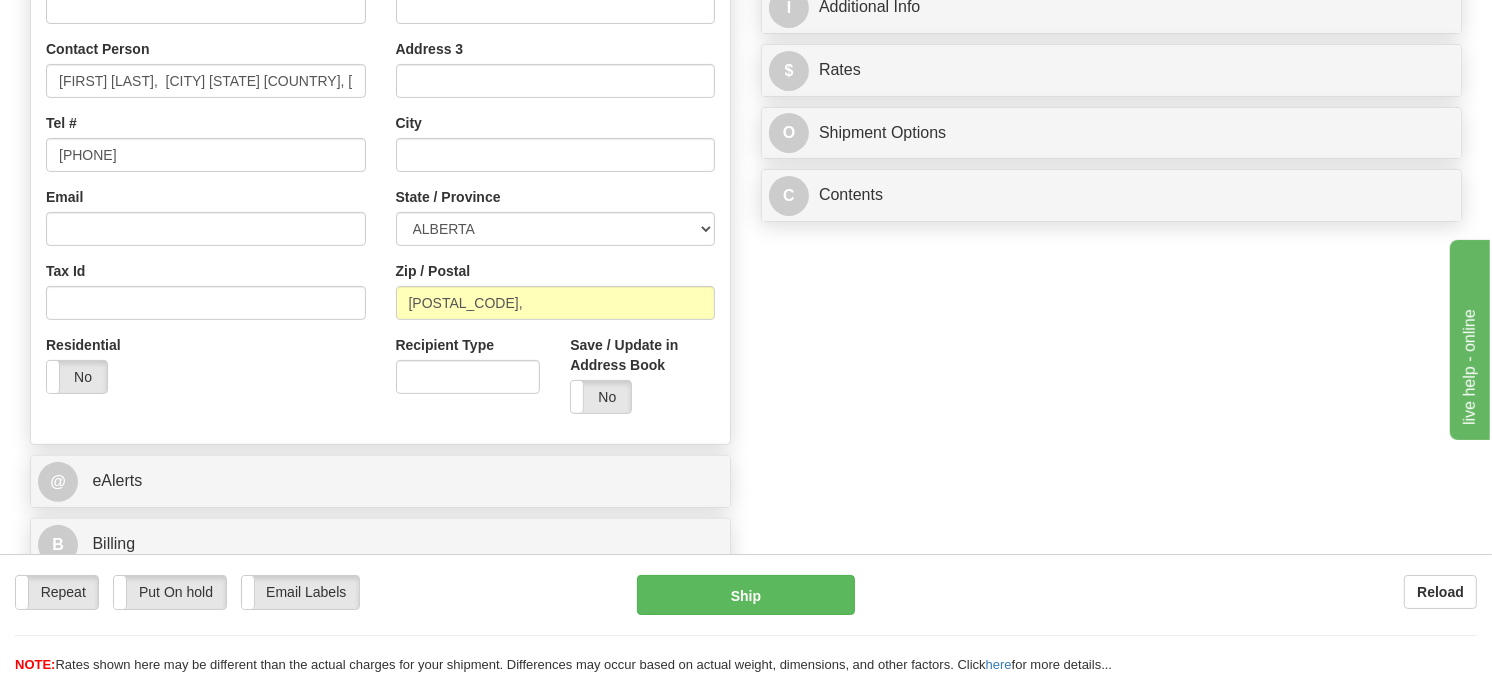 click on "Tax Id" at bounding box center [206, 290] 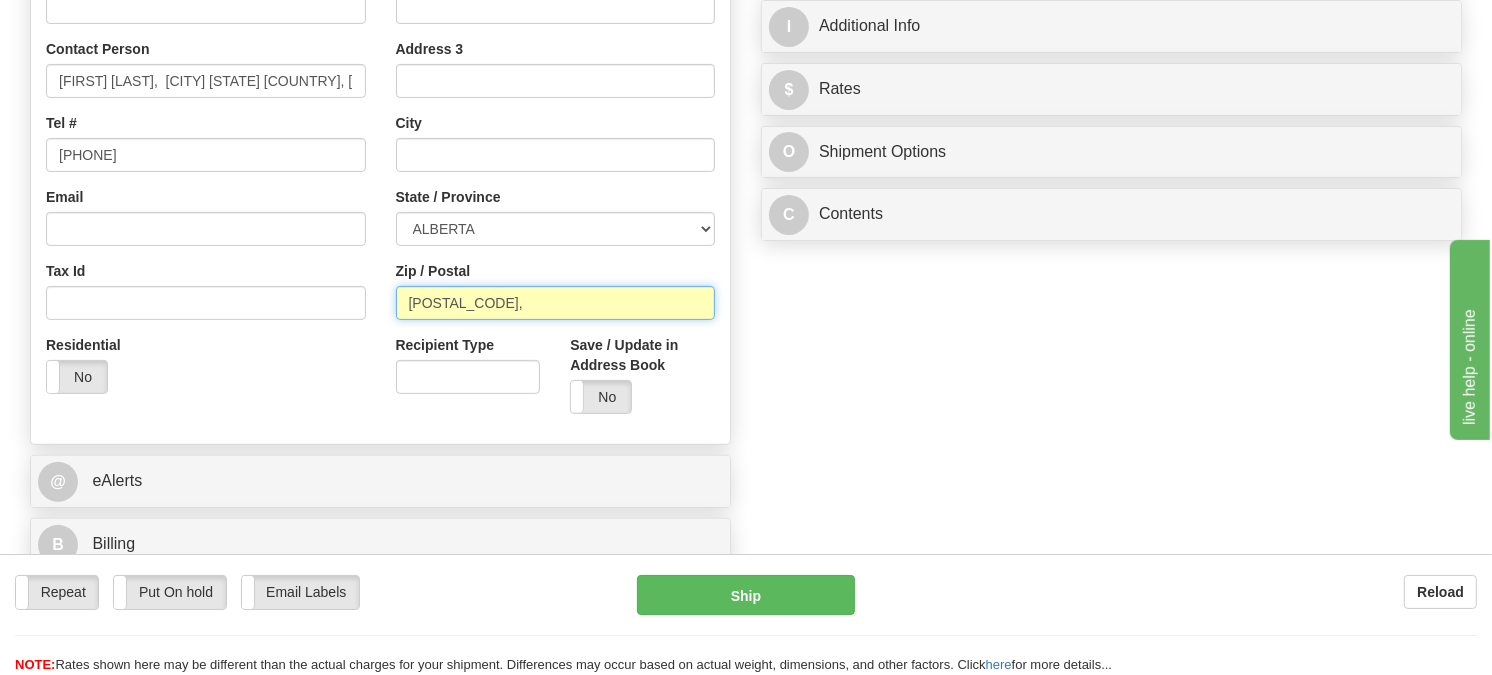 click on "[POSTAL_CODE]," at bounding box center [556, 303] 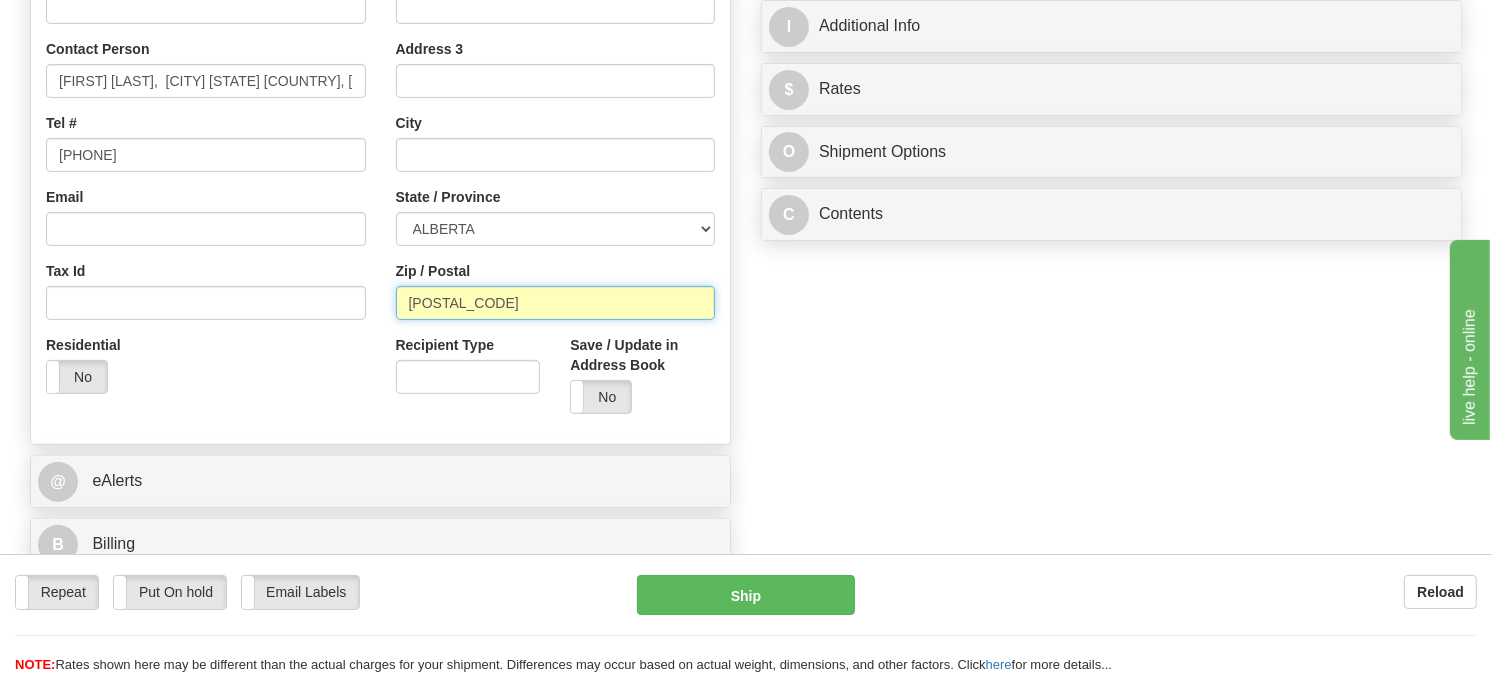 type on "[POSTAL_CODE]" 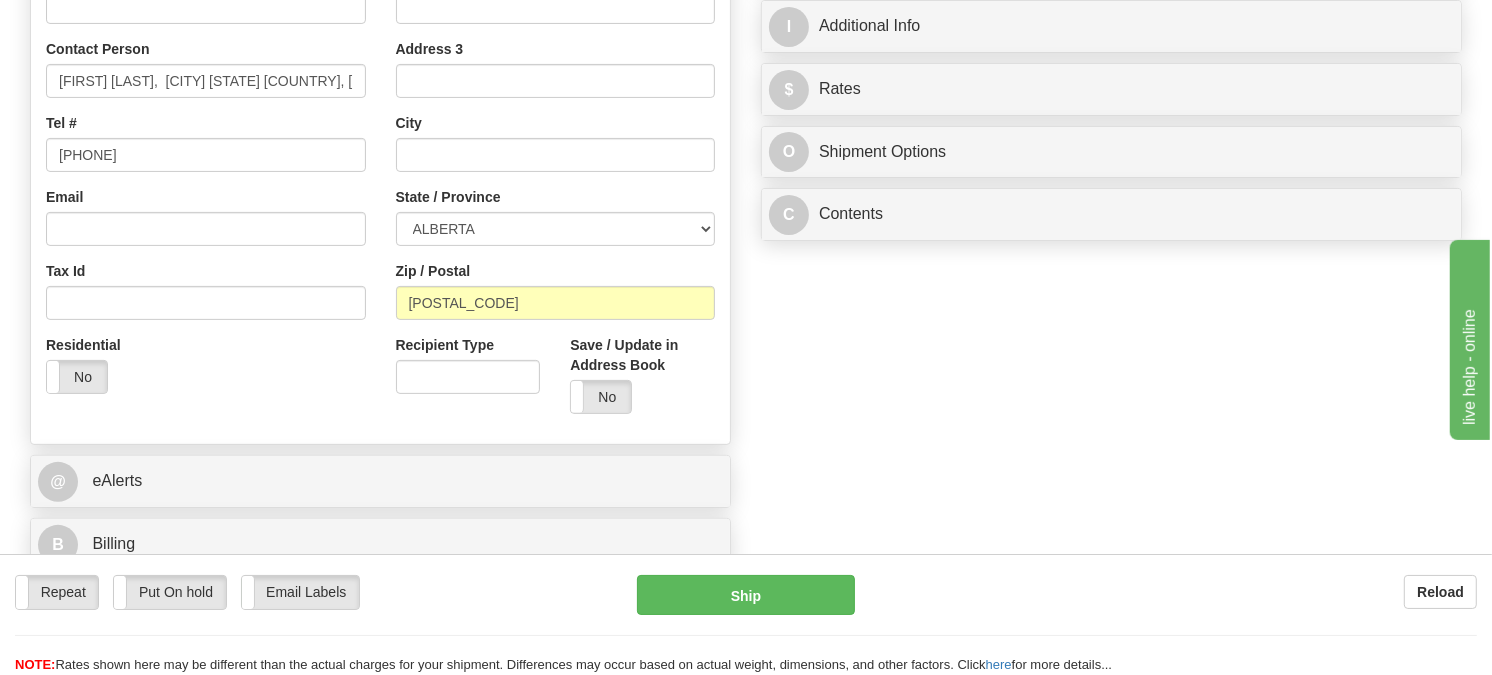 click on "Tax Id" at bounding box center (206, 290) 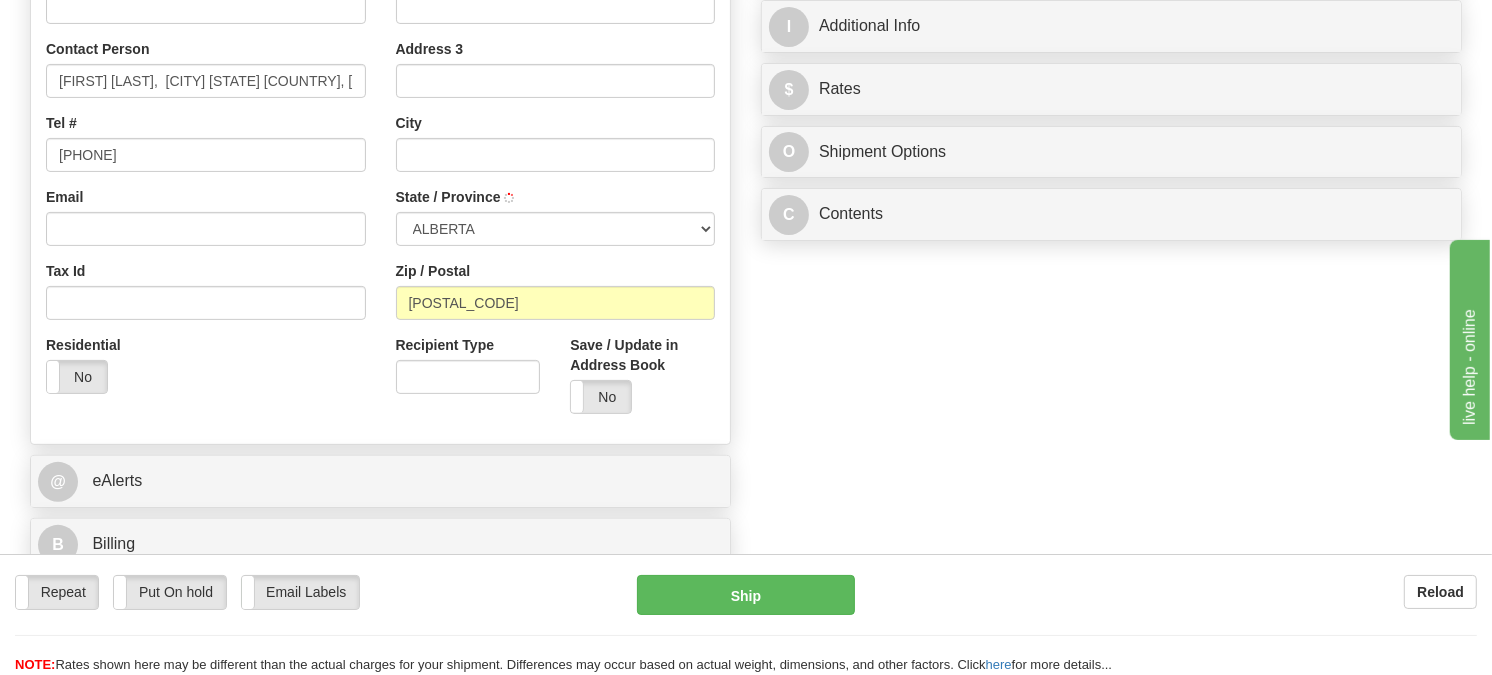 type on "SHERWOOD PARK" 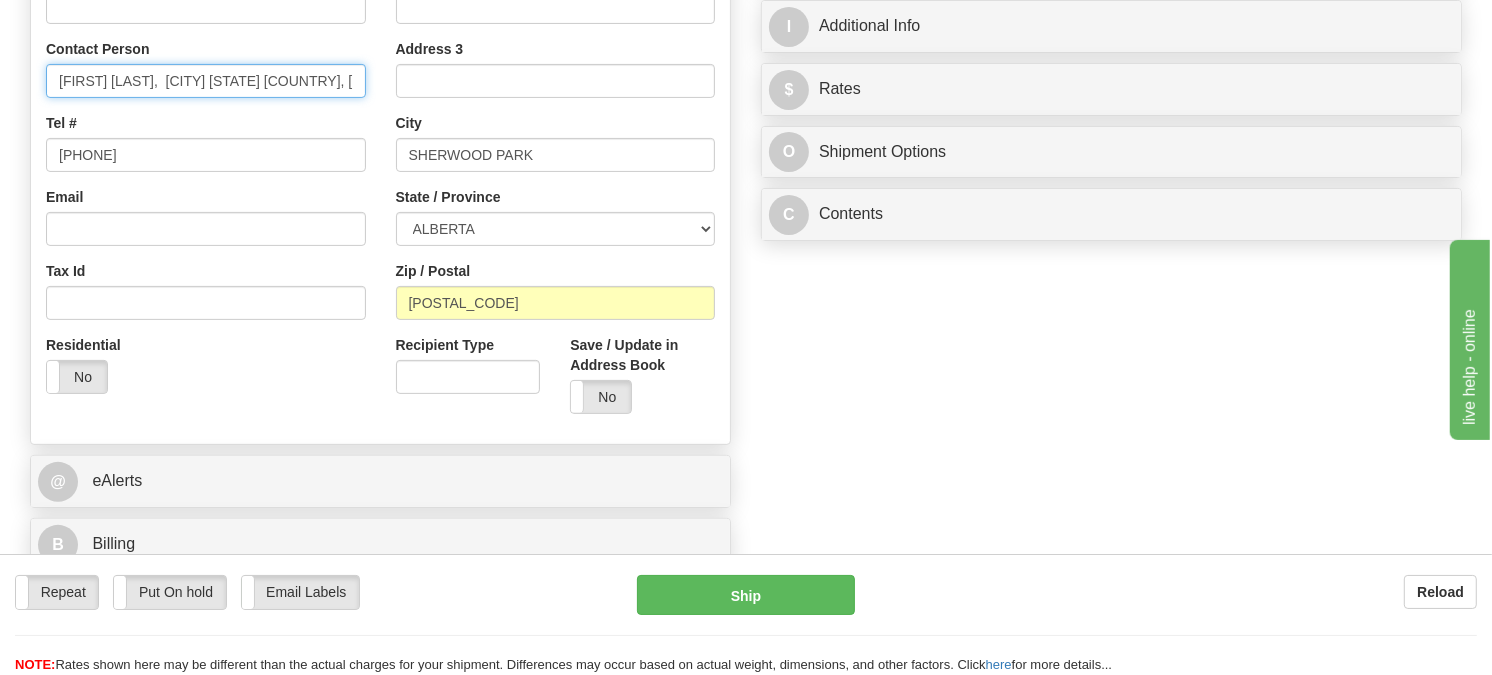 drag, startPoint x: 134, startPoint y: 118, endPoint x: 431, endPoint y: 148, distance: 298.5113 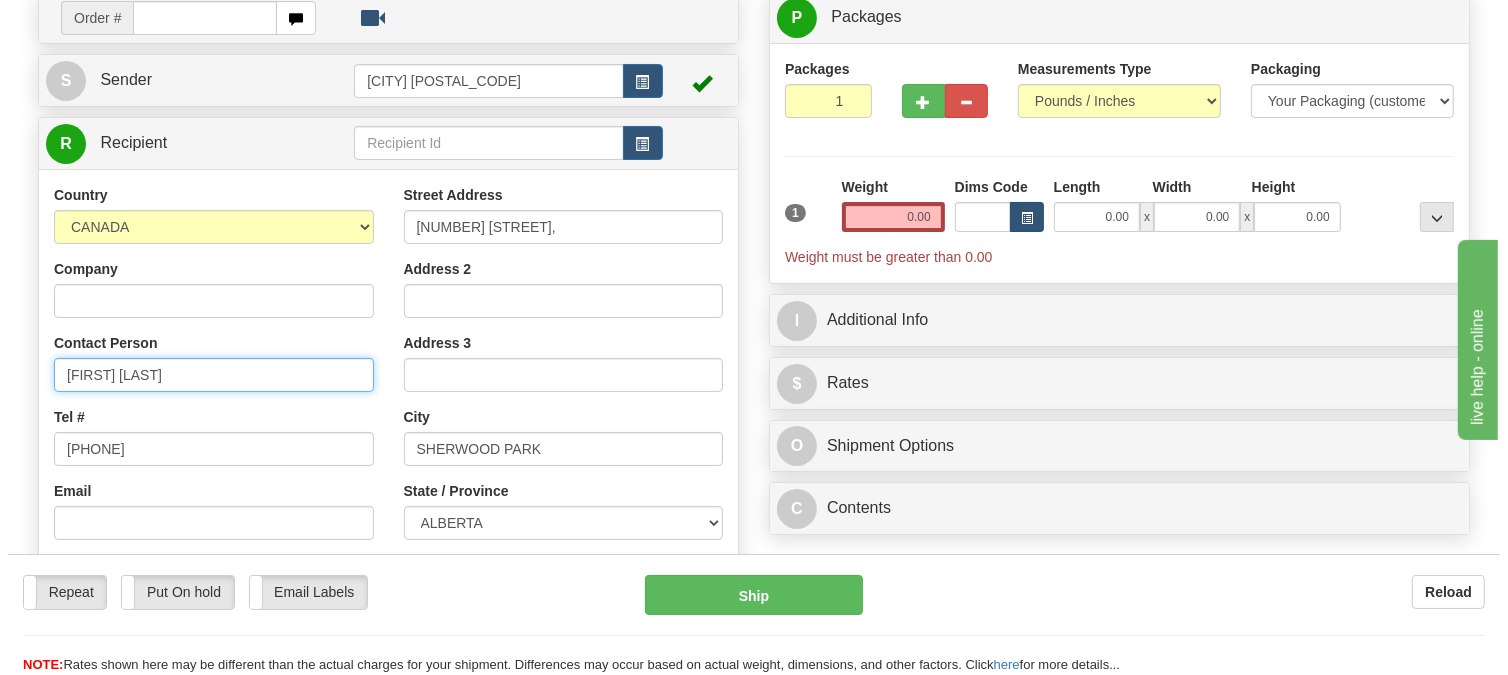 scroll, scrollTop: 111, scrollLeft: 0, axis: vertical 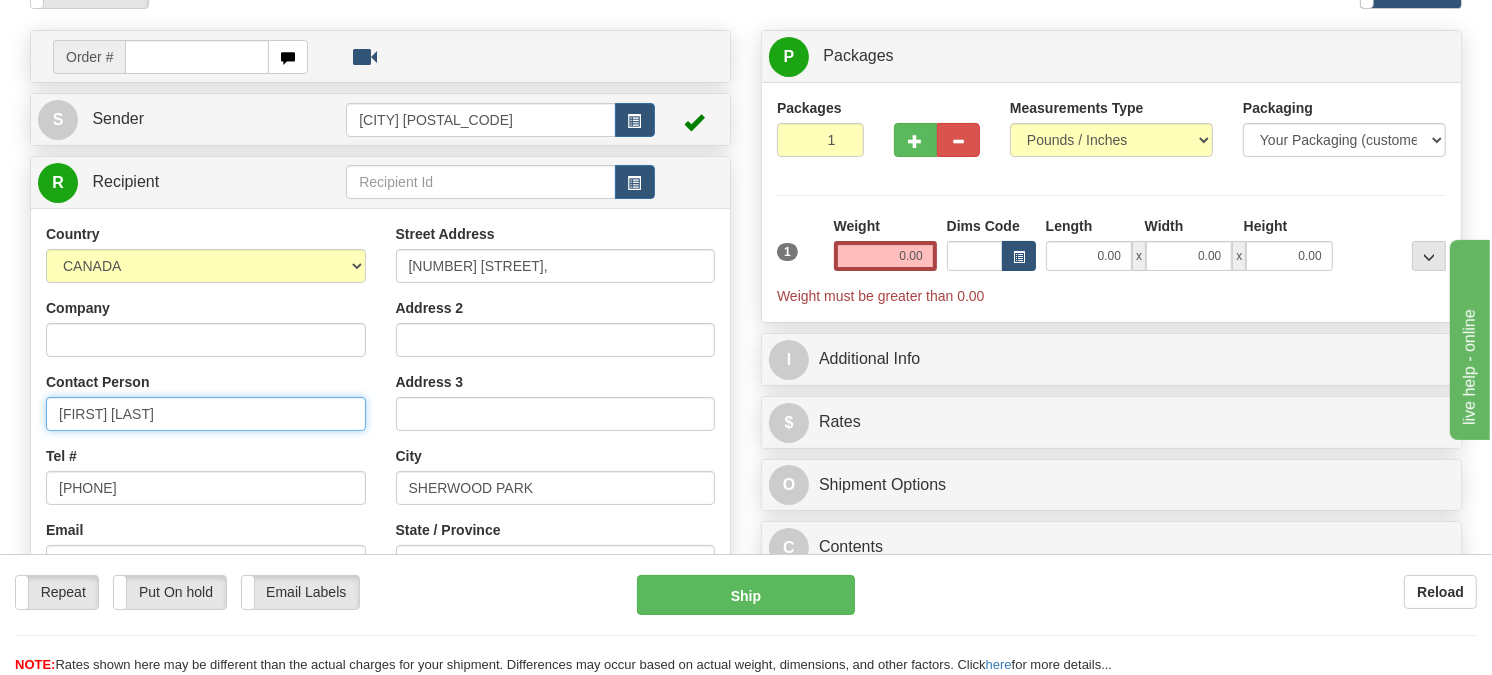 type on "[FIRST] [LAST]" 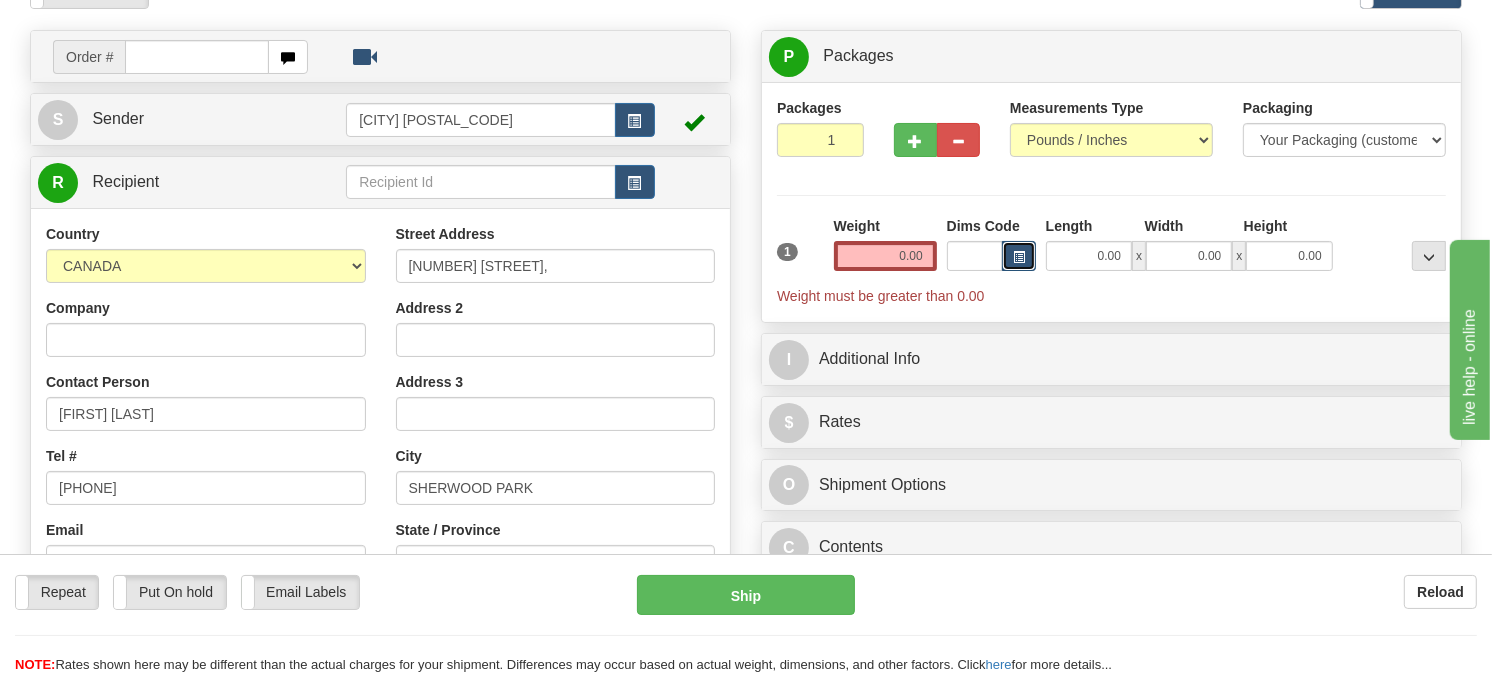 click at bounding box center (1019, 256) 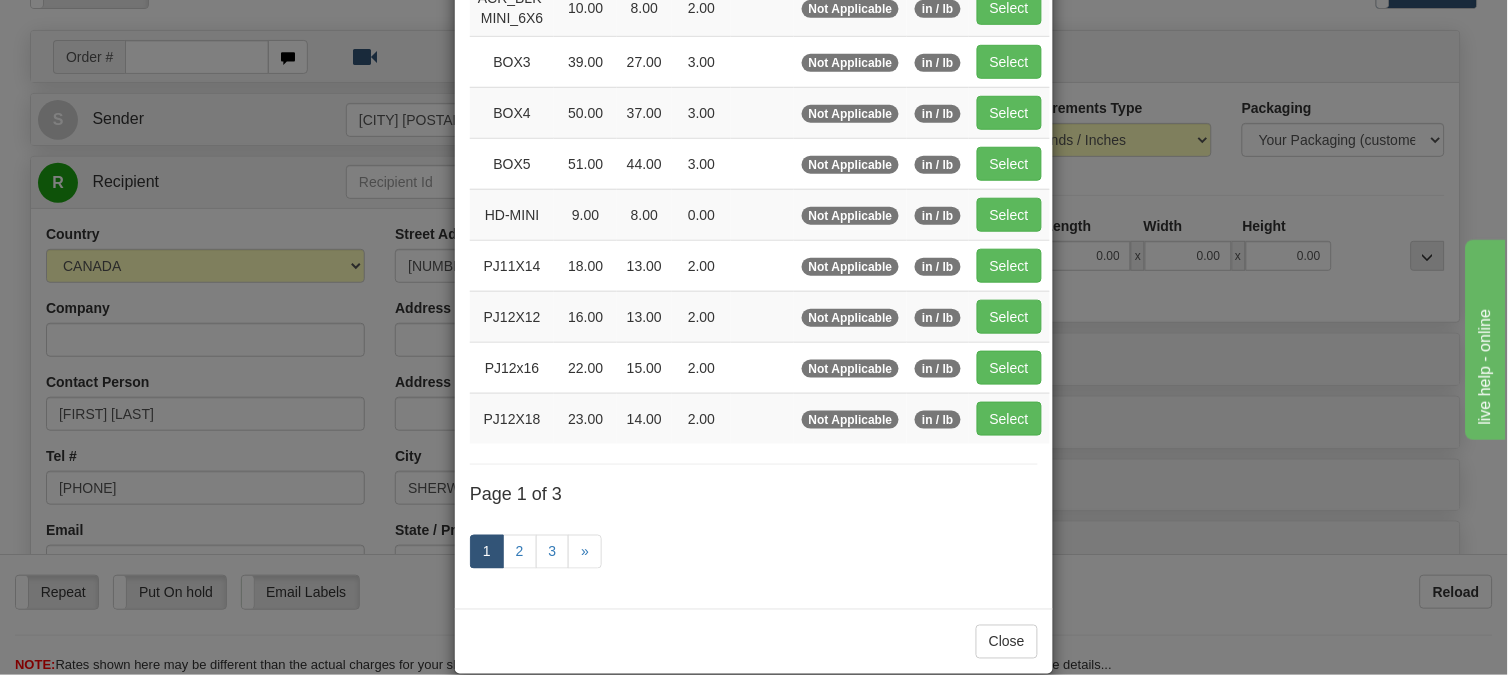 scroll, scrollTop: 326, scrollLeft: 0, axis: vertical 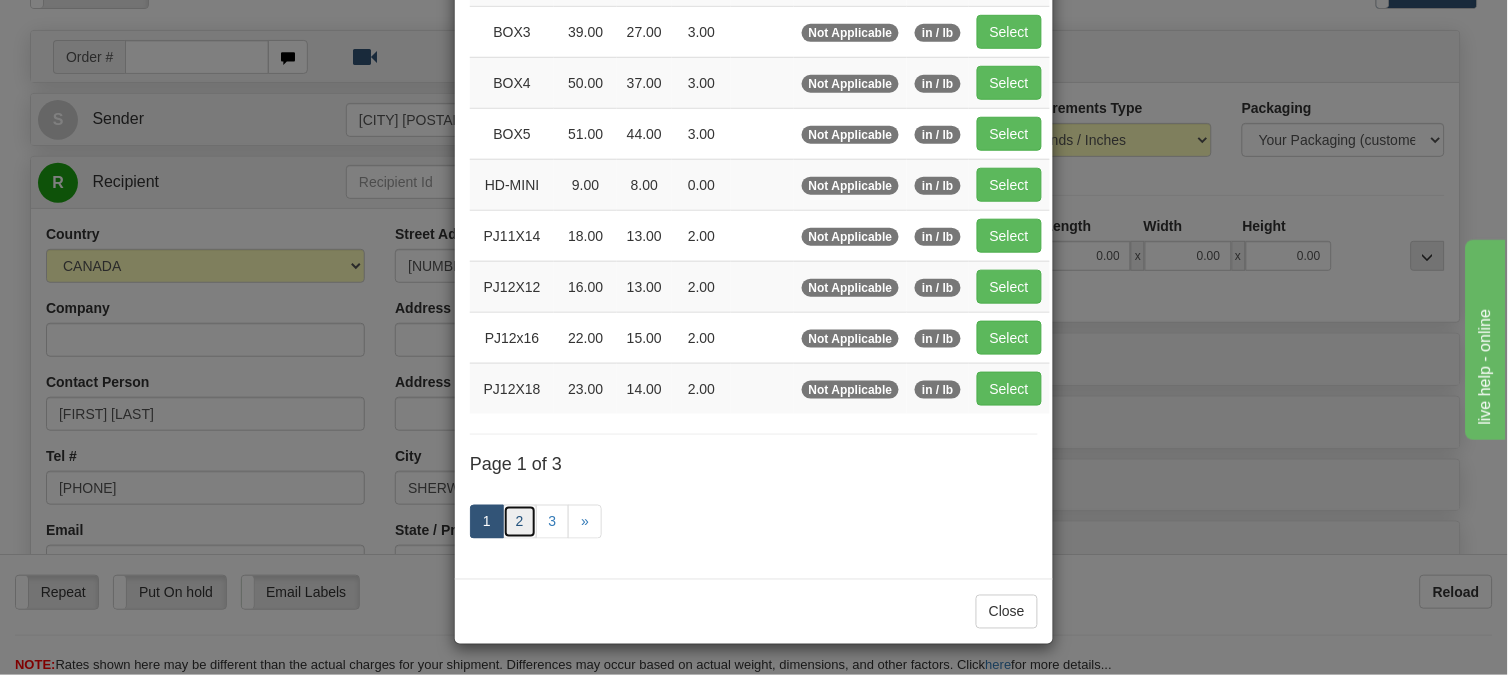 click on "2" at bounding box center [520, 522] 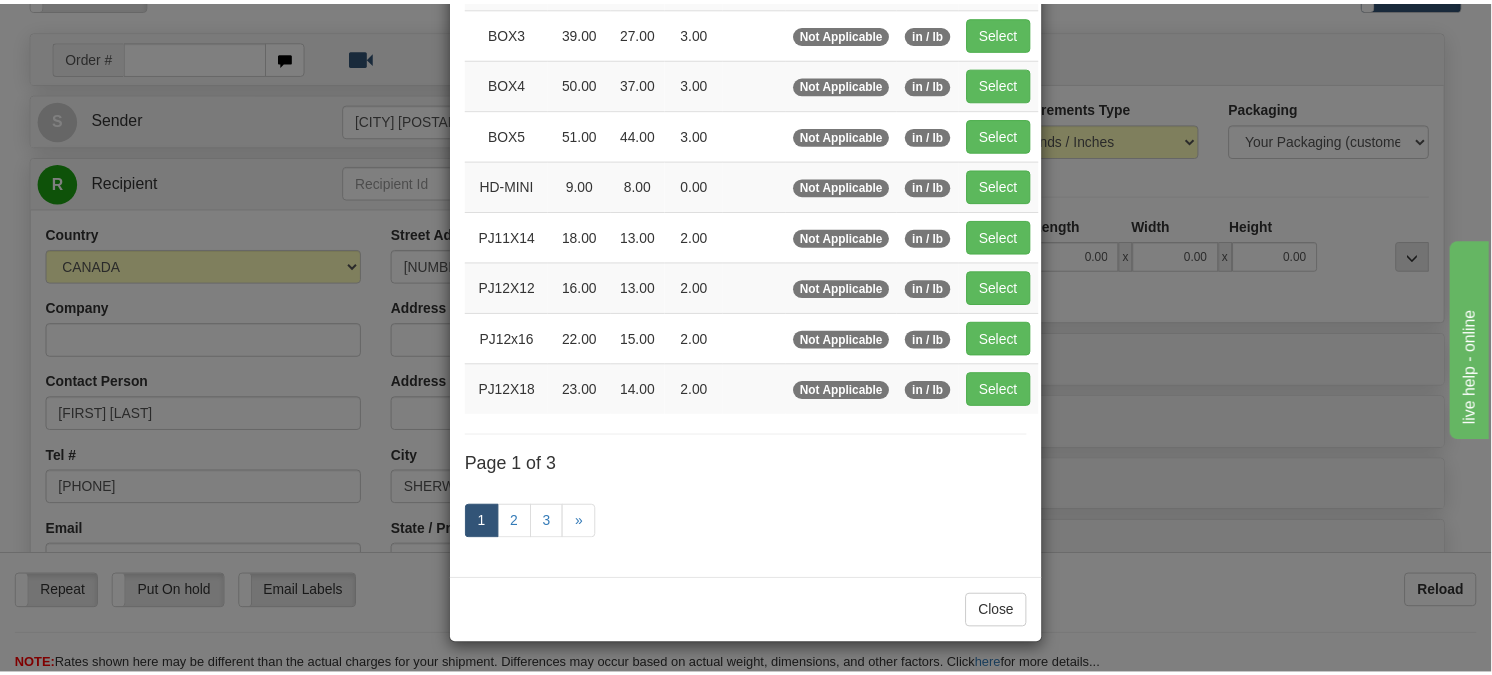 scroll, scrollTop: 315, scrollLeft: 0, axis: vertical 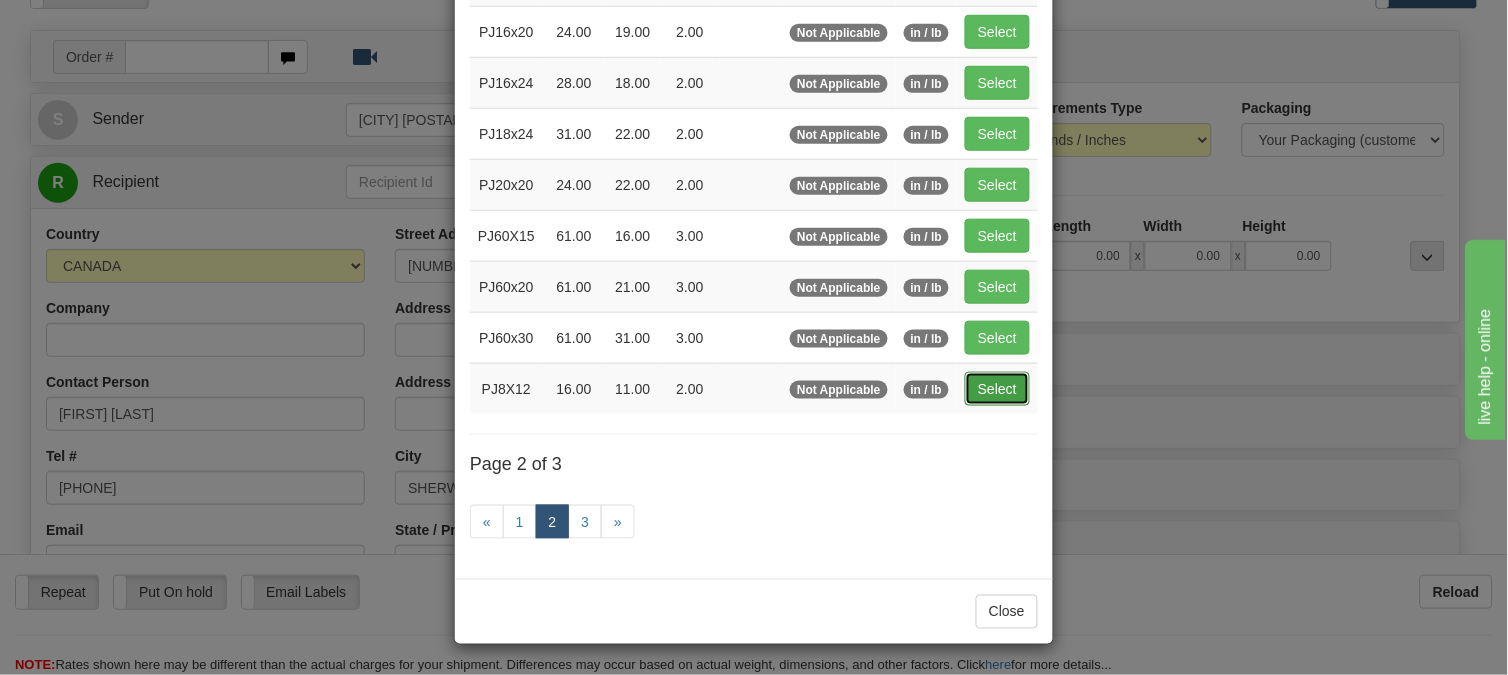 click on "Select" at bounding box center [997, 389] 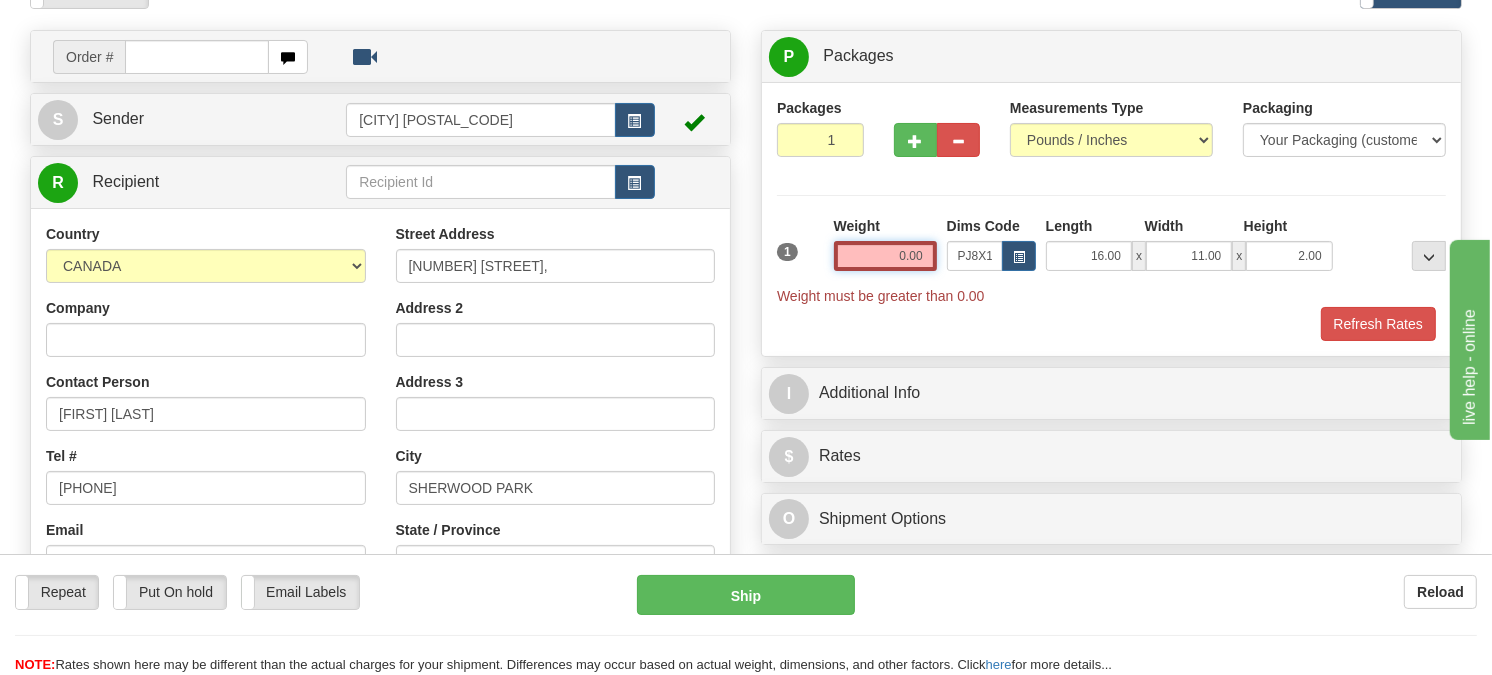 drag, startPoint x: 930, startPoint y: 297, endPoint x: 866, endPoint y: 302, distance: 64.195015 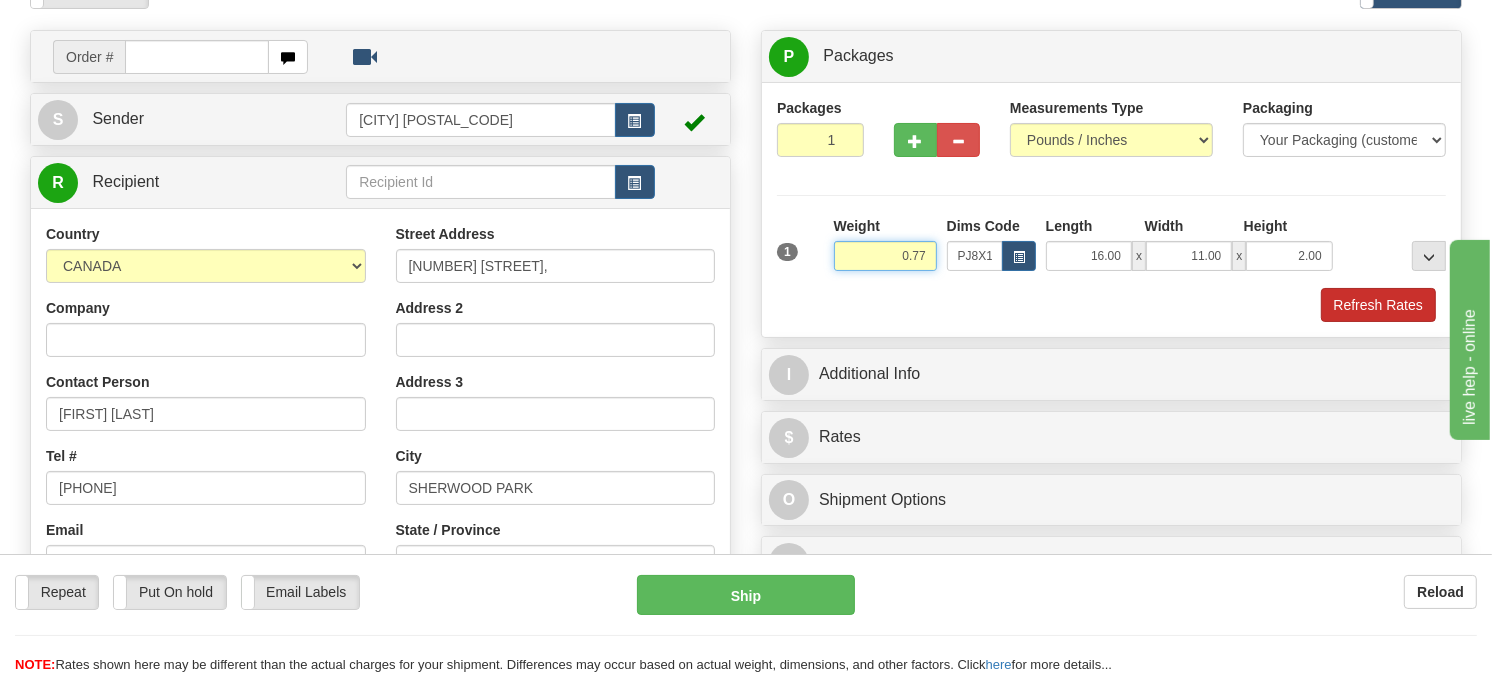 type on "0.77" 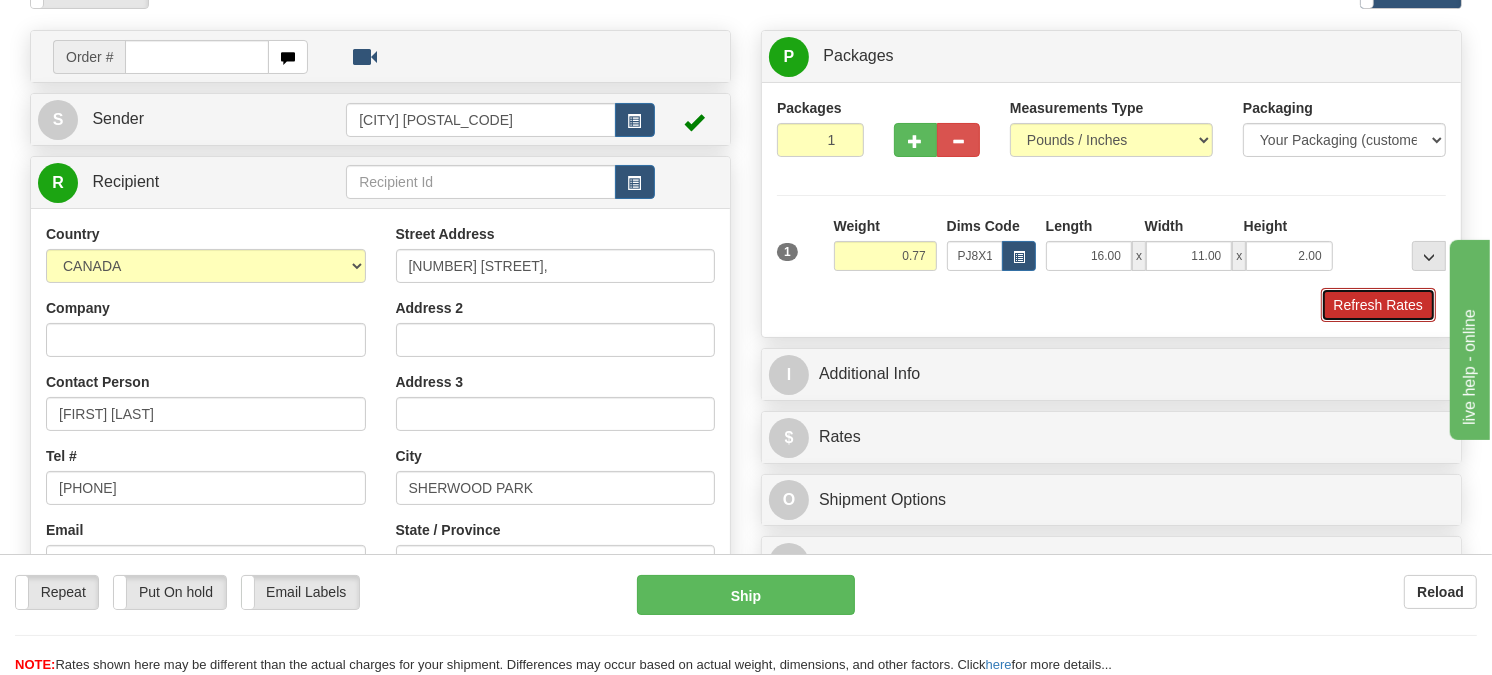 click on "Refresh Rates" at bounding box center (1378, 305) 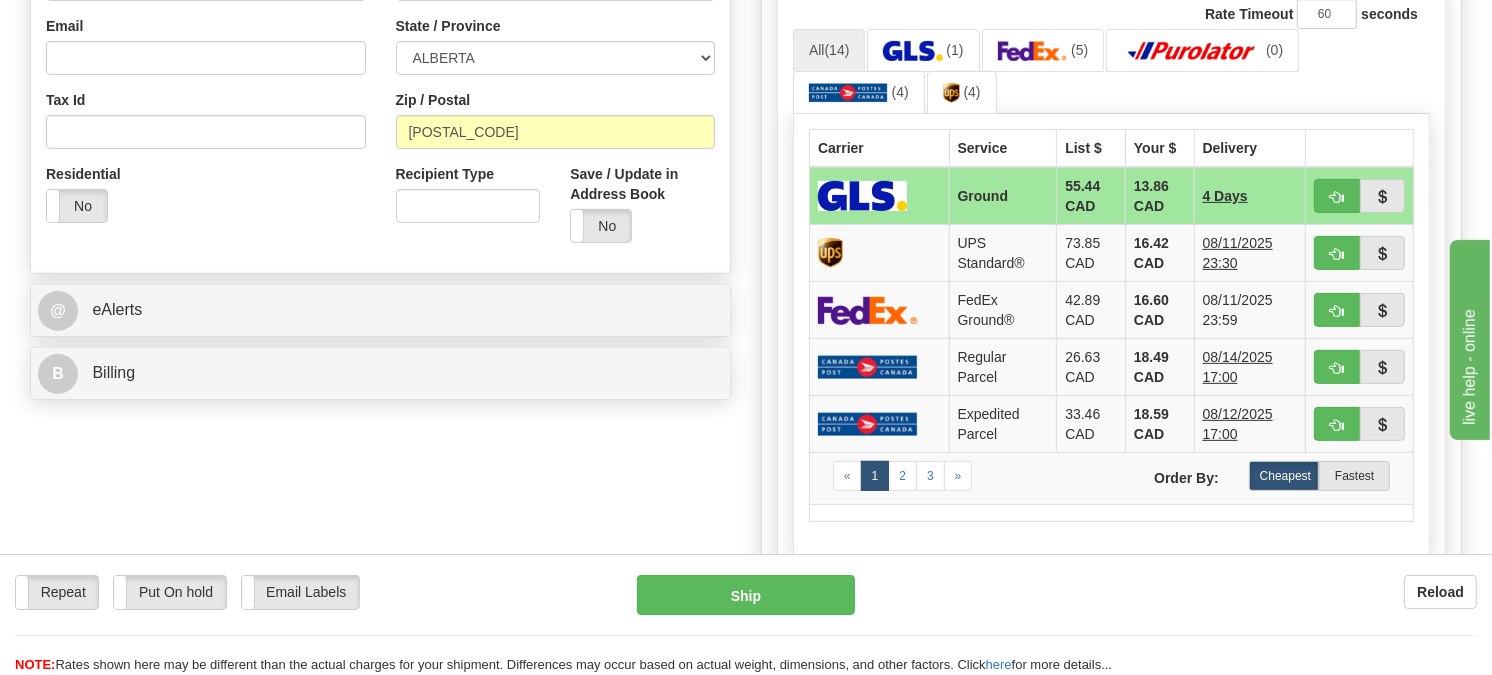 scroll, scrollTop: 666, scrollLeft: 0, axis: vertical 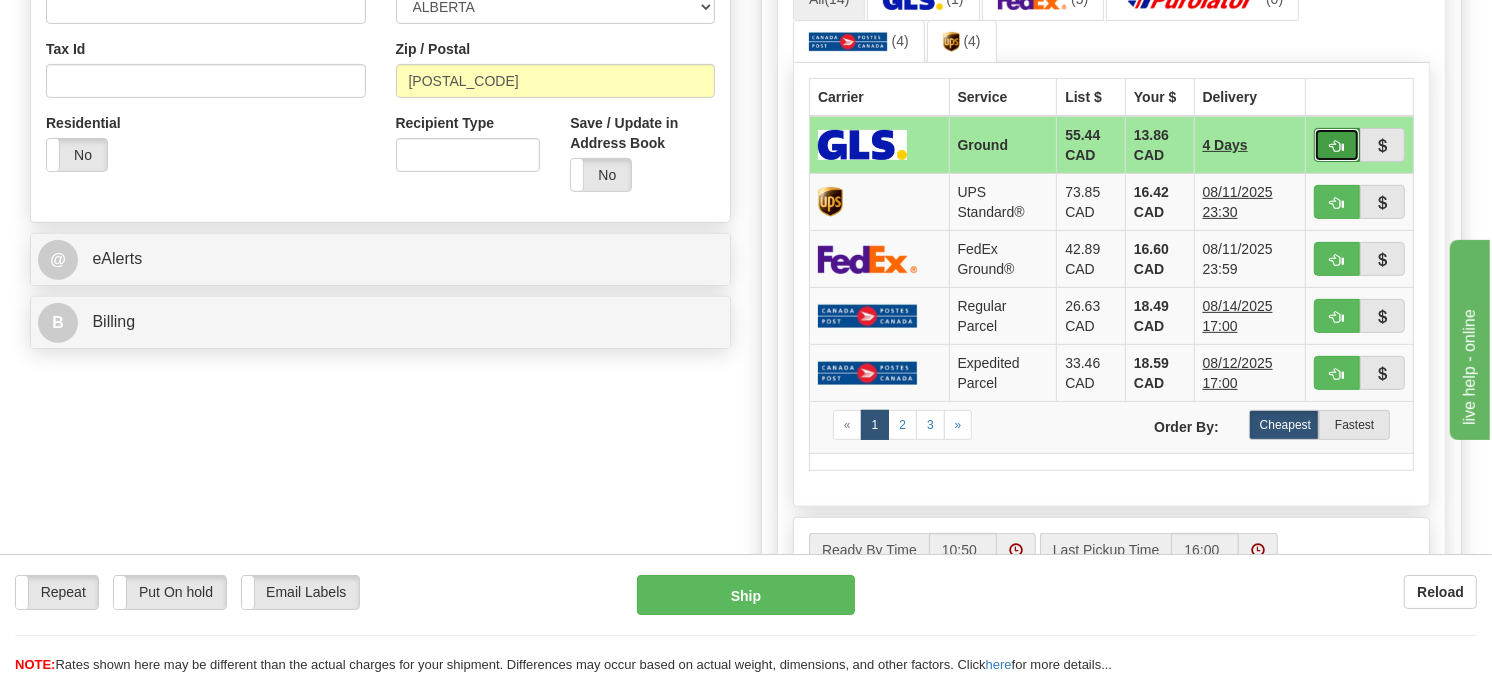 click at bounding box center (1337, 145) 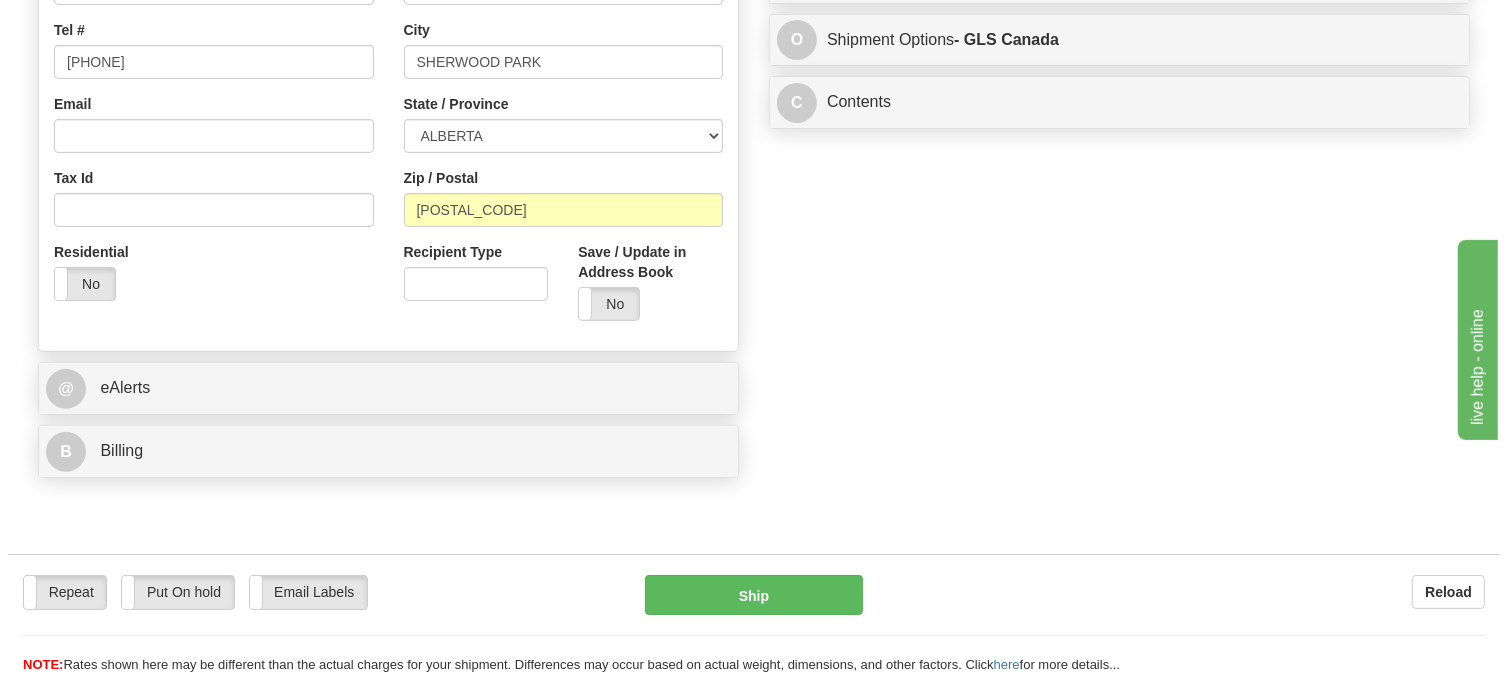 scroll, scrollTop: 222, scrollLeft: 0, axis: vertical 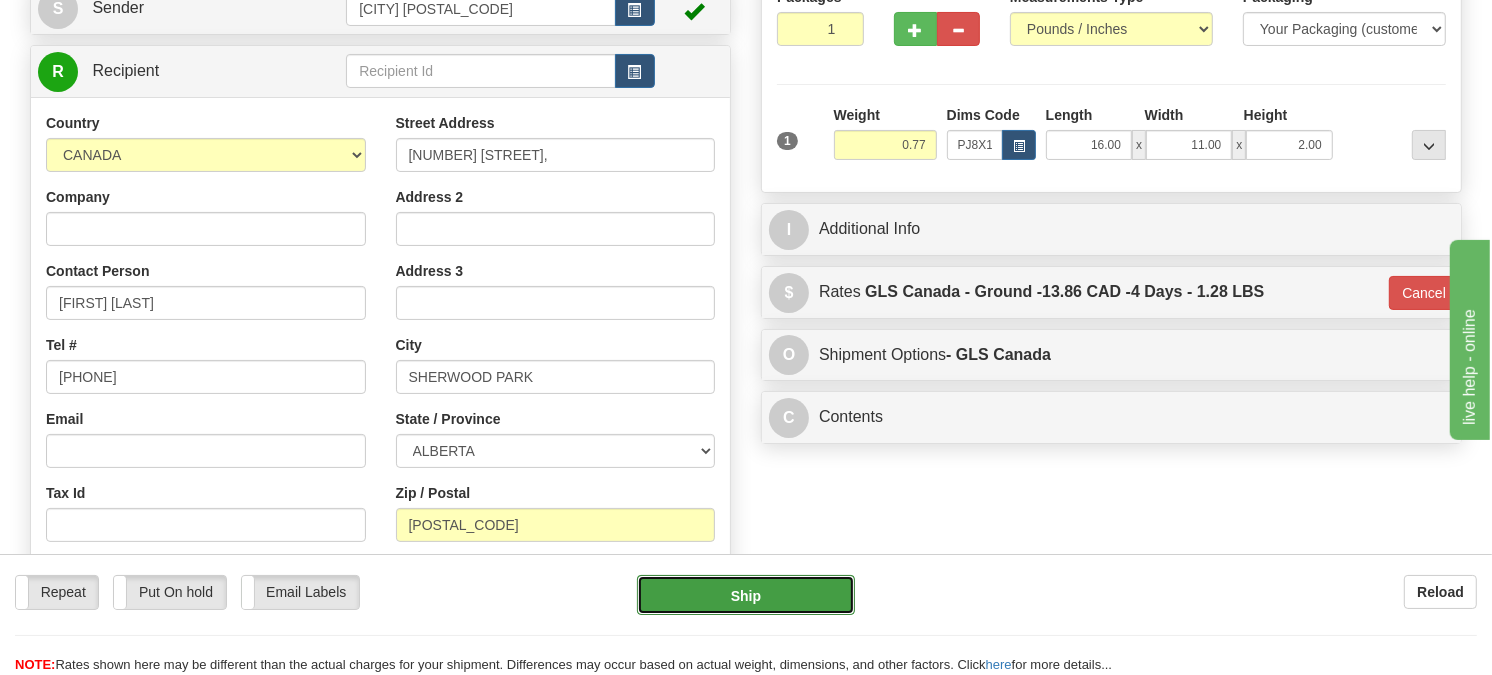 click on "Ship" at bounding box center (746, 595) 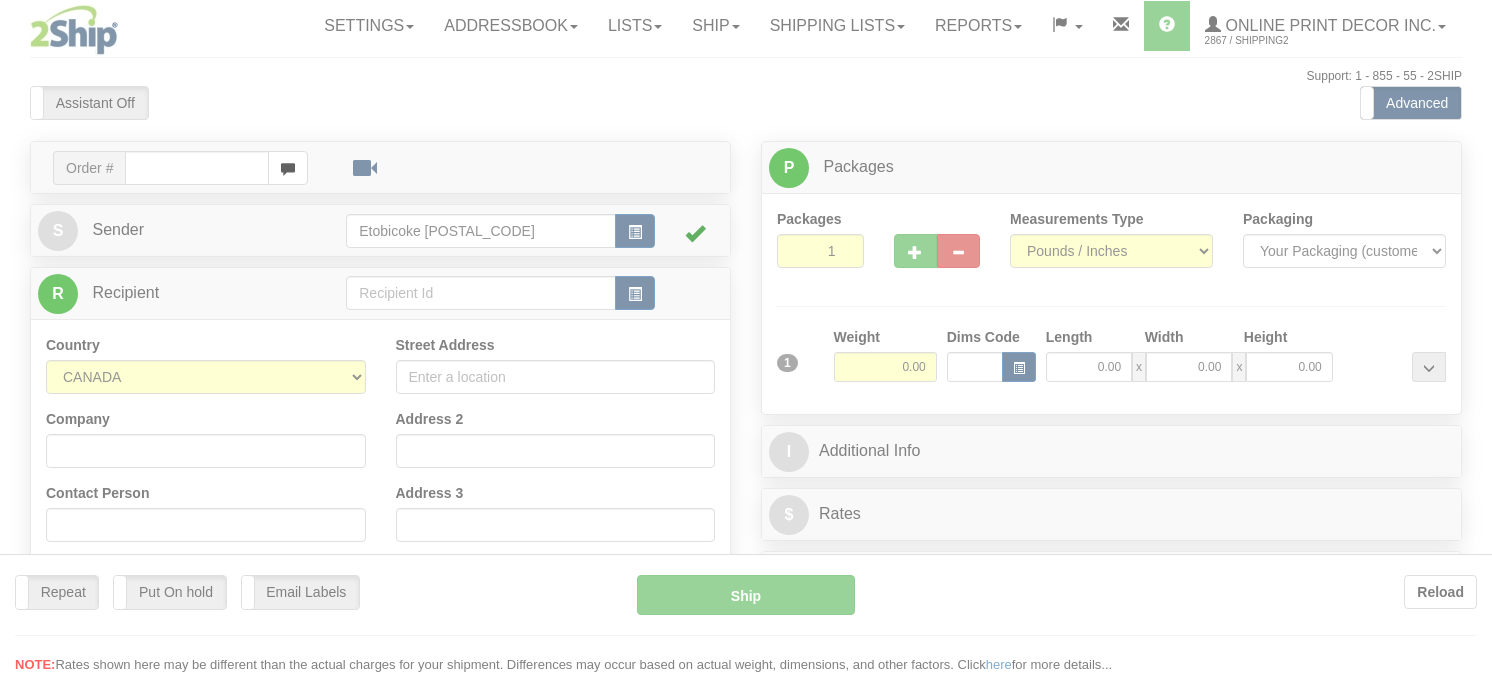 scroll, scrollTop: 0, scrollLeft: 0, axis: both 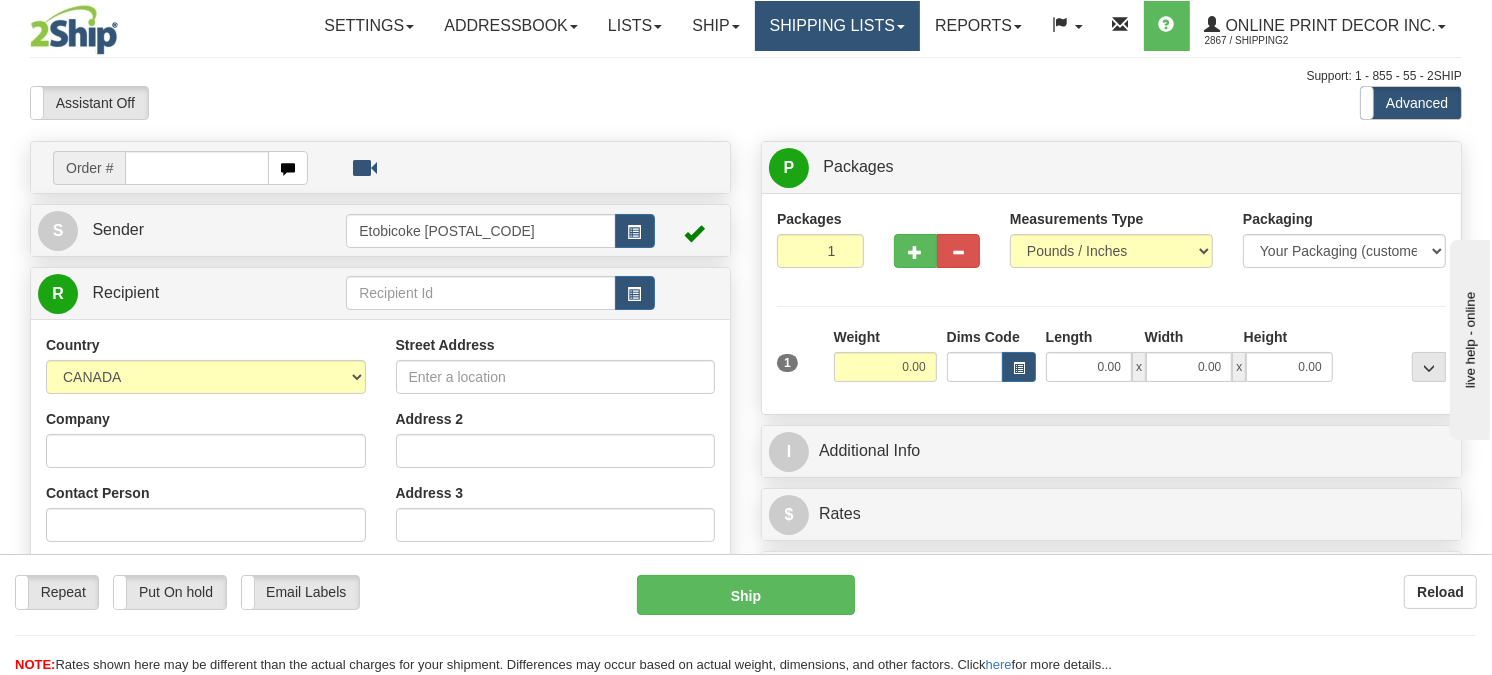 click on "Shipping lists" at bounding box center [837, 26] 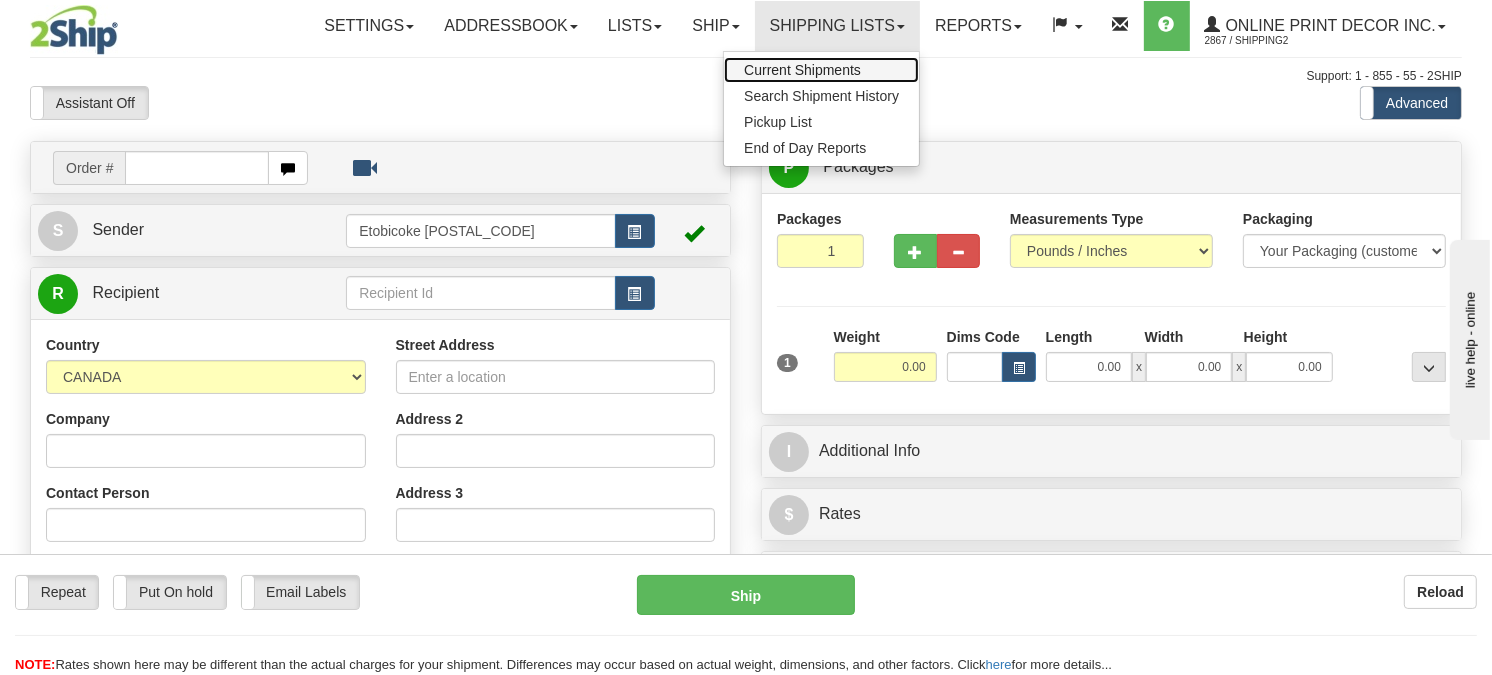 click on "Current Shipments" at bounding box center [802, 70] 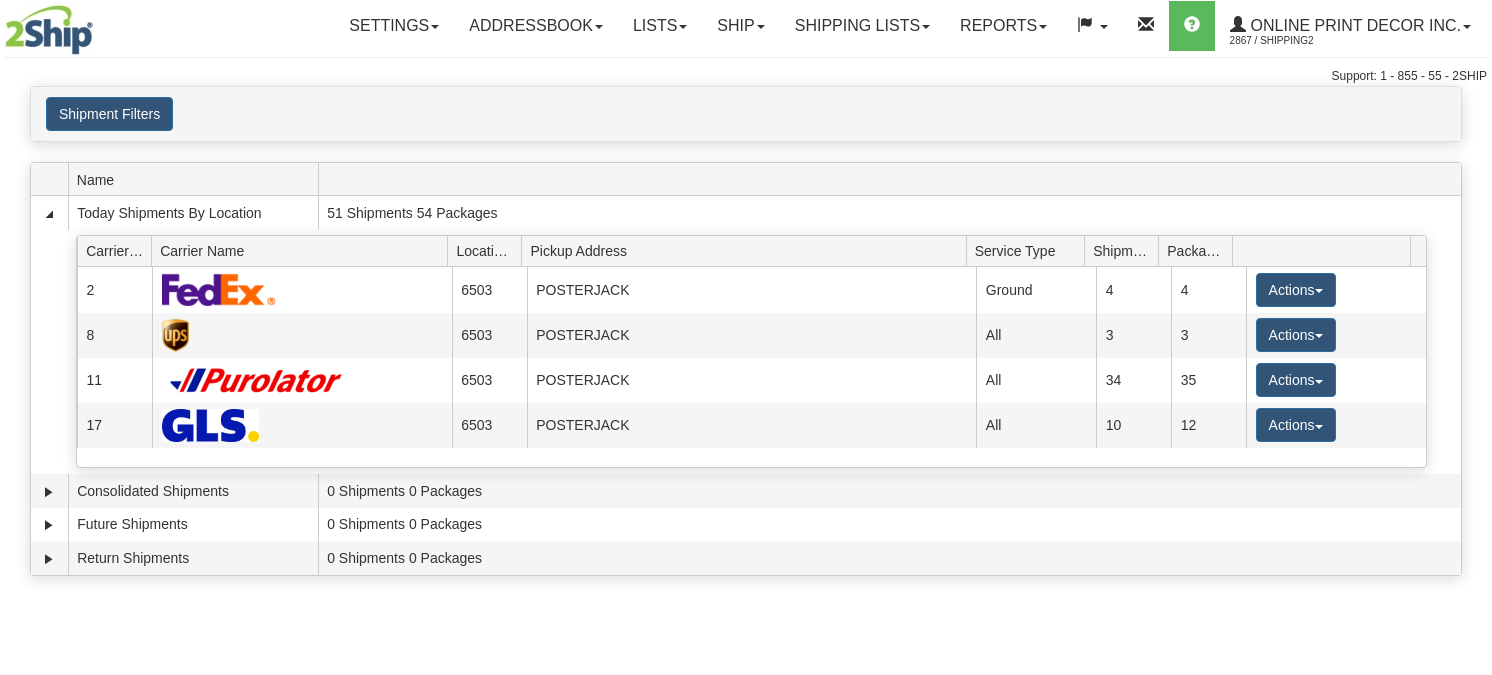 scroll, scrollTop: 0, scrollLeft: 0, axis: both 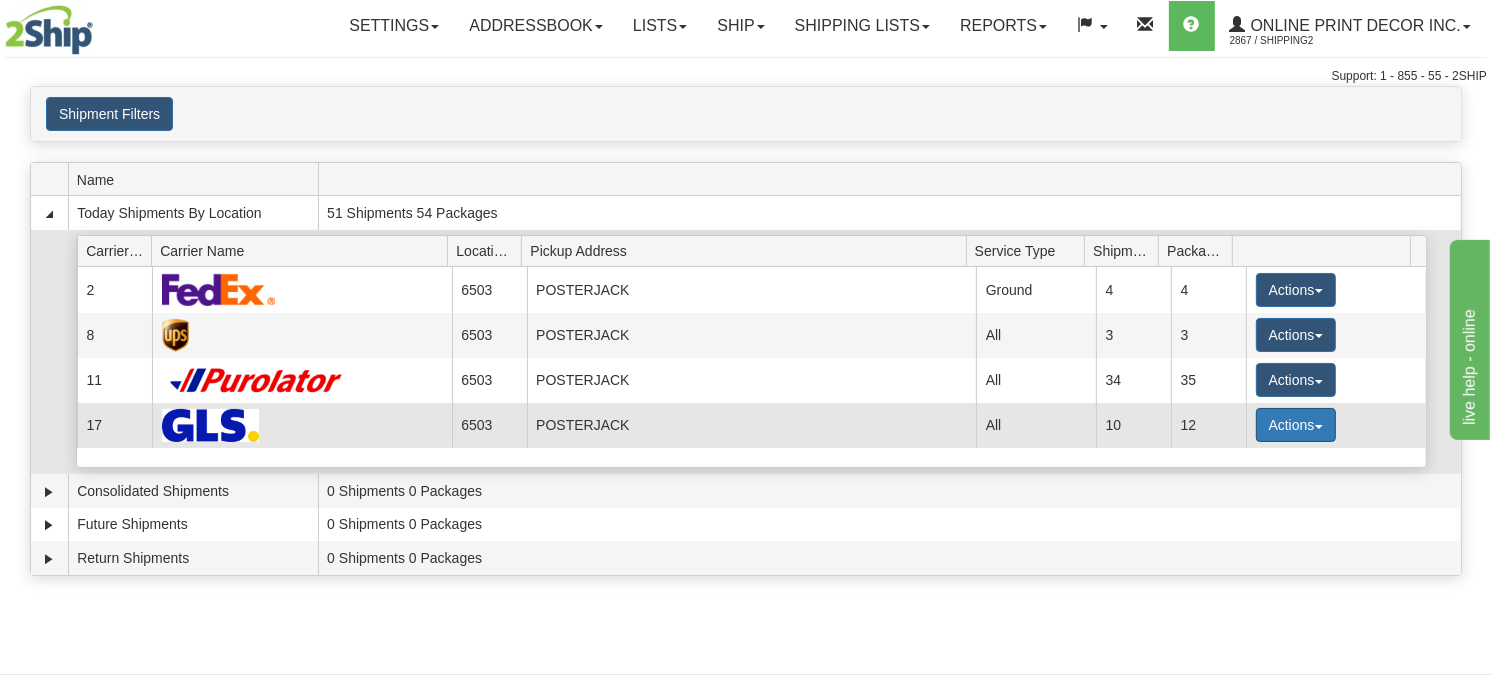 click on "Actions" at bounding box center [1296, 425] 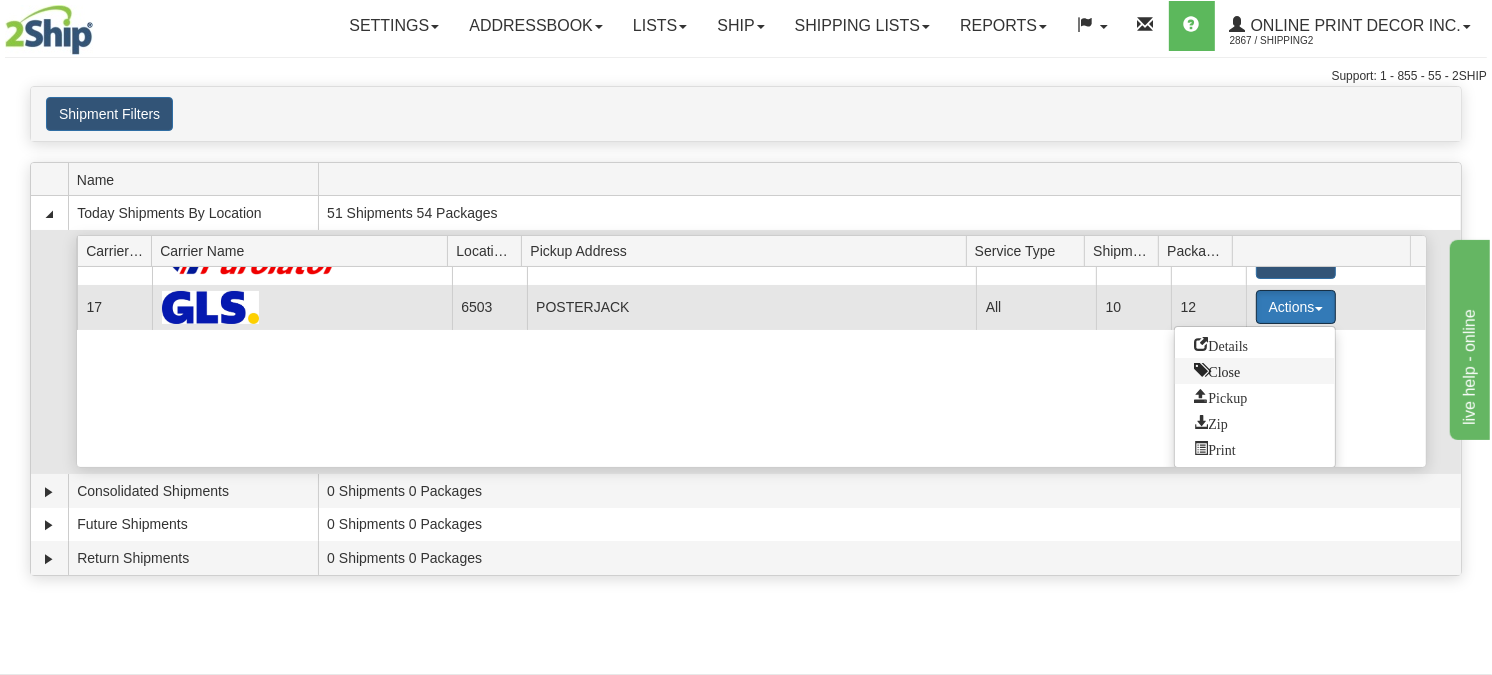 scroll, scrollTop: 120, scrollLeft: 0, axis: vertical 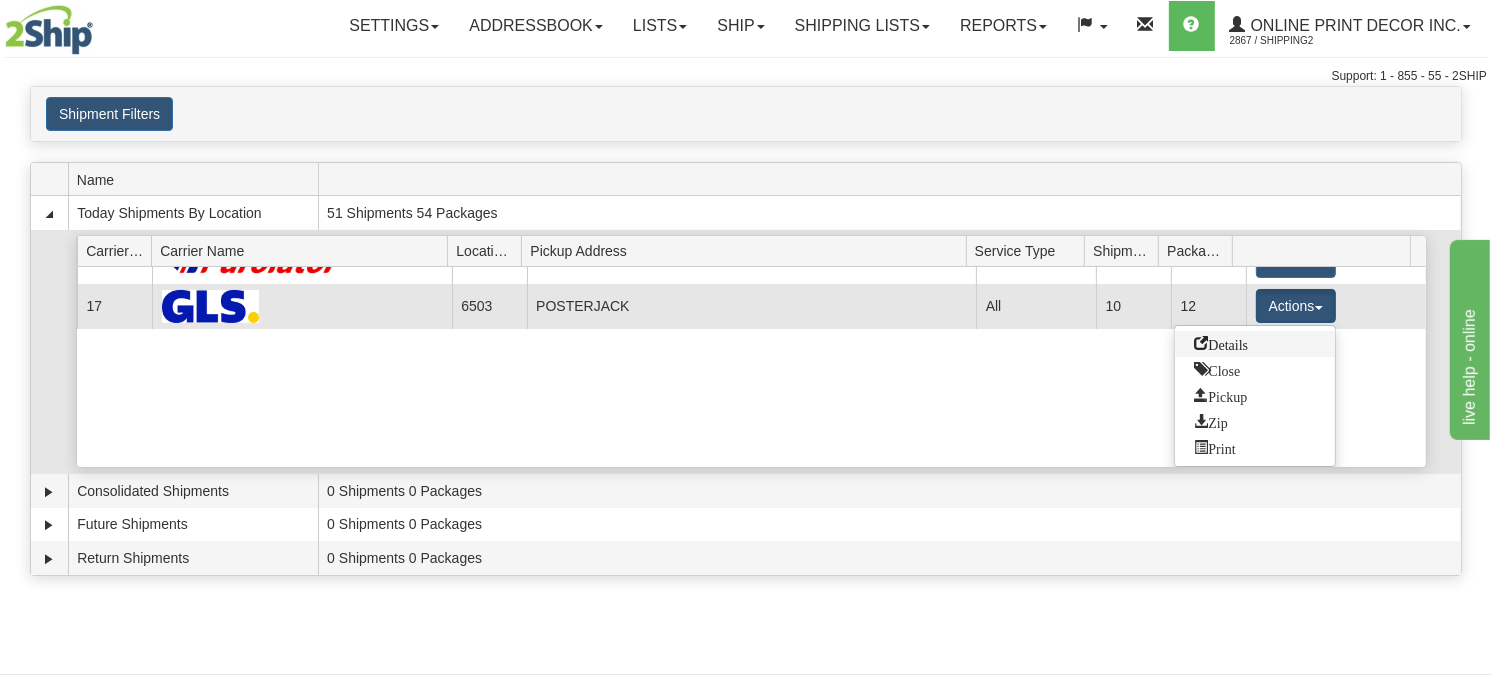 click on "Details" at bounding box center [1222, 343] 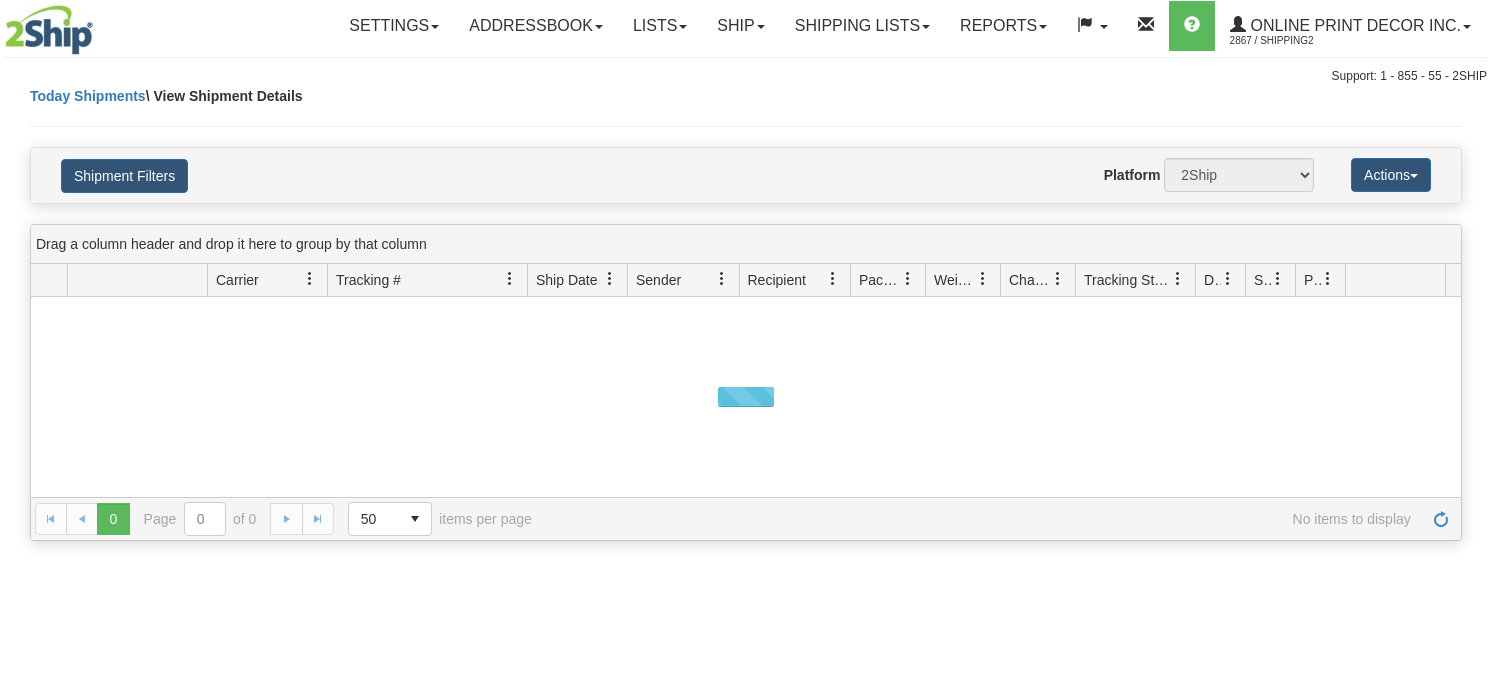 scroll, scrollTop: 0, scrollLeft: 0, axis: both 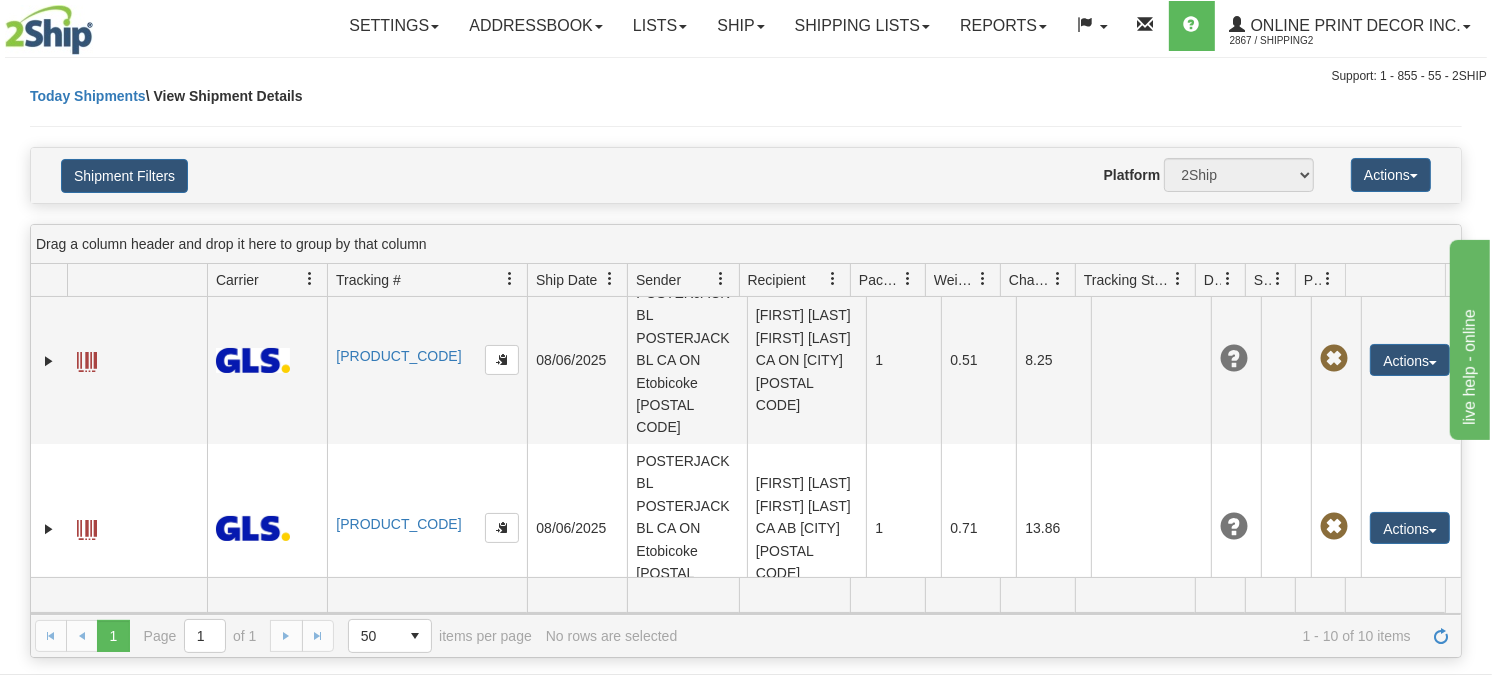 click on "[PRODUCT_CODE]" at bounding box center [398, 704] 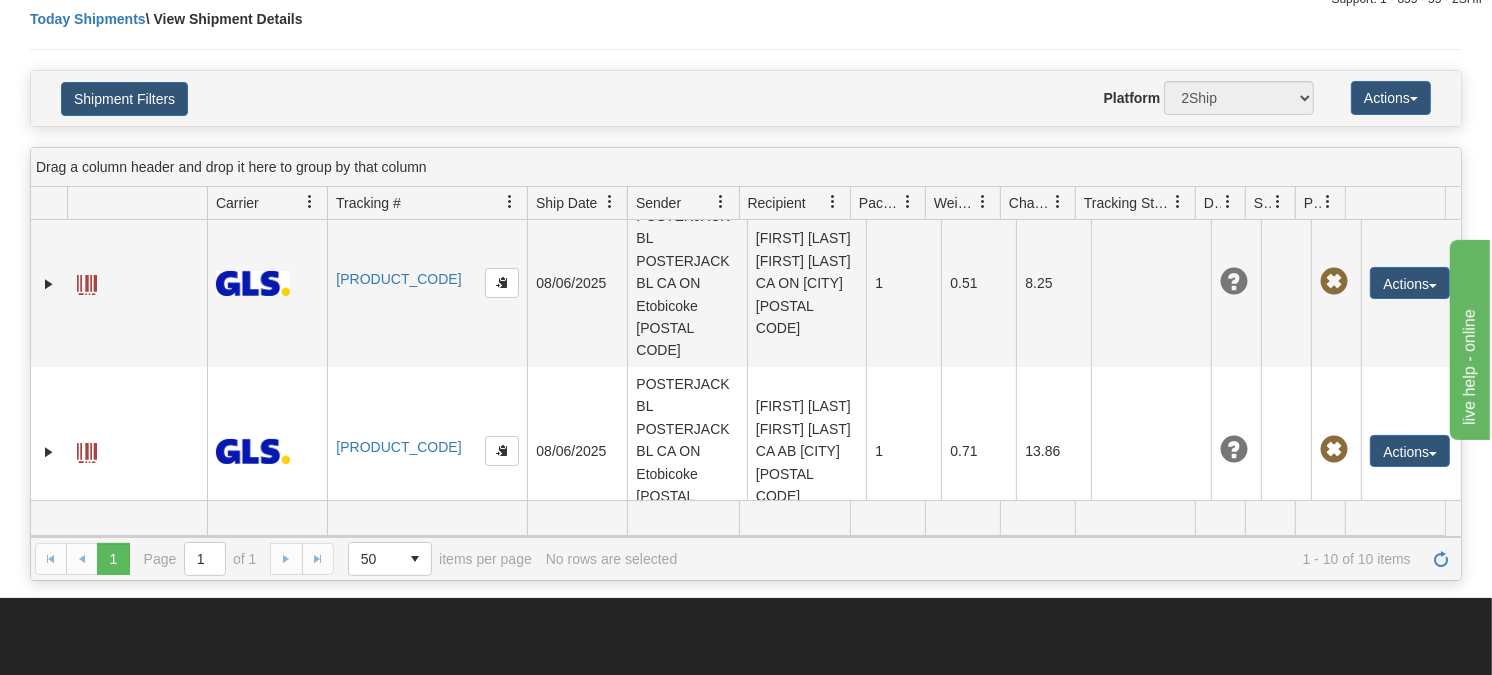 scroll, scrollTop: 111, scrollLeft: 0, axis: vertical 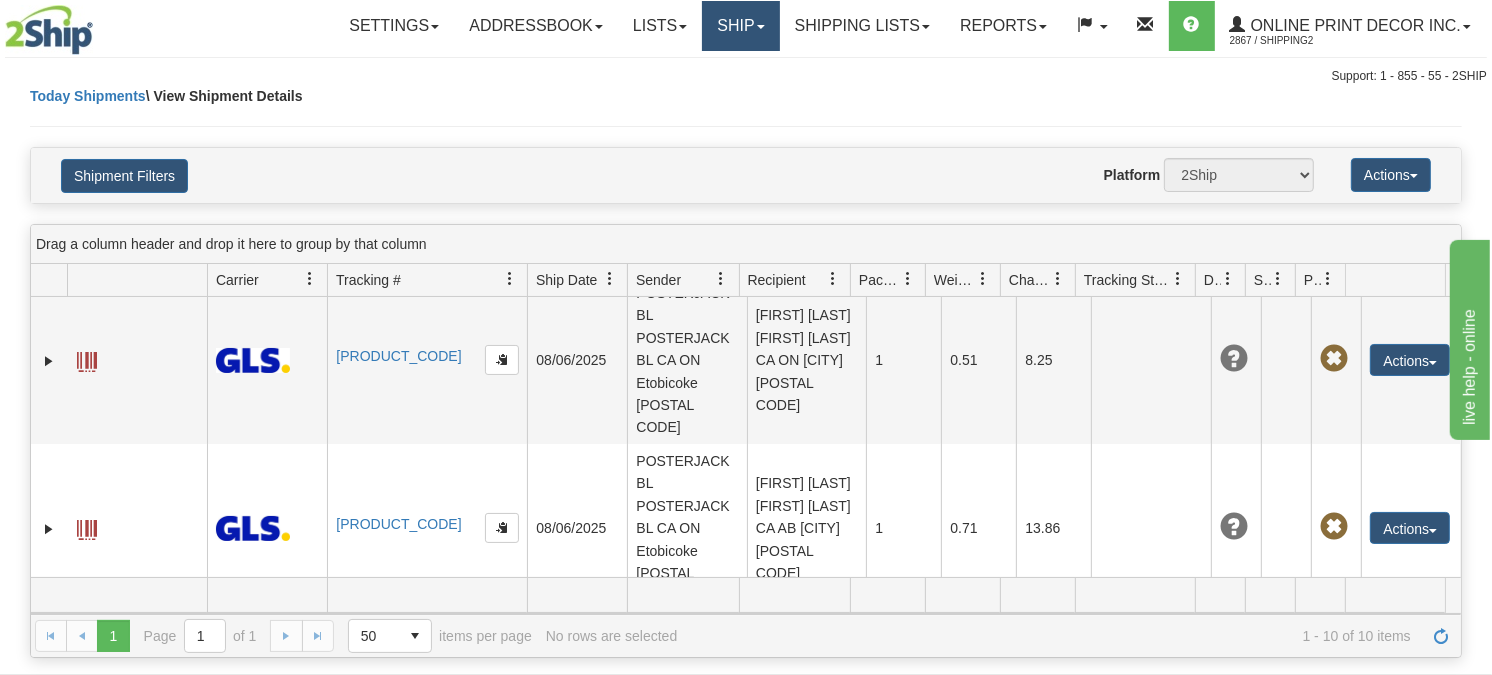 click on "Ship" at bounding box center [740, 26] 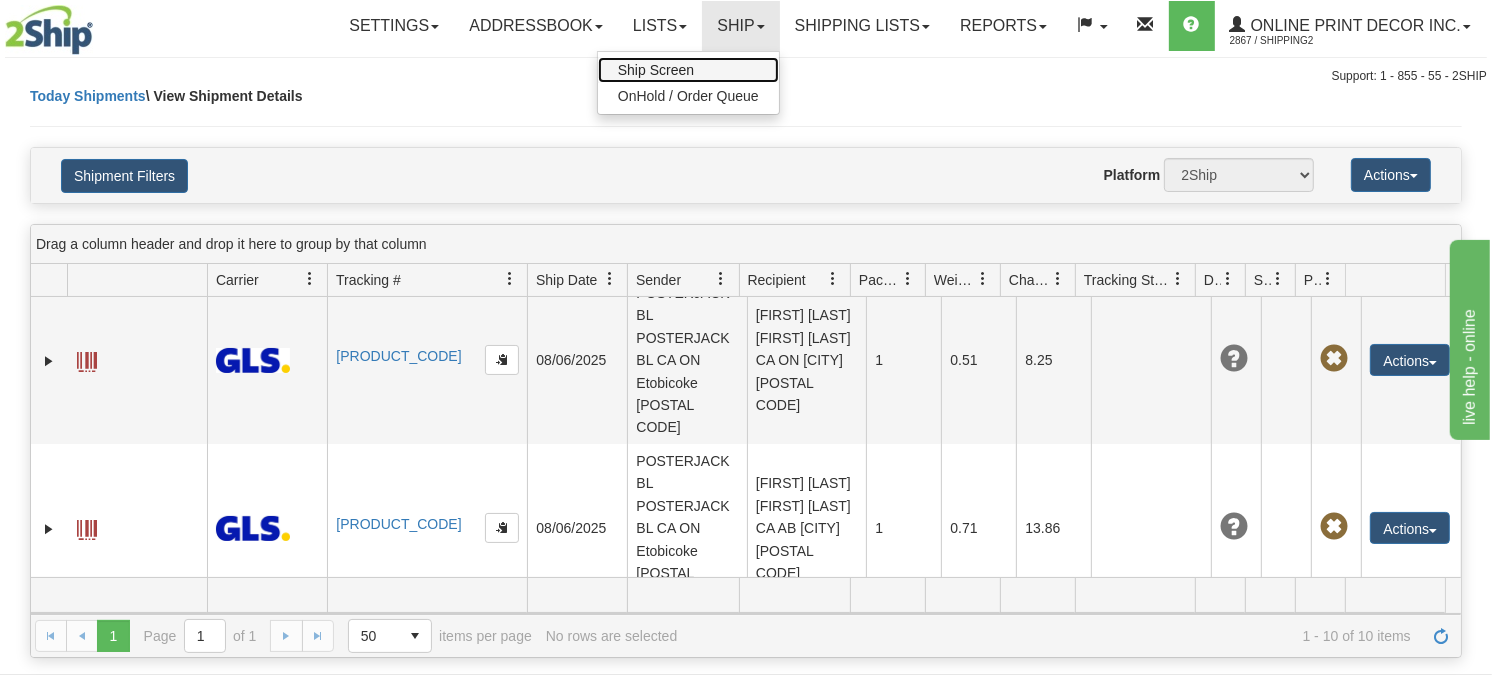click on "Ship Screen" at bounding box center (688, 70) 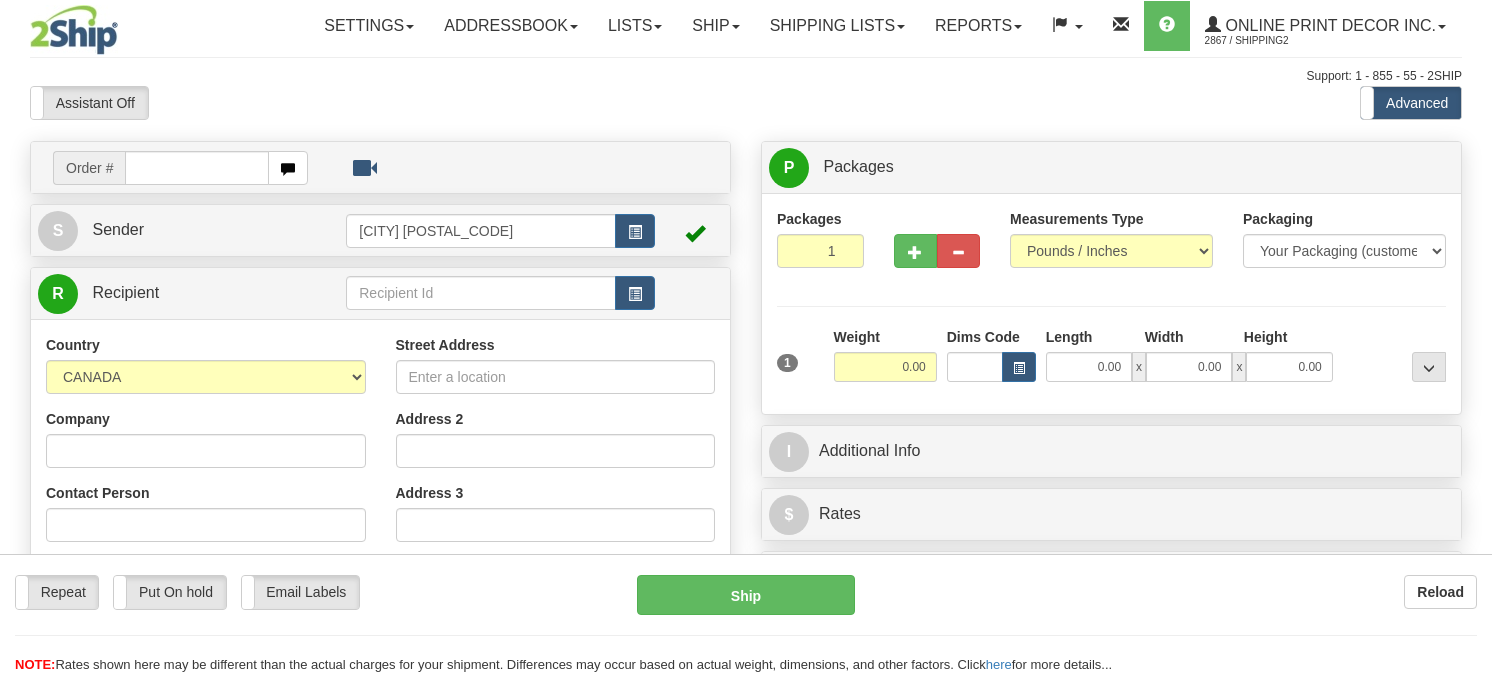 scroll, scrollTop: 0, scrollLeft: 0, axis: both 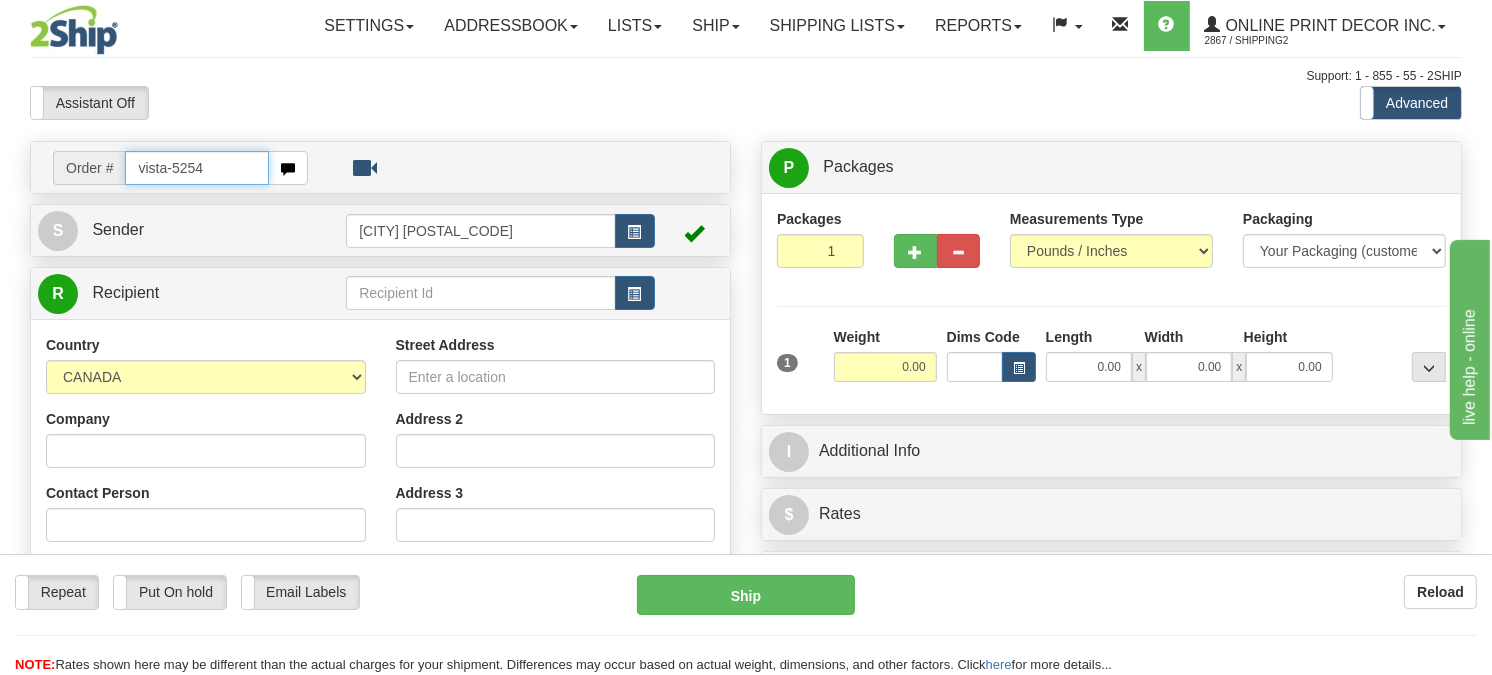type on "vista-5254" 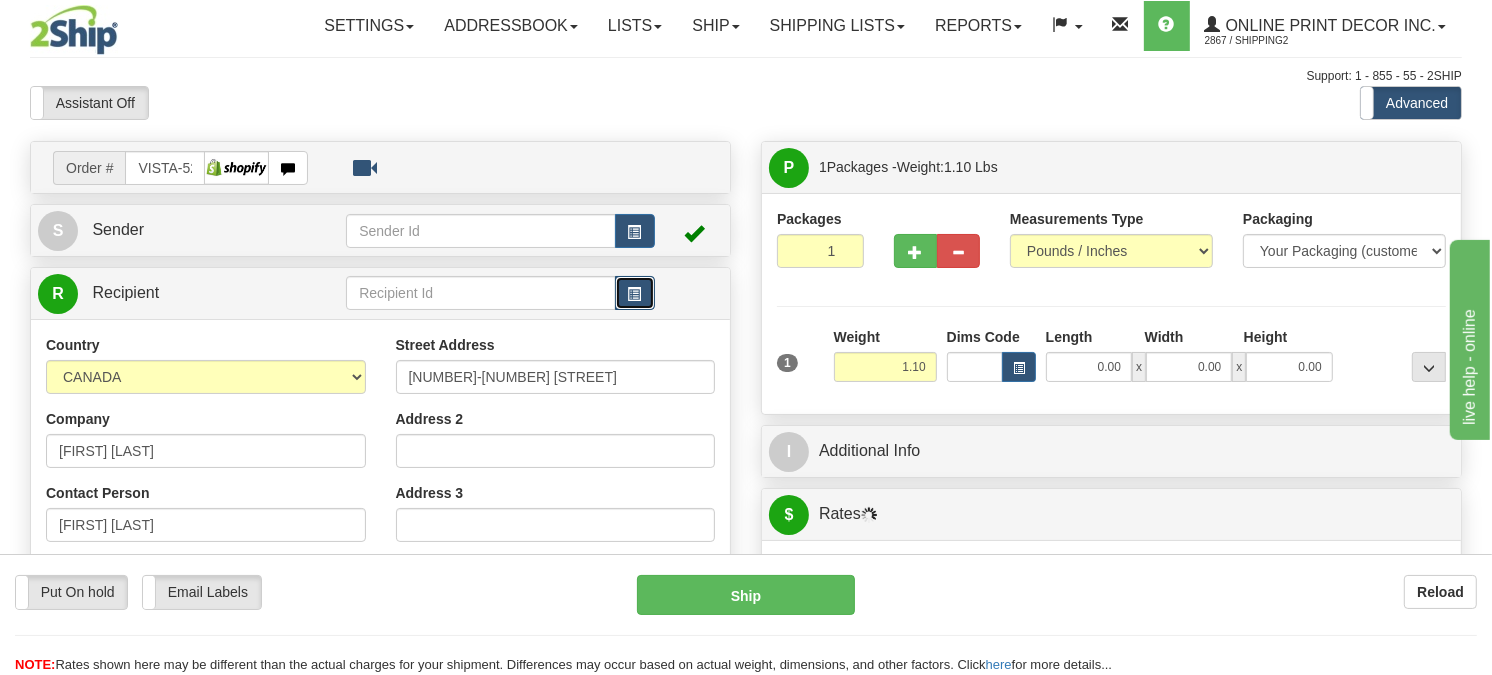 click at bounding box center (635, 293) 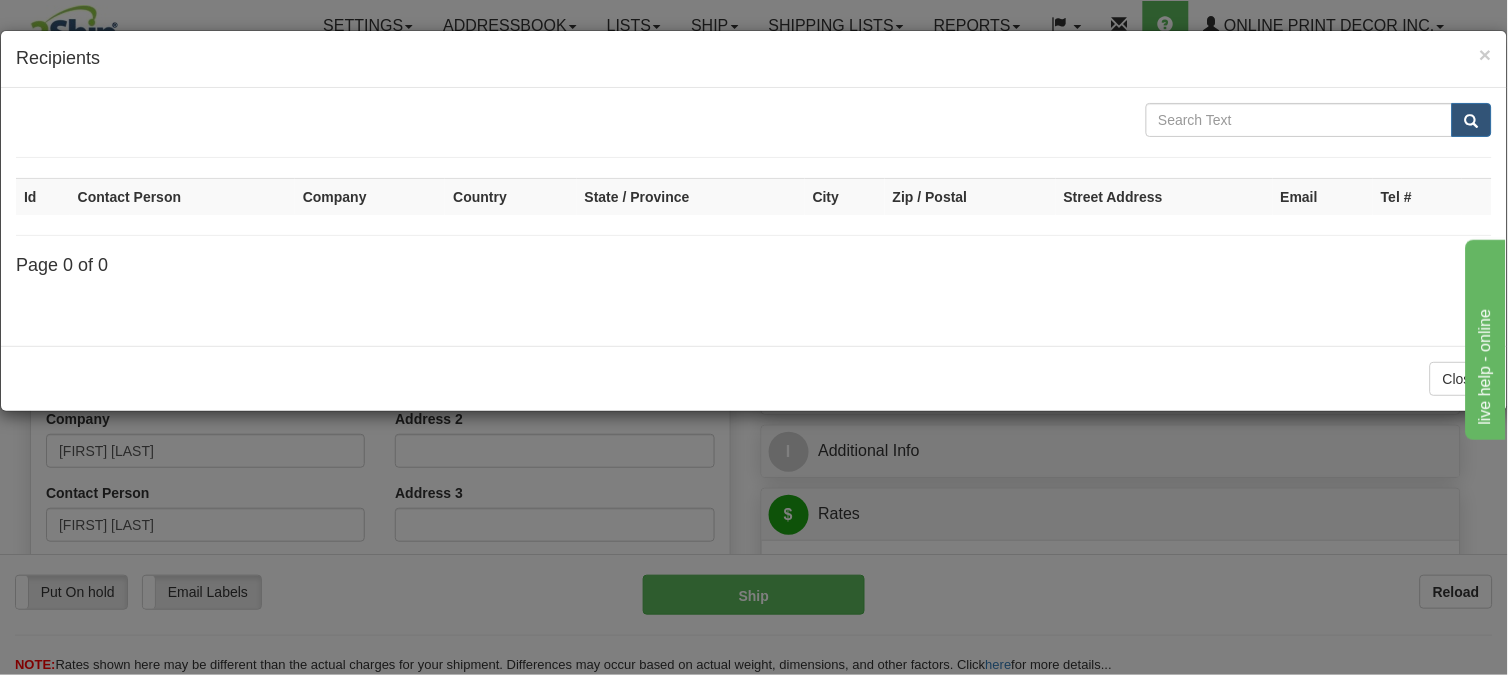 click on "×
Recipients" at bounding box center [754, 59] 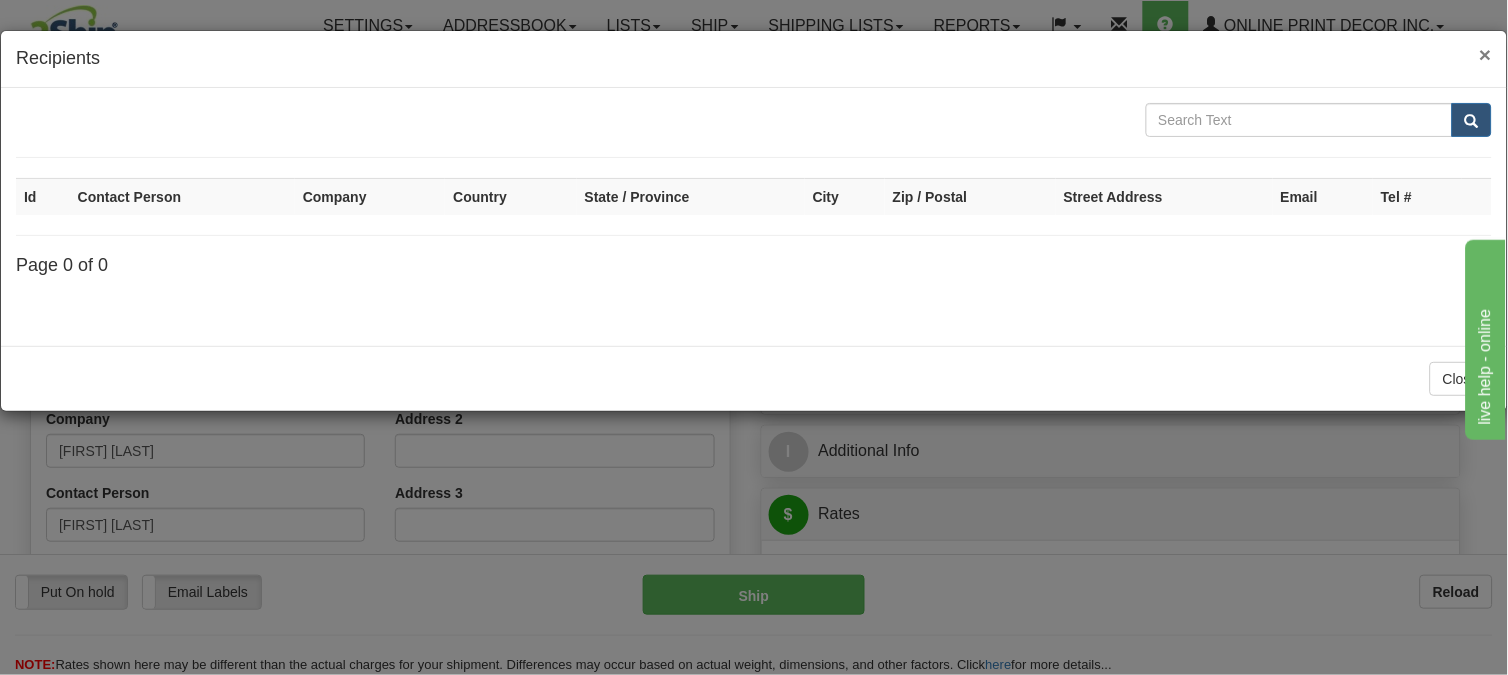click on "×" at bounding box center [1486, 54] 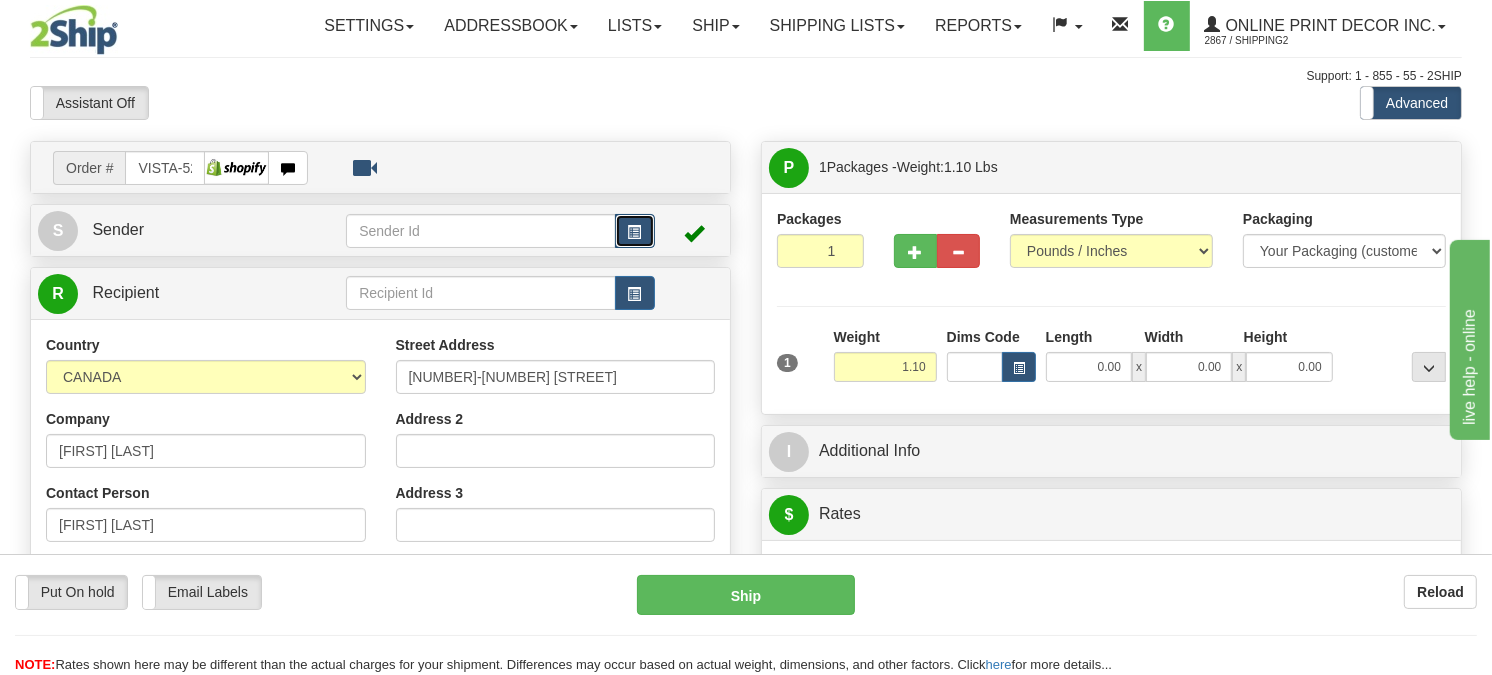 click at bounding box center [635, 231] 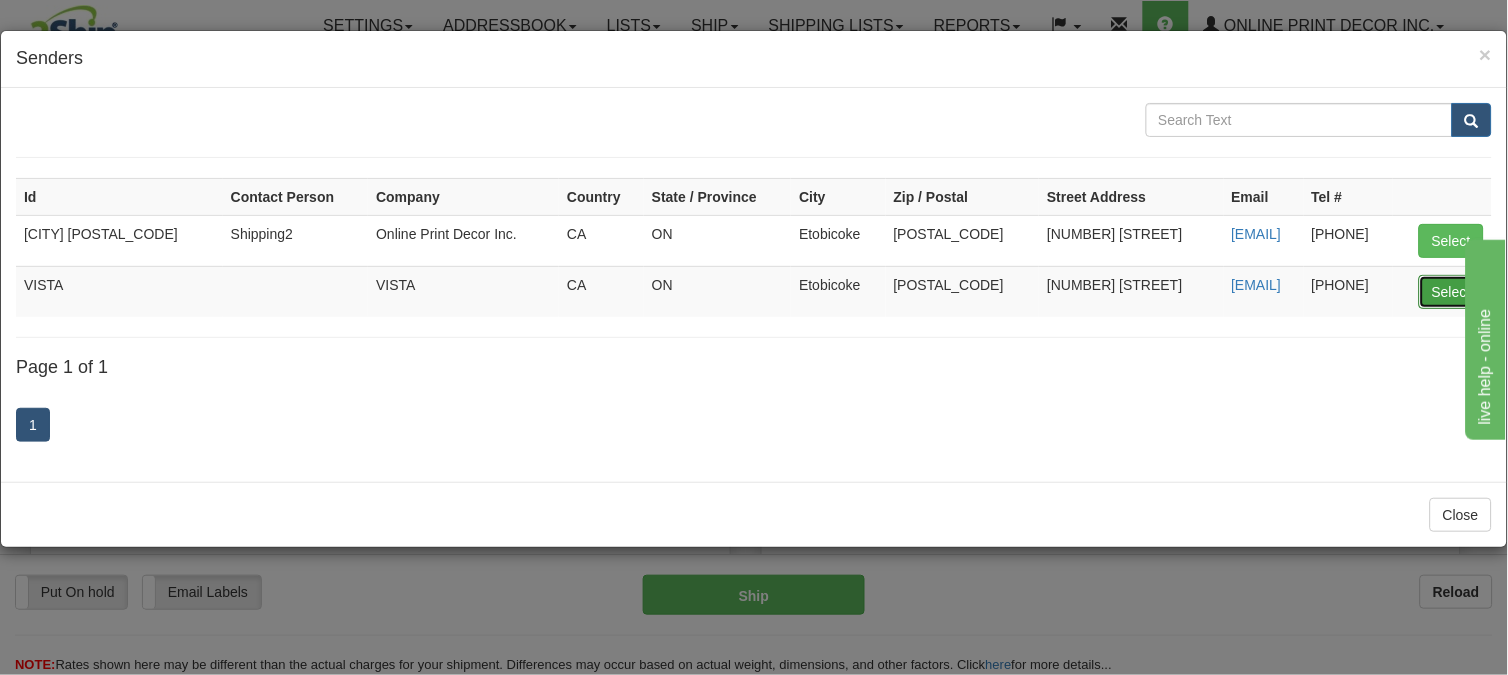 click on "Select" at bounding box center [1451, 292] 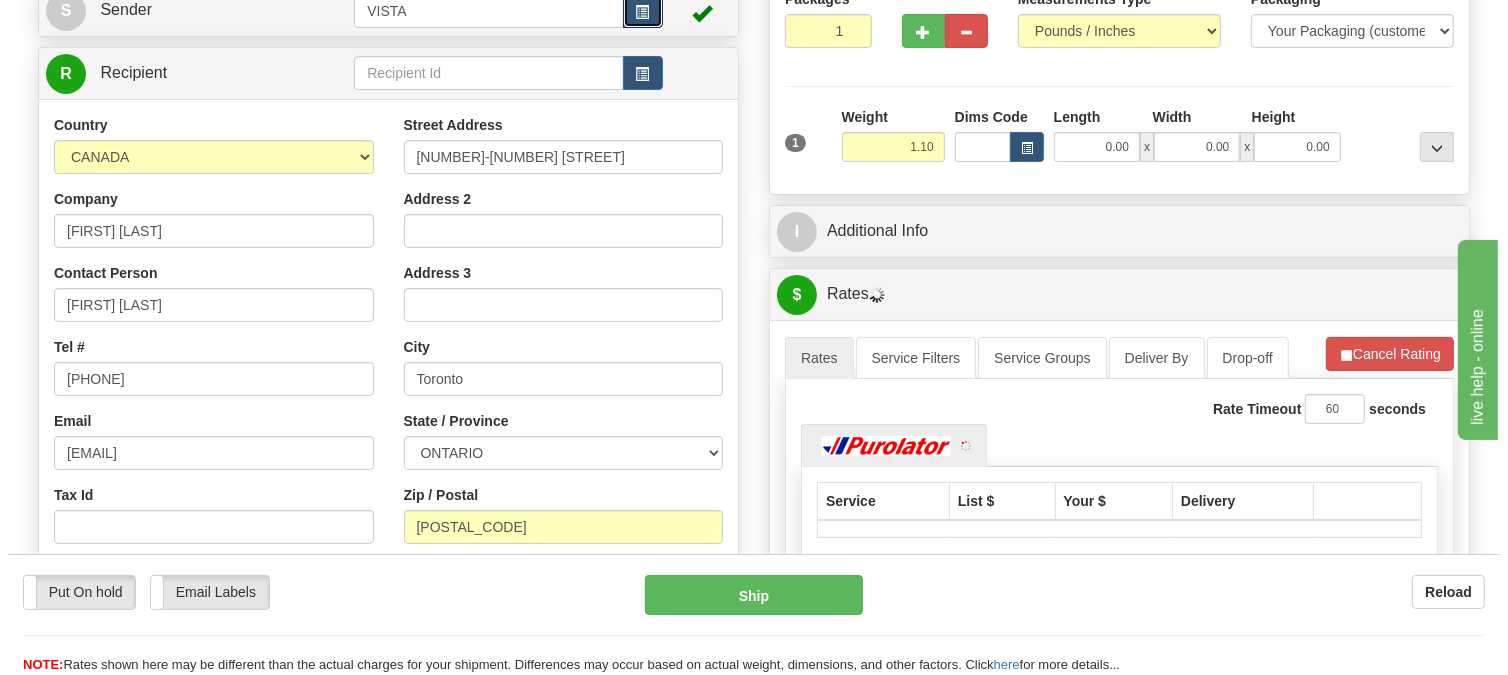 scroll, scrollTop: 222, scrollLeft: 0, axis: vertical 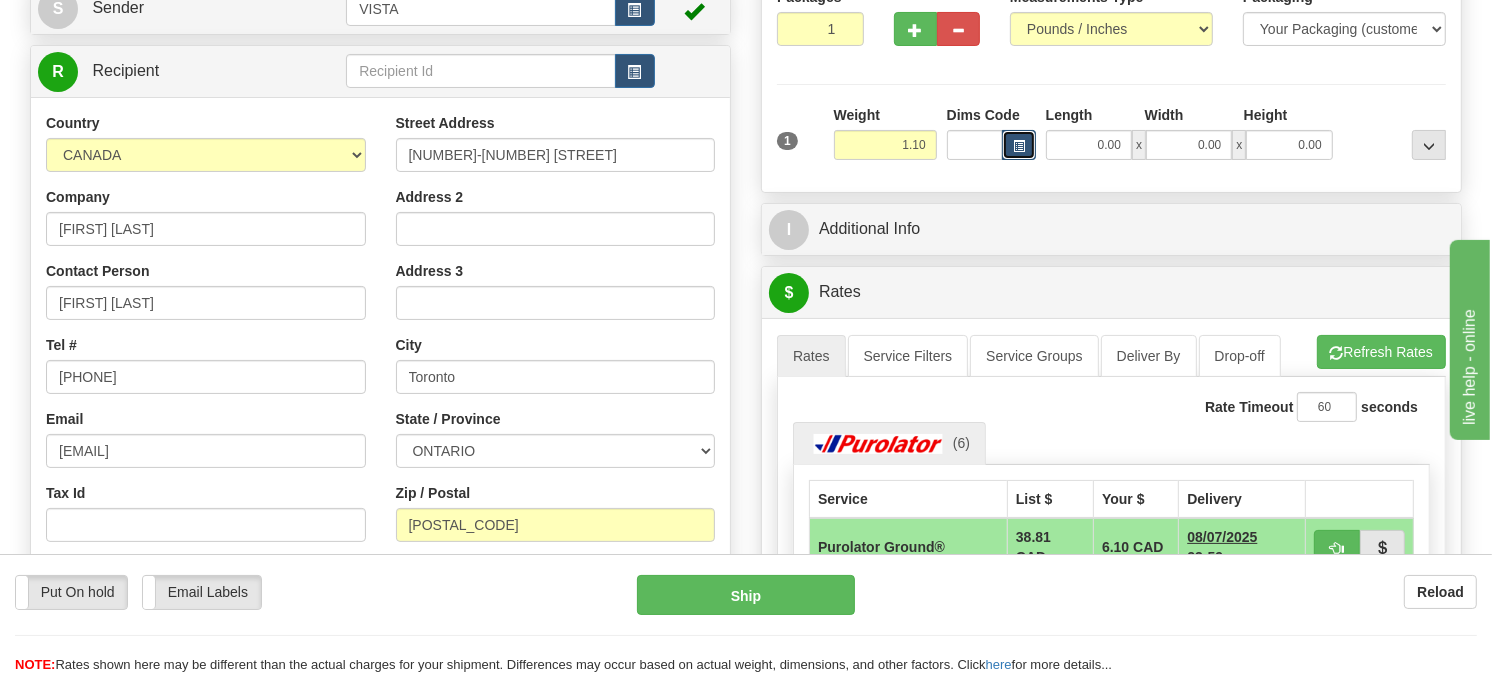 click at bounding box center [1019, 145] 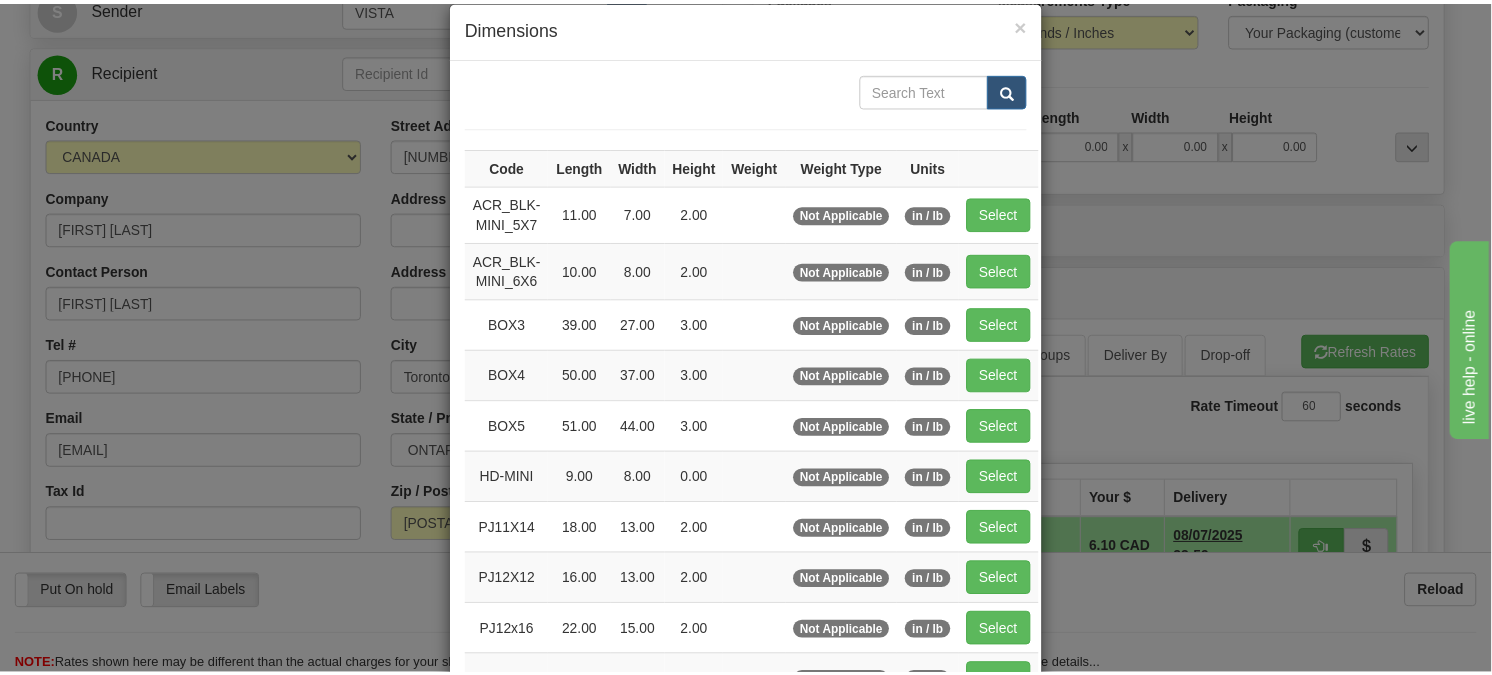 scroll, scrollTop: 0, scrollLeft: 0, axis: both 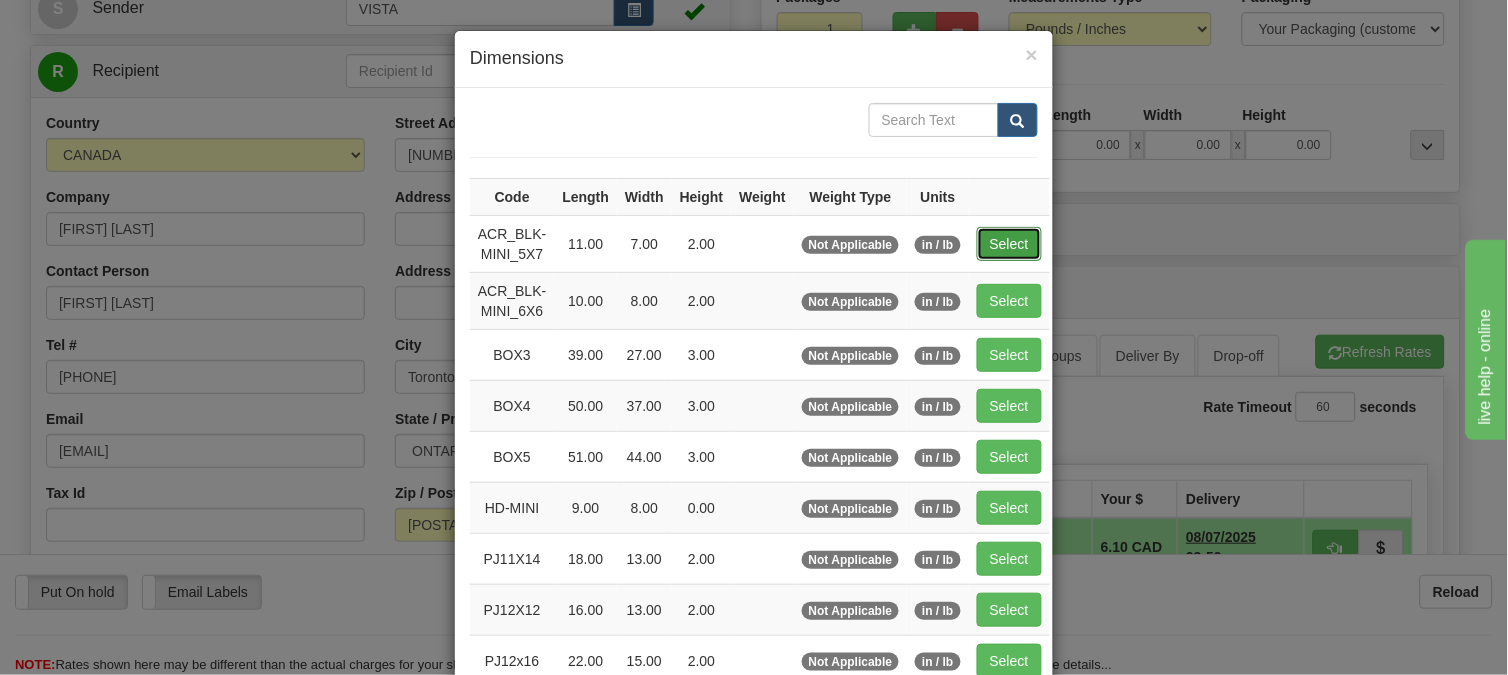 click on "Select" at bounding box center [1009, 244] 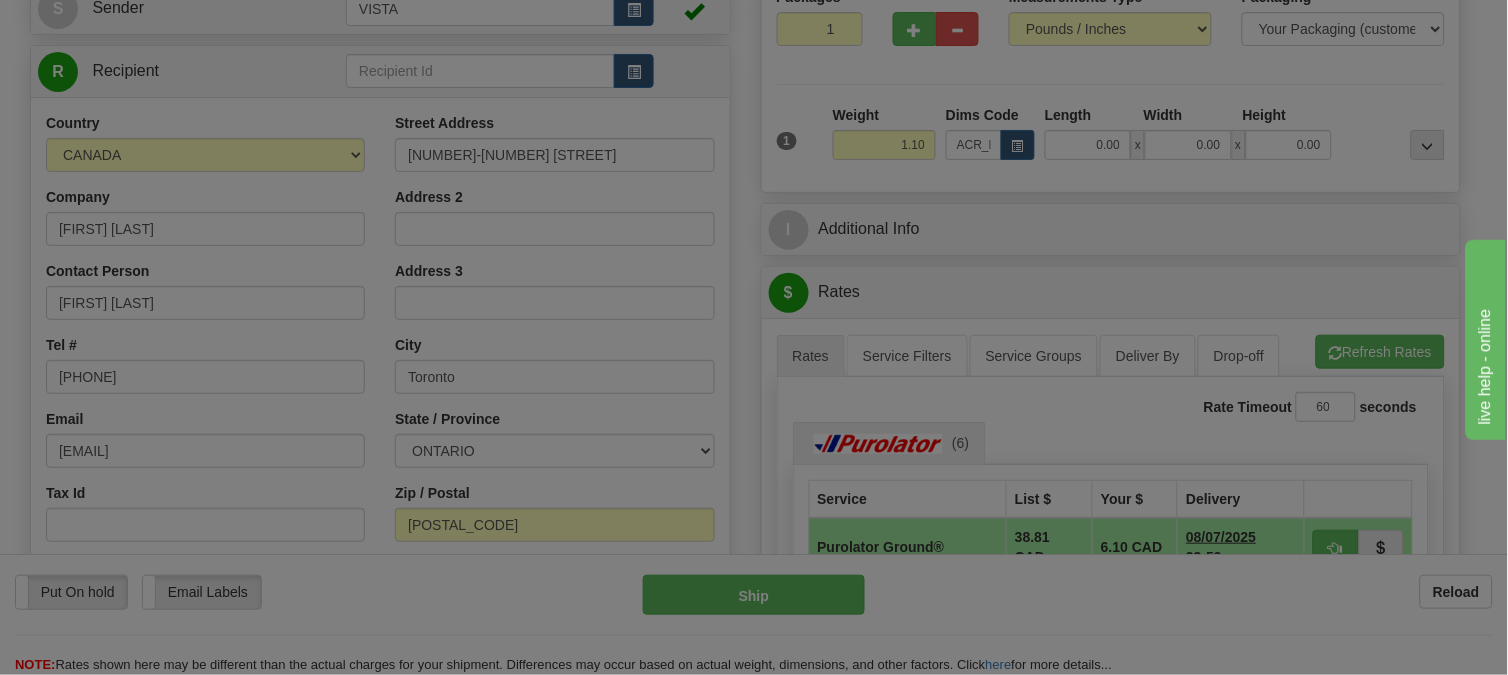 type on "11.00" 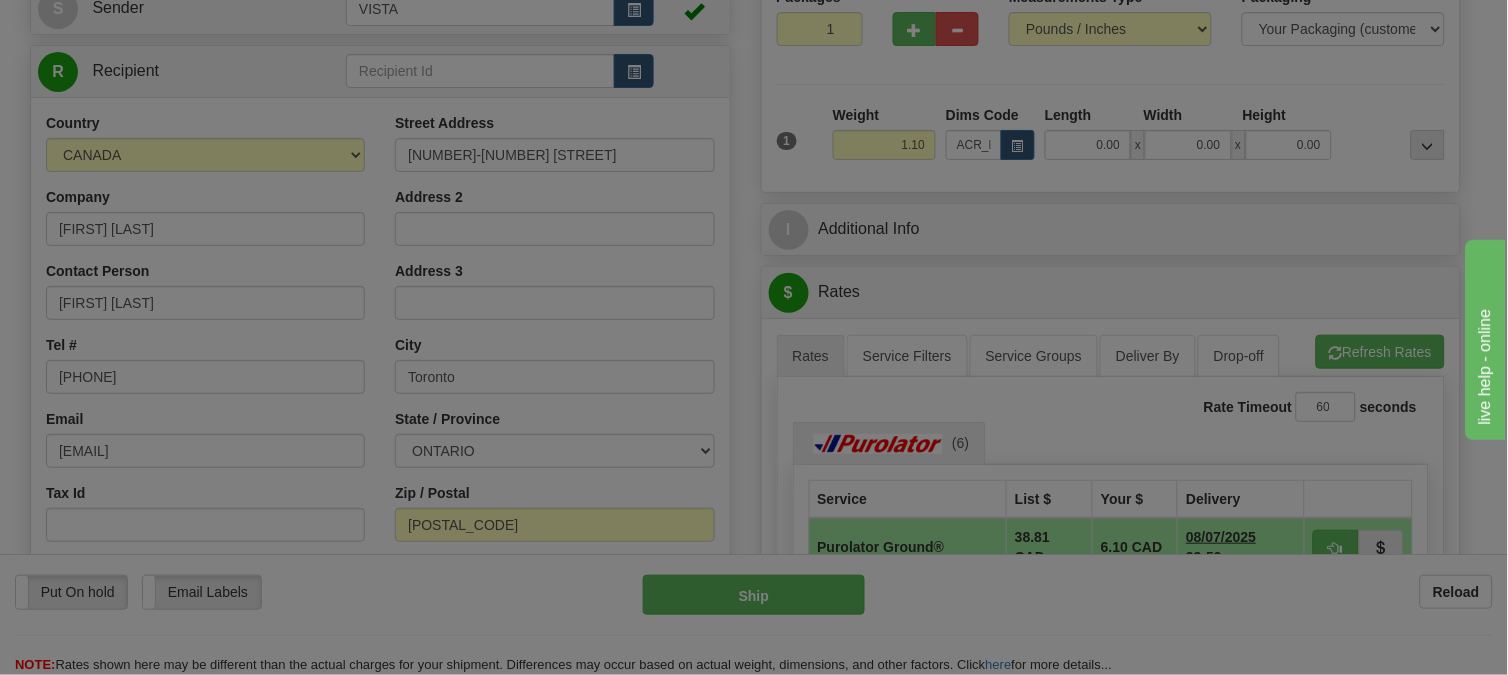 type on "7.00" 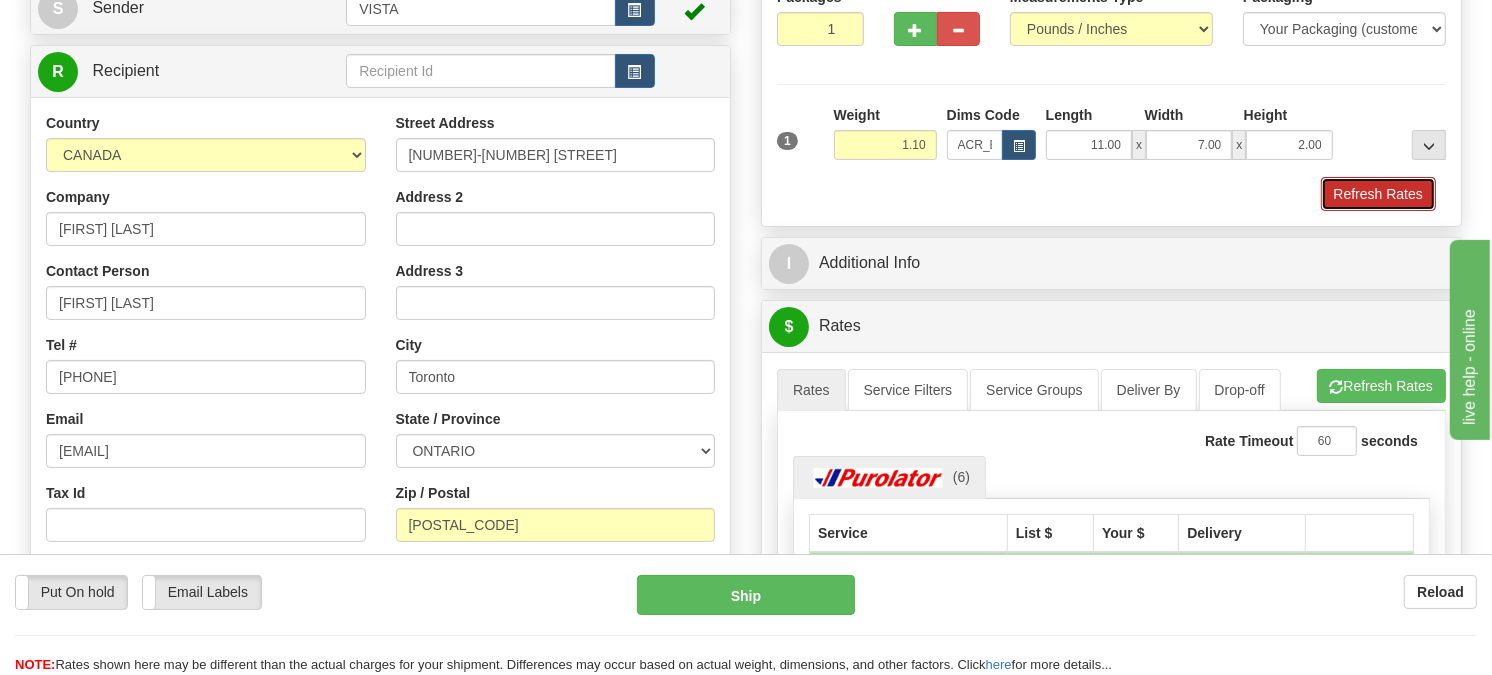 click on "Refresh Rates" at bounding box center (1378, 194) 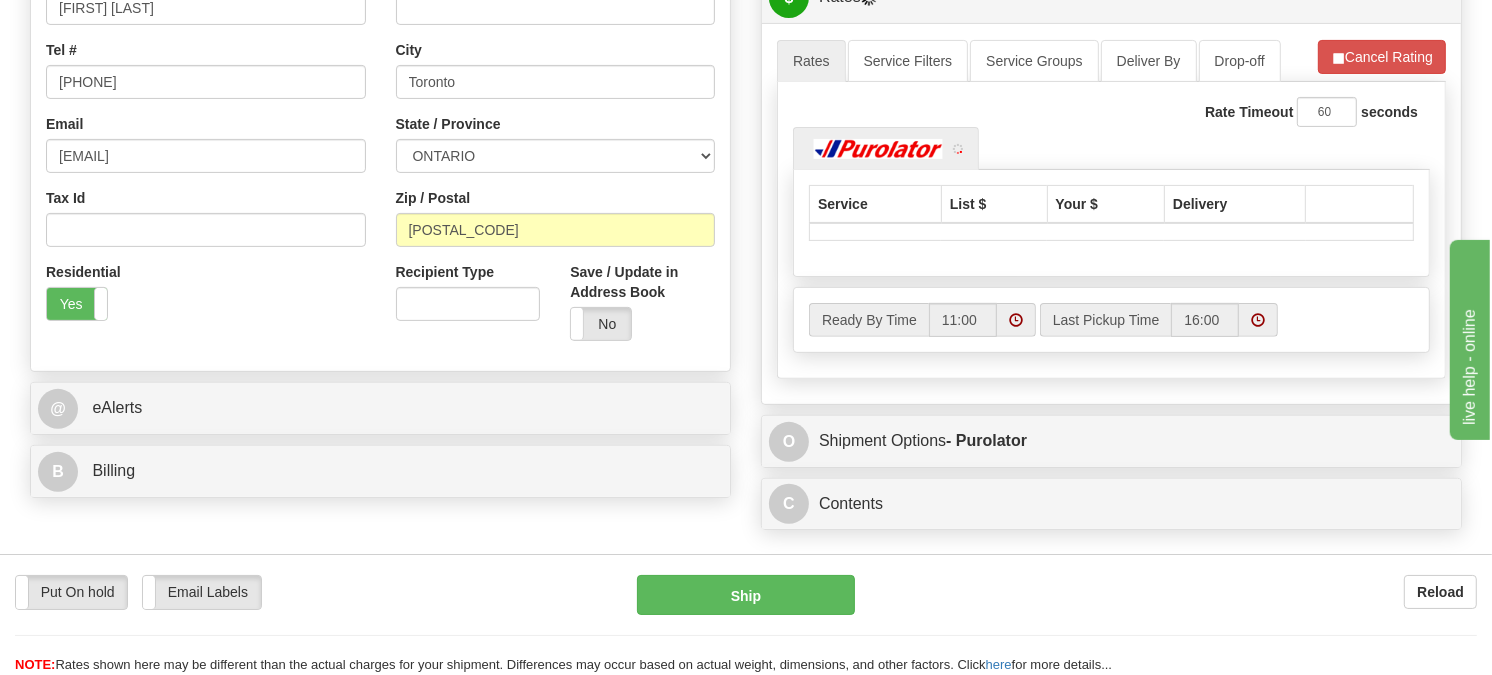 scroll, scrollTop: 555, scrollLeft: 0, axis: vertical 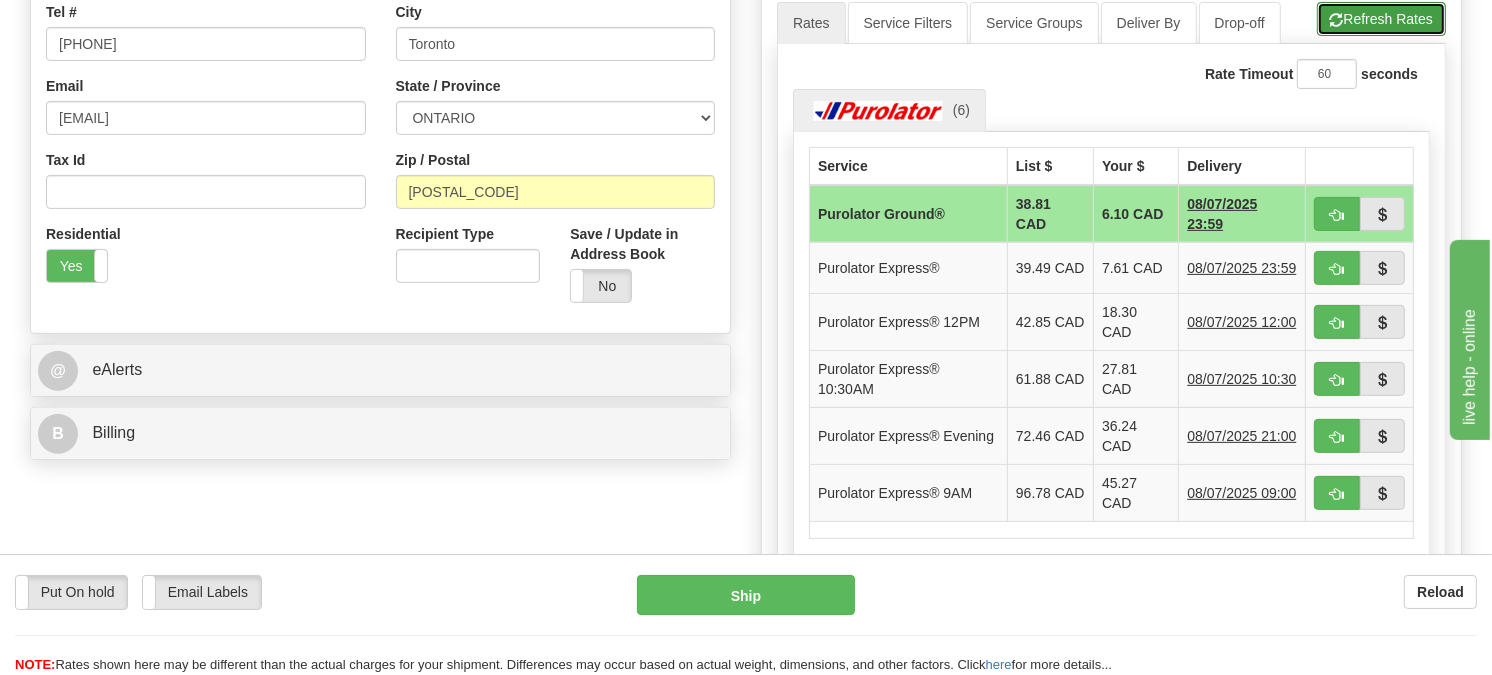 click on "Refresh Rates" at bounding box center [1381, 19] 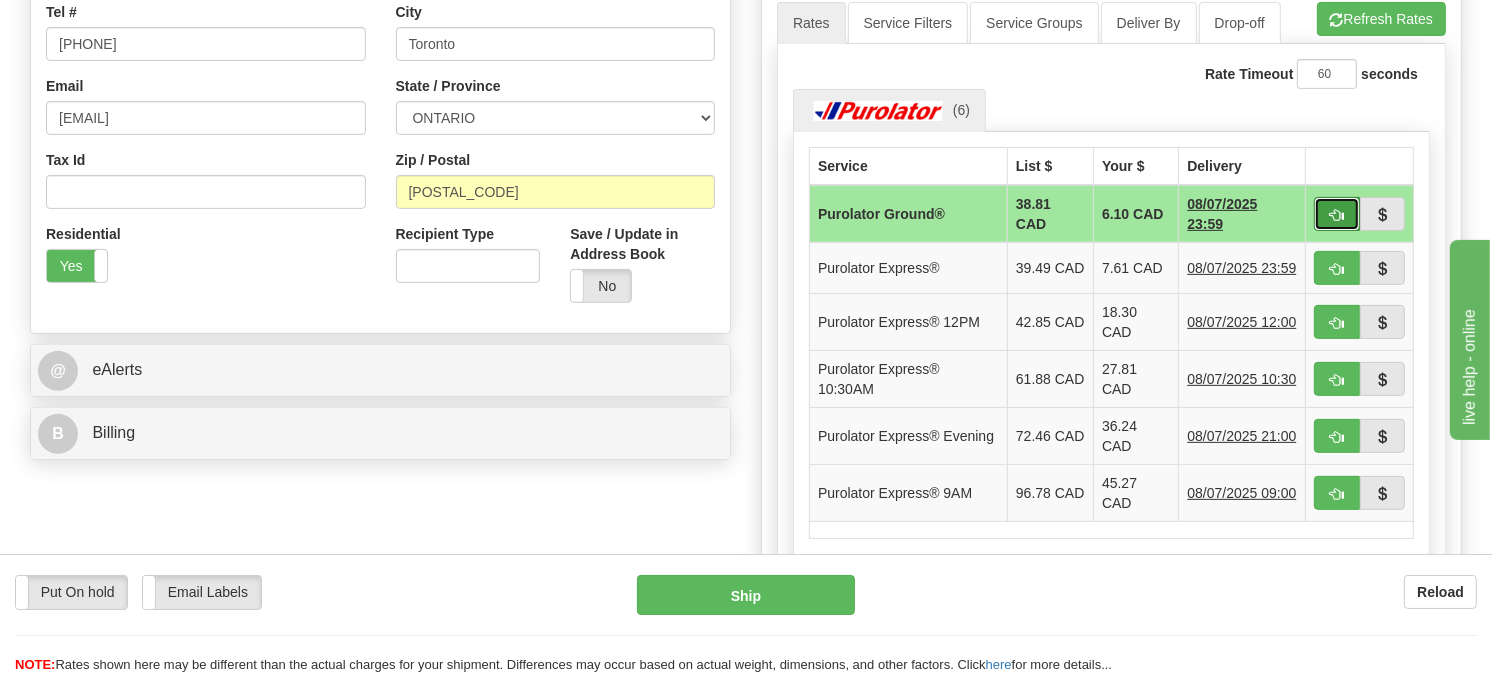 click at bounding box center [1337, 215] 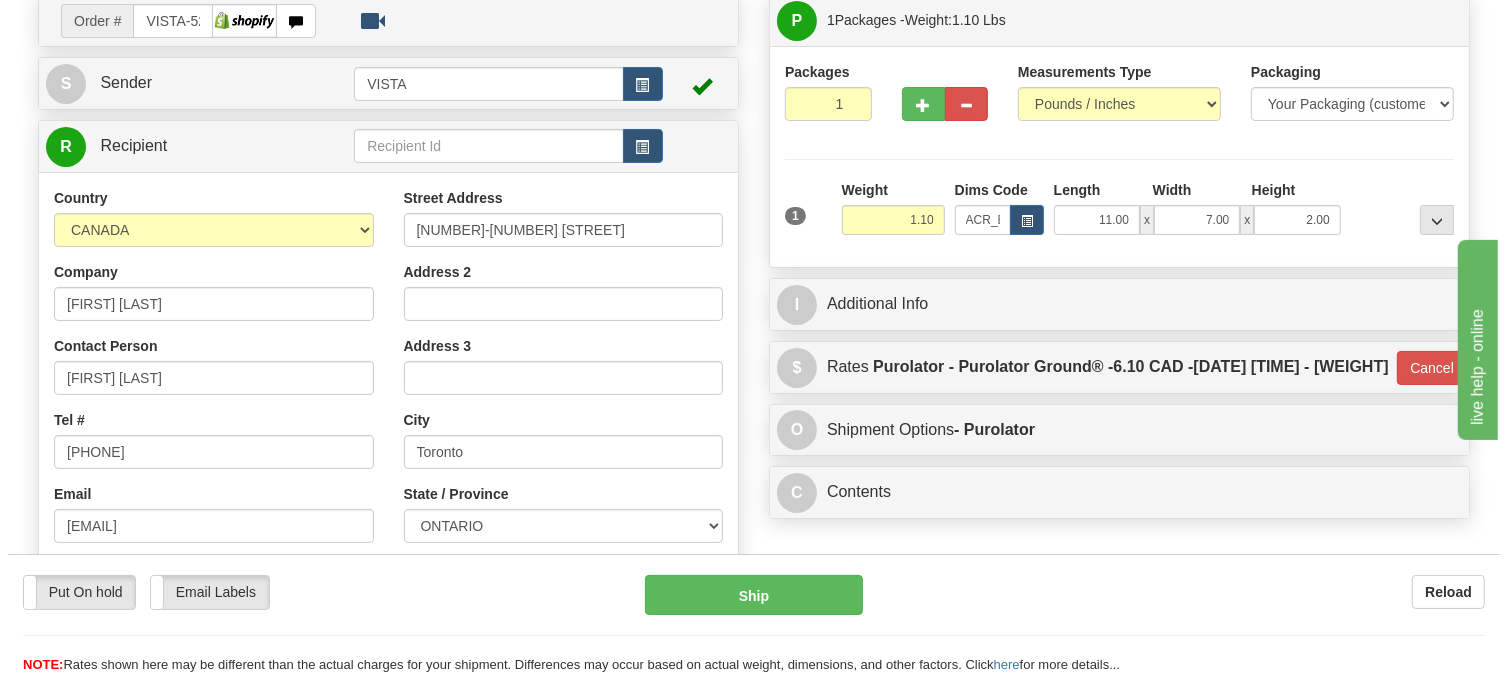 scroll, scrollTop: 111, scrollLeft: 0, axis: vertical 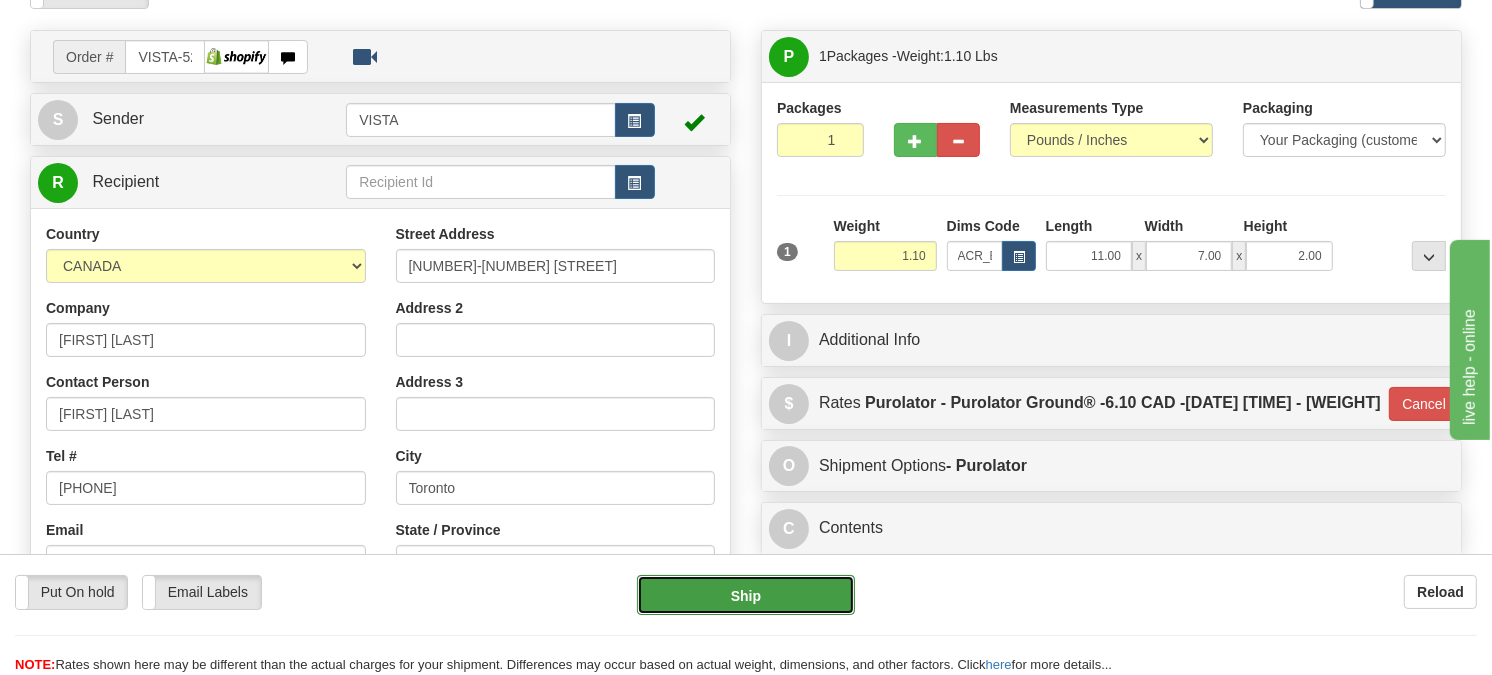 click on "Ship" at bounding box center [746, 595] 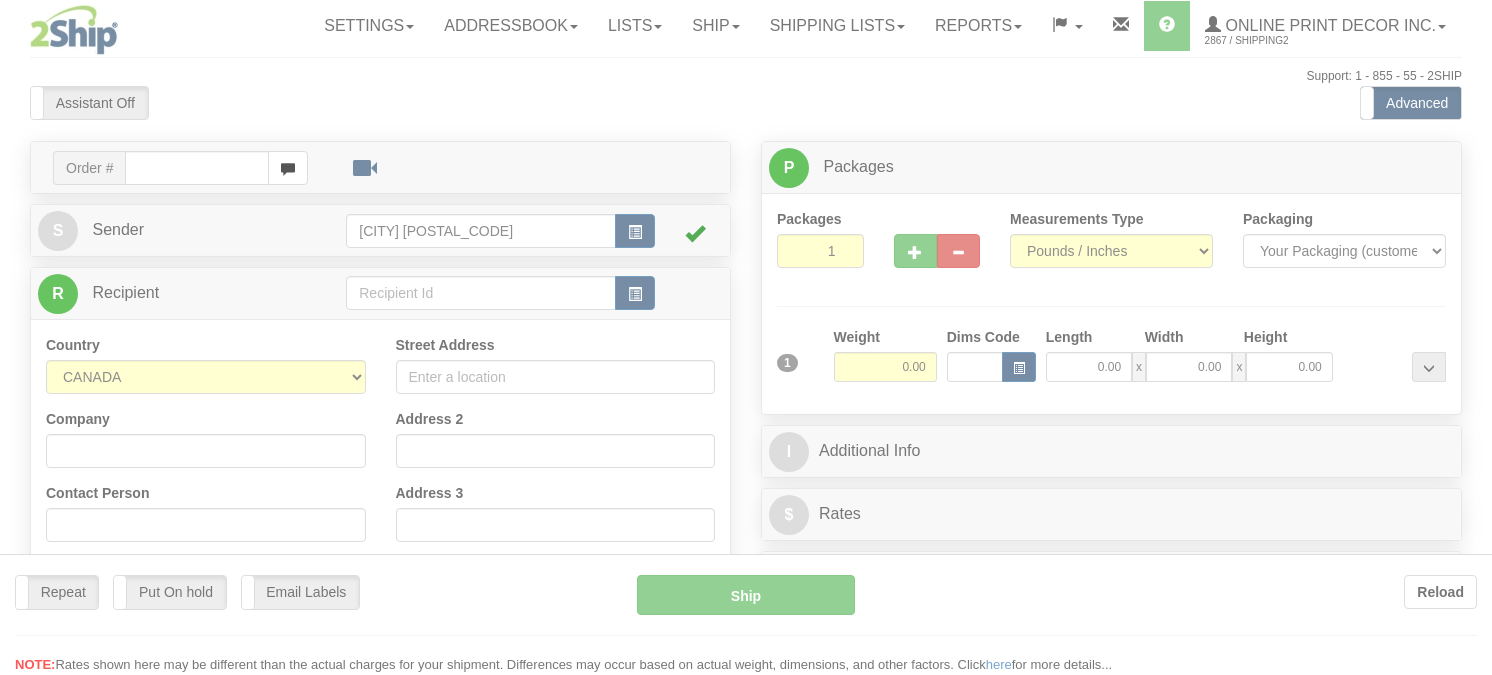 scroll, scrollTop: 0, scrollLeft: 0, axis: both 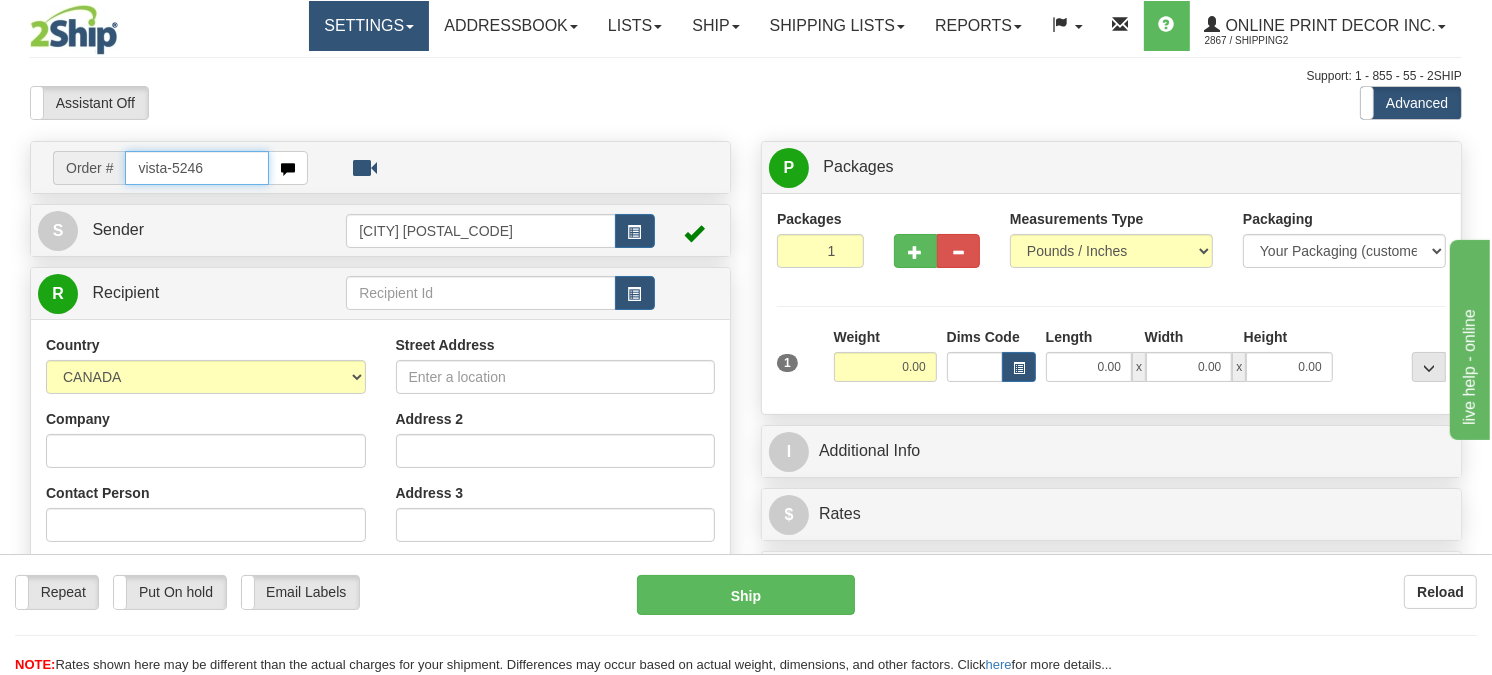 type on "vista-5246" 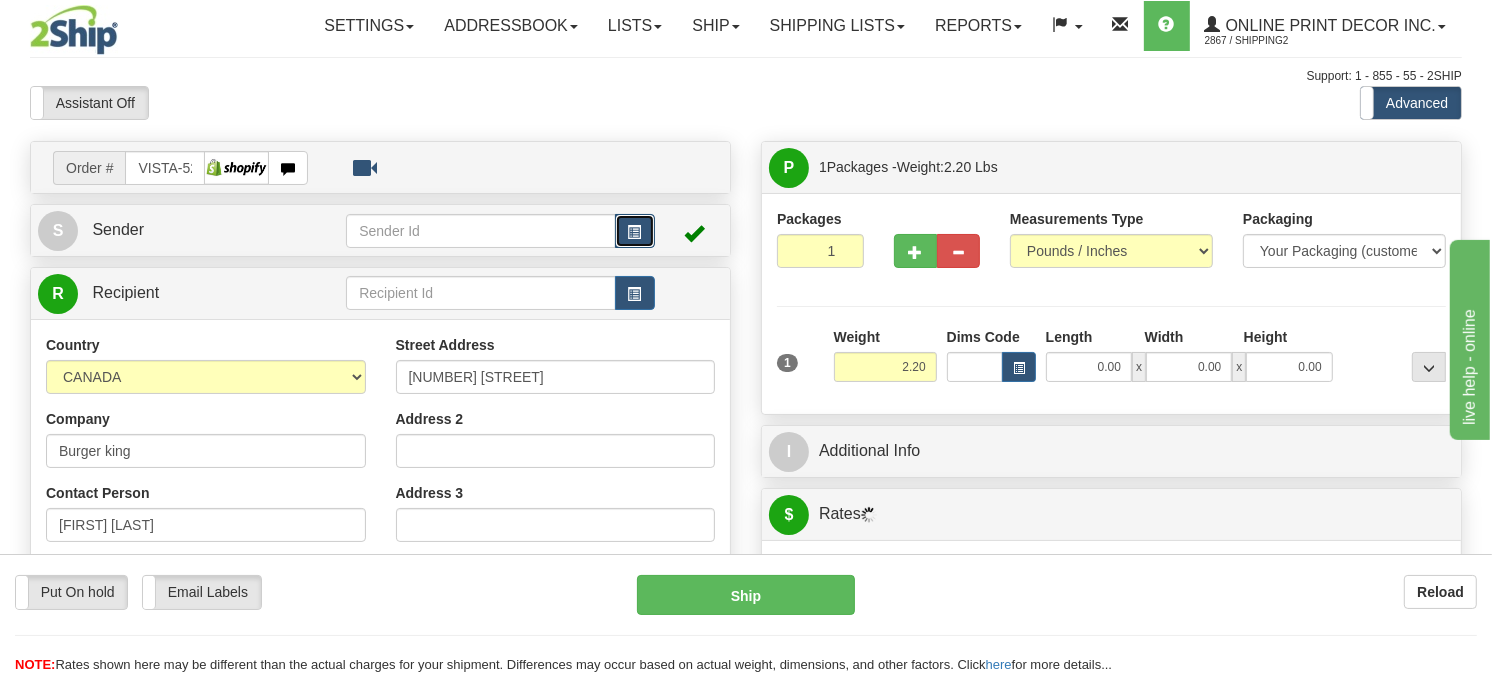 click at bounding box center [635, 232] 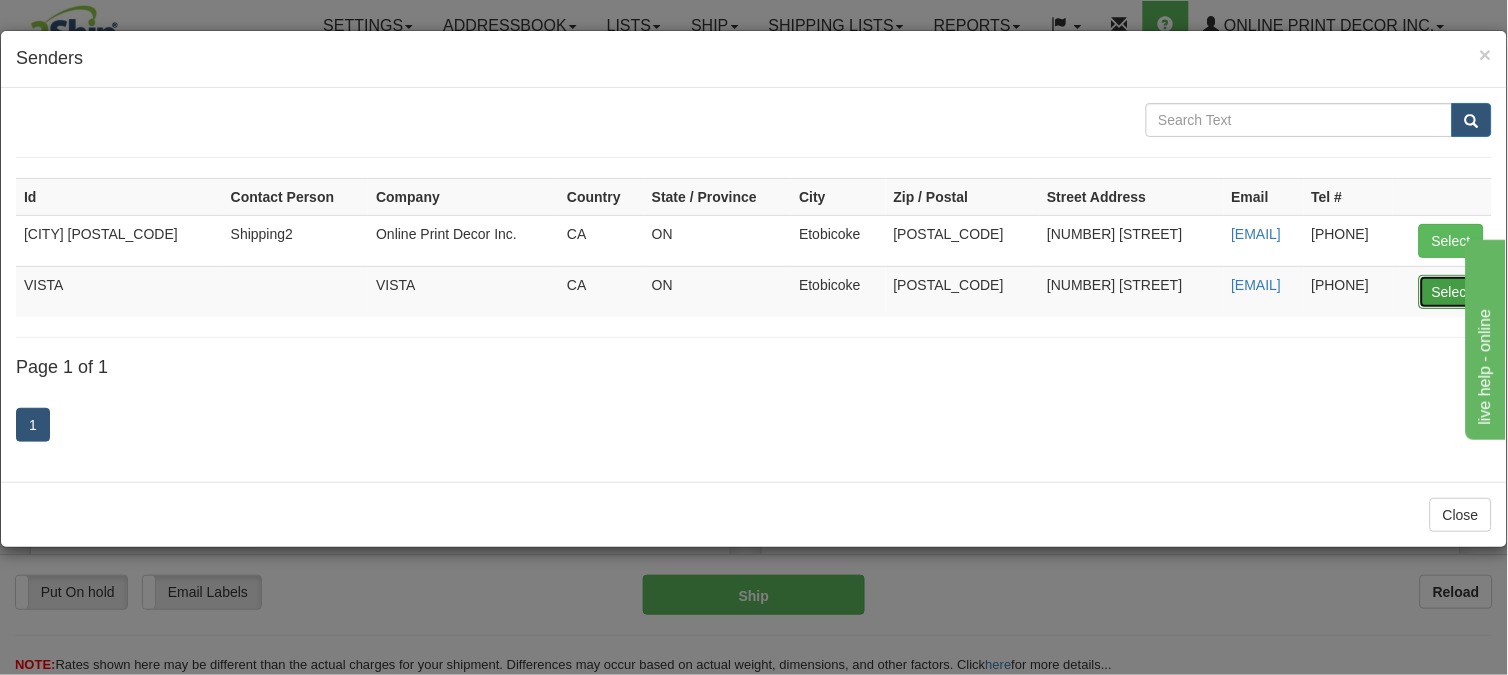 click on "Select" at bounding box center (1451, 292) 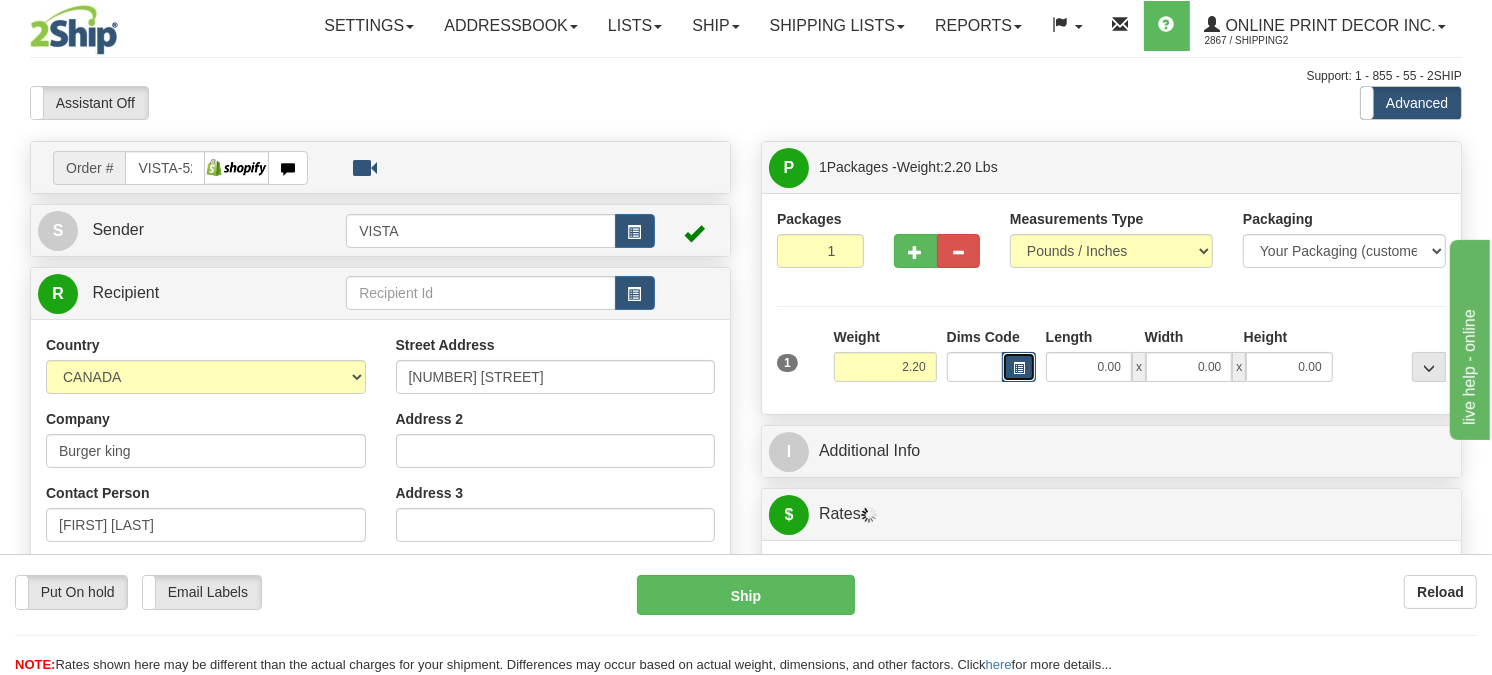 click at bounding box center [1019, 367] 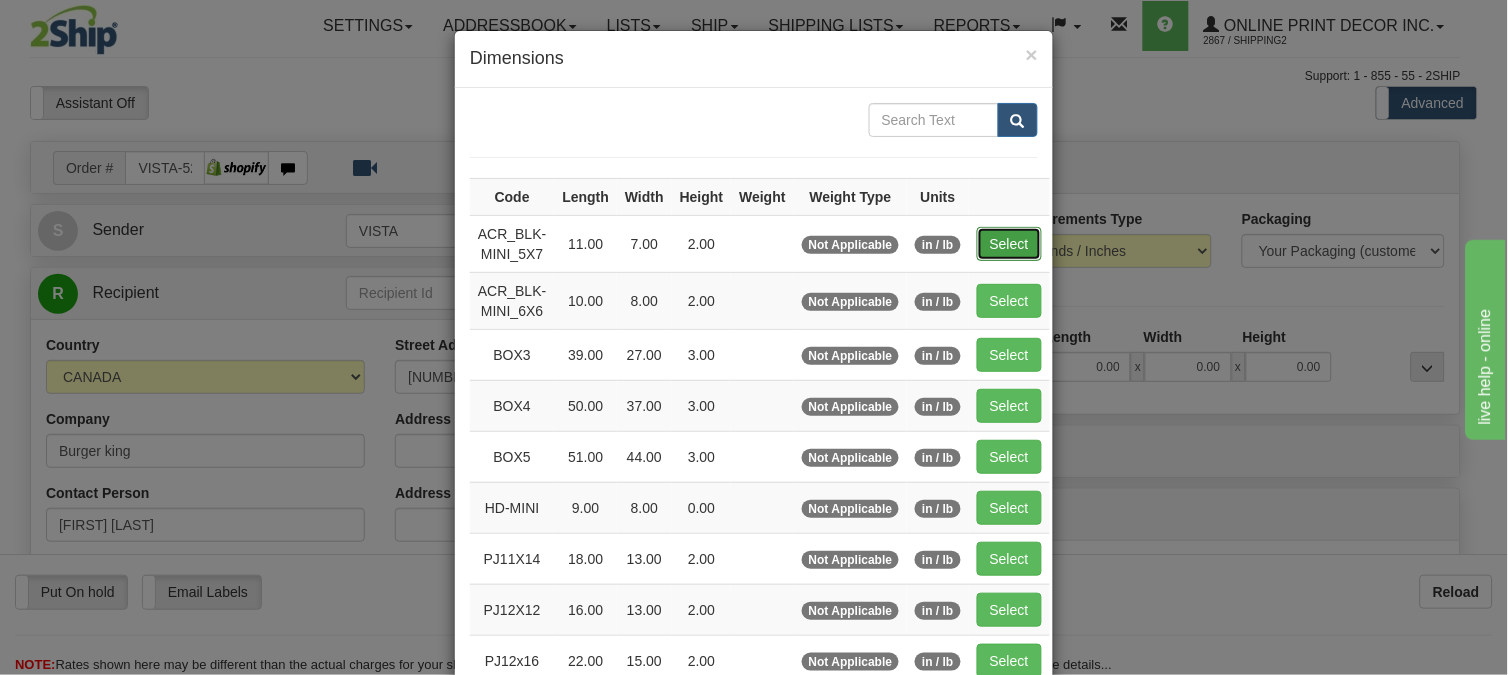 click on "Select" at bounding box center [1009, 244] 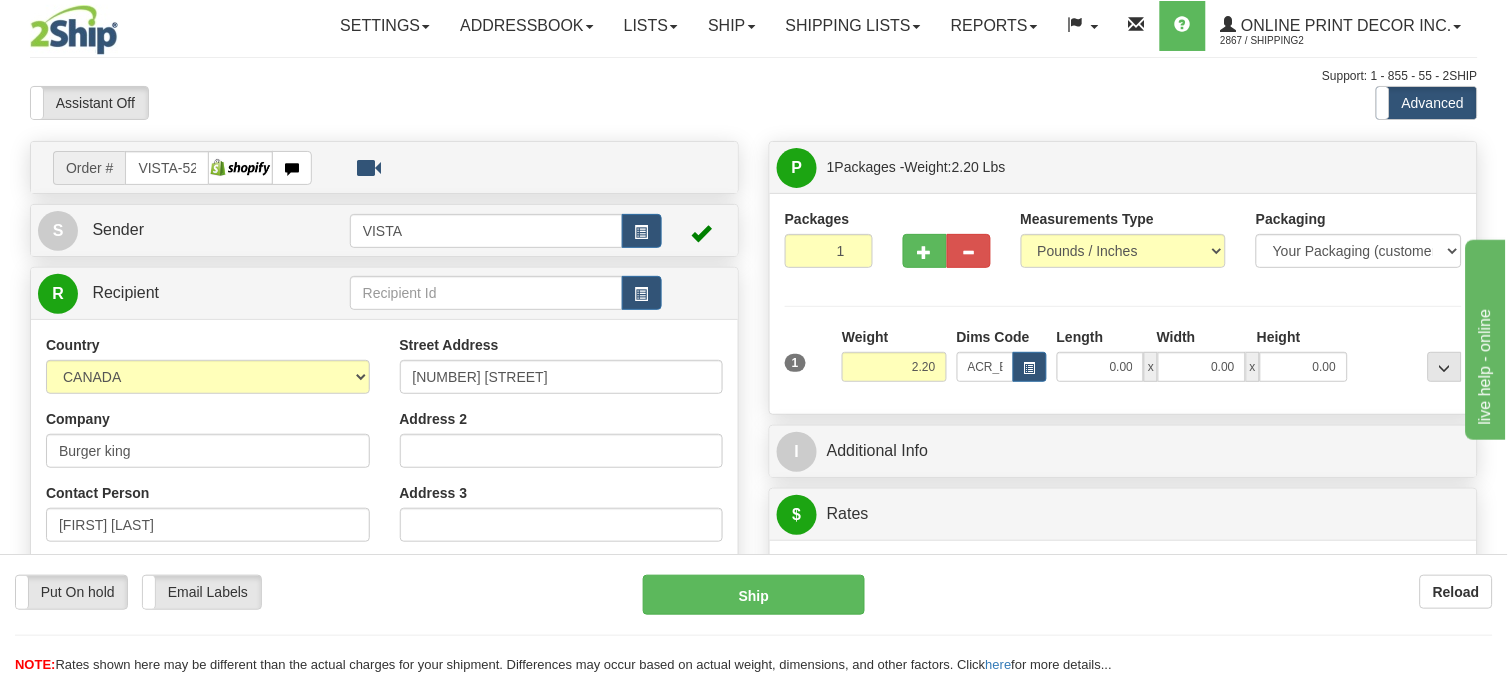type on "11.00" 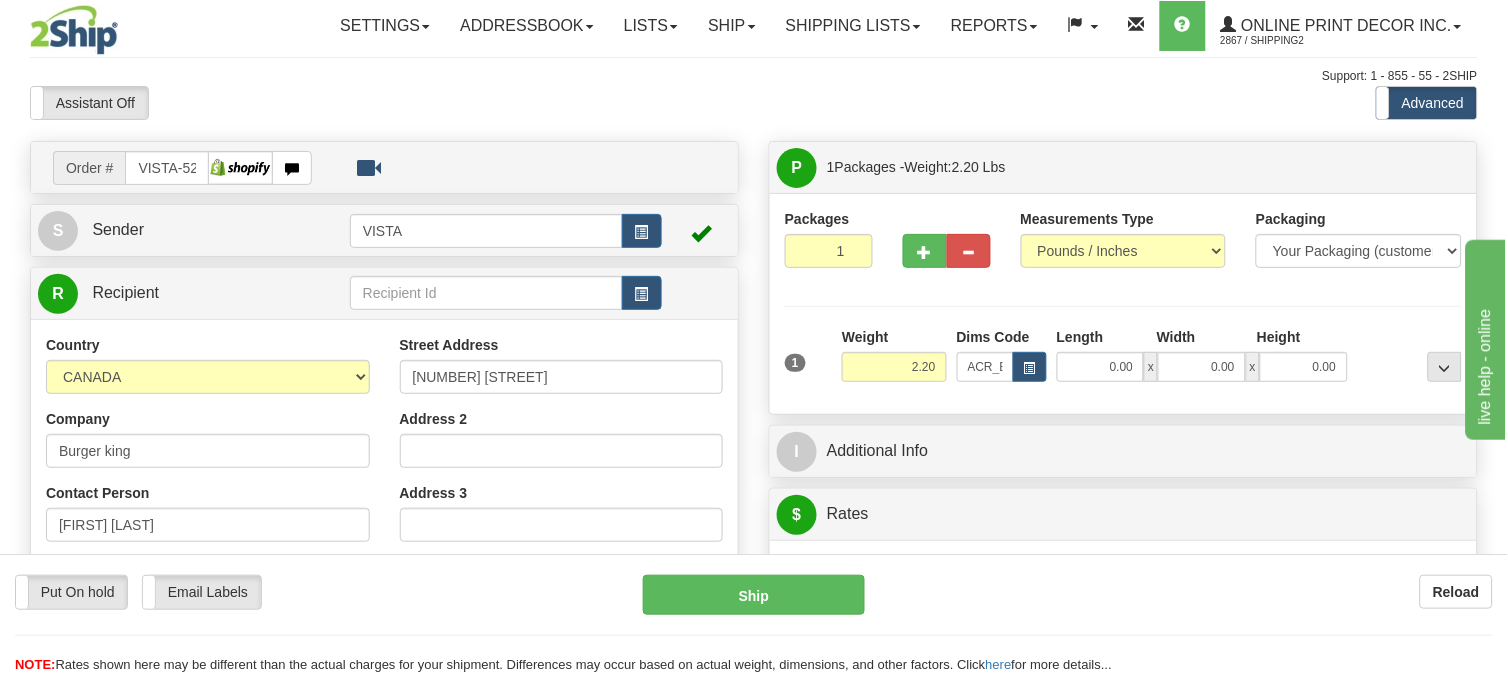 type on "7.00" 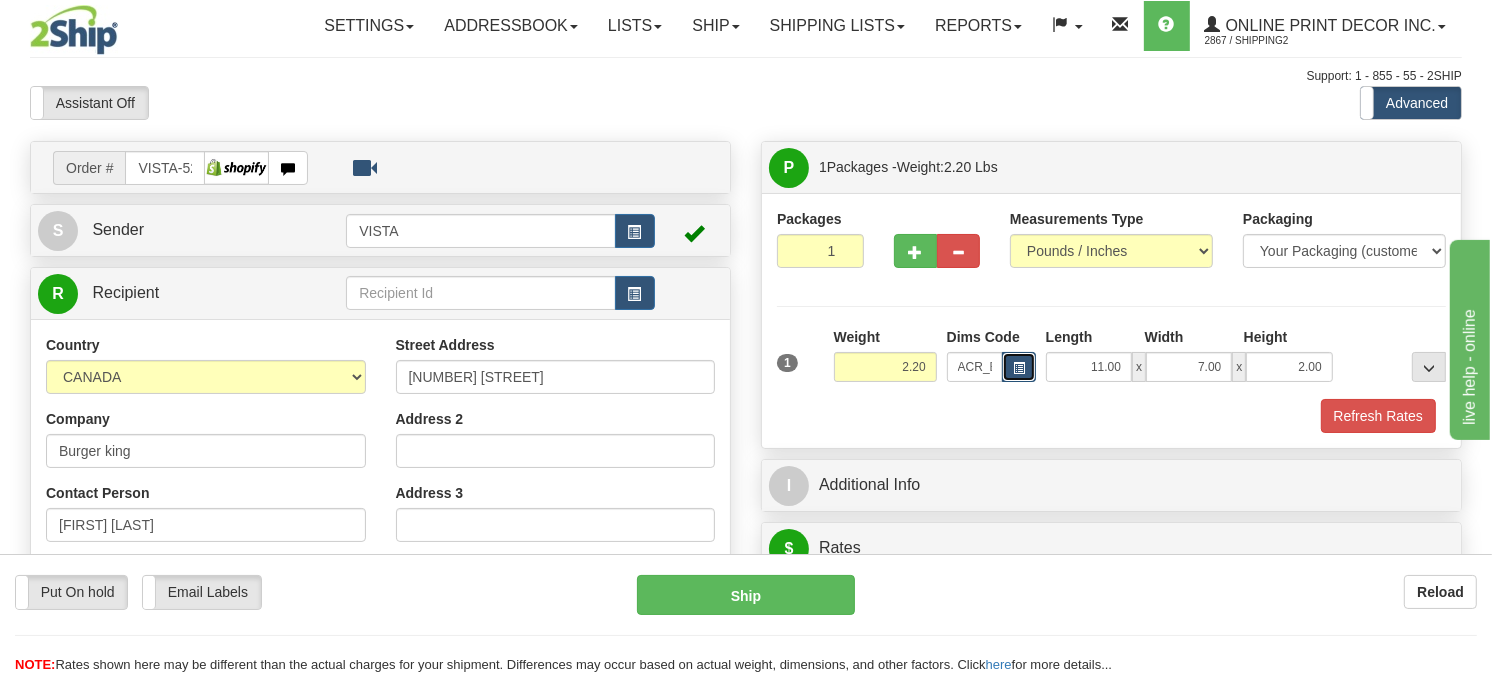 click at bounding box center [1019, 368] 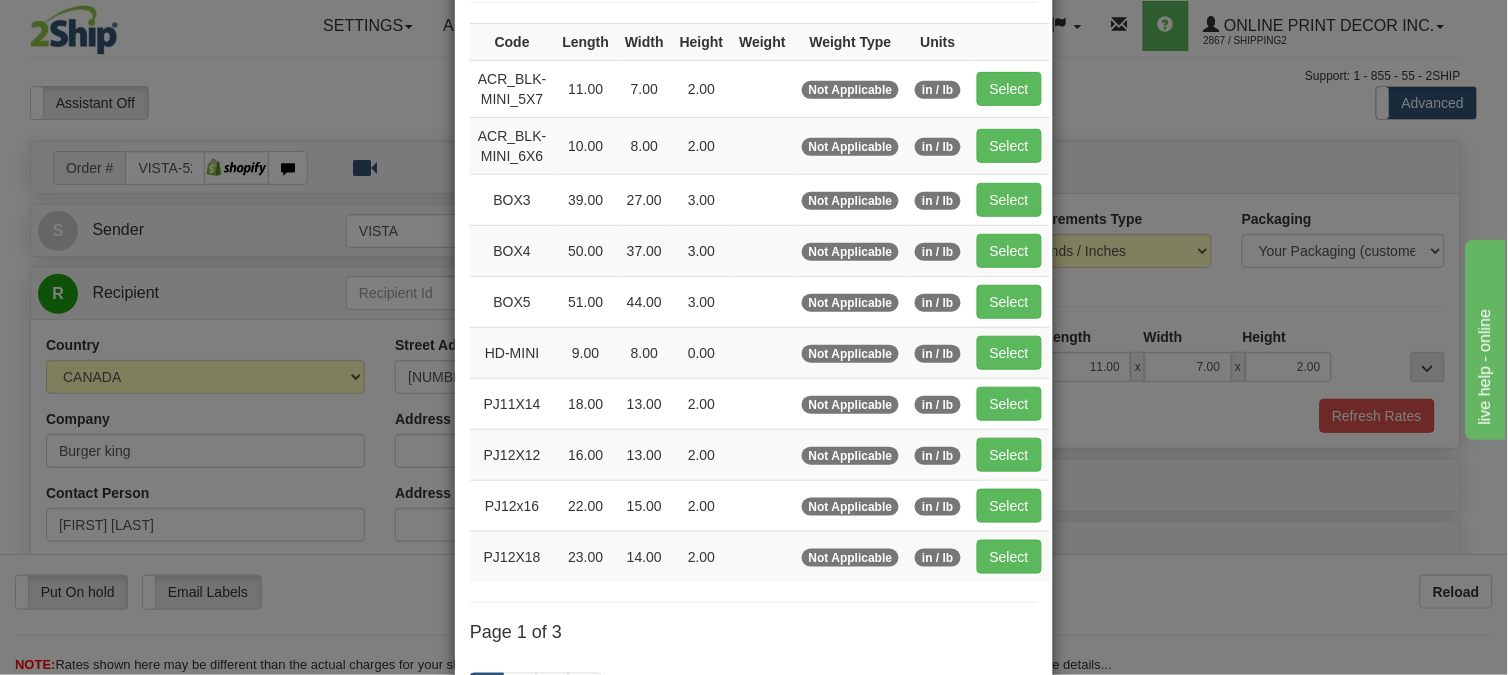 scroll, scrollTop: 326, scrollLeft: 0, axis: vertical 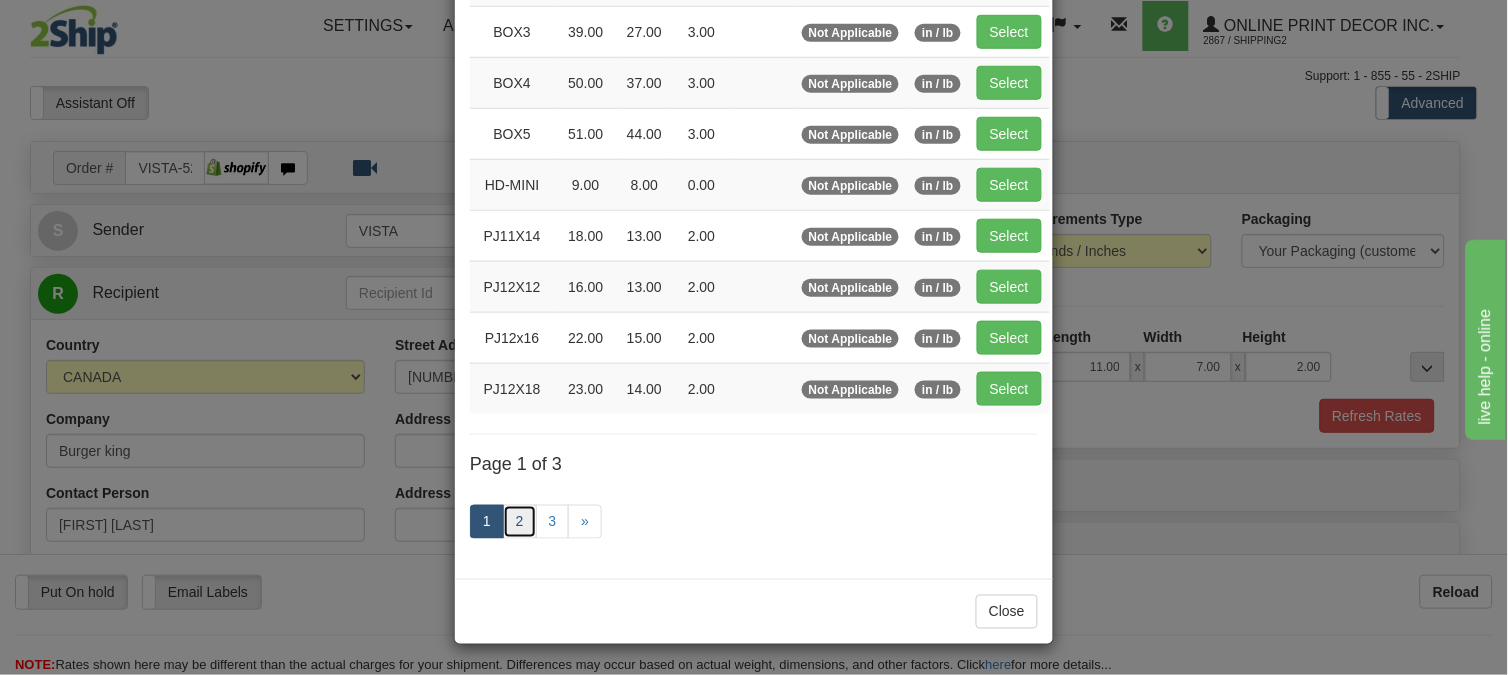 click on "2" at bounding box center (520, 522) 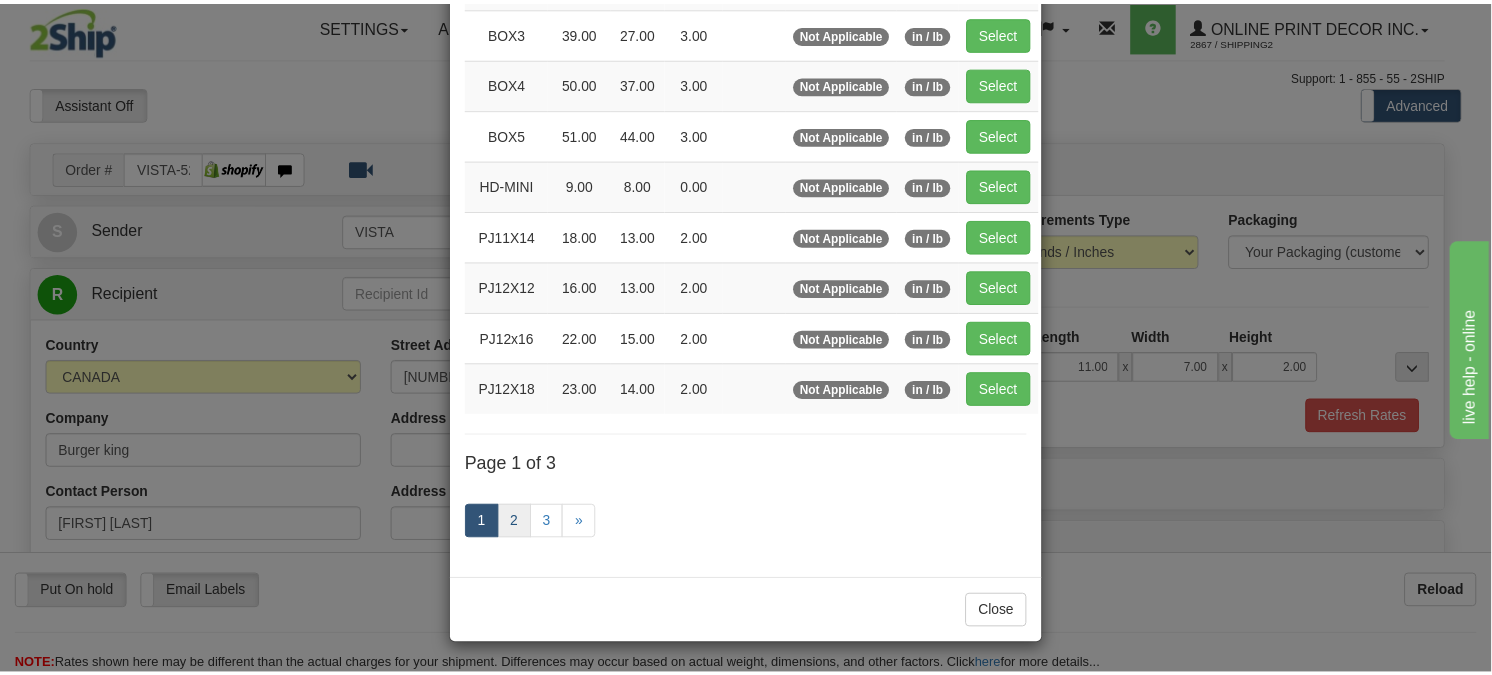 scroll, scrollTop: 315, scrollLeft: 0, axis: vertical 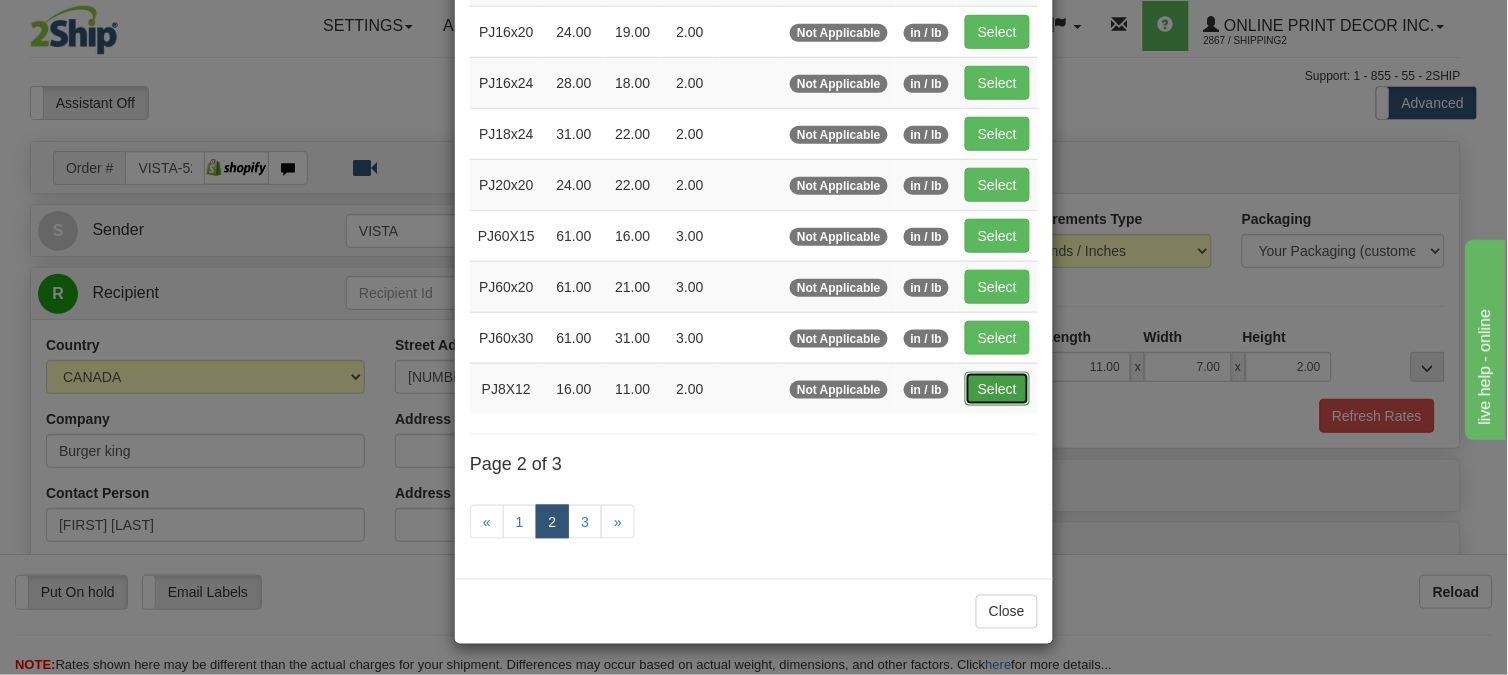 click on "Select" at bounding box center (997, 389) 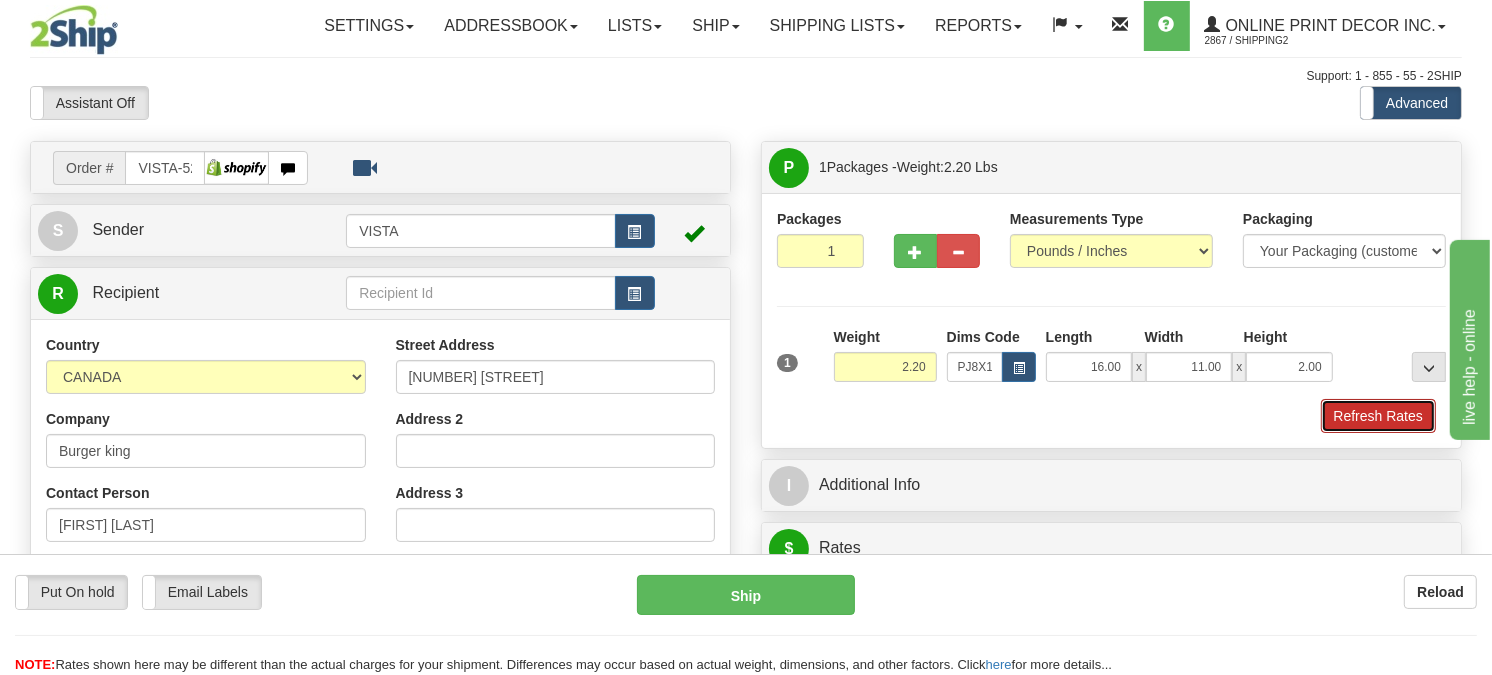 click on "Refresh Rates" at bounding box center [1378, 416] 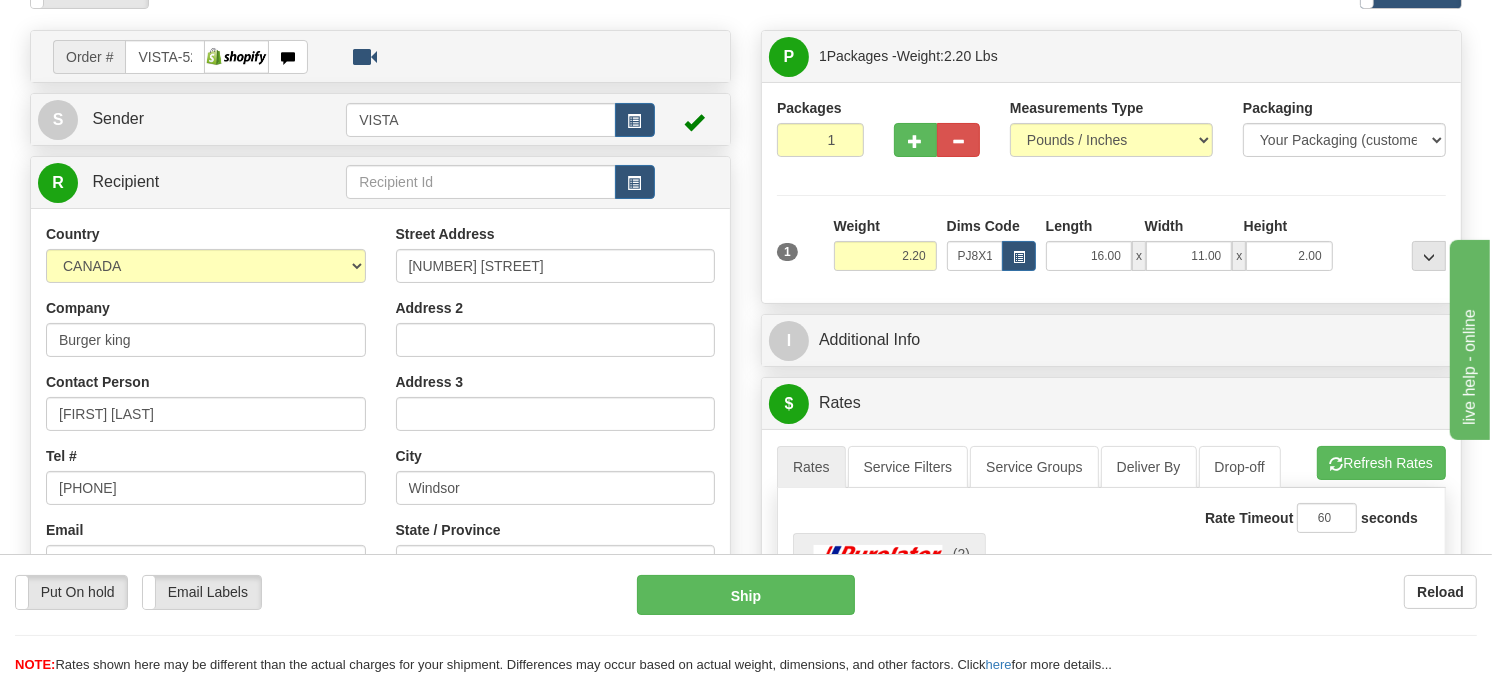 scroll, scrollTop: 222, scrollLeft: 0, axis: vertical 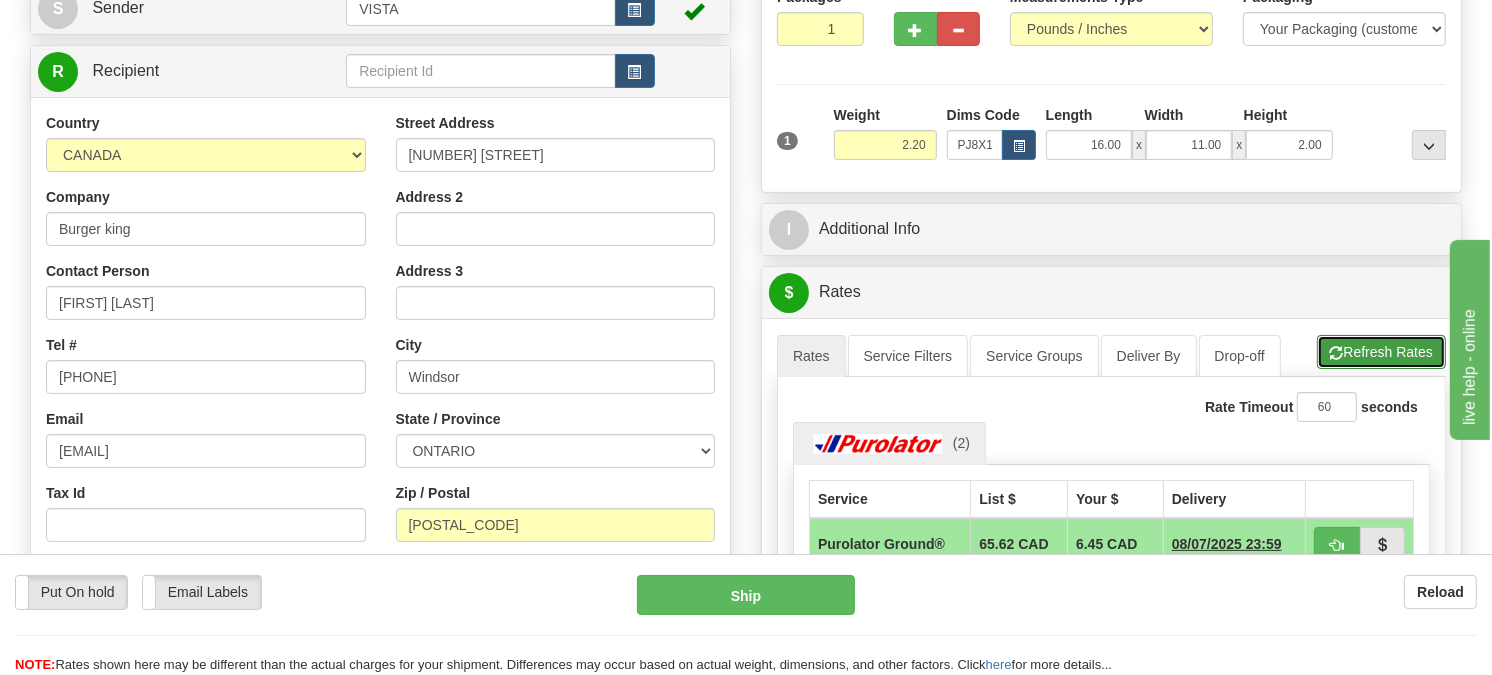 click on "Refresh Rates" at bounding box center [1381, 352] 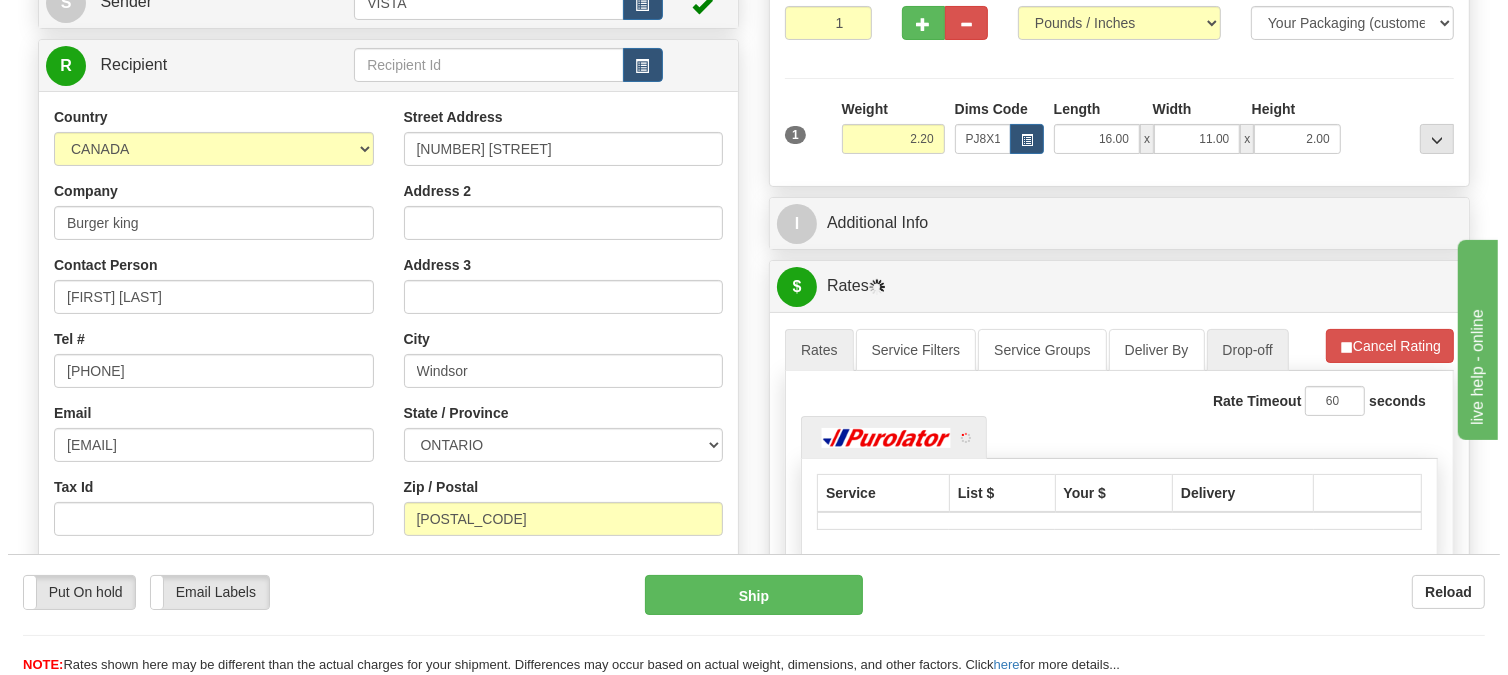 scroll, scrollTop: 444, scrollLeft: 0, axis: vertical 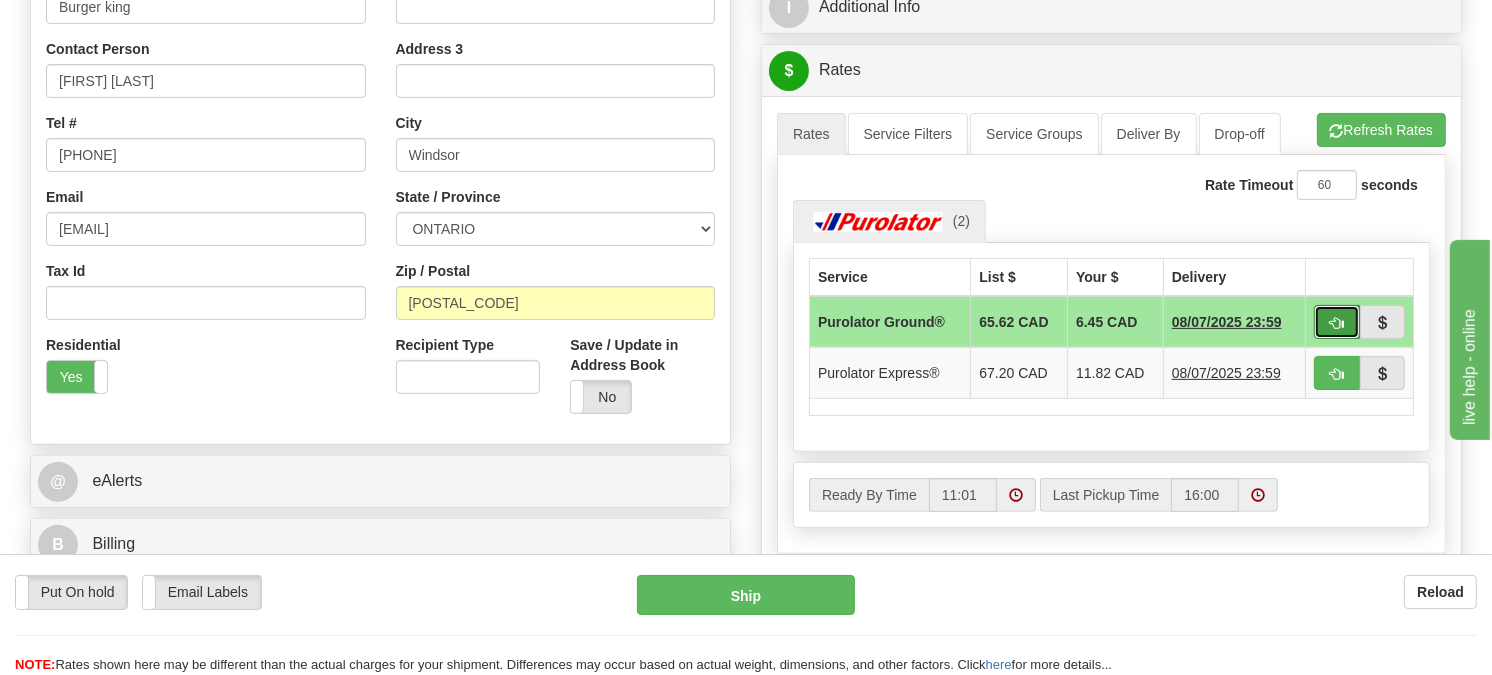 click at bounding box center [1337, 322] 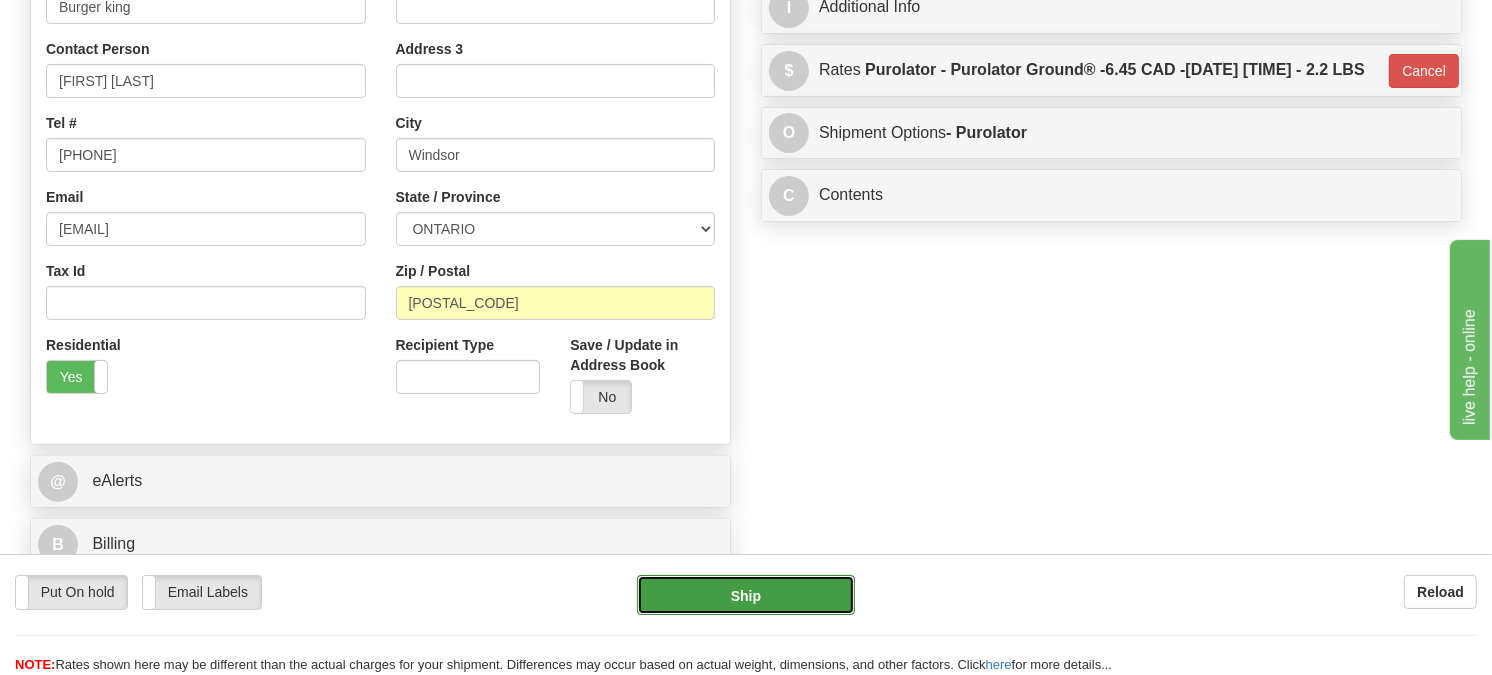 click on "Ship" at bounding box center (746, 595) 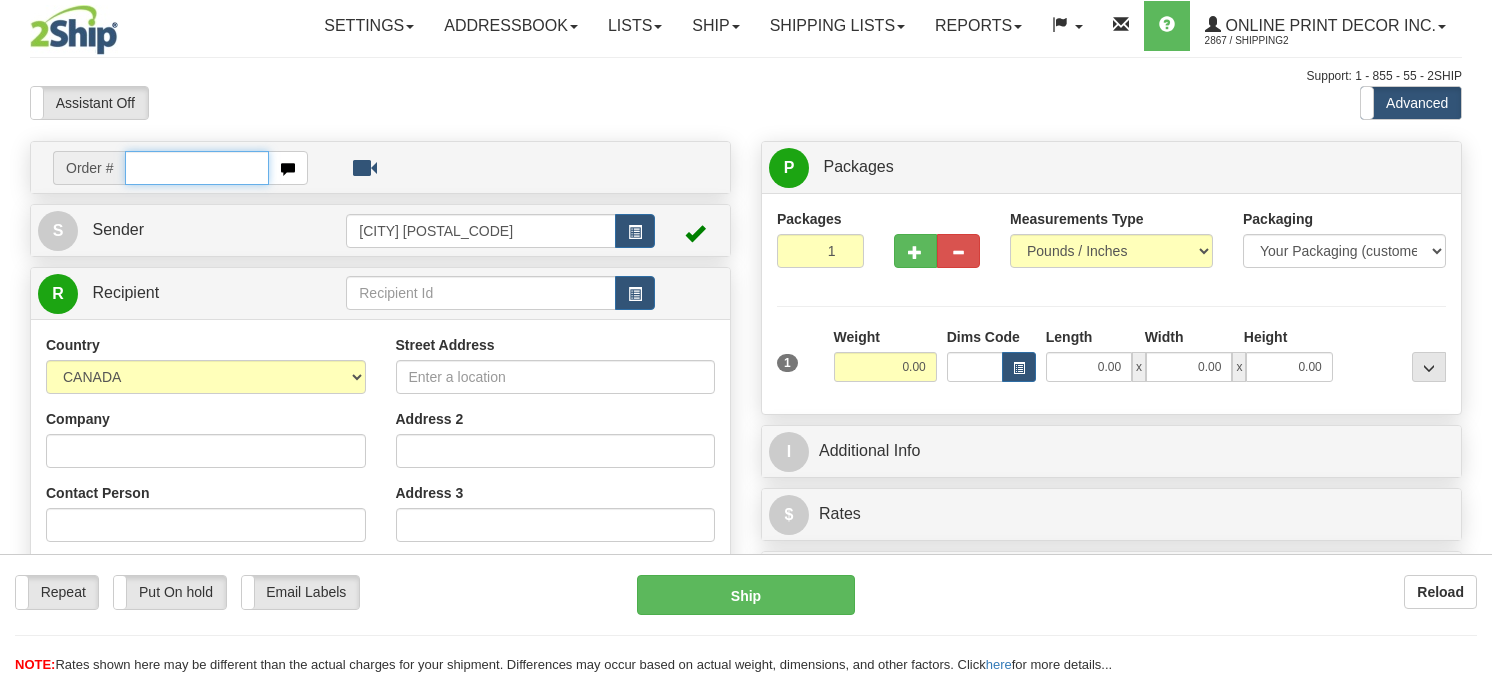 scroll, scrollTop: 0, scrollLeft: 0, axis: both 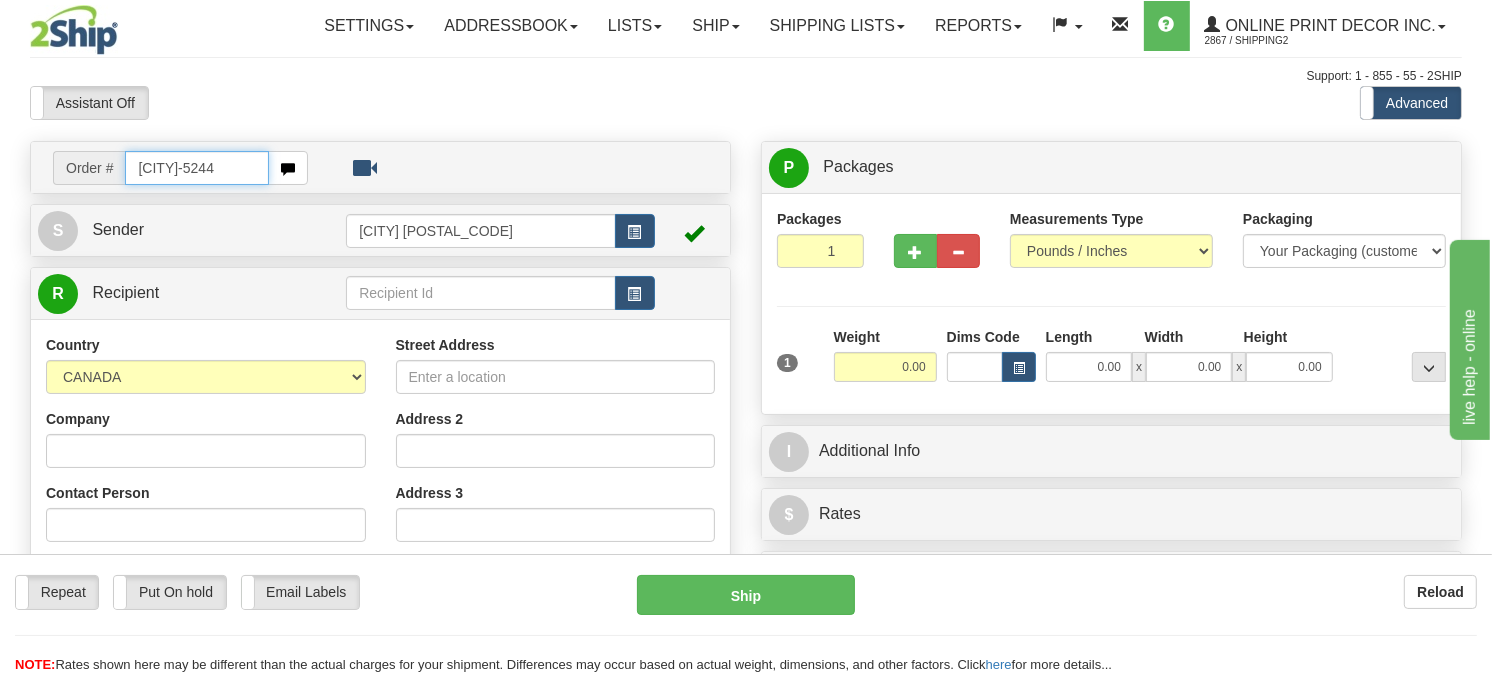 type on "vista-5244" 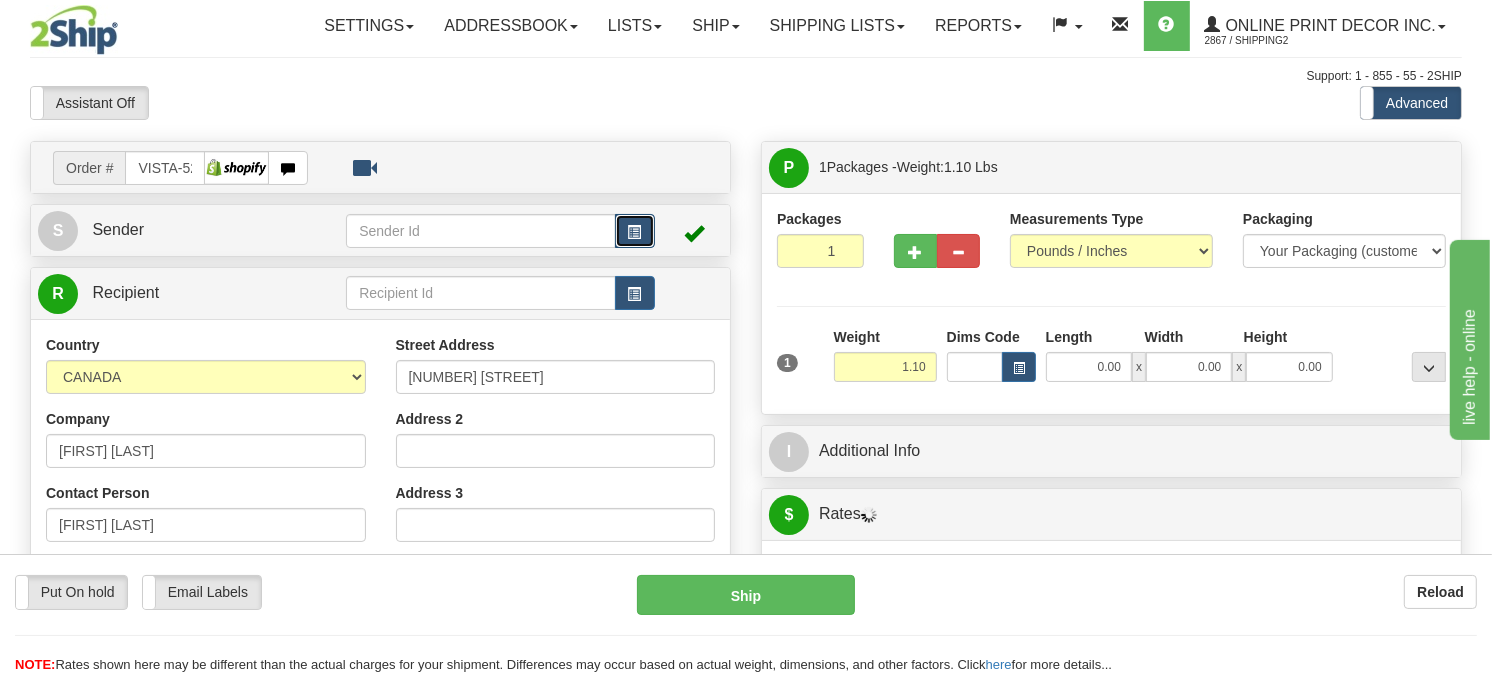 click at bounding box center (635, 231) 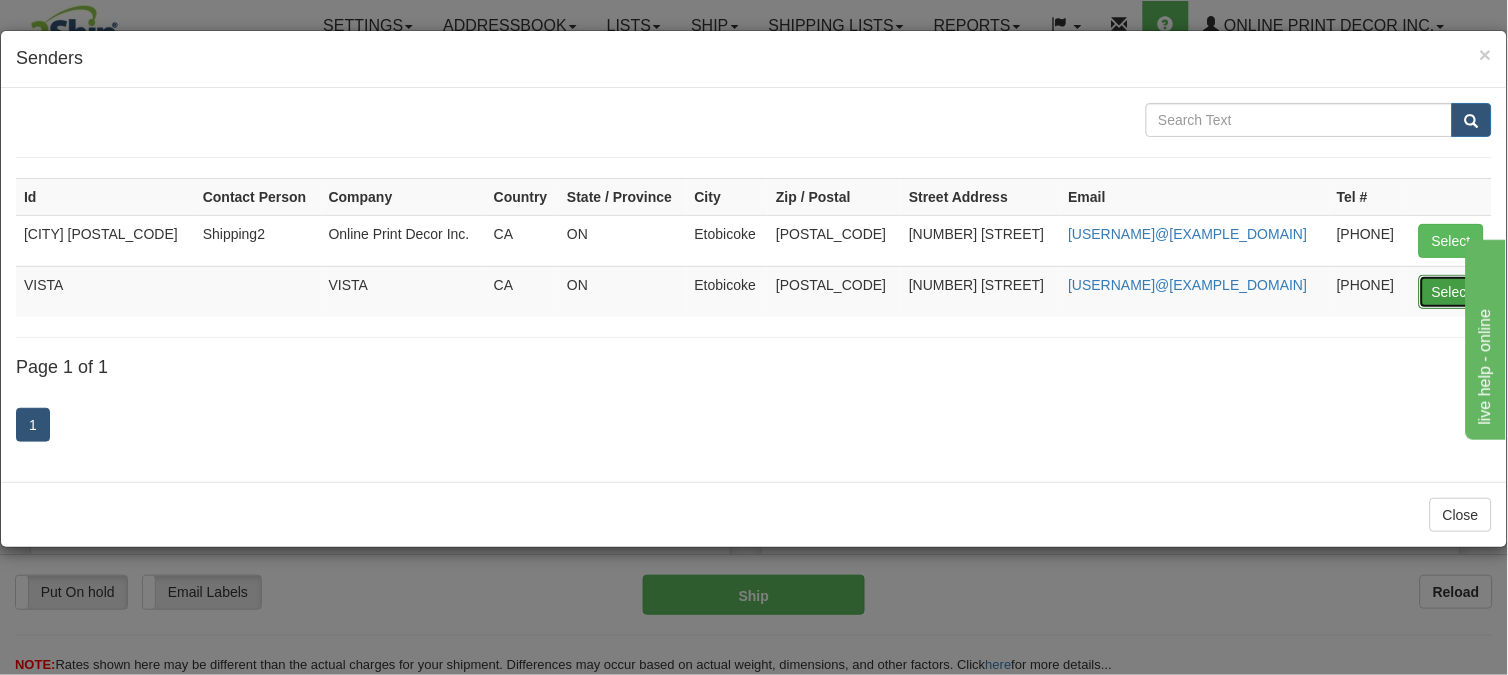 click on "Select" at bounding box center (1451, 292) 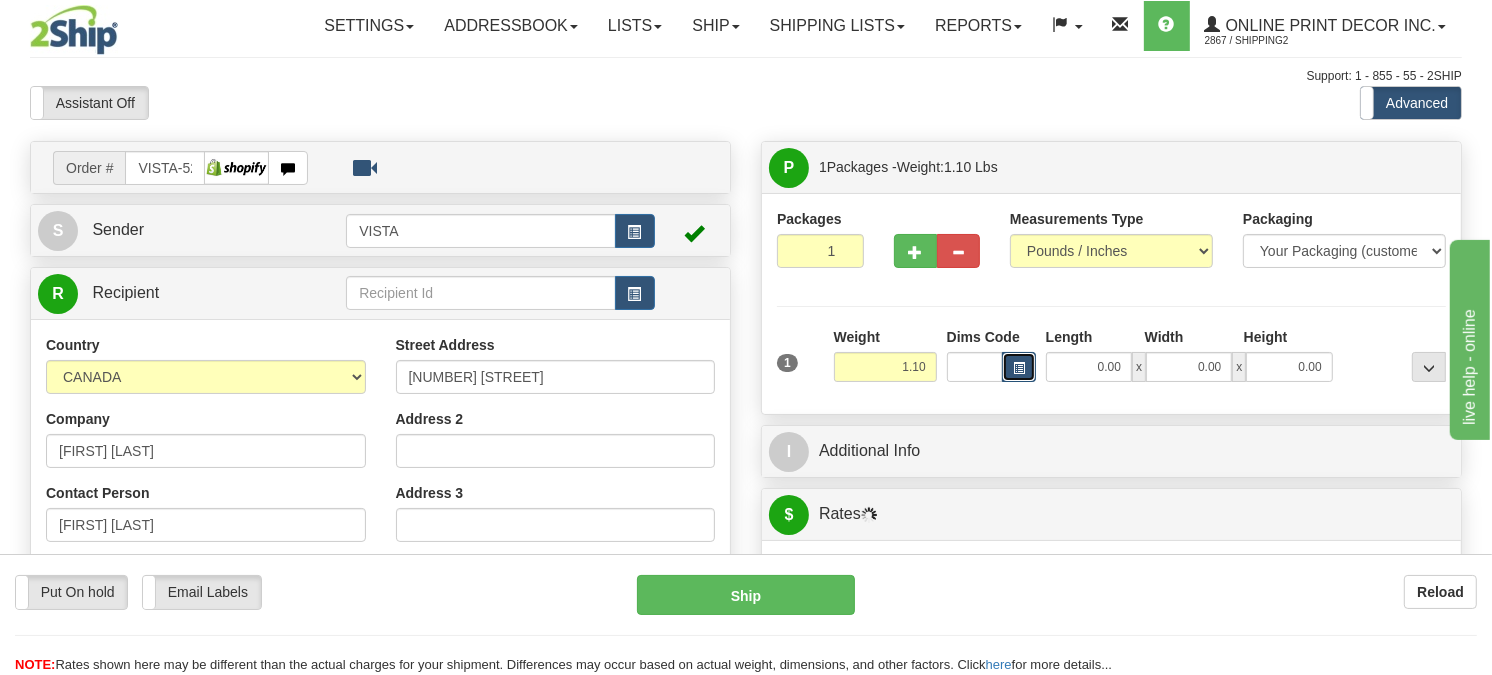 click at bounding box center [1019, 367] 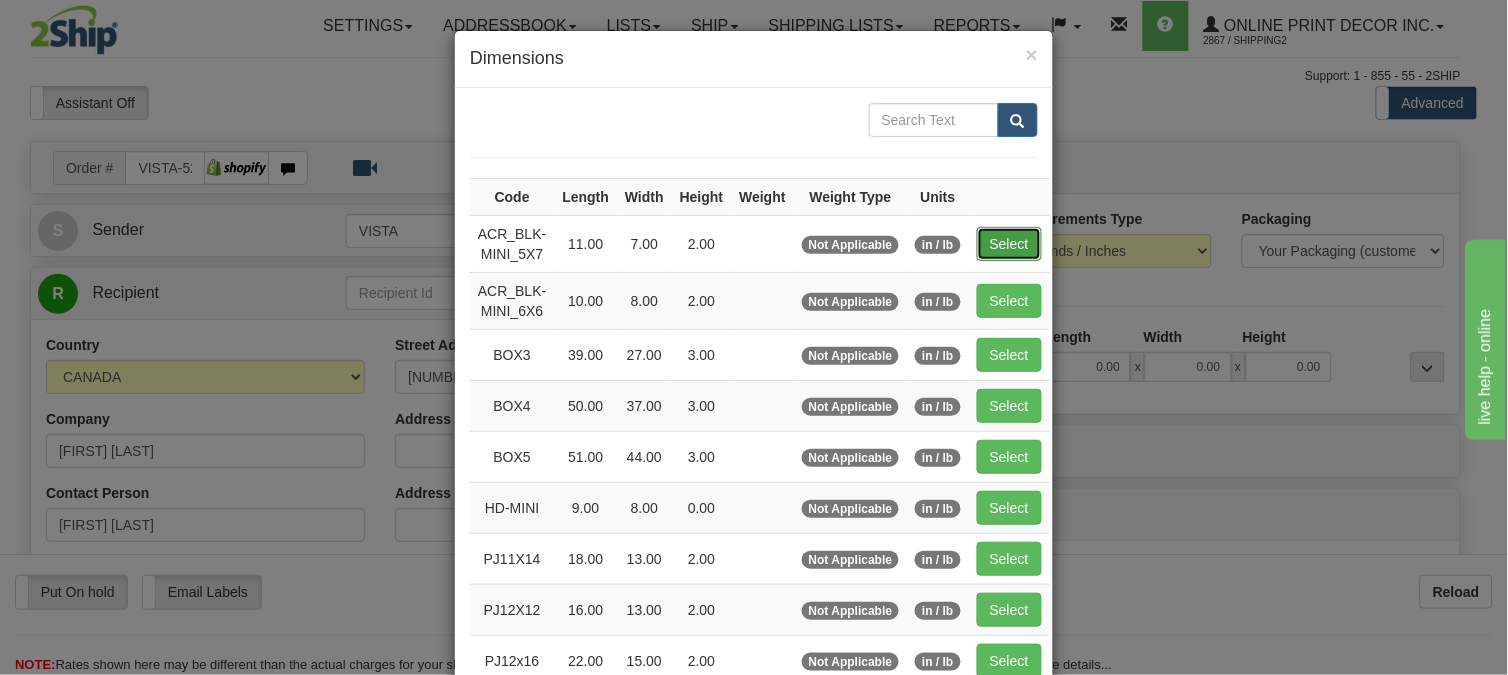 click on "Select" at bounding box center (1009, 244) 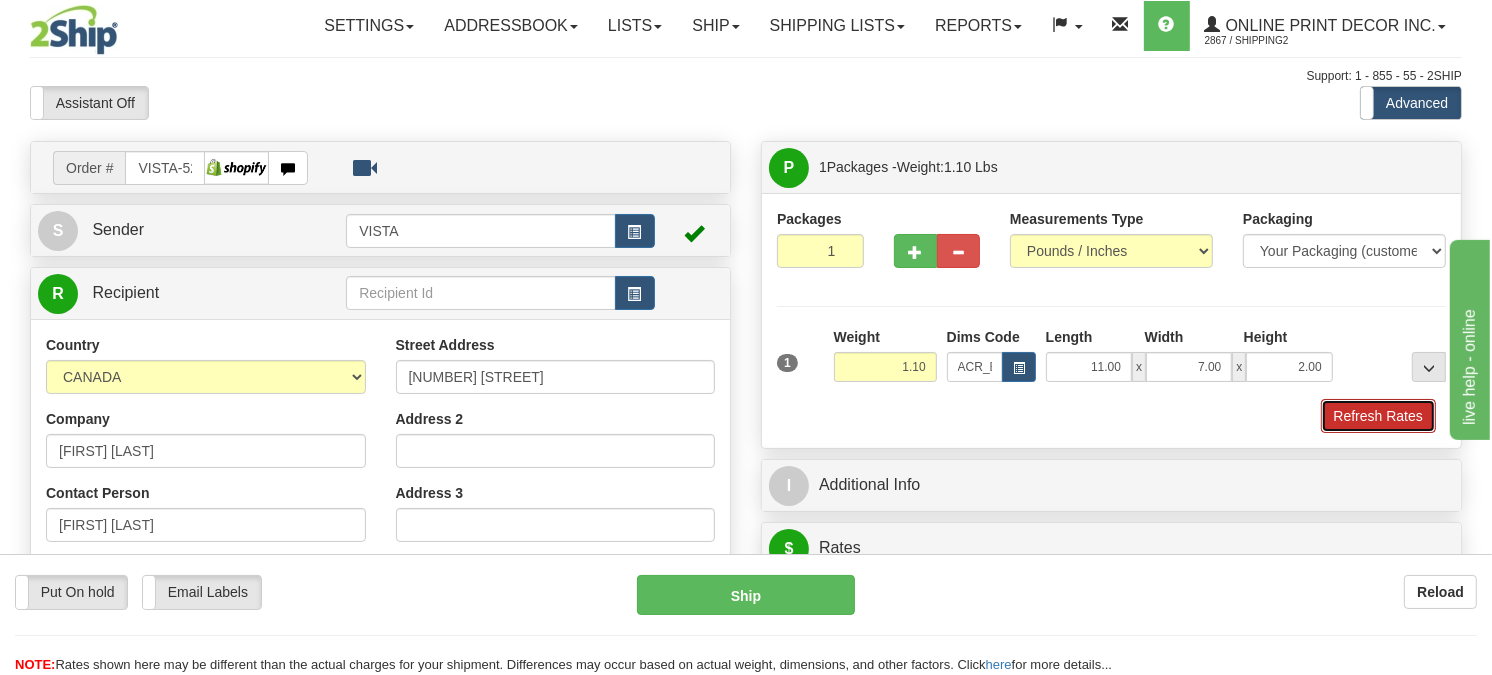 click on "Refresh Rates" at bounding box center (1378, 416) 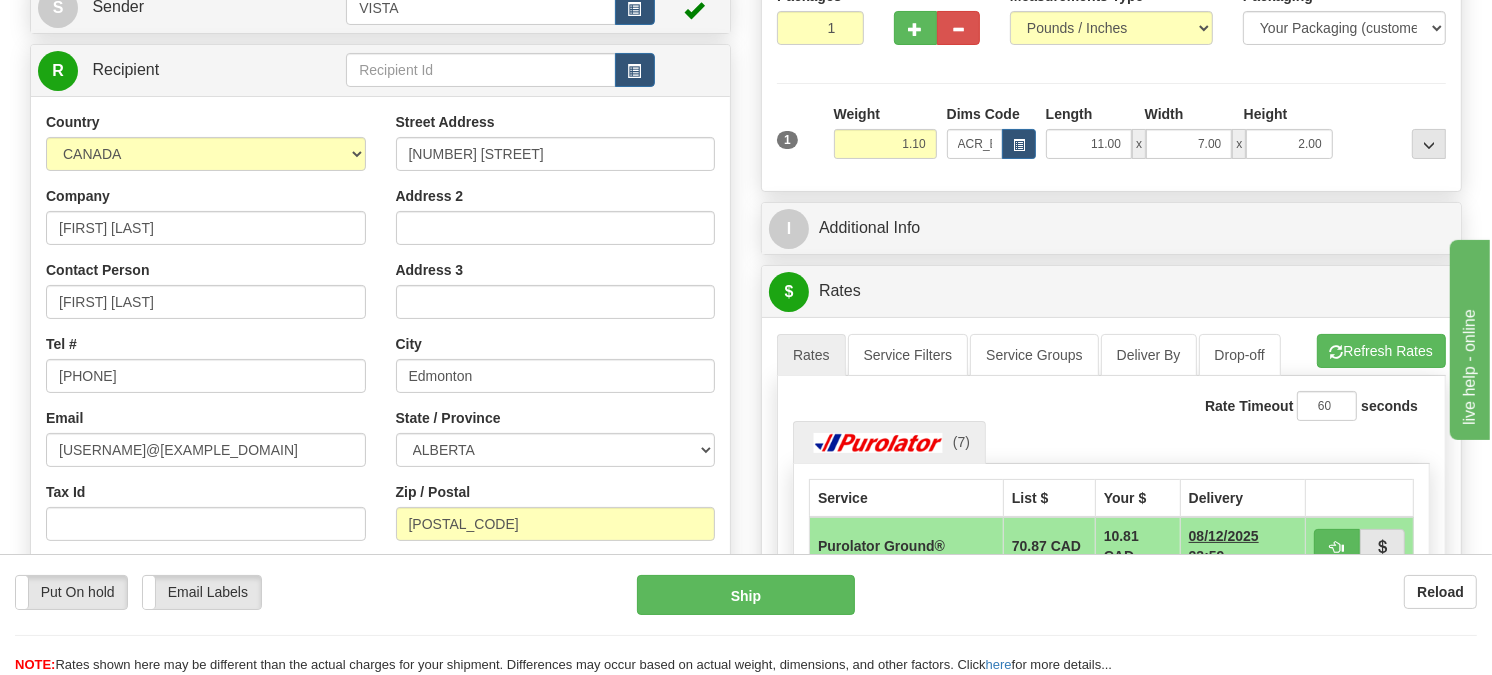 scroll, scrollTop: 222, scrollLeft: 0, axis: vertical 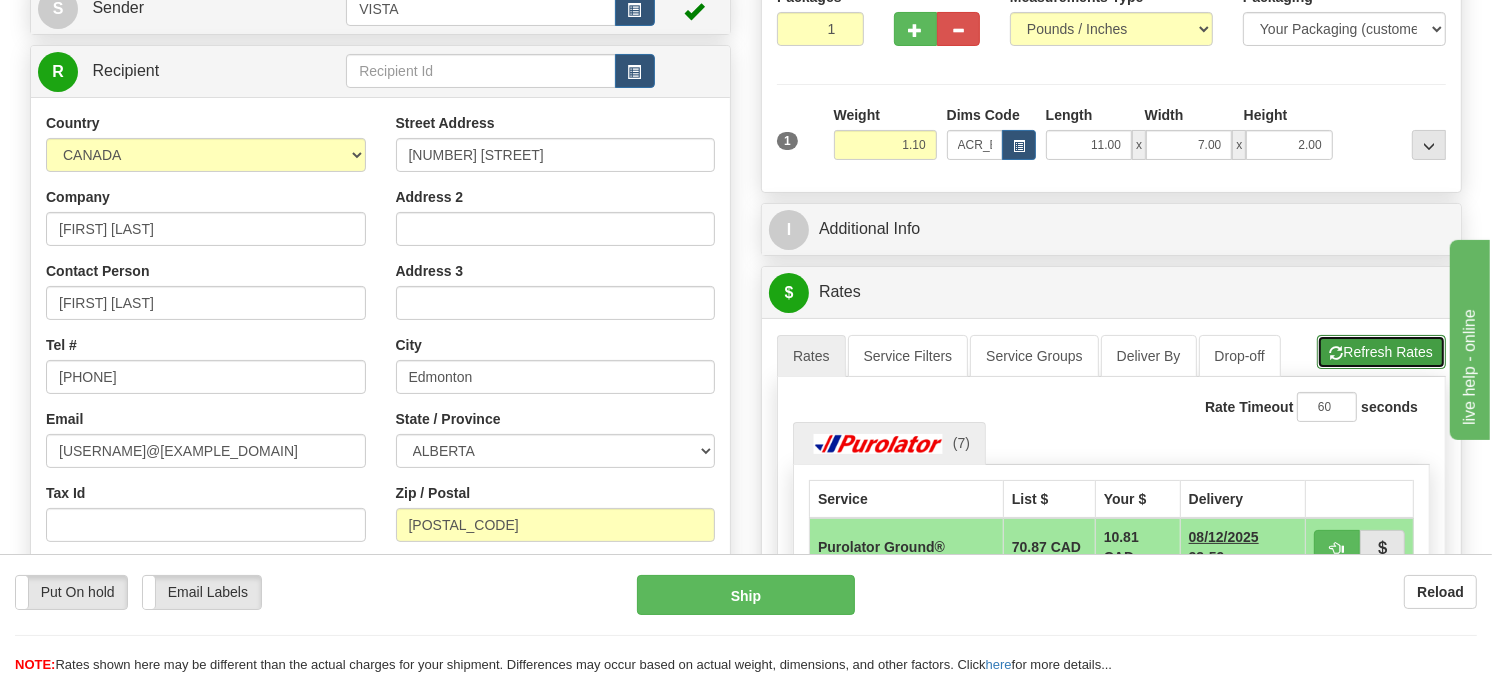click on "Refresh Rates" at bounding box center (1381, 352) 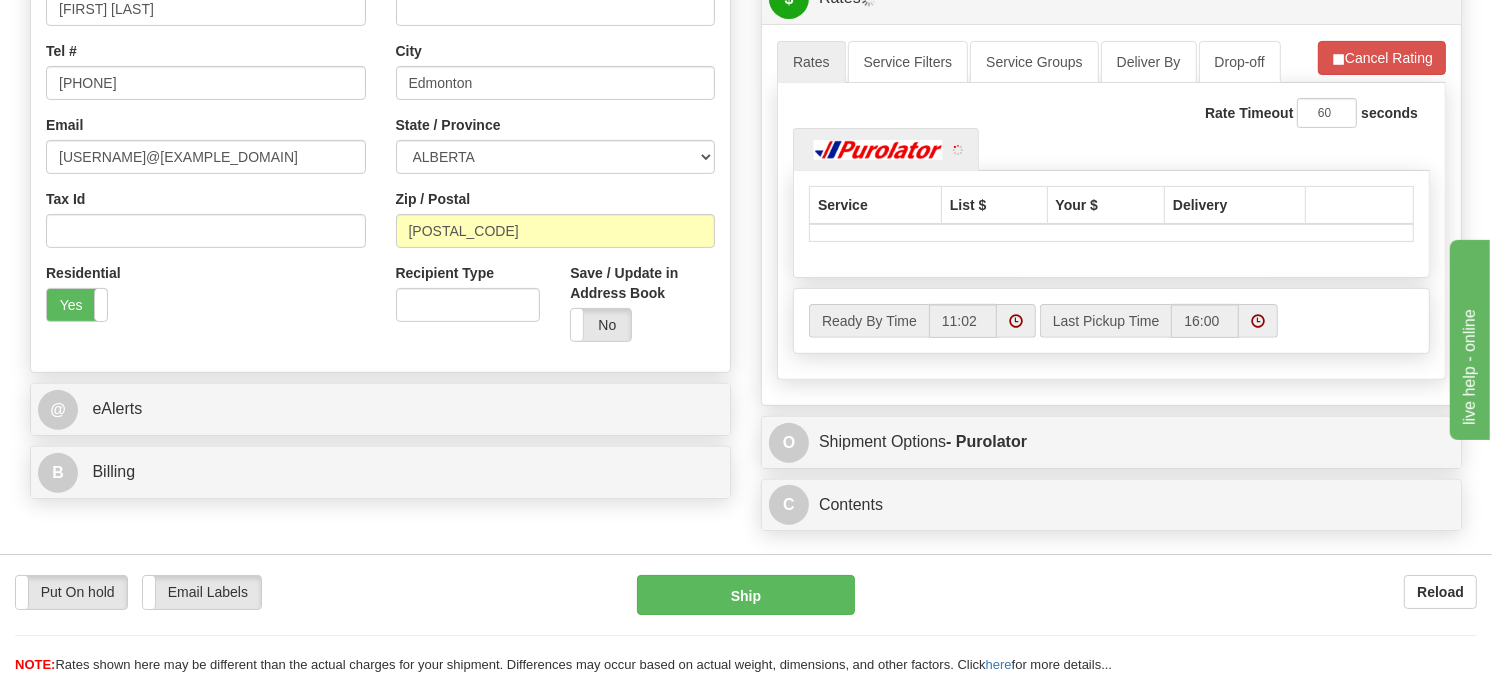 scroll, scrollTop: 555, scrollLeft: 0, axis: vertical 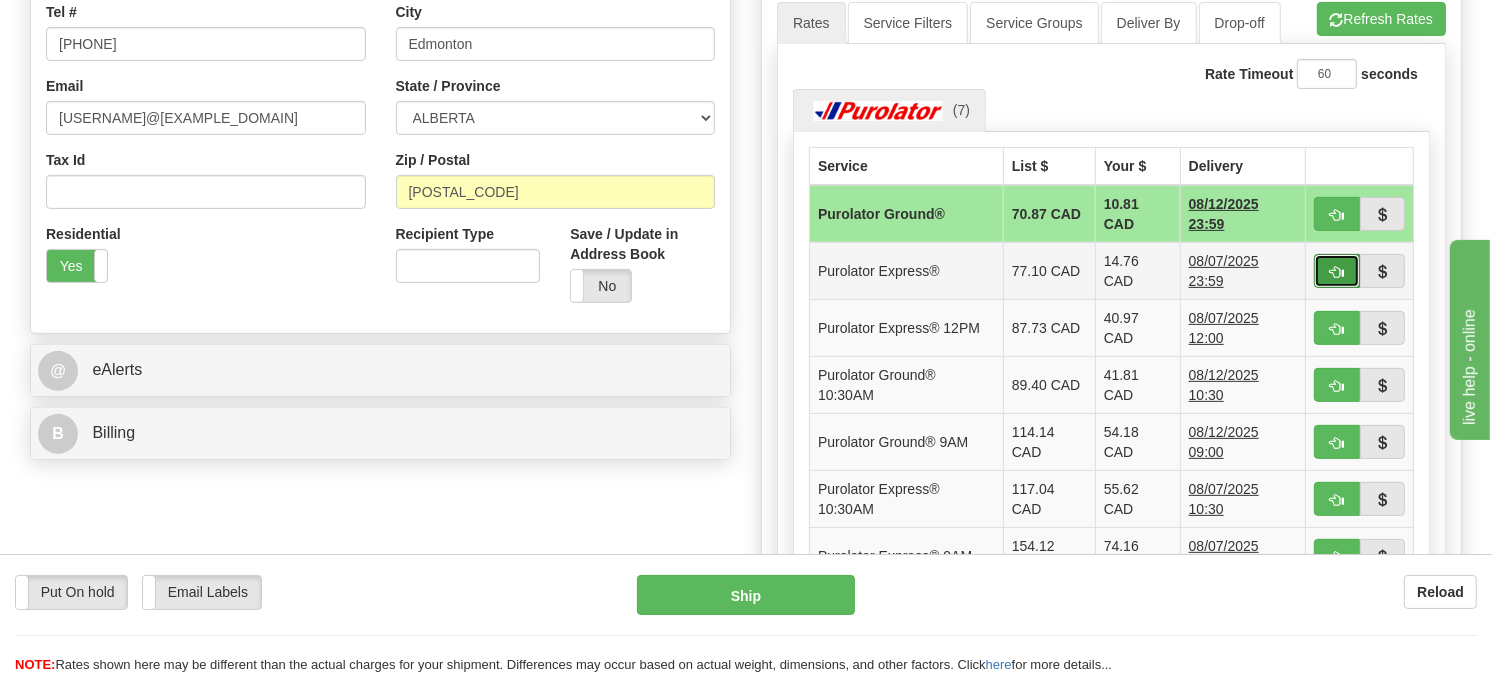 click at bounding box center (1337, 272) 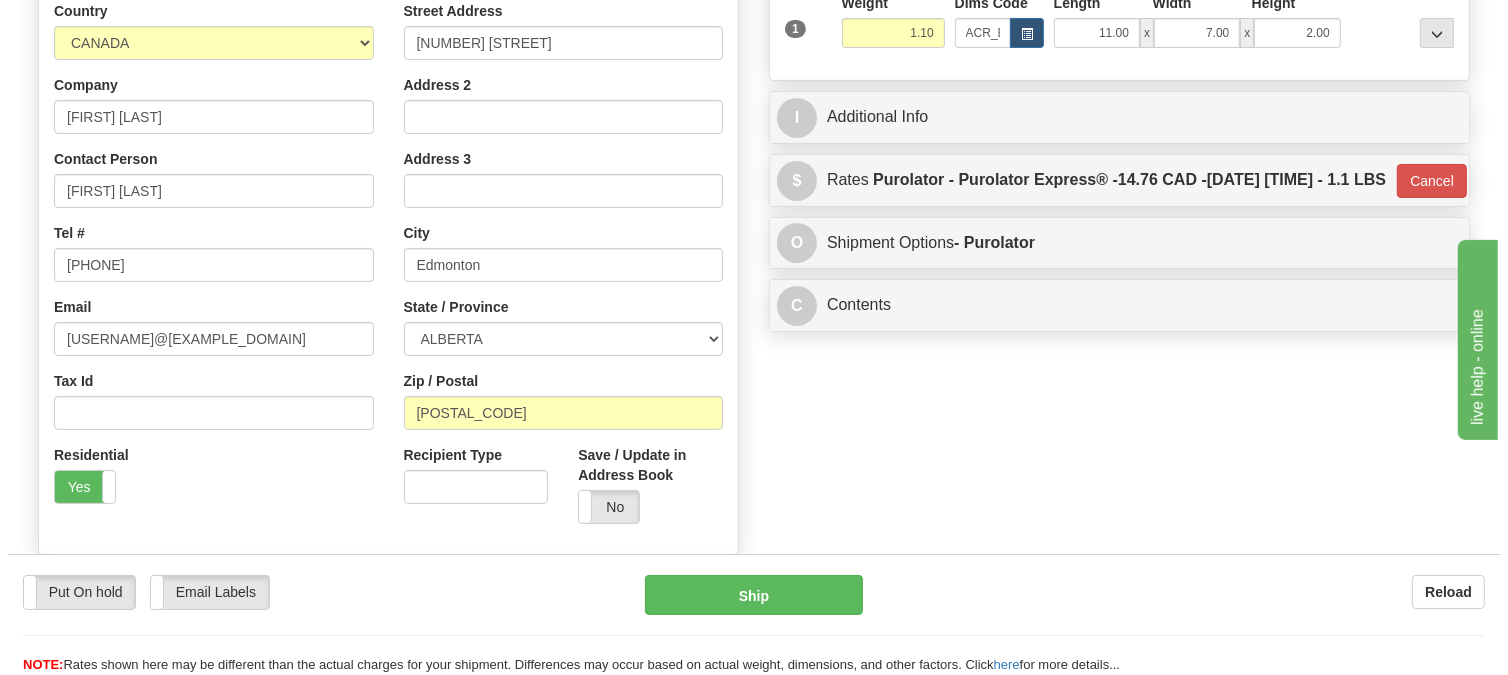 scroll, scrollTop: 333, scrollLeft: 0, axis: vertical 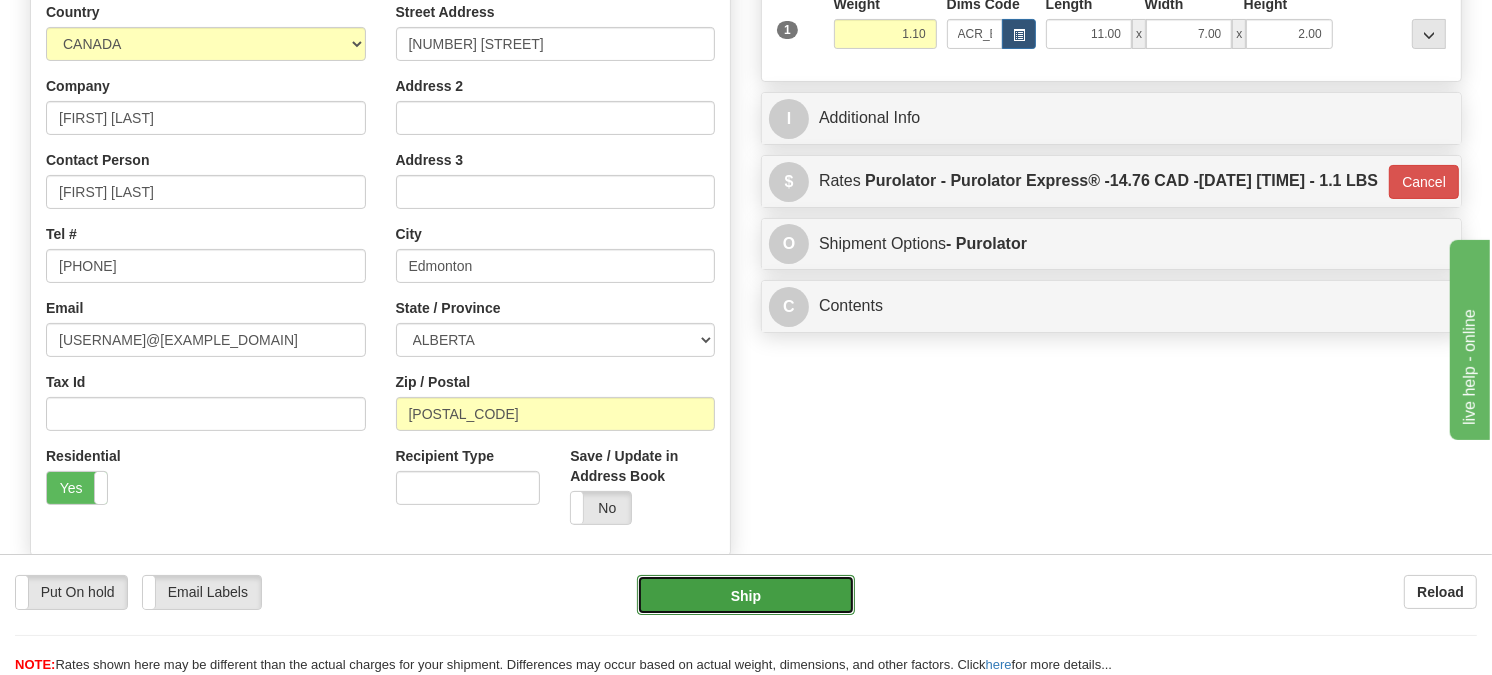 click on "Ship" at bounding box center (746, 595) 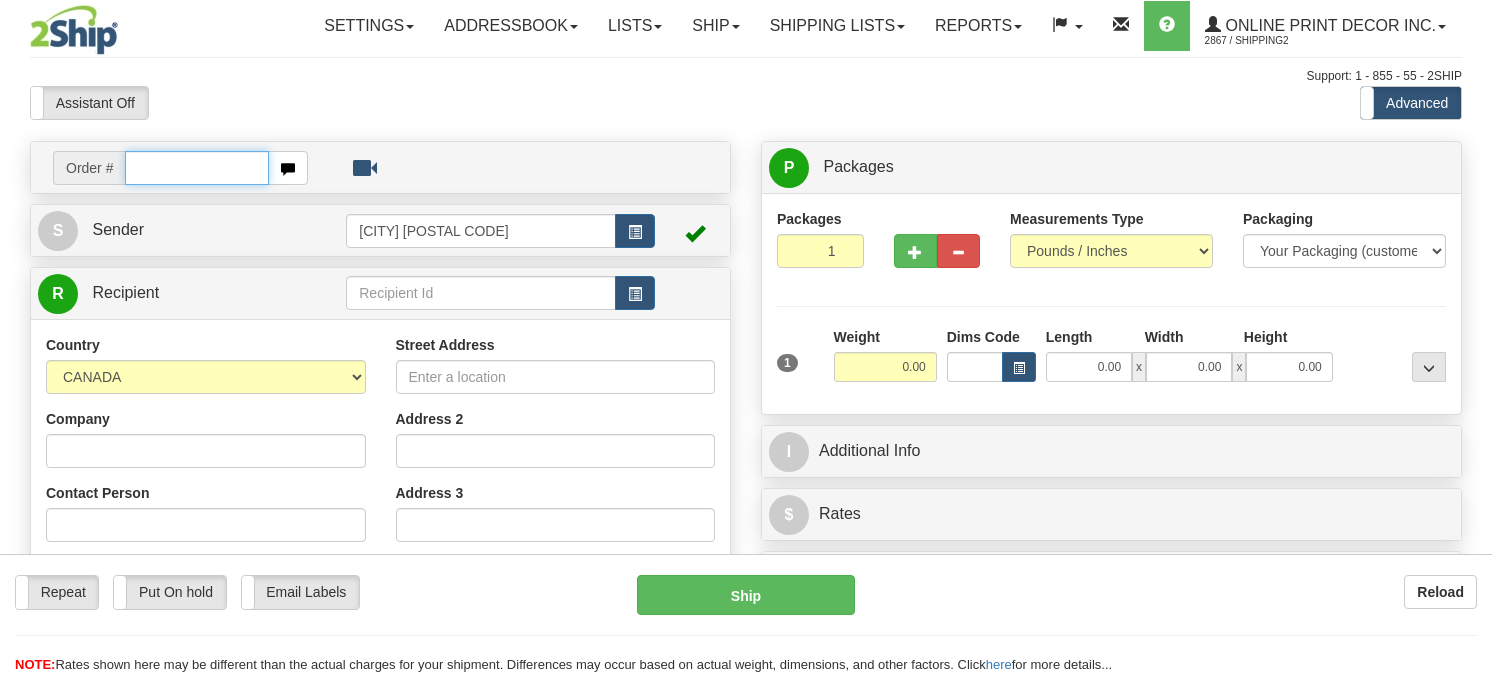 scroll, scrollTop: 0, scrollLeft: 0, axis: both 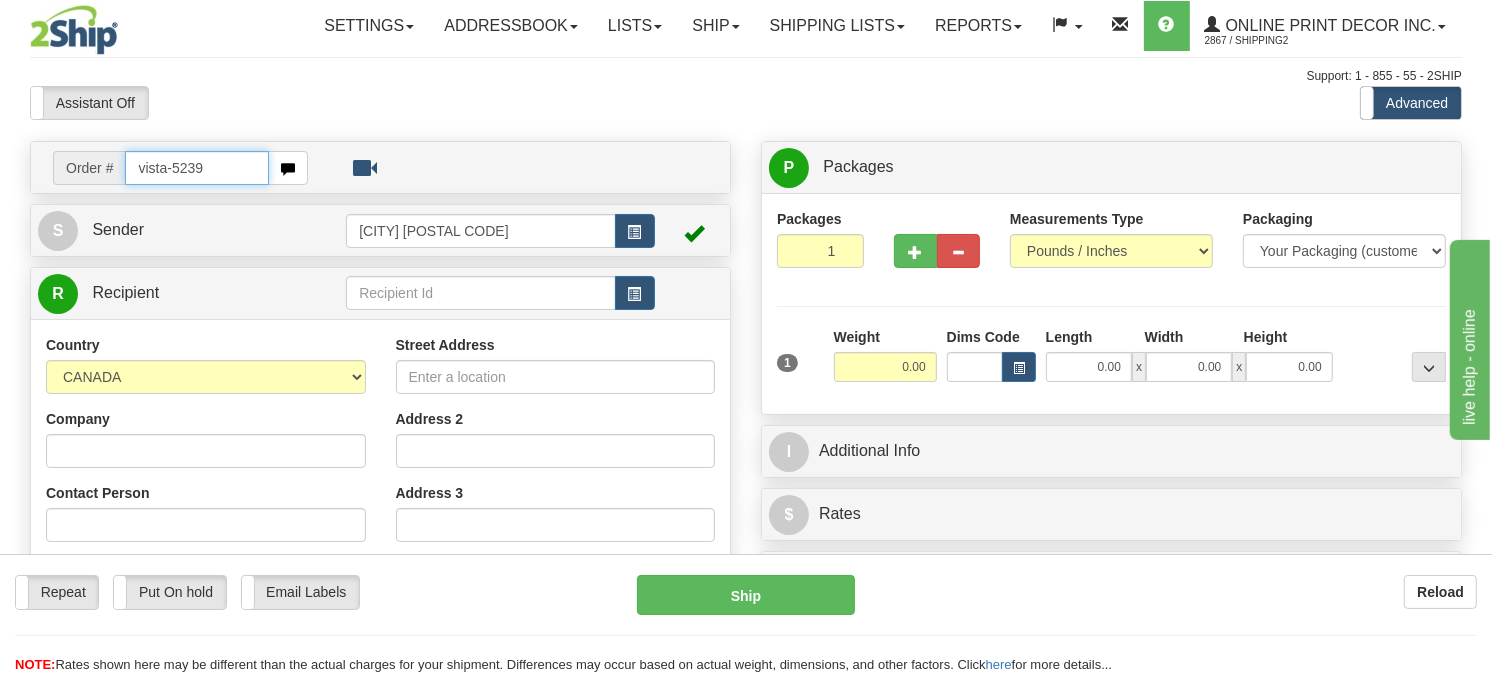 type on "vista-5239" 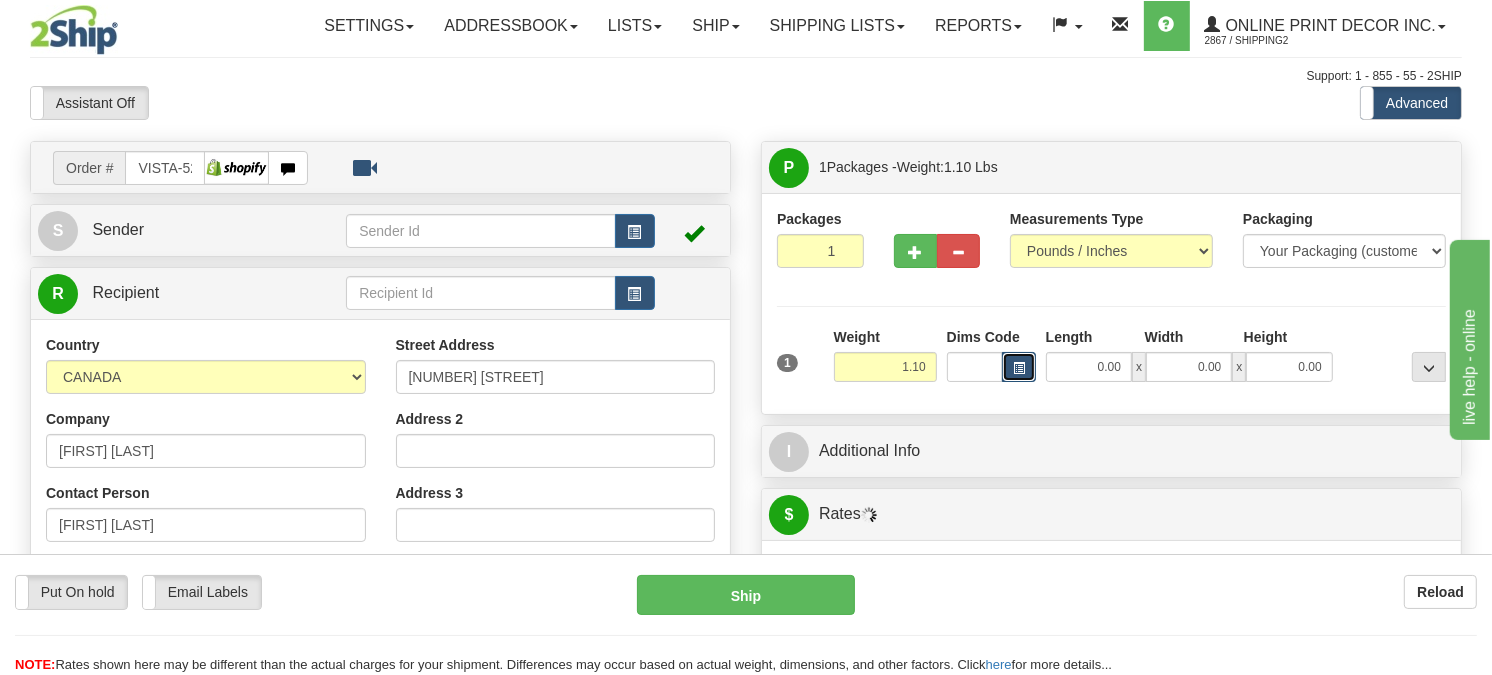 click at bounding box center (1019, 367) 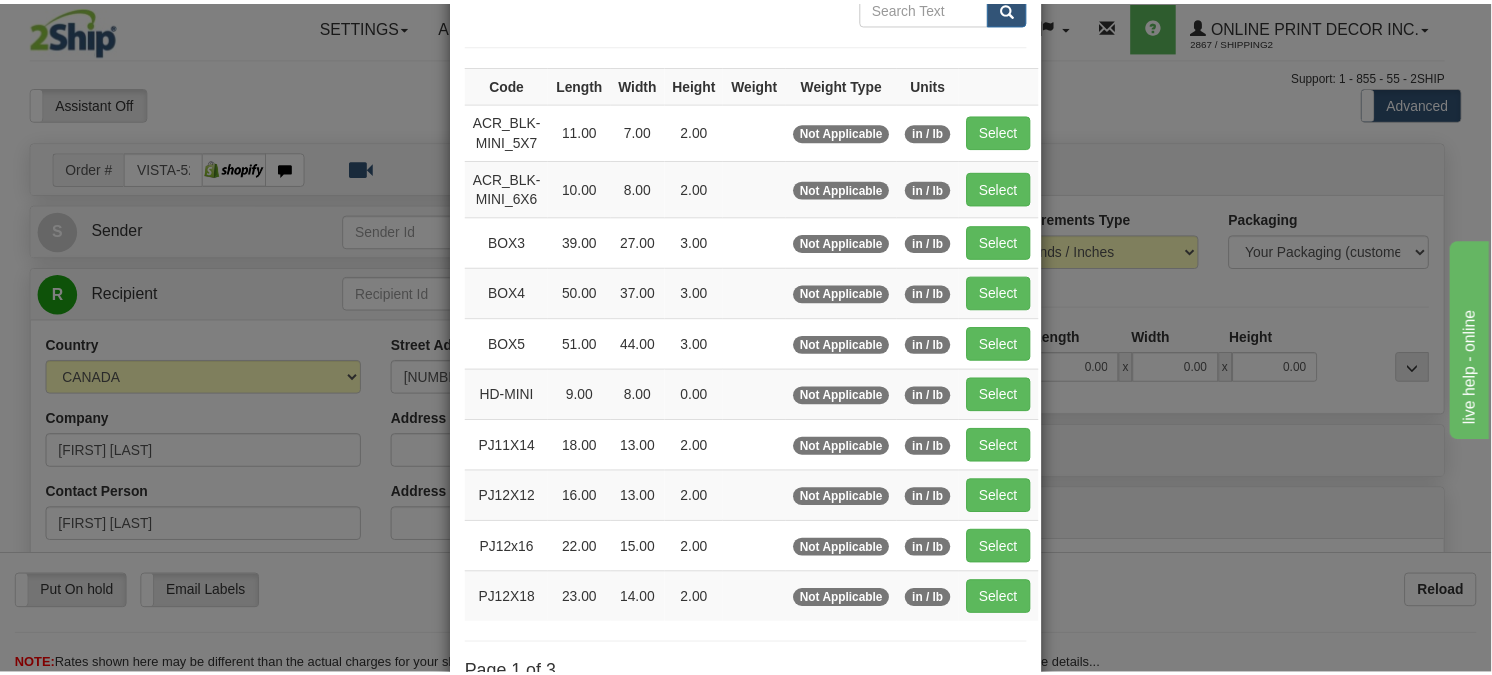 scroll, scrollTop: 104, scrollLeft: 0, axis: vertical 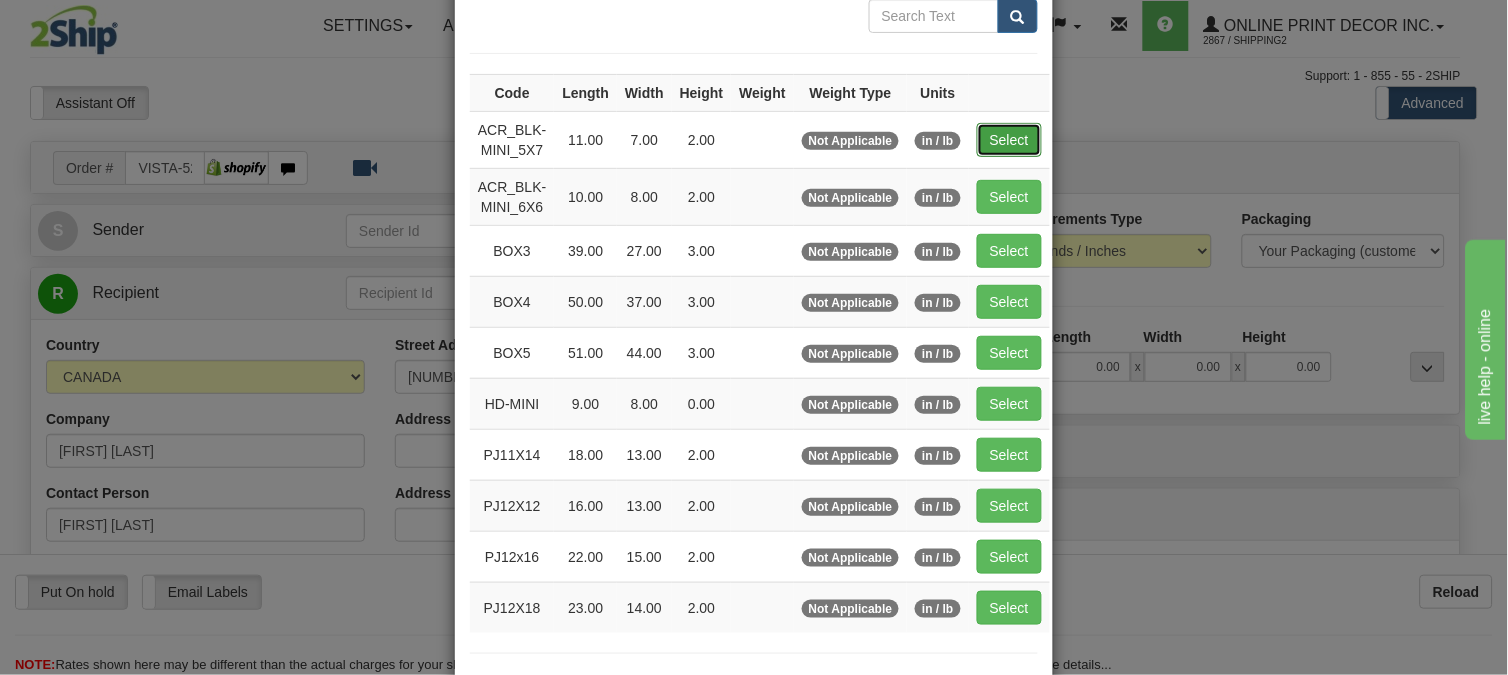 click on "Select" at bounding box center (1009, 140) 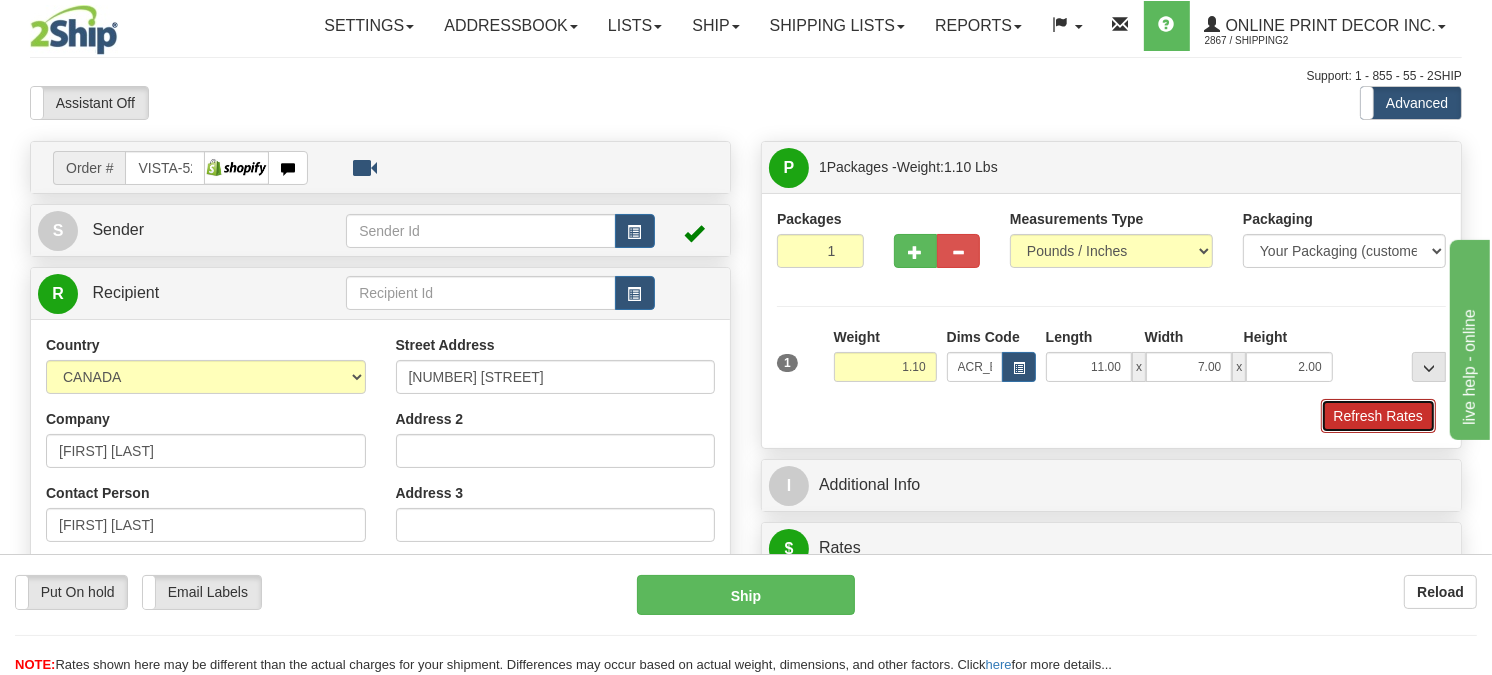 click on "Refresh Rates" at bounding box center (1378, 416) 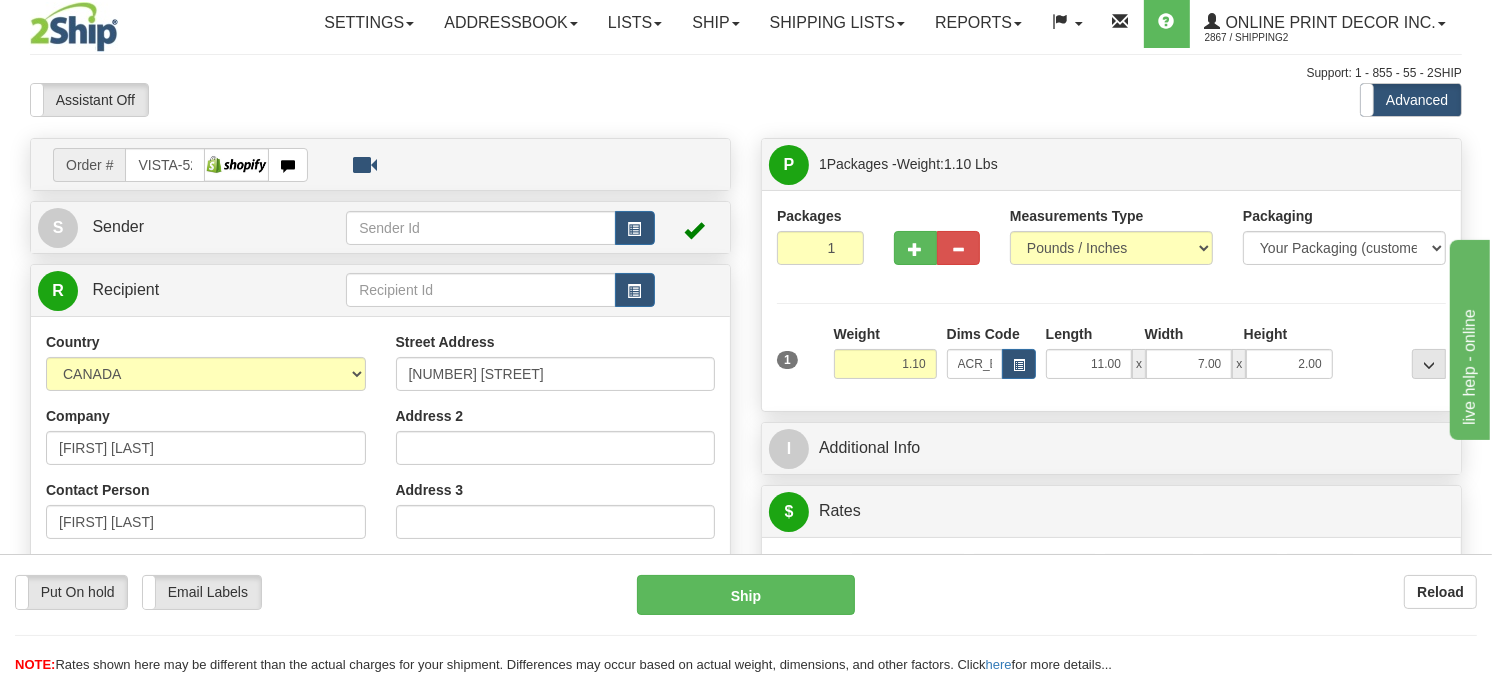 scroll, scrollTop: 0, scrollLeft: 0, axis: both 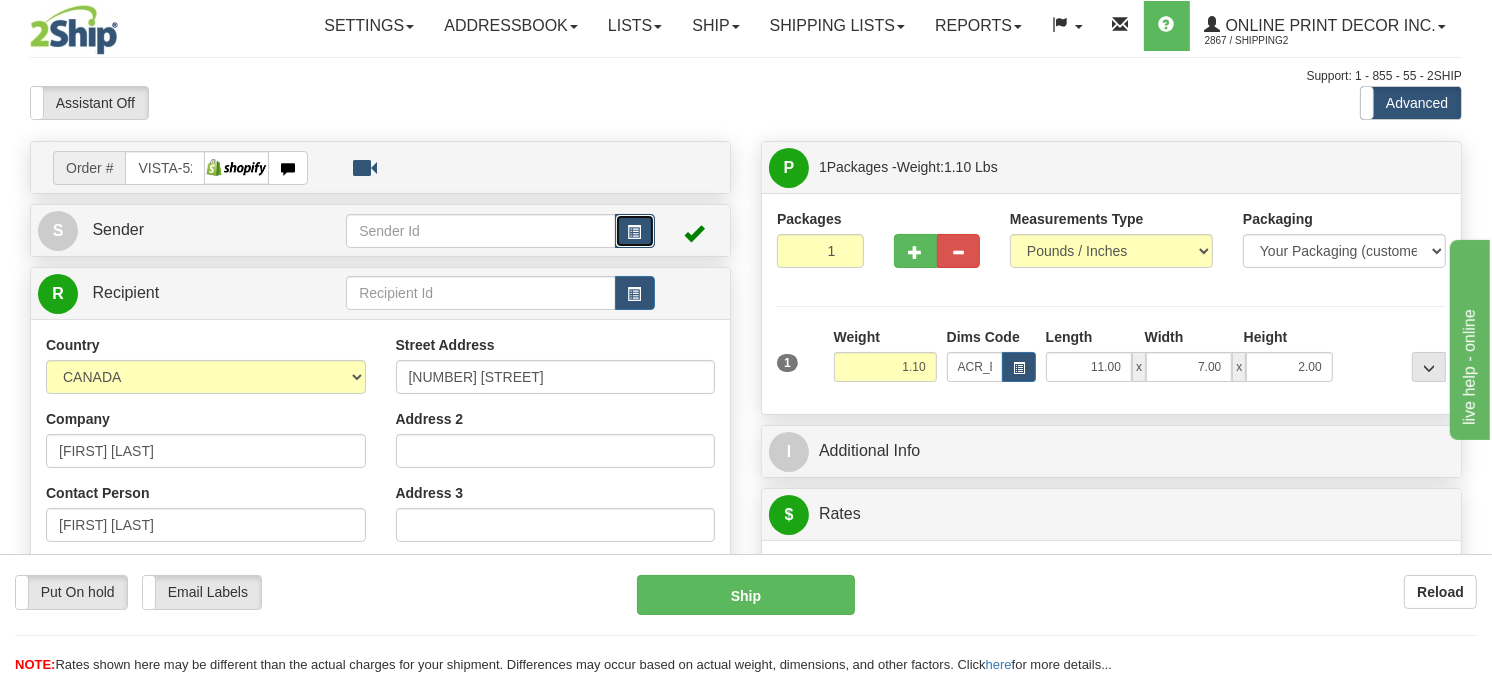 click at bounding box center (635, 232) 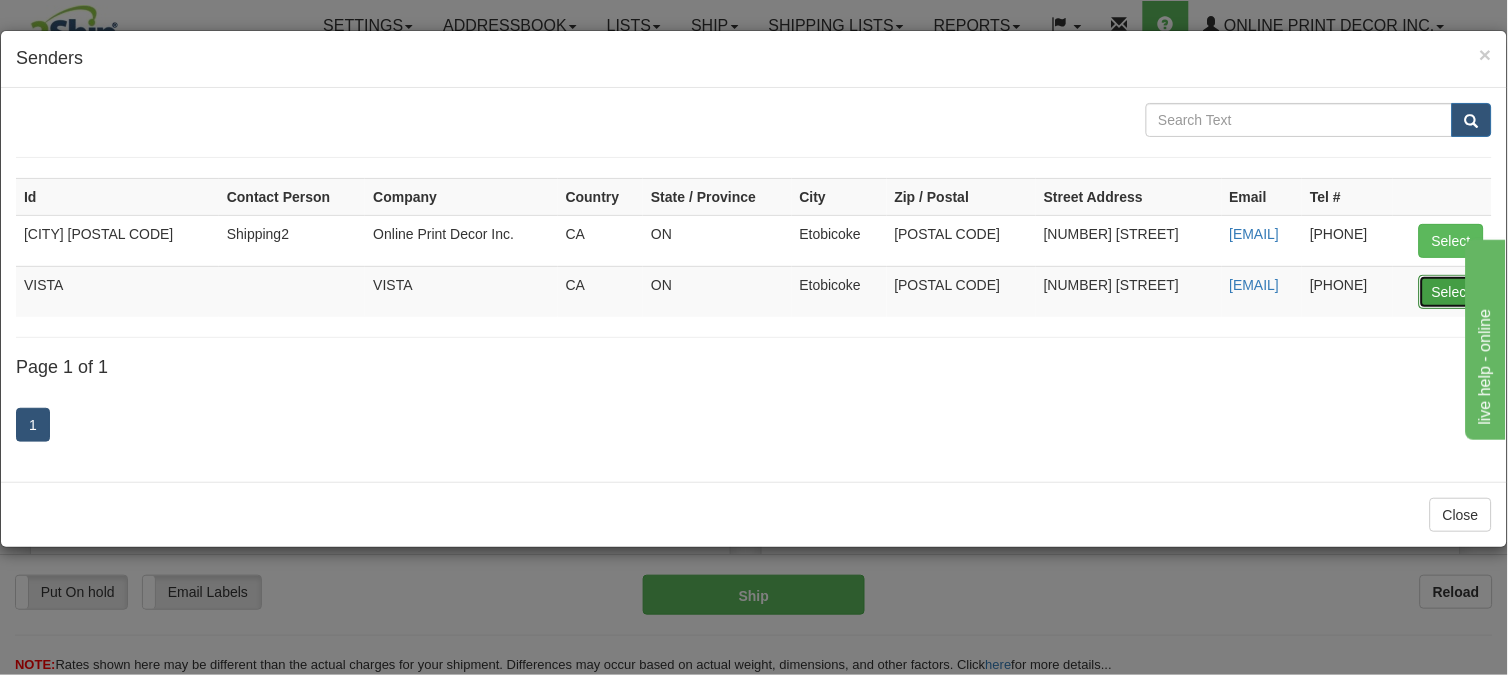 click on "Select" at bounding box center [1451, 292] 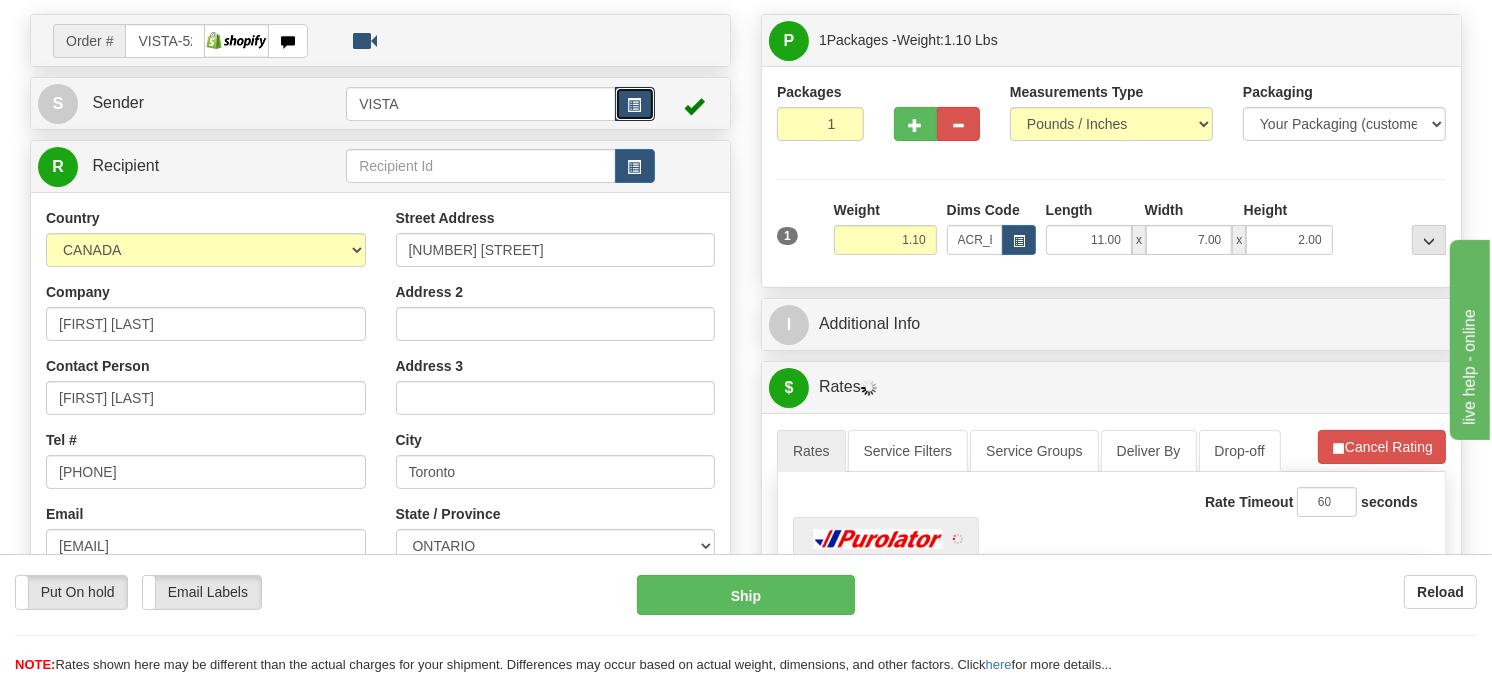 scroll, scrollTop: 333, scrollLeft: 0, axis: vertical 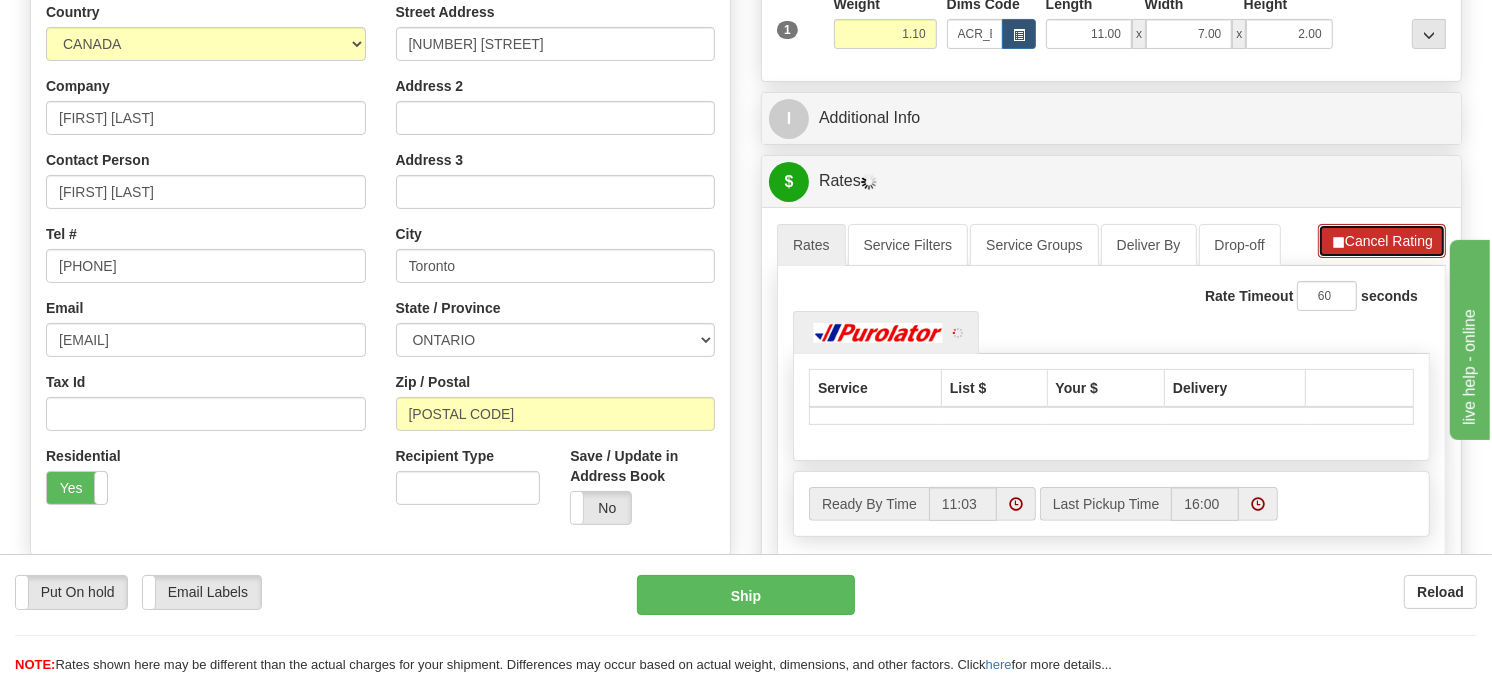 click on "Cancel Rating" at bounding box center [1382, 241] 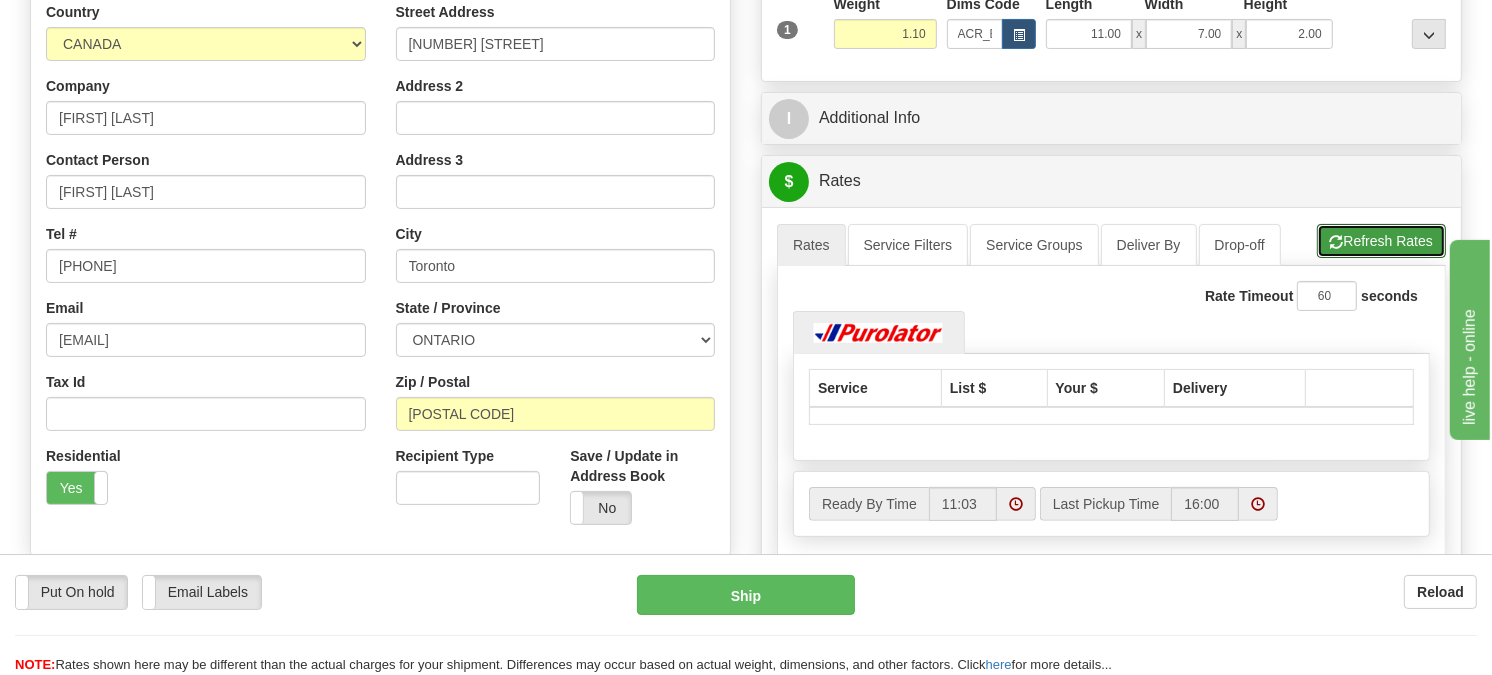 click on "Refresh Rates" at bounding box center [1381, 241] 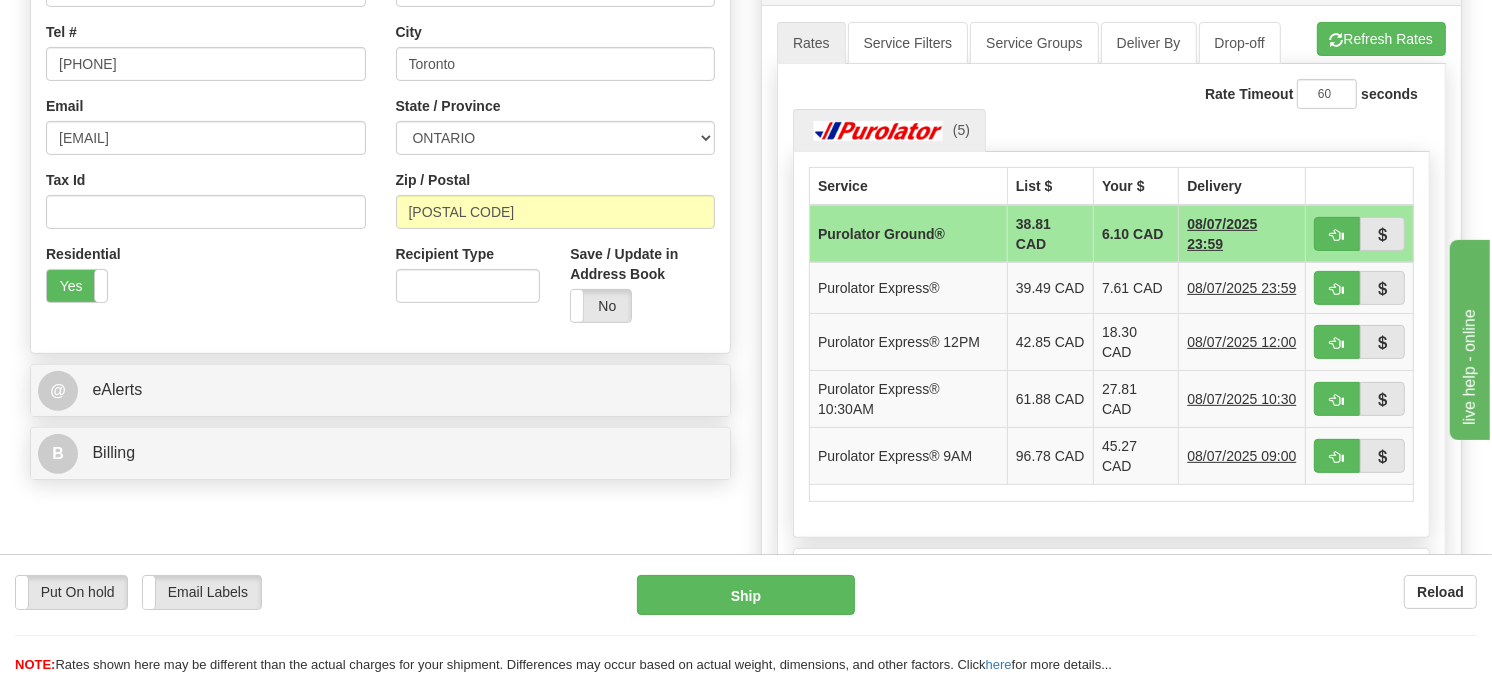 scroll, scrollTop: 555, scrollLeft: 0, axis: vertical 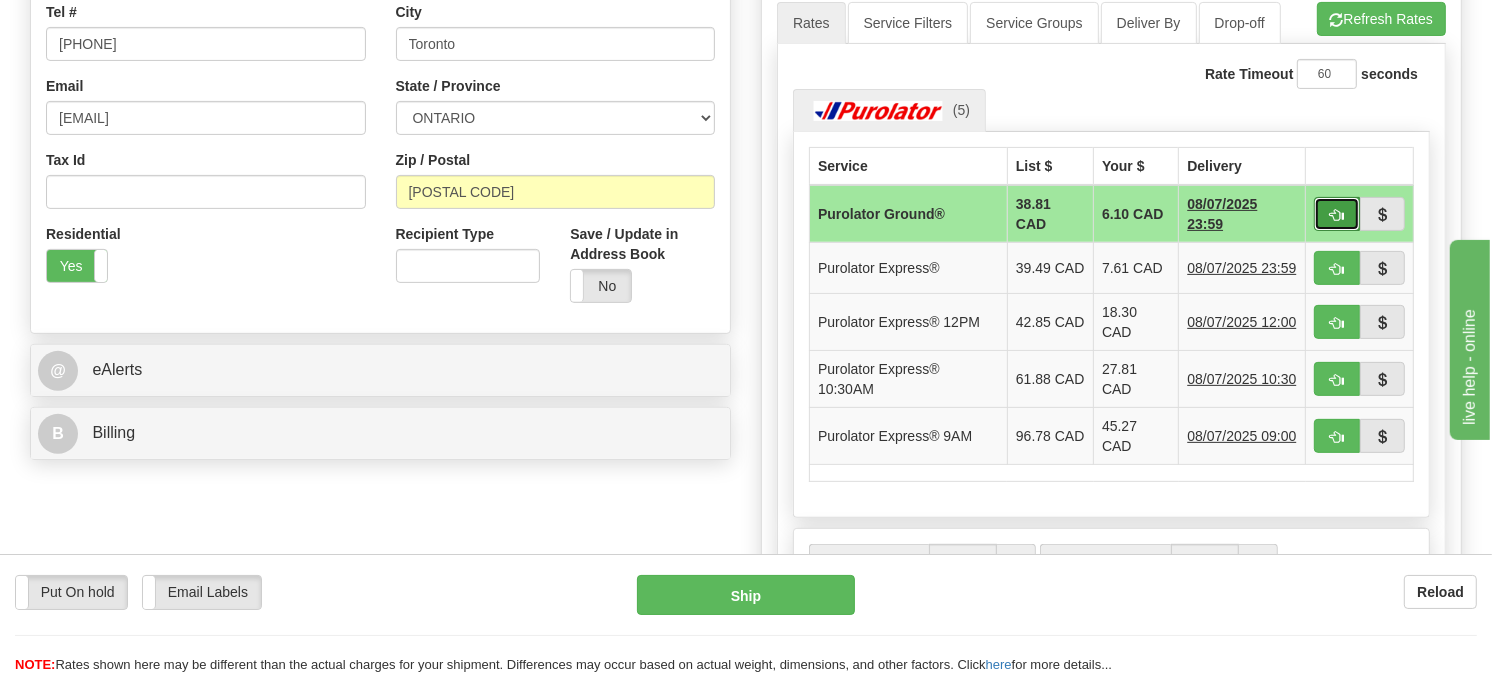 click at bounding box center (1337, 215) 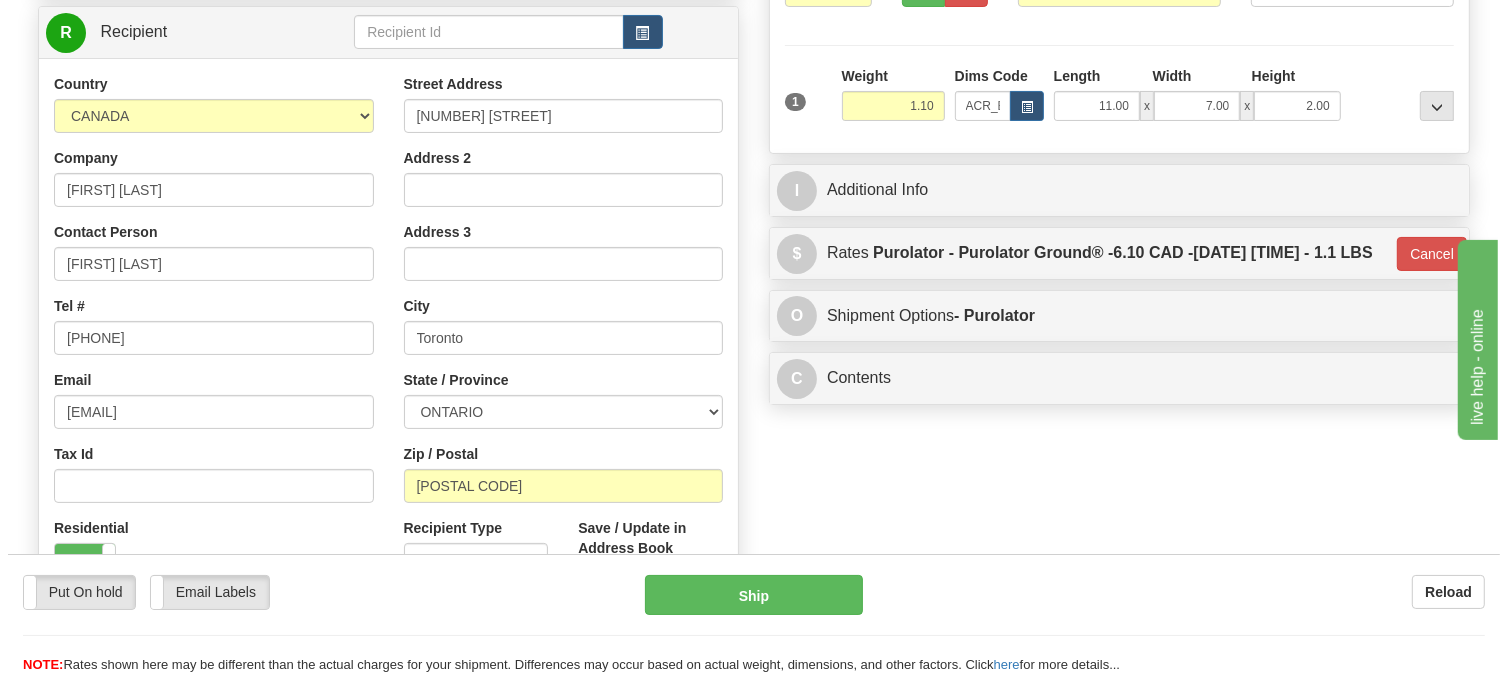 scroll, scrollTop: 222, scrollLeft: 0, axis: vertical 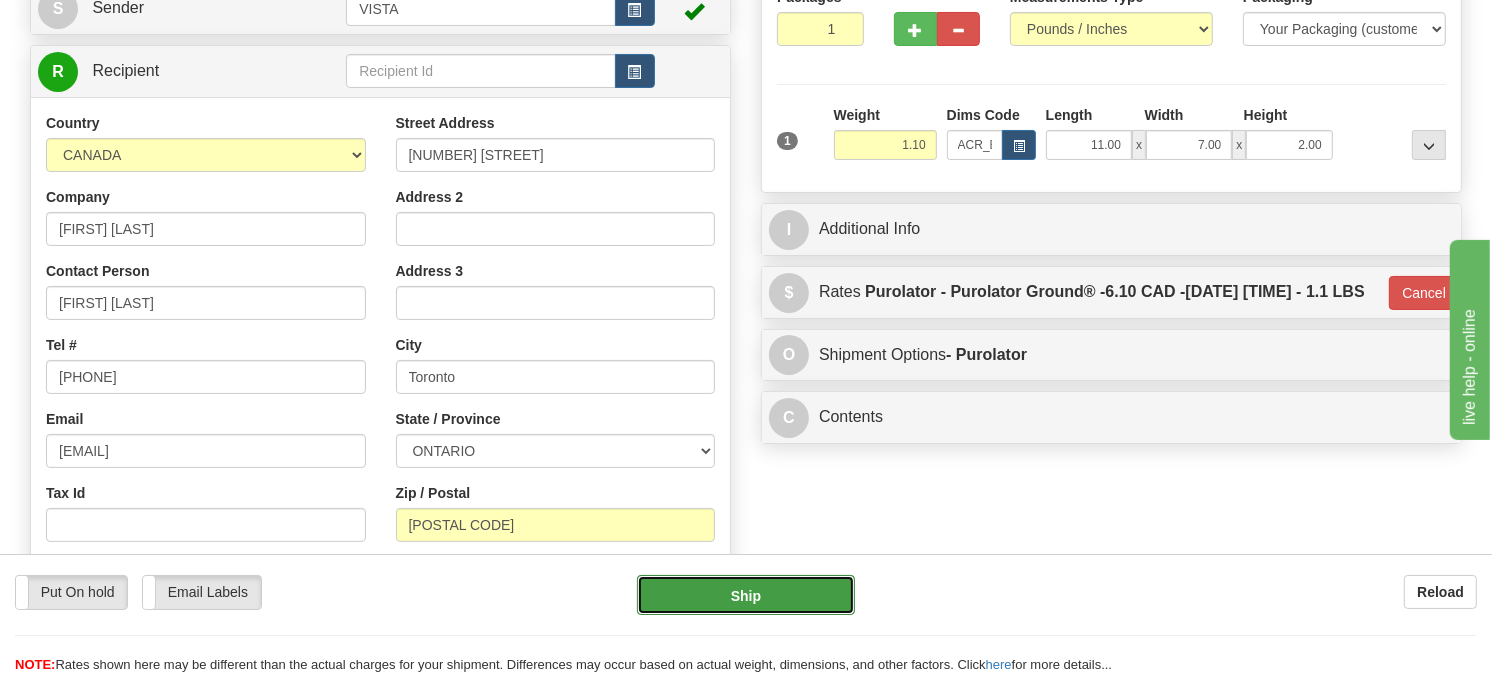 click on "Ship" at bounding box center (746, 595) 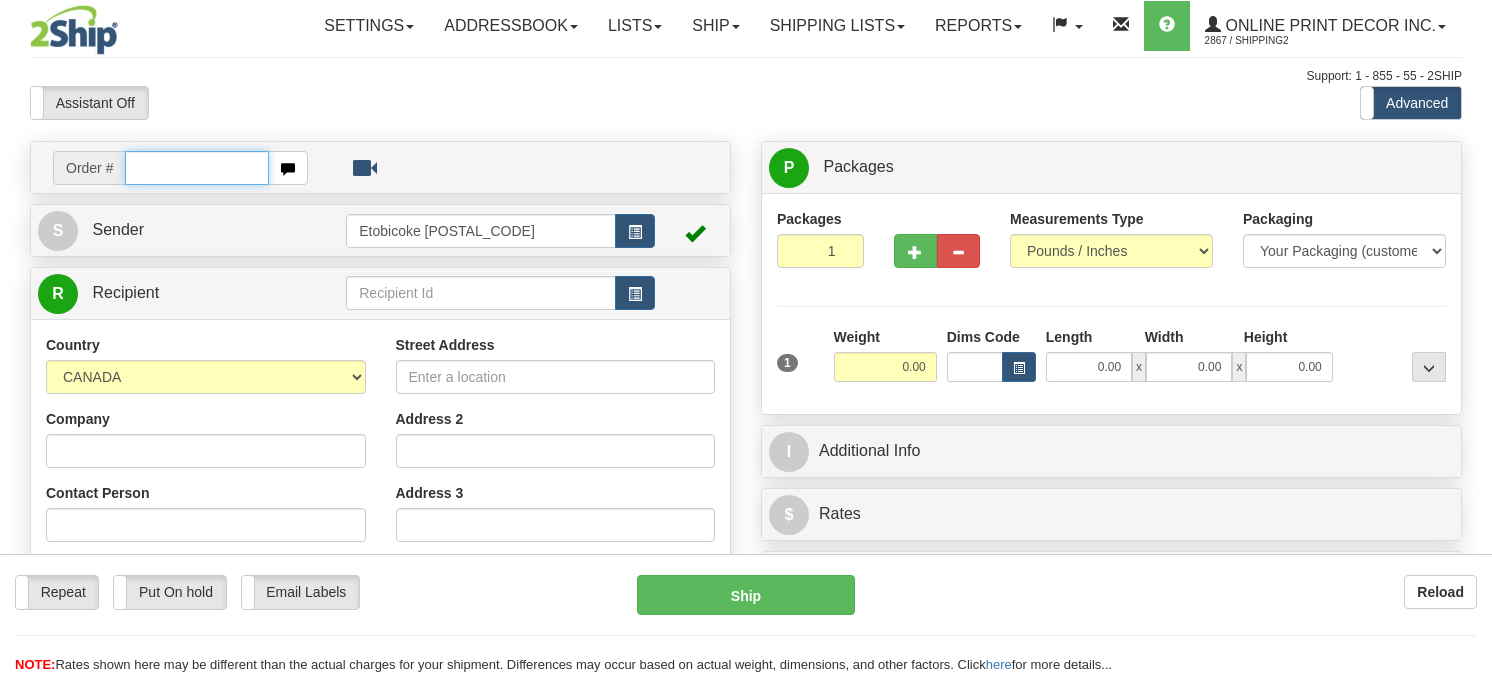 scroll, scrollTop: 0, scrollLeft: 0, axis: both 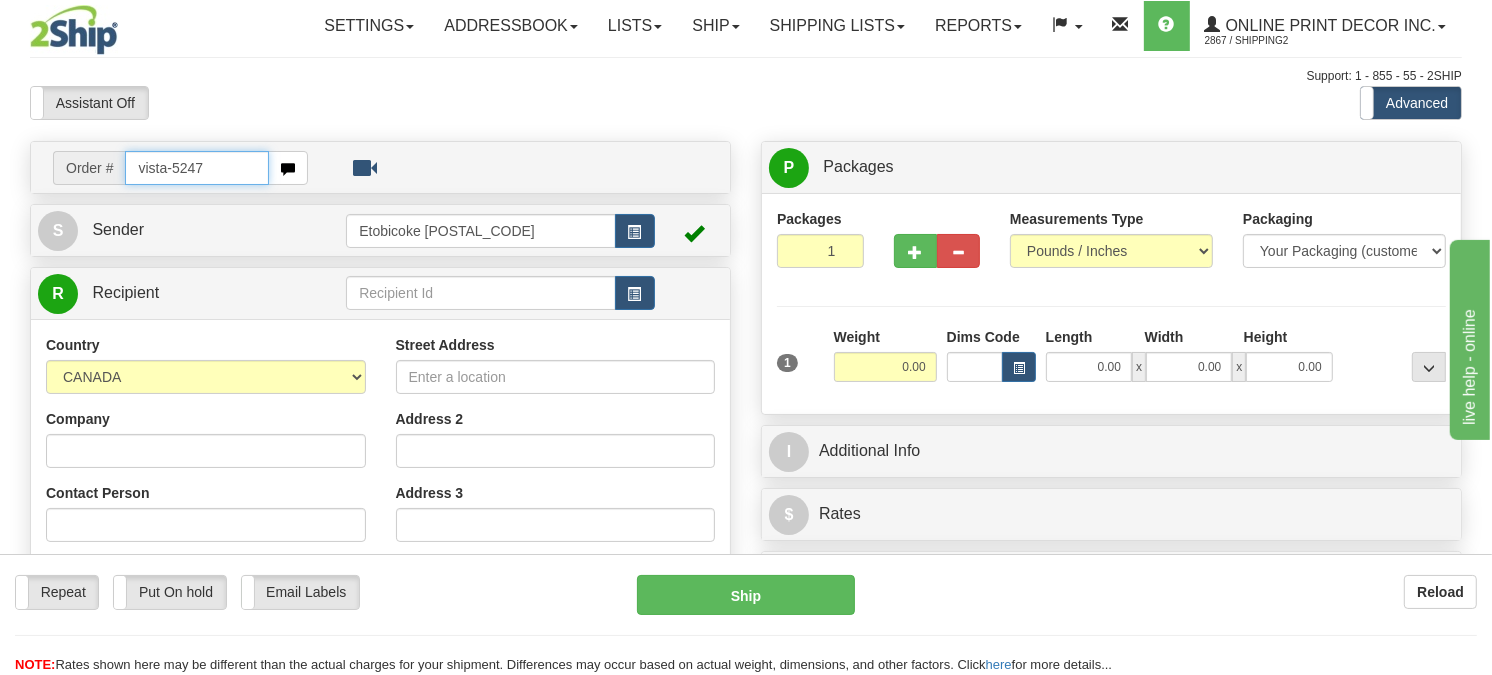 type on "vista-5247" 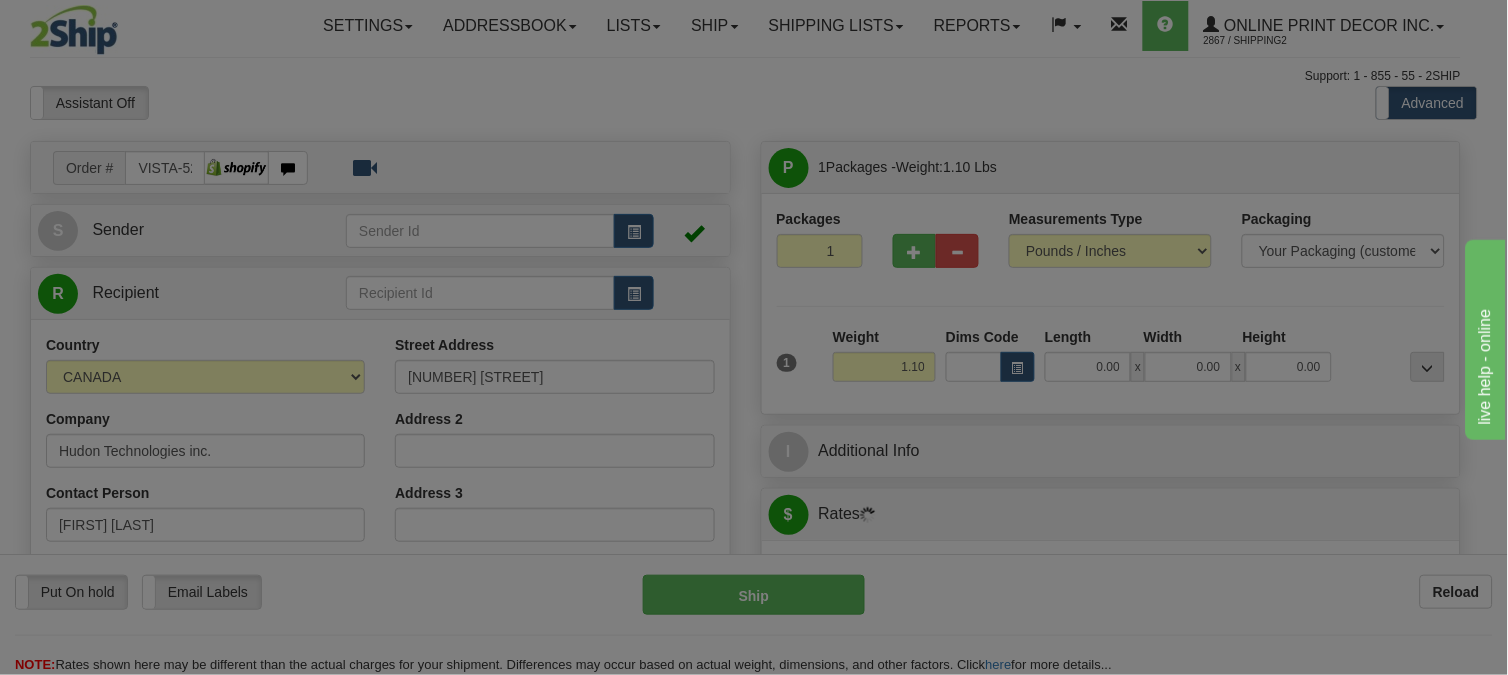 type on "Montreal" 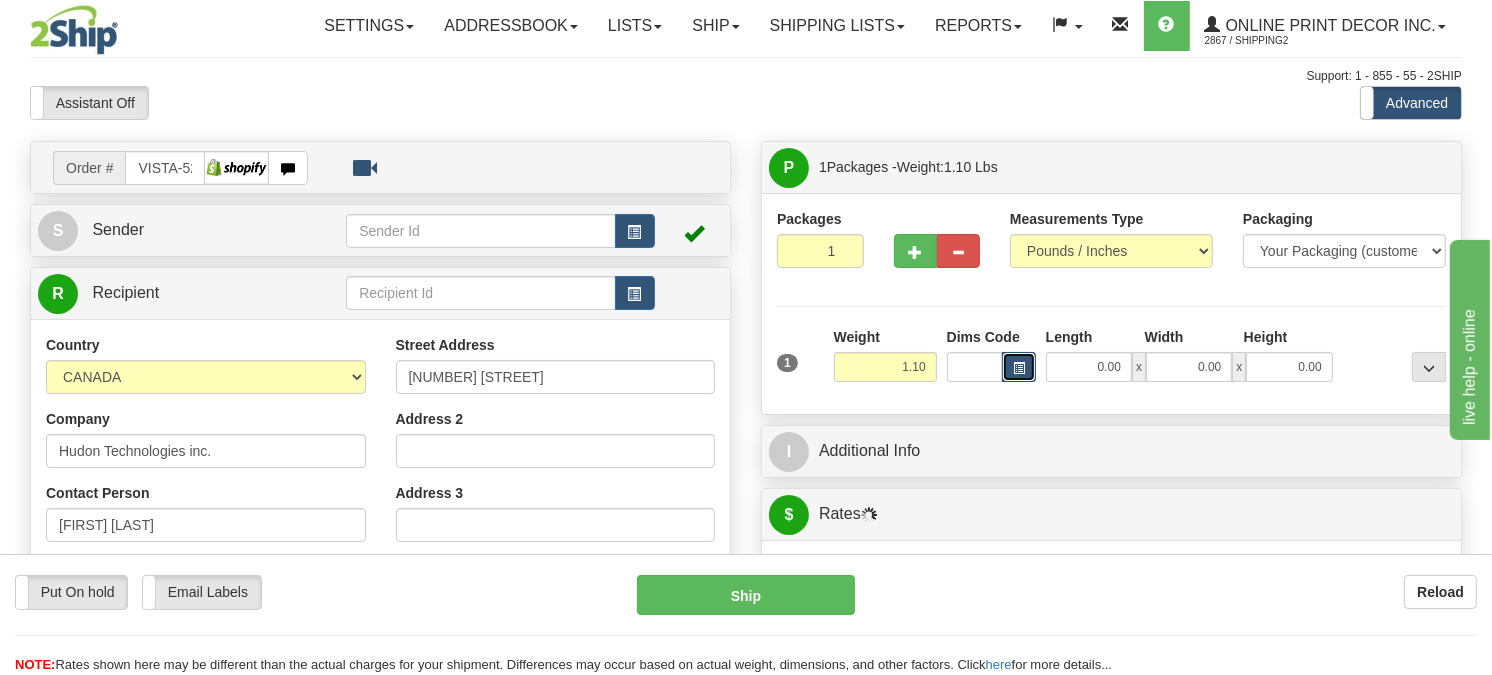 click at bounding box center [1019, 368] 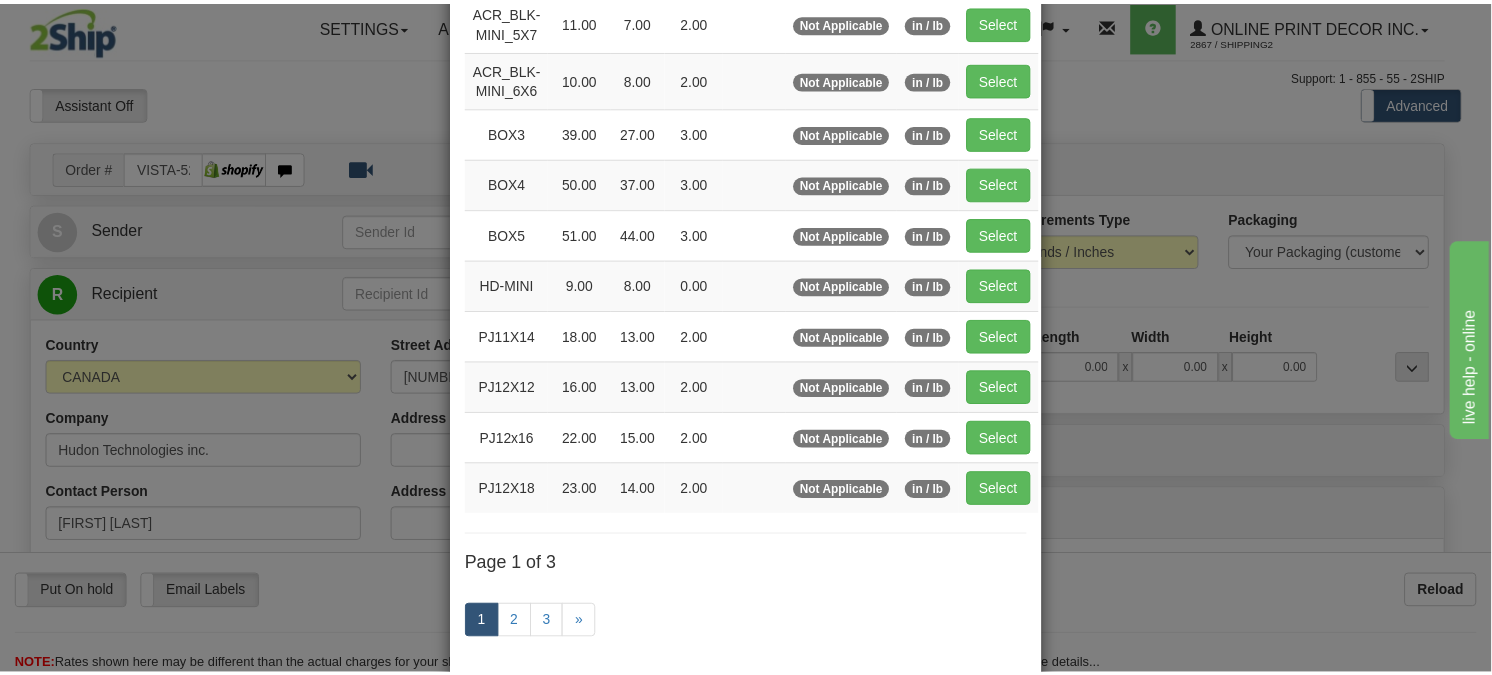 scroll, scrollTop: 111, scrollLeft: 0, axis: vertical 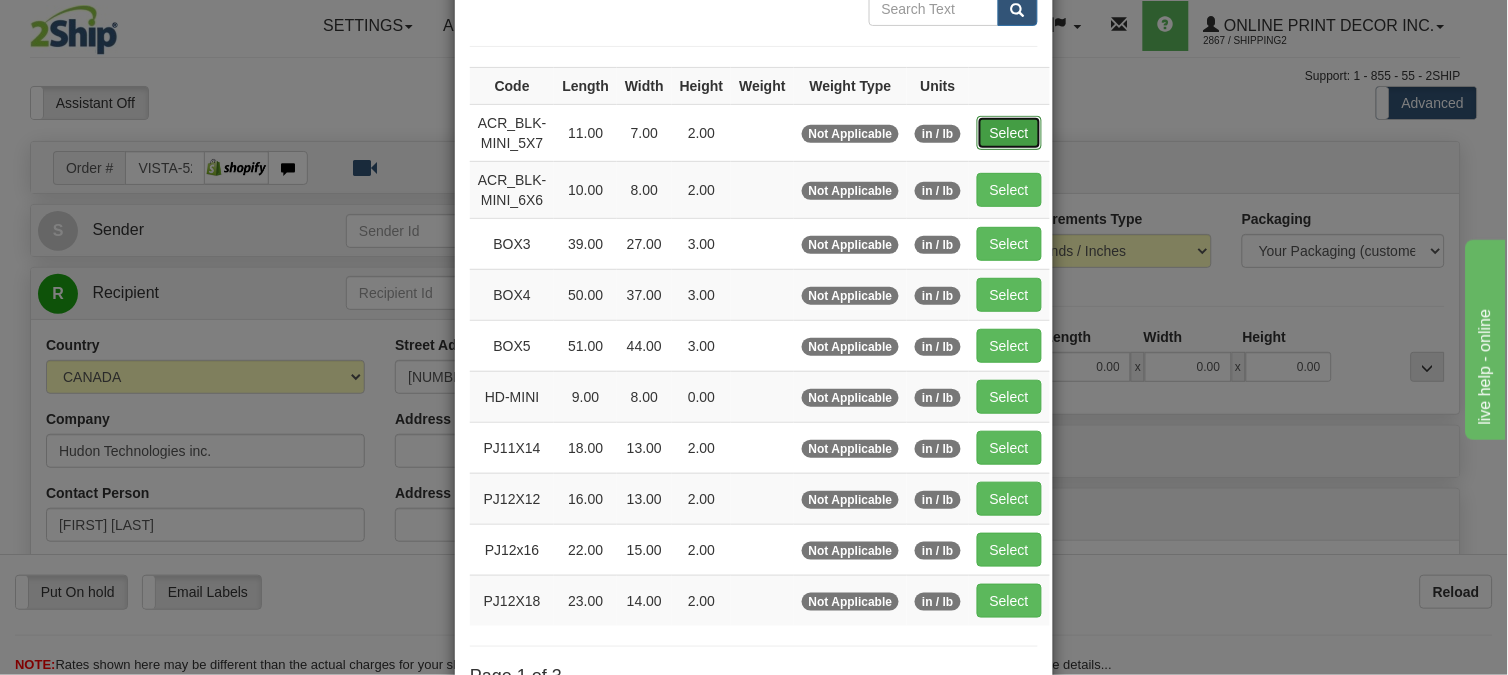click on "Select" at bounding box center (1009, 133) 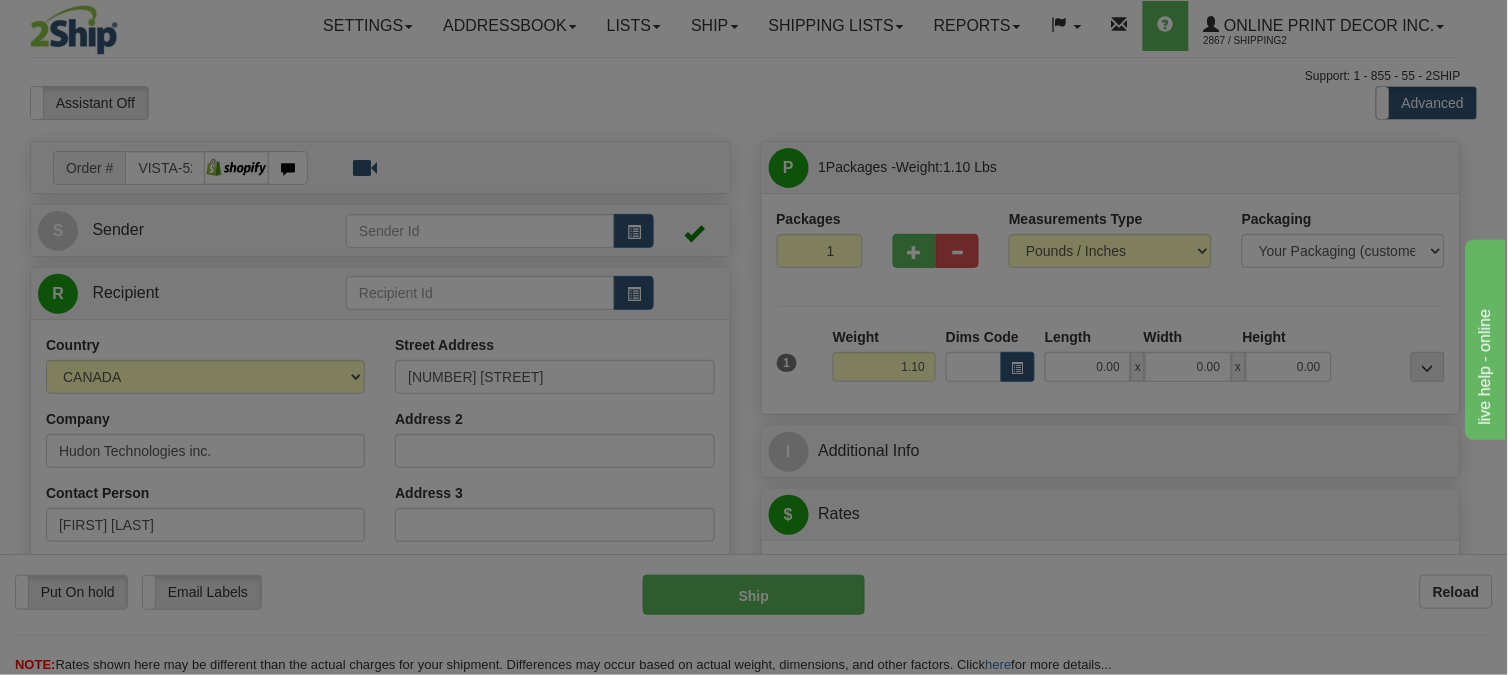 type on "ACR_BLK-MINI_5X7" 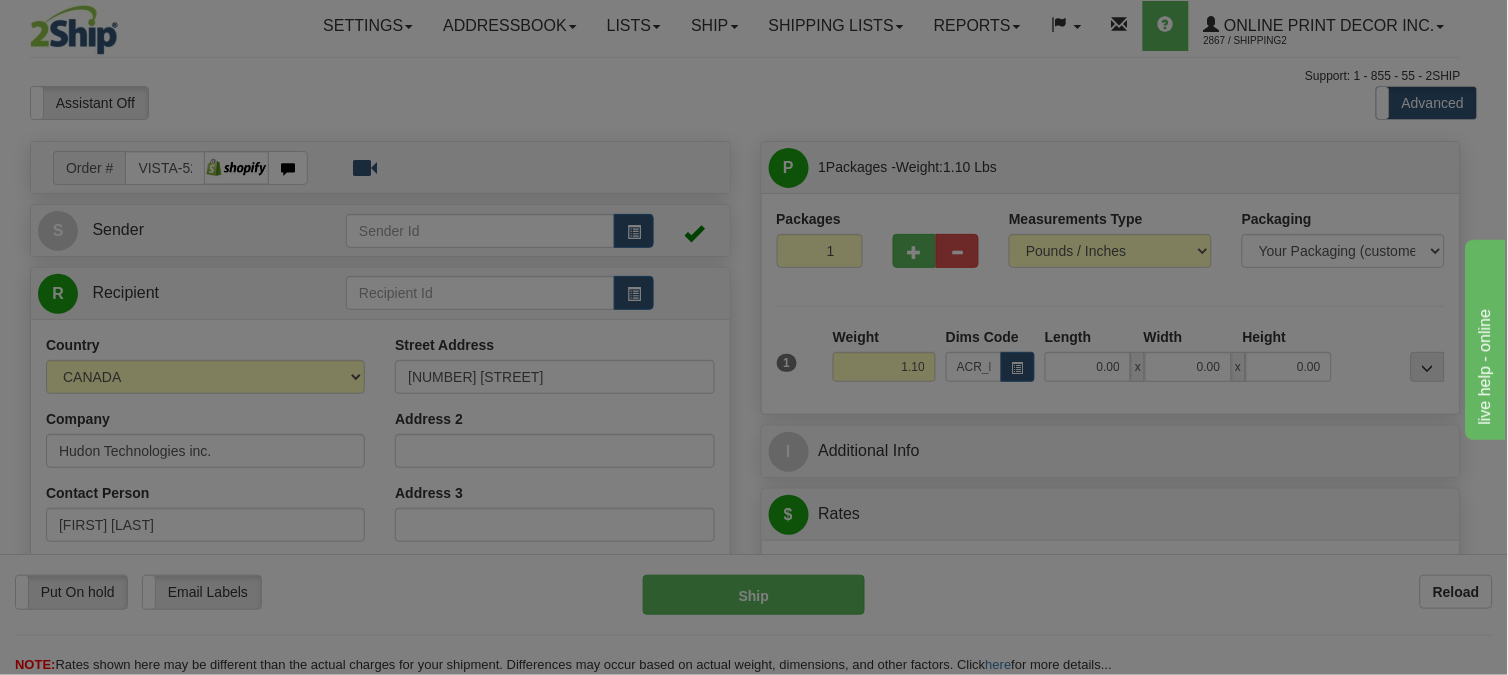 type on "11.00" 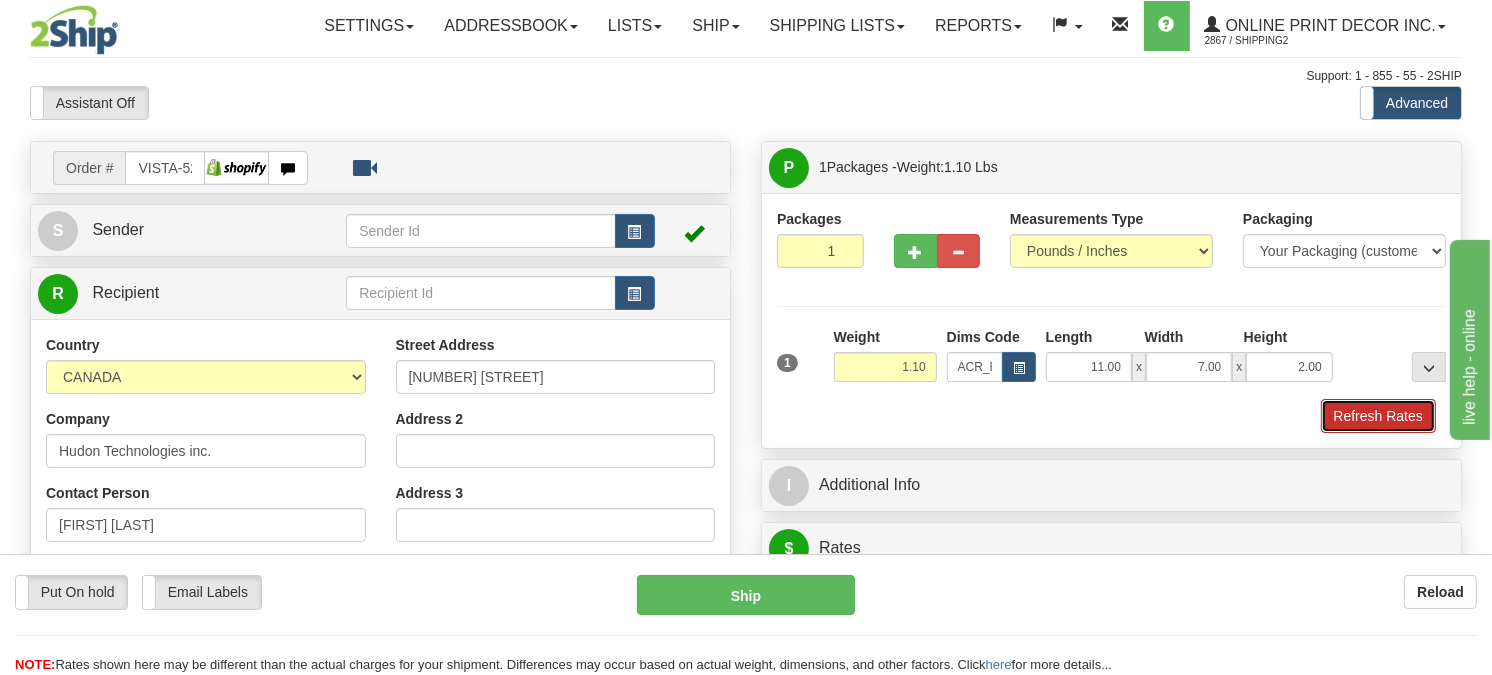 click on "Refresh Rates" at bounding box center [1378, 416] 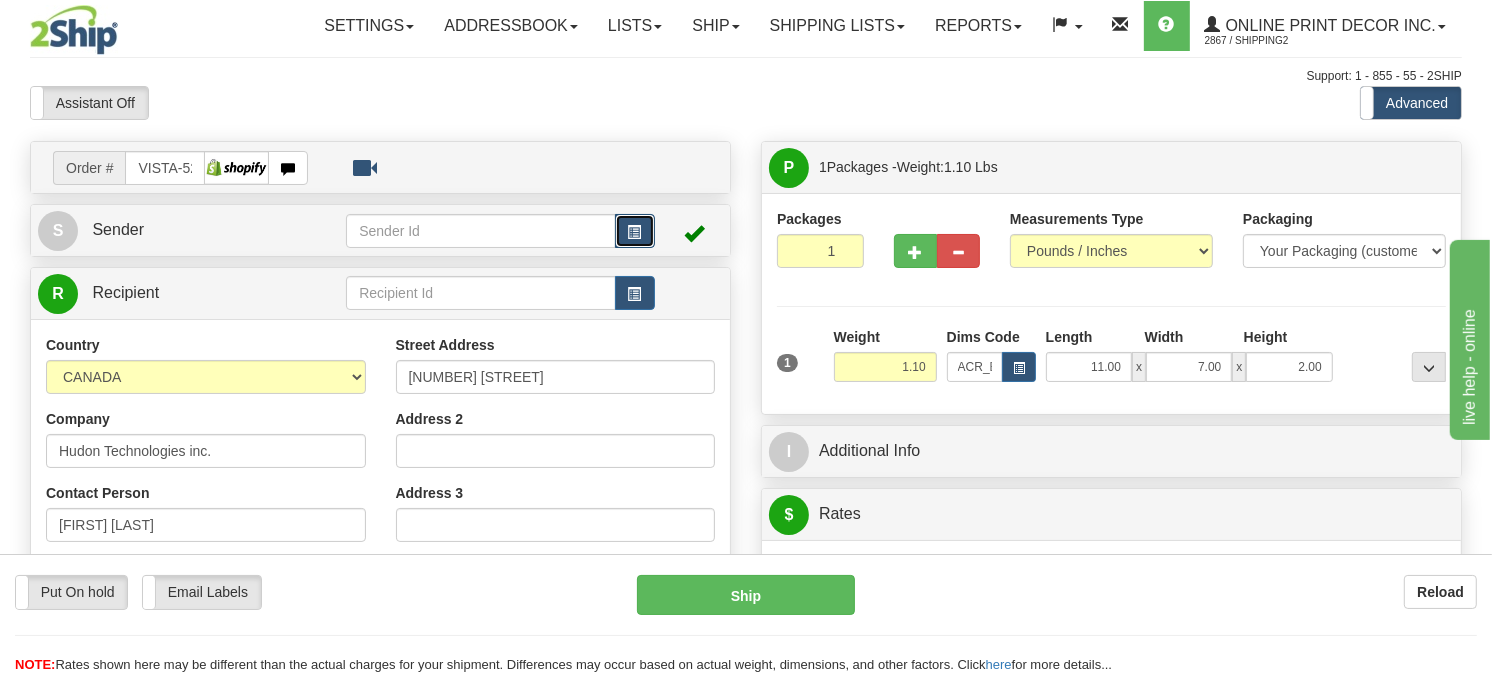 click at bounding box center (635, 231) 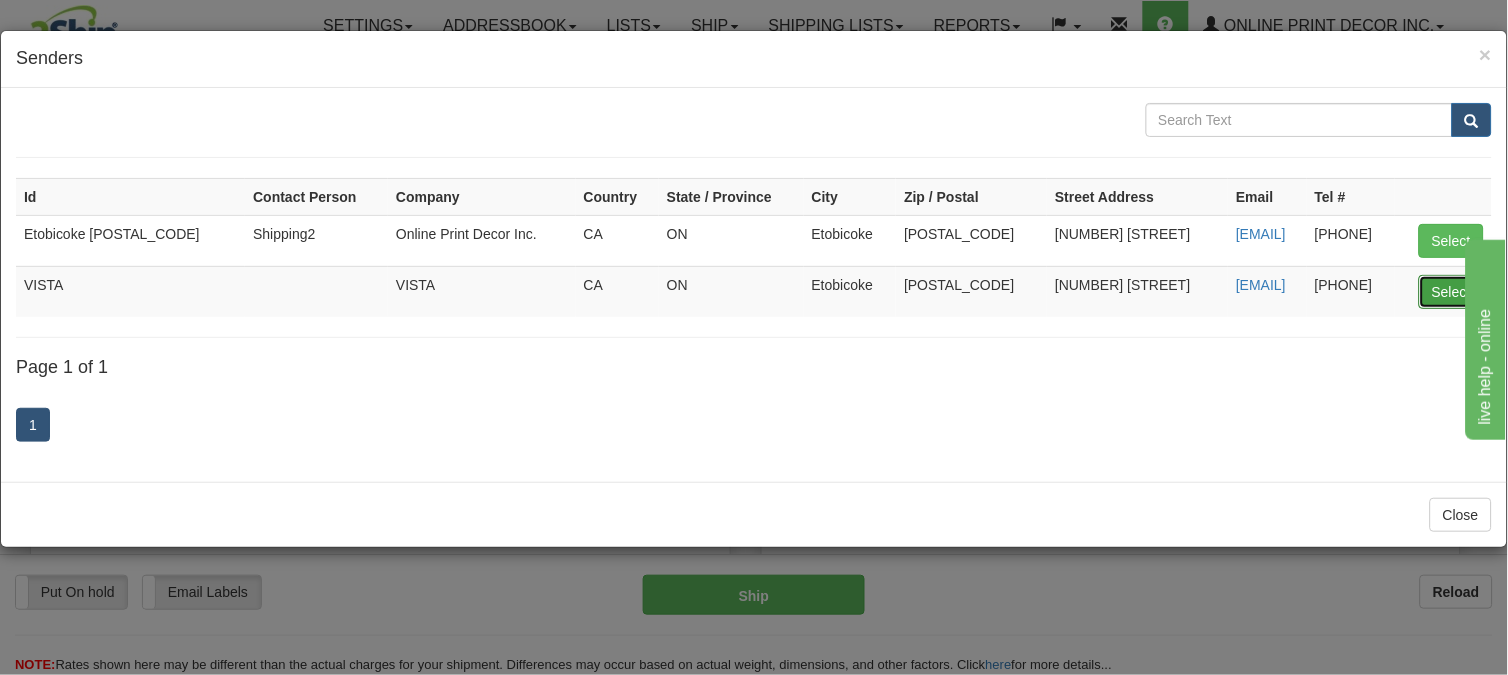 click on "Select" at bounding box center (1451, 292) 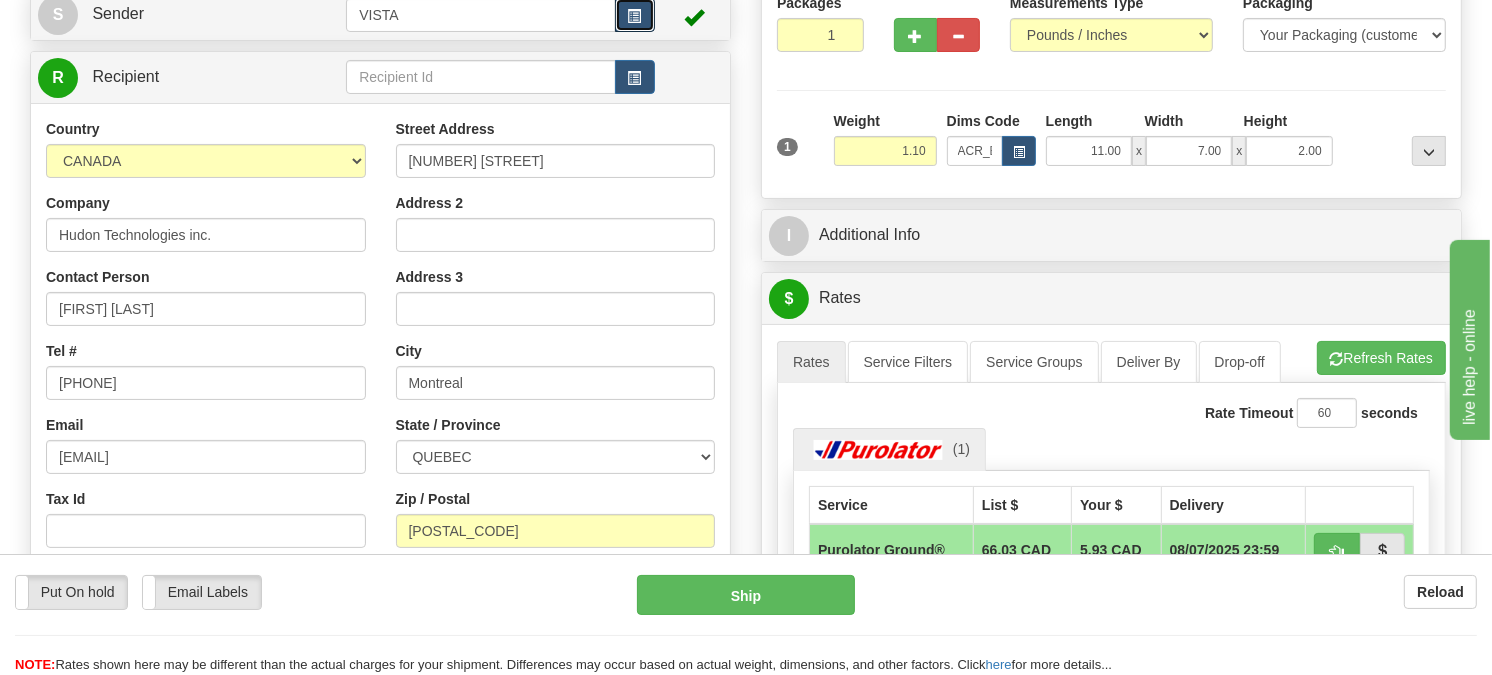 scroll, scrollTop: 222, scrollLeft: 0, axis: vertical 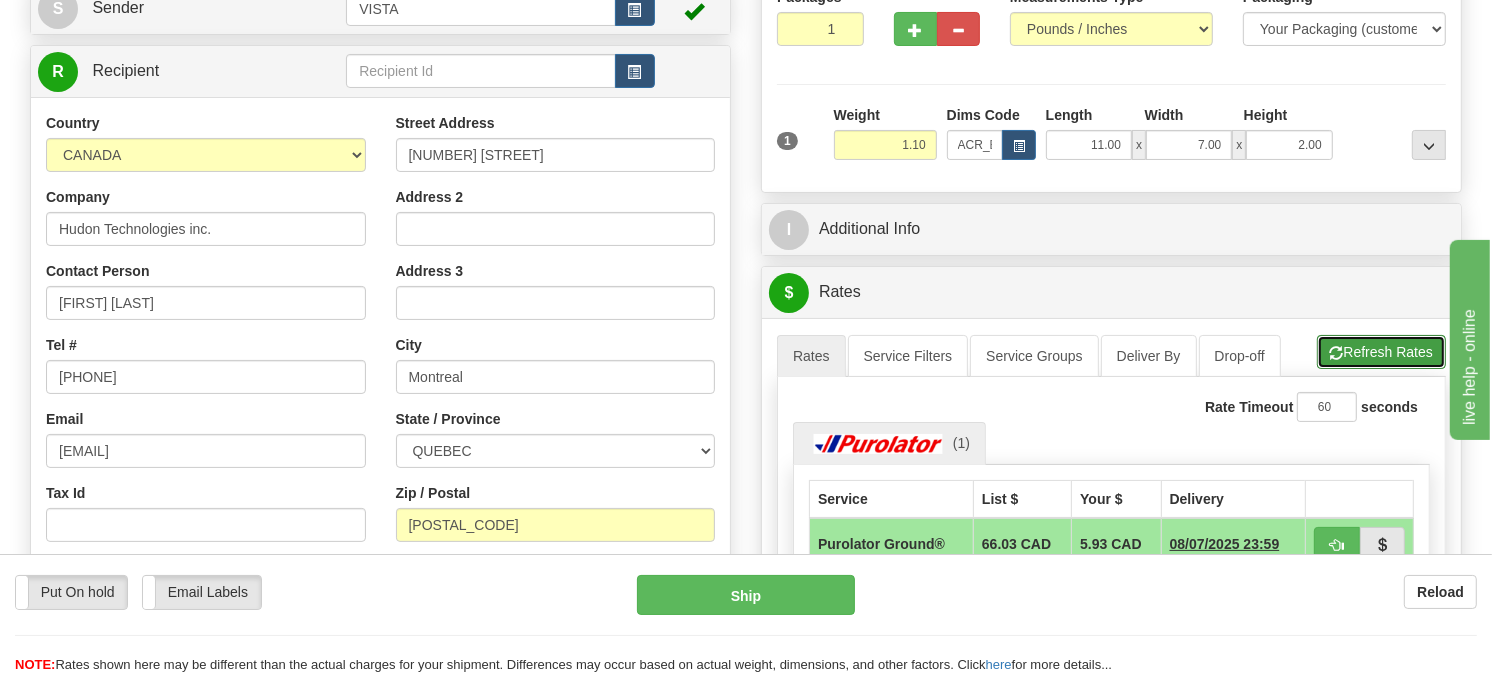 click on "Refresh Rates" at bounding box center (1381, 352) 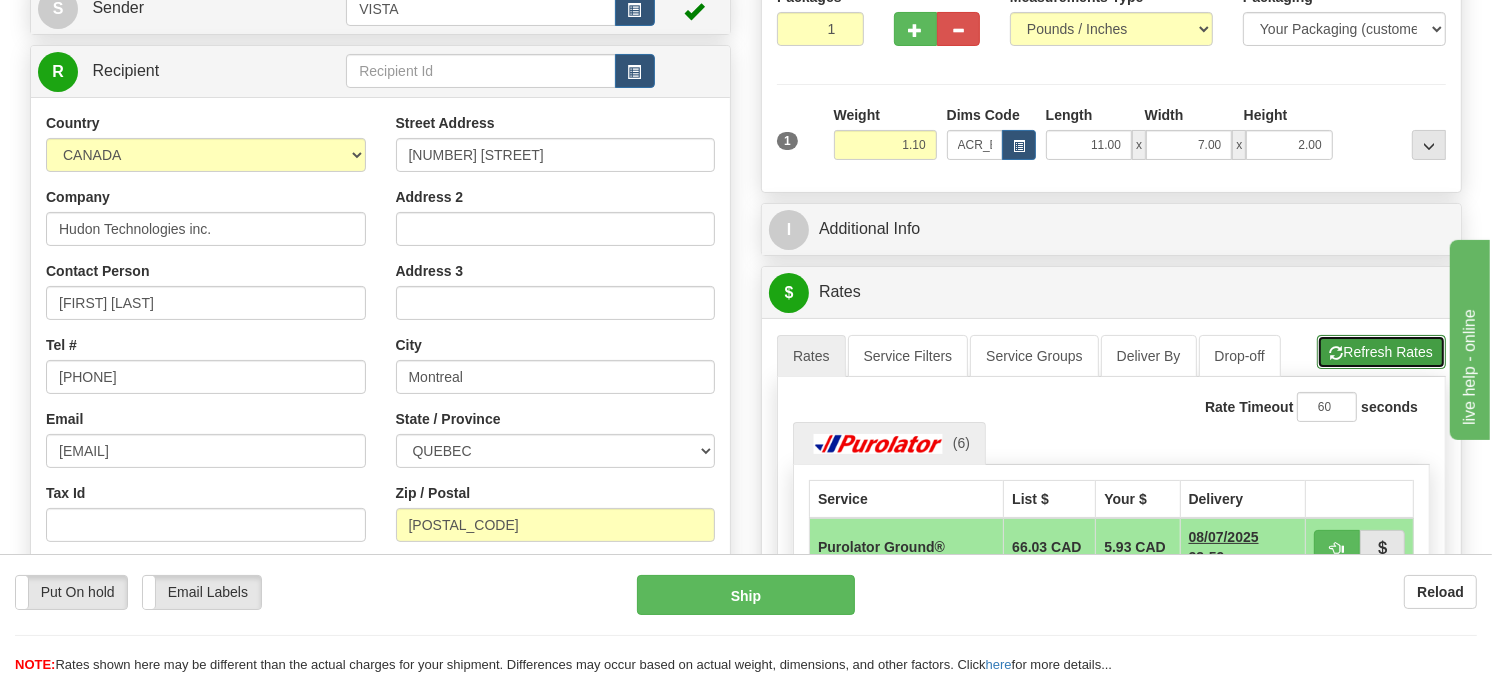 click on "Refresh Rates" at bounding box center [1381, 352] 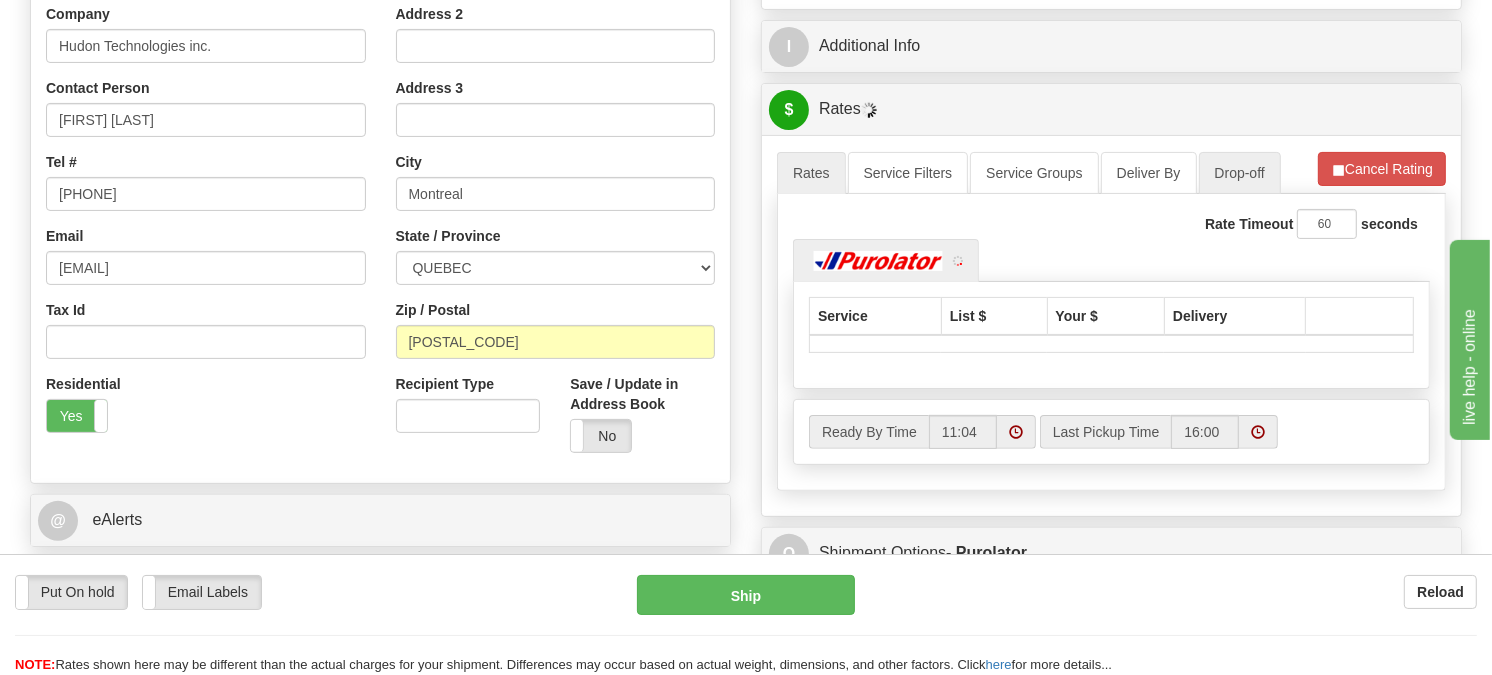 scroll, scrollTop: 444, scrollLeft: 0, axis: vertical 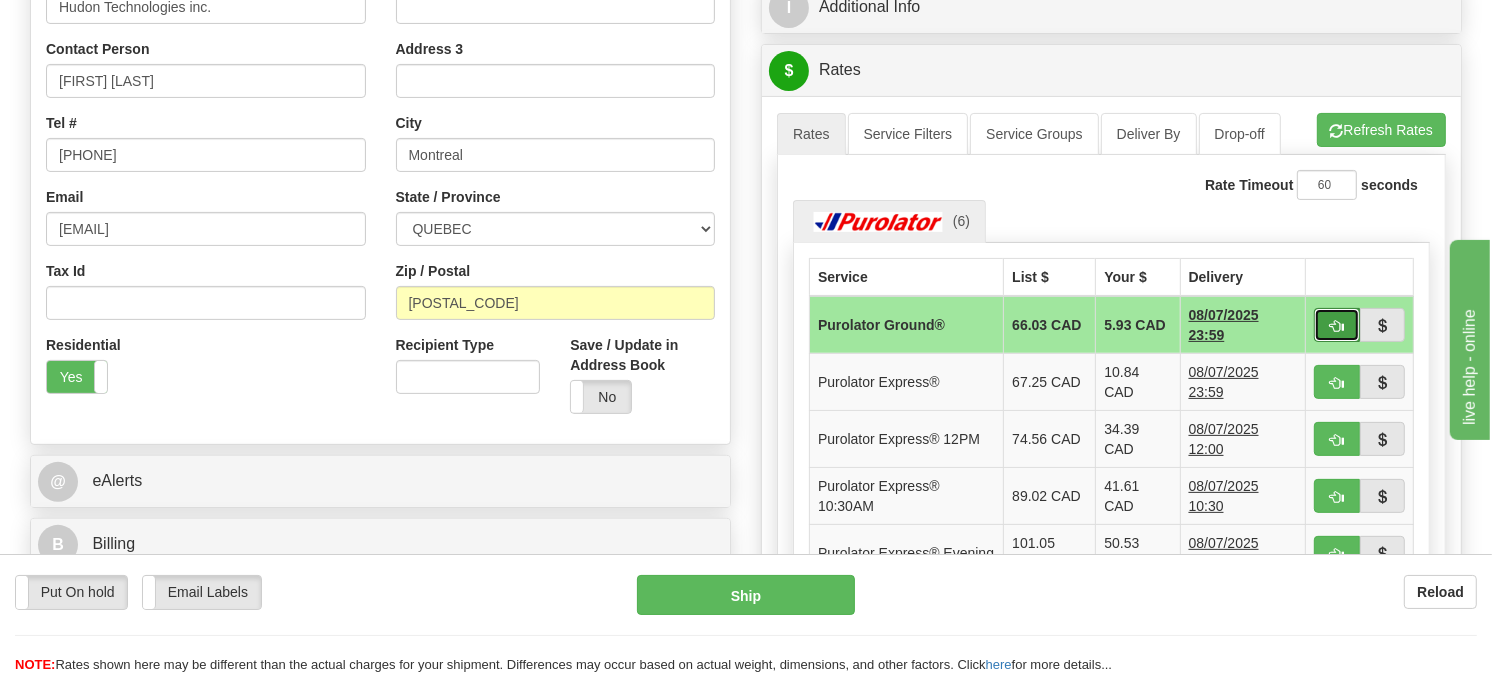 click at bounding box center (1337, 325) 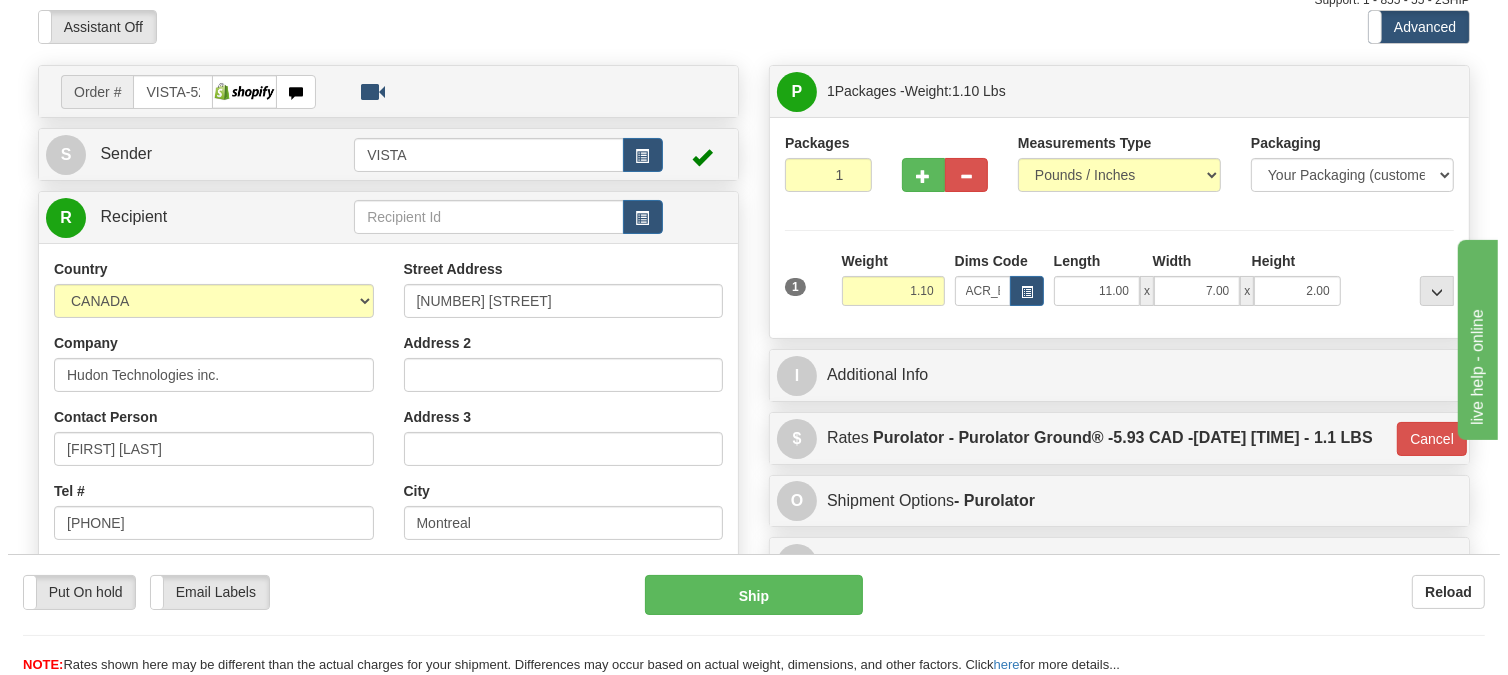 scroll, scrollTop: 0, scrollLeft: 0, axis: both 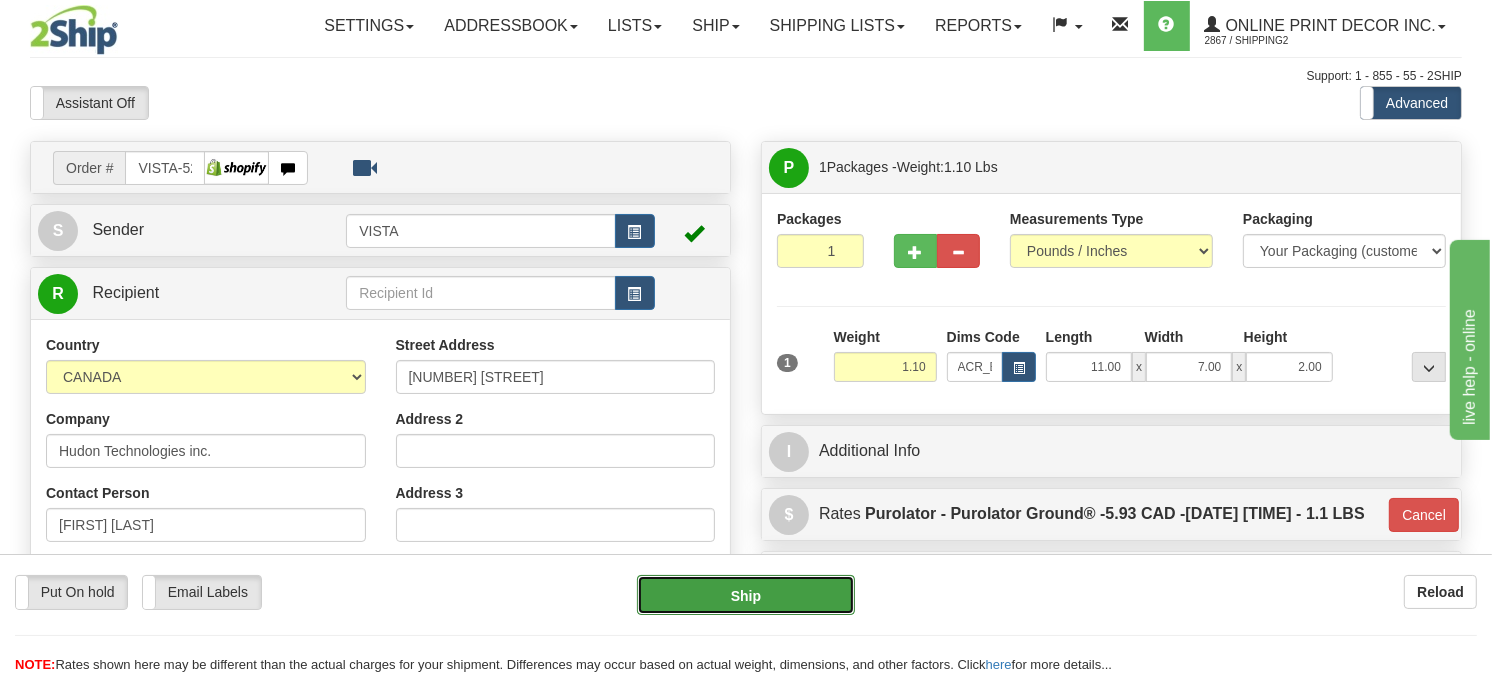 click on "Ship" at bounding box center (746, 595) 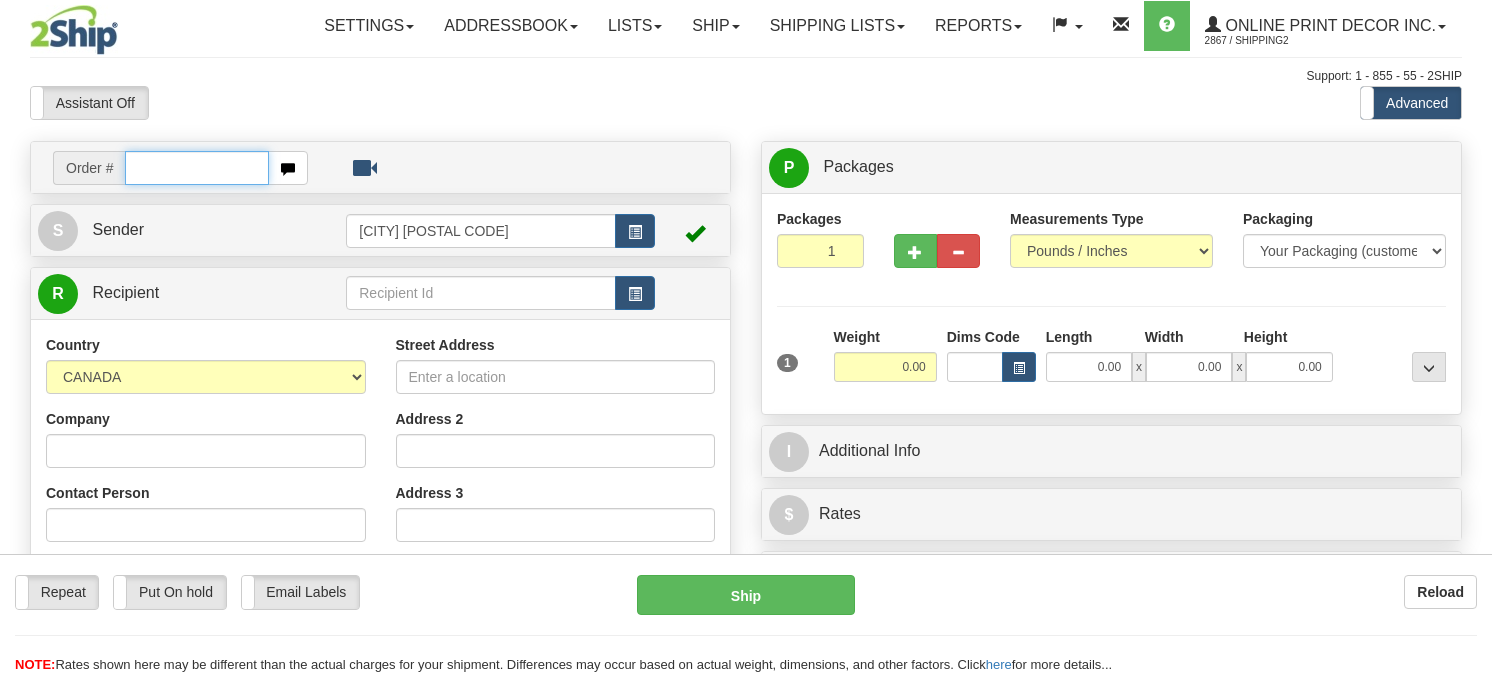 scroll, scrollTop: 0, scrollLeft: 0, axis: both 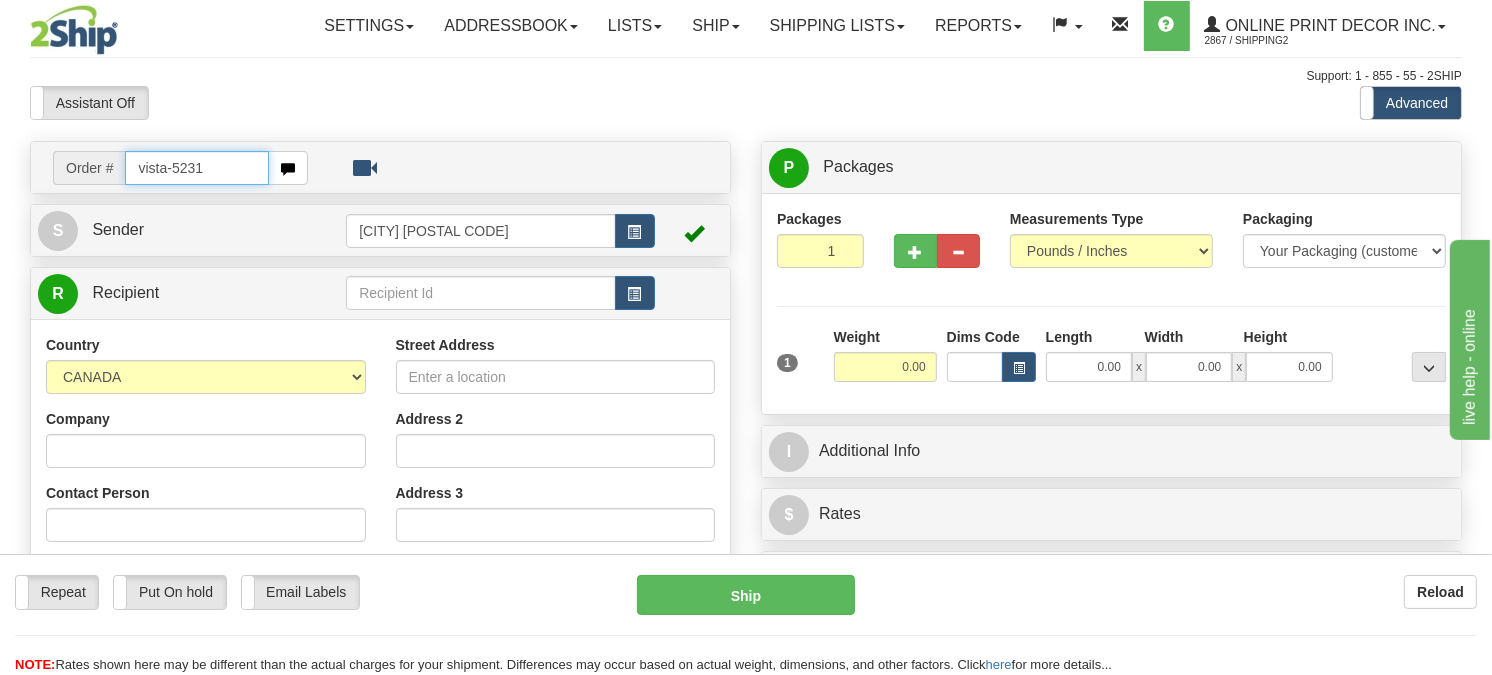 type on "vista-5231" 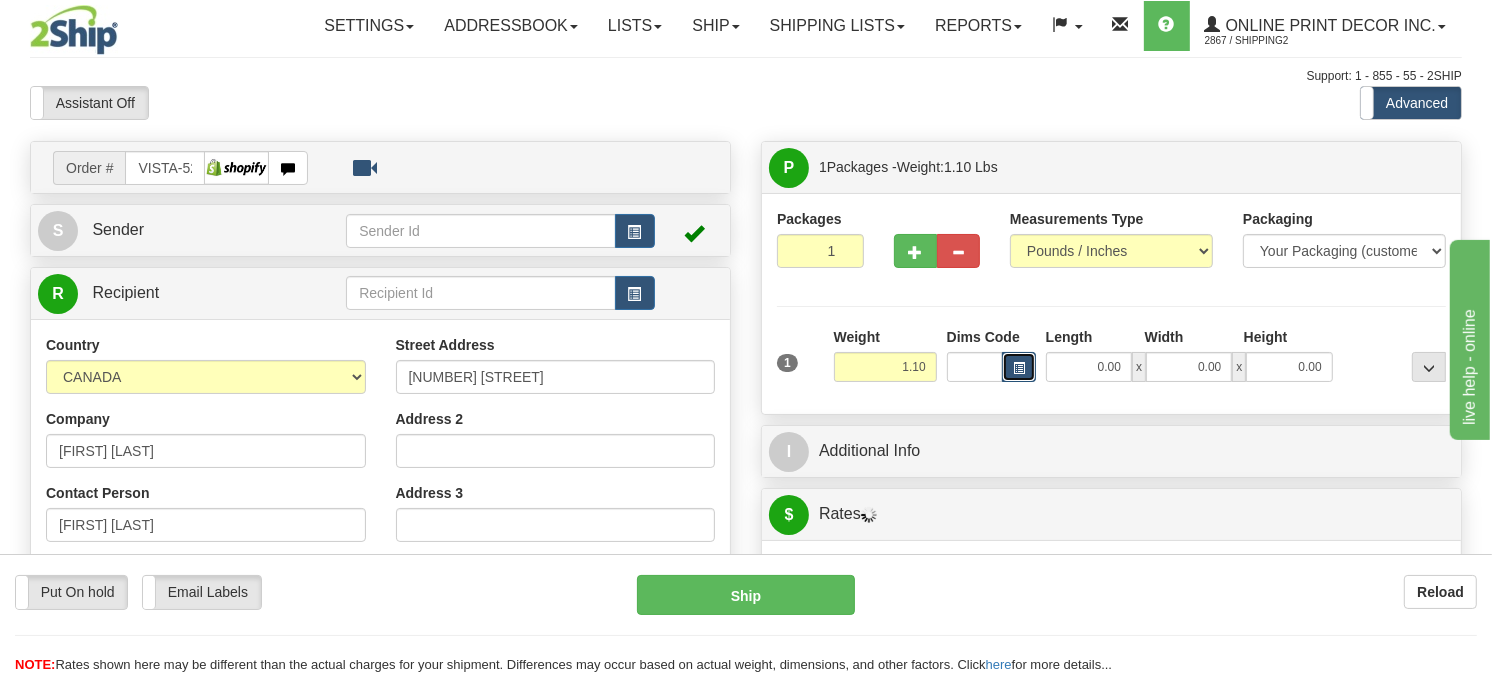 click at bounding box center (1019, 367) 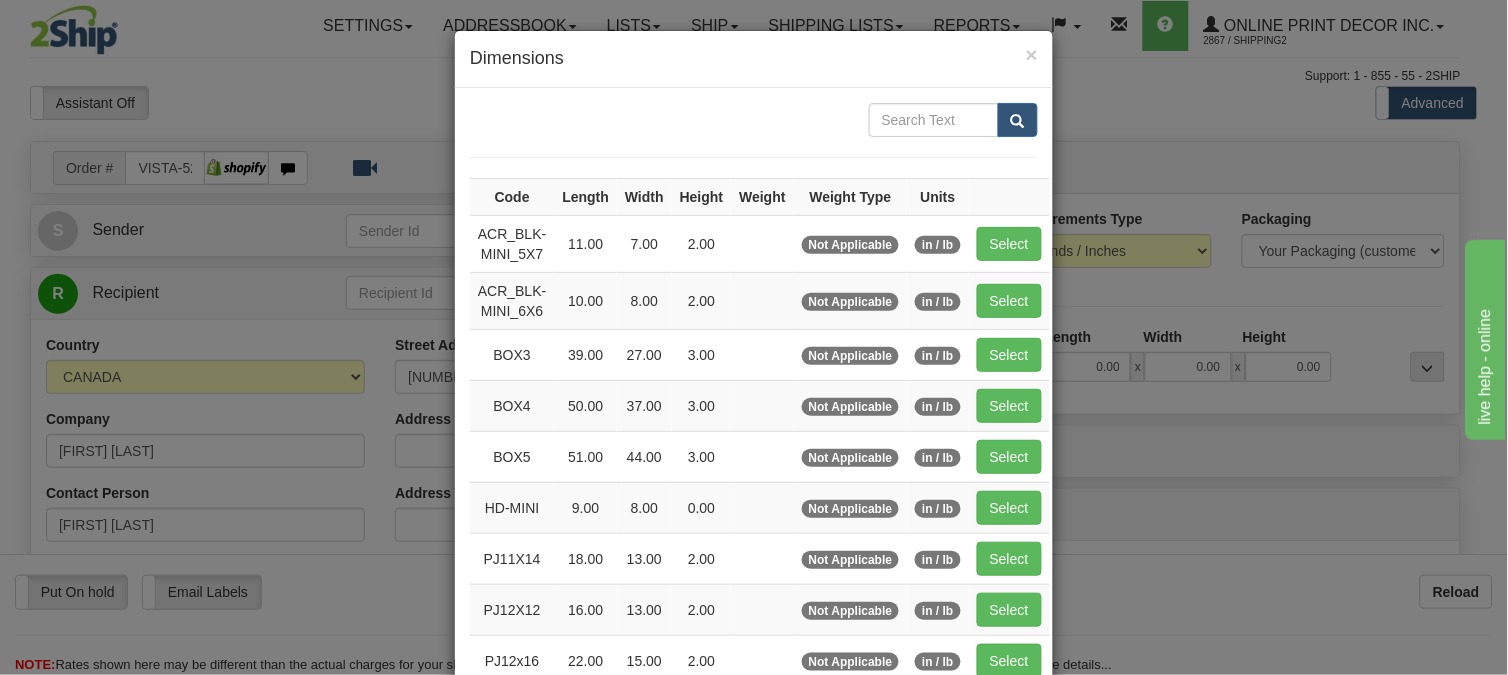 click on "Select" at bounding box center [1009, 243] 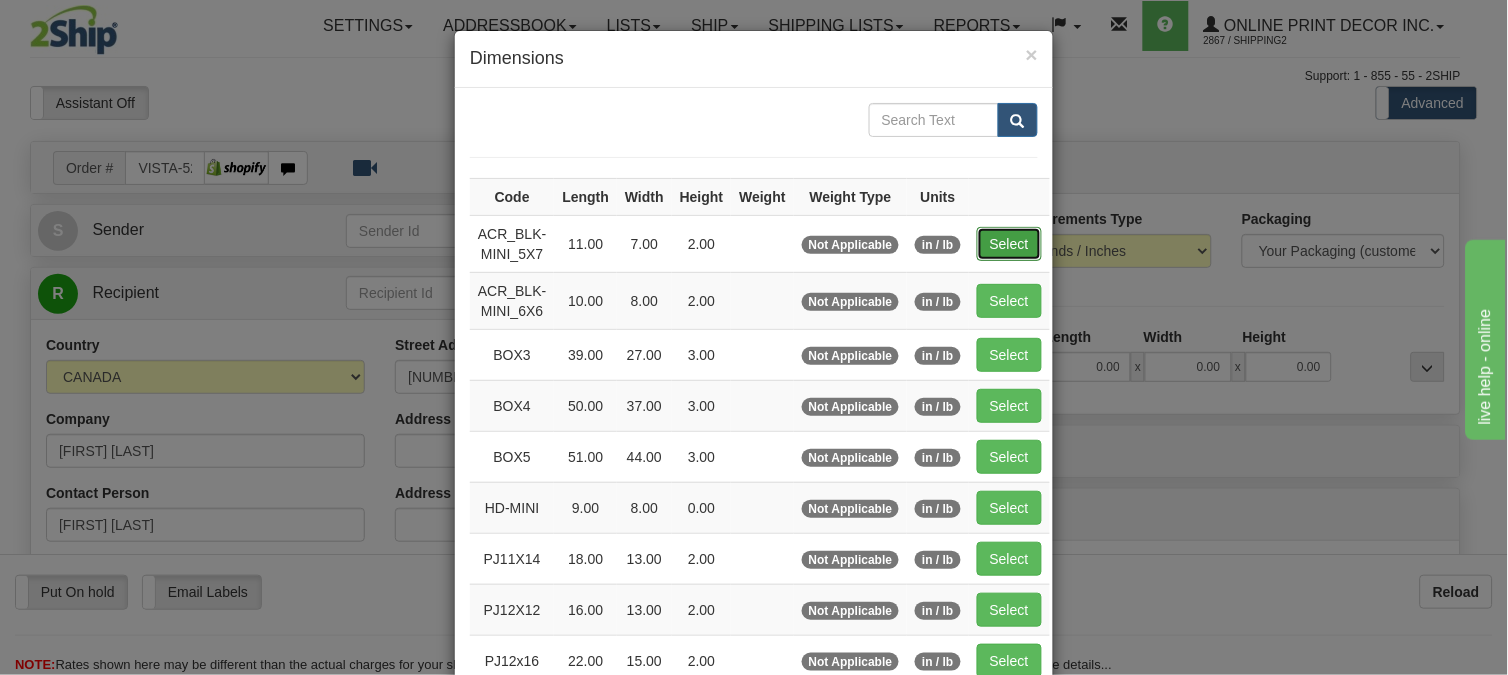 click on "Select" at bounding box center (1009, 244) 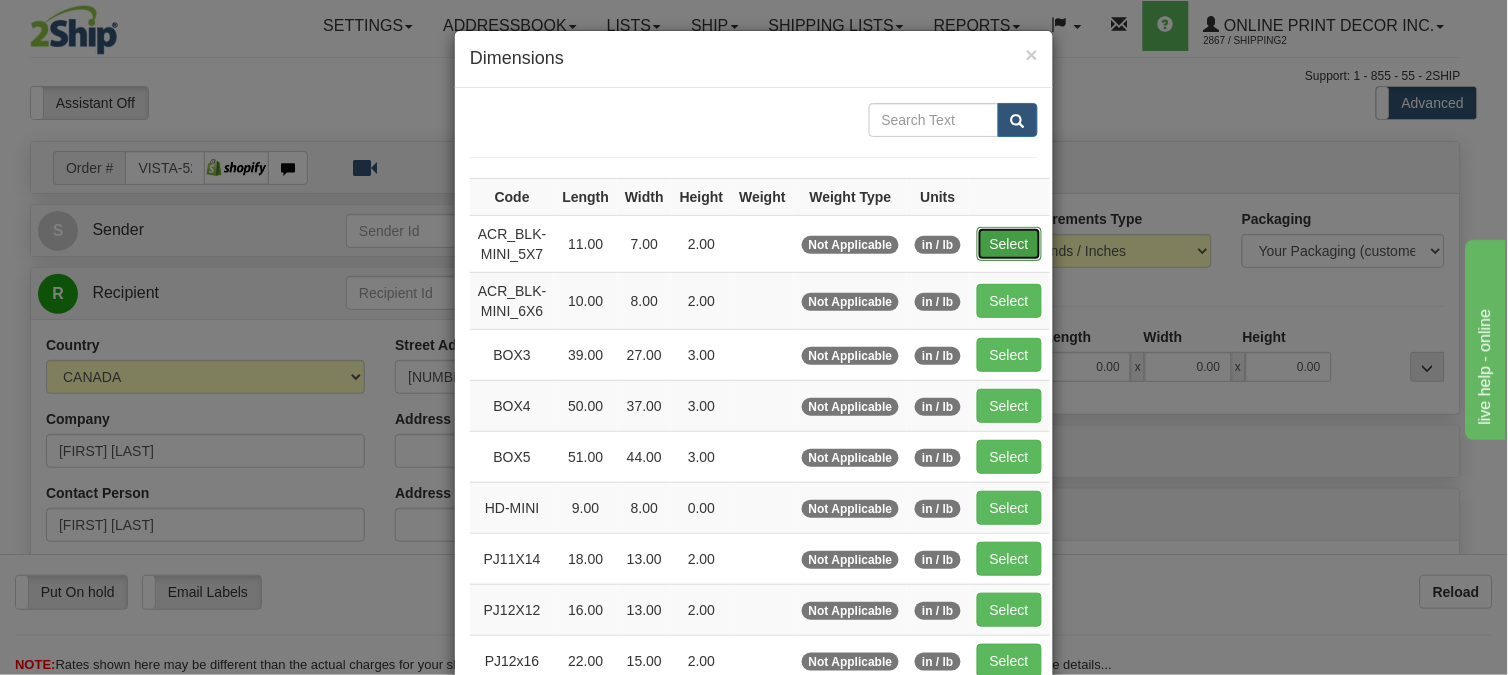 type on "7.00" 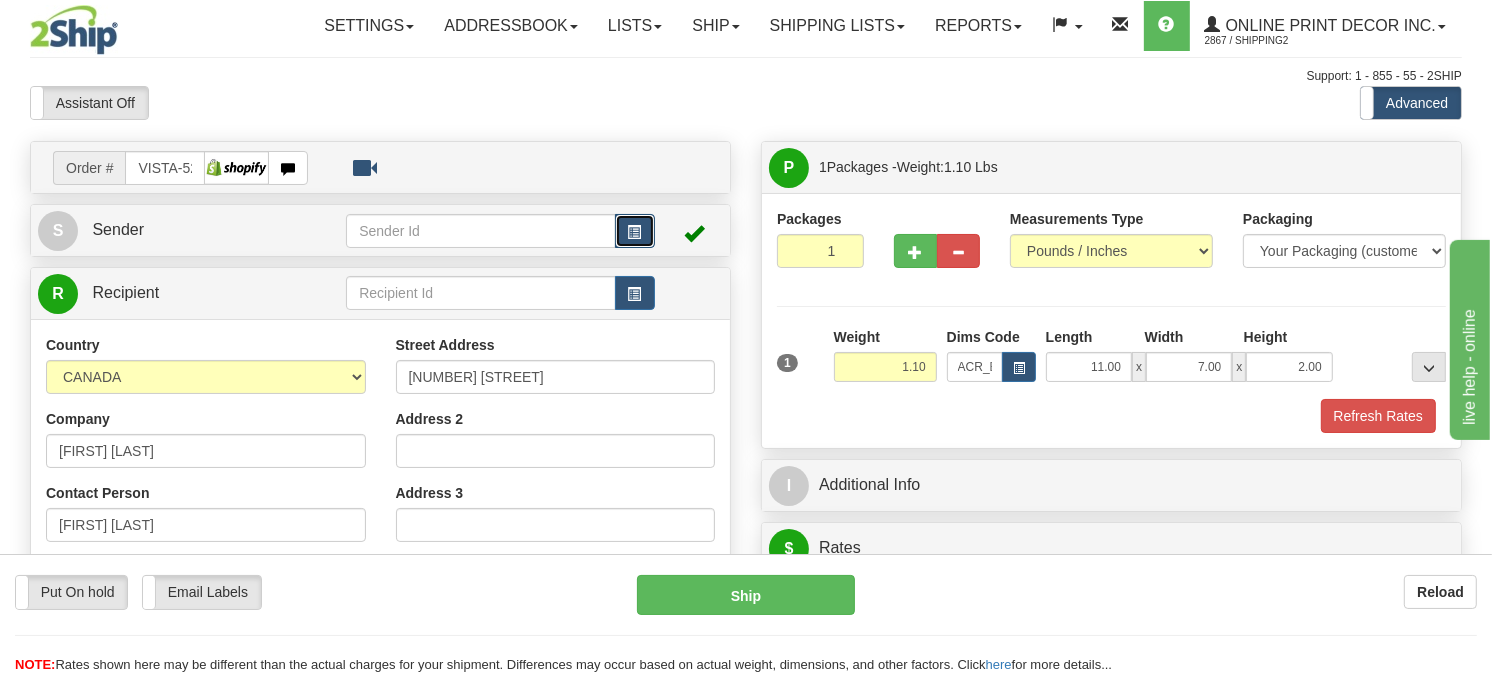 click at bounding box center [635, 232] 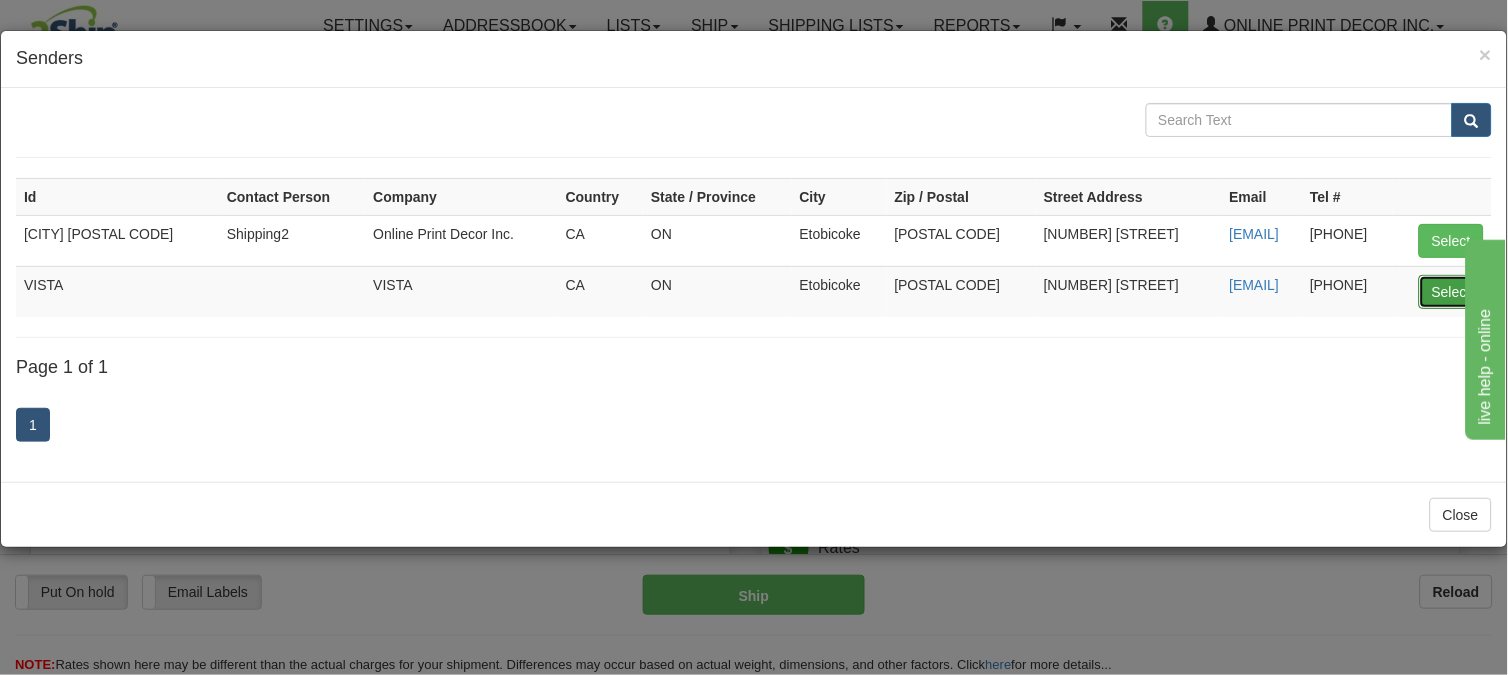 click on "Select" at bounding box center [1451, 292] 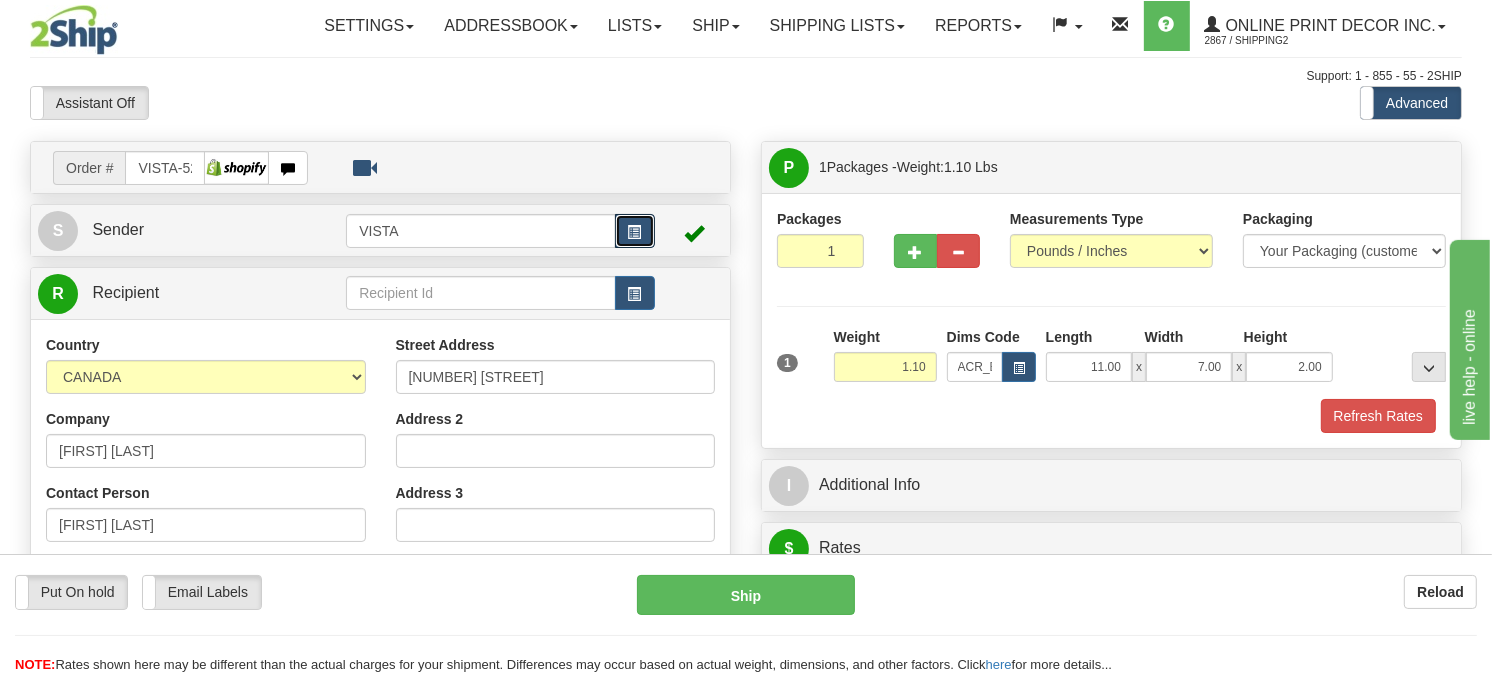 scroll, scrollTop: 111, scrollLeft: 0, axis: vertical 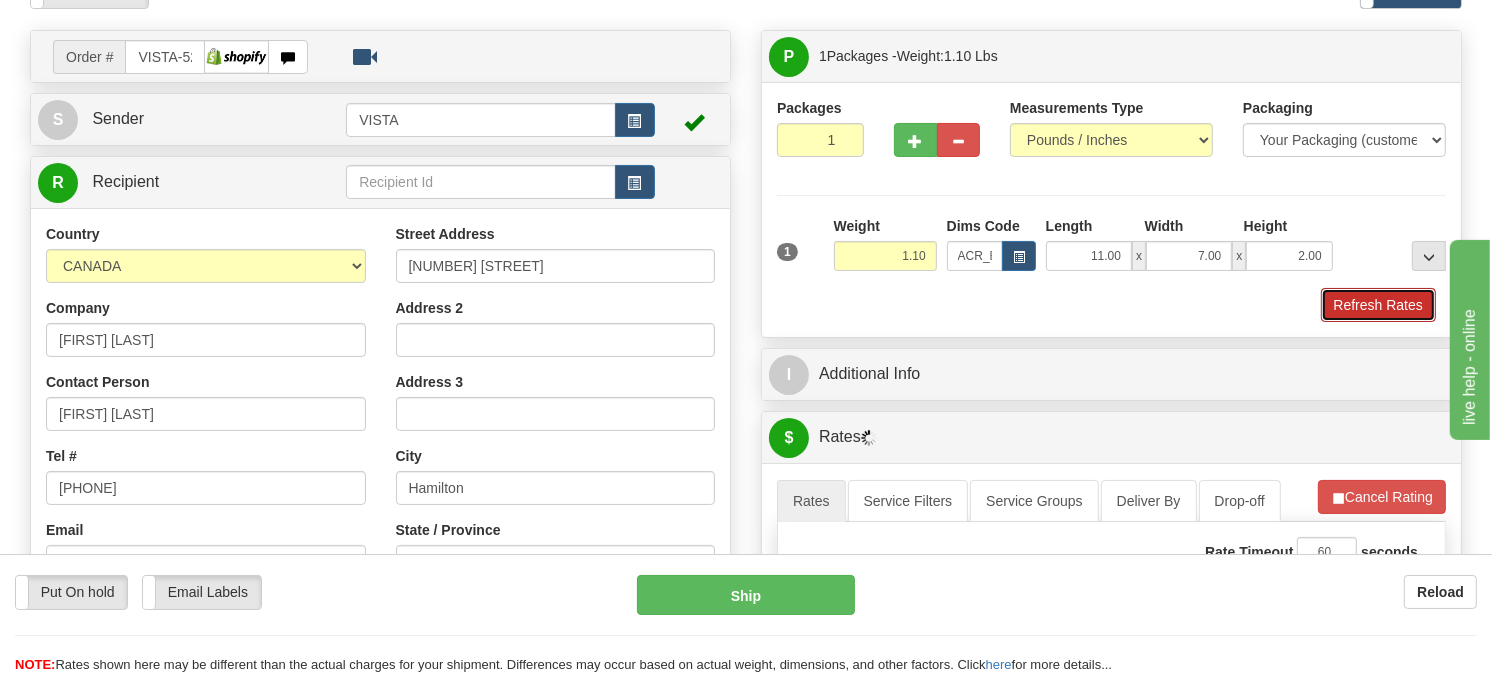 click on "Refresh Rates" at bounding box center (1378, 305) 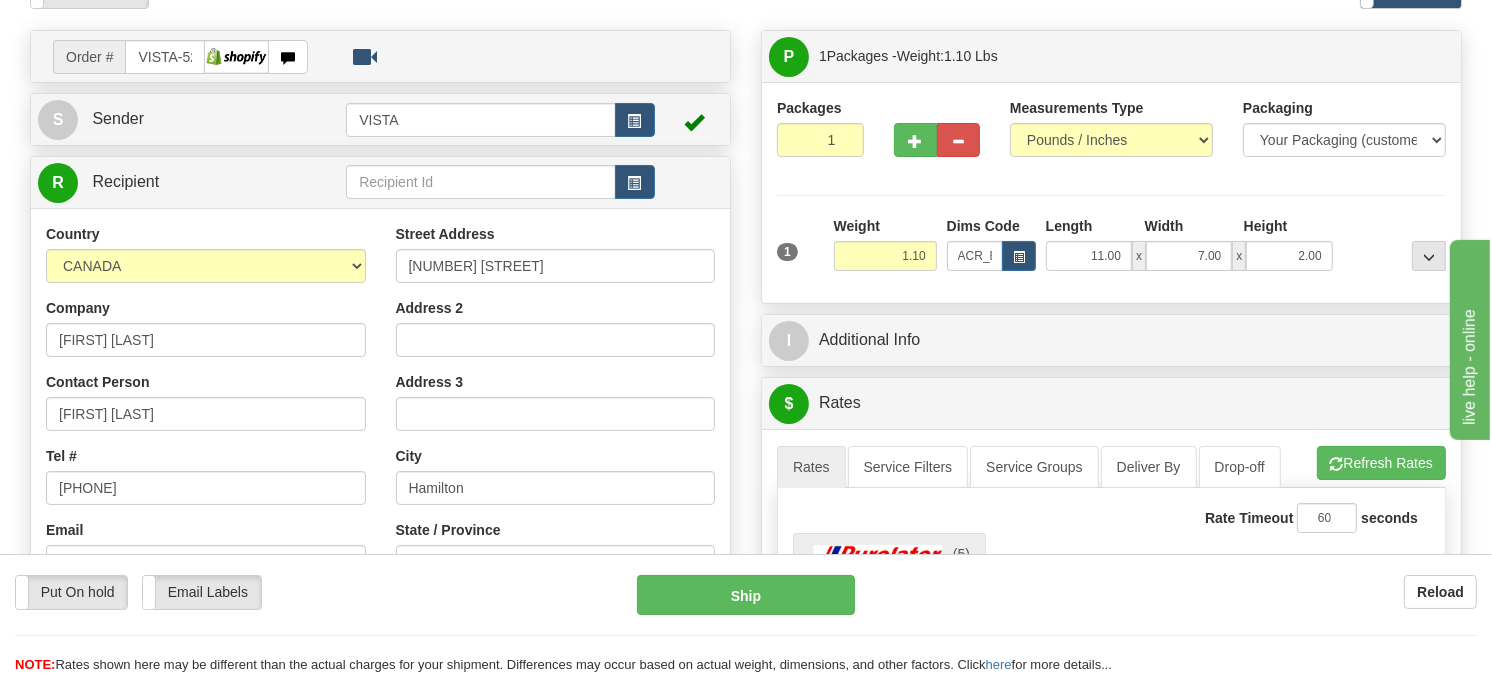 scroll, scrollTop: 222, scrollLeft: 0, axis: vertical 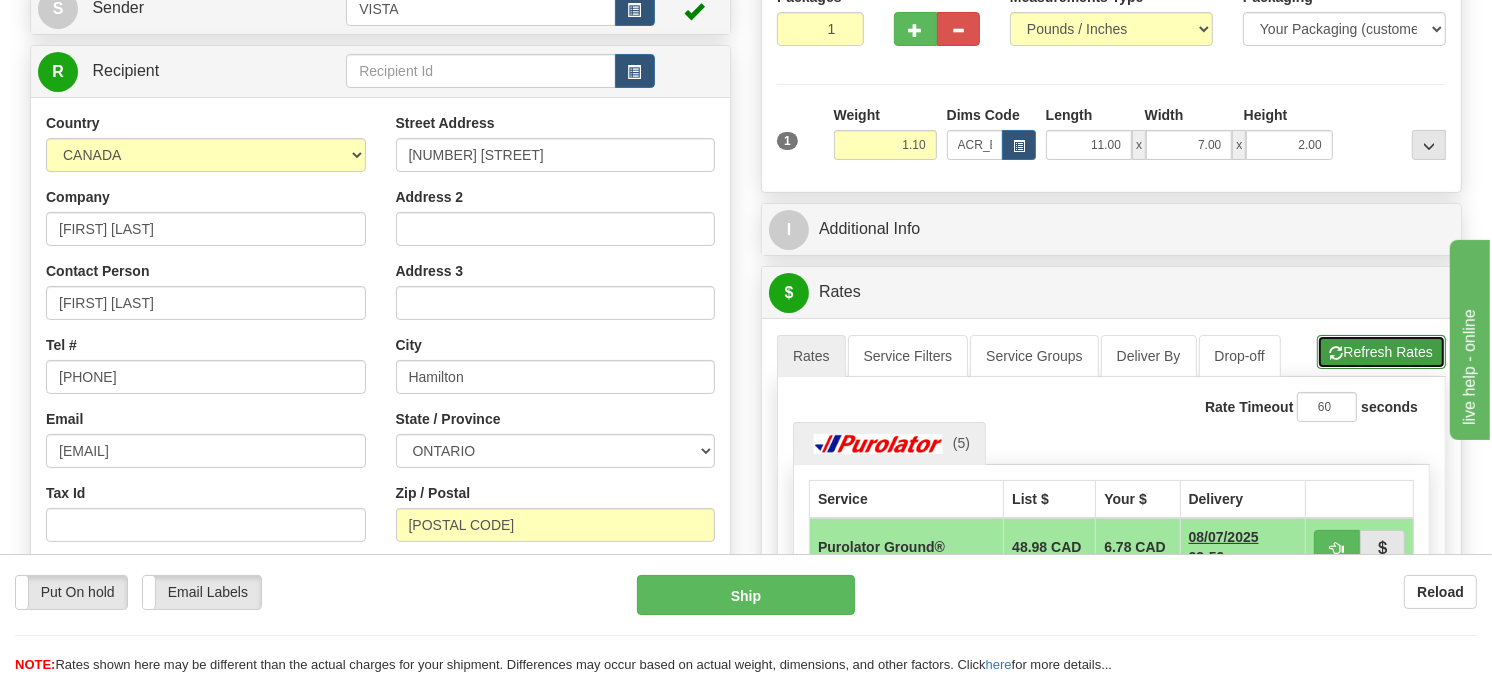 click on "Refresh Rates" at bounding box center (1381, 352) 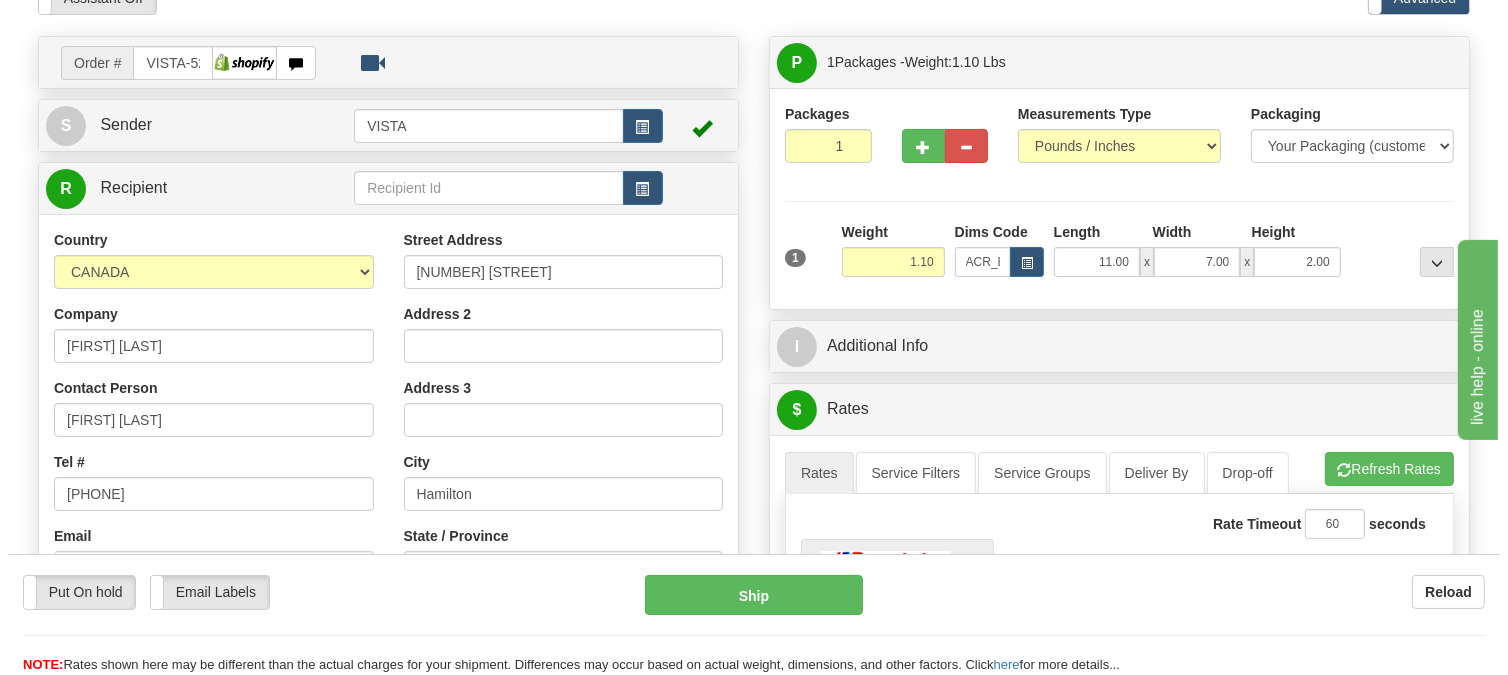 scroll, scrollTop: 333, scrollLeft: 0, axis: vertical 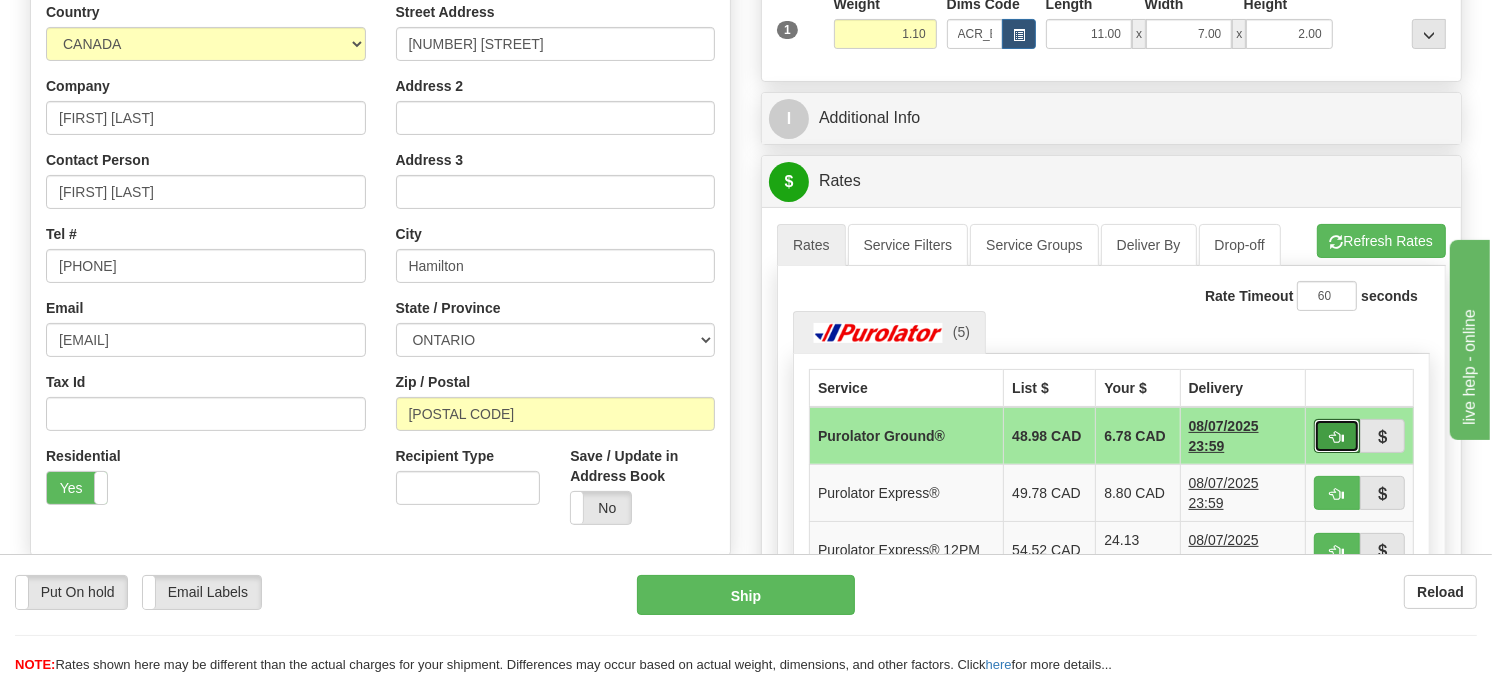 drag, startPoint x: 1326, startPoint y: 488, endPoint x: 1163, endPoint y: 516, distance: 165.38742 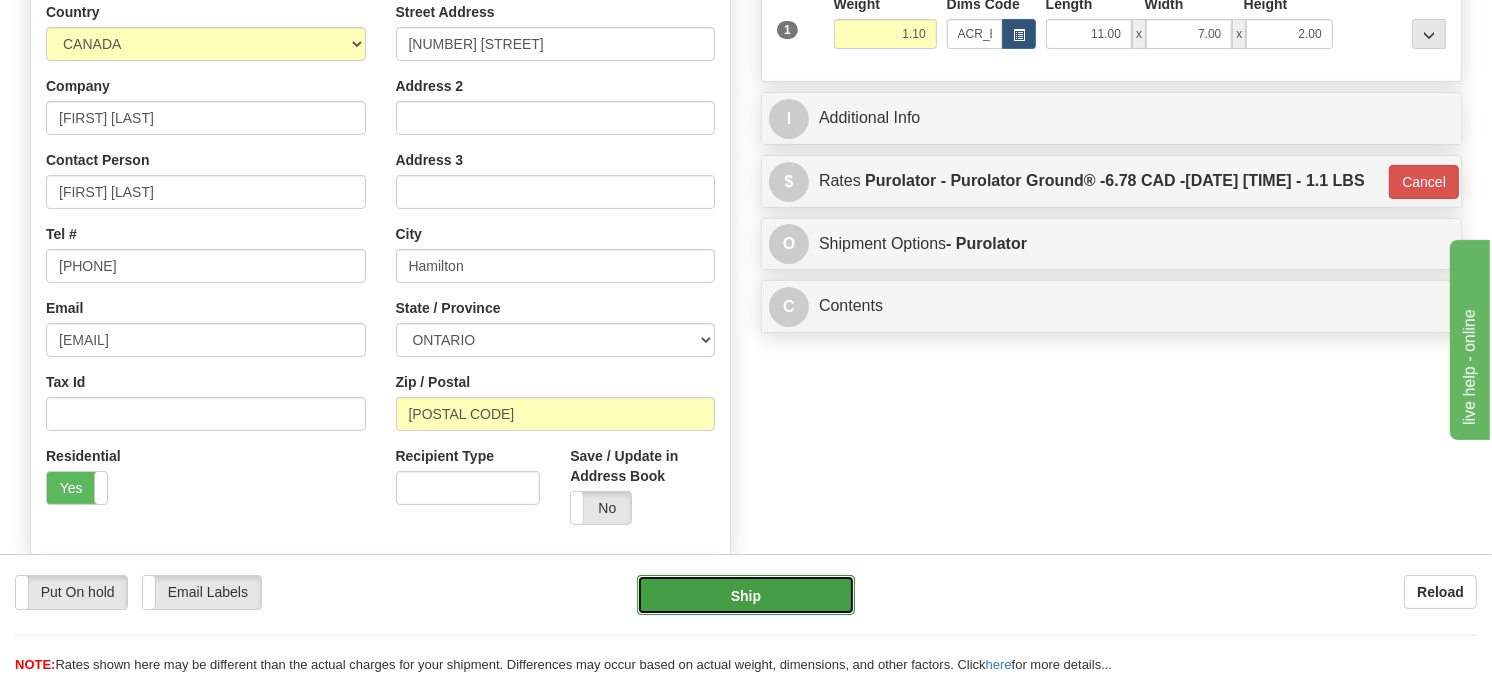 click on "Ship" at bounding box center (746, 595) 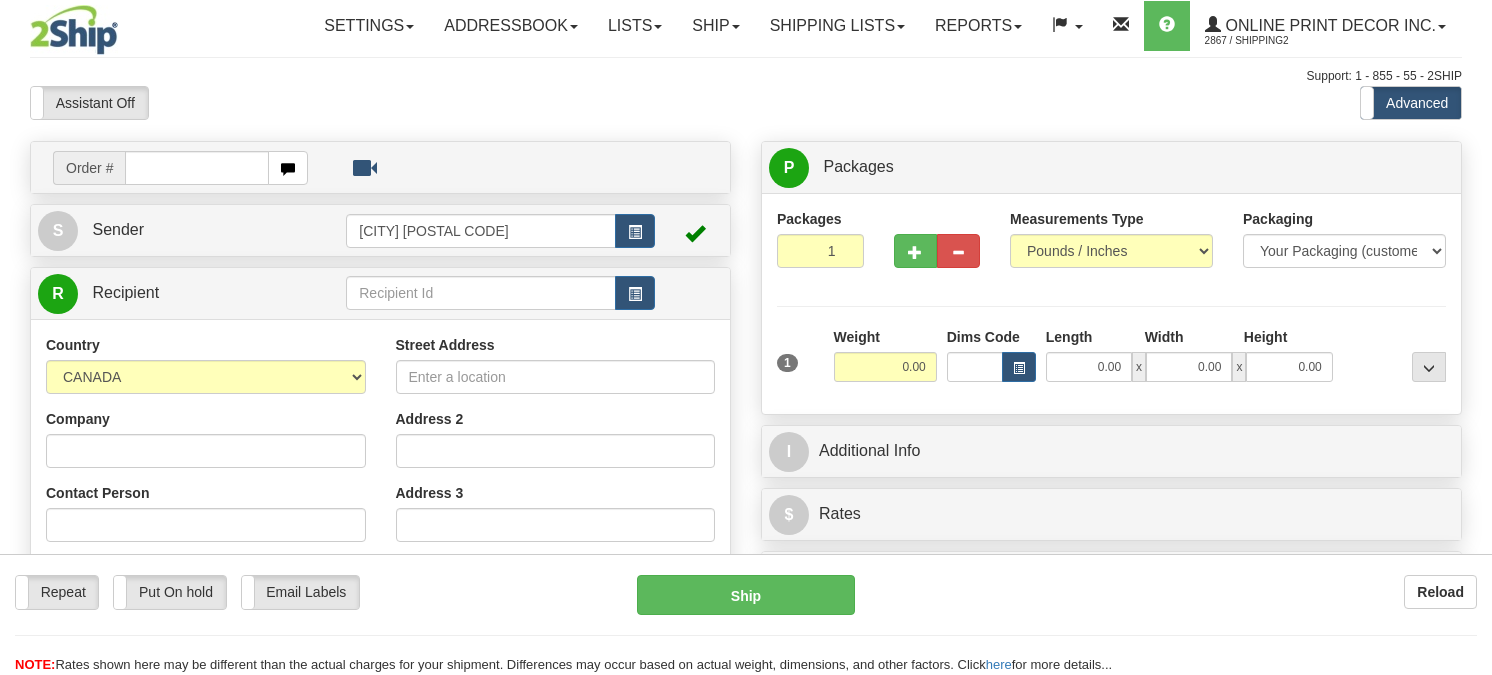 scroll, scrollTop: 0, scrollLeft: 0, axis: both 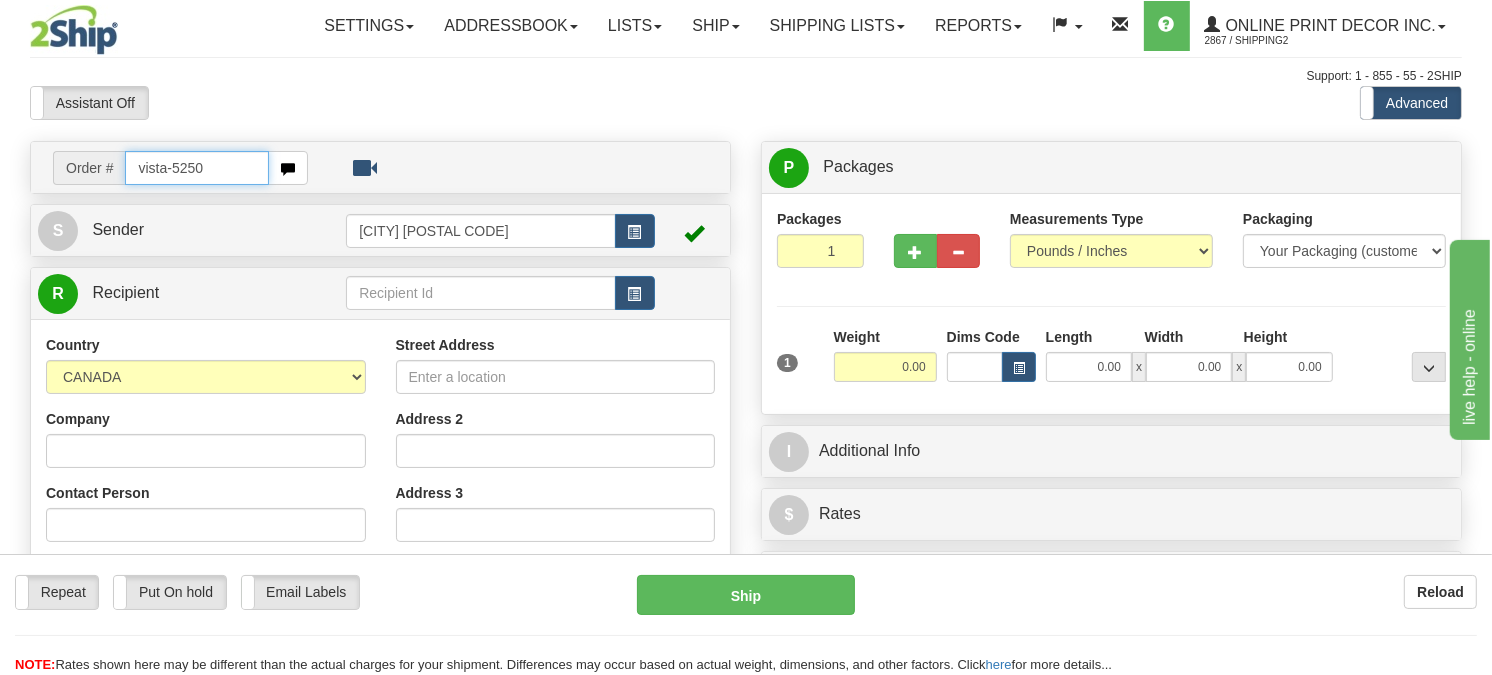 type on "vista-5250" 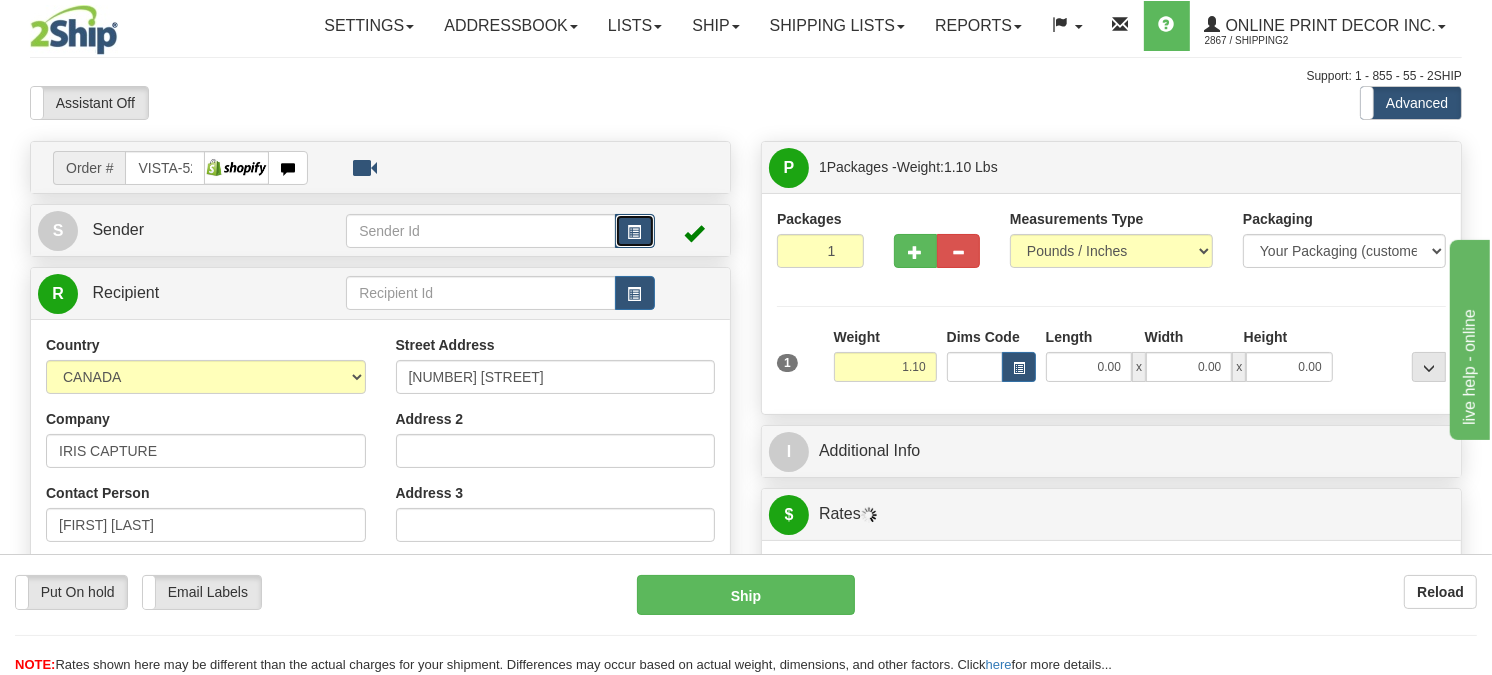 click at bounding box center [635, 232] 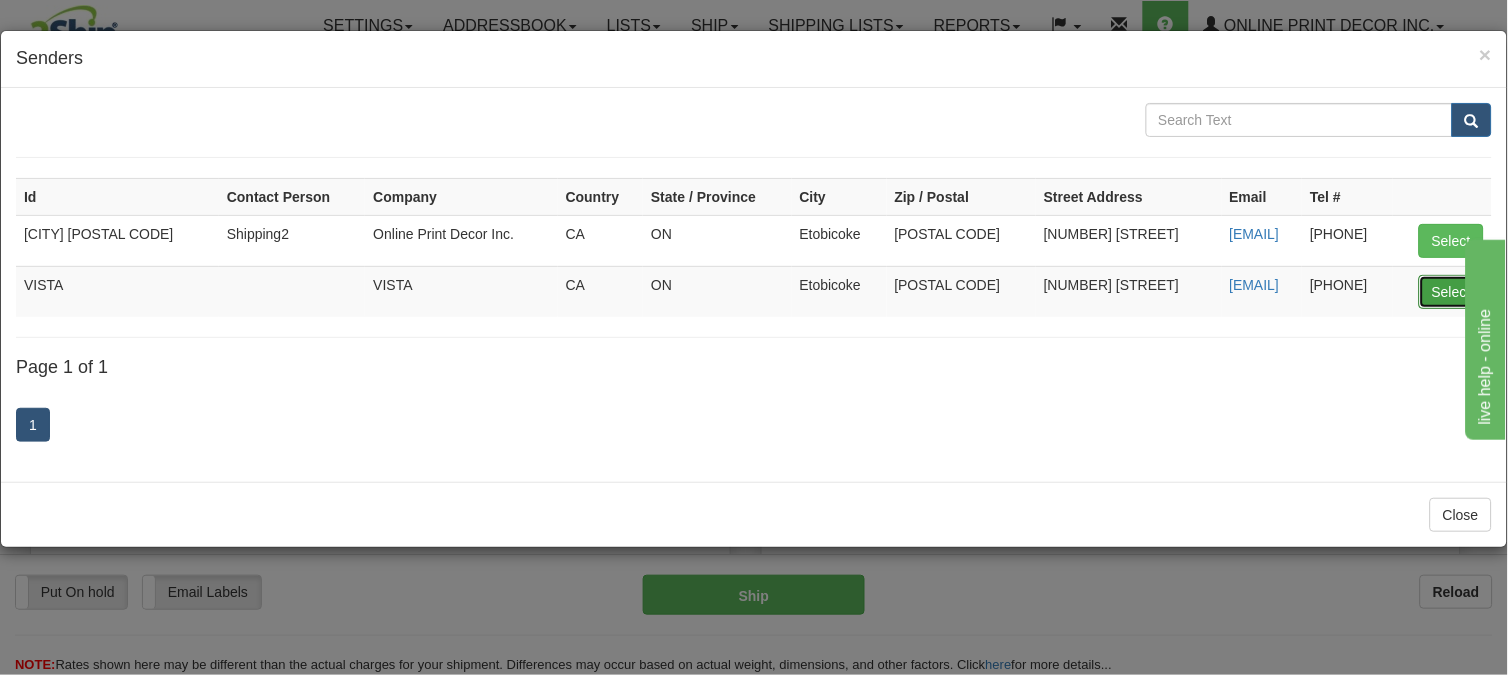 click on "Select" at bounding box center (1451, 292) 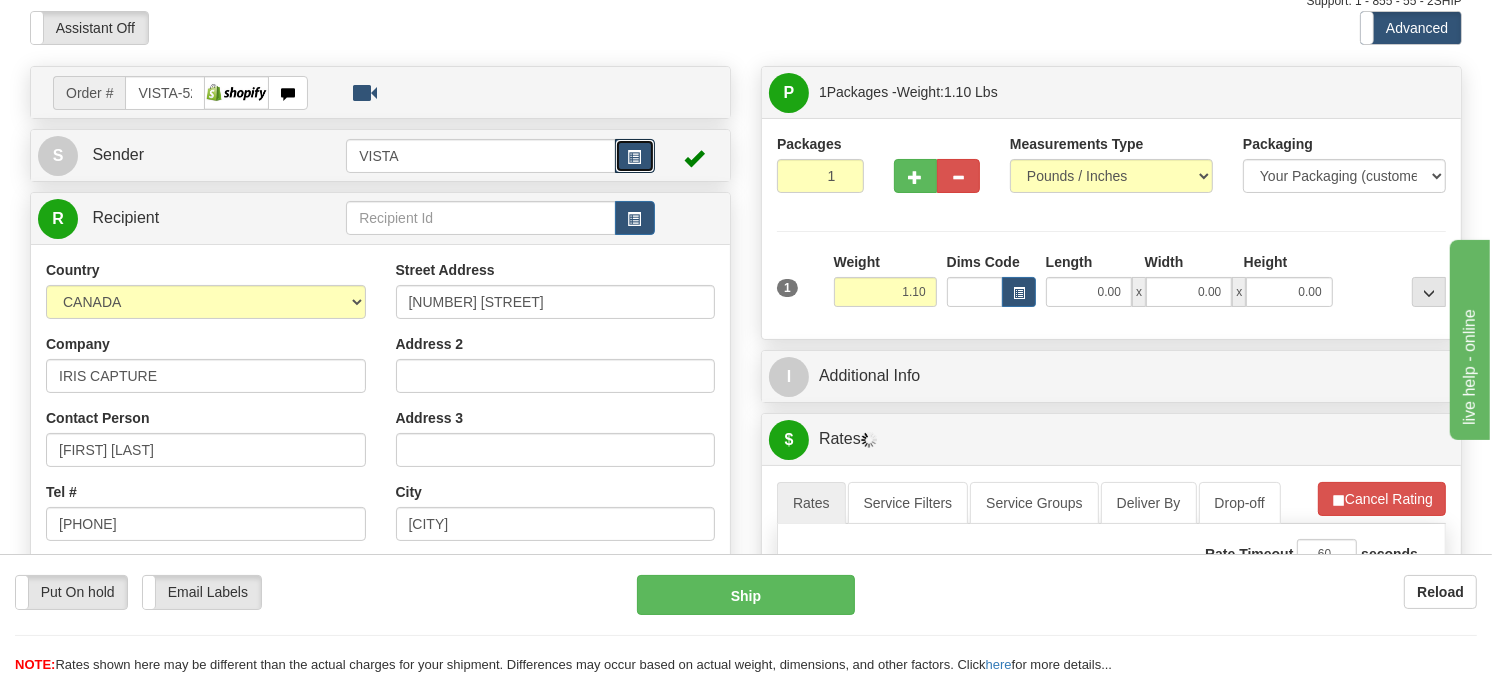 scroll, scrollTop: 111, scrollLeft: 0, axis: vertical 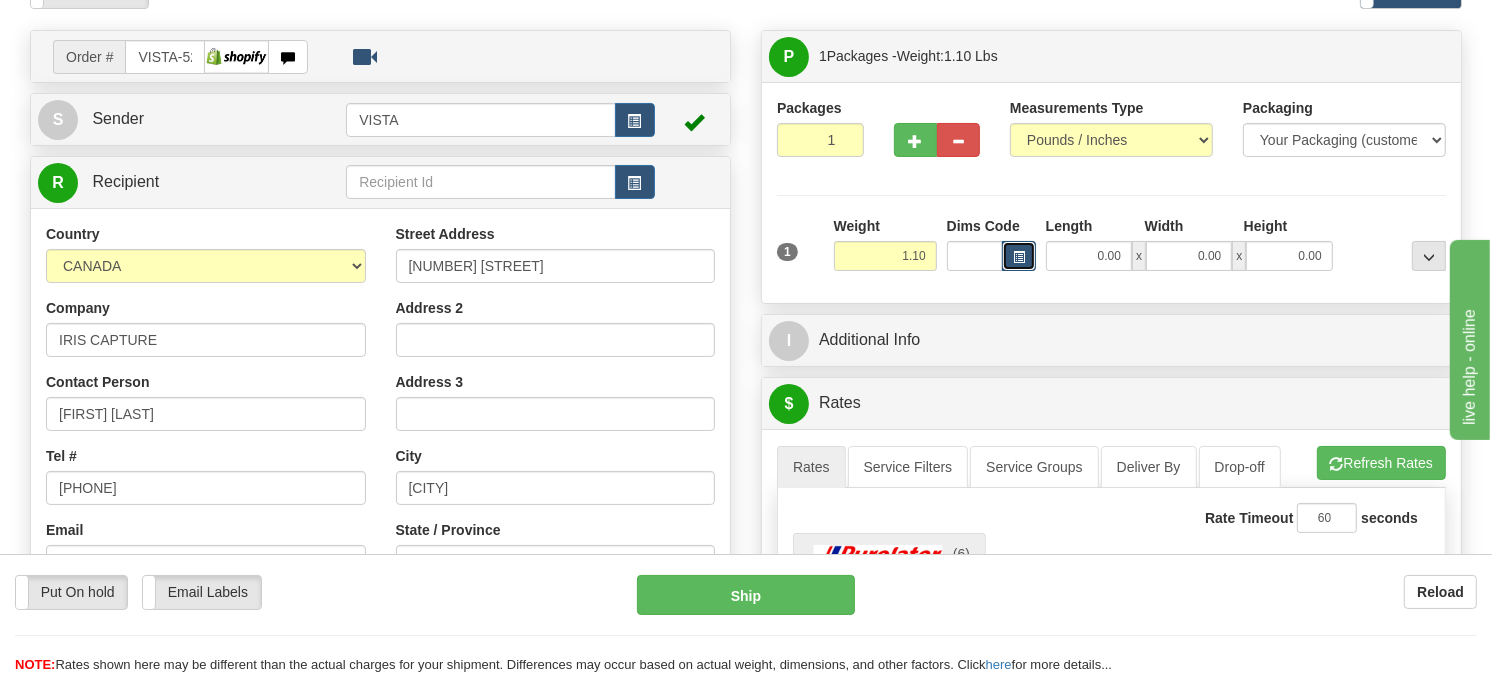 click at bounding box center (1019, 256) 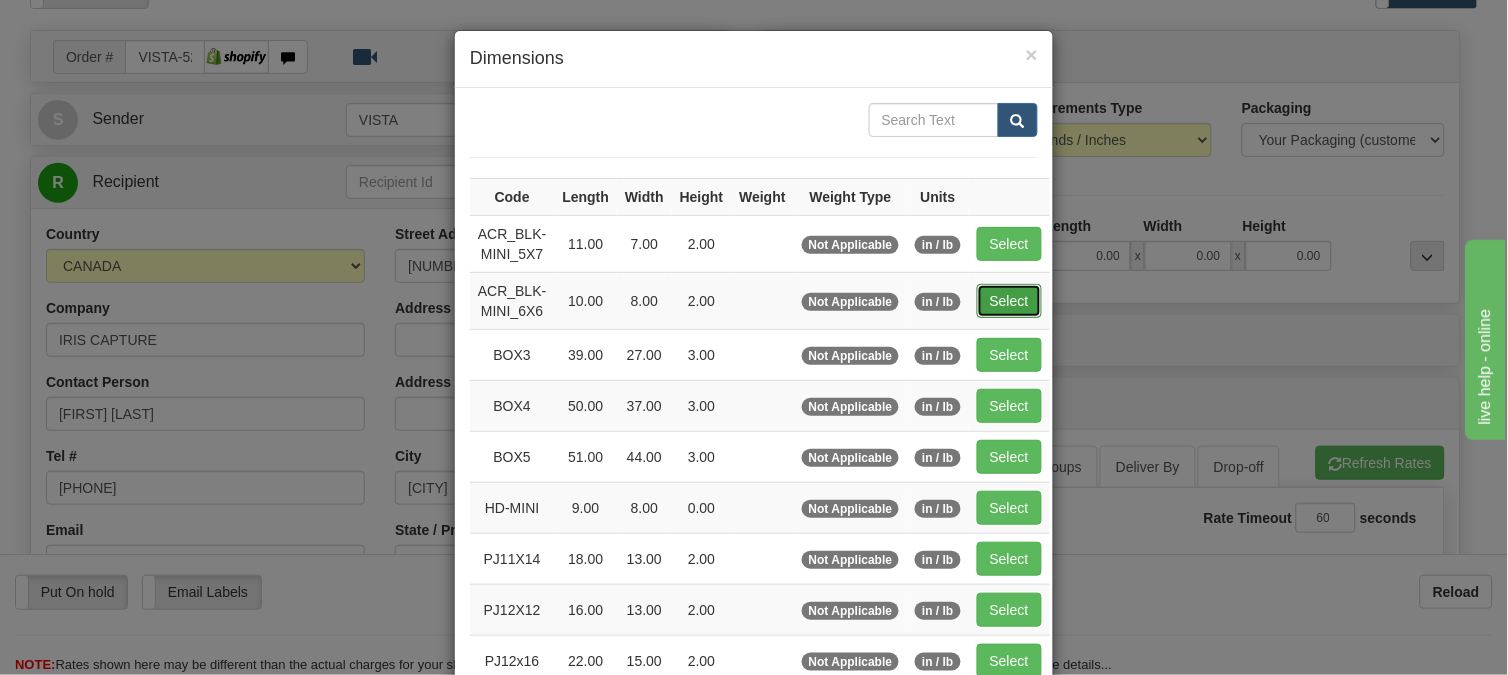 click on "Select" at bounding box center [1009, 301] 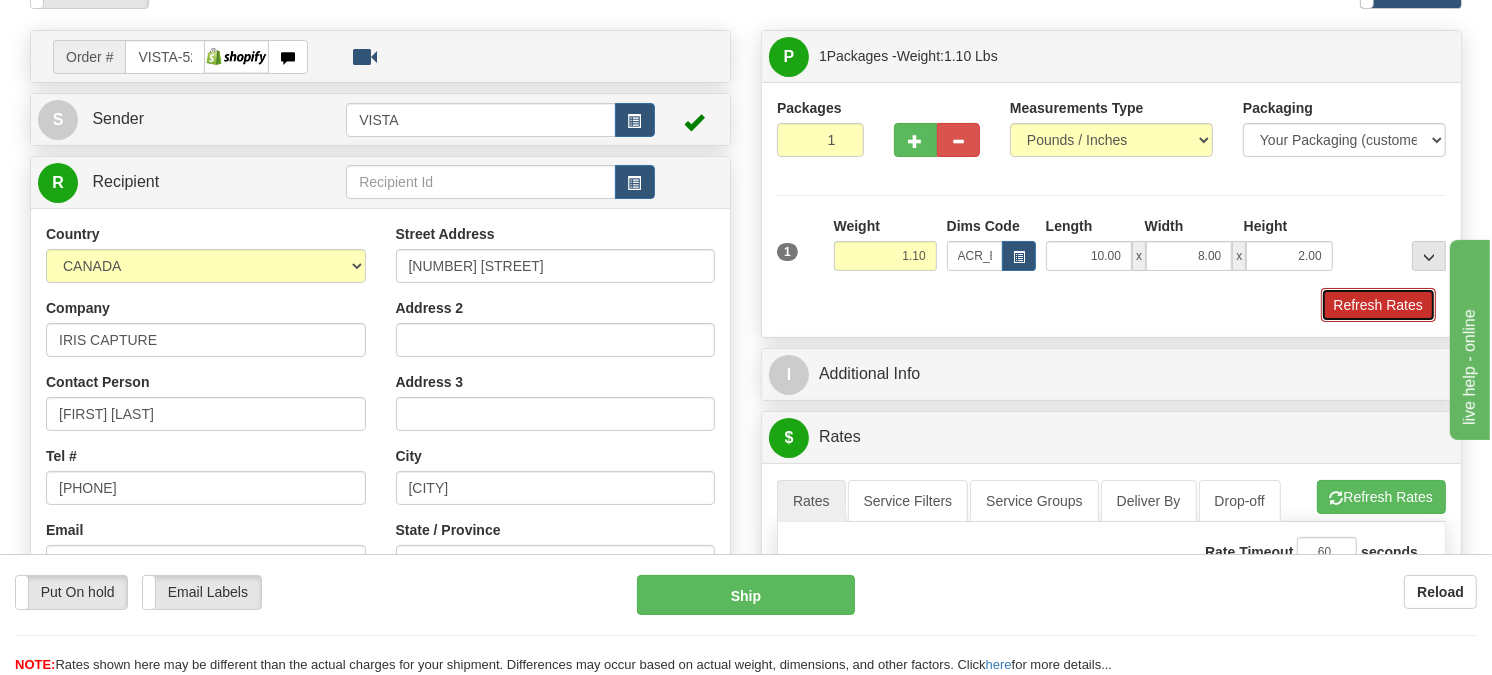 click on "Refresh Rates" at bounding box center (1378, 305) 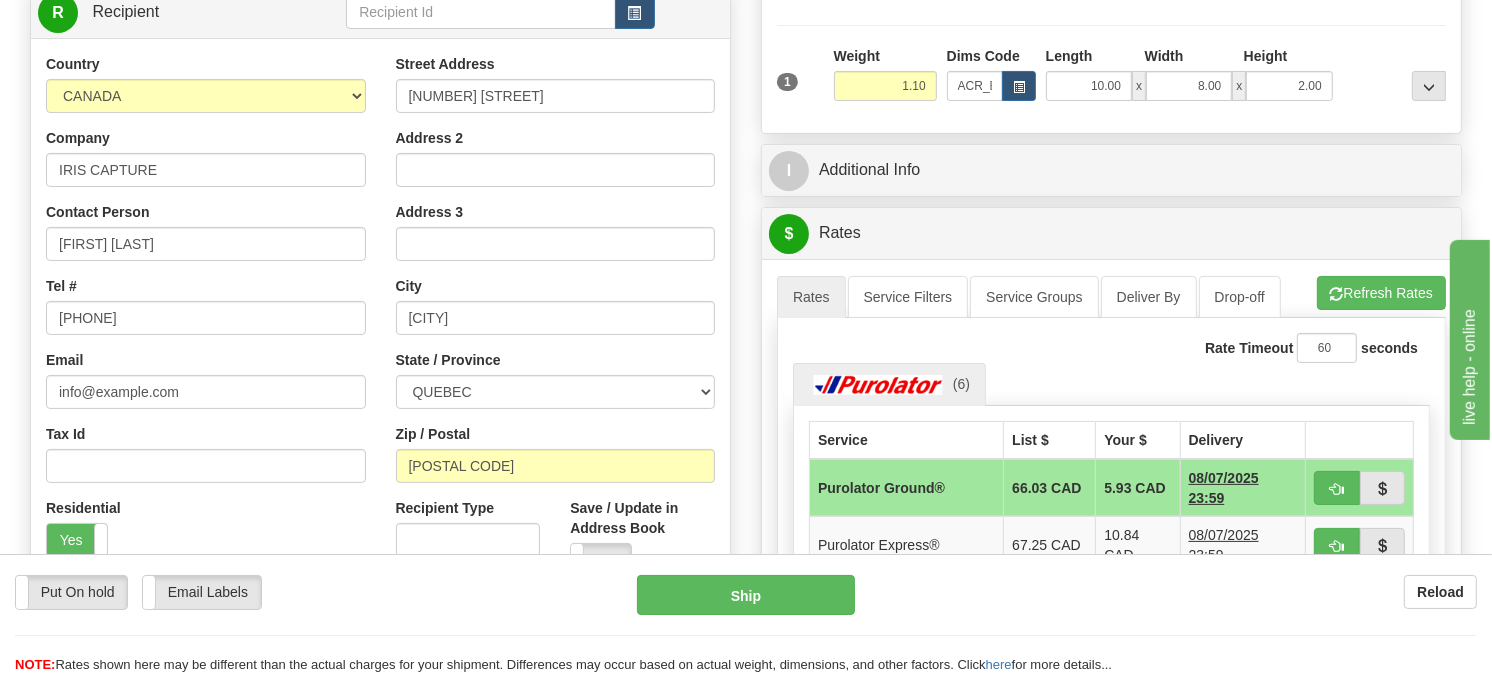 scroll, scrollTop: 295, scrollLeft: 0, axis: vertical 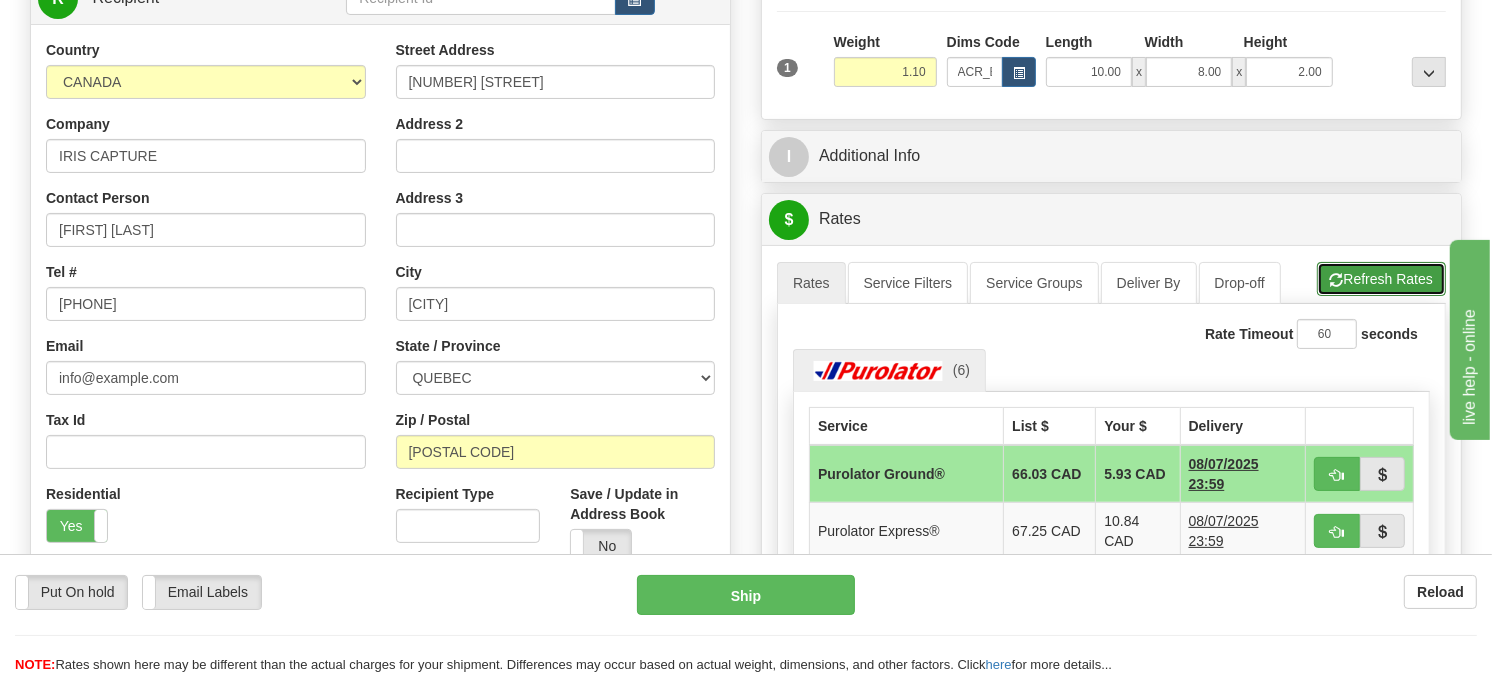 click on "Refresh Rates" at bounding box center [1381, 279] 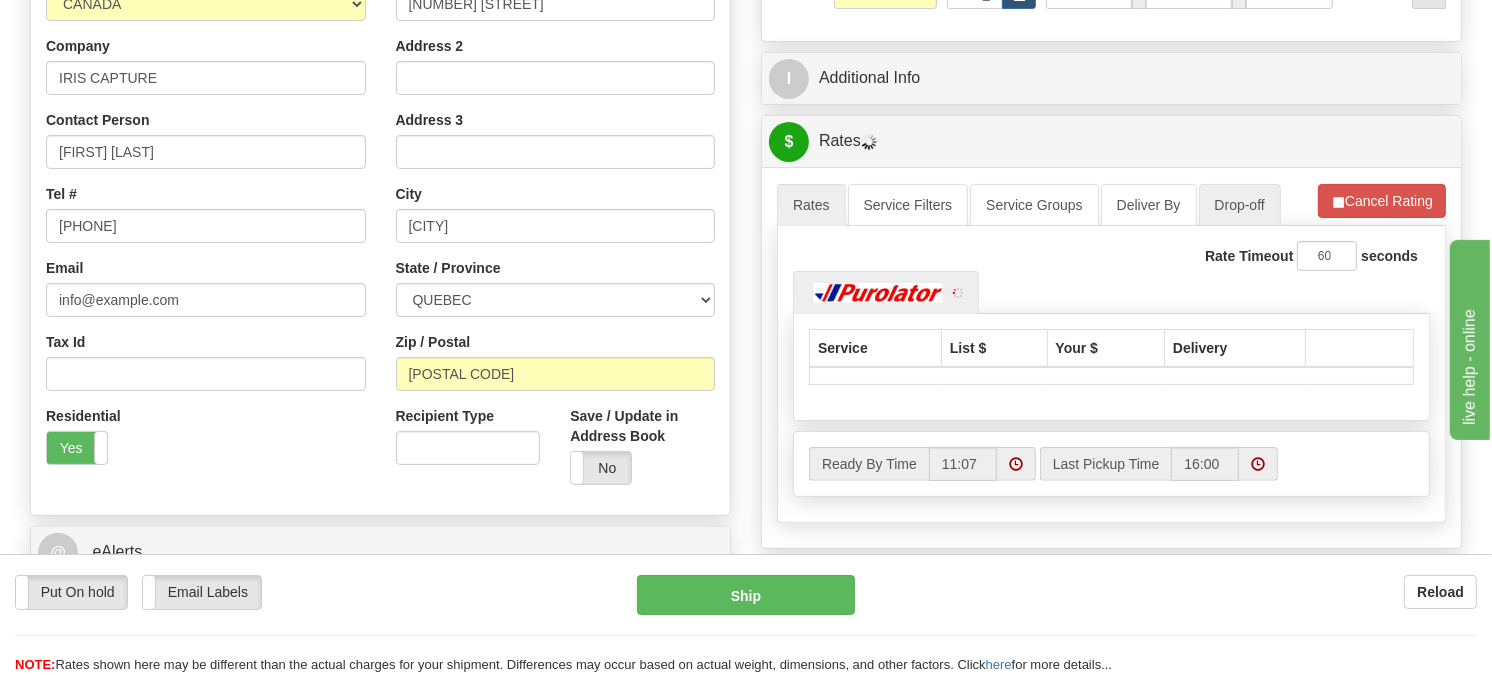 scroll, scrollTop: 406, scrollLeft: 0, axis: vertical 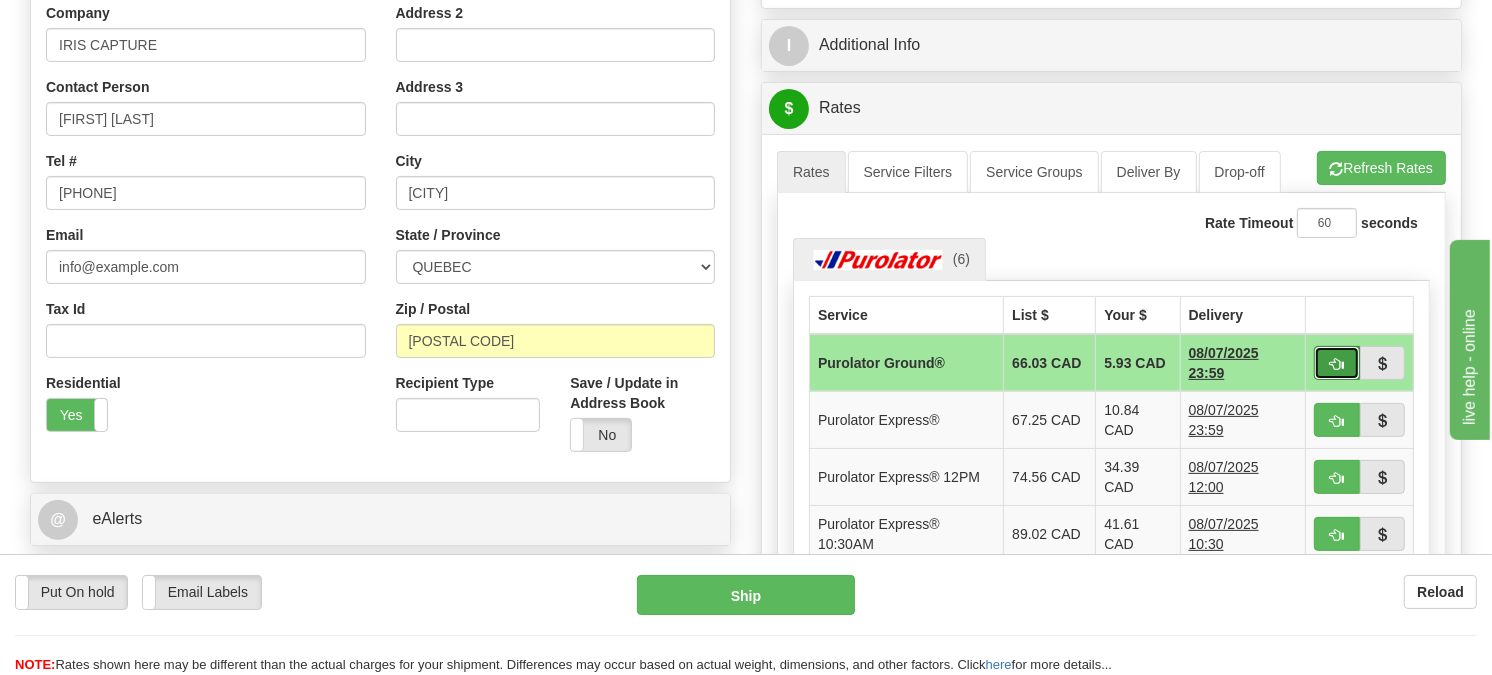 click at bounding box center [1337, 363] 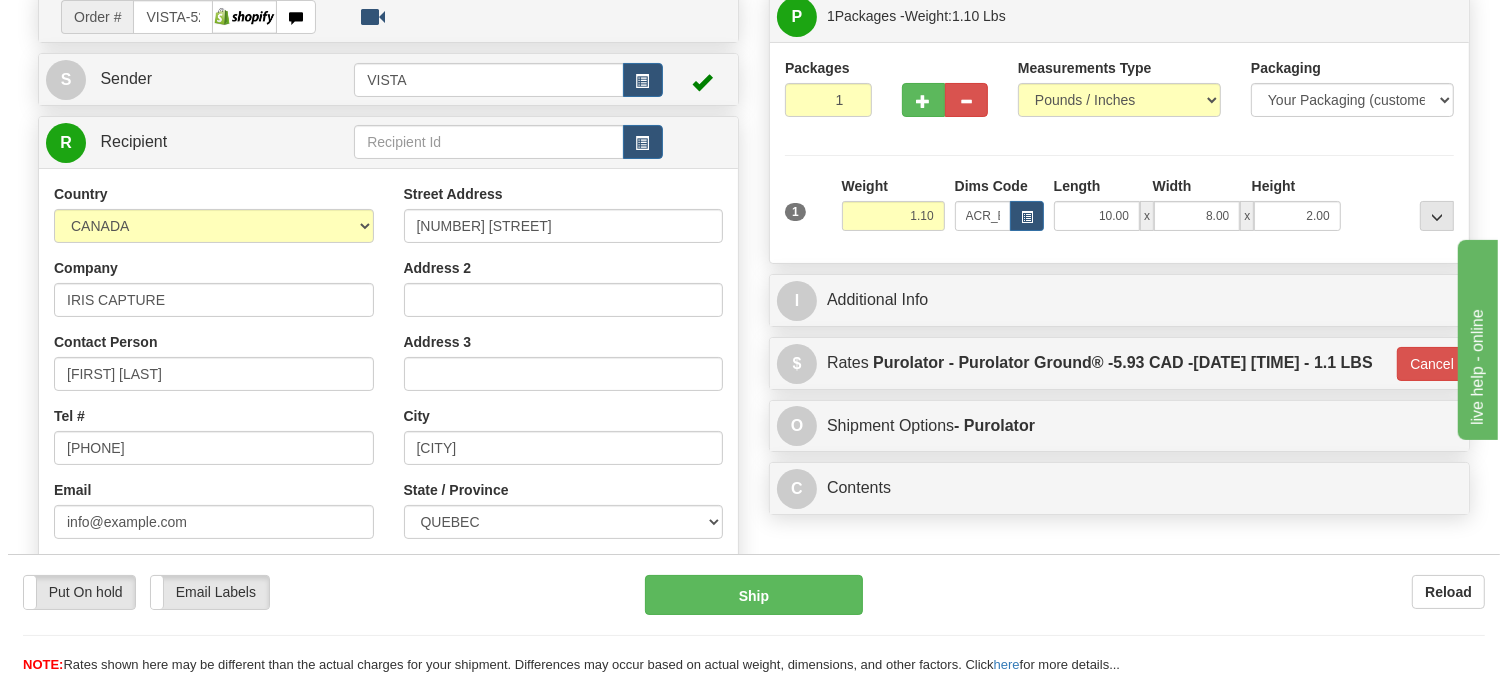 scroll, scrollTop: 73, scrollLeft: 0, axis: vertical 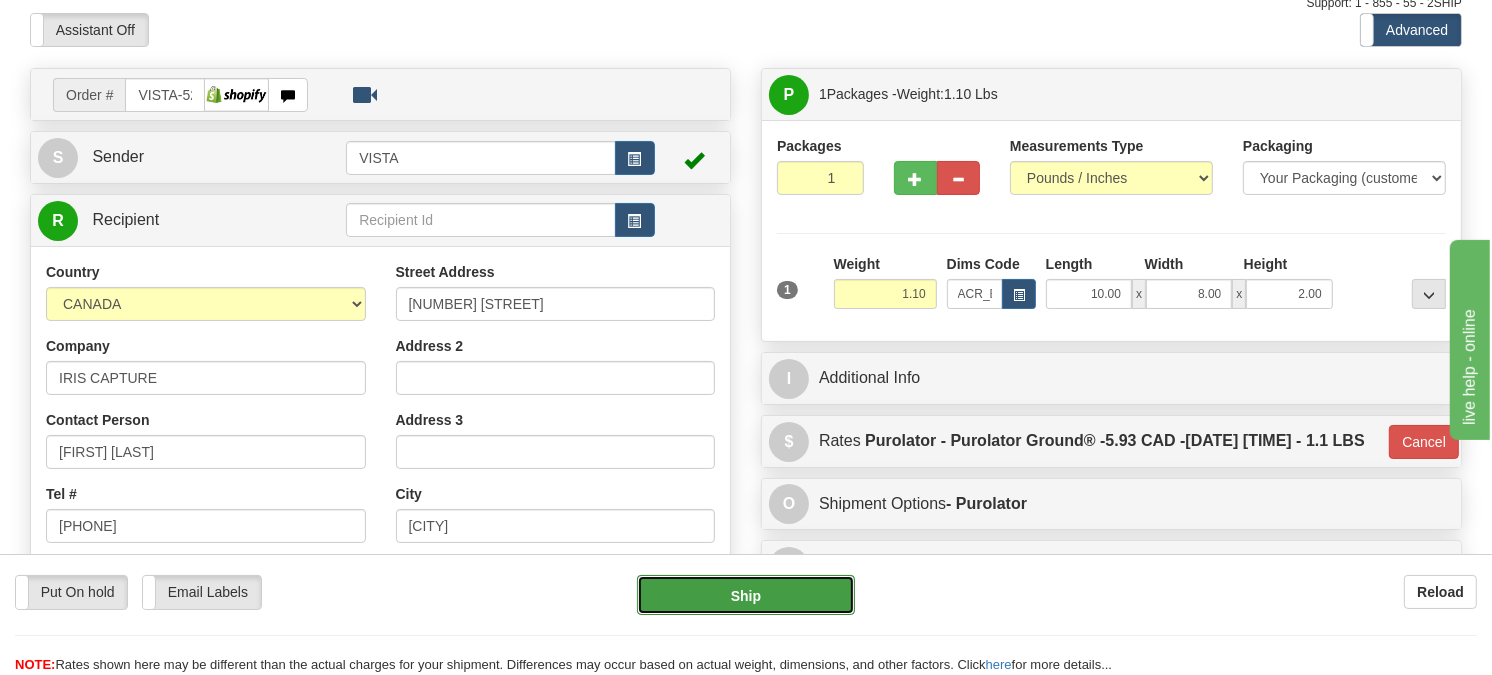 click on "Ship" at bounding box center (746, 595) 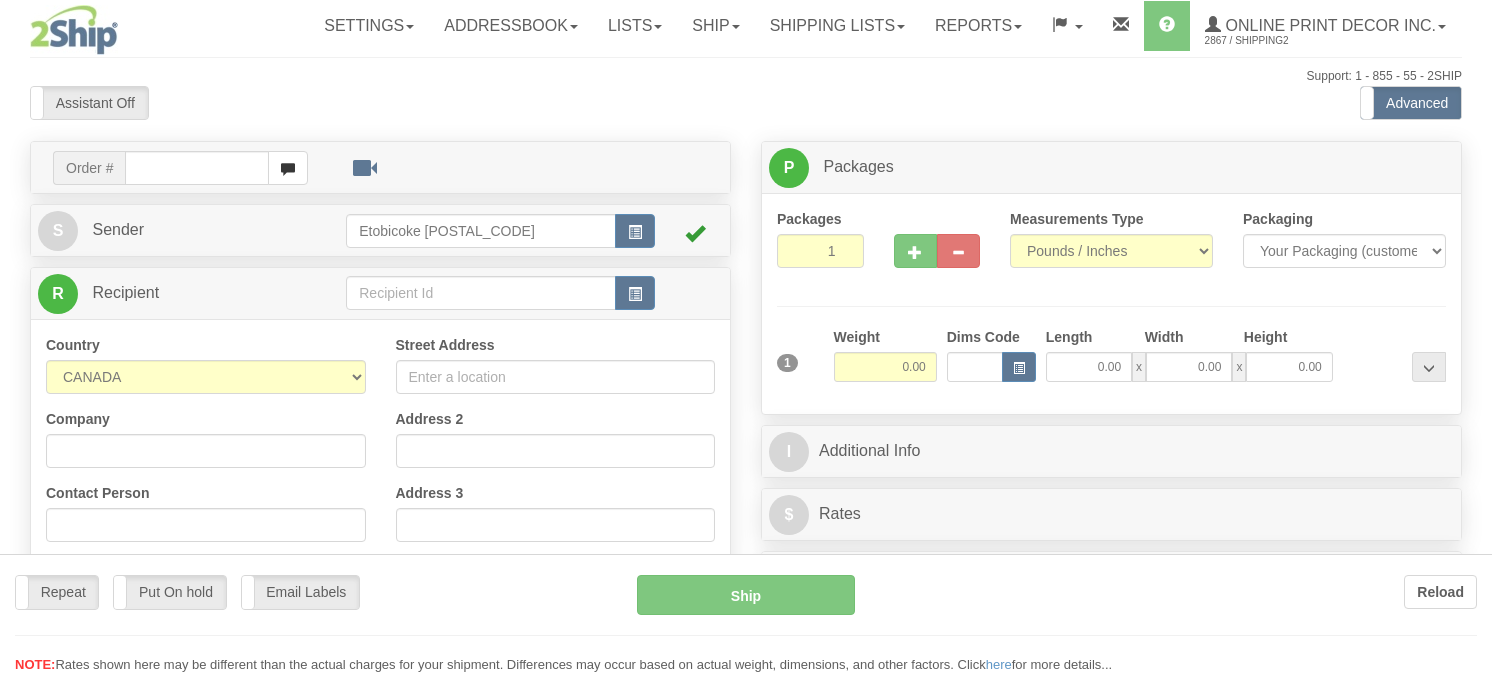 scroll, scrollTop: 0, scrollLeft: 0, axis: both 